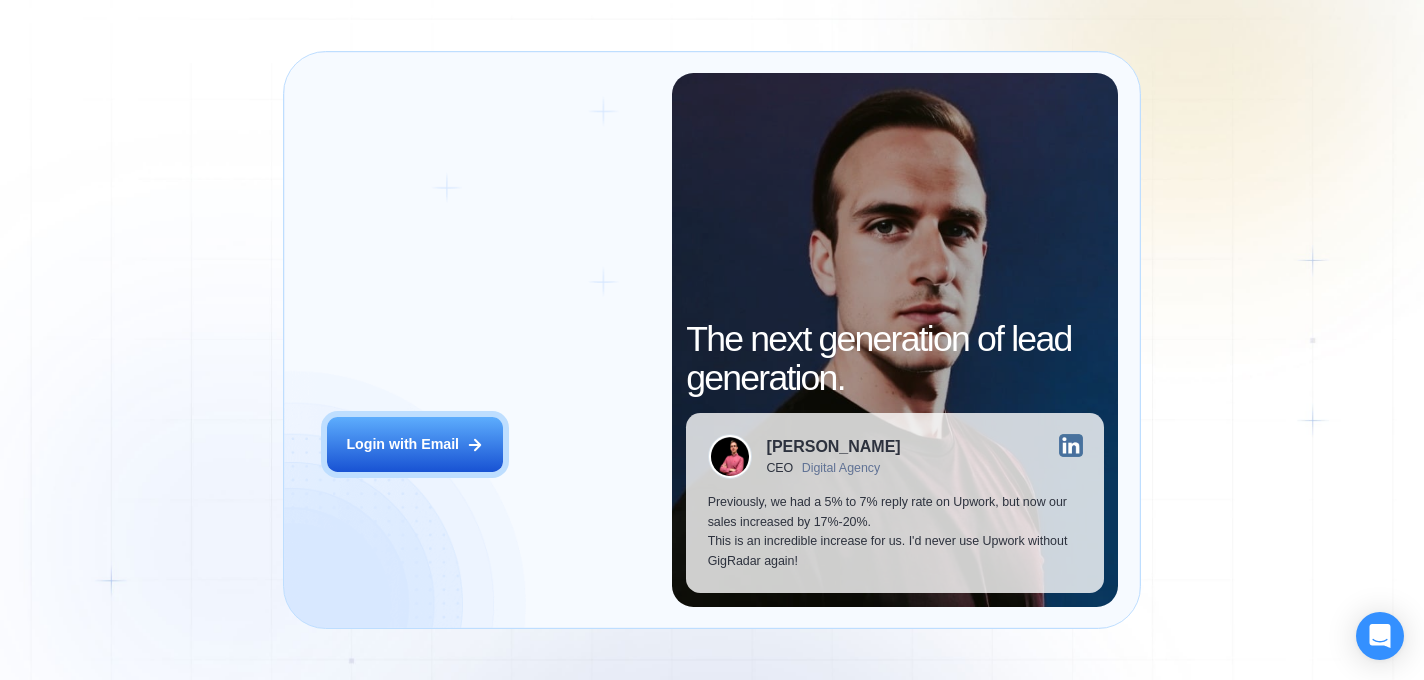 scroll, scrollTop: 0, scrollLeft: 0, axis: both 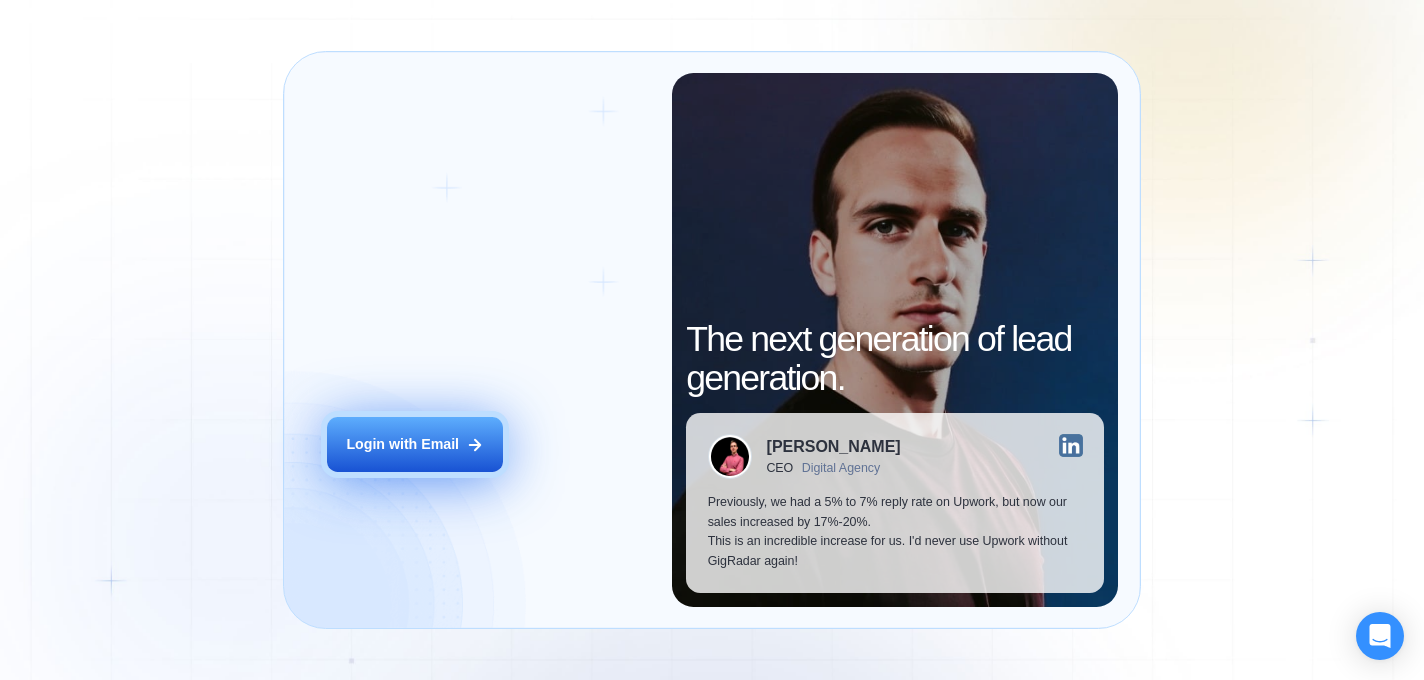 click on "Login with Email" at bounding box center (415, 444) 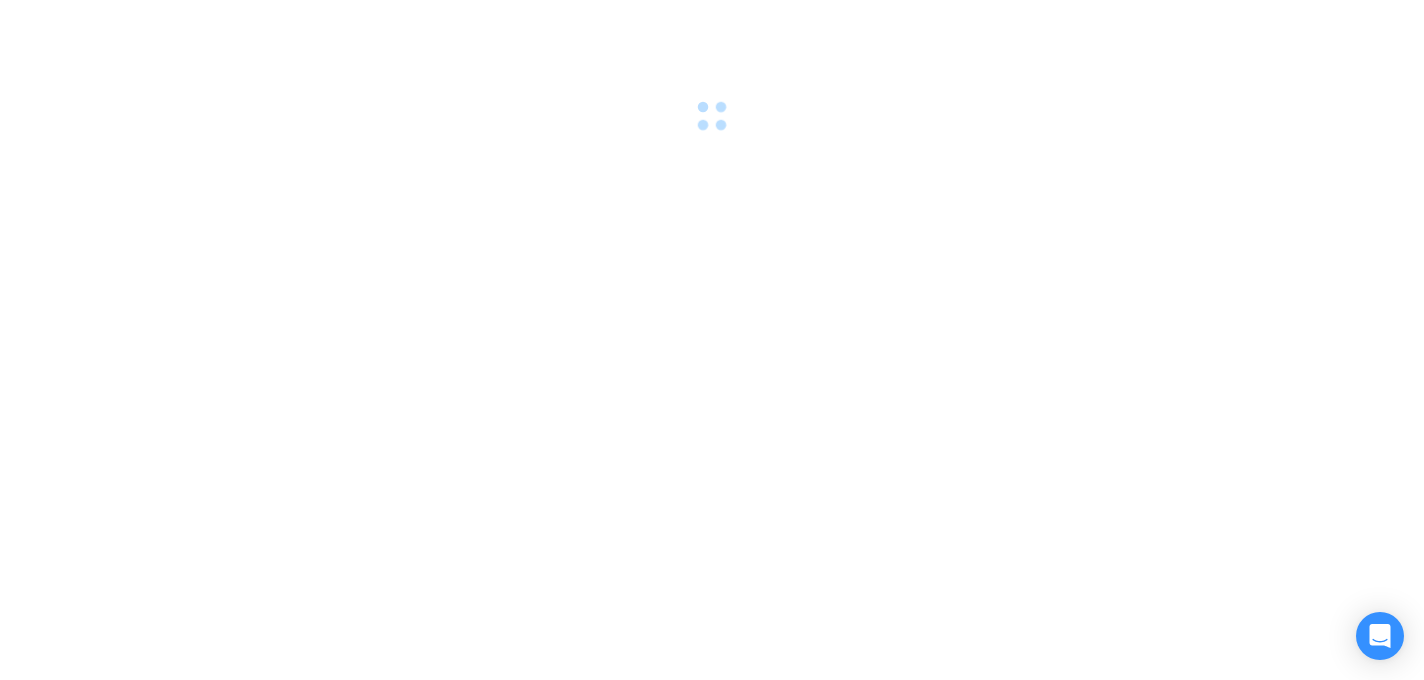 scroll, scrollTop: 0, scrollLeft: 0, axis: both 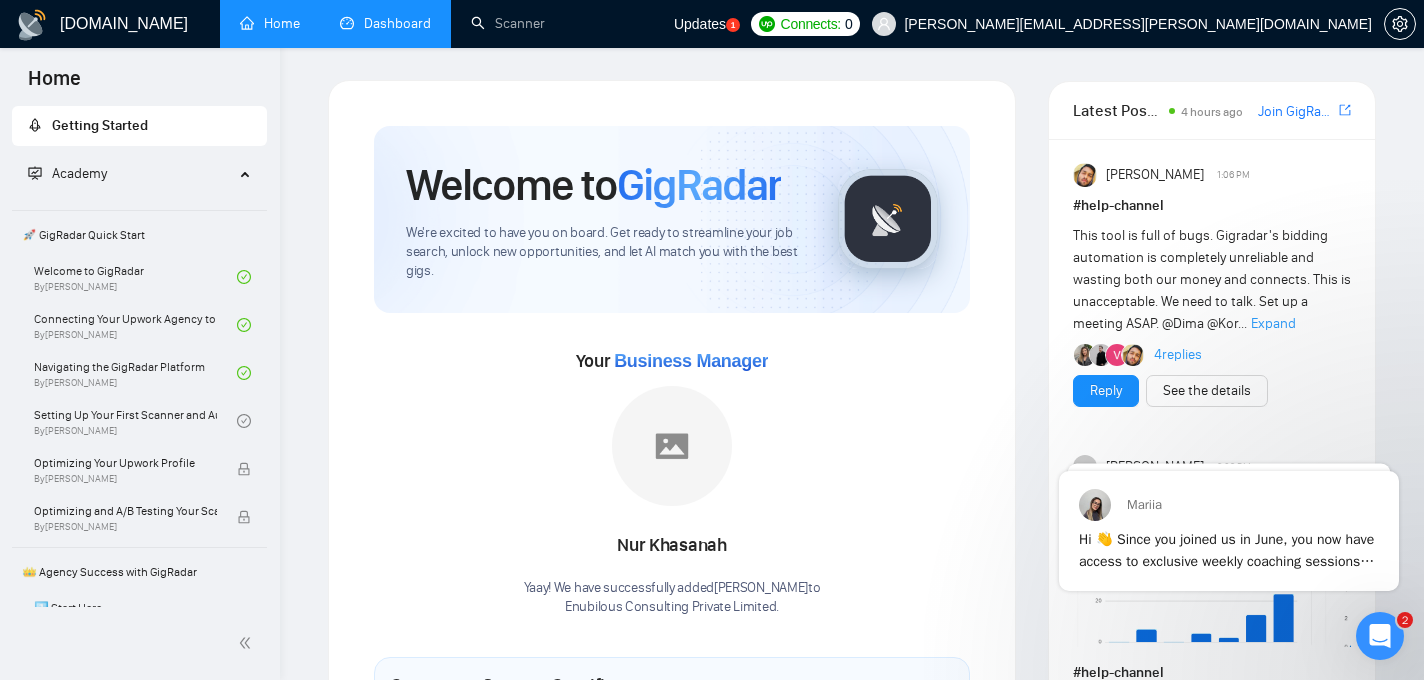 click on "Dashboard" at bounding box center (385, 23) 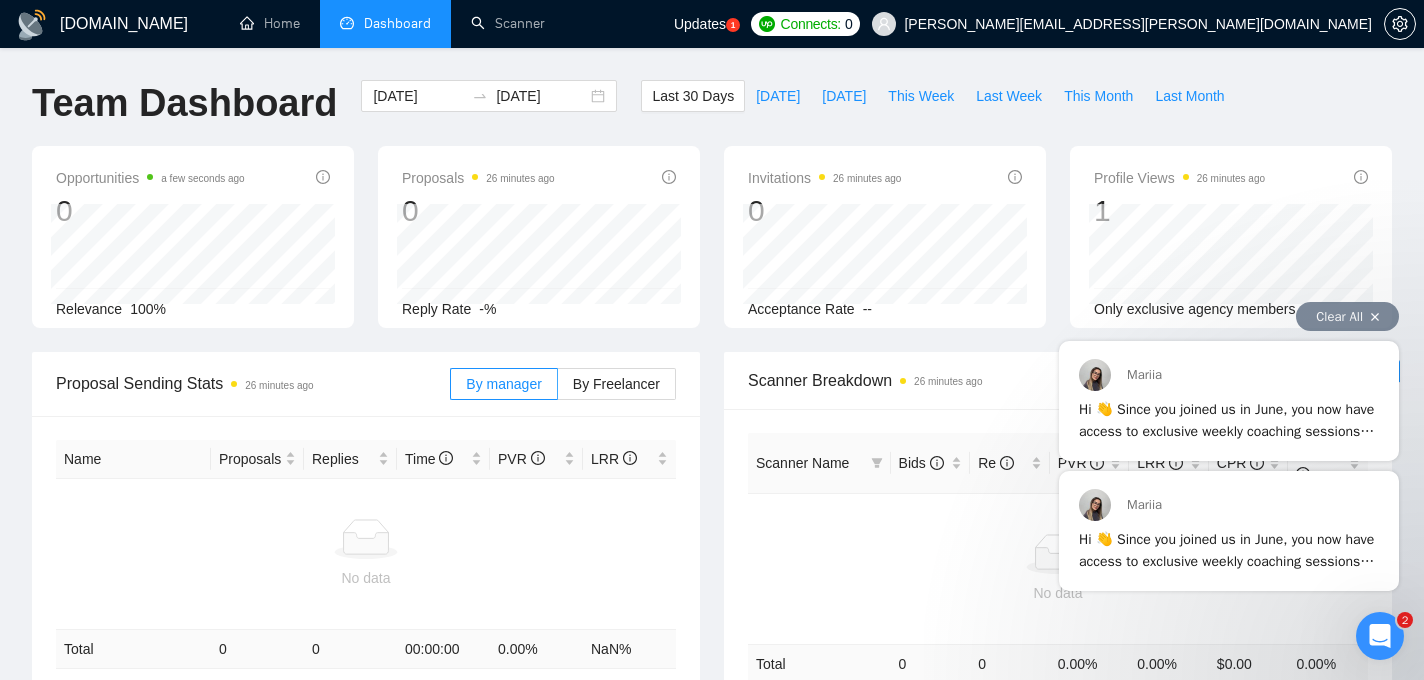 click on "Hi 👋 Since you joined us in June, you now have access to exclusive weekly coaching sessions with Upwork experts [PERSON_NAME] and [PERSON_NAME]! 🎓✨ In these sessions, you’ll learn how to: ✅ Make your Upwork profile shine (Freelancer & Agency) ✅ Automatically find the best jobs to apply for ✅ Write and send winning proposals 📝 ✅ Handle sales calls like a pro 🎯 📅 First session is [DATE]!  Date: 3.07 Time: 6 PM Kyiv / 10 AM EST Speaker: [PERSON_NAME] 🔗 Register here: Zoom Registration Link Don’t miss out - spots are limited! 😉" at bounding box center (1228, 541) 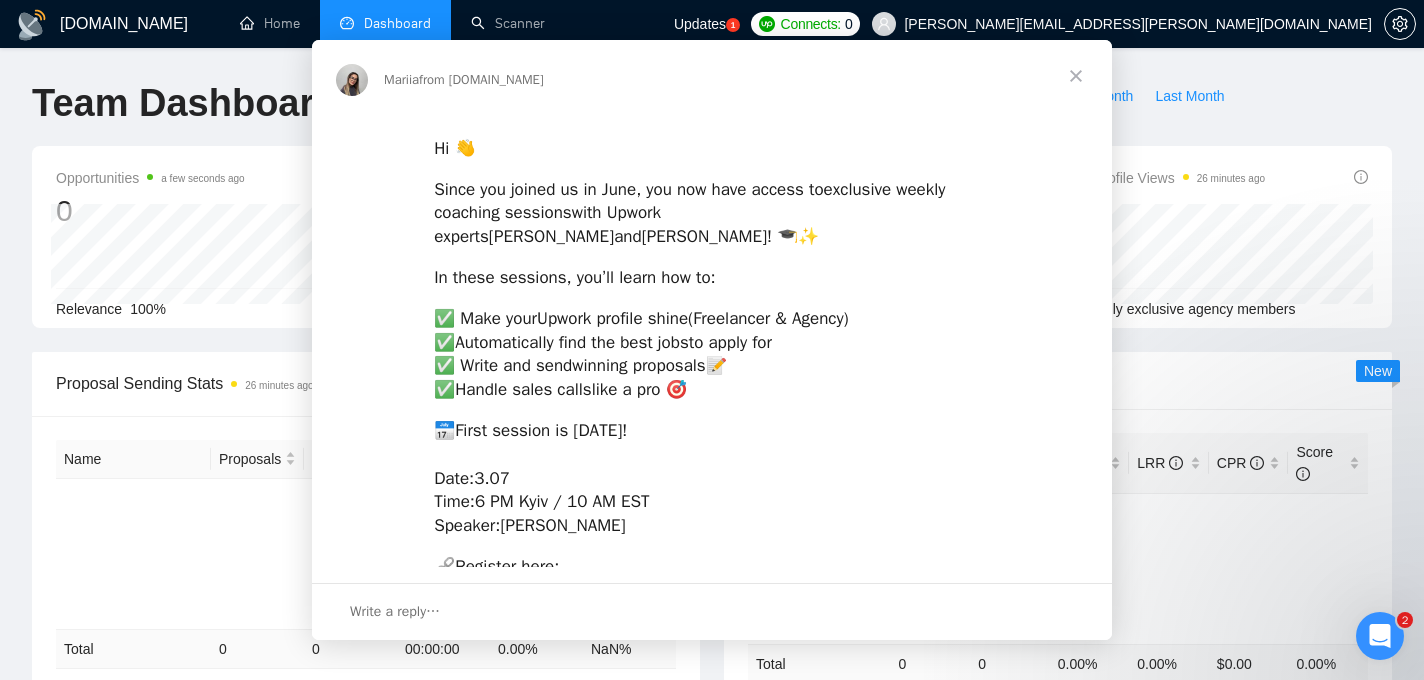 scroll, scrollTop: 0, scrollLeft: 0, axis: both 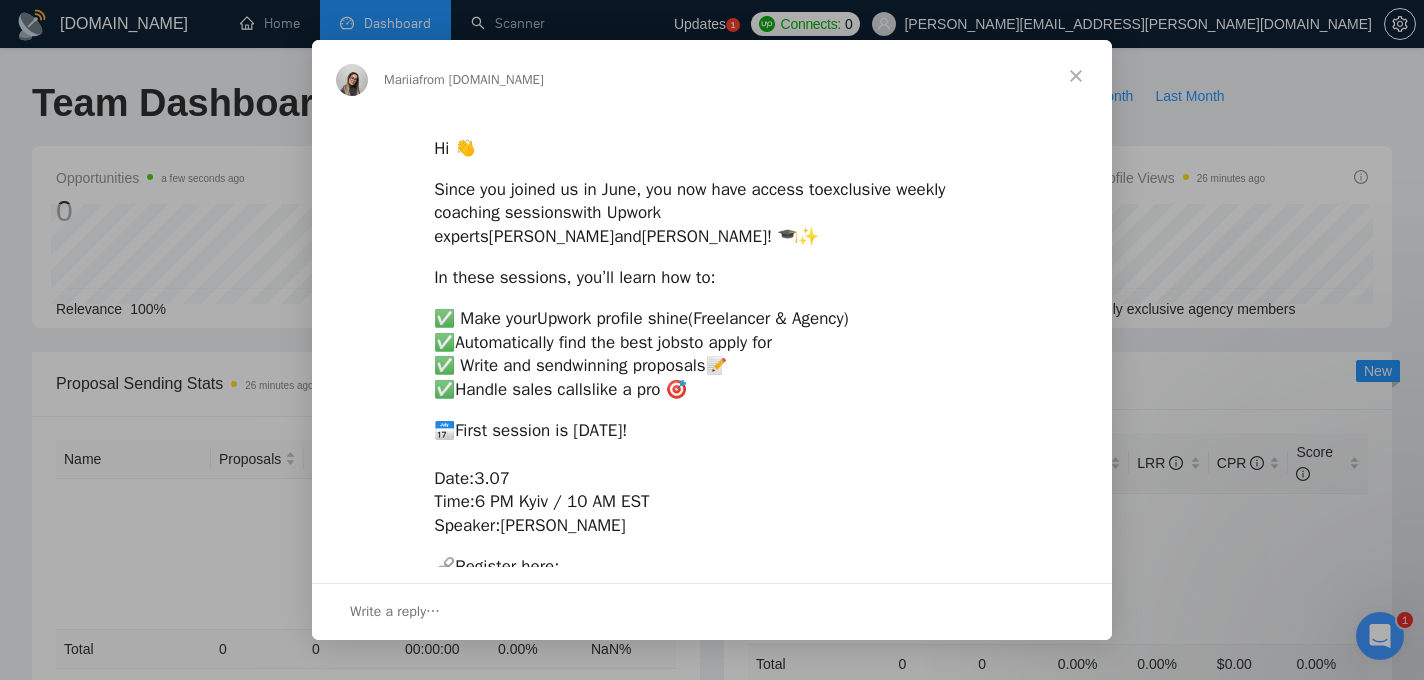 click at bounding box center [1076, 76] 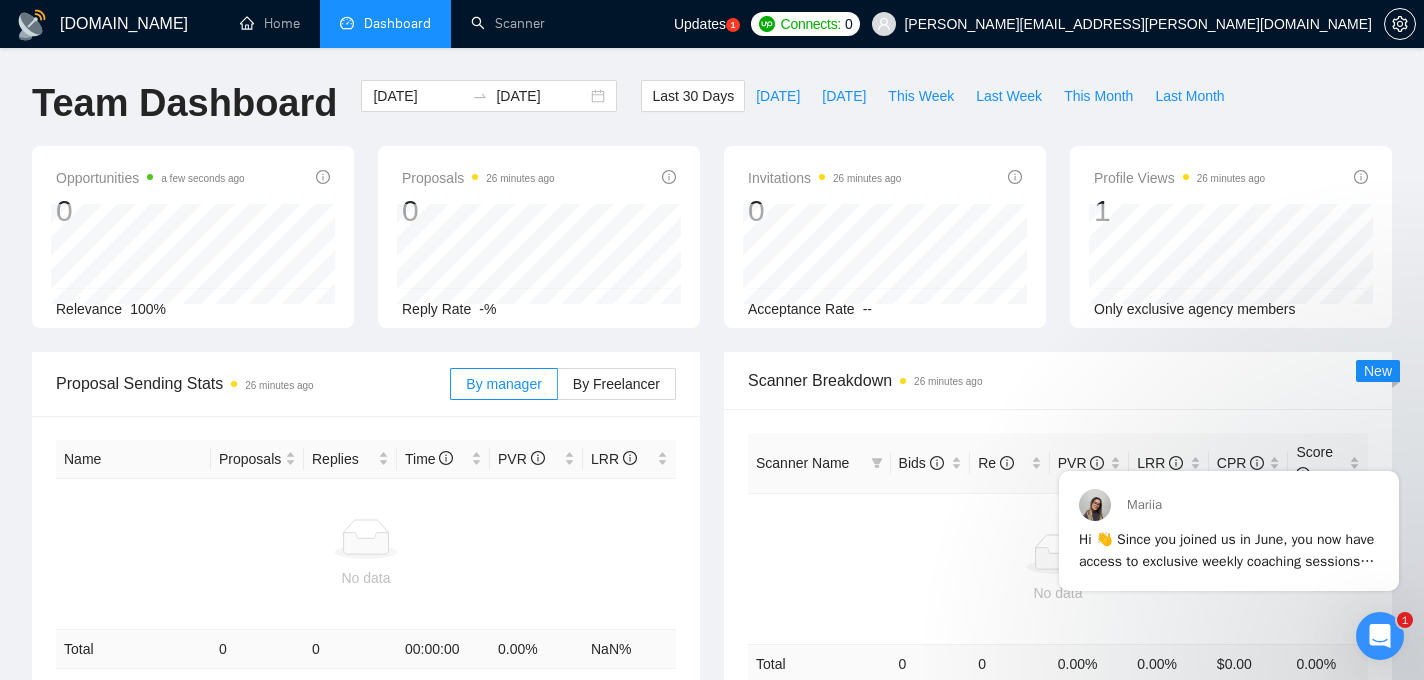 scroll, scrollTop: 0, scrollLeft: 0, axis: both 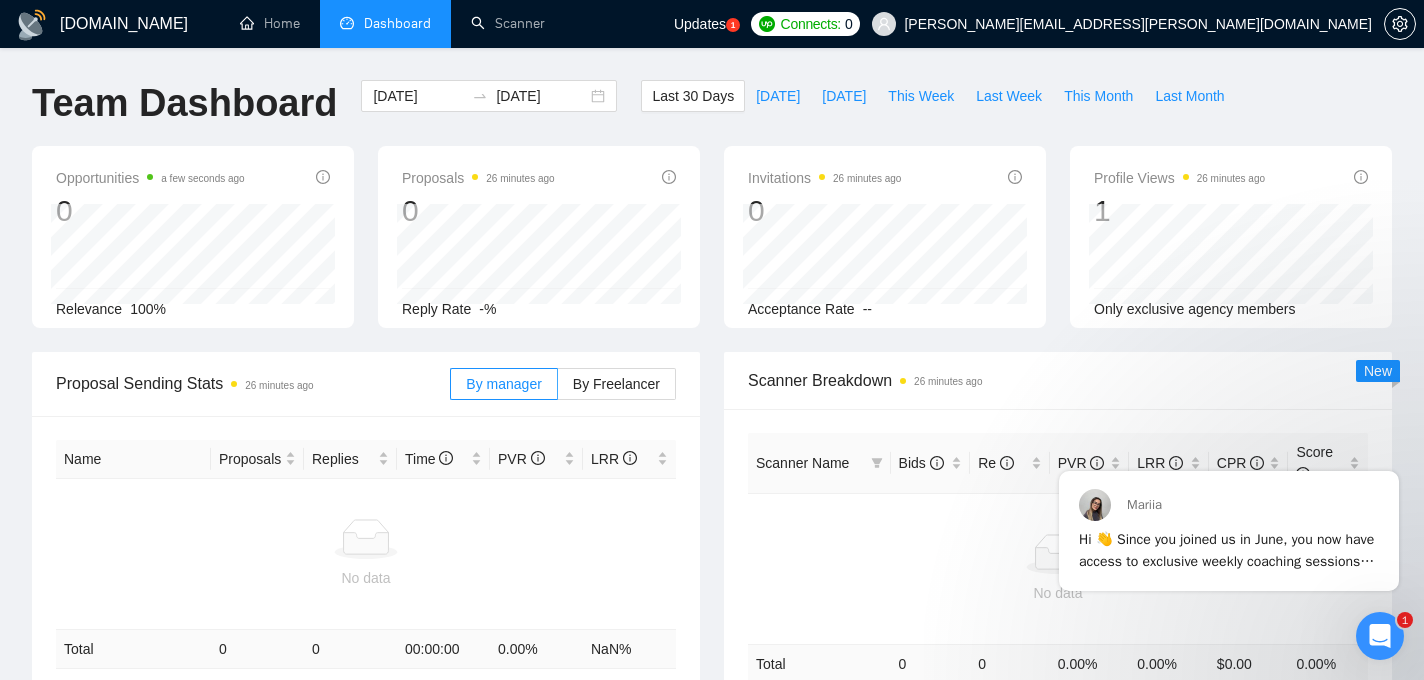 click on "Updates" at bounding box center (700, 24) 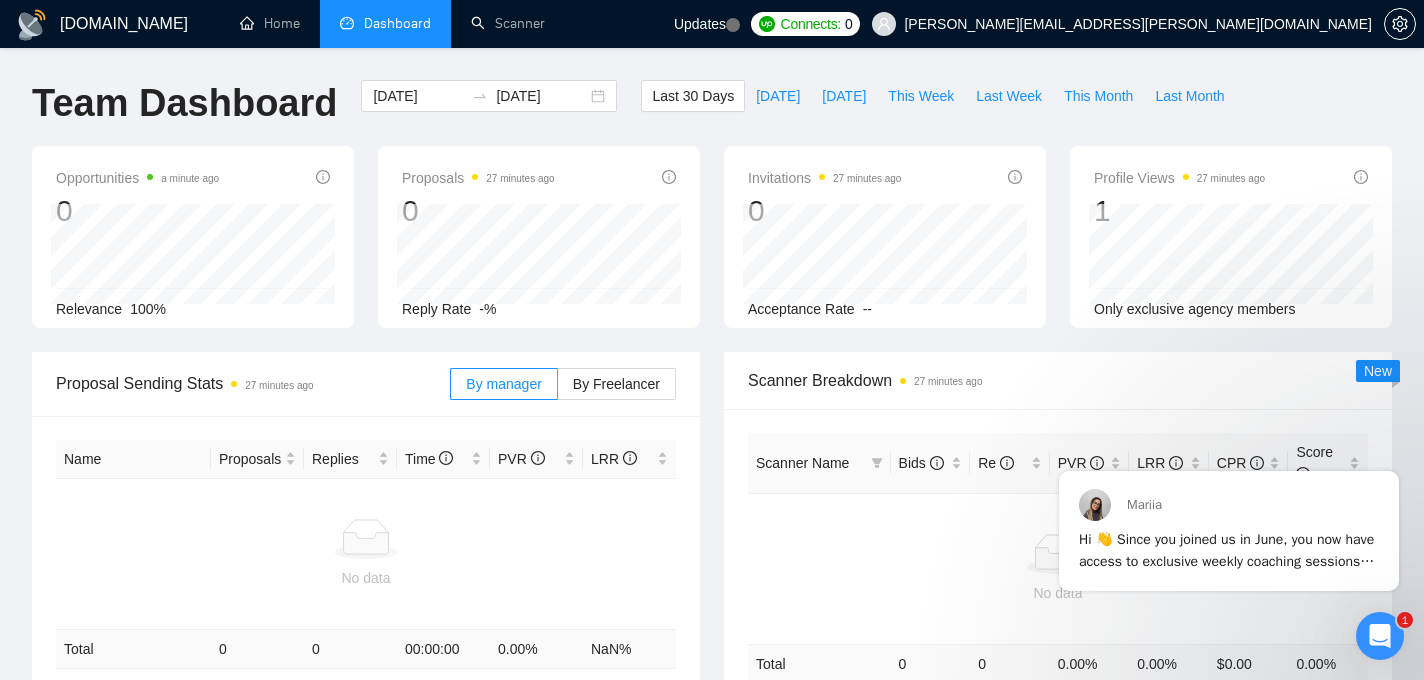 click 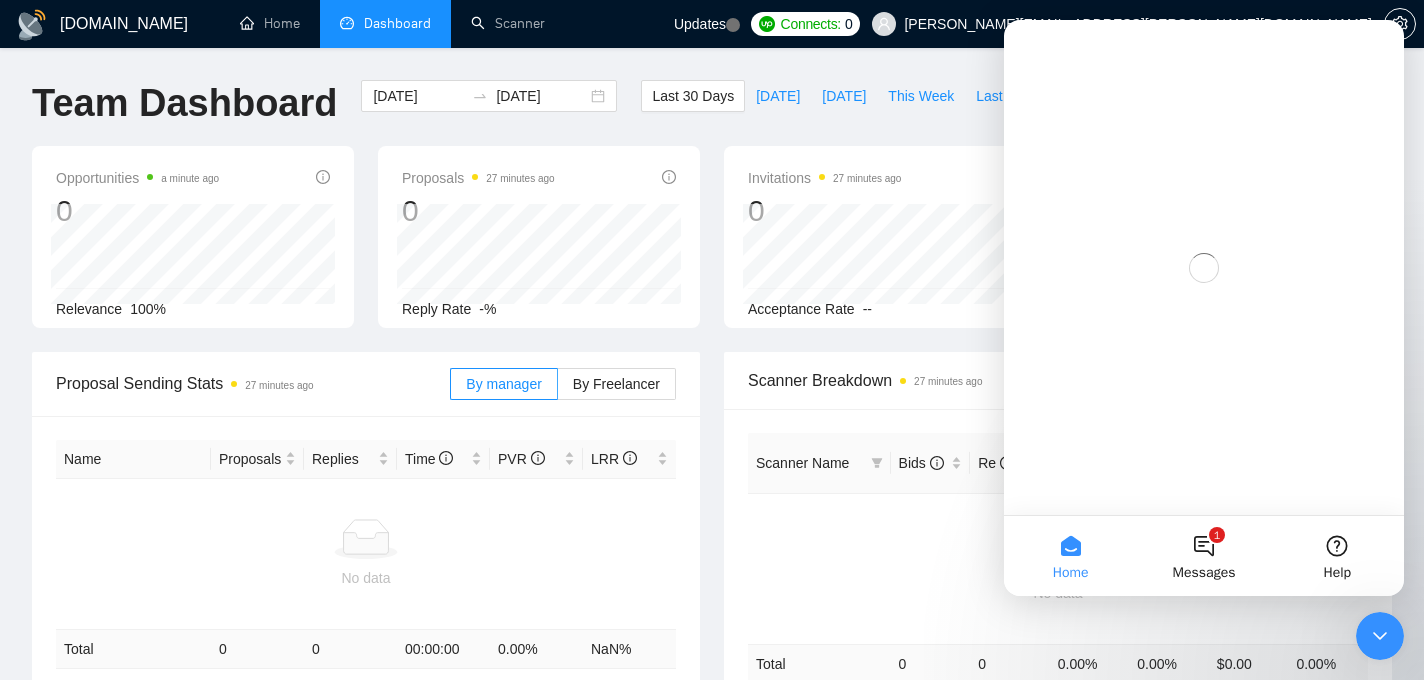 scroll, scrollTop: 0, scrollLeft: 0, axis: both 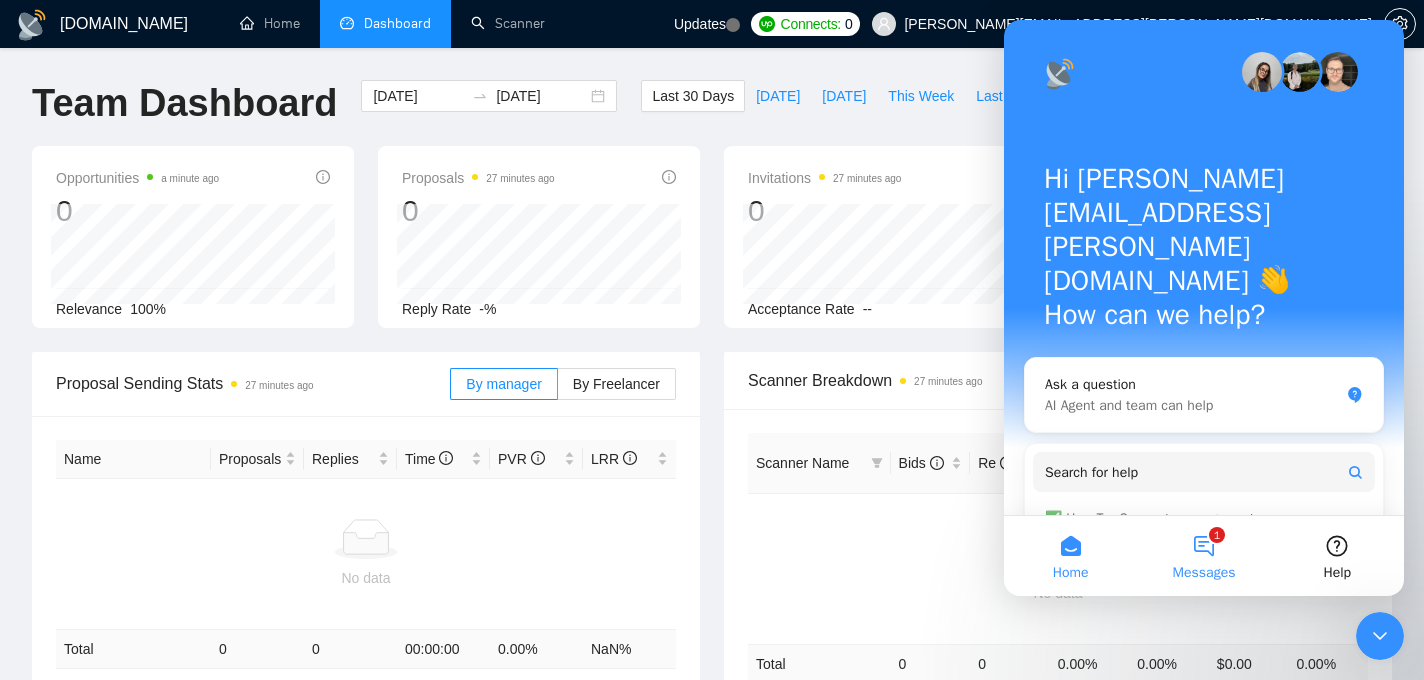 click on "1 Messages" at bounding box center (1203, 556) 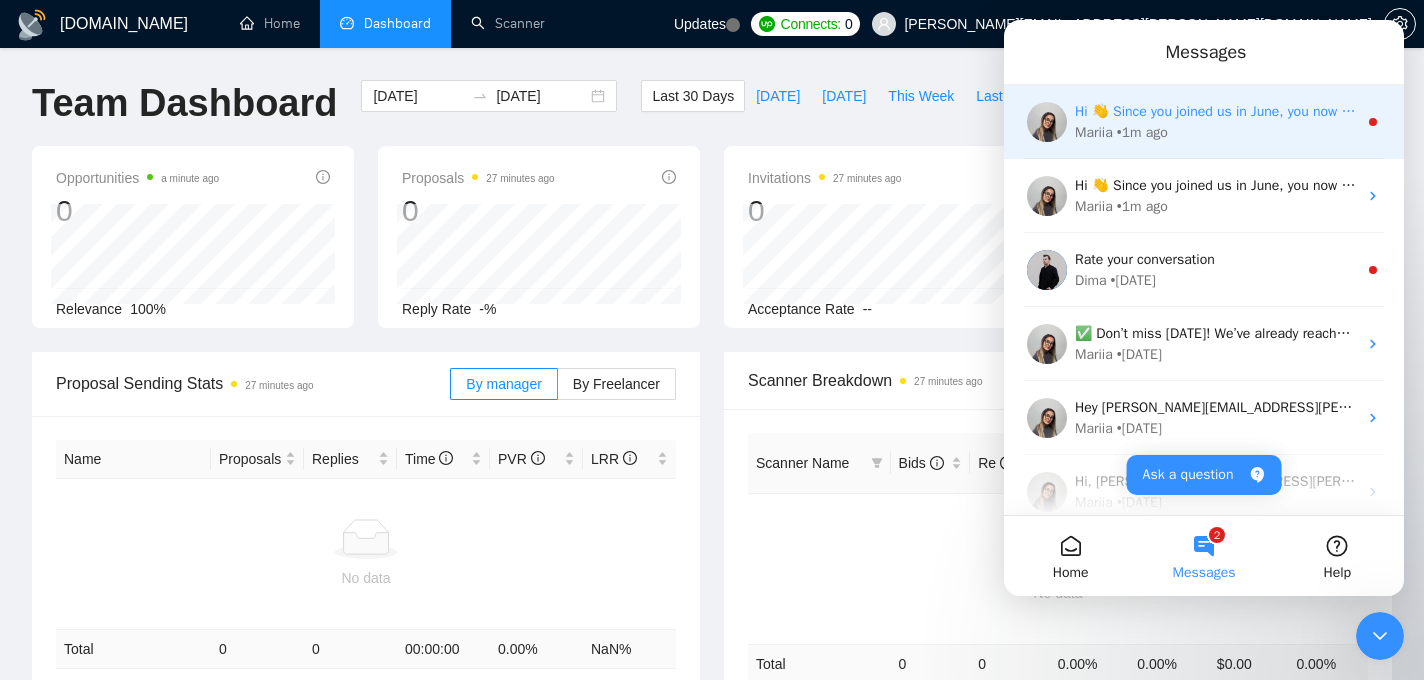 click on "•  1m ago" at bounding box center (1142, 132) 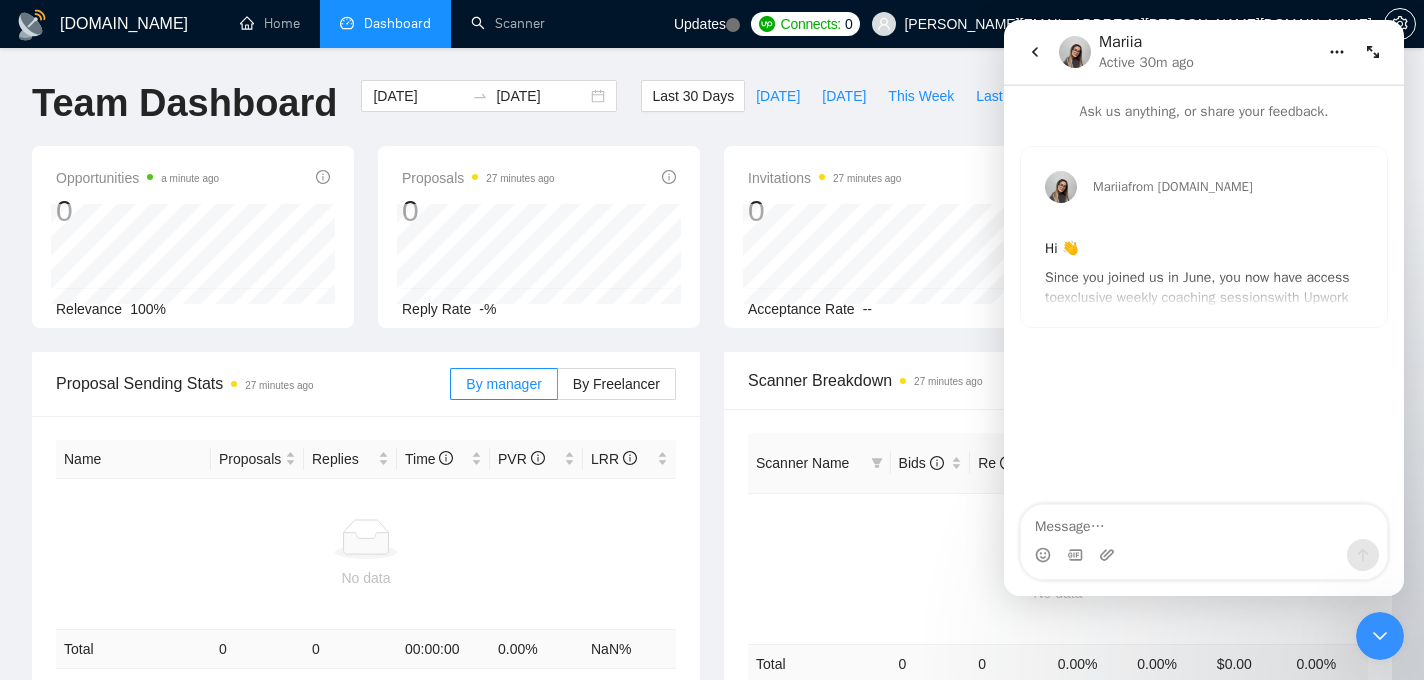 click on "Mariia  from [DOMAIN_NAME] Hi 👋 Since you joined us in June, you now have access to  exclusive weekly coaching sessions  with Upwork experts  [PERSON_NAME]  and  [PERSON_NAME] ! 🎓✨ In these sessions, you’ll learn how to: ✅ Make your  Upwork profile shine  (Freelancer & Agency) ✅  Automatically find the best jobs  to apply for ✅ Write and send  winning proposals  📝 ✅  Handle sales calls  like a pro 🎯 📅  First session is [DATE]! Date:  3.07 Time:  6 PM Kyiv / 10 AM EST Speaker:  [PERSON_NAME] 🔗  Register here: Zoom Registration Link Don’t miss out - spots are limited! 😉" at bounding box center (1204, 237) 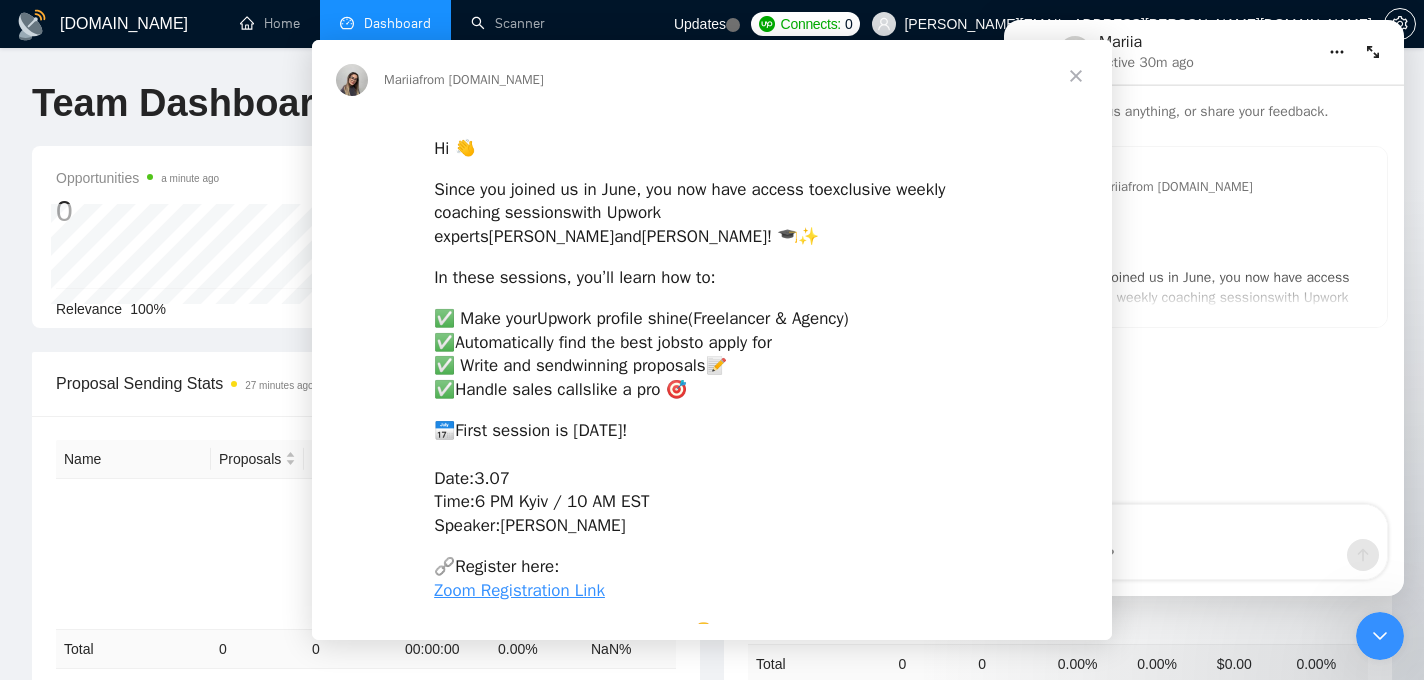 scroll, scrollTop: 0, scrollLeft: 0, axis: both 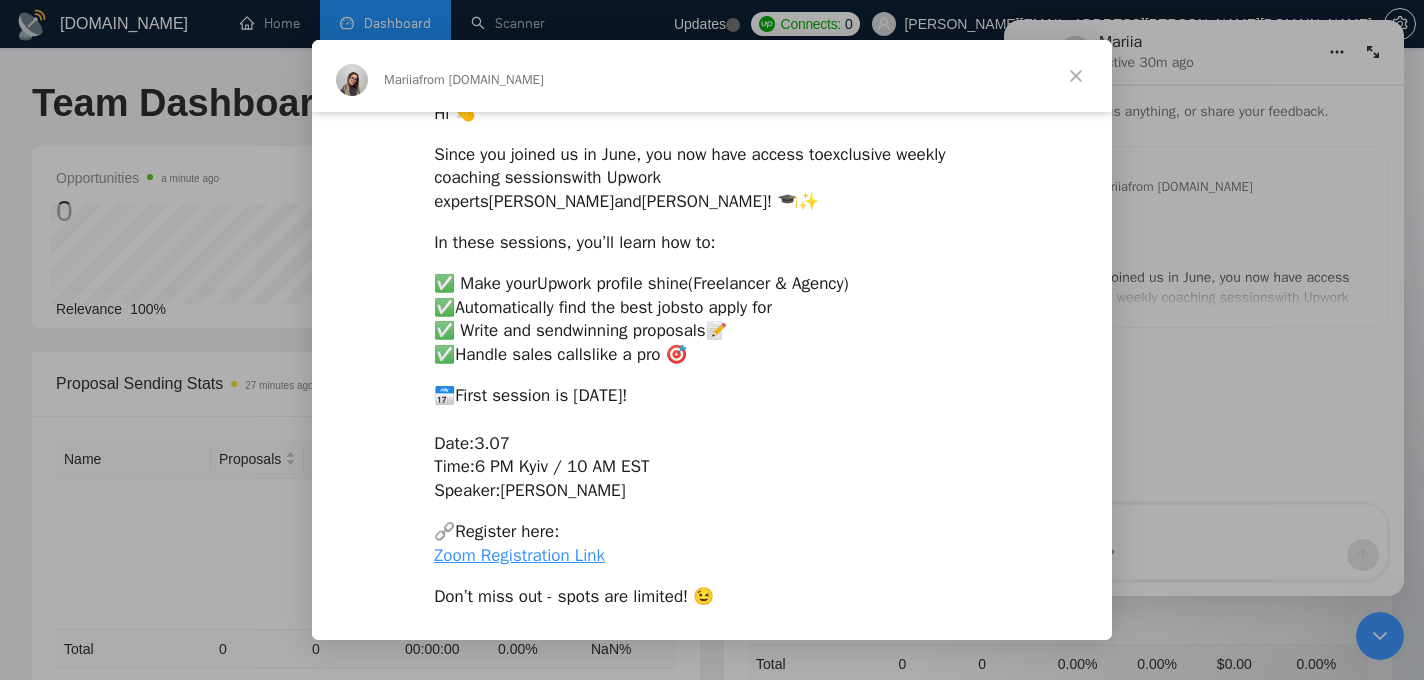 click at bounding box center (1076, 76) 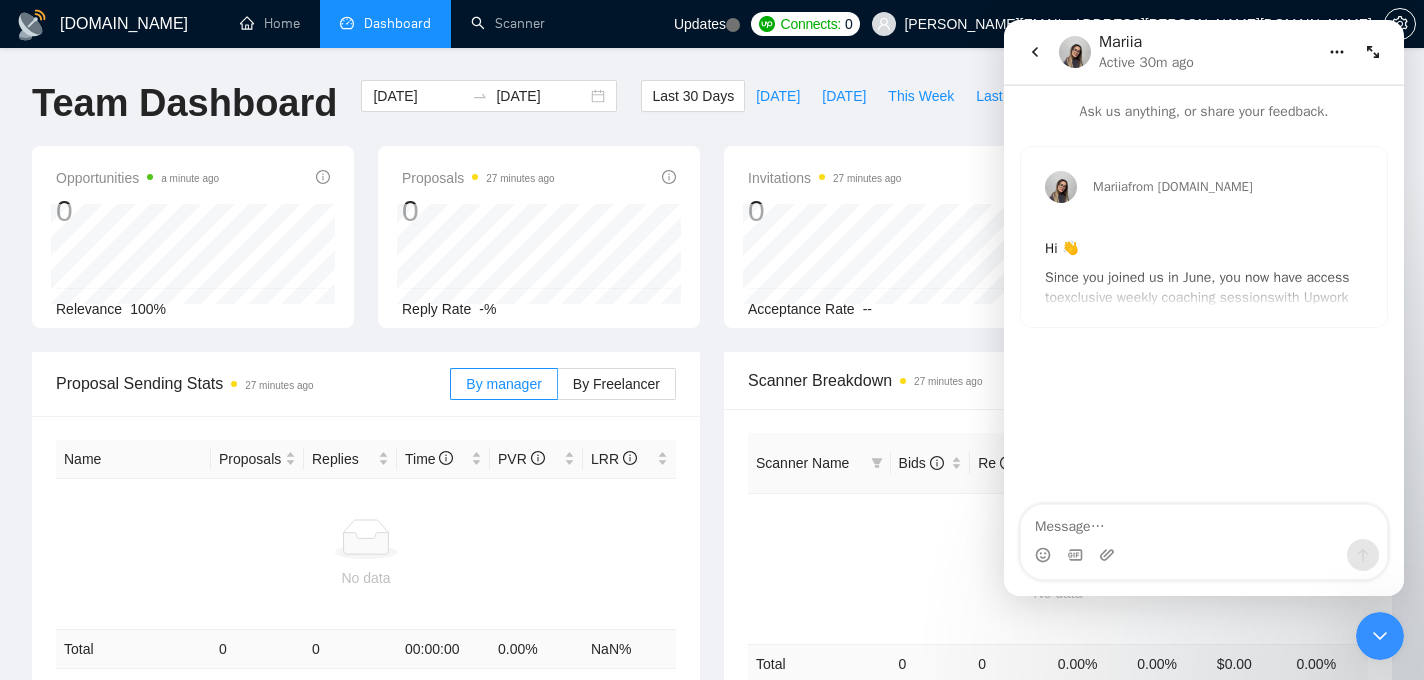 click 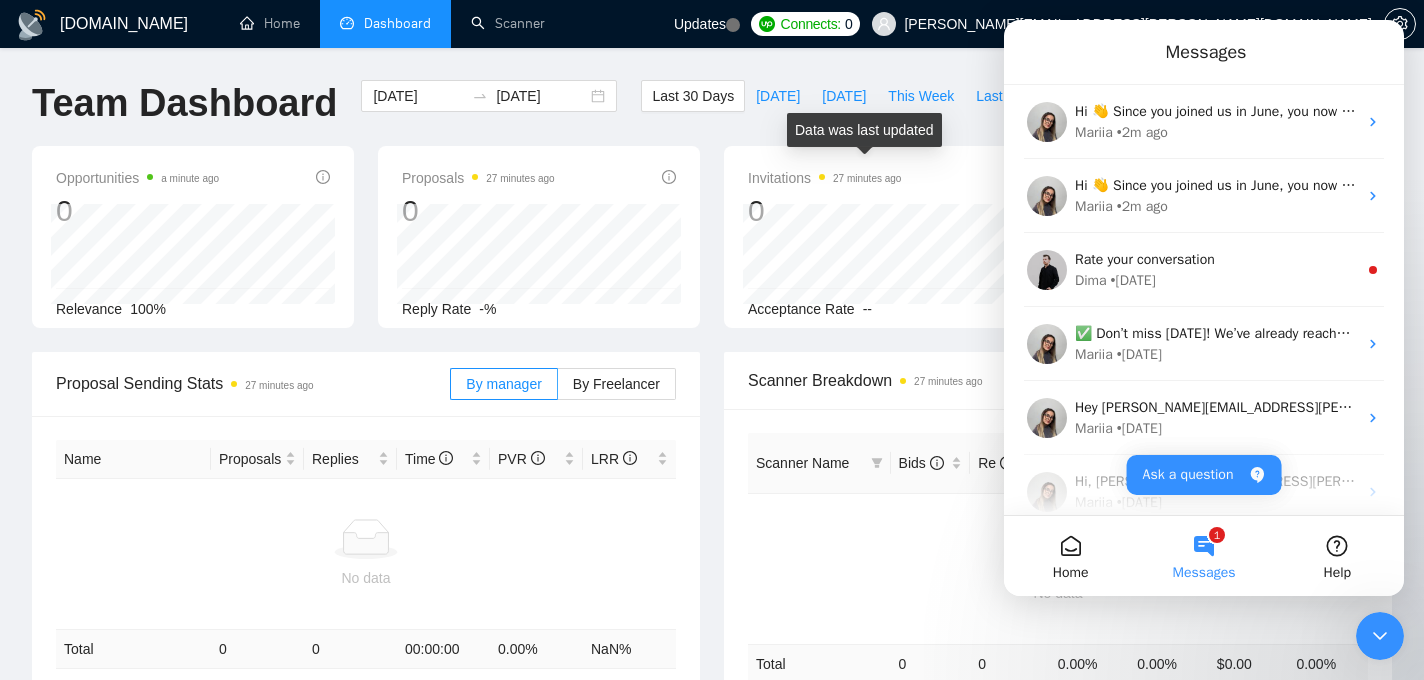 click on "27 minutes ago" at bounding box center [867, 178] 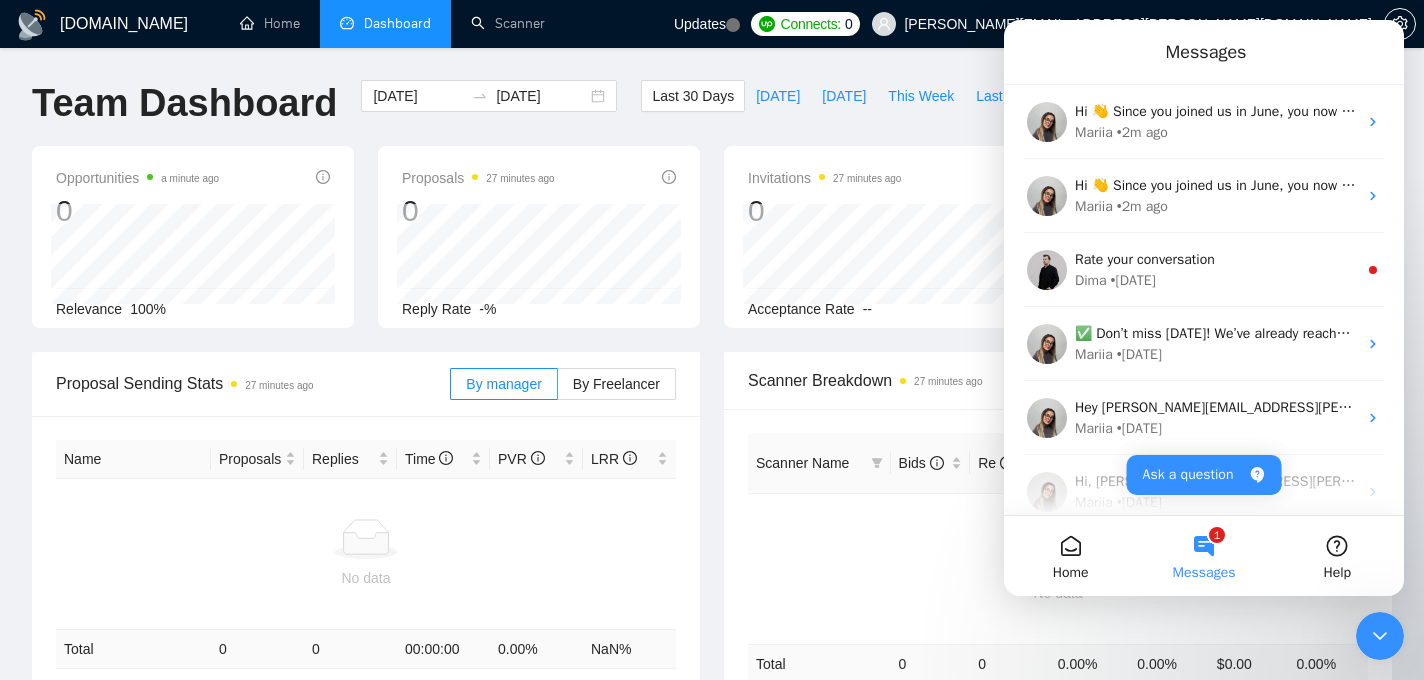 click on "[DOMAIN_NAME] Home Dashboard Scanner Updates
Connects: 0 [PERSON_NAME][EMAIL_ADDRESS][PERSON_NAME][DOMAIN_NAME] Team Dashboard [DATE] [DATE] Last 30 Days [DATE] [DATE] This Week Last Week This Month Last Month Opportunities a minute ago 0   Relevance 100% Proposals 27 minutes ago 0   Reply Rate -% Invitations 27 minutes ago 0   Acceptance Rate -- Profile Views 27 minutes ago 1   Only exclusive agency members Proposal Sending Stats 27 minutes ago By manager By Freelancer Name Proposals Replies Time   PVR   LRR   No data Total 0 0 00:00:00 0.00 % NaN % Scanner Breakdown 27 minutes ago Scanner Name Bids   Re   PVR   LRR   CPR   Score   No data Total 0 0 0.00 % 0.00 % $ 0.00 0.00 % New Proposals 27 minutes ago Date Title Manager Freelancer Status               [DATE] 11:06 Excel file to import into Smartsheet and improve. Read all details [PERSON_NAME] [PERSON_NAME] Total 1 proposals 1 Invitations 27 minutes ago Date Title Invitation Letter Freelancer Status" at bounding box center [712, 611] 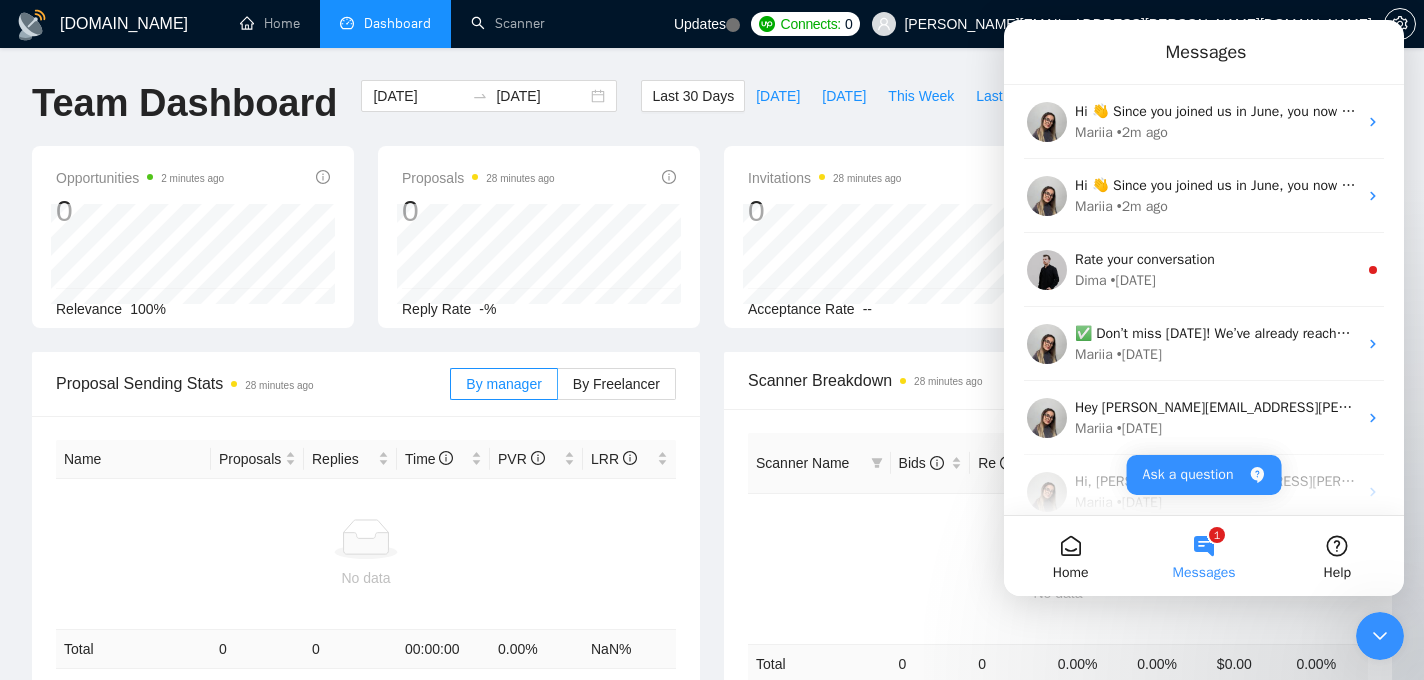 click on "Updates" at bounding box center [707, 24] 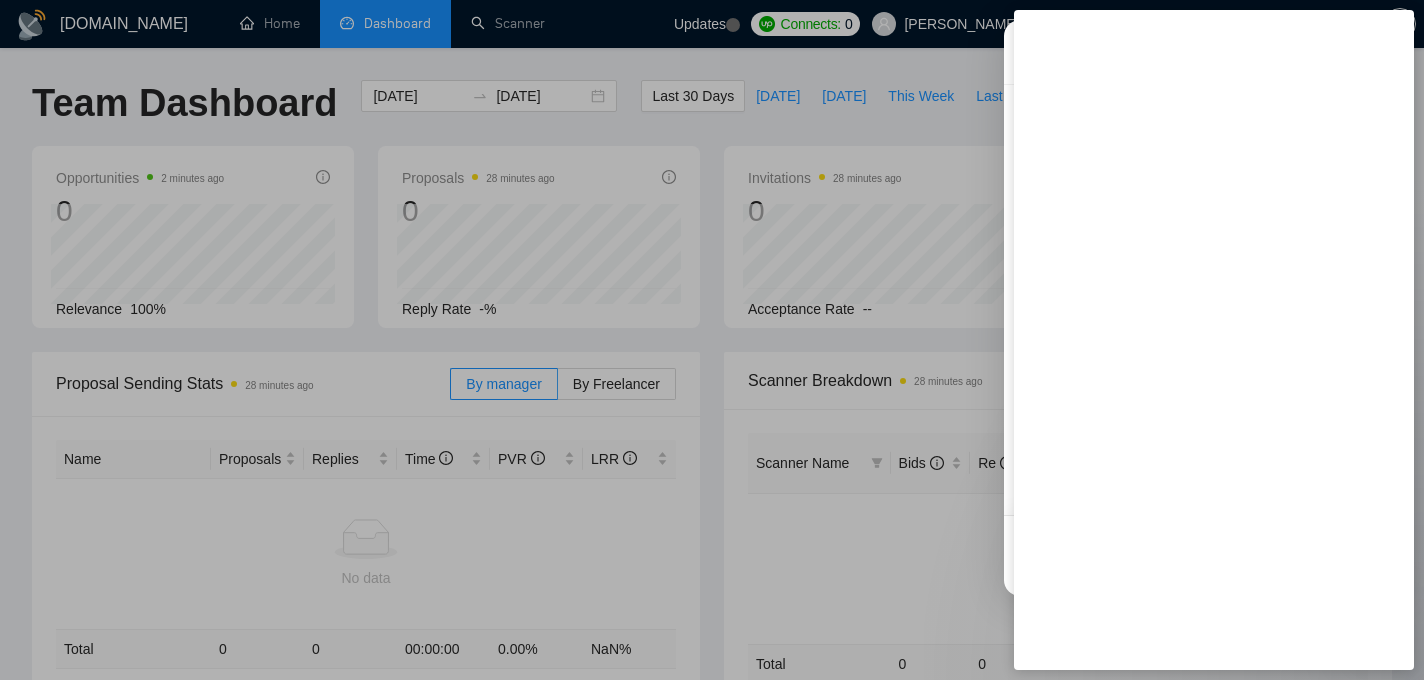 click at bounding box center (712, 340) 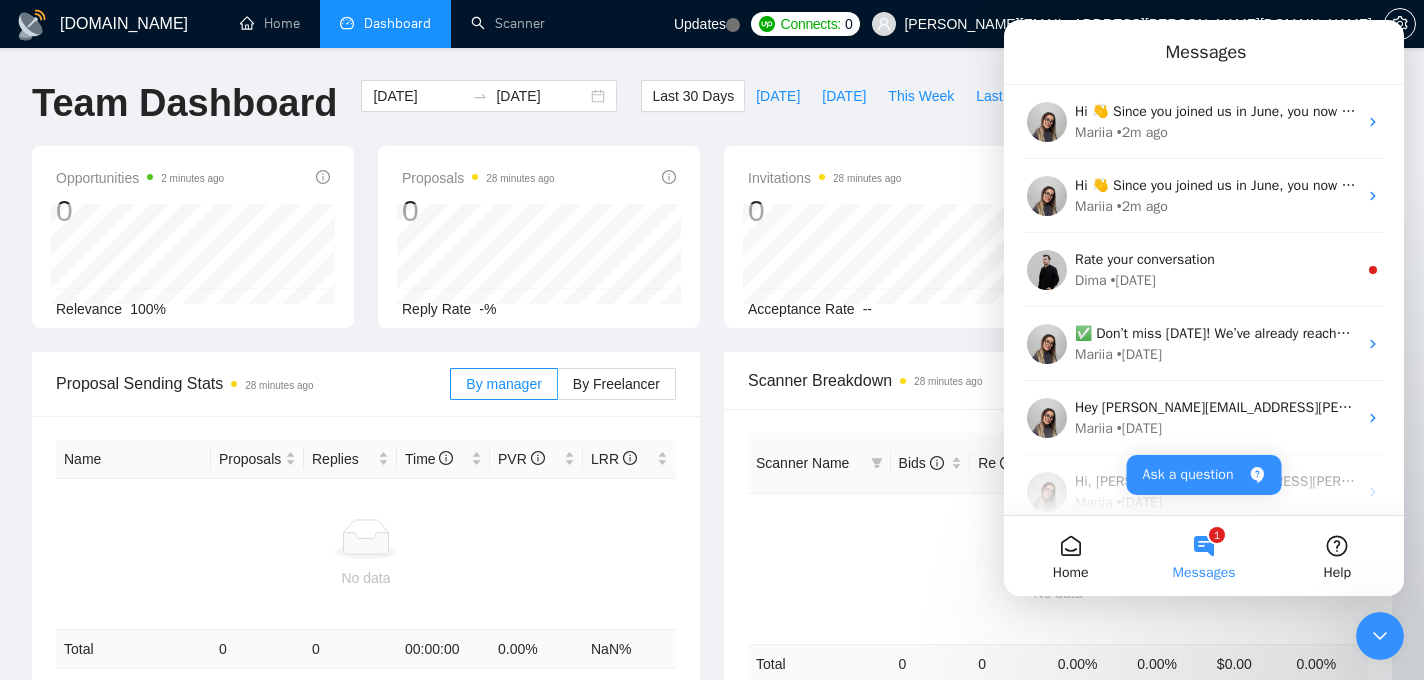 click 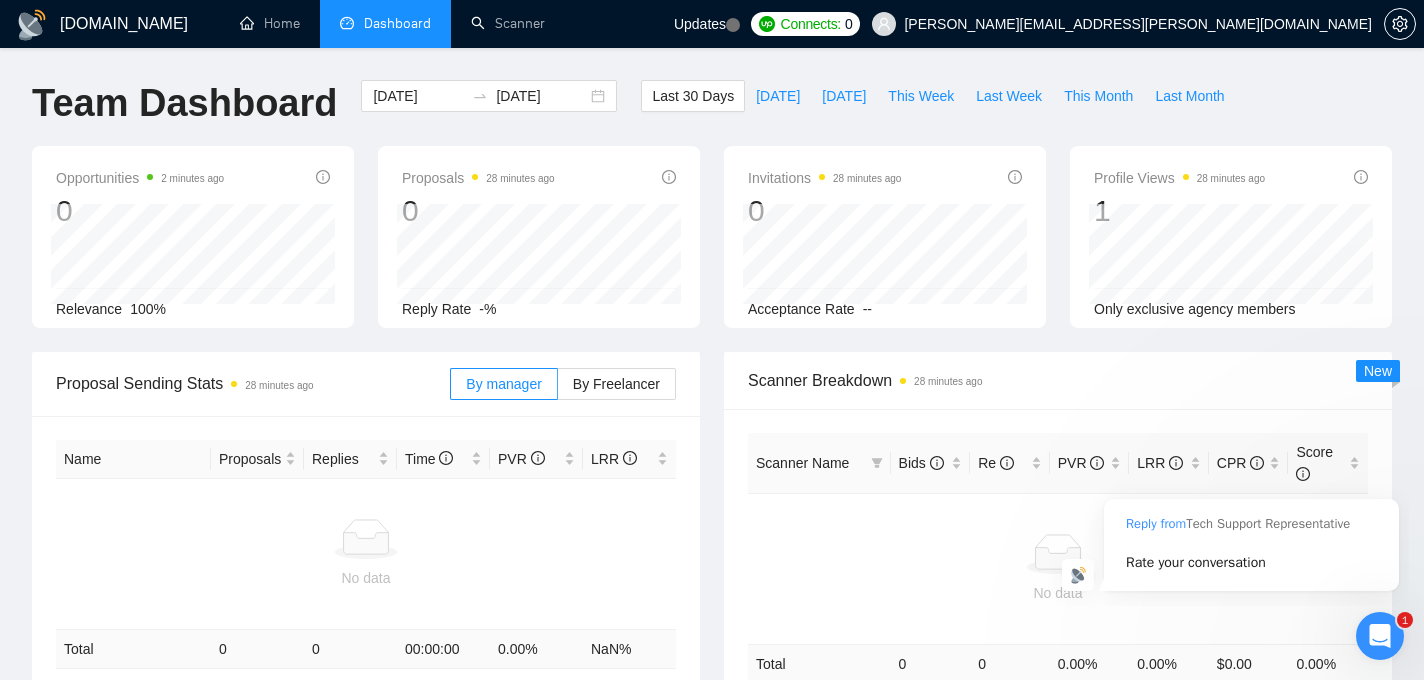 scroll, scrollTop: 0, scrollLeft: 0, axis: both 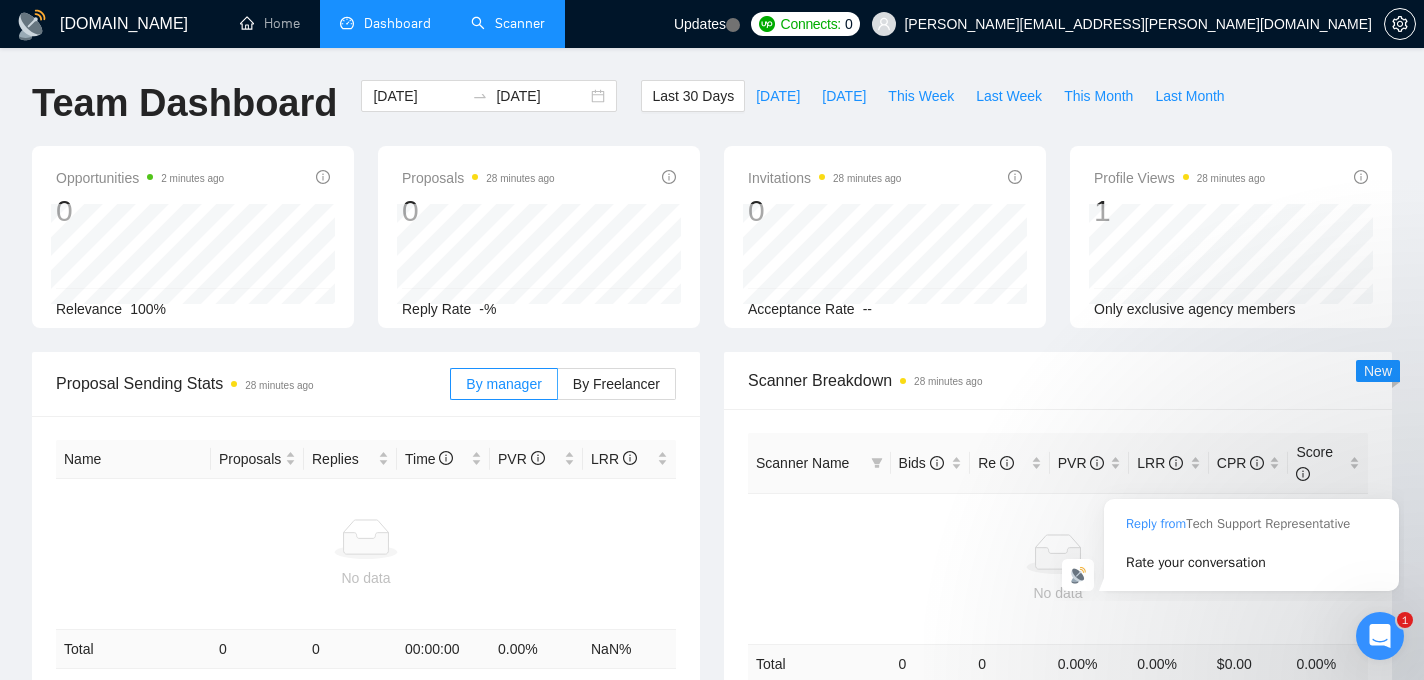 click on "Scanner" at bounding box center (508, 23) 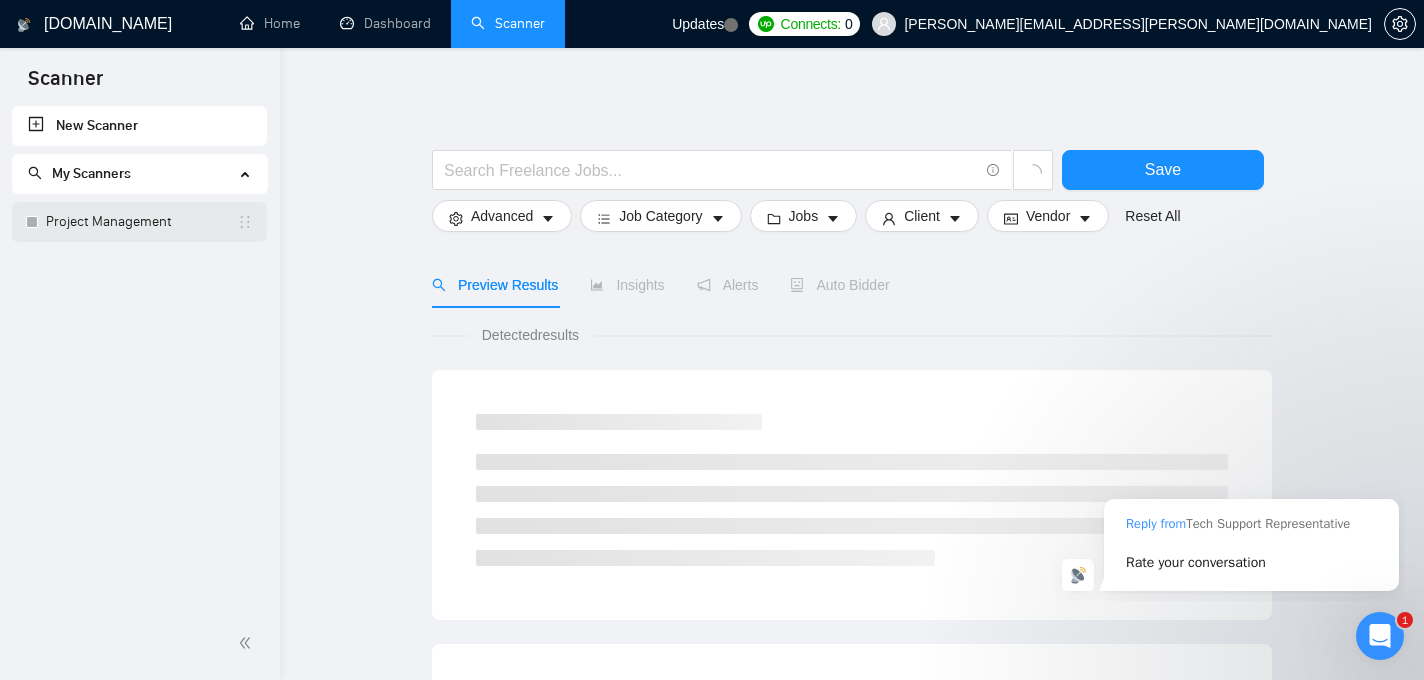click on "Project Management" at bounding box center (141, 222) 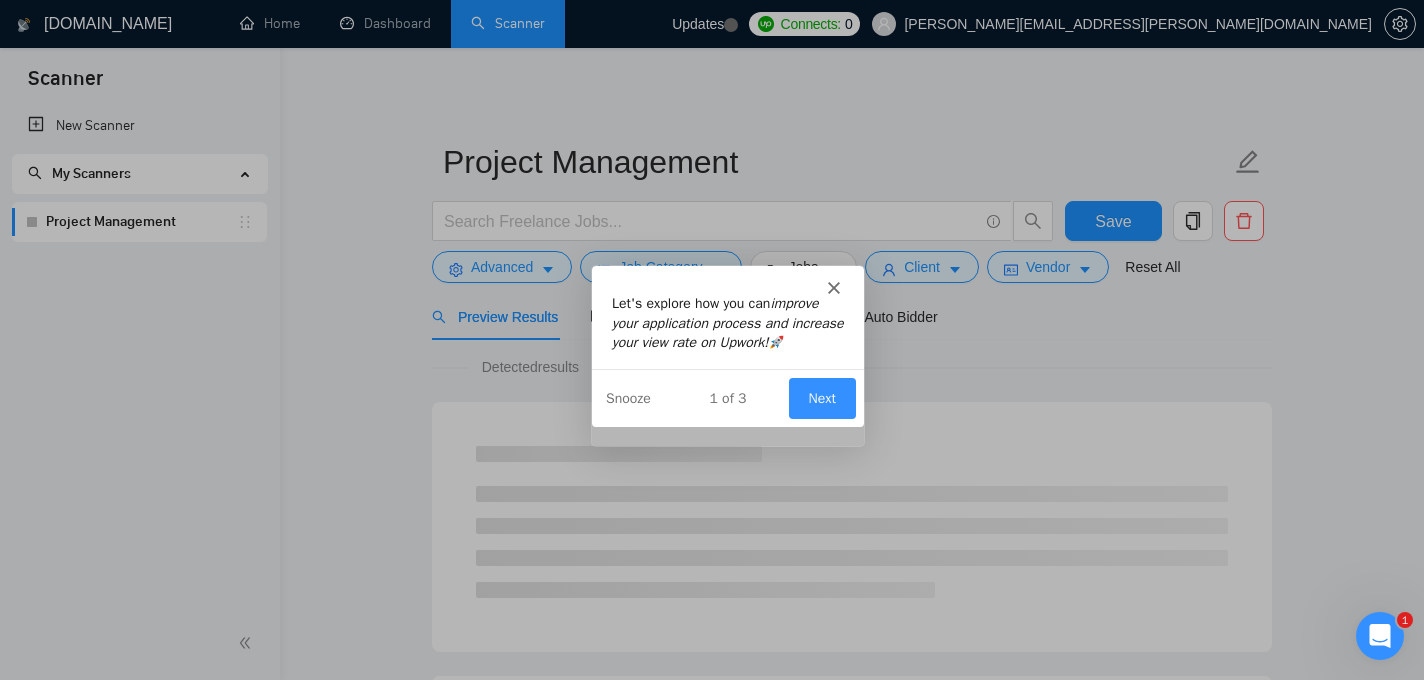 scroll, scrollTop: 0, scrollLeft: 0, axis: both 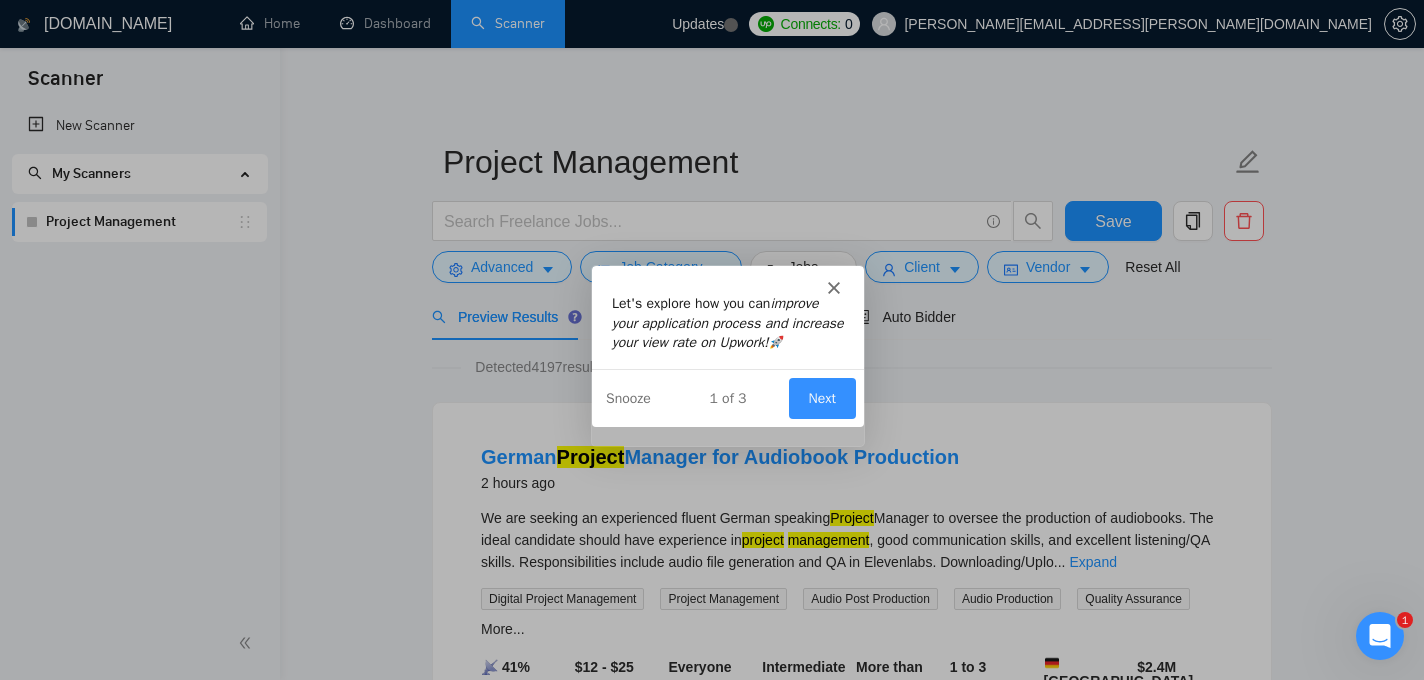 click on "Next" at bounding box center (821, 396) 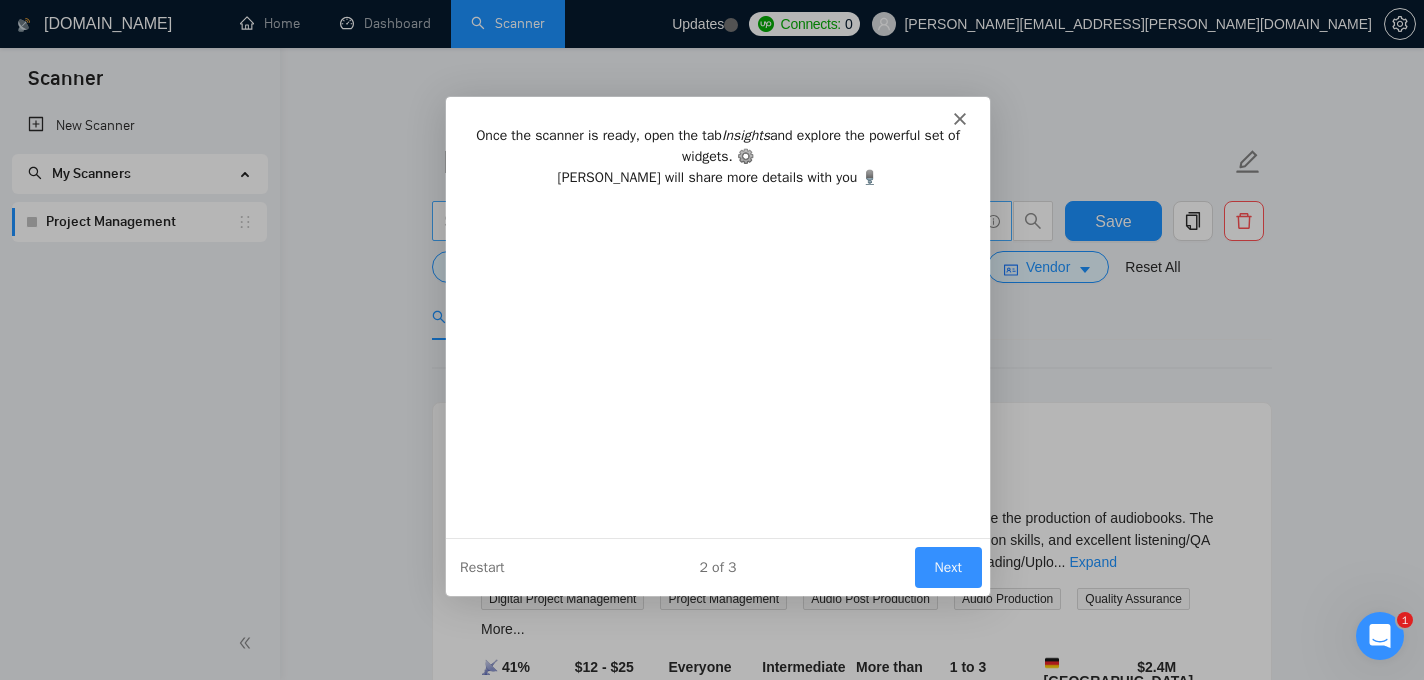 scroll, scrollTop: 0, scrollLeft: 0, axis: both 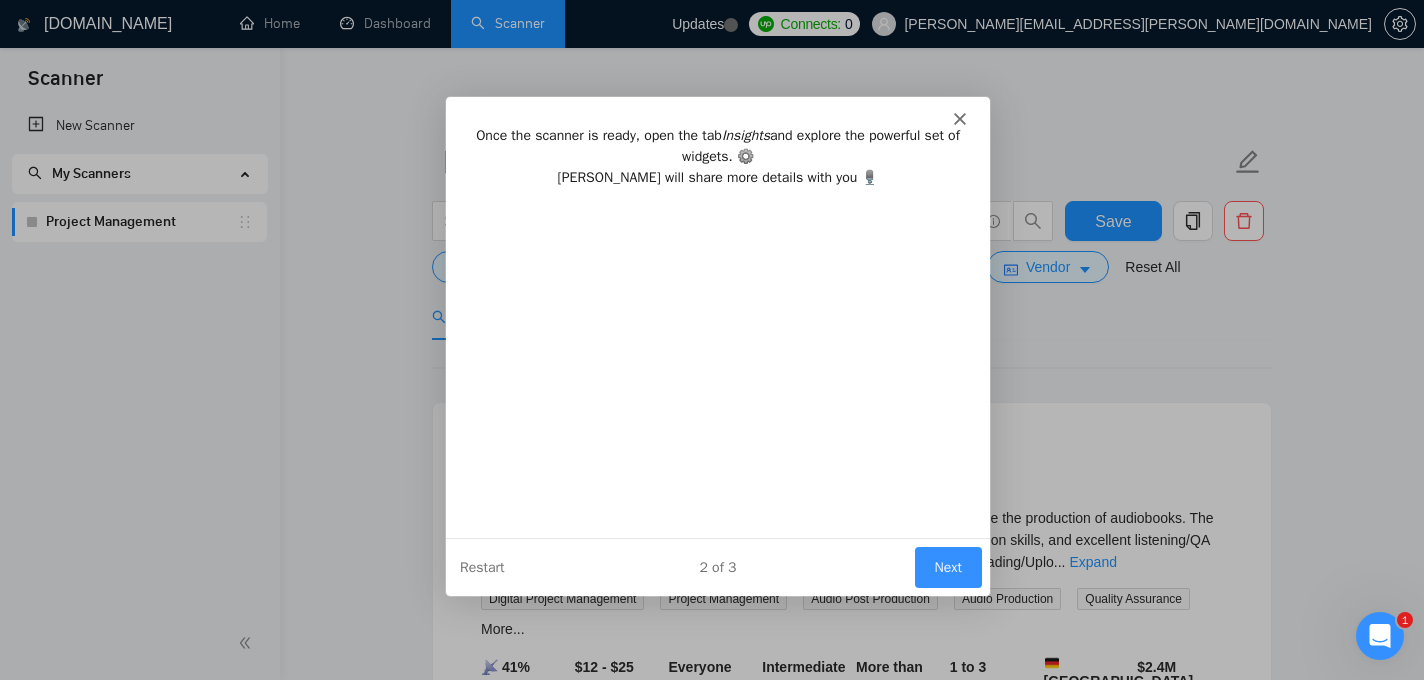 click 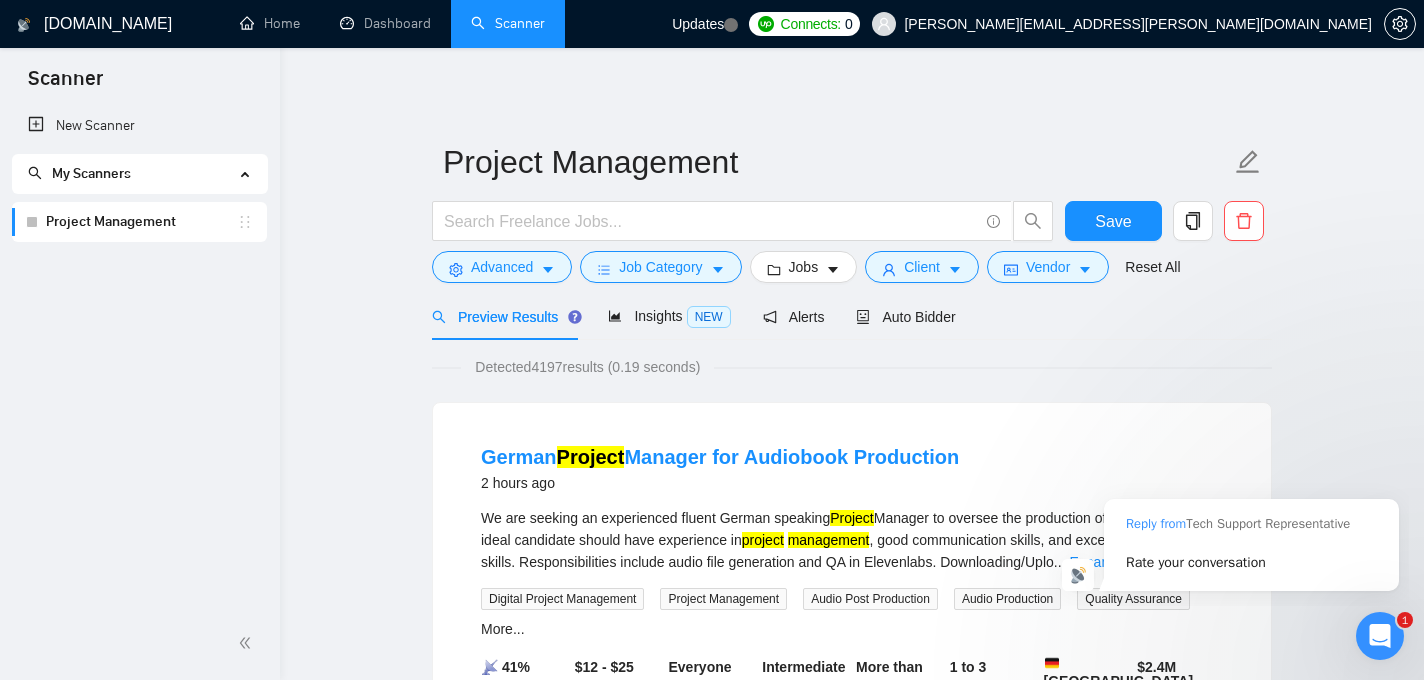 scroll, scrollTop: 0, scrollLeft: 0, axis: both 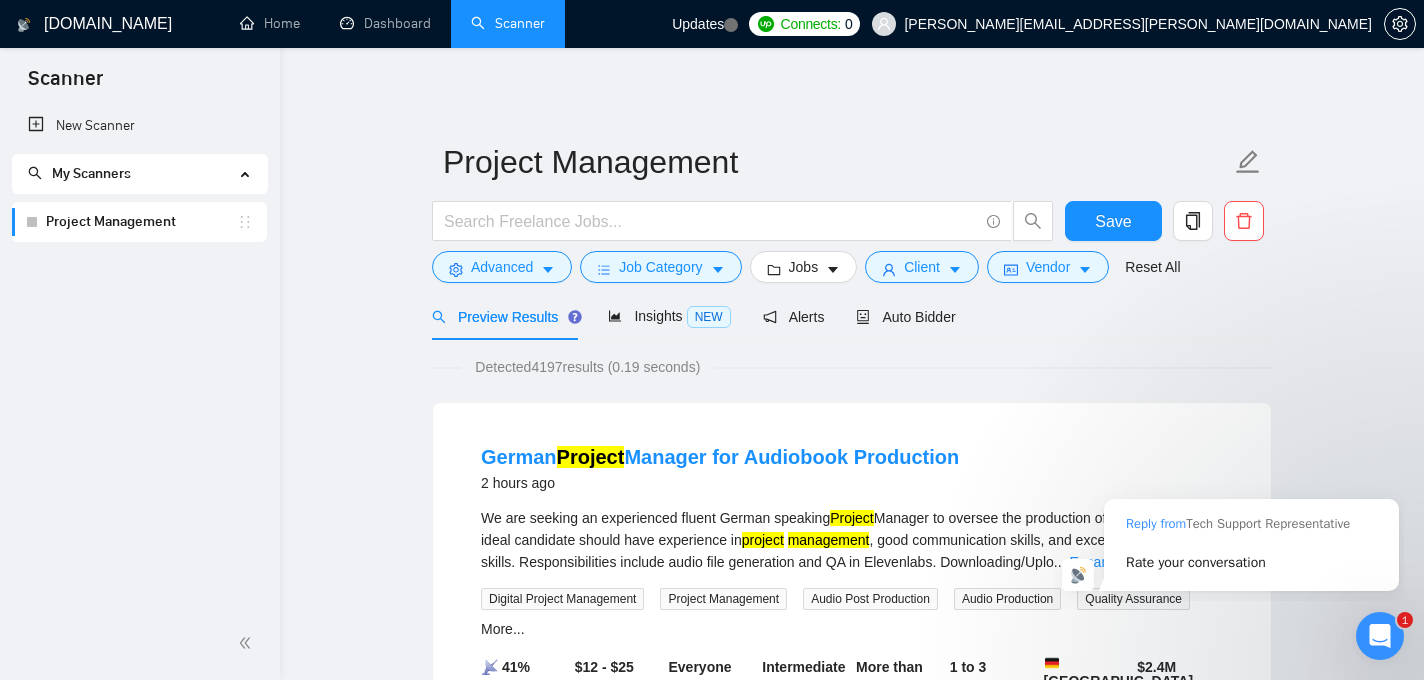 click on "Project Management" at bounding box center [141, 222] 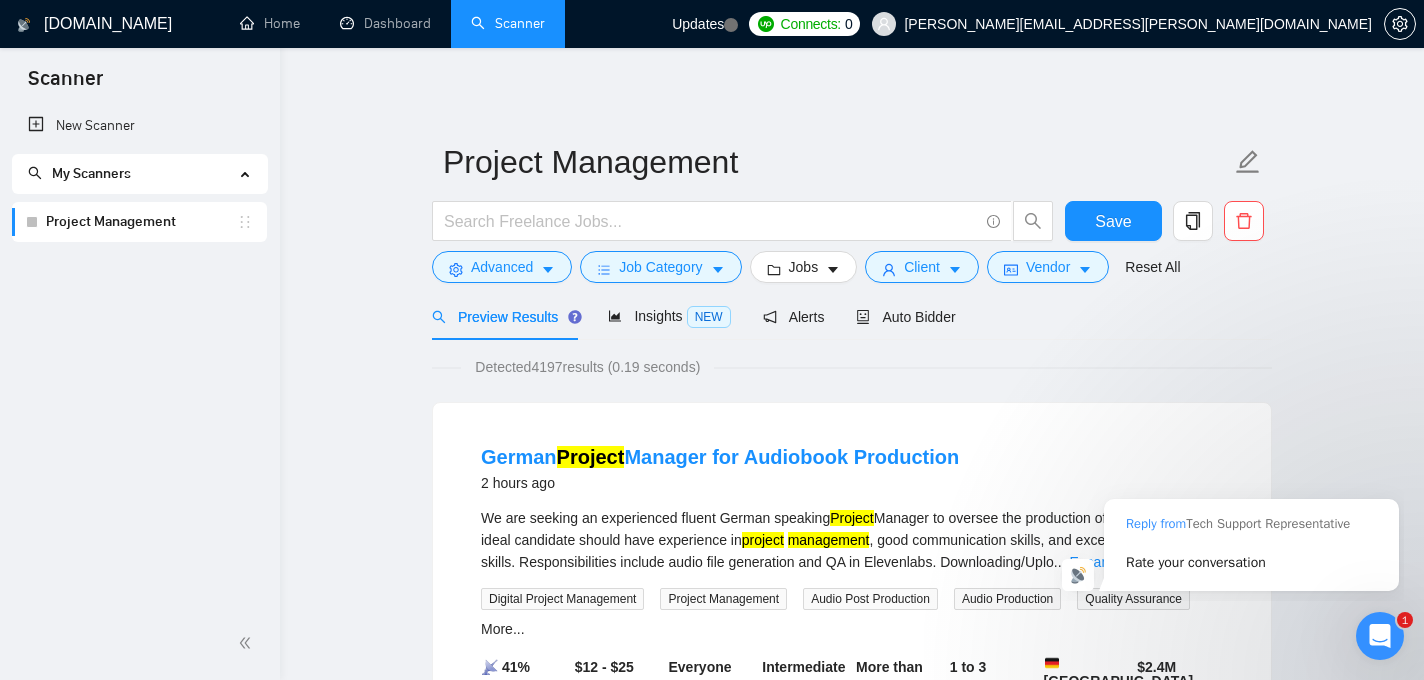 click on "Project Management" at bounding box center [141, 222] 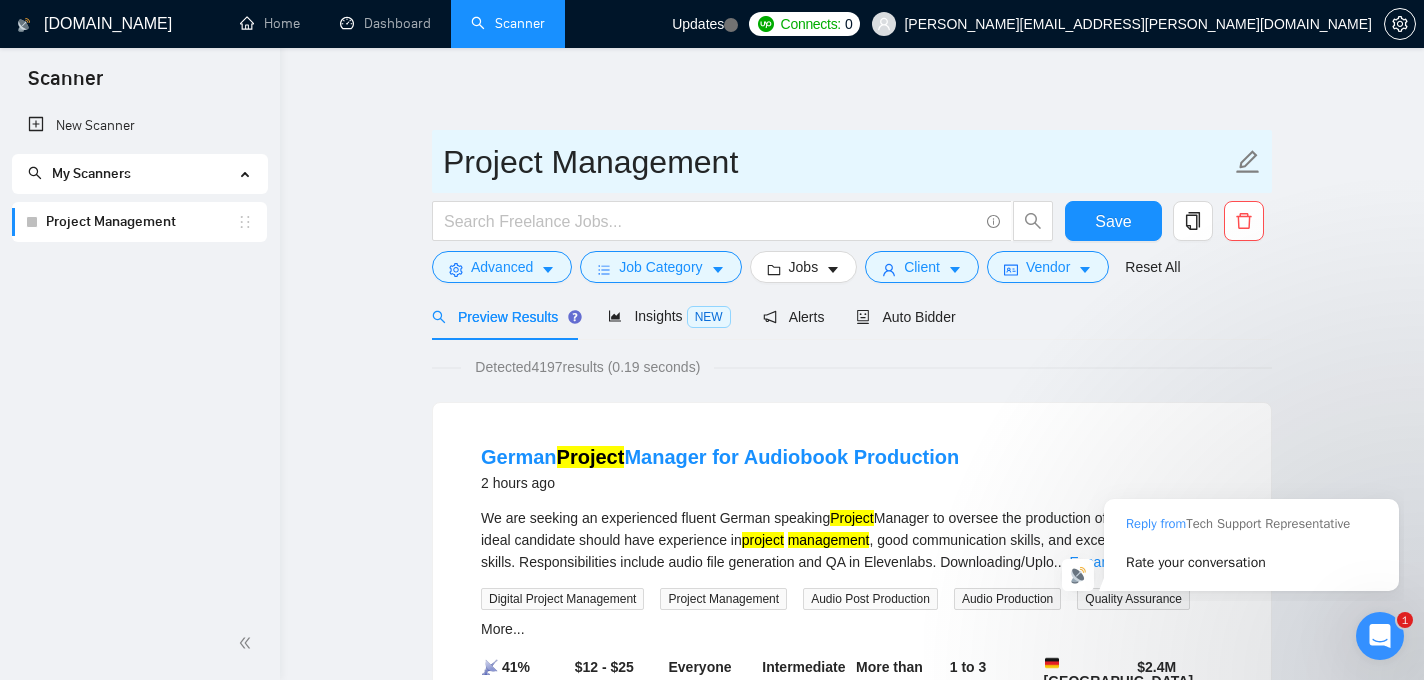 click 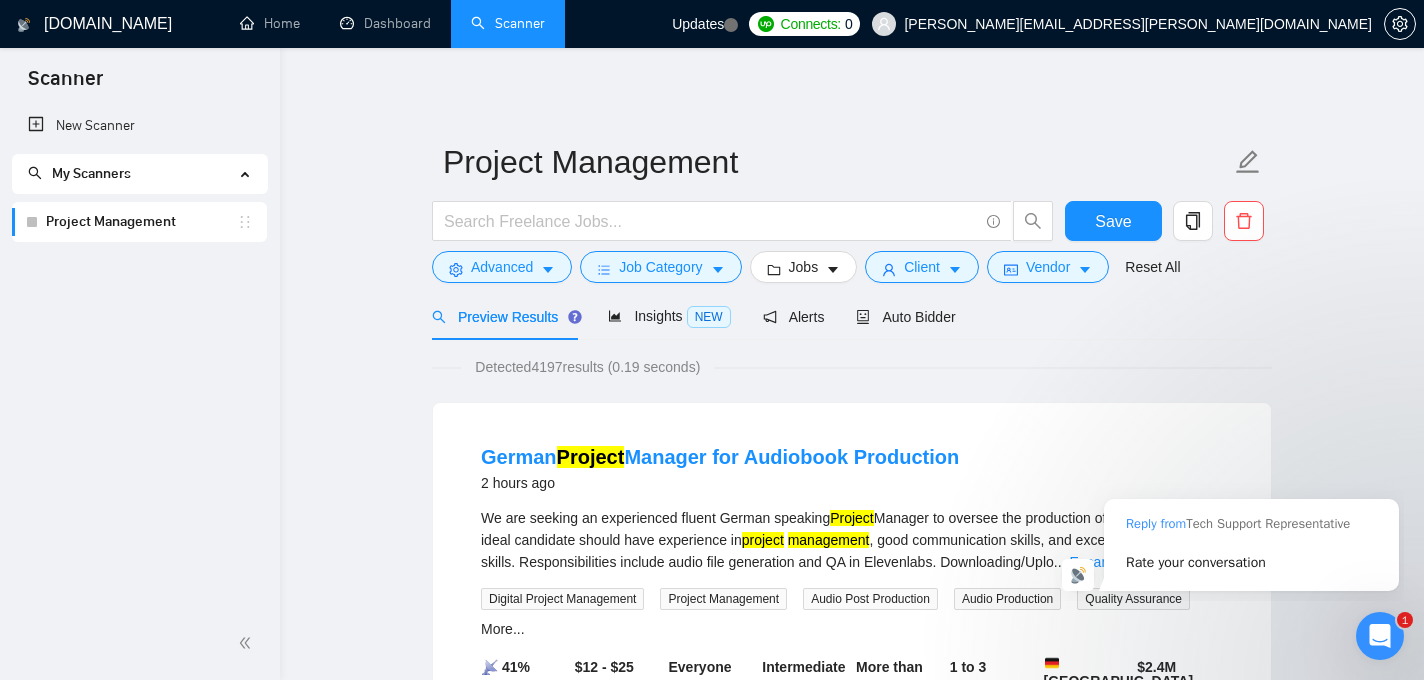 click on "Preview Results Insights NEW Alerts Auto Bidder" at bounding box center (852, 316) 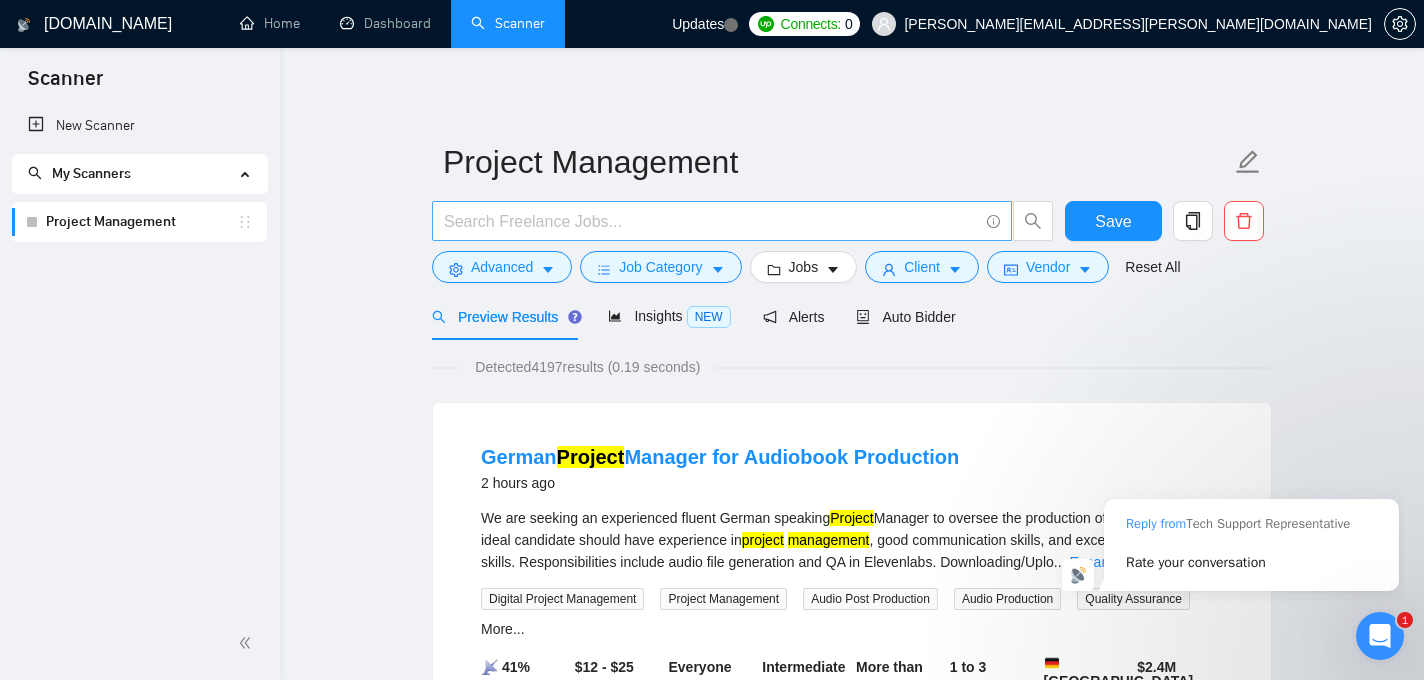 click at bounding box center [711, 221] 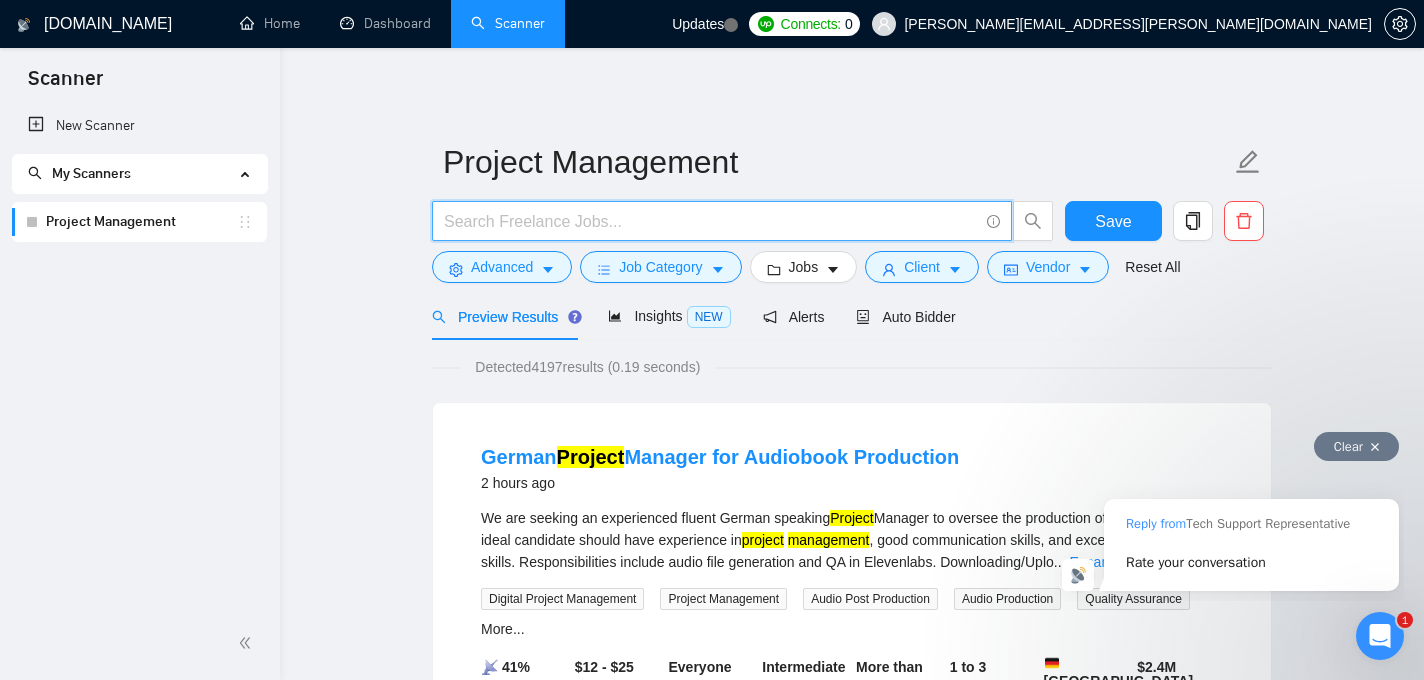click at bounding box center [1375, 447] 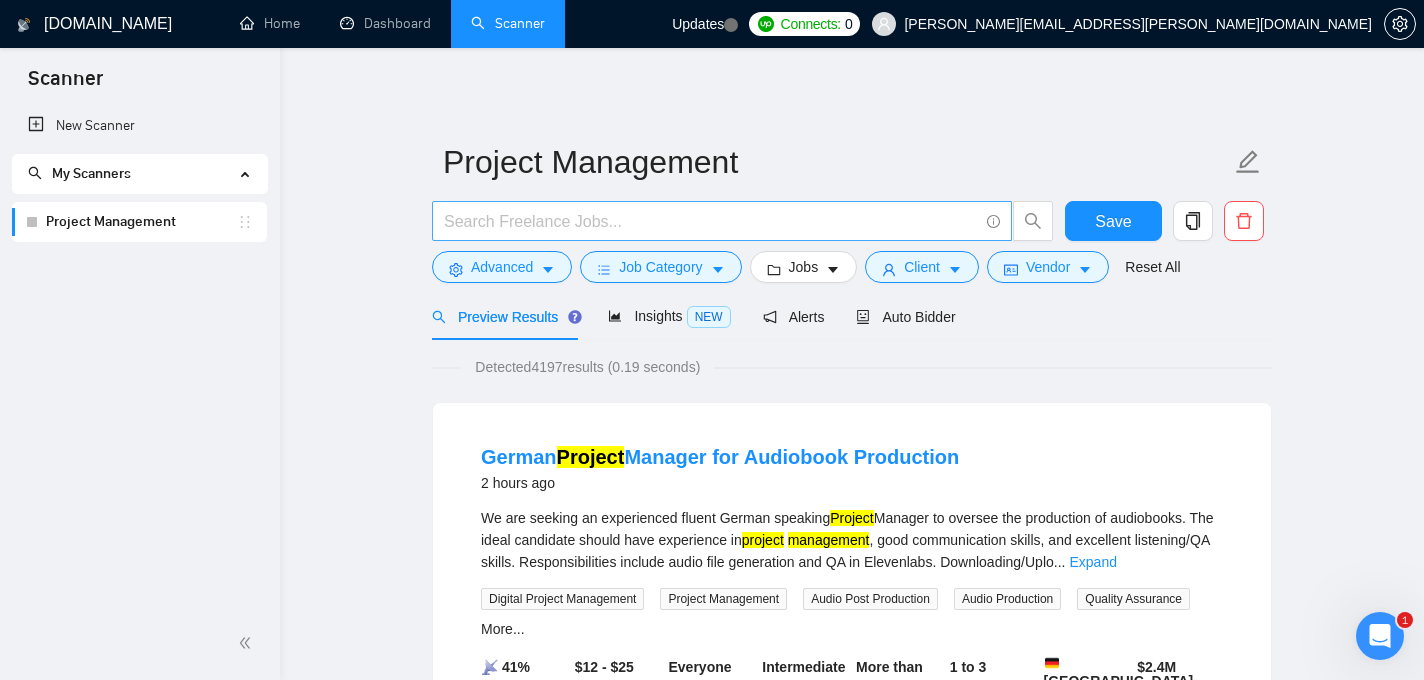 click at bounding box center [711, 221] 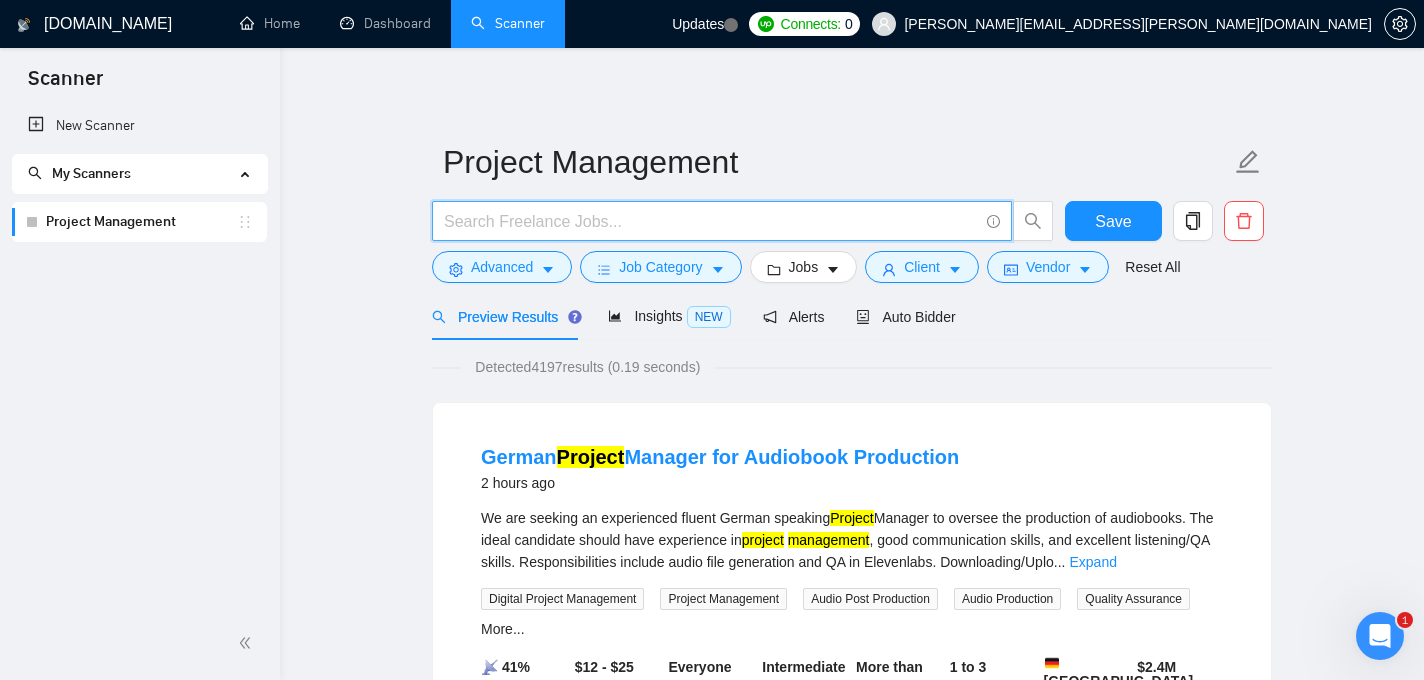 click on "Preview Results" at bounding box center (504, 317) 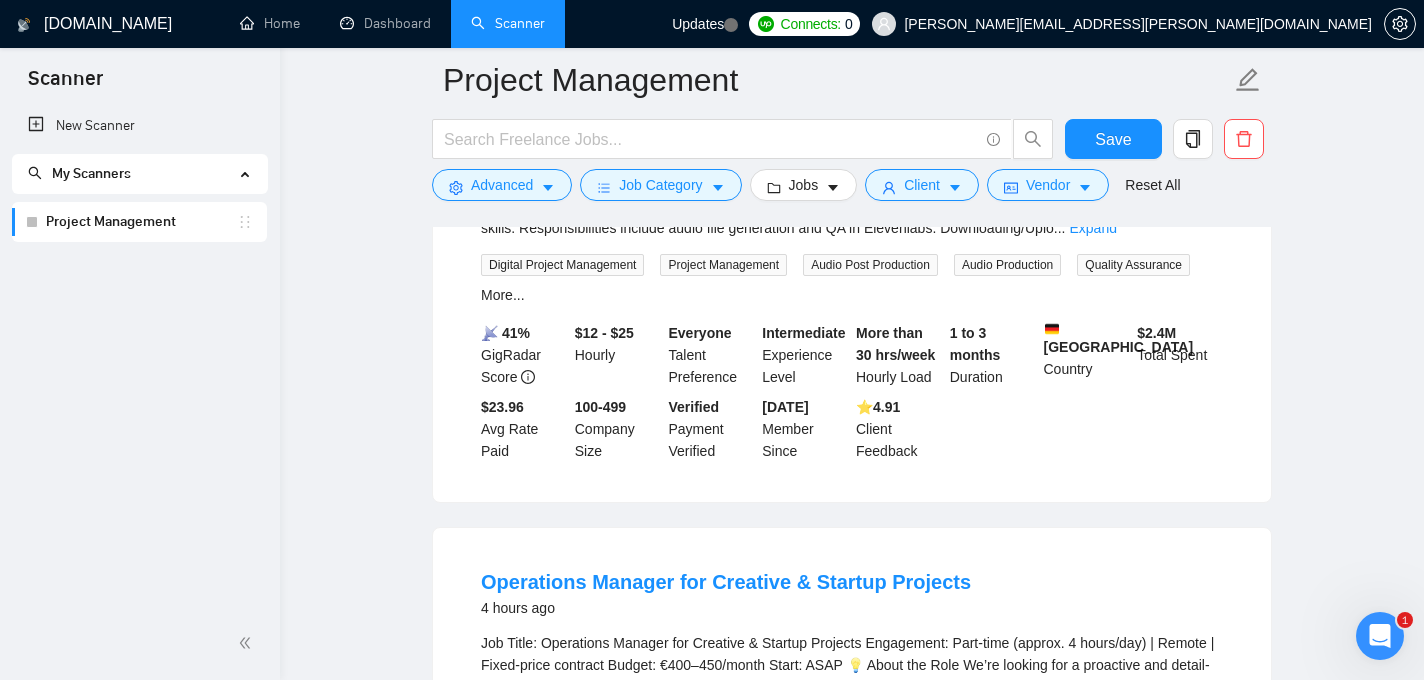 scroll, scrollTop: 158, scrollLeft: 0, axis: vertical 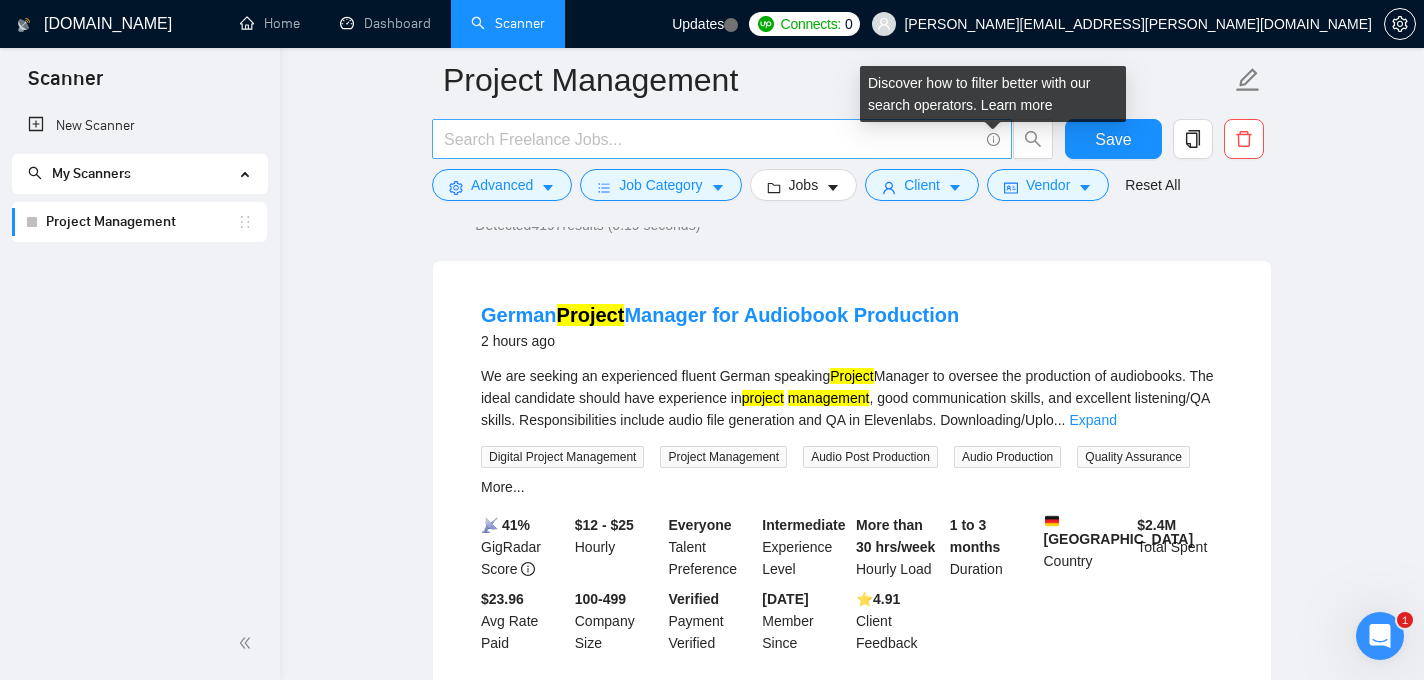 click 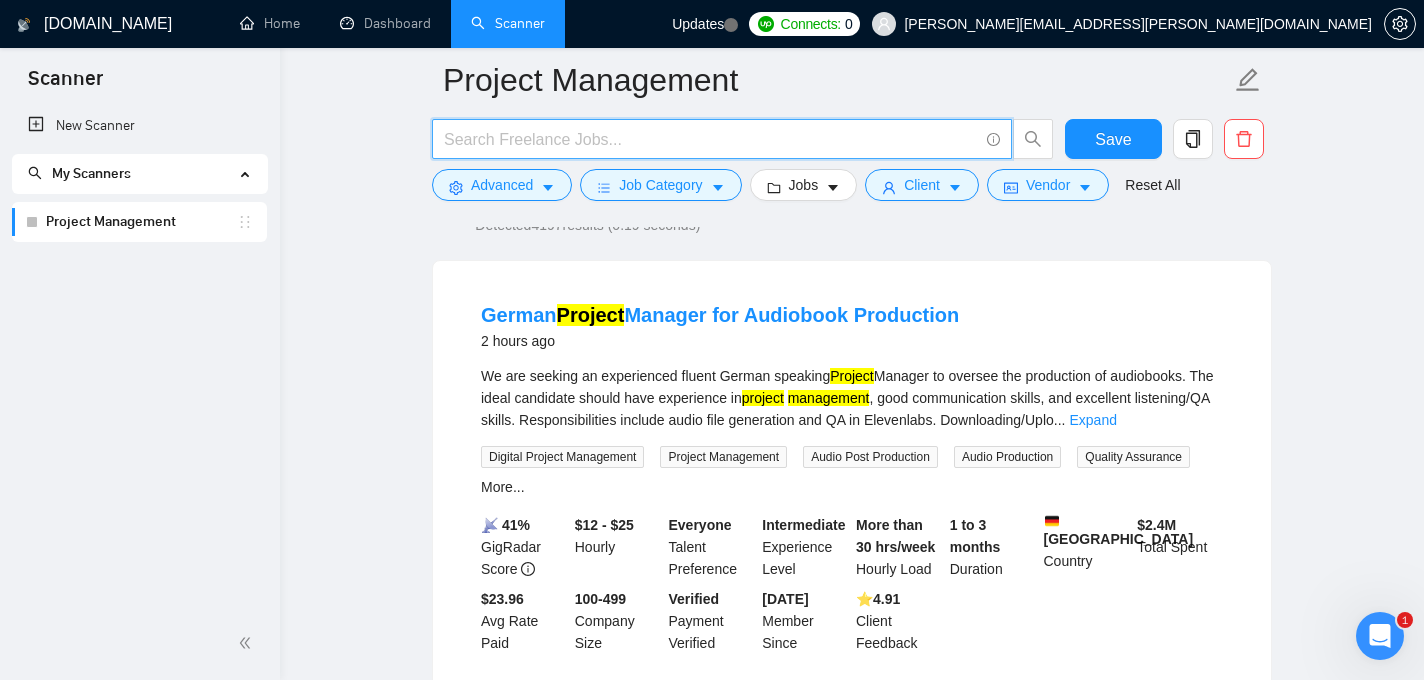 click on "Project Management Save Advanced   Job Category   Jobs   Client   Vendor   Reset All Preview Results Insights NEW Alerts Auto Bidder Detected   4197  results   (0.19 seconds) German  Project  Manager for Audiobook Production 2 hours ago We are seeking an experienced fluent German speaking  Project  Manager to oversee the production of audiobooks. The ideal candidate should have experience in  project   management , good communication skills, and excellent listening/QA skills. Responsibilities include audio file generation and QA in Elevenlabs. Downloading/Uplo ... Expand Digital Project Management Project Management Audio Post Production Audio Production Quality Assurance More... 📡   41% GigRadar Score   $12 - $25 Hourly Everyone Talent Preference Intermediate Experience Level More than 30 hrs/week Hourly Load 1 to 3 months Duration   [GEOGRAPHIC_DATA] Country $ 2.4M Total Spent $23.96 Avg Rate Paid 100-499 Company Size Verified Payment Verified [DATE] Member Since ⭐️  4.91 Client Feedback 4 hours ago ..." at bounding box center (852, 2354) 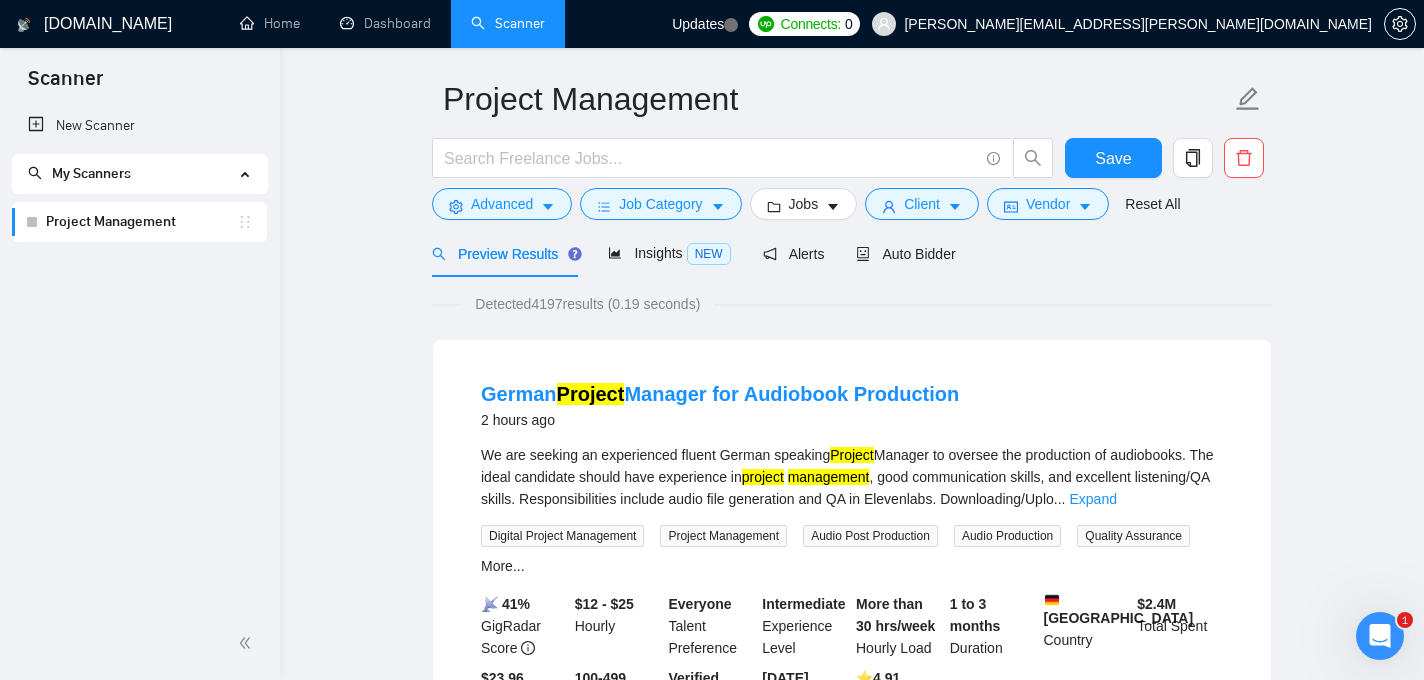 scroll, scrollTop: 0, scrollLeft: 0, axis: both 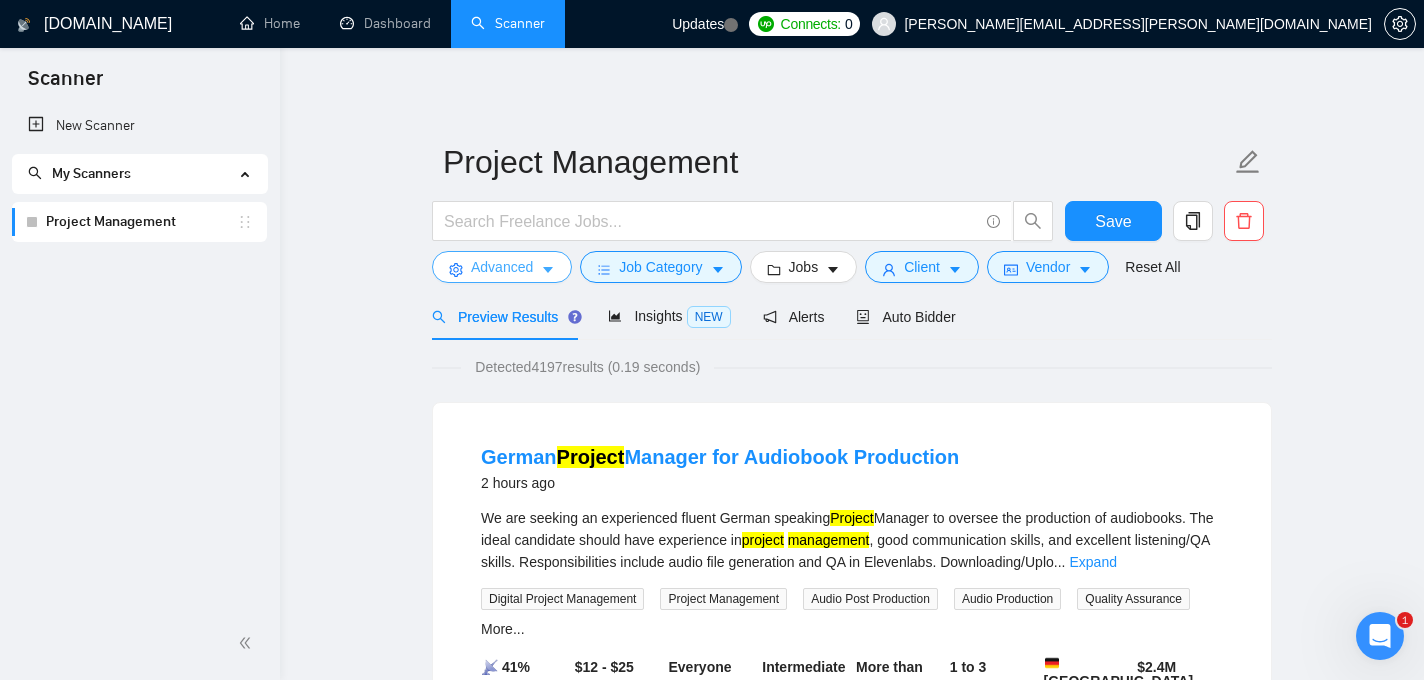 click 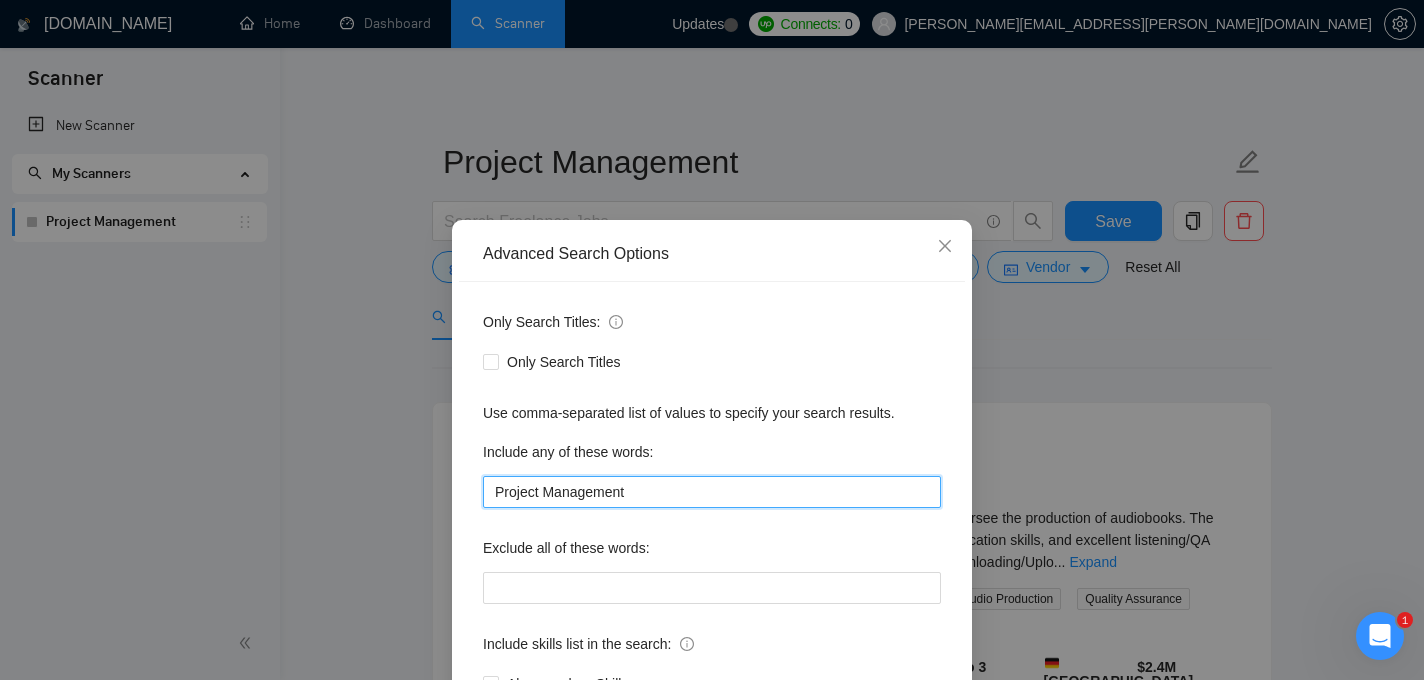 click on "Project Management" at bounding box center (712, 492) 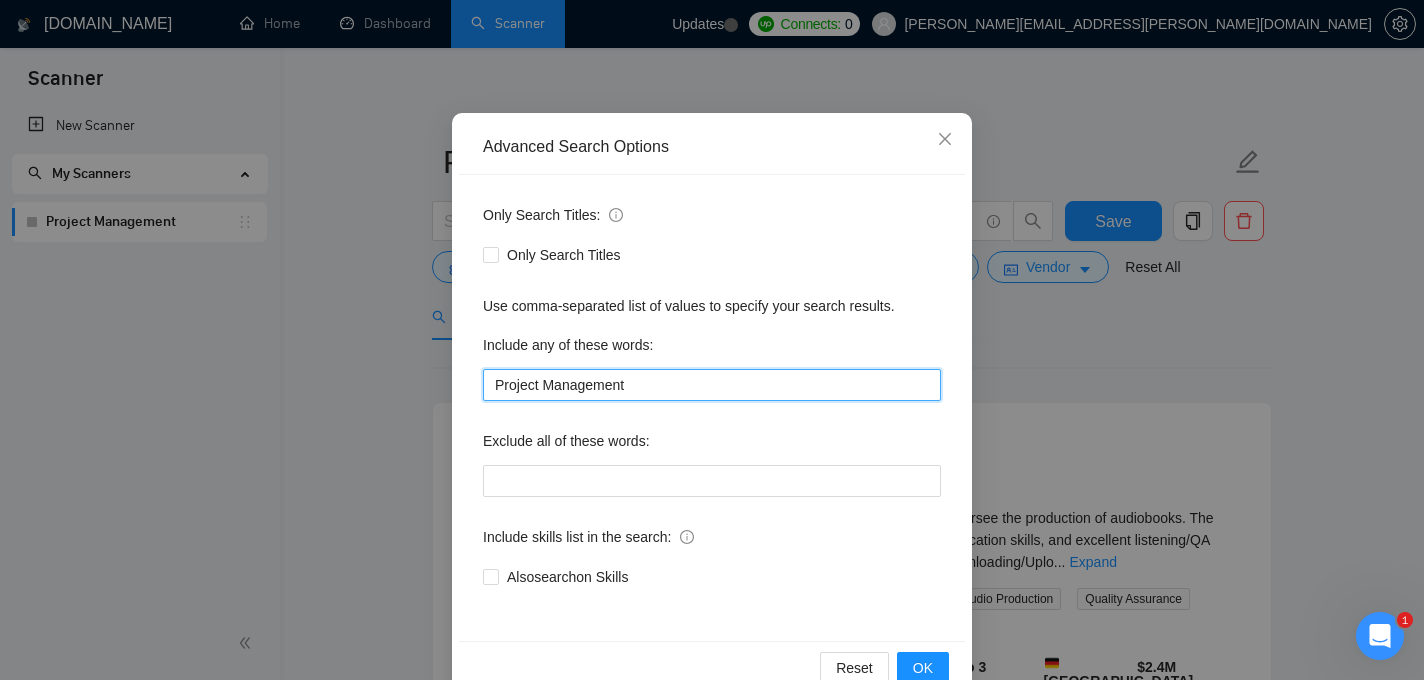 scroll, scrollTop: 99, scrollLeft: 0, axis: vertical 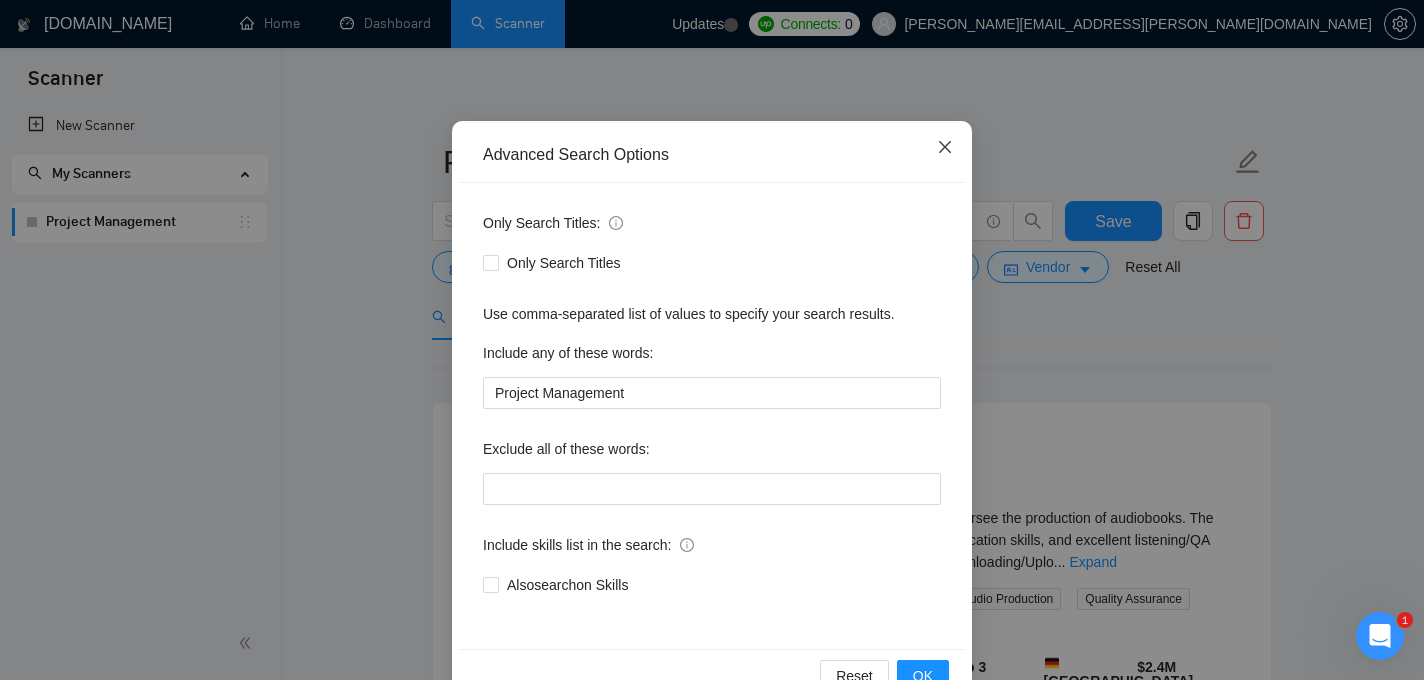 click 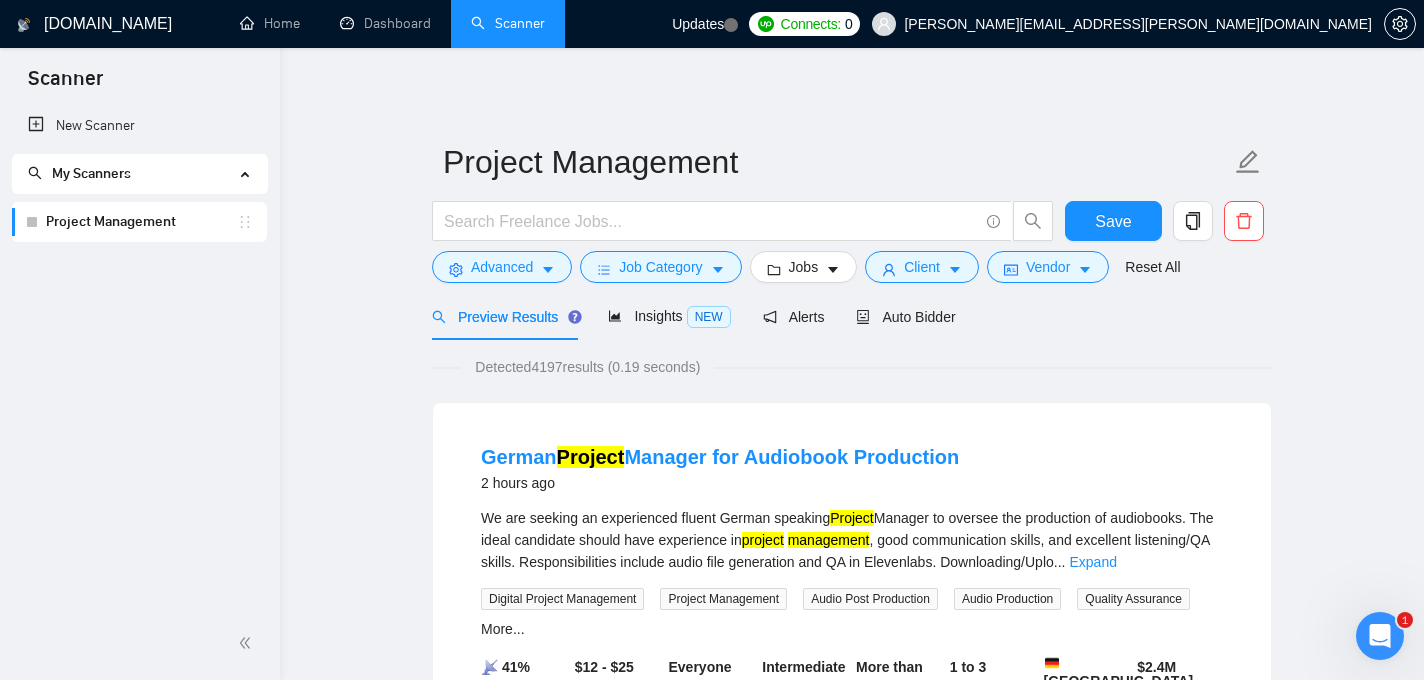scroll, scrollTop: 52, scrollLeft: 0, axis: vertical 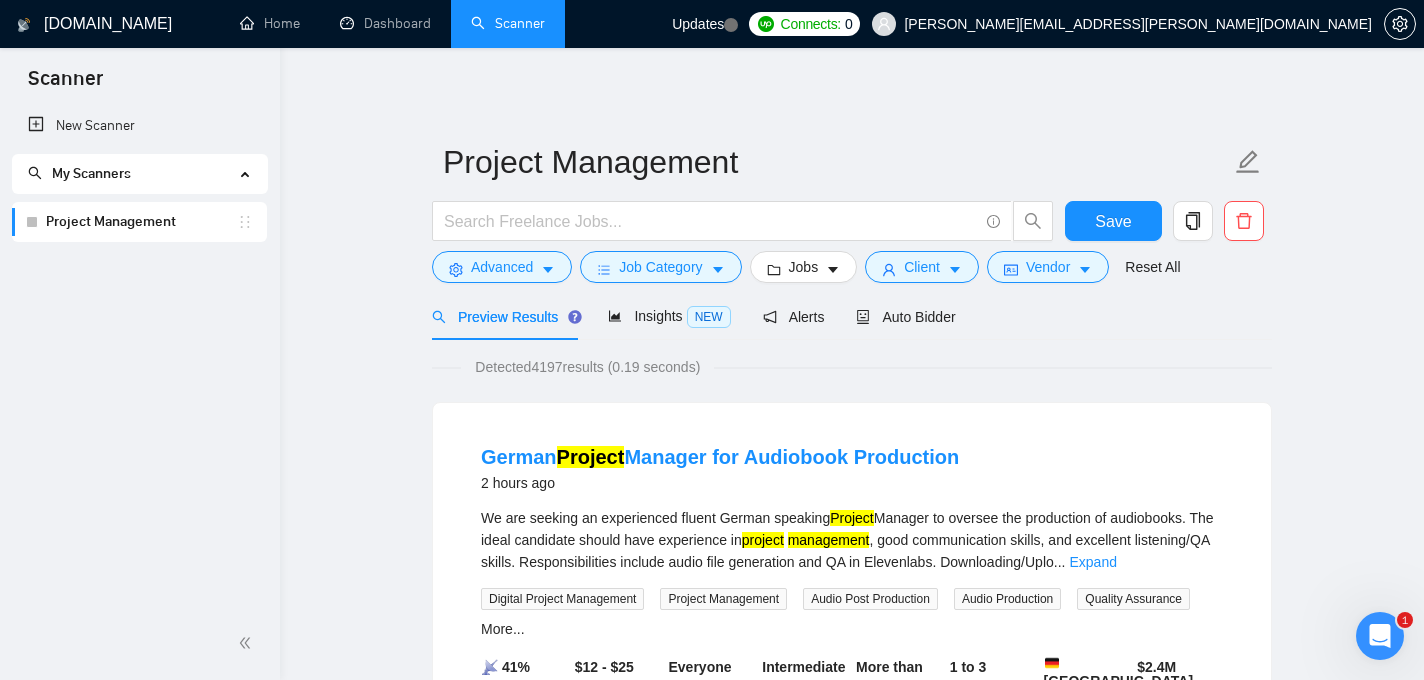 click on "My Scanners" at bounding box center (91, 173) 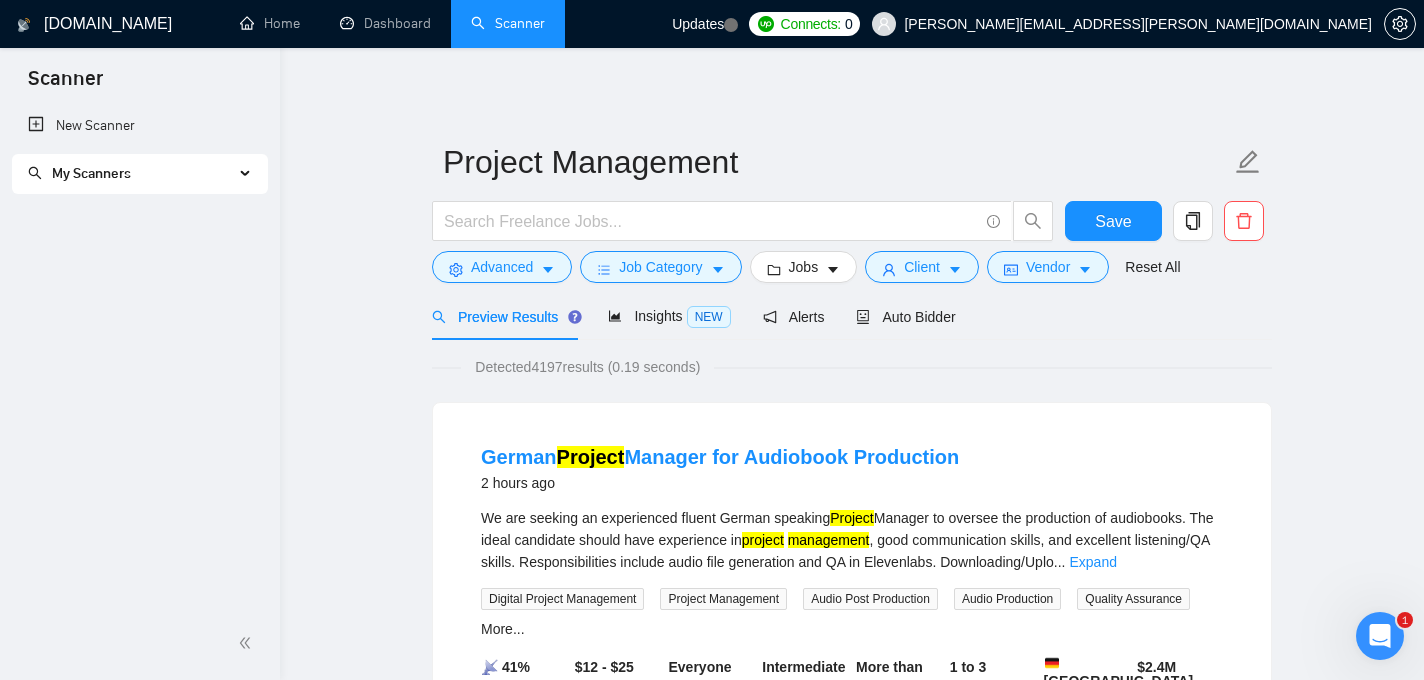 click on "My Scanners" at bounding box center (91, 173) 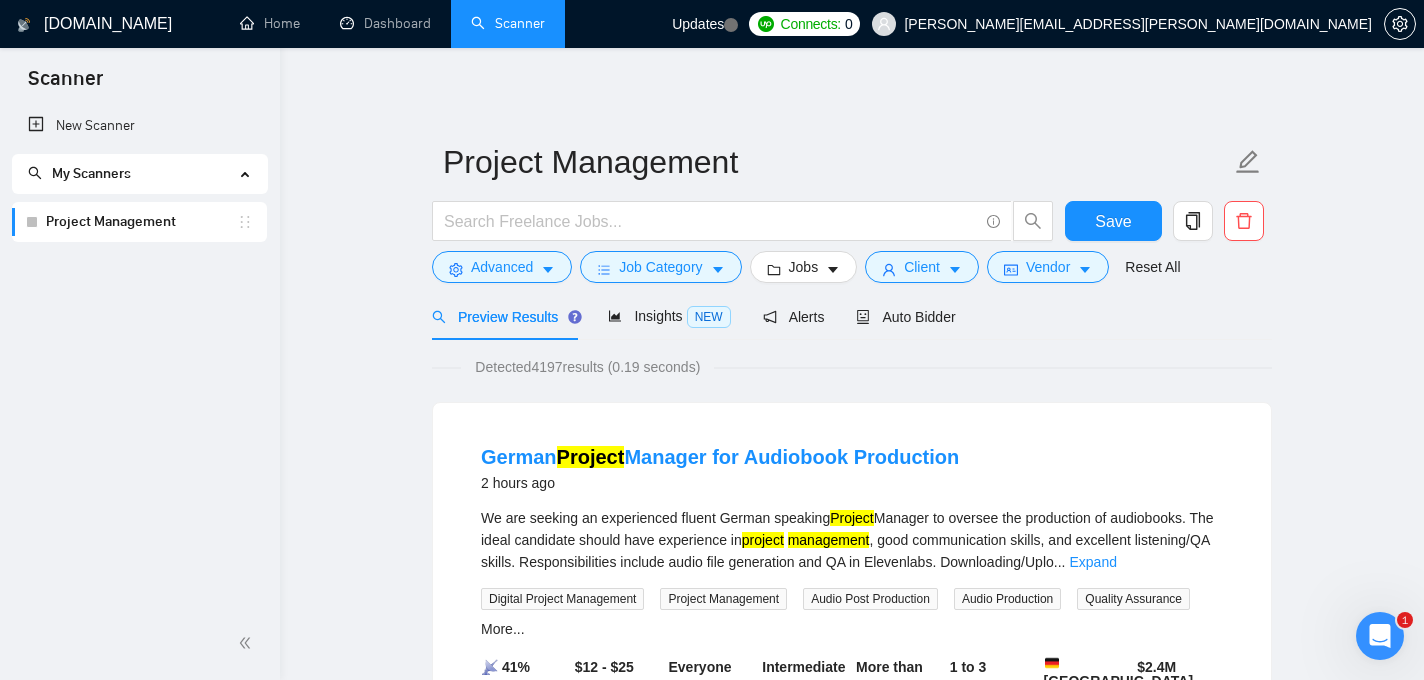 click on "Project Management" at bounding box center [141, 222] 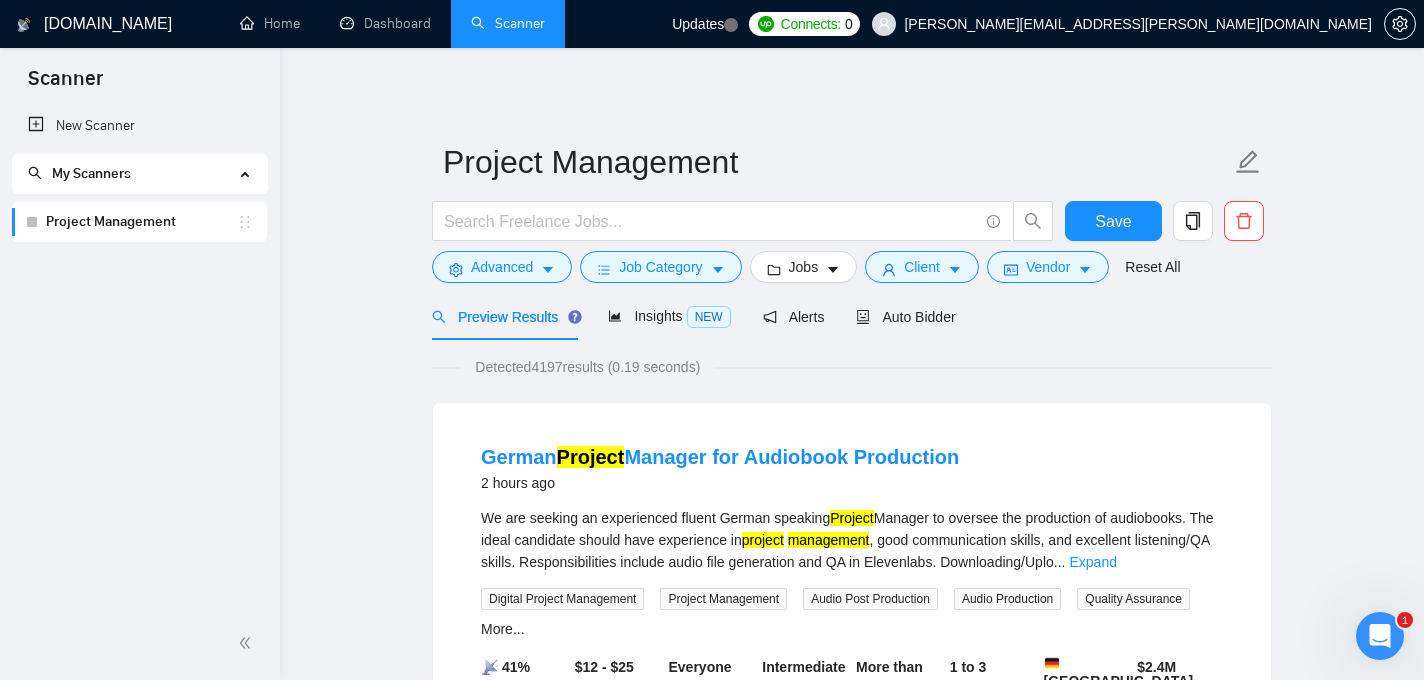 click on "Project Management" at bounding box center (141, 222) 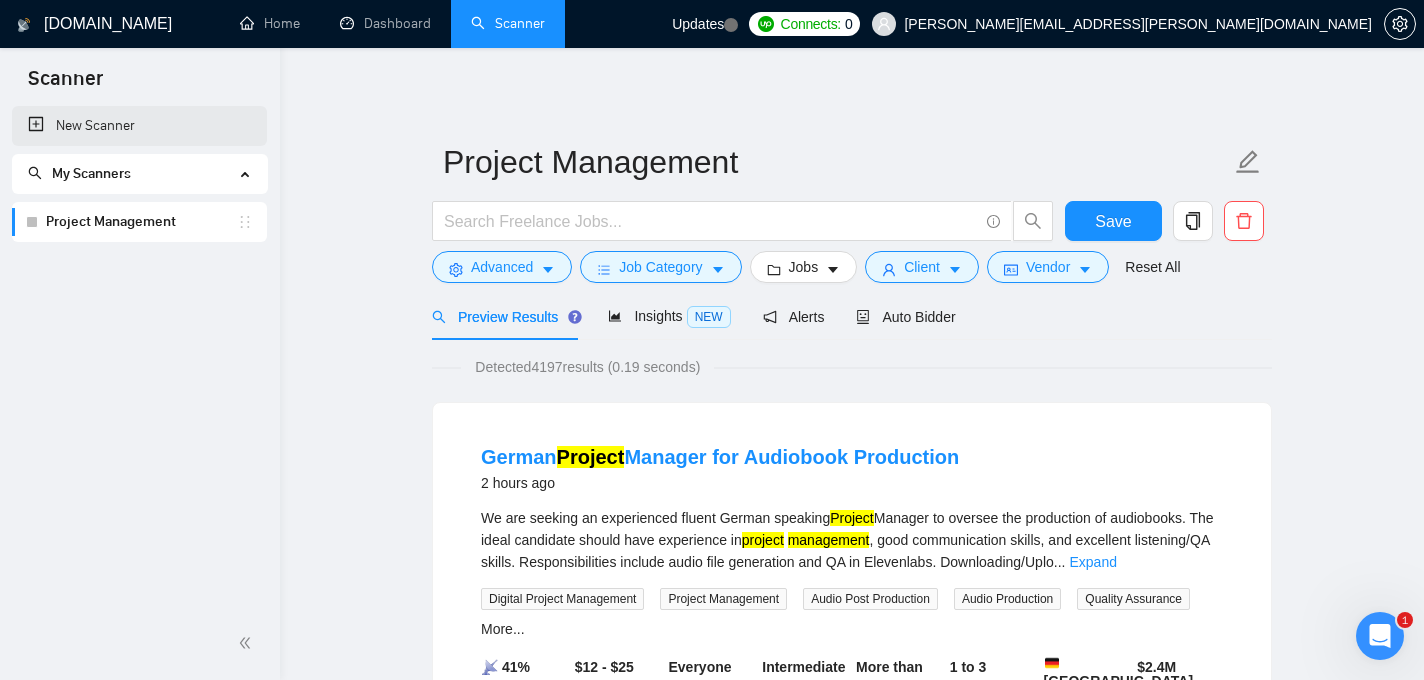 click on "New Scanner" at bounding box center (139, 126) 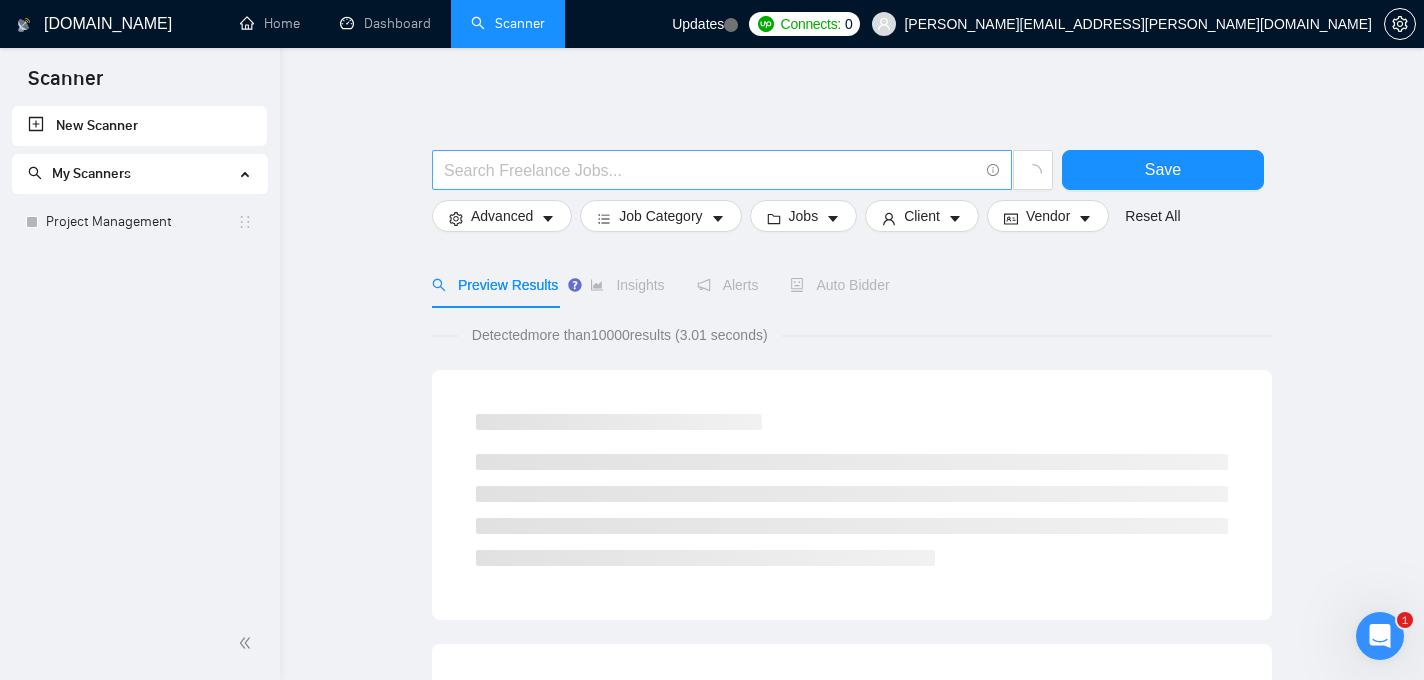 click at bounding box center (711, 170) 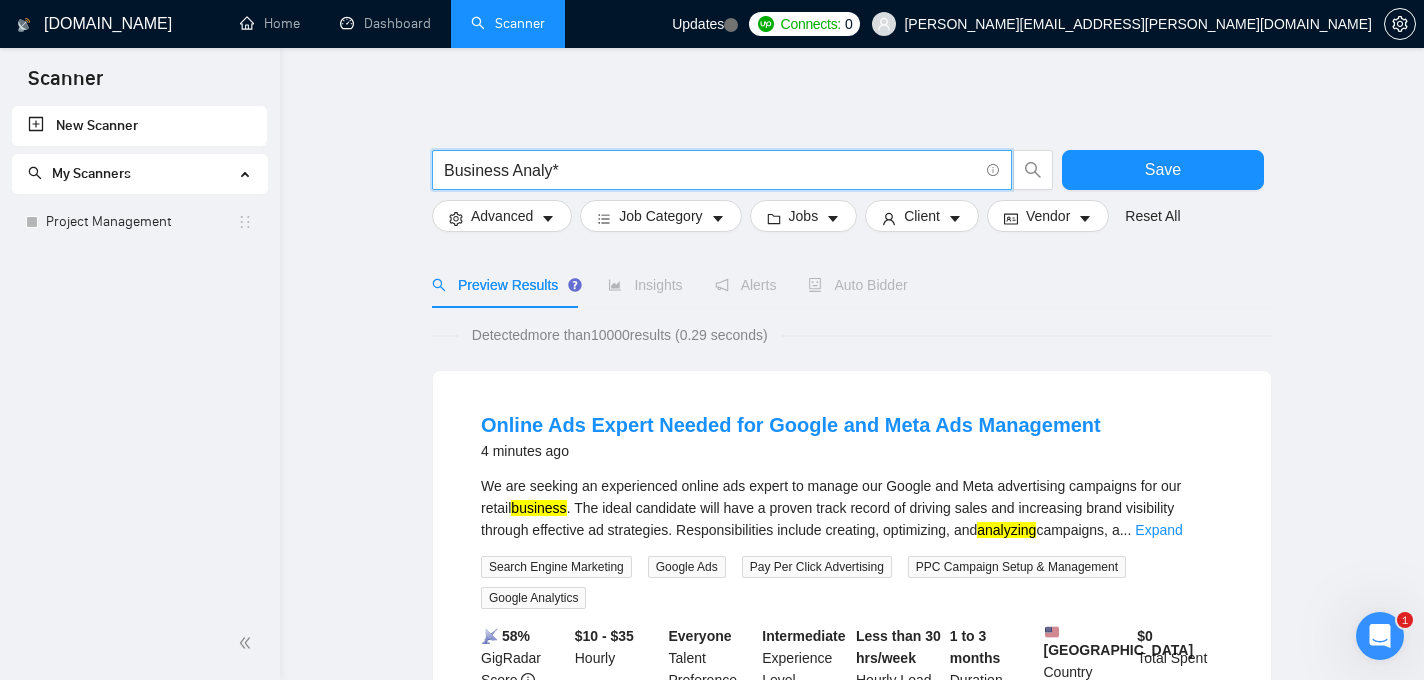 click on "Business Analy*" at bounding box center [711, 170] 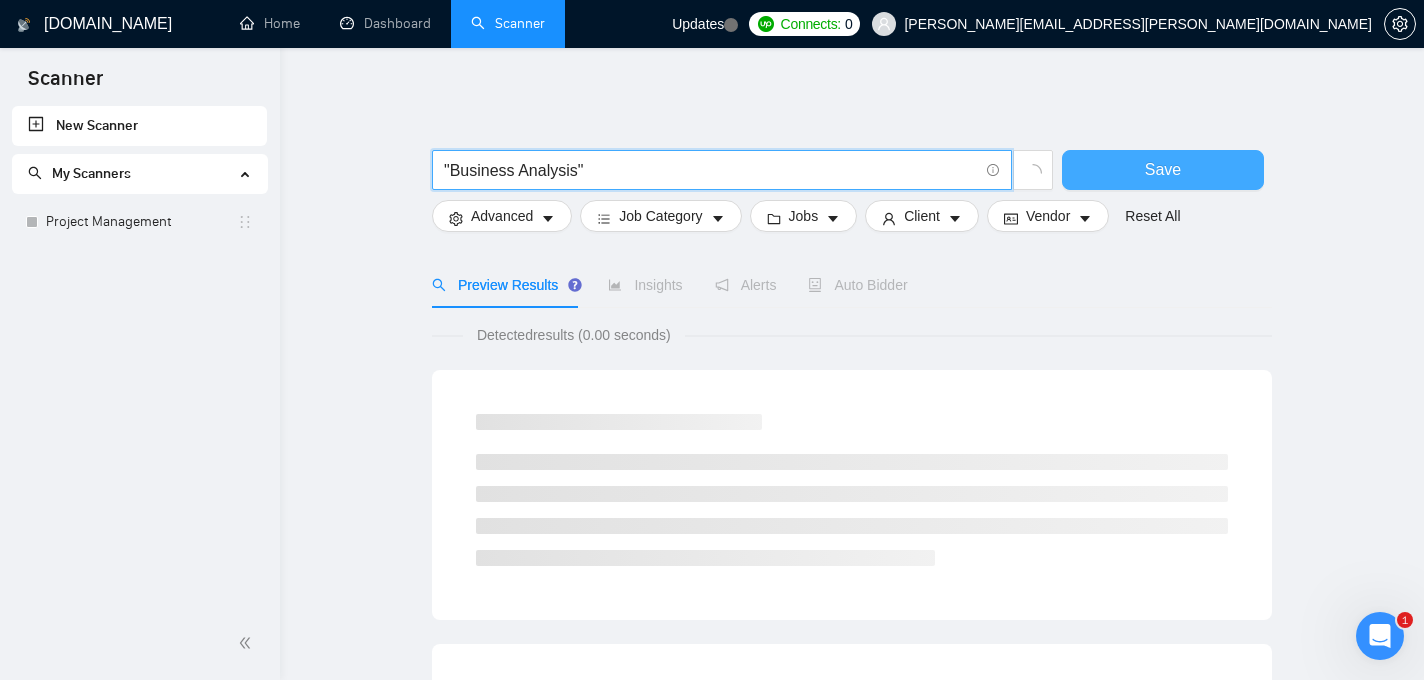type on ""Business Analysis"" 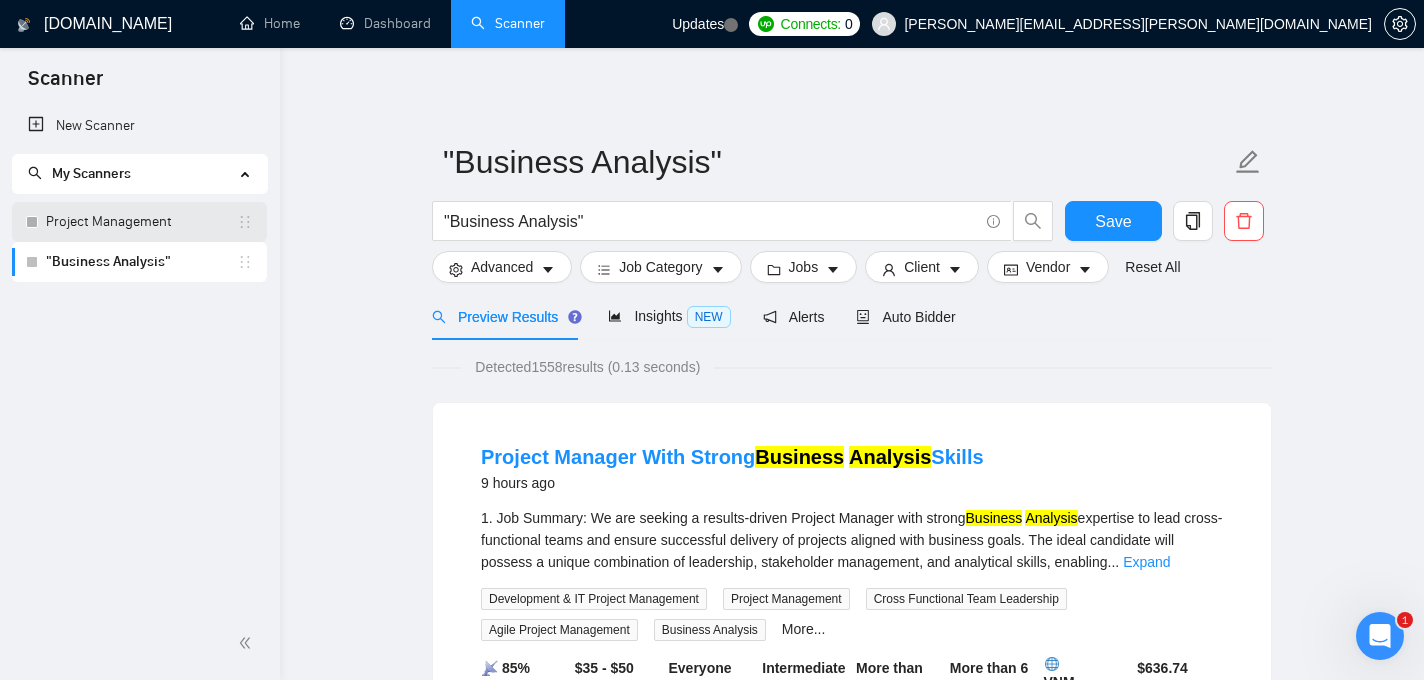click on "Project Management" at bounding box center [141, 222] 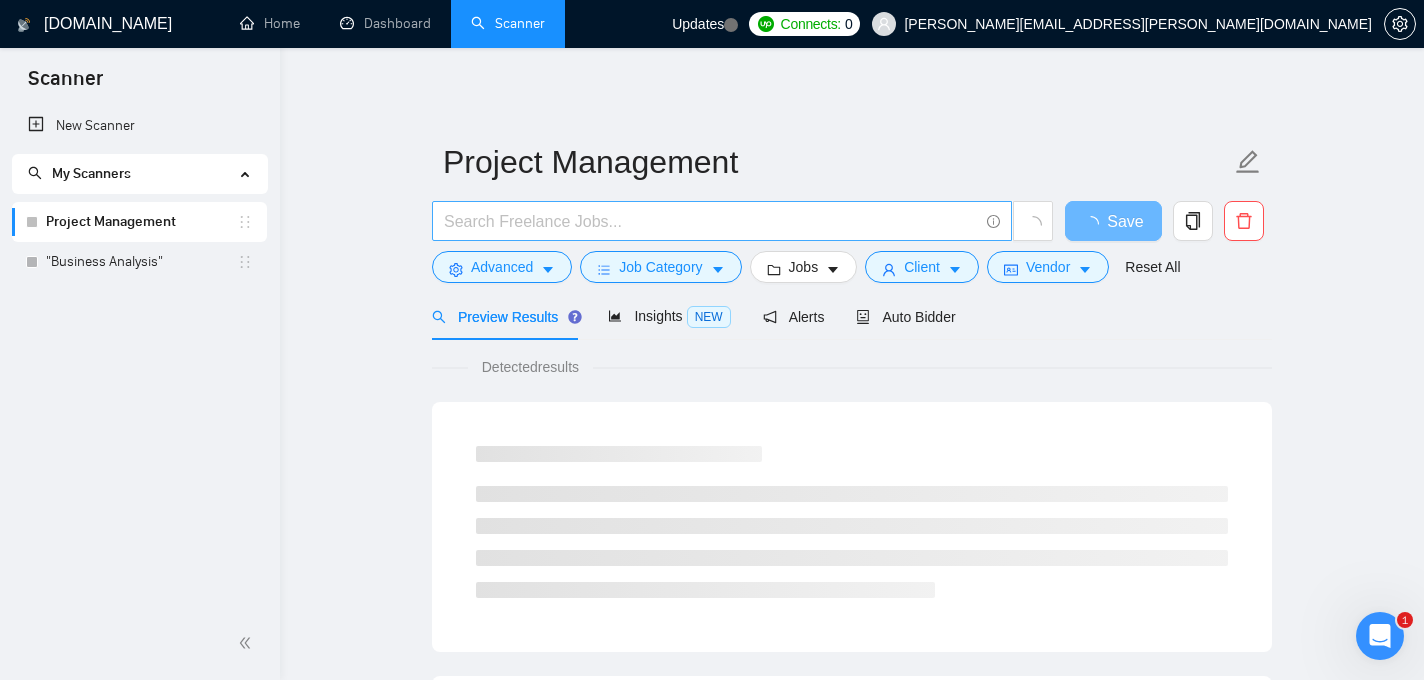 click at bounding box center [711, 221] 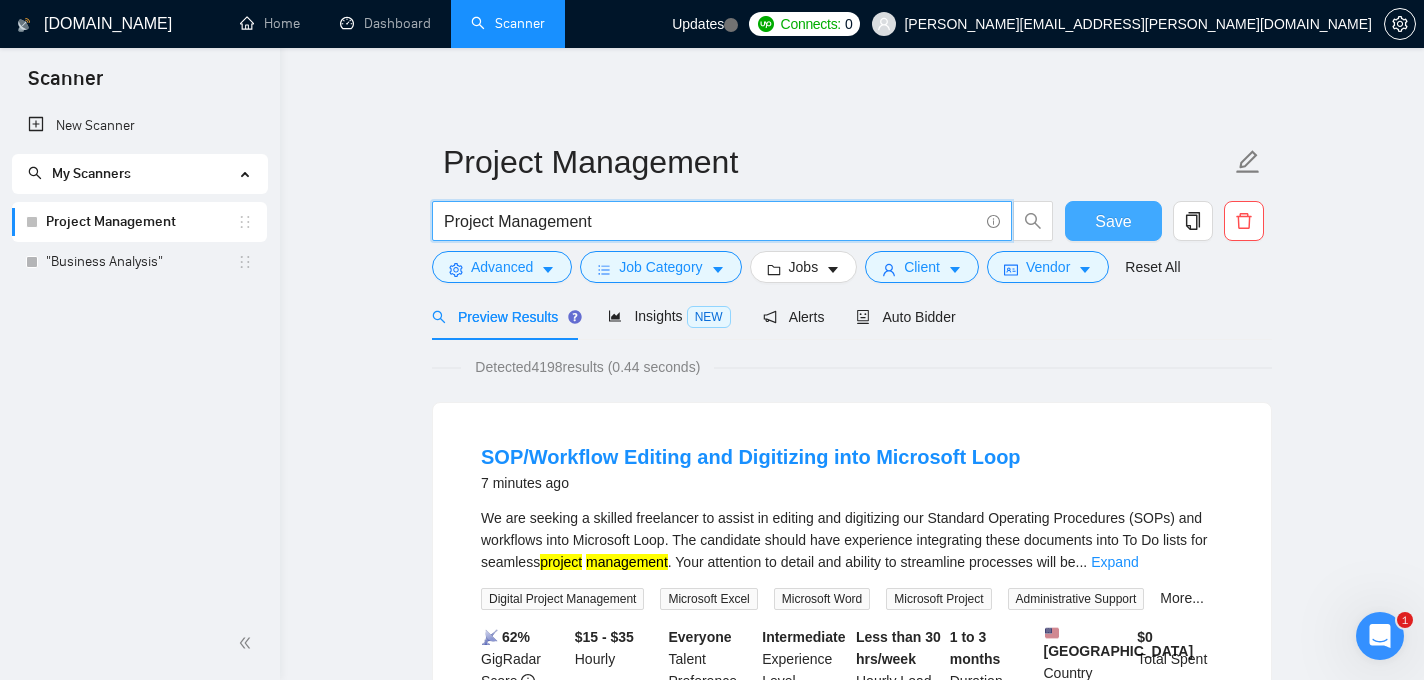 type on "Project Management" 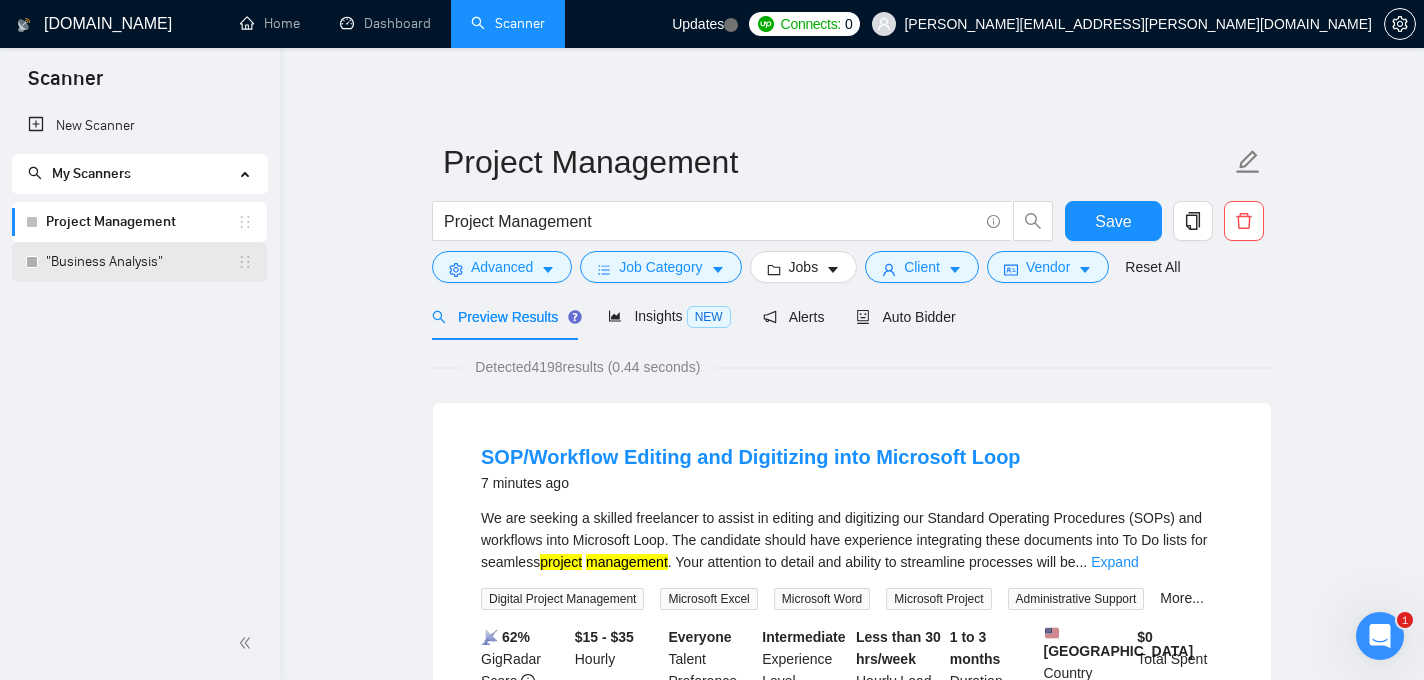 click on ""Business Analysis"" at bounding box center [141, 262] 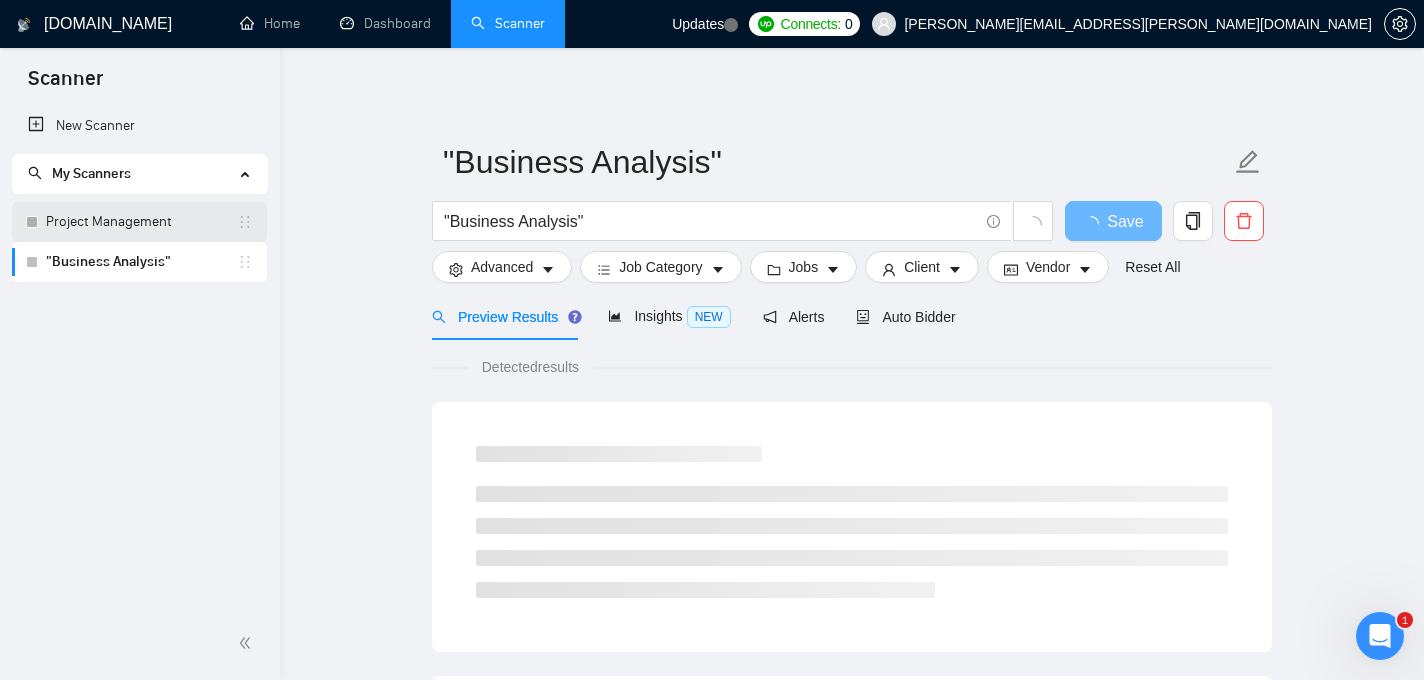 click on "Project Management" at bounding box center (141, 222) 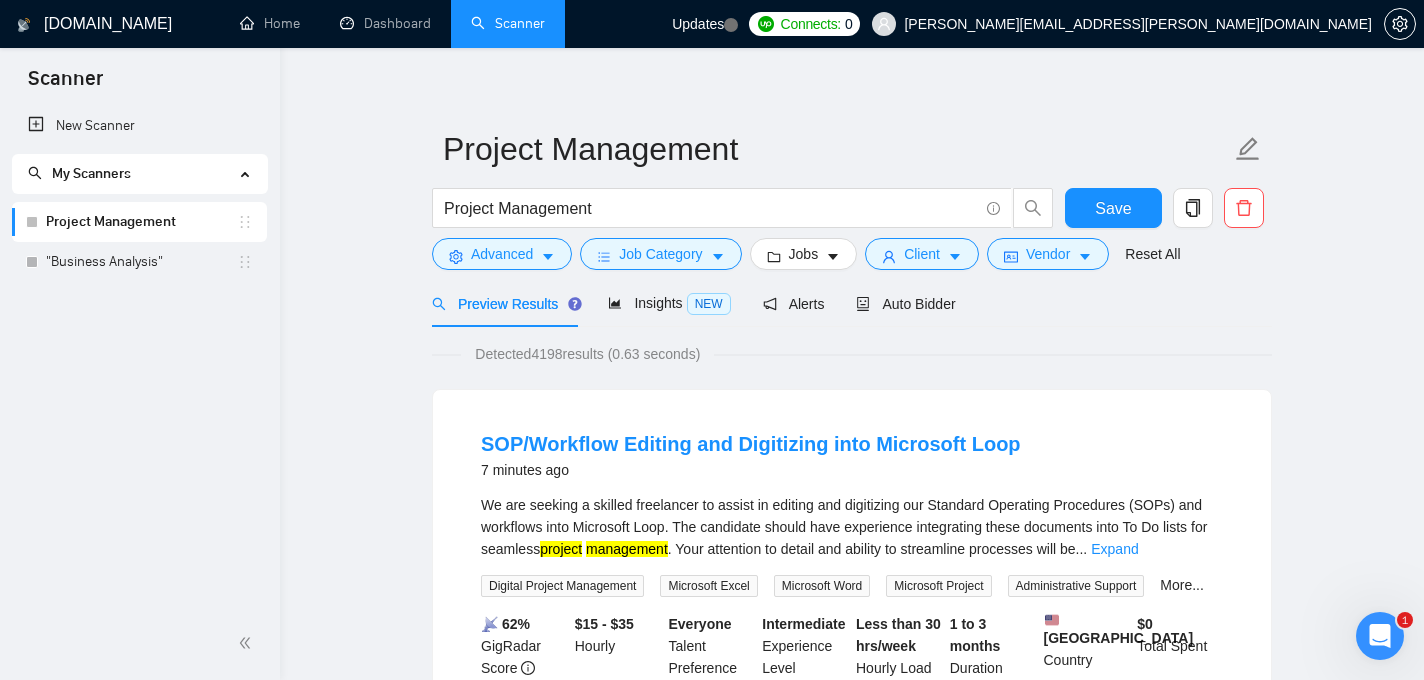 scroll, scrollTop: 0, scrollLeft: 0, axis: both 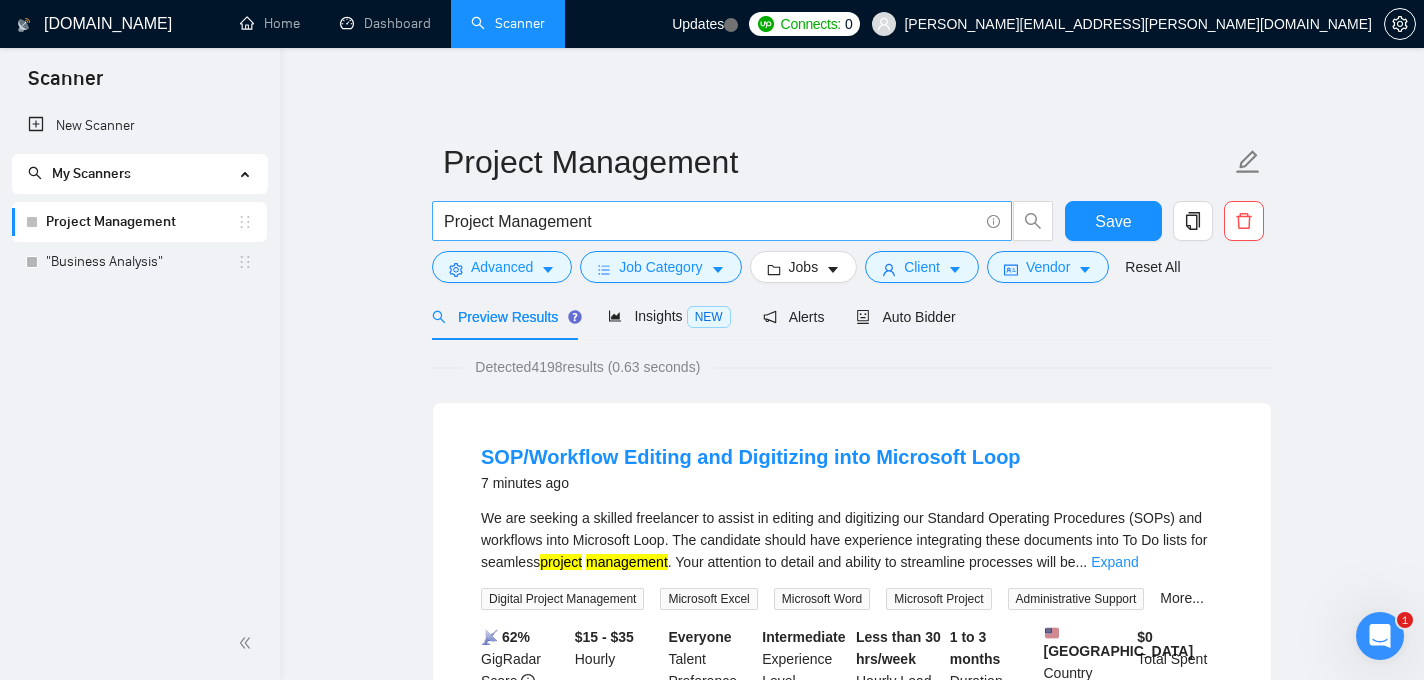 click on "Project Management" at bounding box center [711, 221] 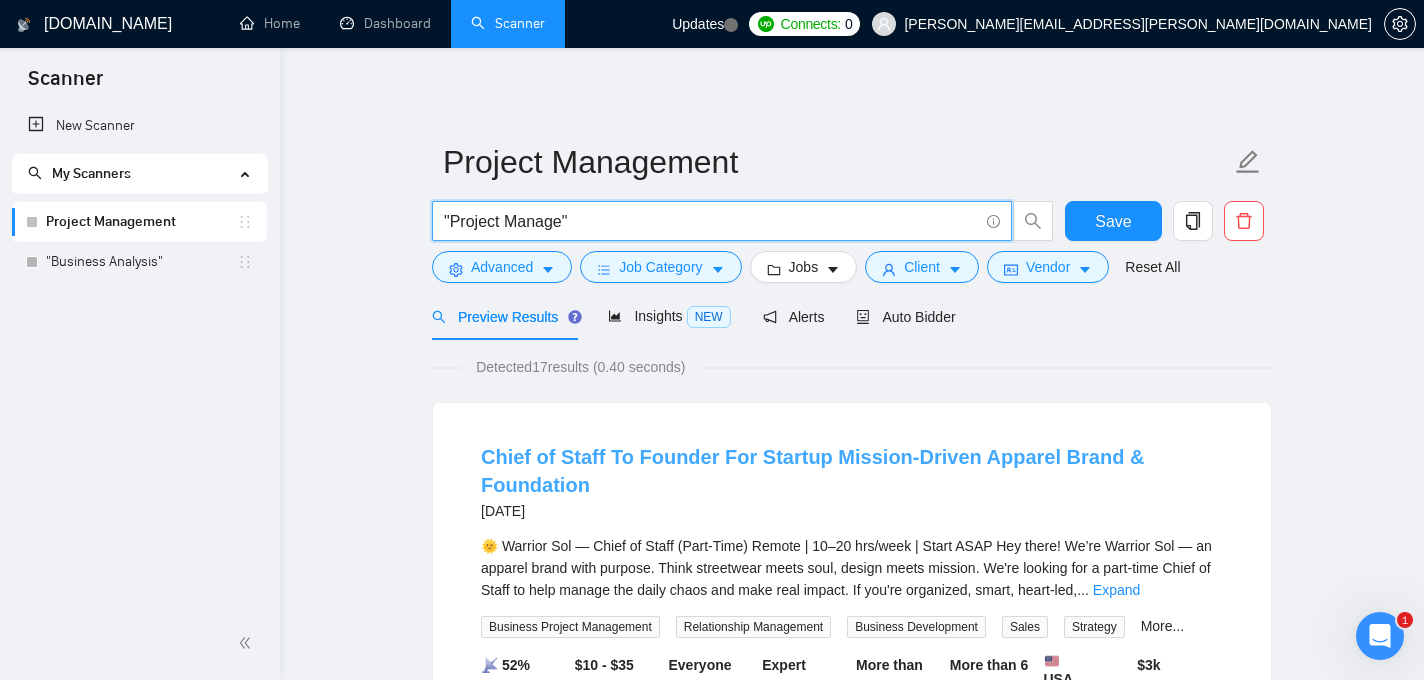 scroll, scrollTop: 136, scrollLeft: 0, axis: vertical 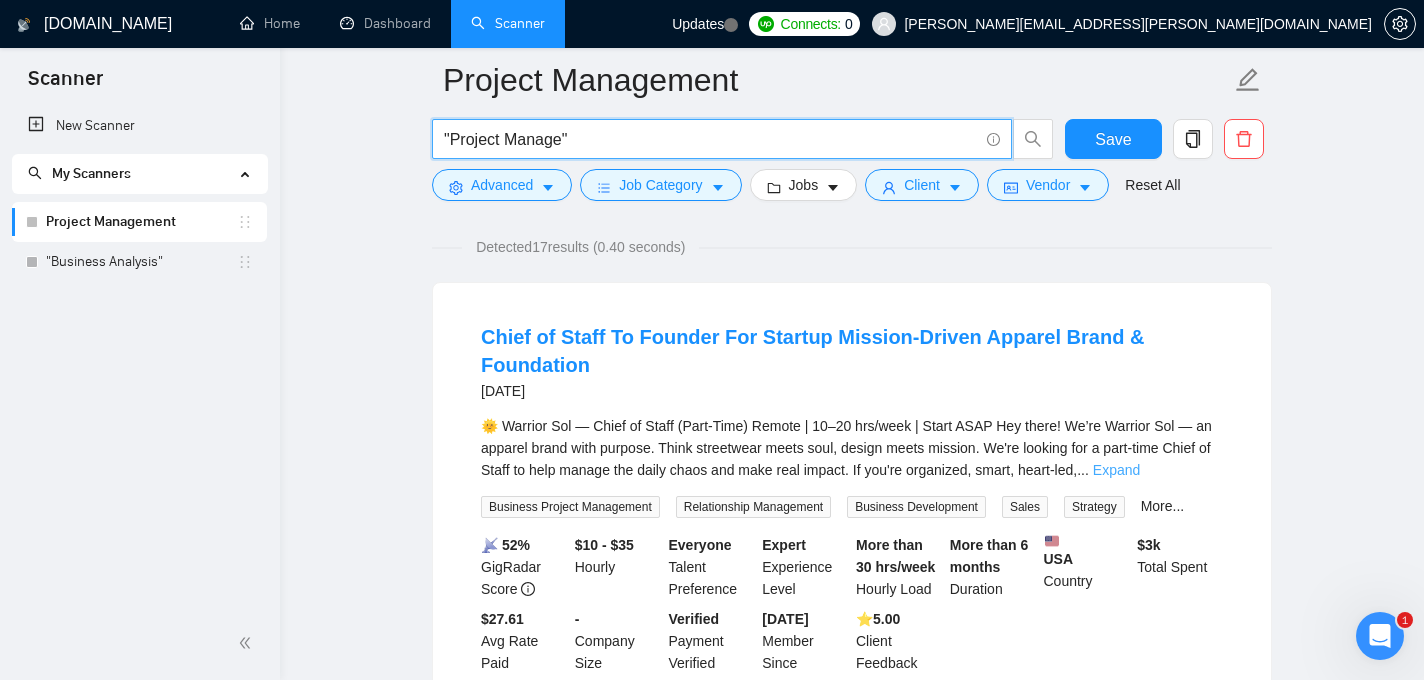 click on "Expand" at bounding box center [1116, 470] 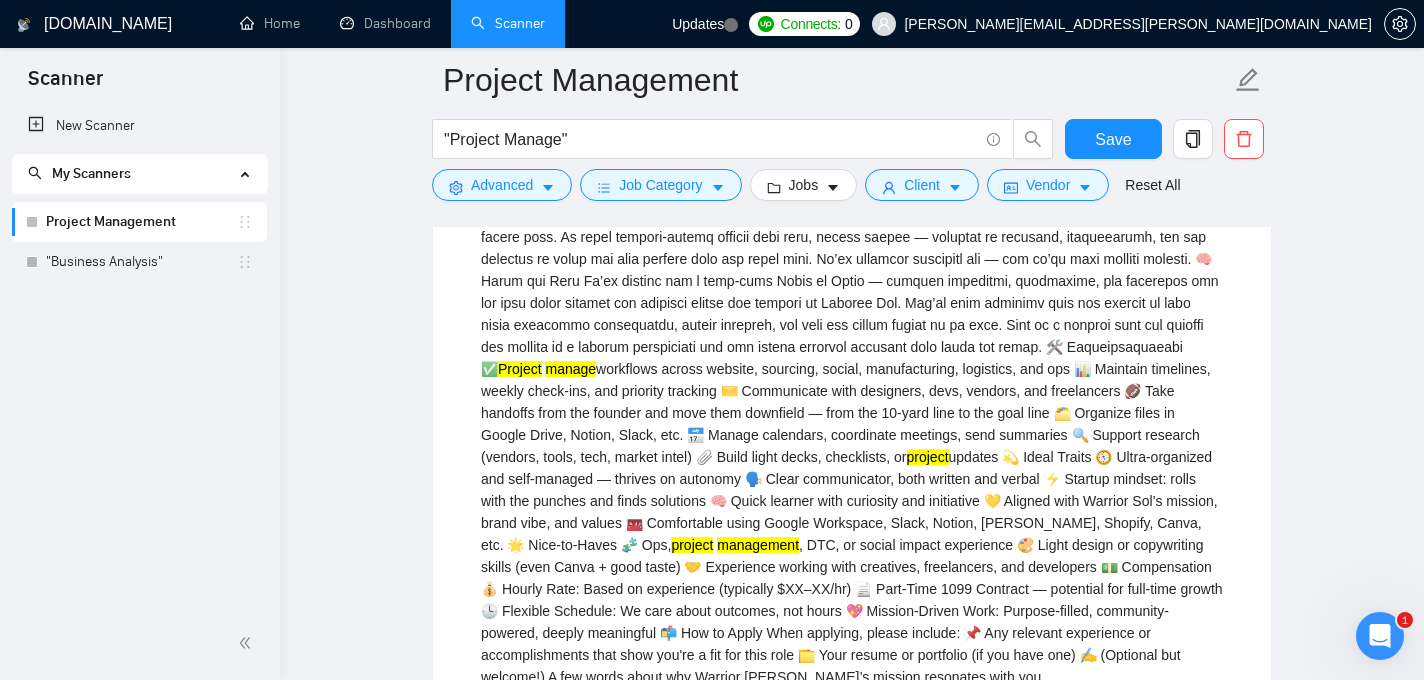 scroll, scrollTop: 160, scrollLeft: 0, axis: vertical 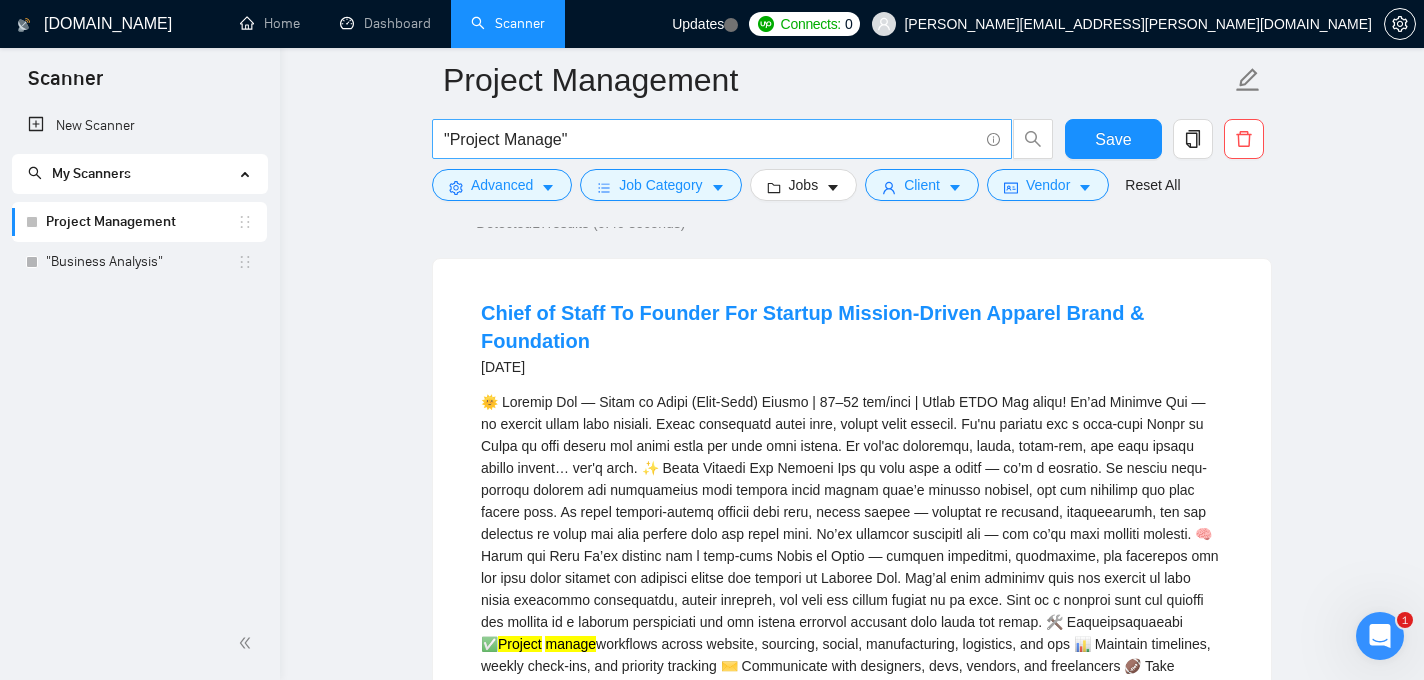 click on ""Project Manage"" at bounding box center [711, 139] 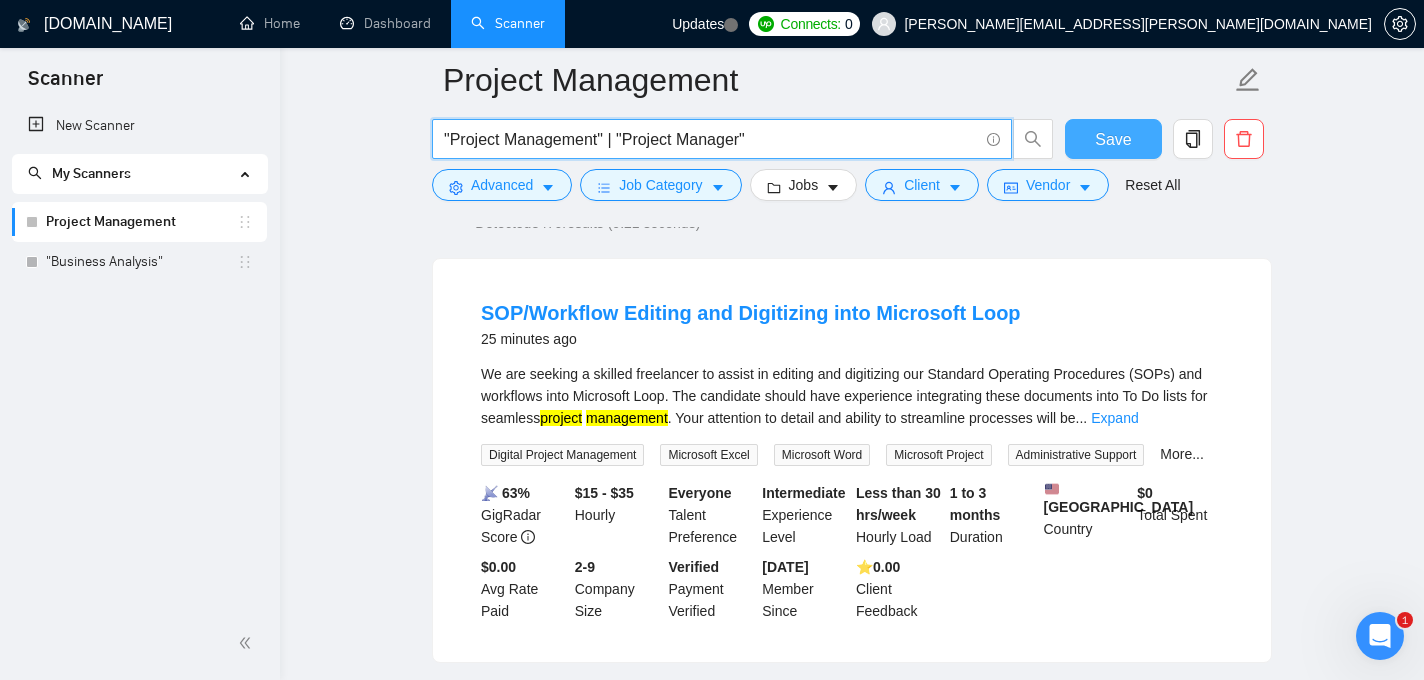 type on ""Project Management" | "Project Manager"" 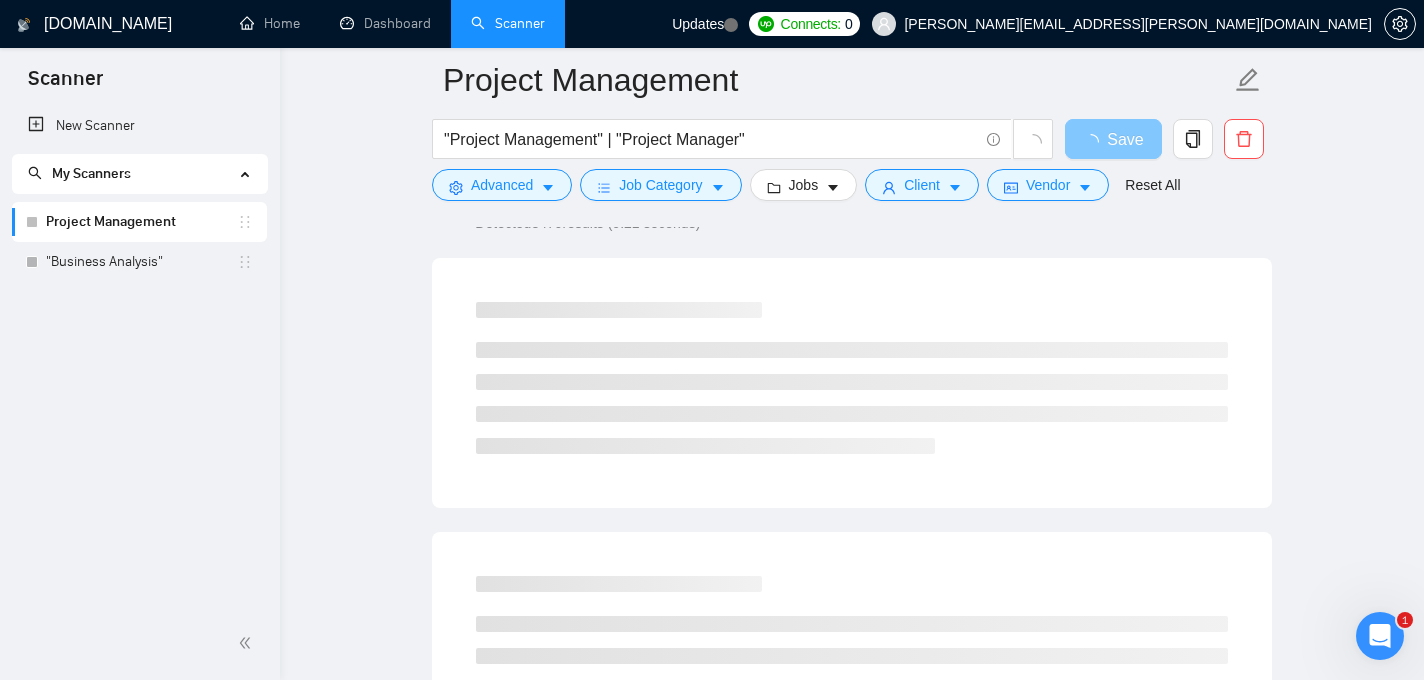 type 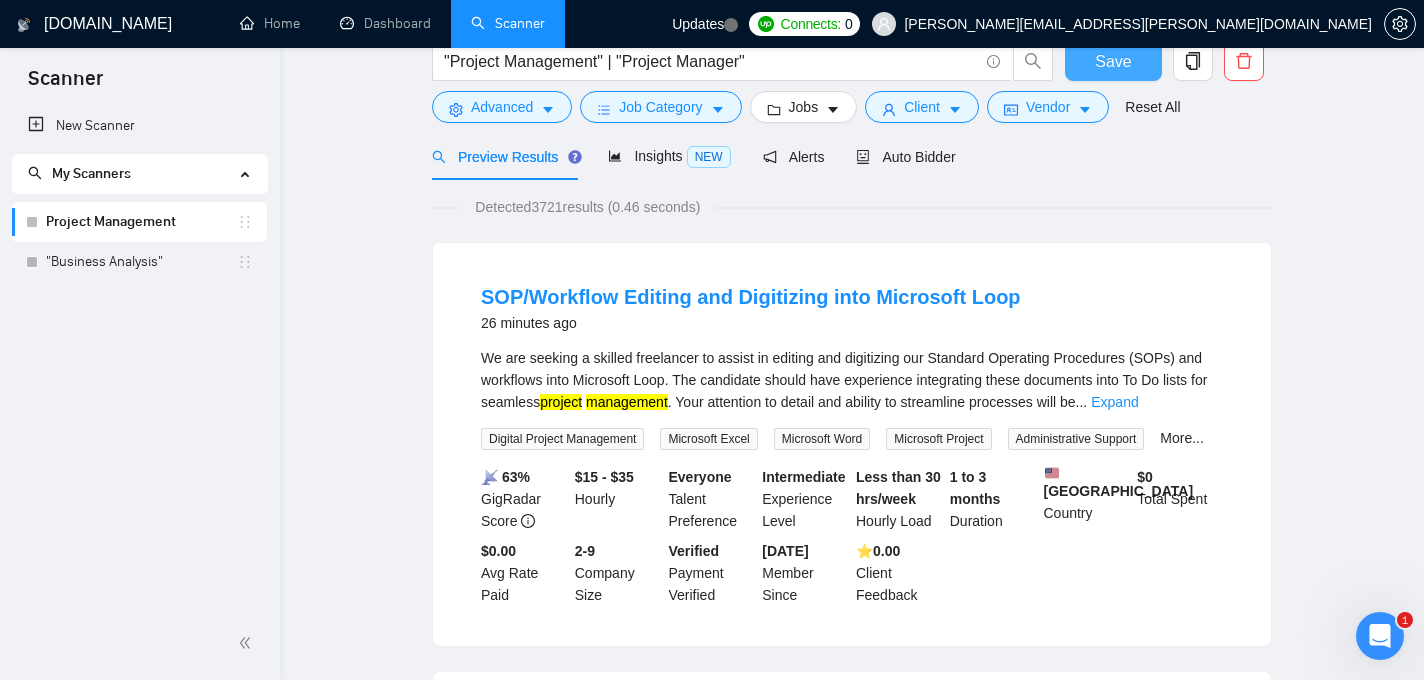 scroll, scrollTop: 0, scrollLeft: 0, axis: both 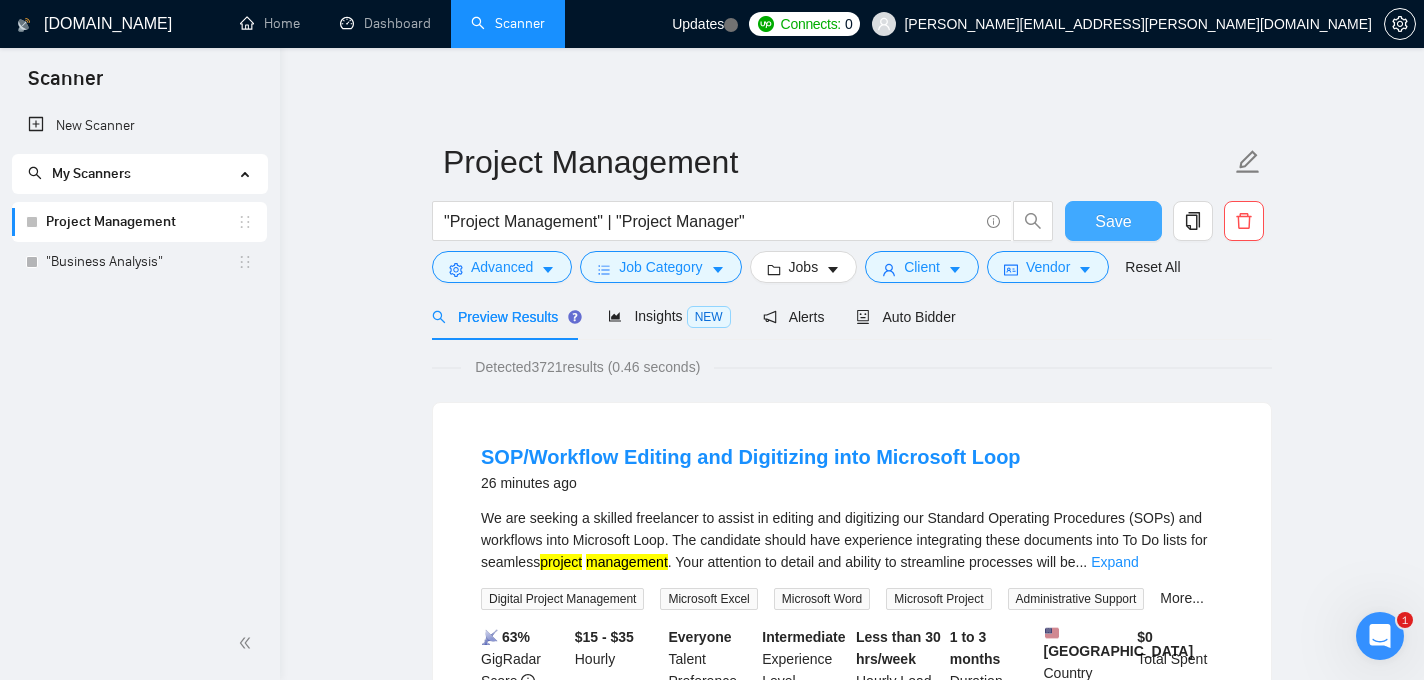 click on "Save" at bounding box center (1113, 221) 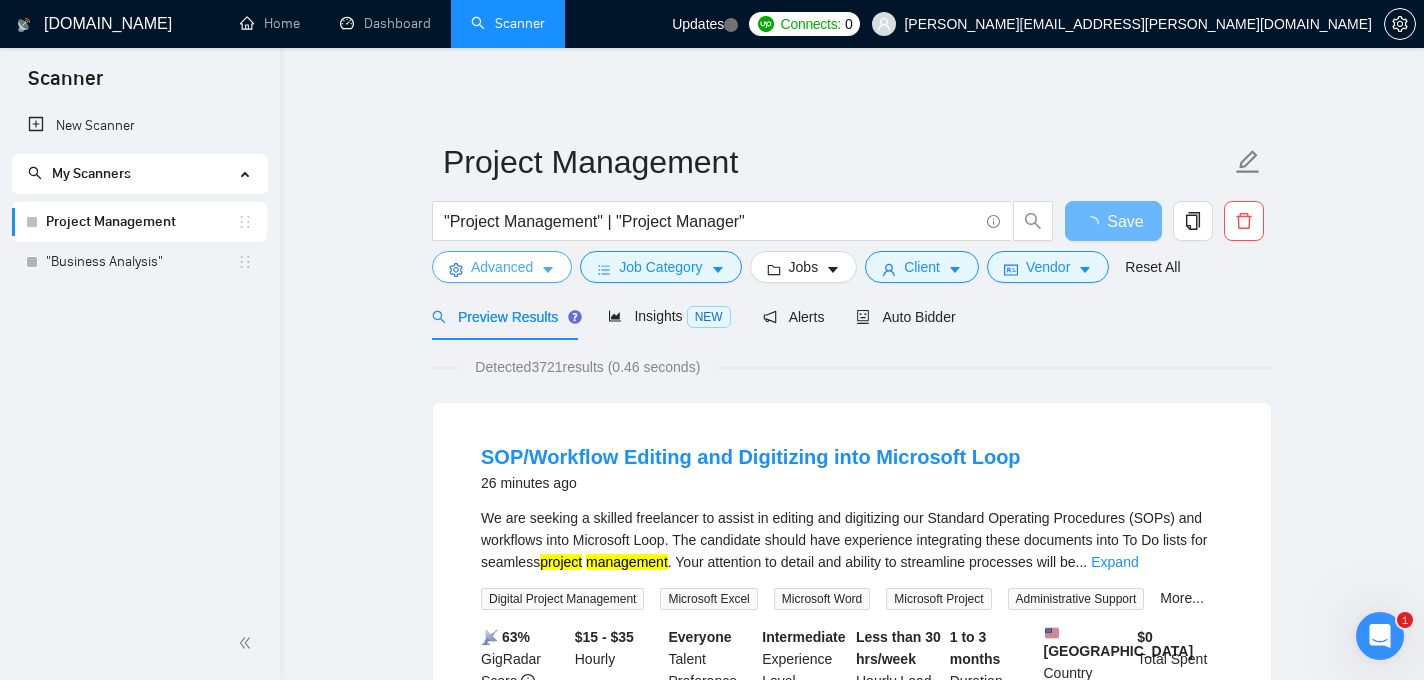 click 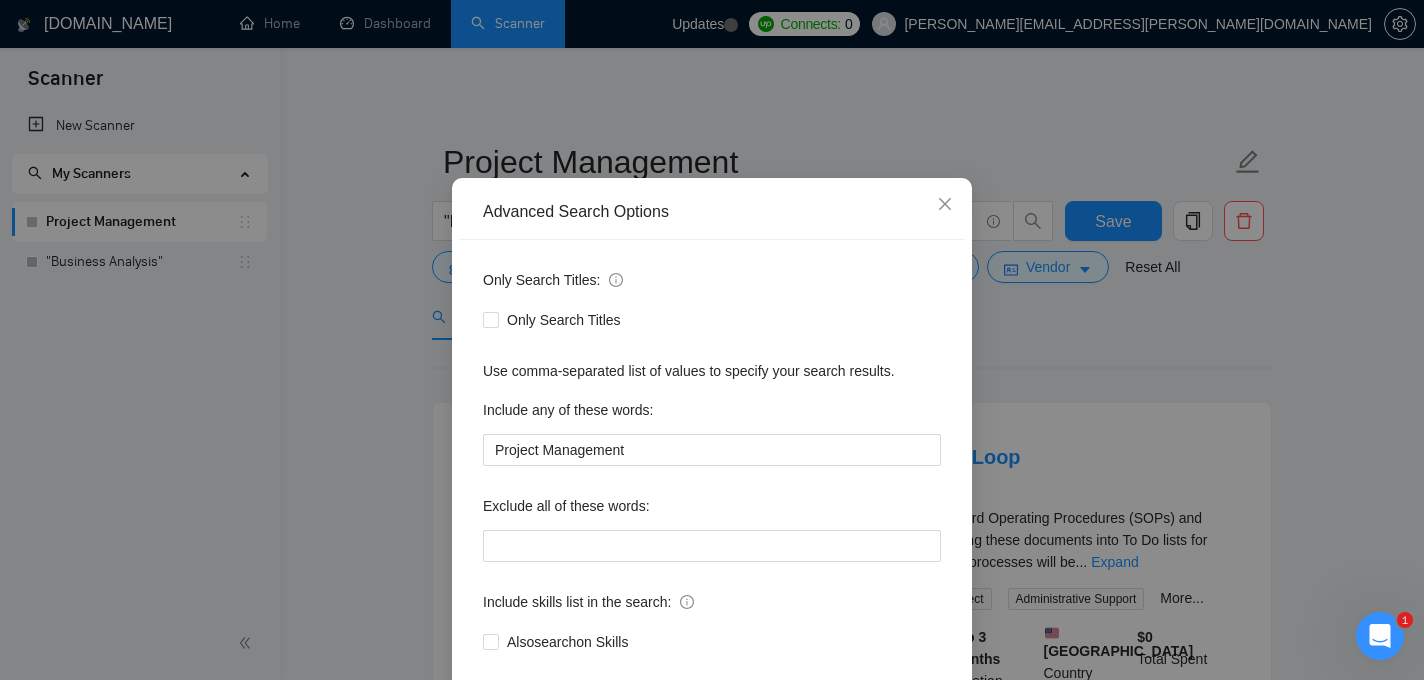 scroll, scrollTop: 100, scrollLeft: 0, axis: vertical 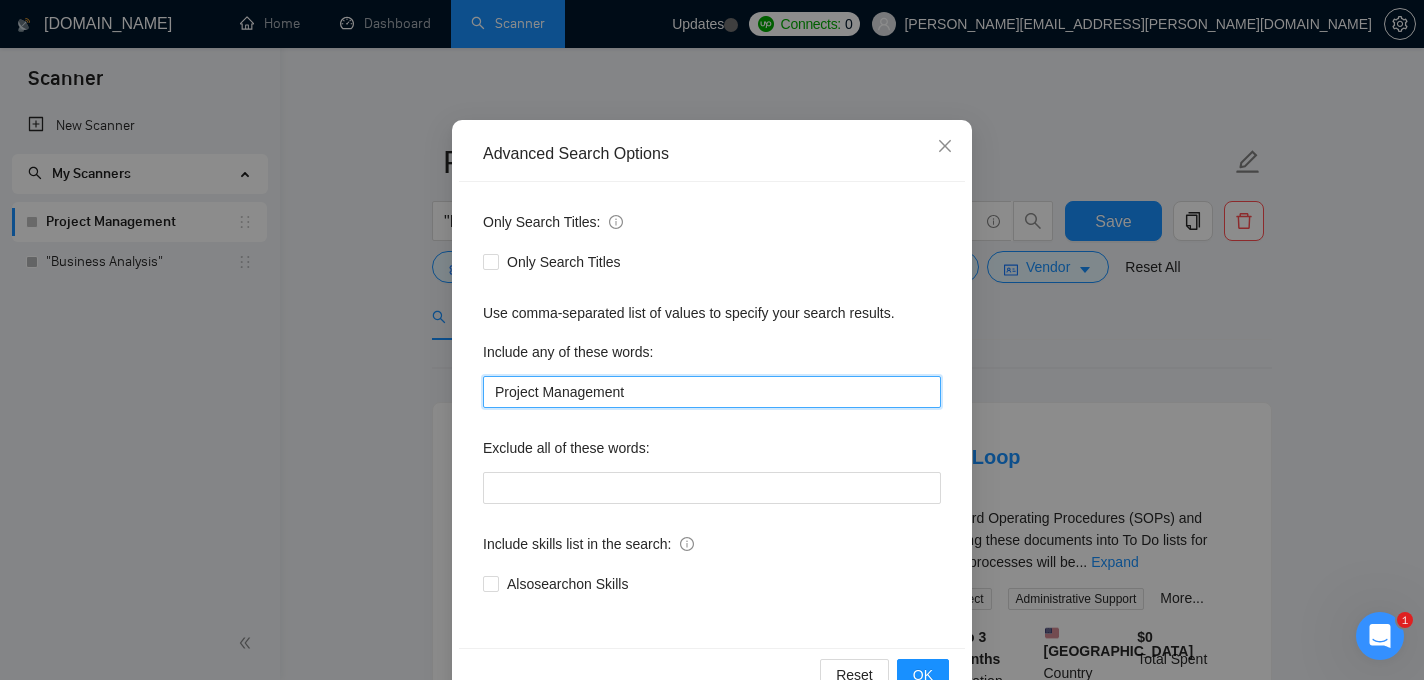 click on "Project Management" at bounding box center (712, 392) 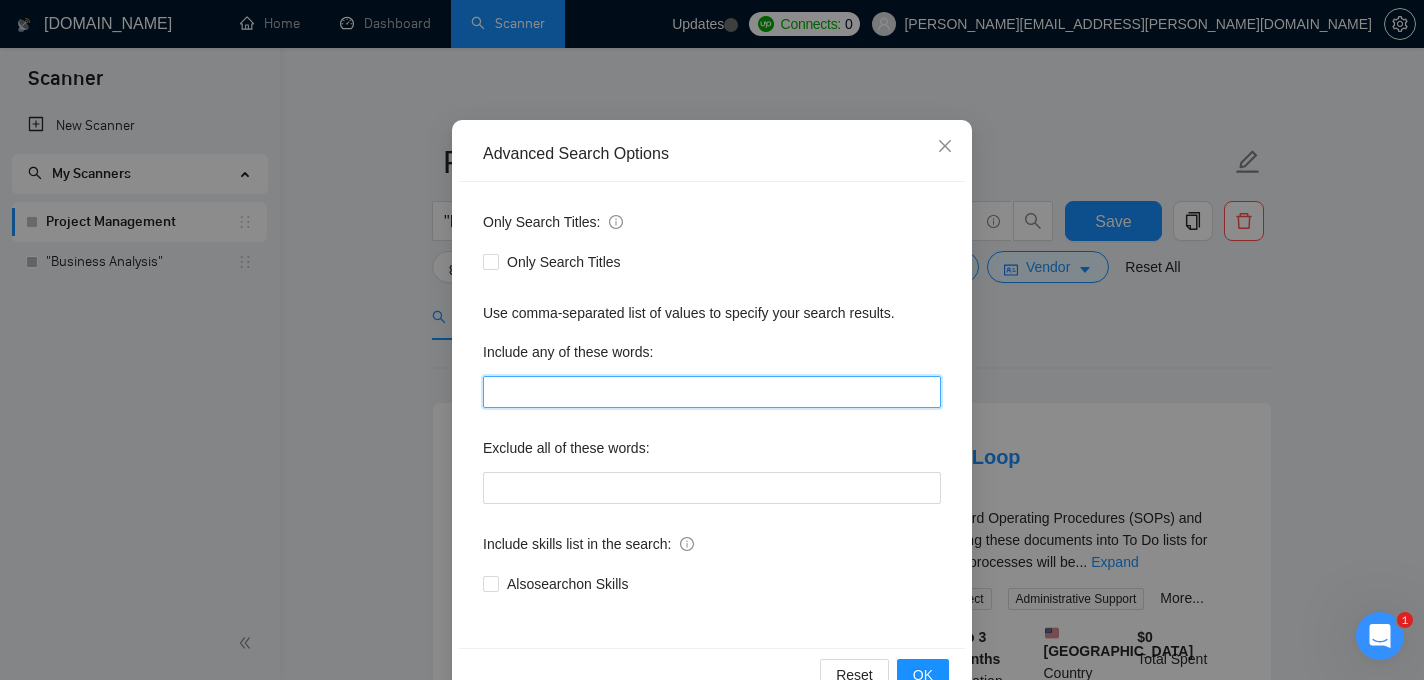 type 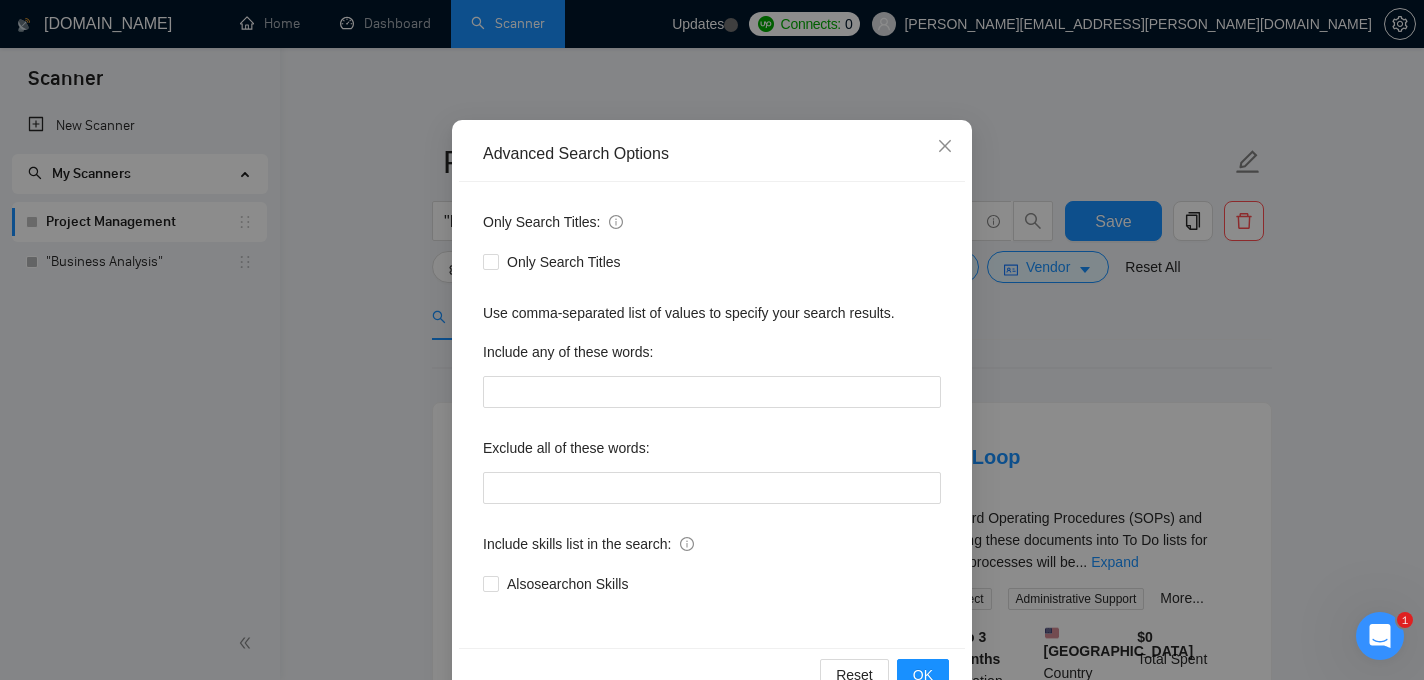 click on "Only Search Titles:   Only Search Titles Use comma-separated list of values to specify your search results. Include any of these words: Exclude all of these words: Include skills list in the search:   Also  search  on Skills" at bounding box center [712, 415] 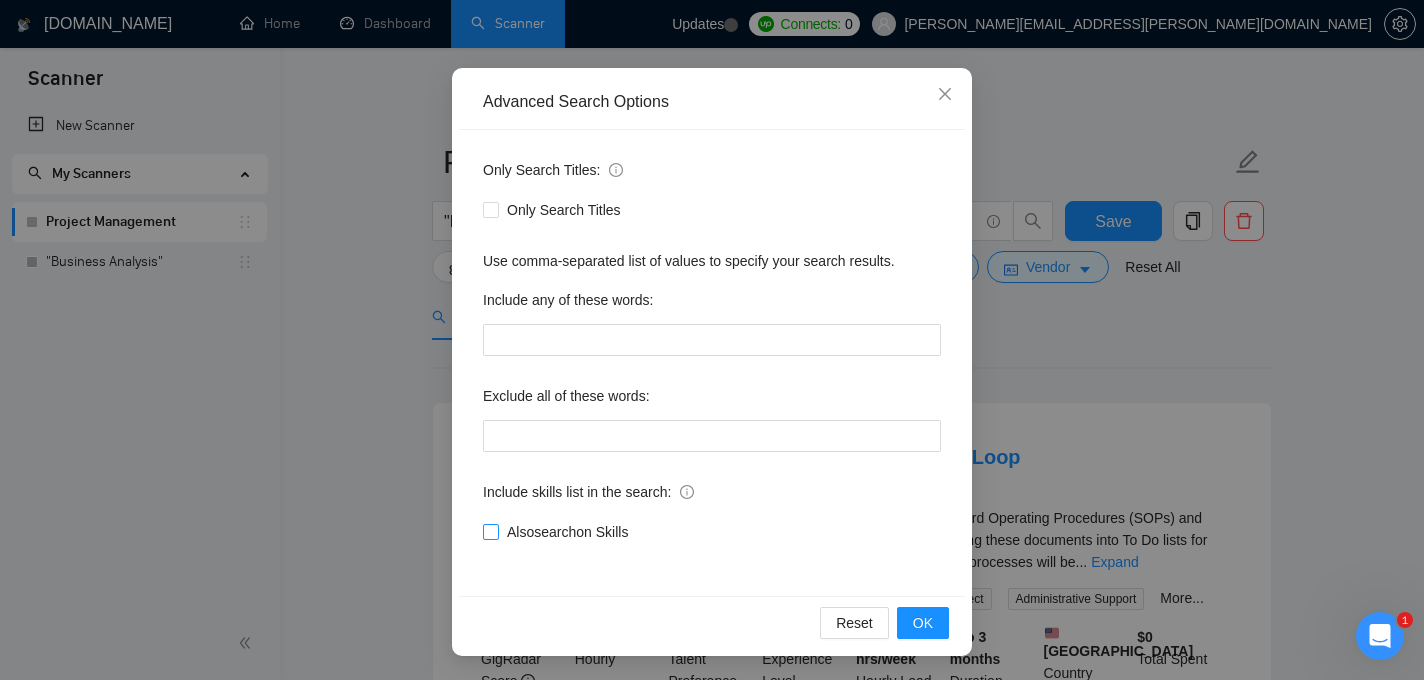 click on "Also  search  on Skills" at bounding box center [490, 531] 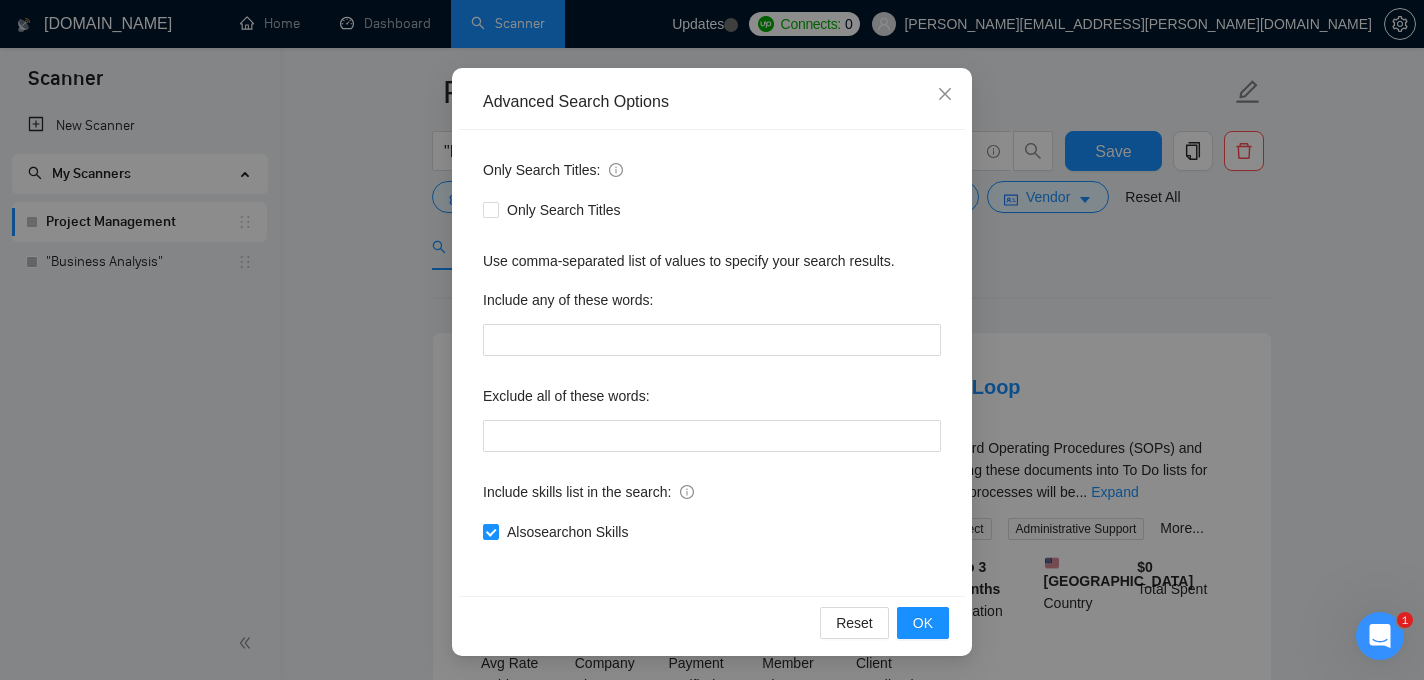 scroll, scrollTop: 92, scrollLeft: 0, axis: vertical 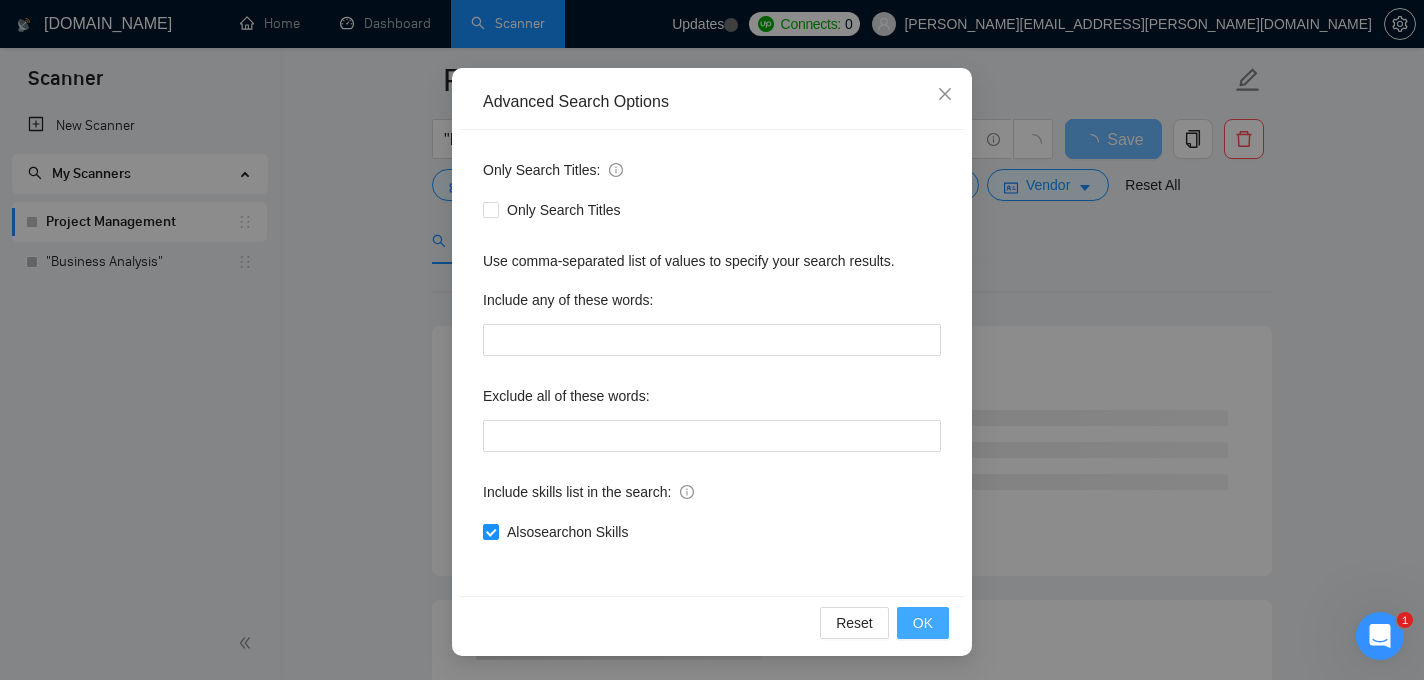 click on "OK" at bounding box center (923, 623) 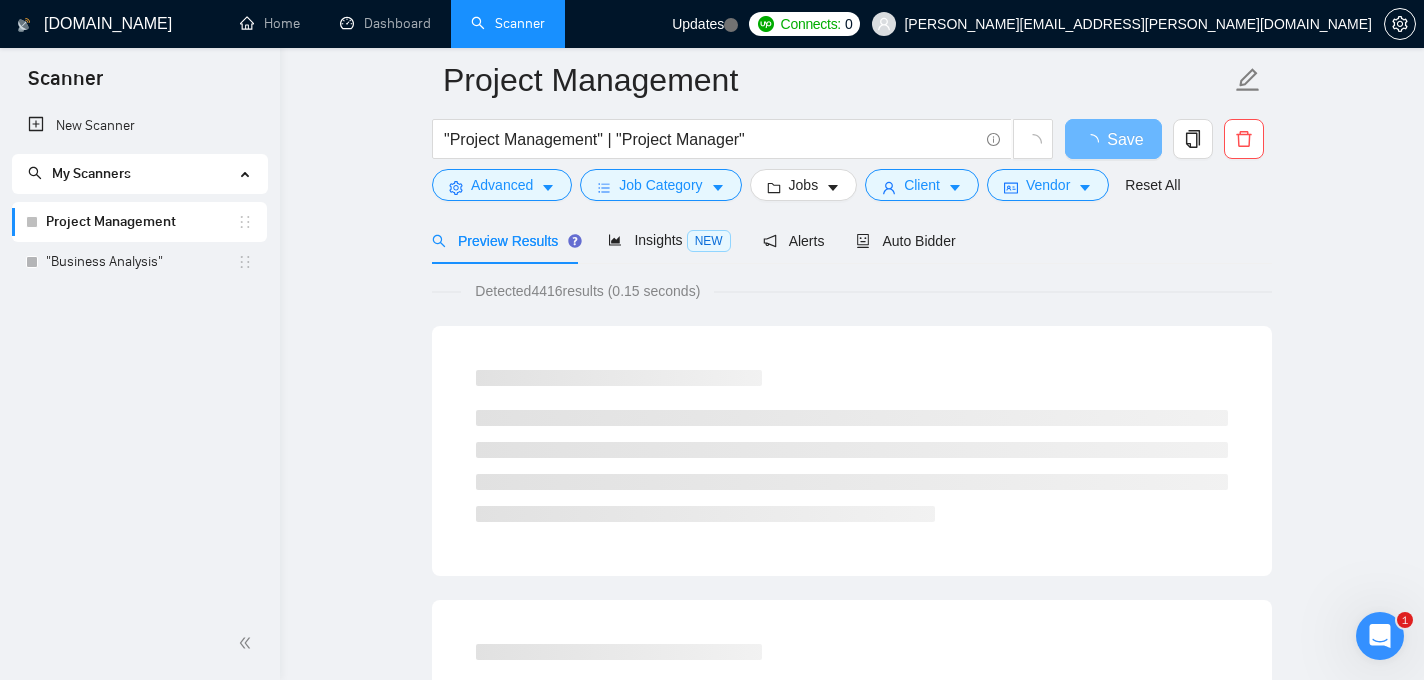 scroll, scrollTop: 52, scrollLeft: 0, axis: vertical 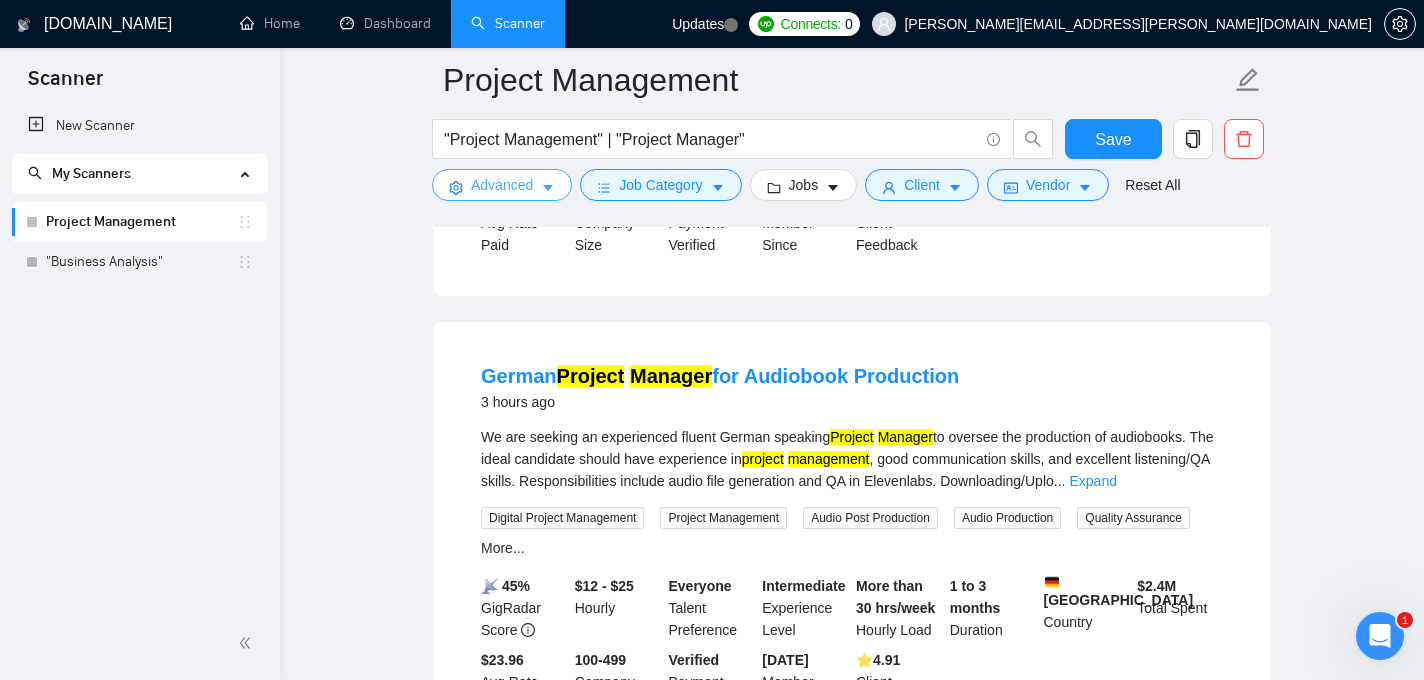 type 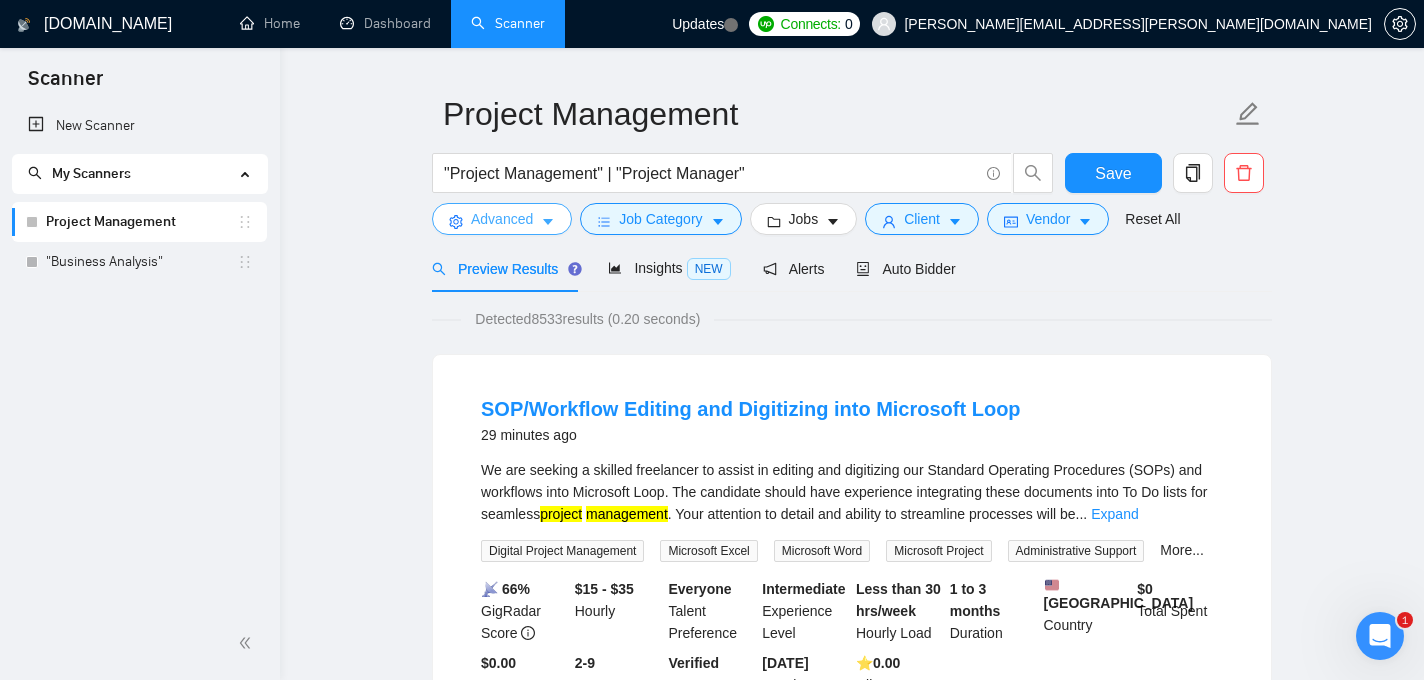 scroll, scrollTop: 10, scrollLeft: 0, axis: vertical 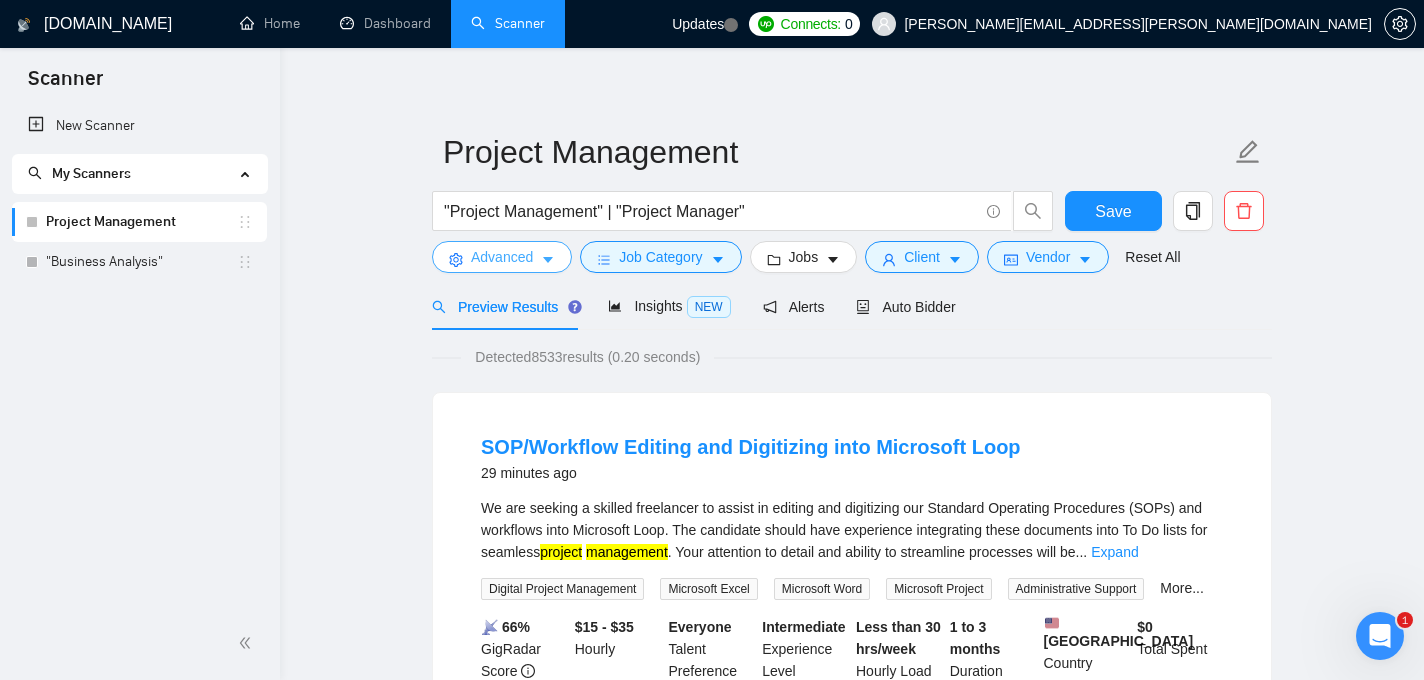 click 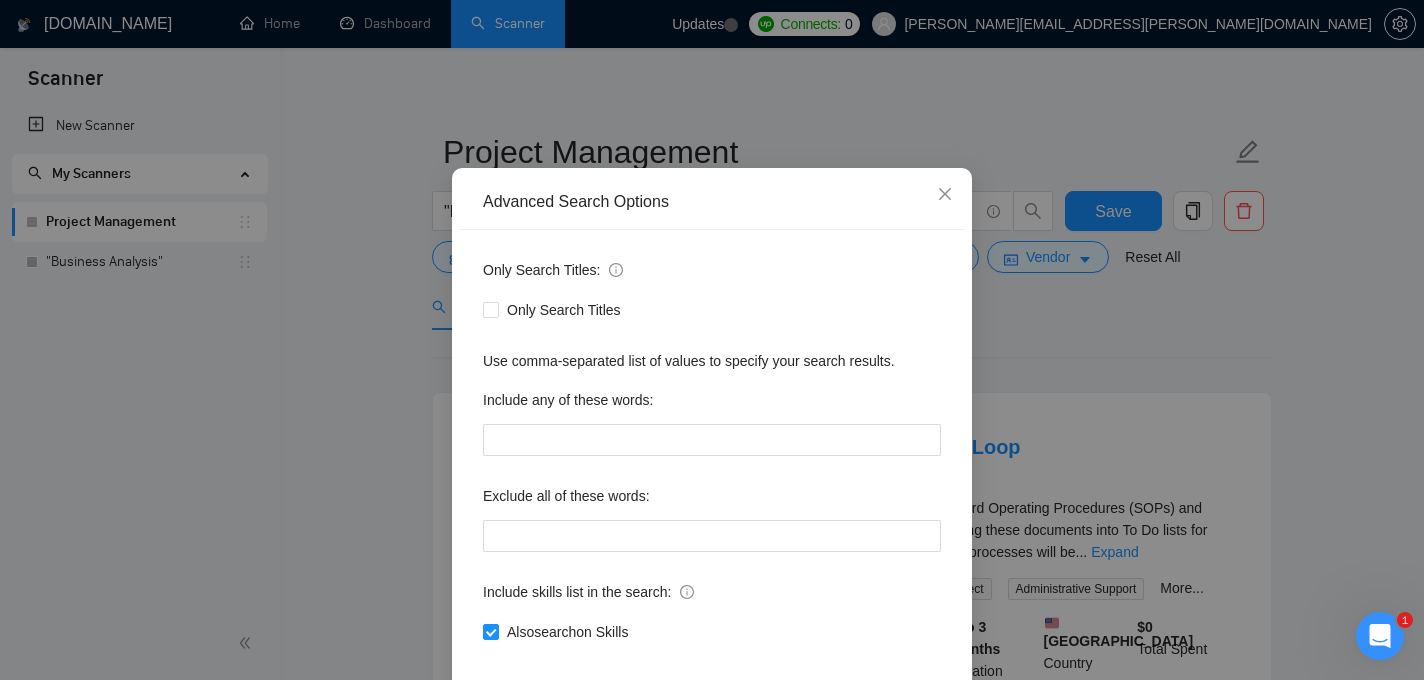 scroll, scrollTop: 152, scrollLeft: 0, axis: vertical 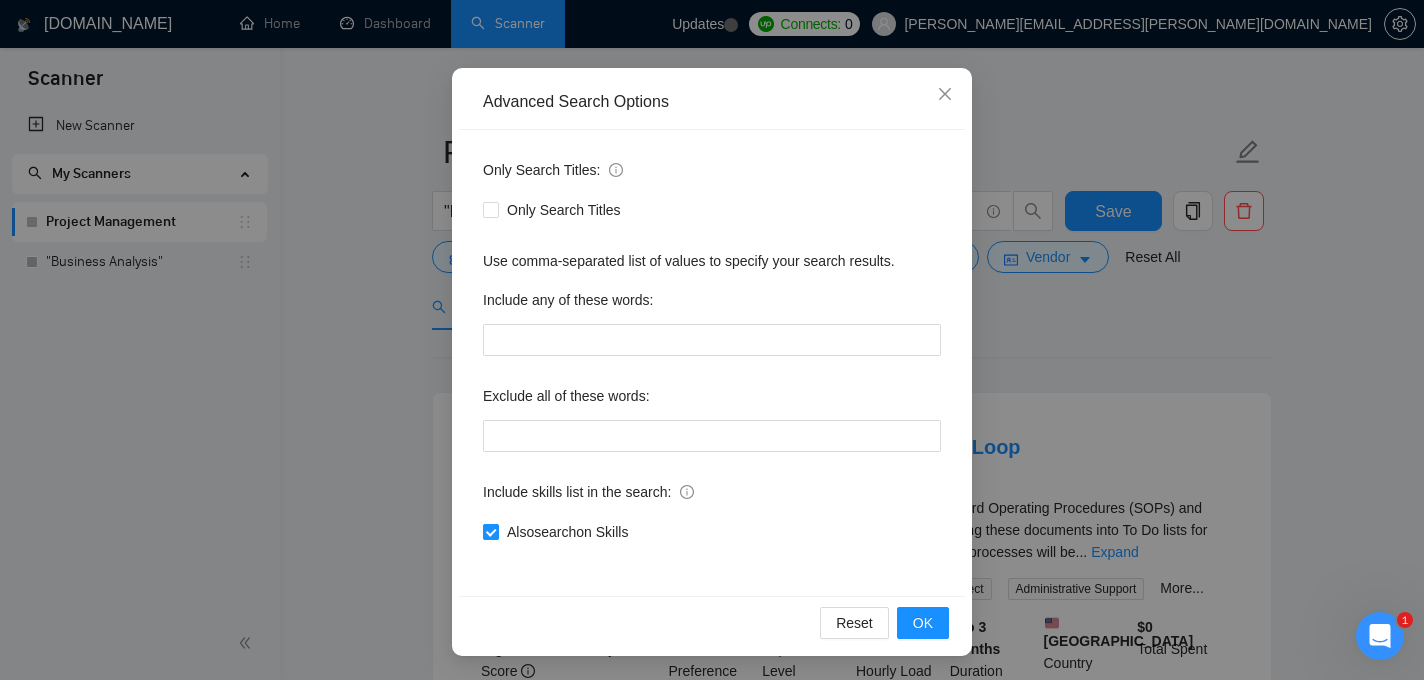 click on "Also  search  on Skills" at bounding box center (490, 531) 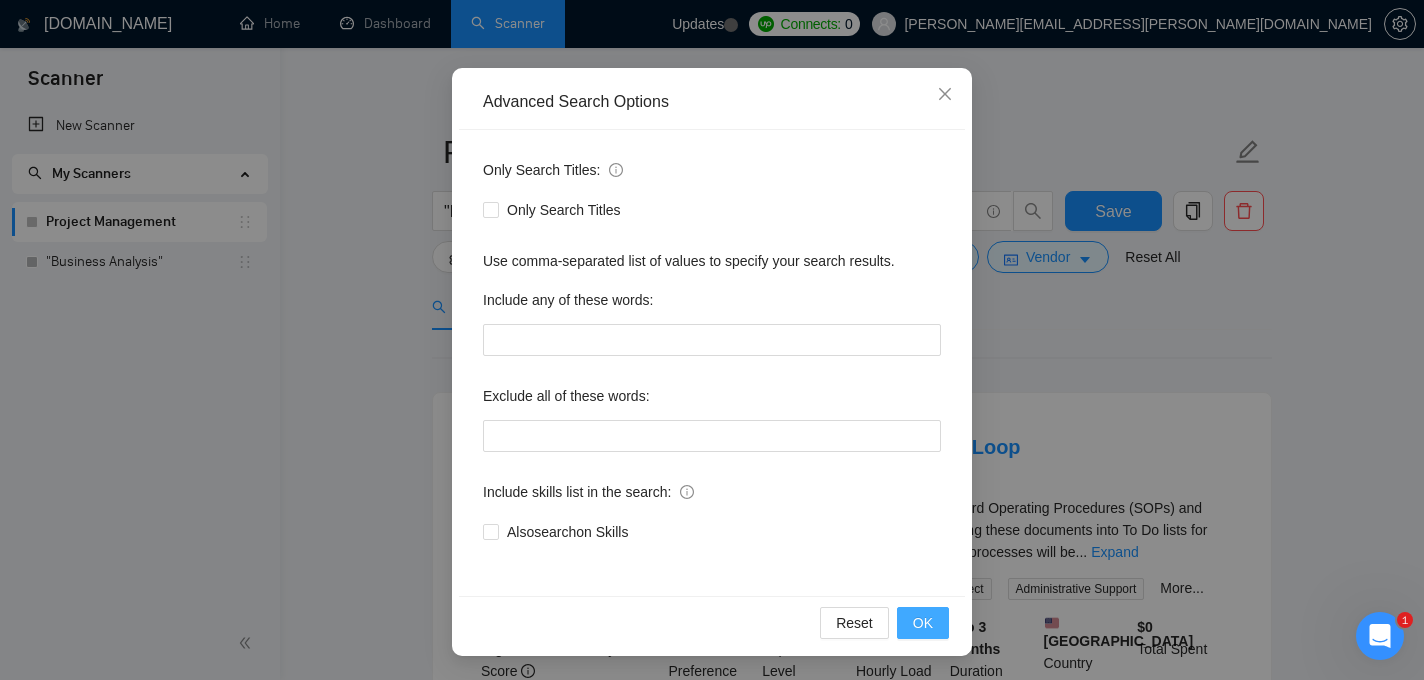 click on "OK" at bounding box center (923, 623) 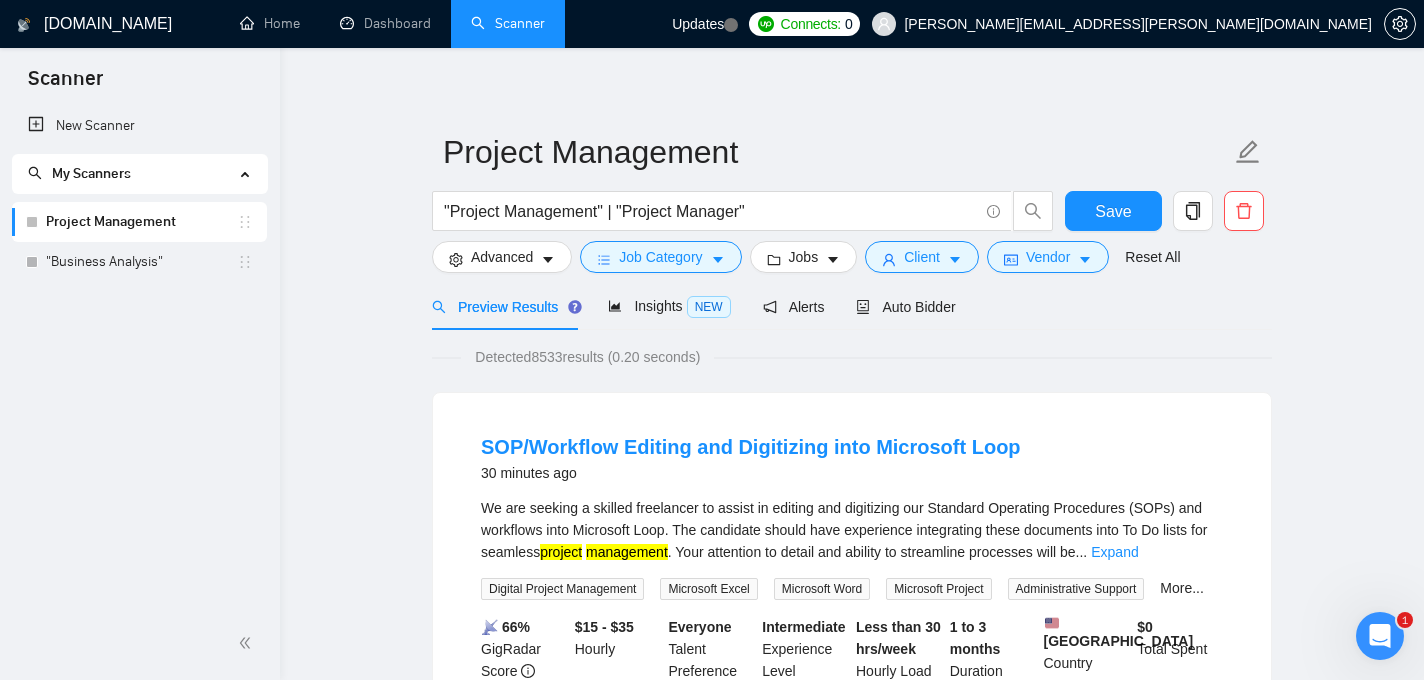 scroll, scrollTop: 52, scrollLeft: 0, axis: vertical 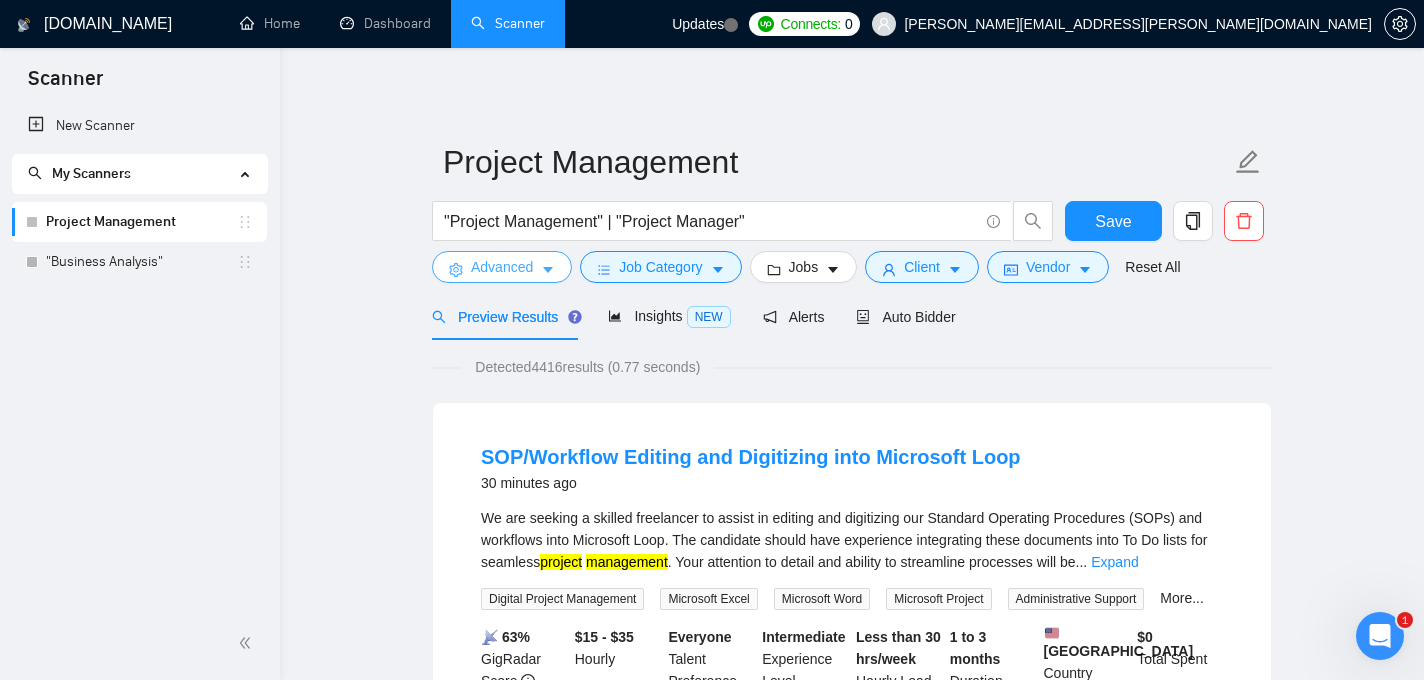 click 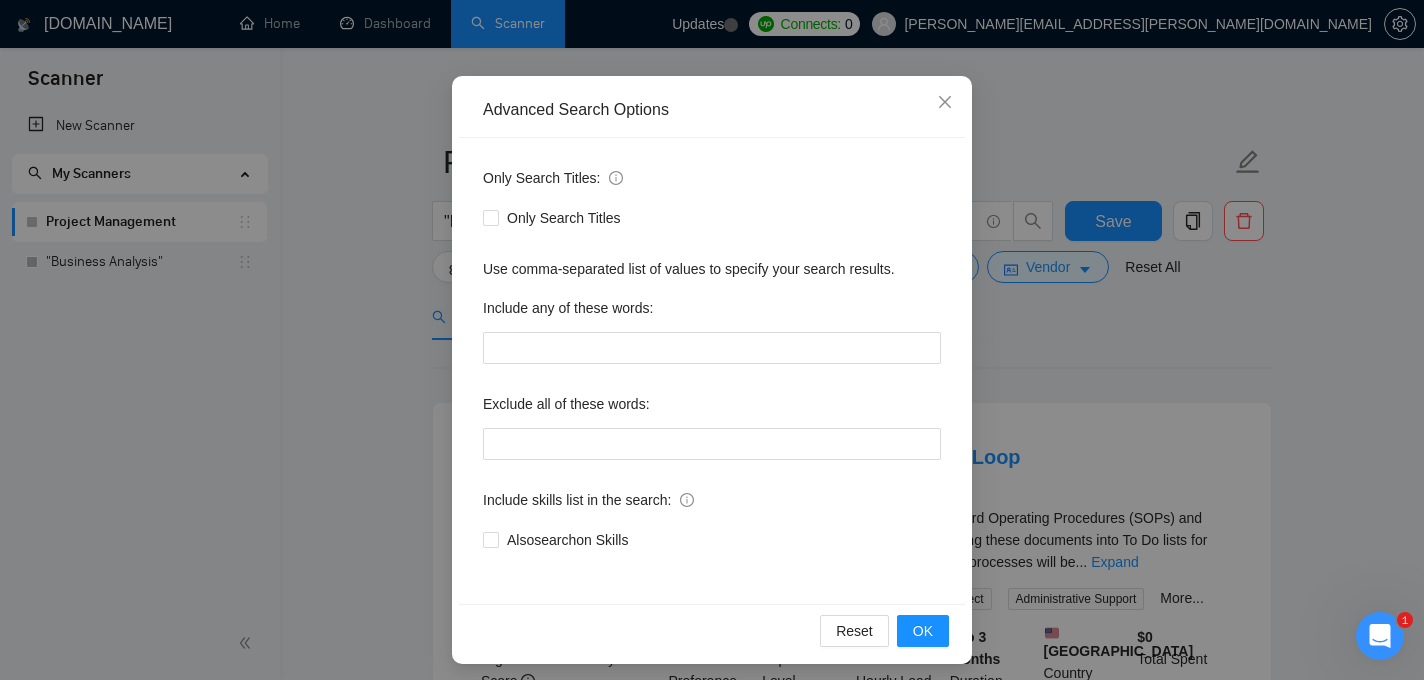 scroll, scrollTop: 152, scrollLeft: 0, axis: vertical 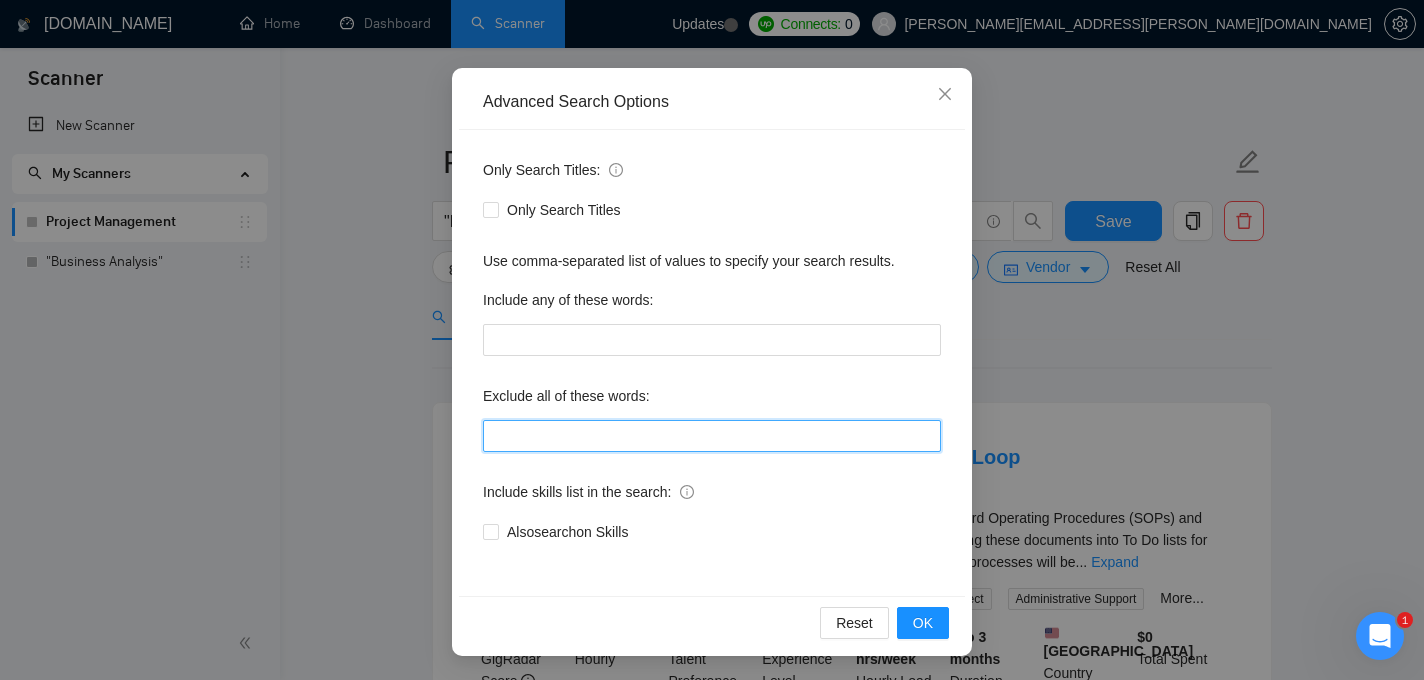 click at bounding box center [712, 436] 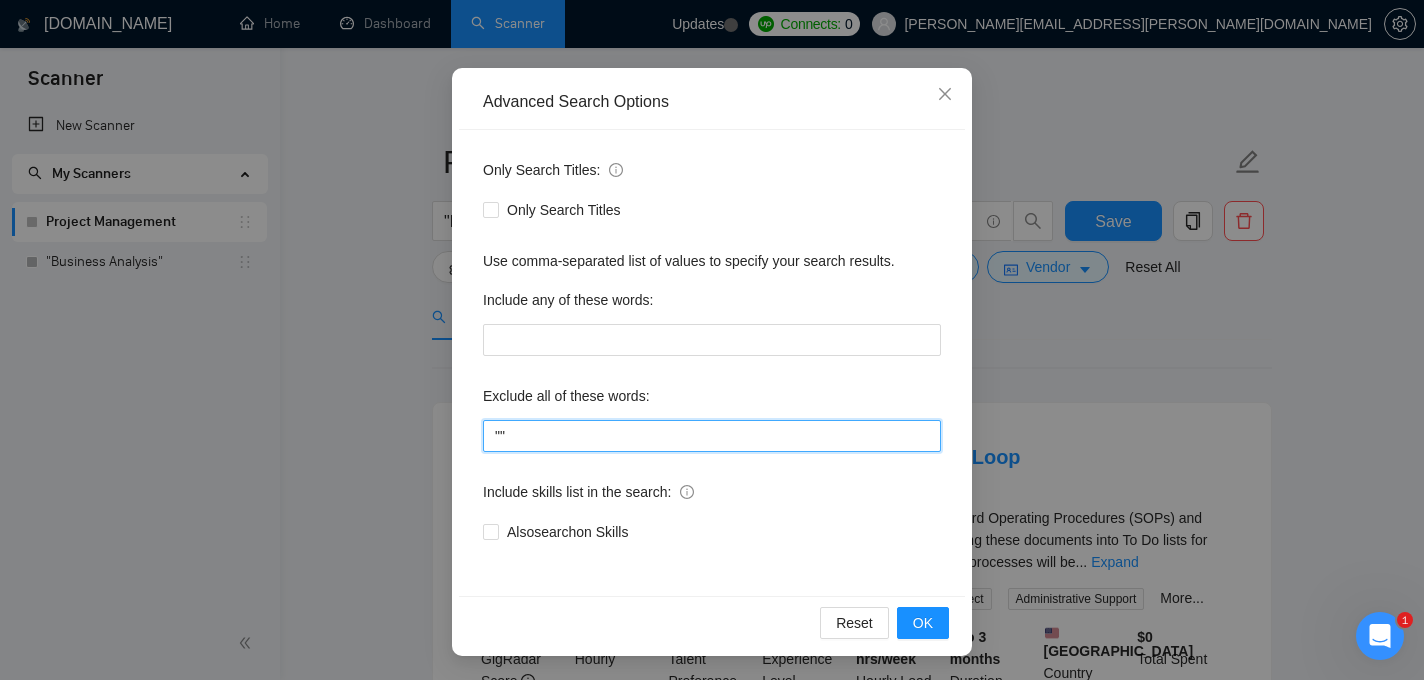type on """ 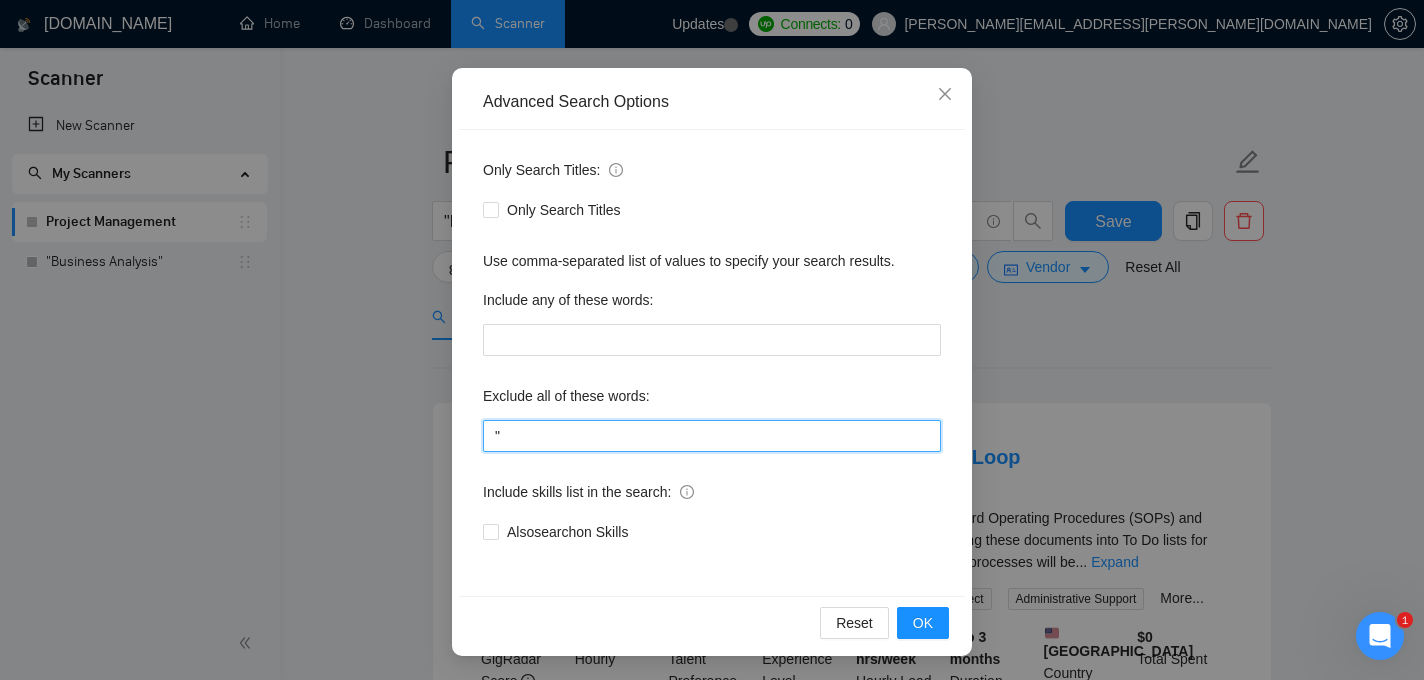 type 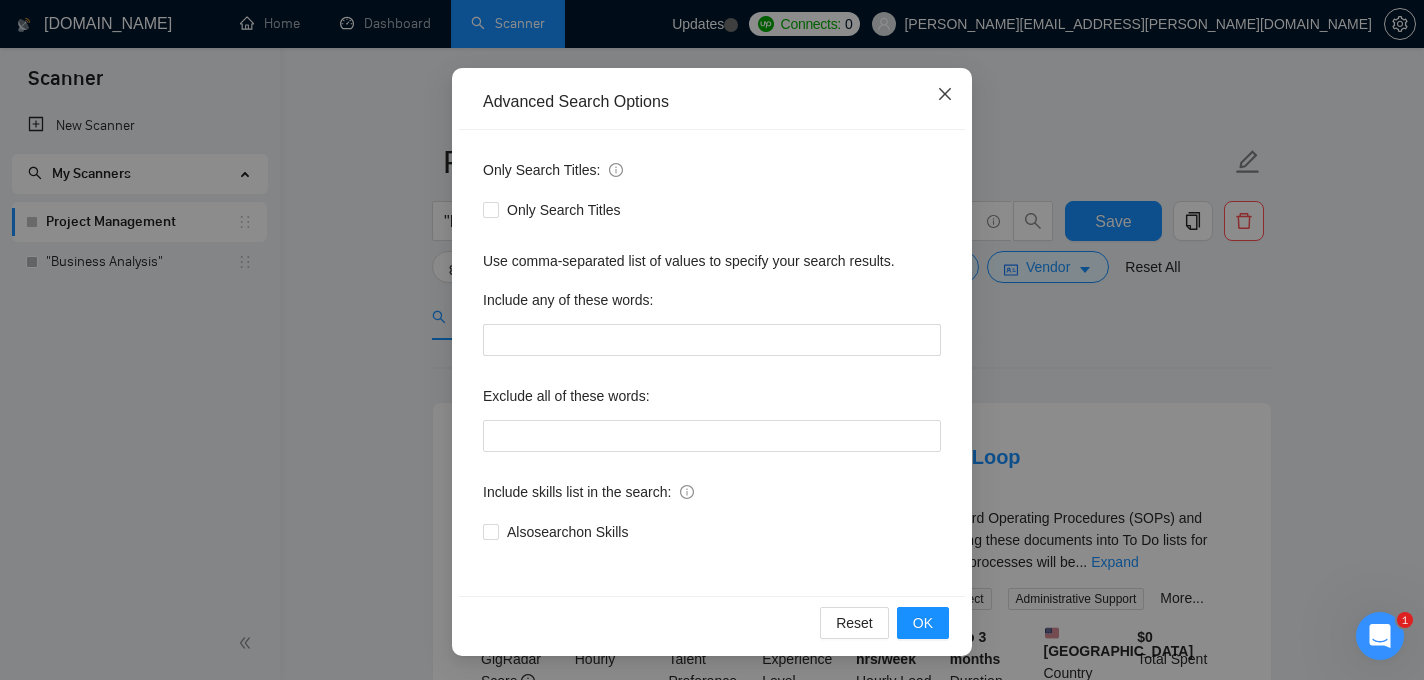 click 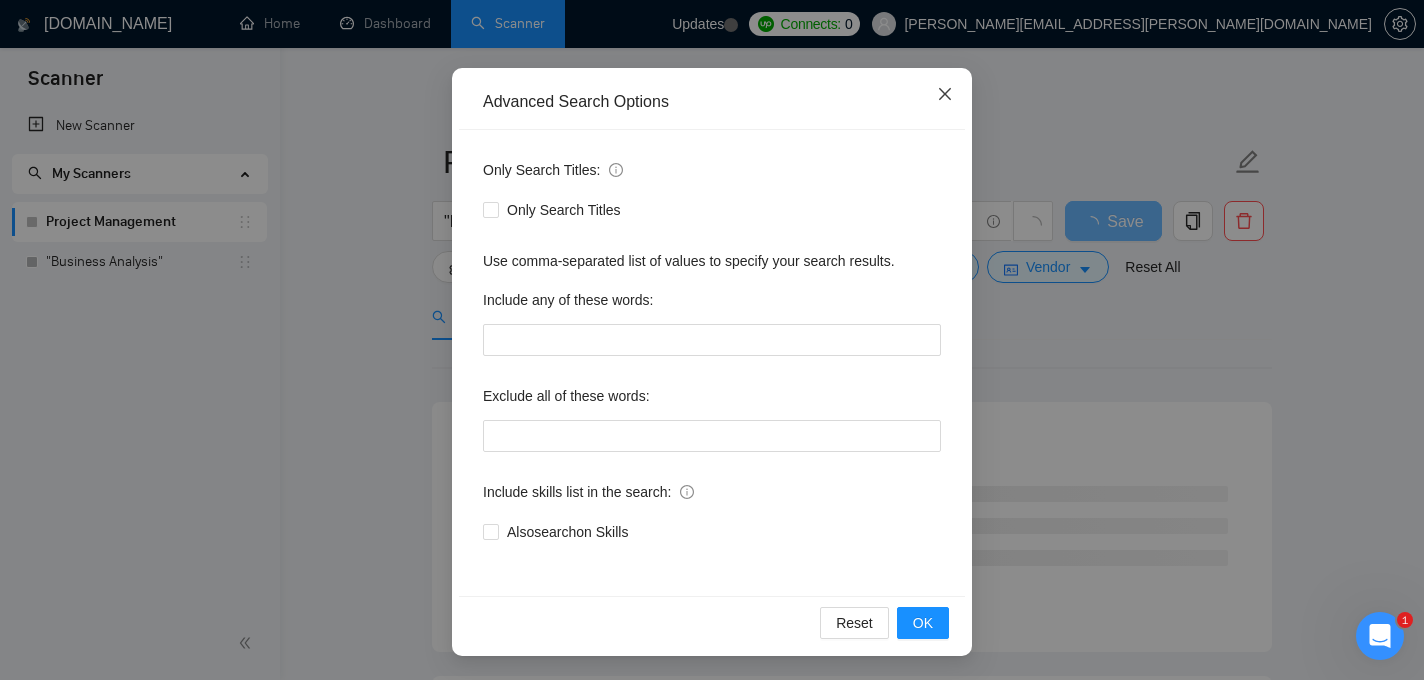 scroll, scrollTop: 52, scrollLeft: 0, axis: vertical 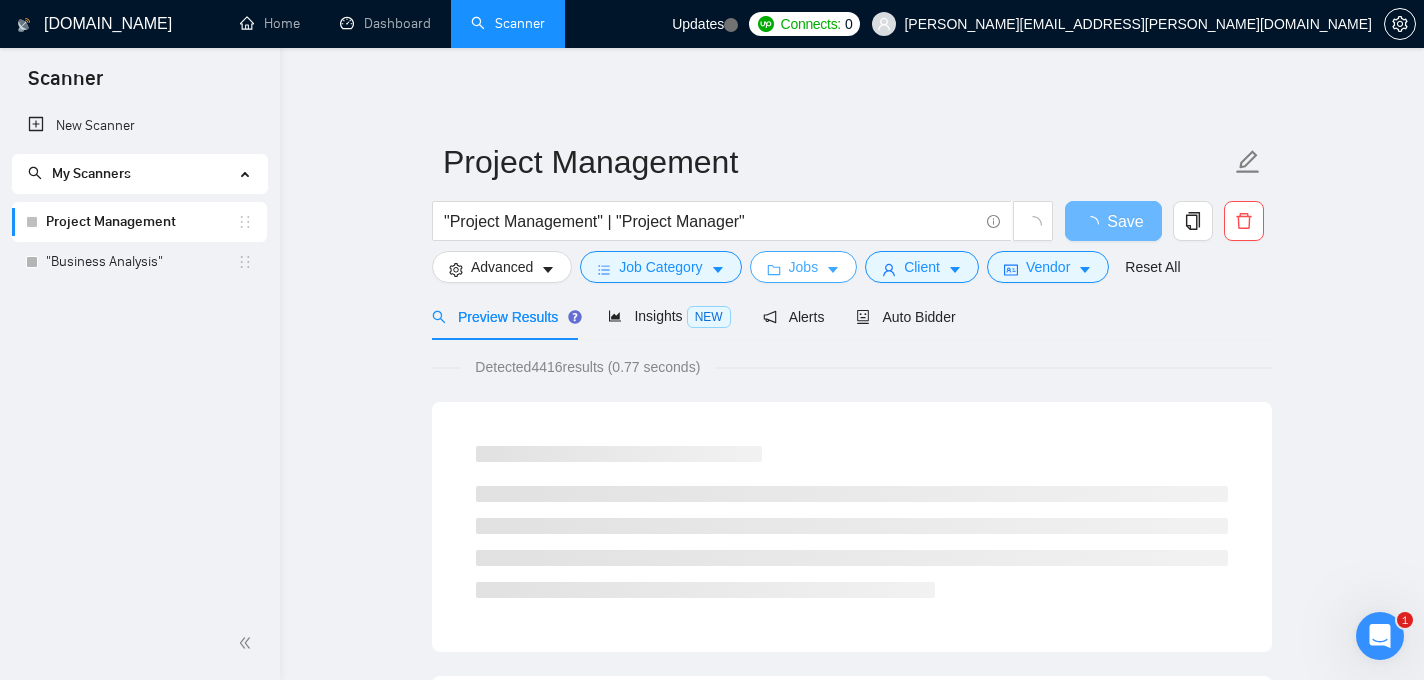 click 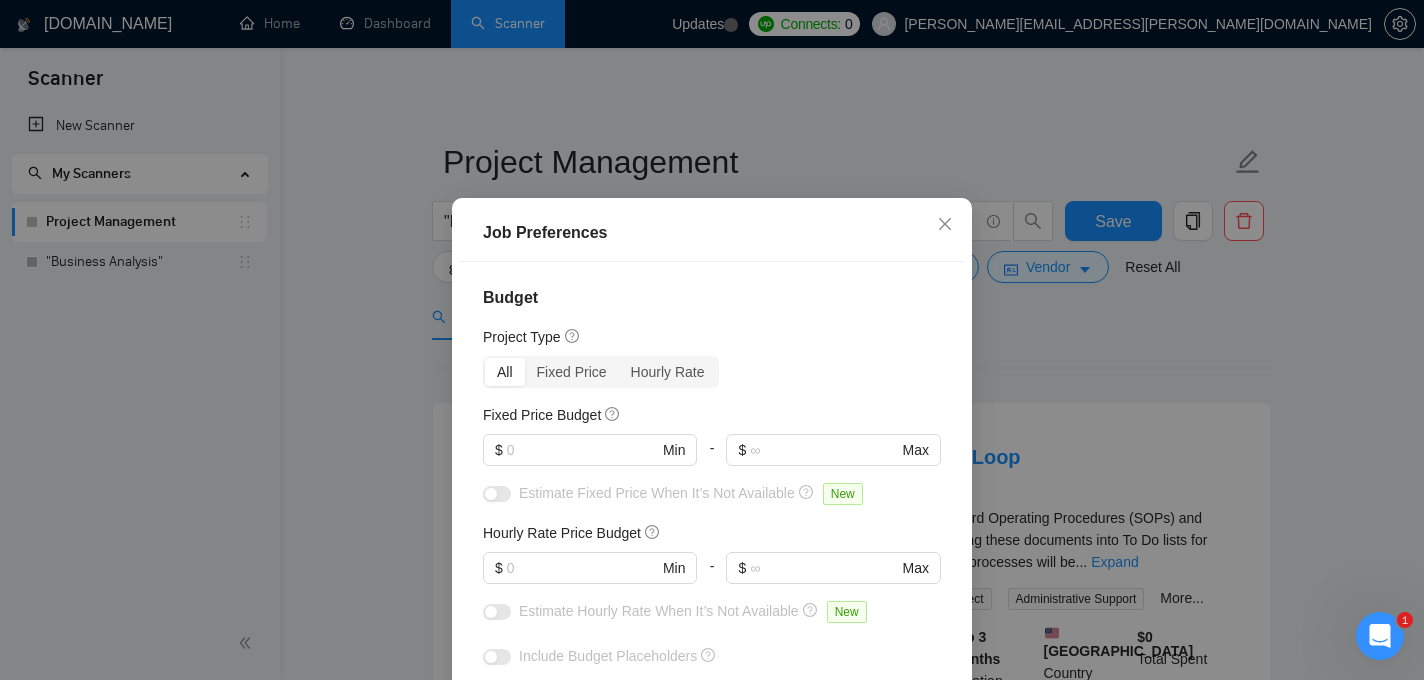 scroll, scrollTop: 111, scrollLeft: 0, axis: vertical 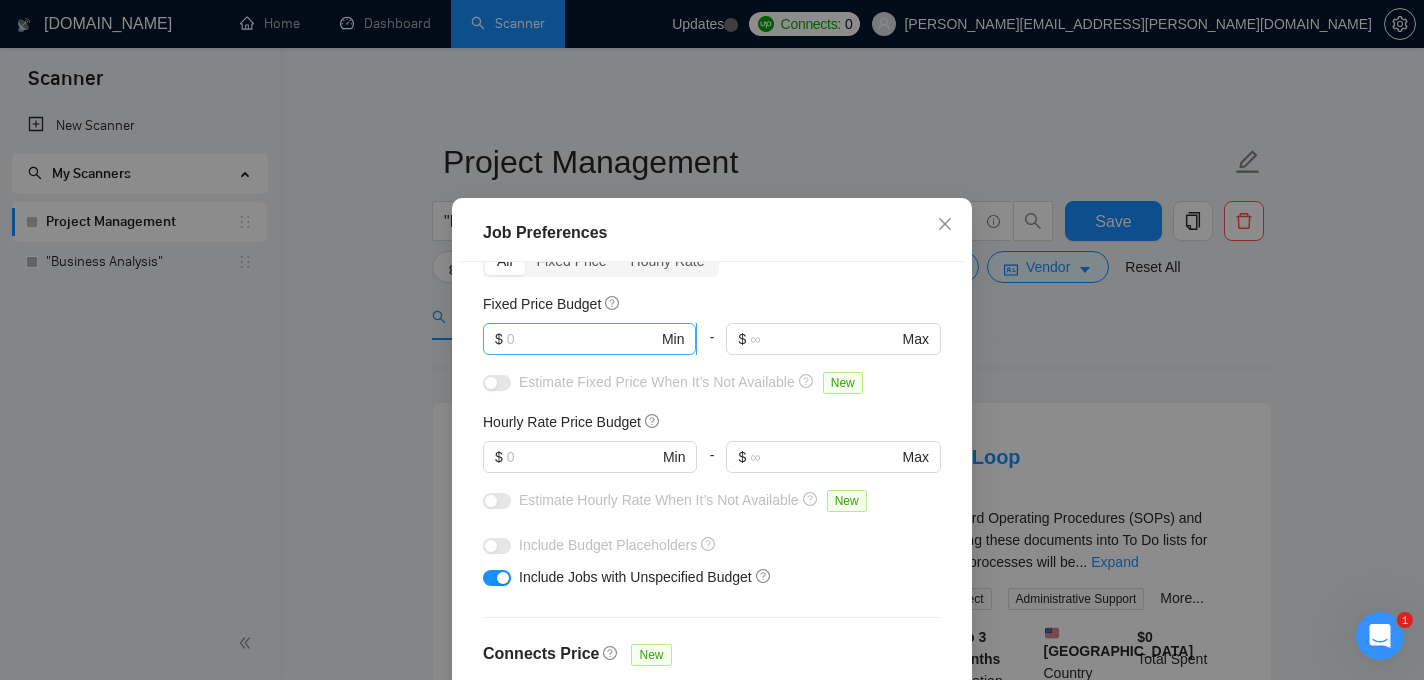 click at bounding box center (582, 339) 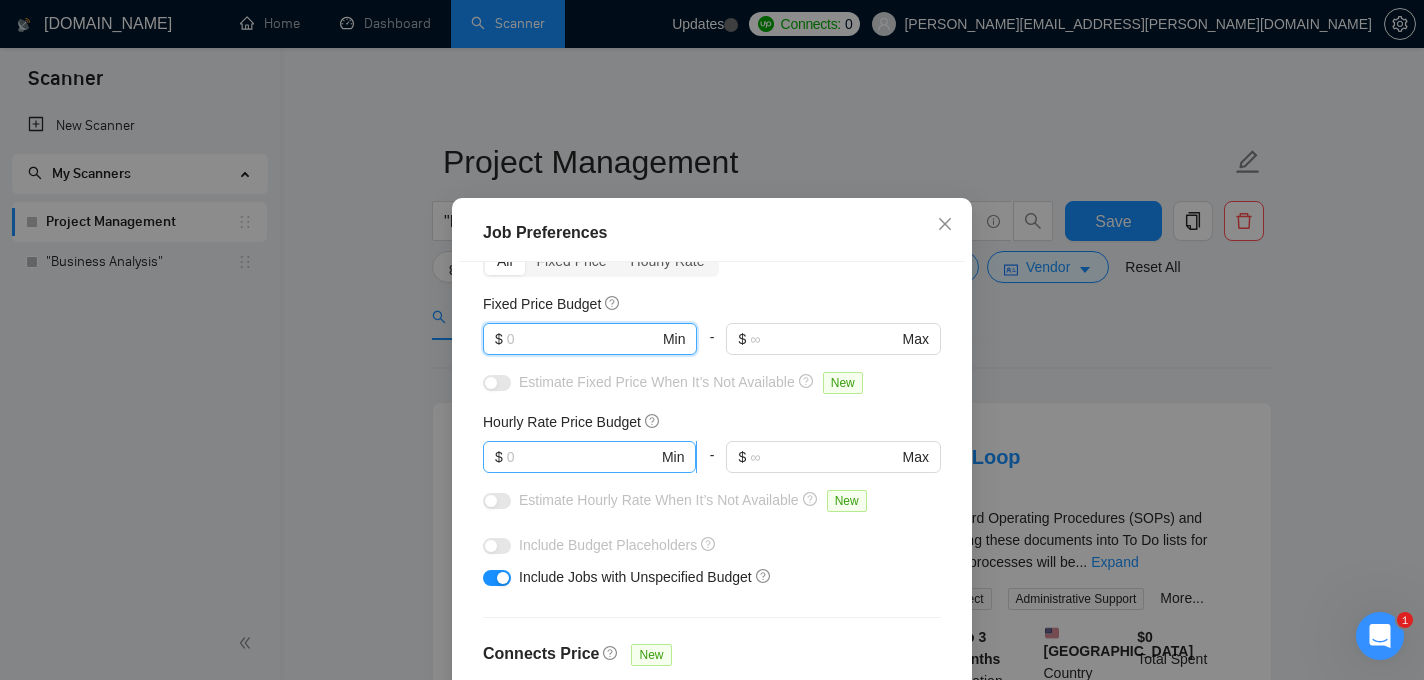click at bounding box center [582, 457] 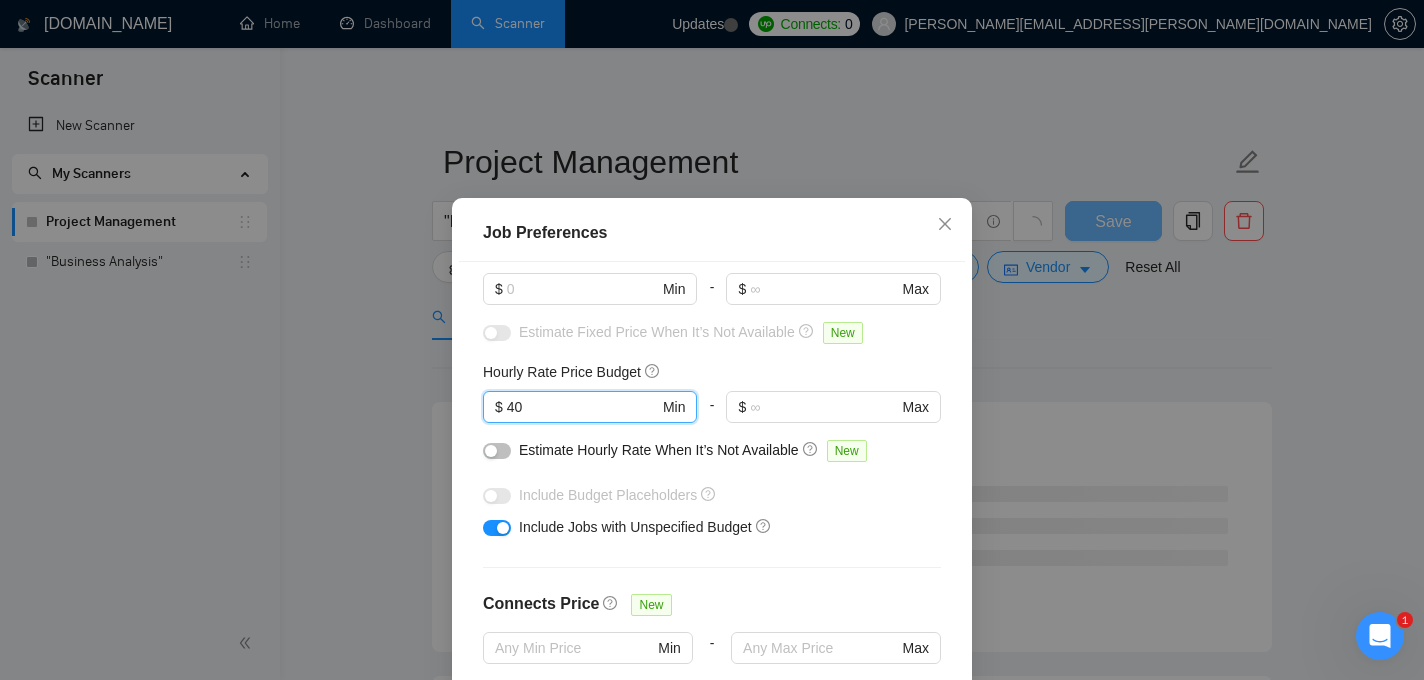 scroll, scrollTop: 188, scrollLeft: 0, axis: vertical 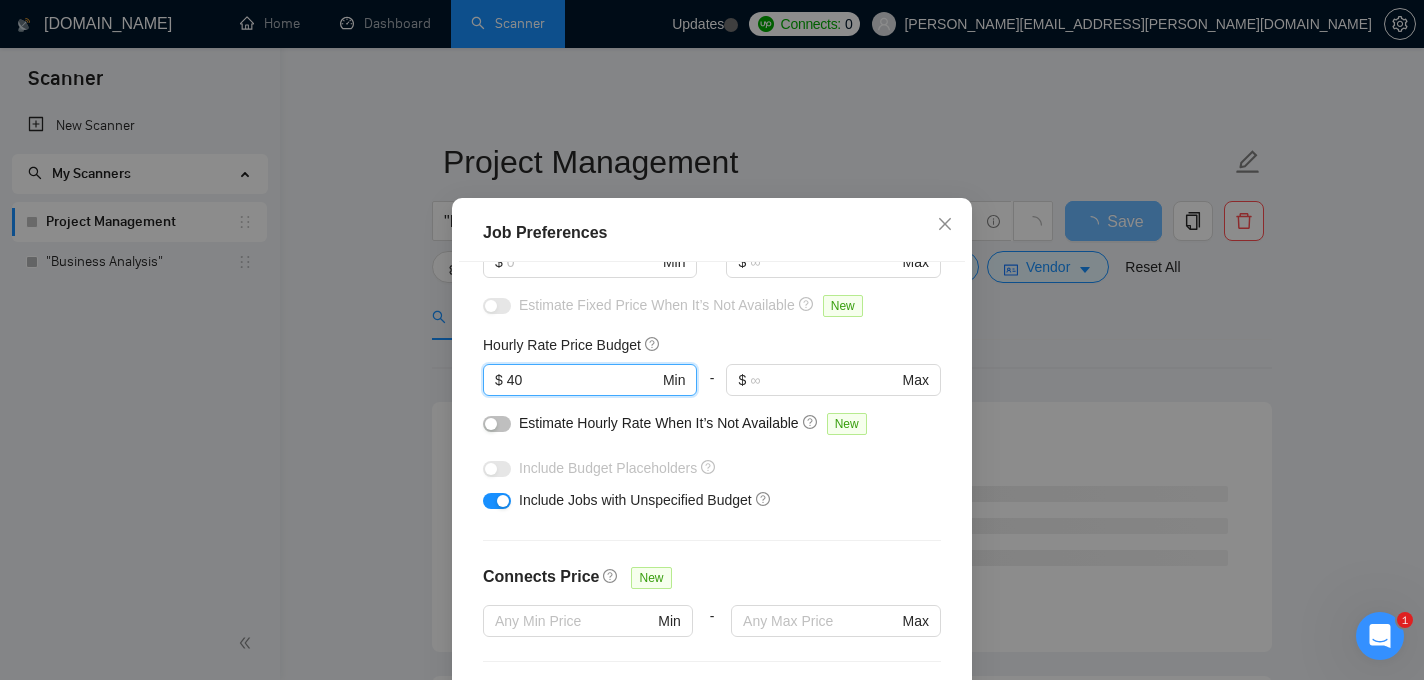 type on "40" 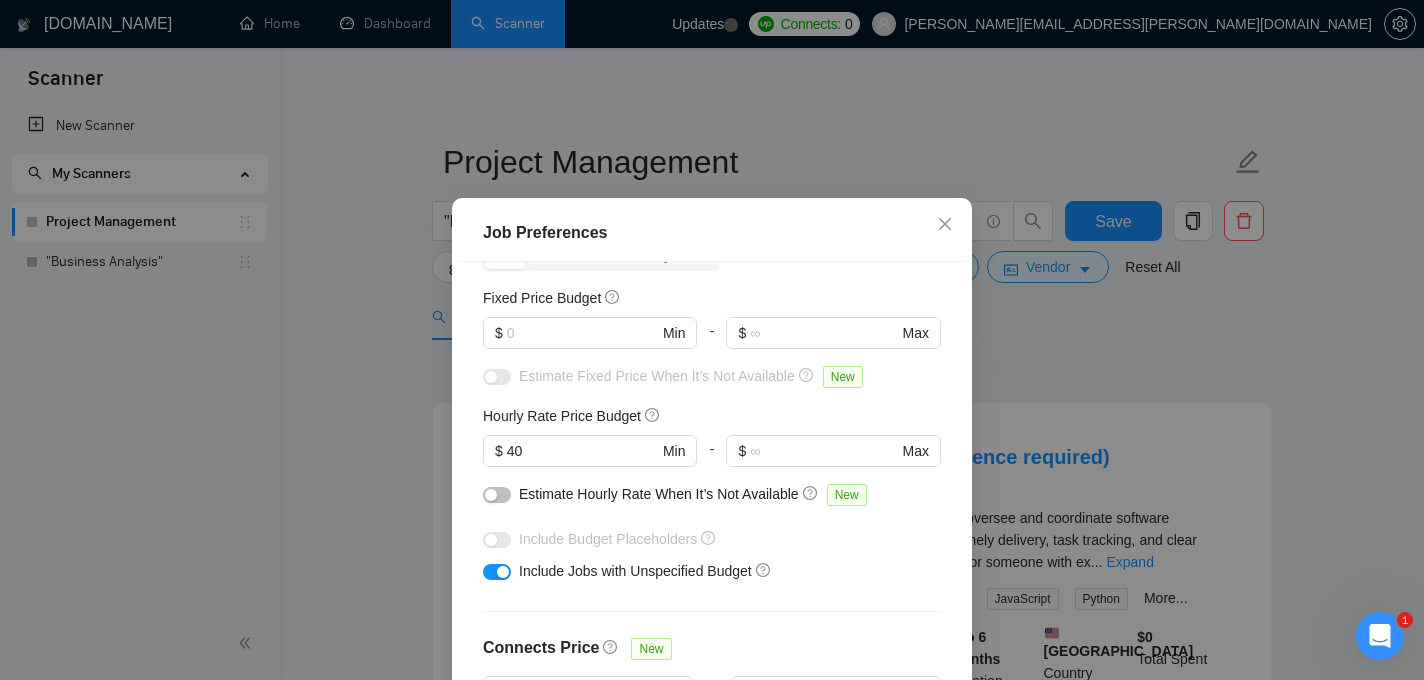scroll, scrollTop: 51, scrollLeft: 0, axis: vertical 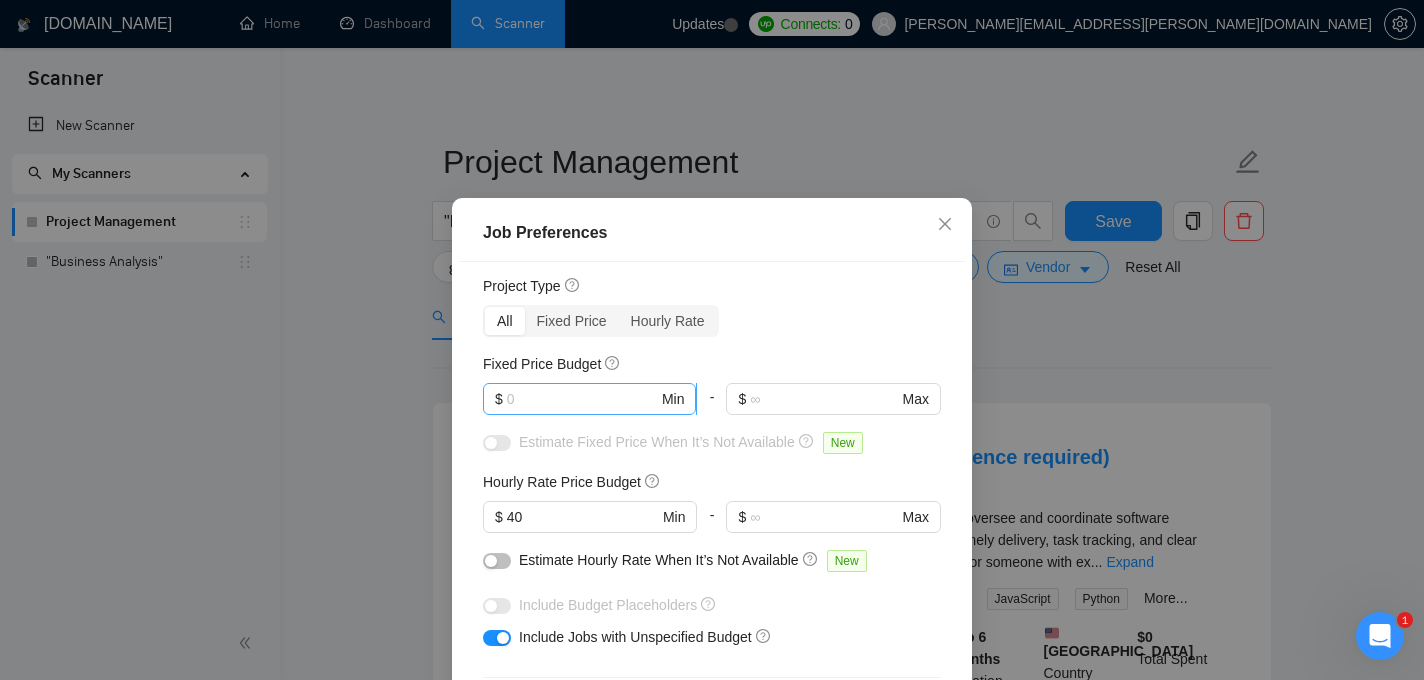 click at bounding box center (582, 399) 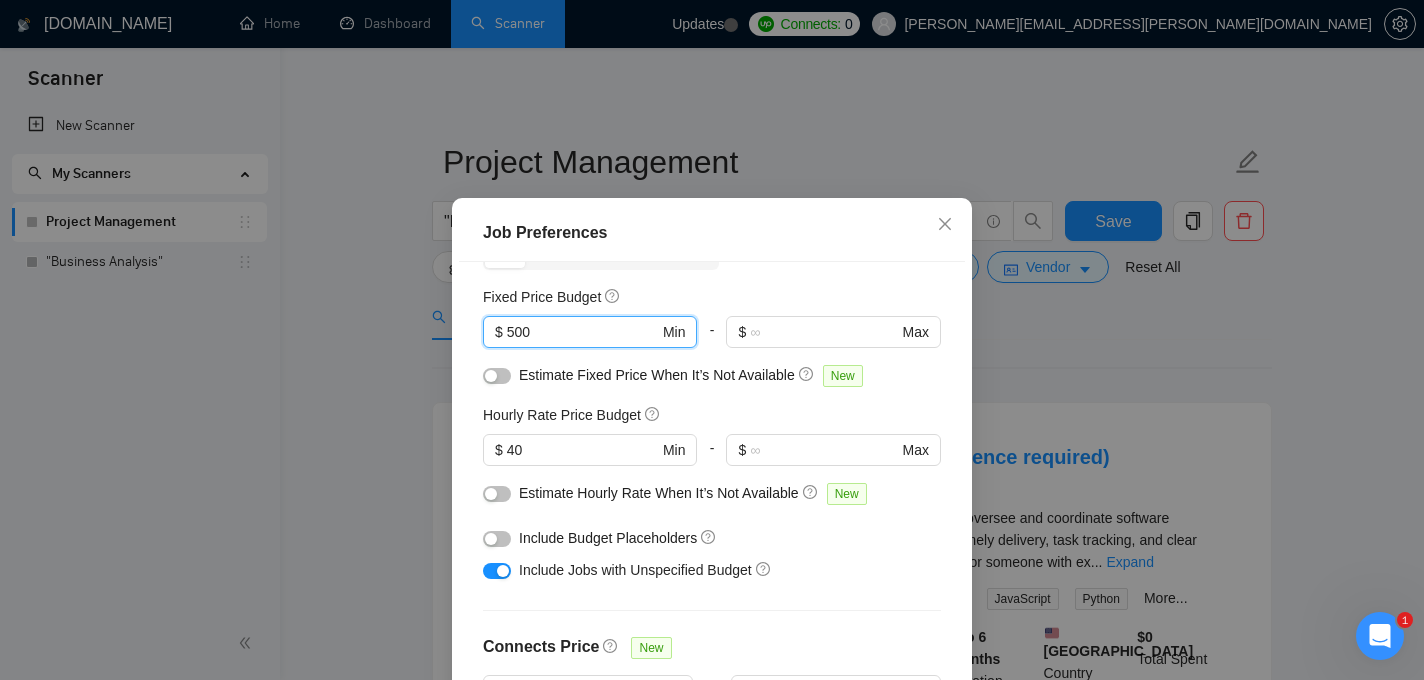 scroll, scrollTop: 129, scrollLeft: 0, axis: vertical 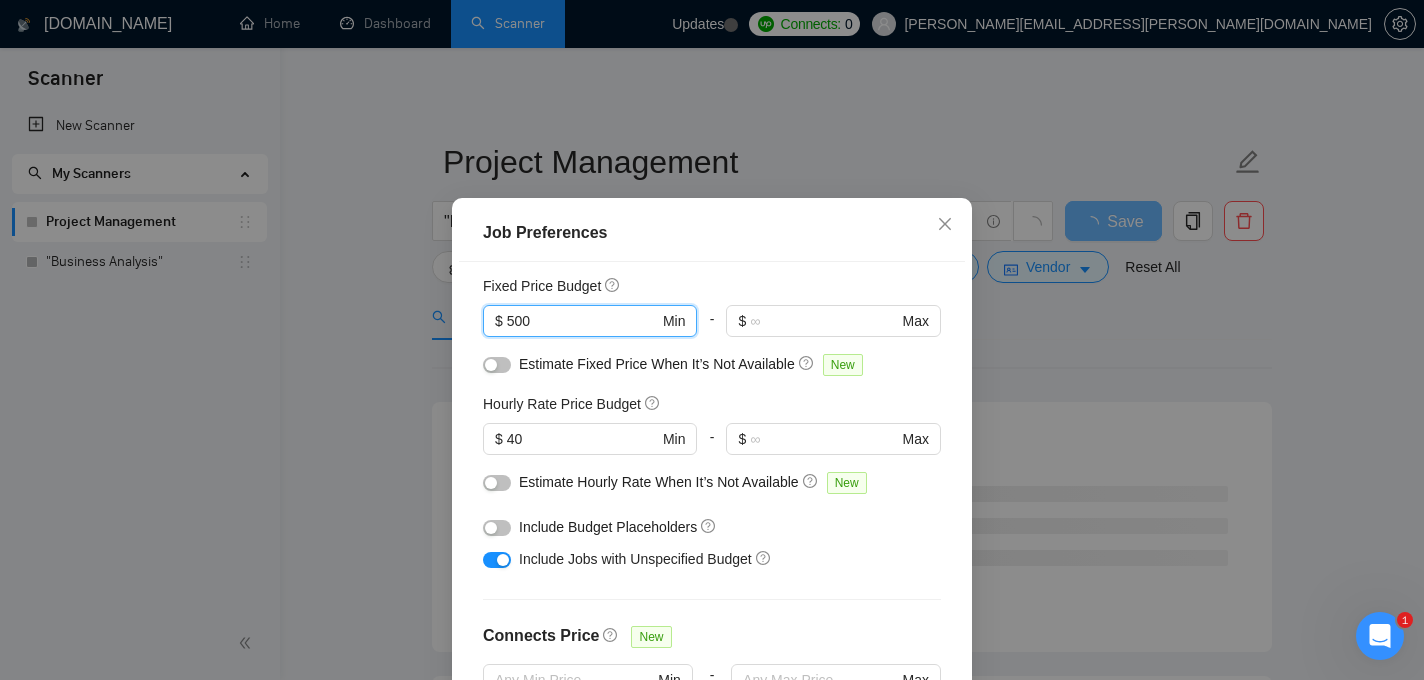 type on "500" 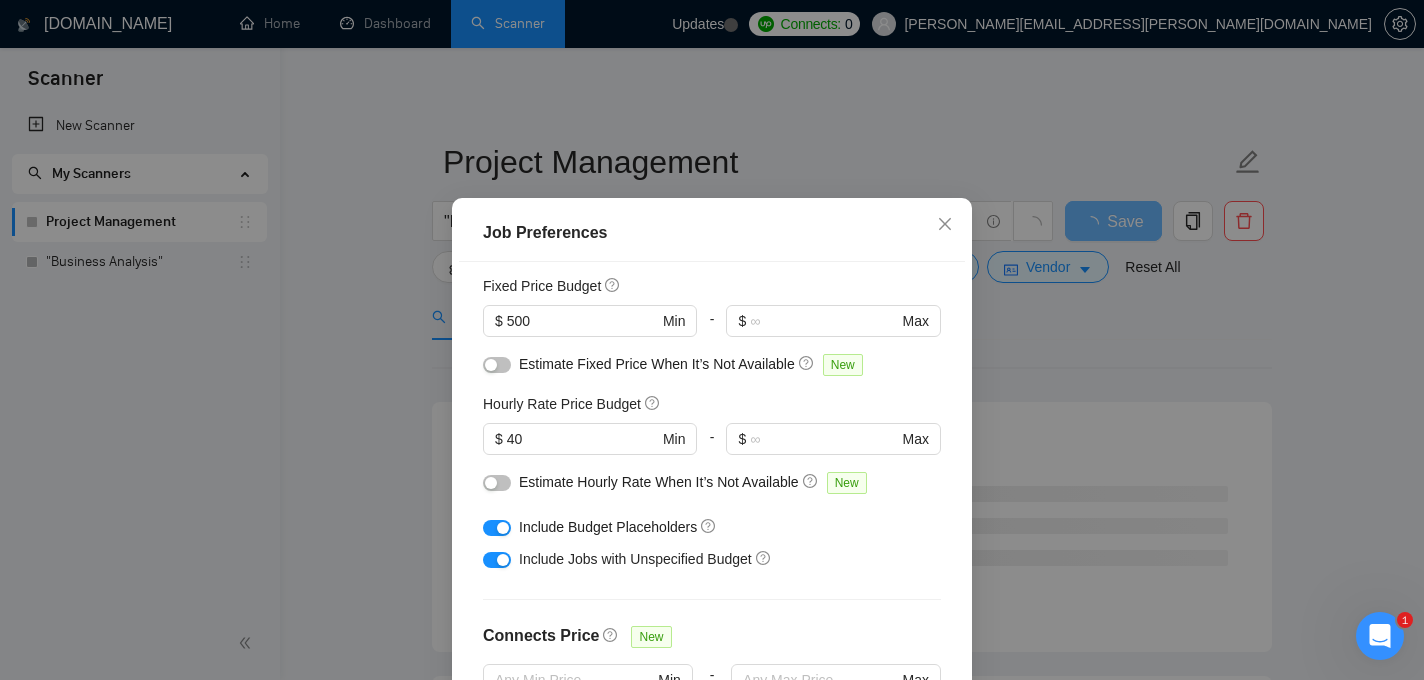 click on "Include Jobs with Unspecified Budget" at bounding box center [719, 559] 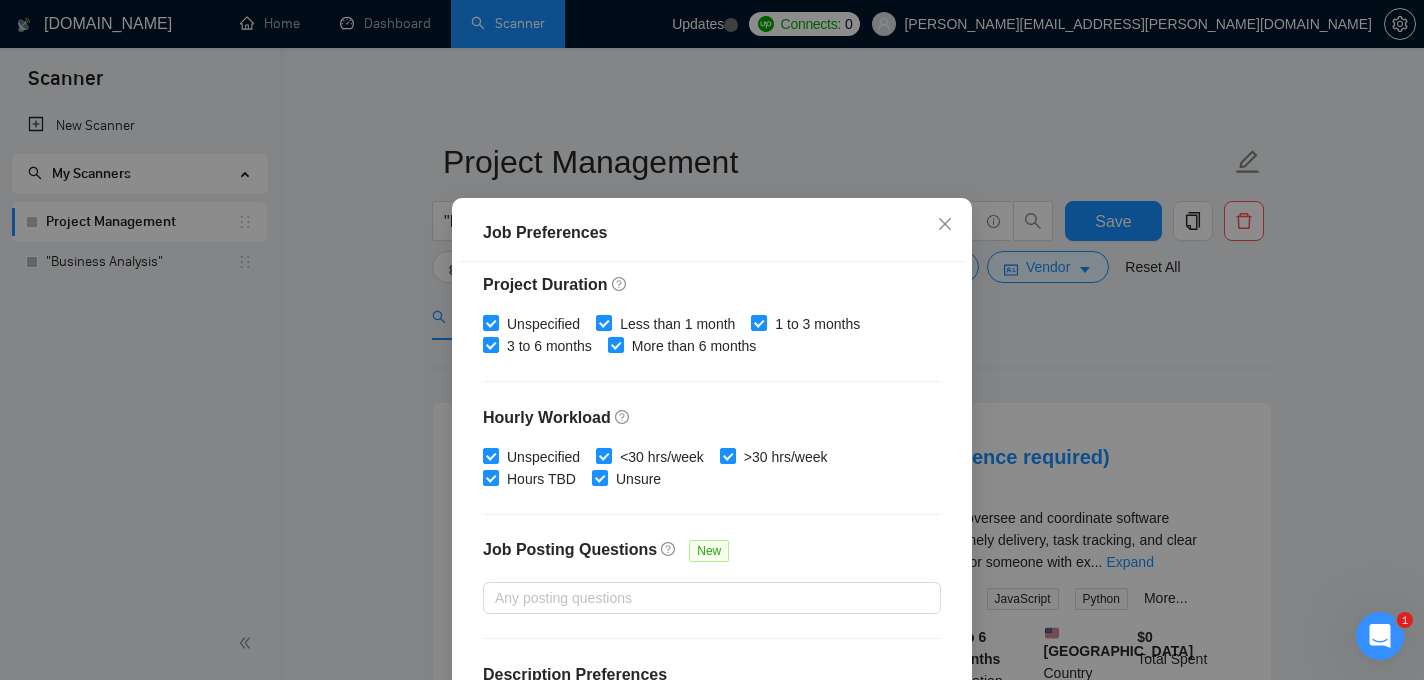 scroll, scrollTop: 651, scrollLeft: 0, axis: vertical 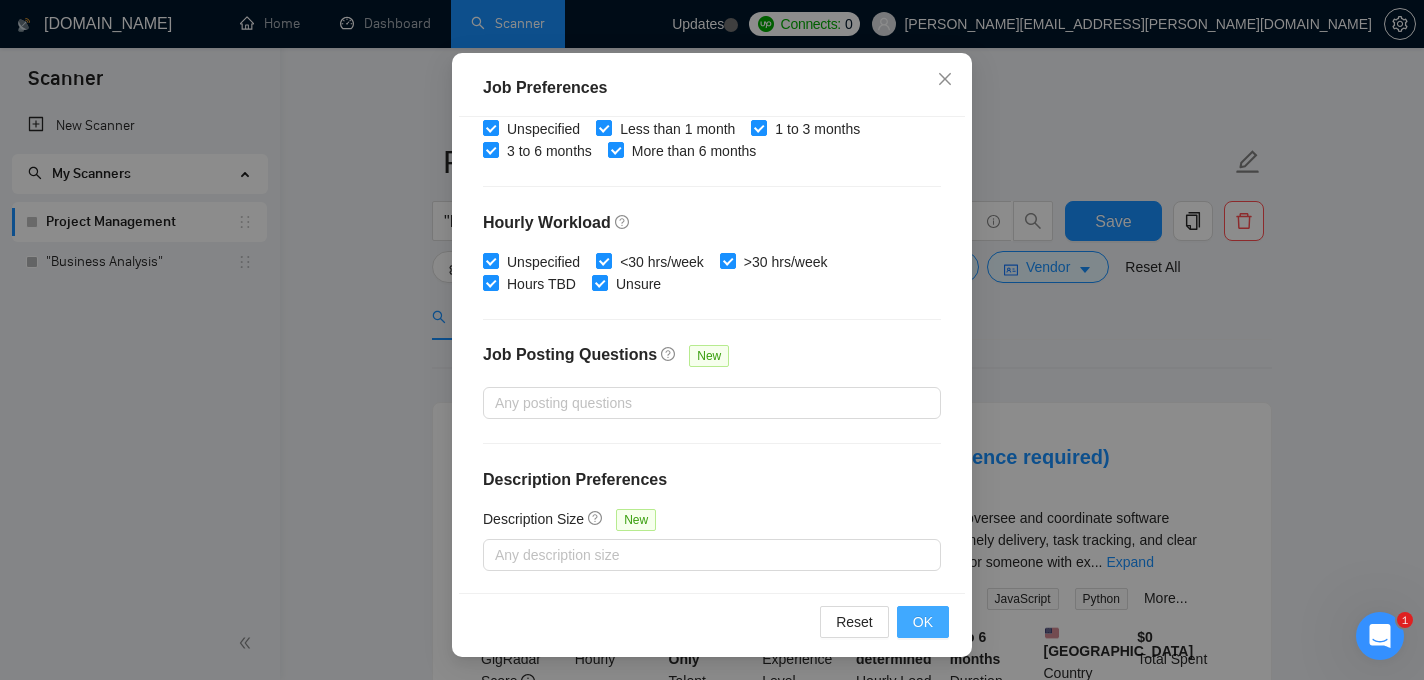 click on "OK" at bounding box center [923, 622] 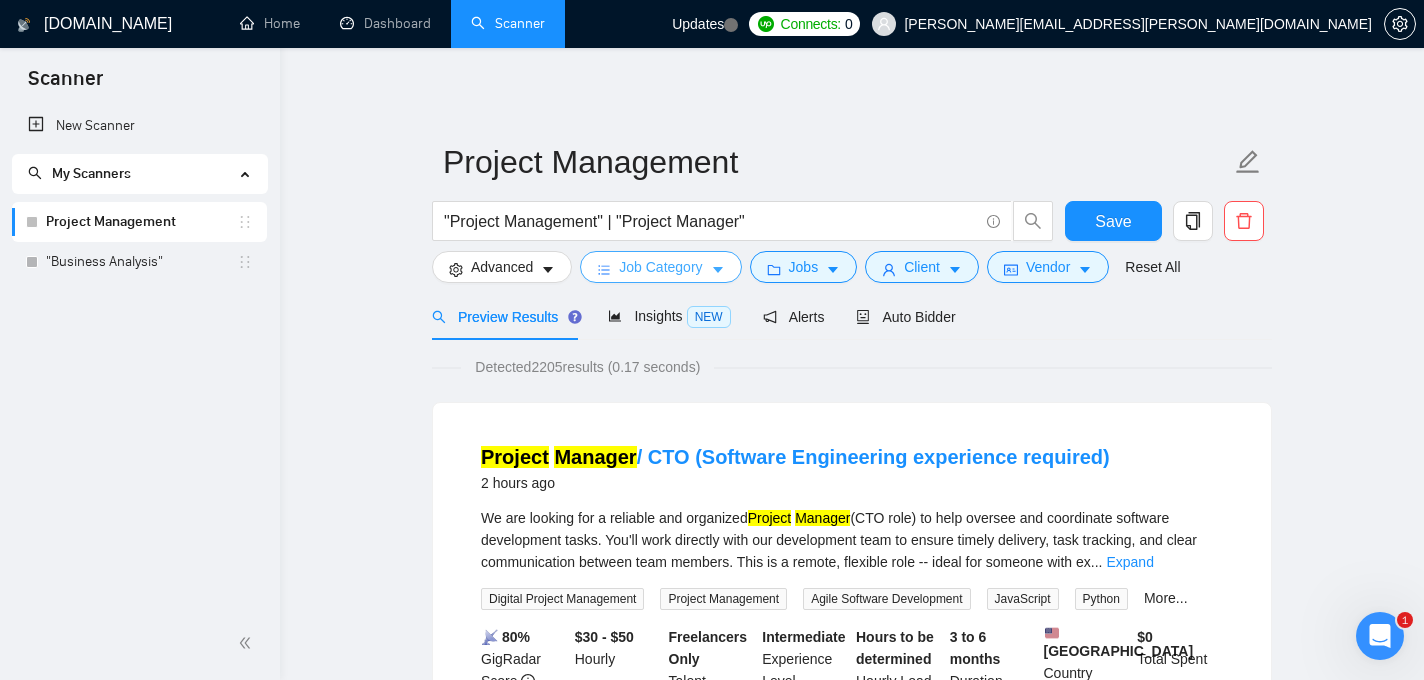 click 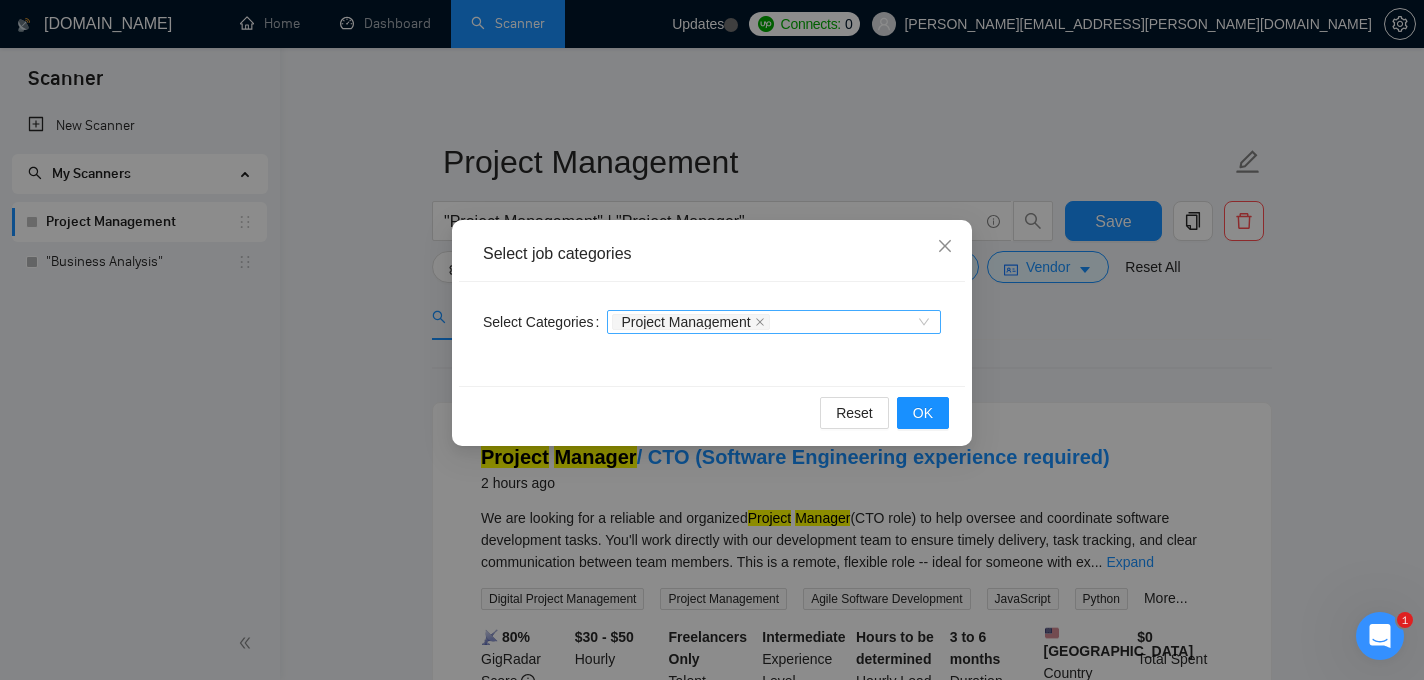 click on "Project Management" at bounding box center (774, 322) 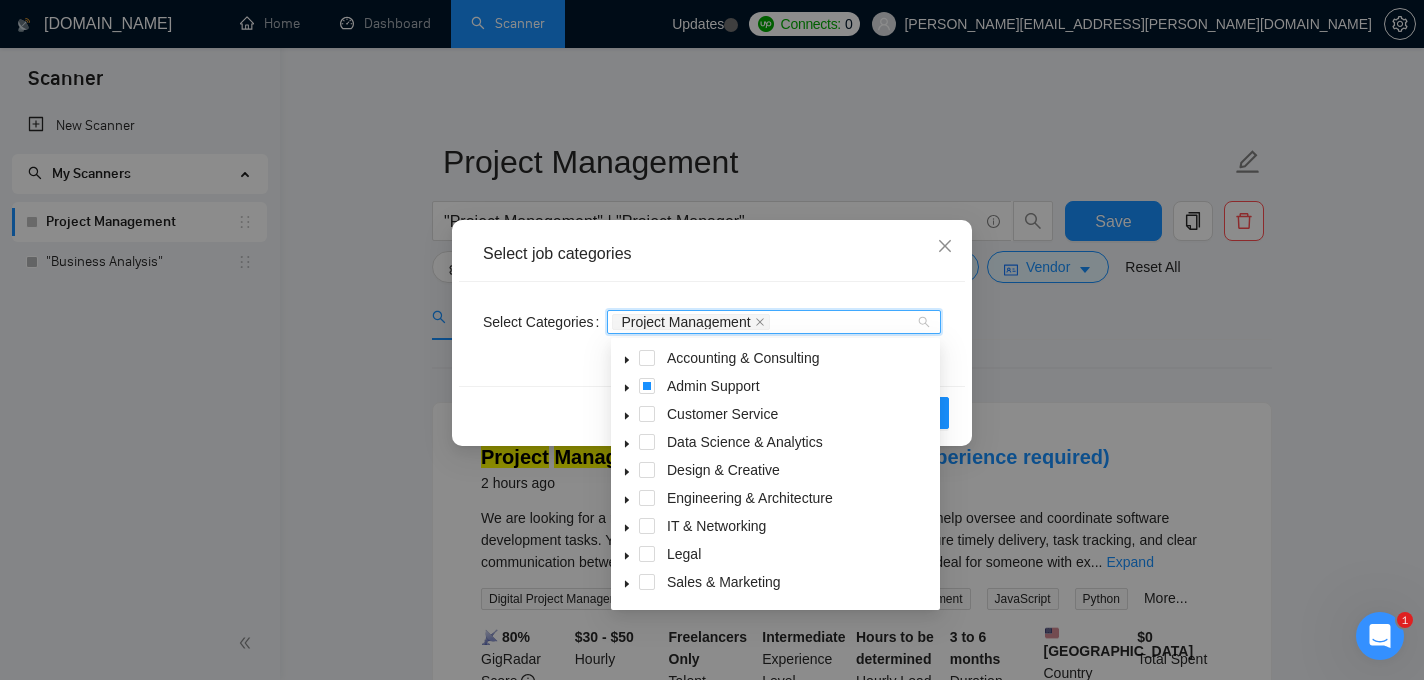 click 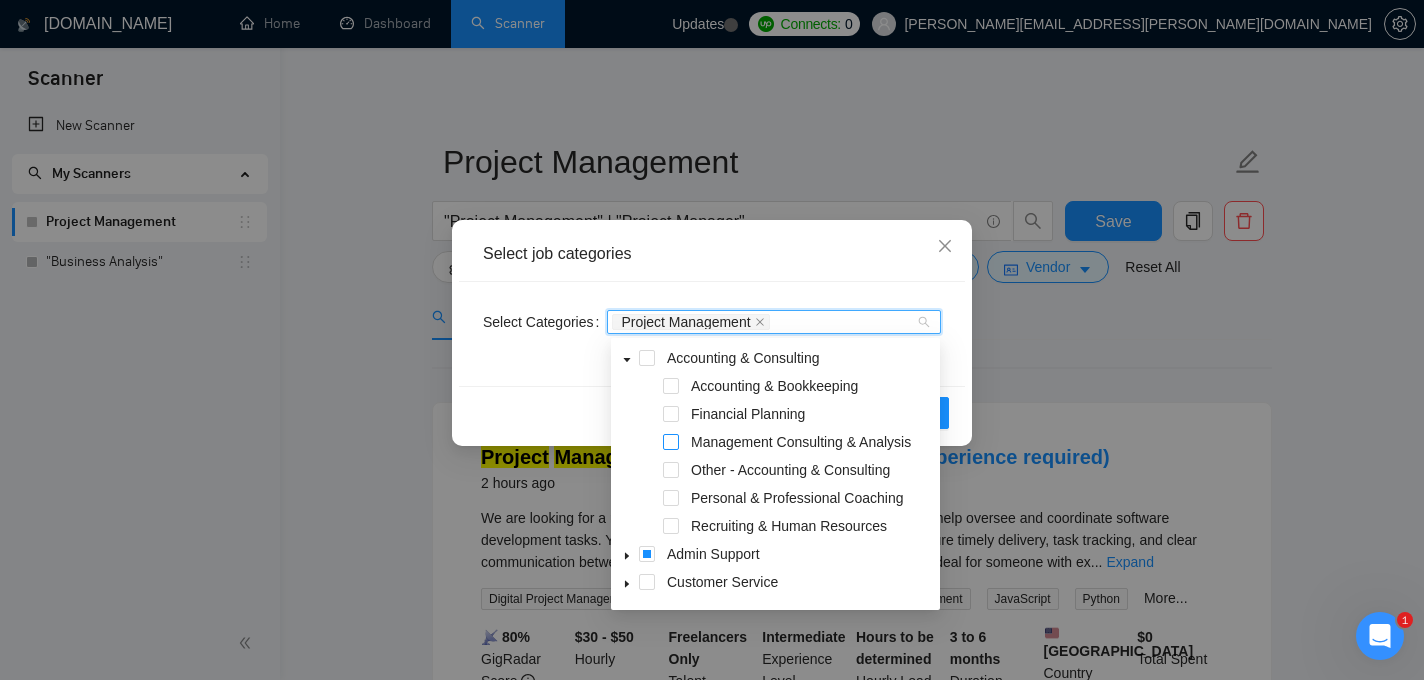 click at bounding box center [671, 442] 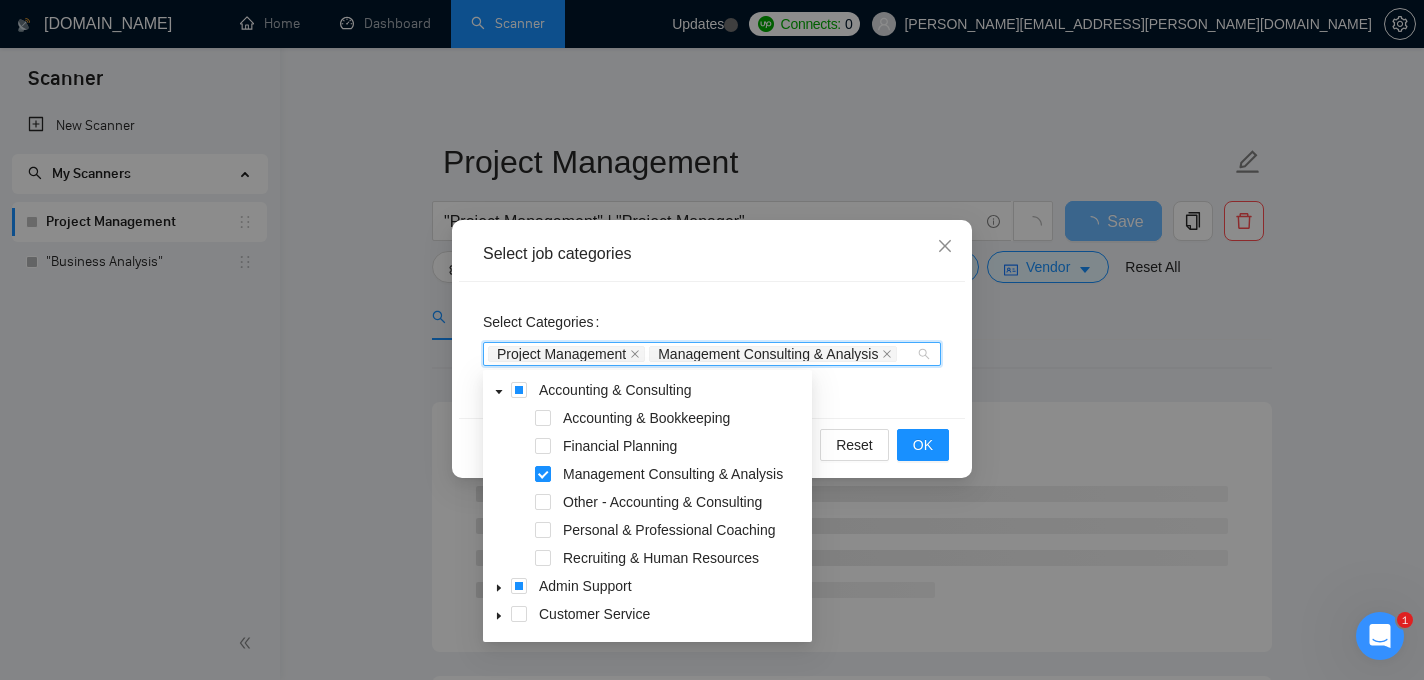 click 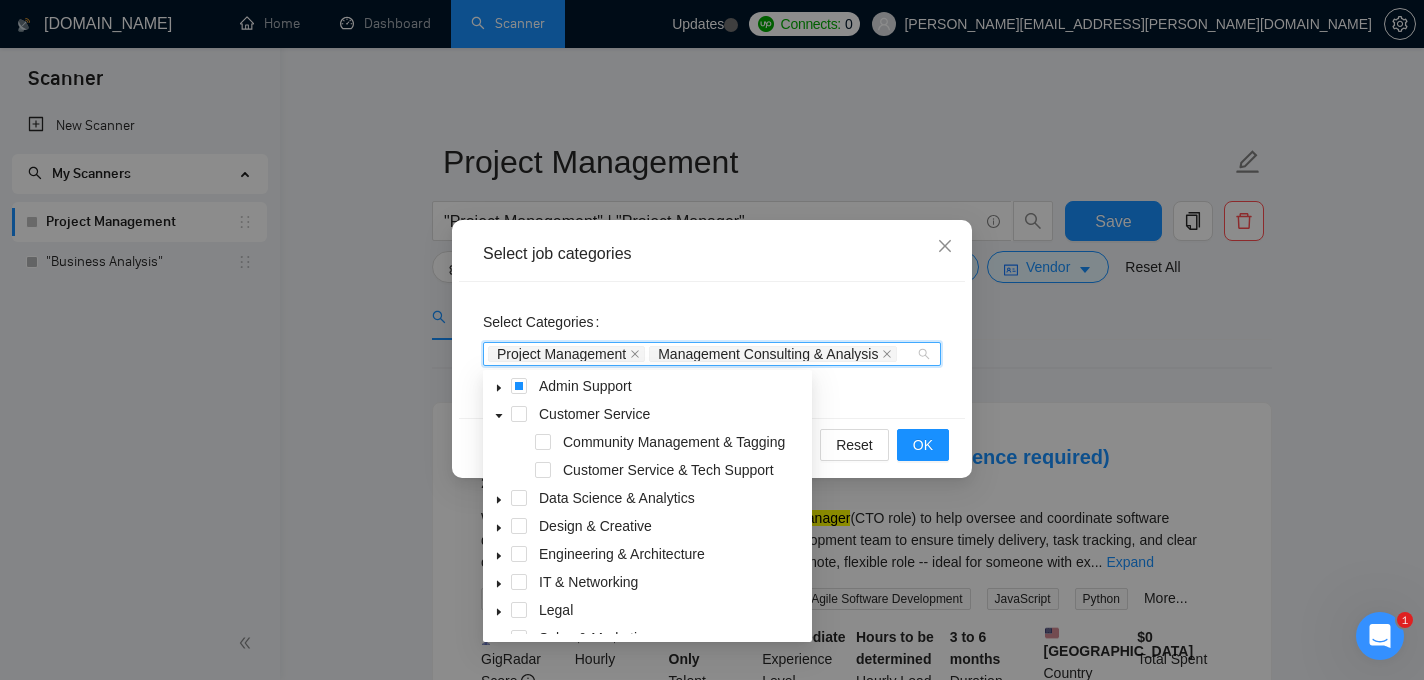 scroll, scrollTop: 216, scrollLeft: 0, axis: vertical 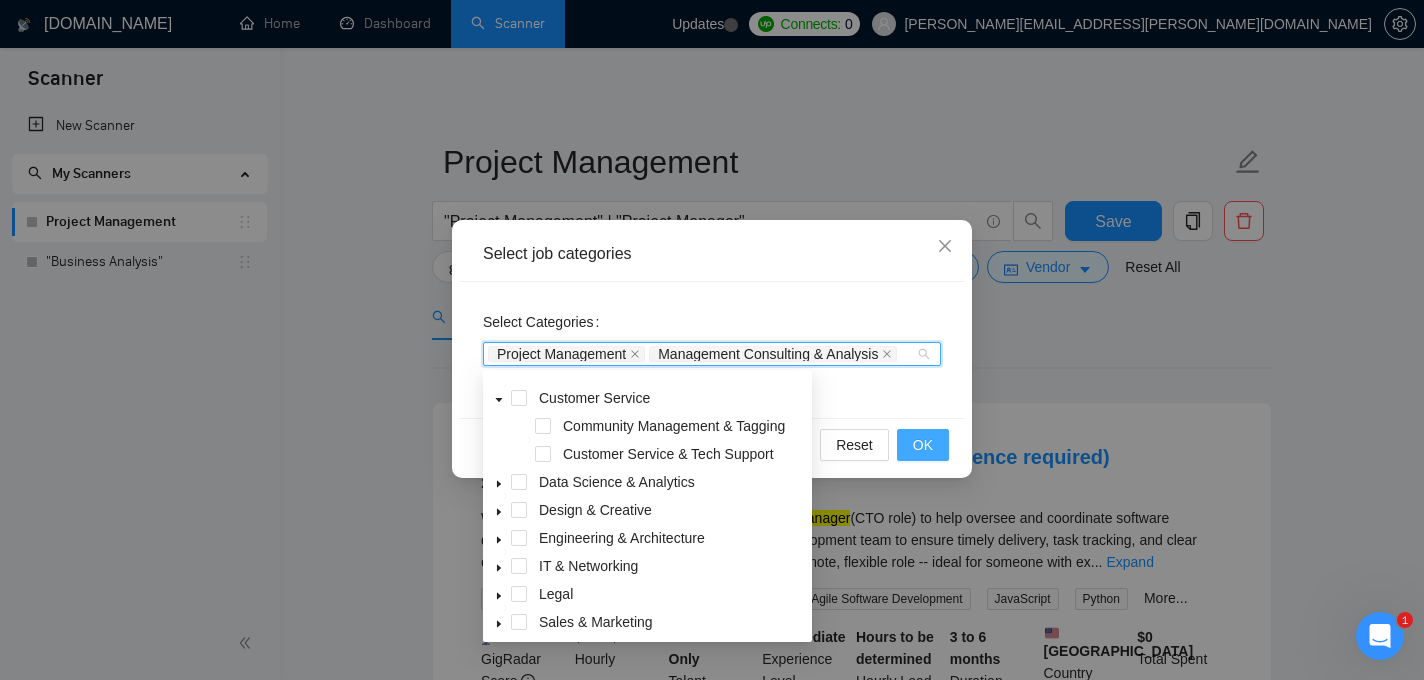 click on "OK" at bounding box center (923, 445) 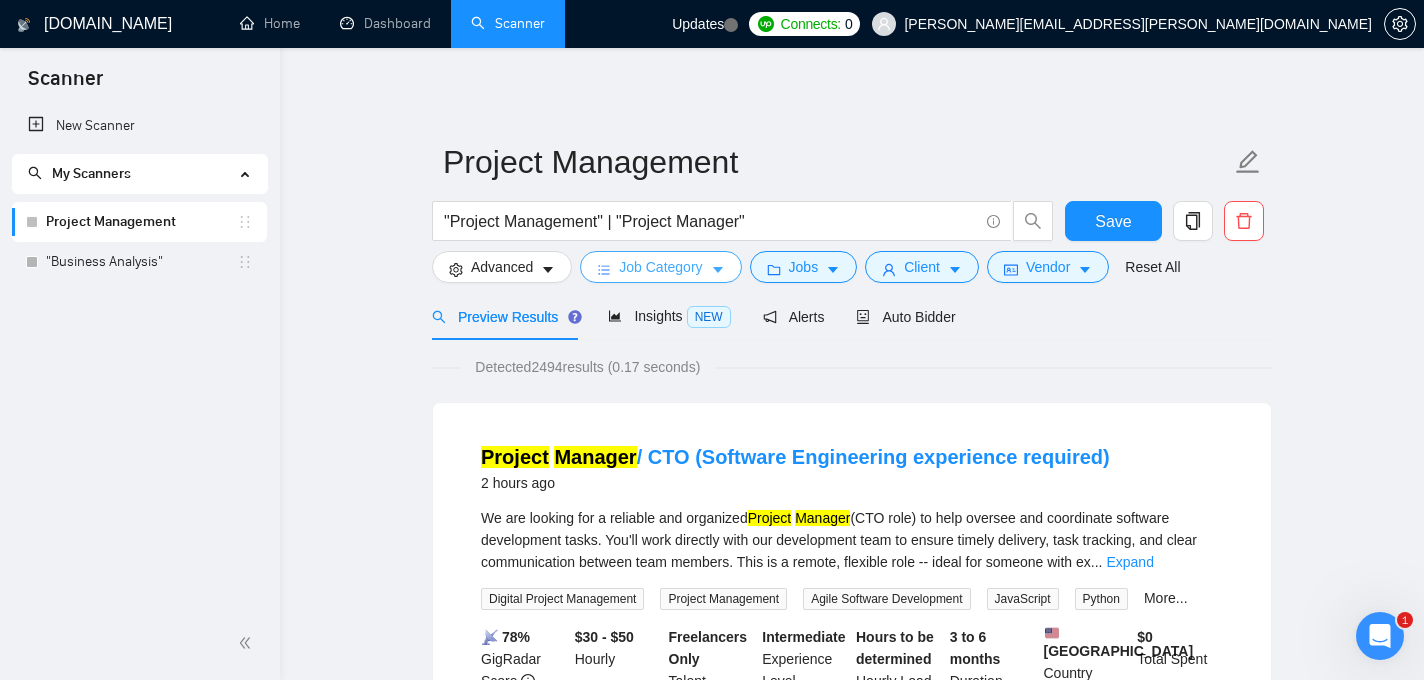 click at bounding box center [718, 269] 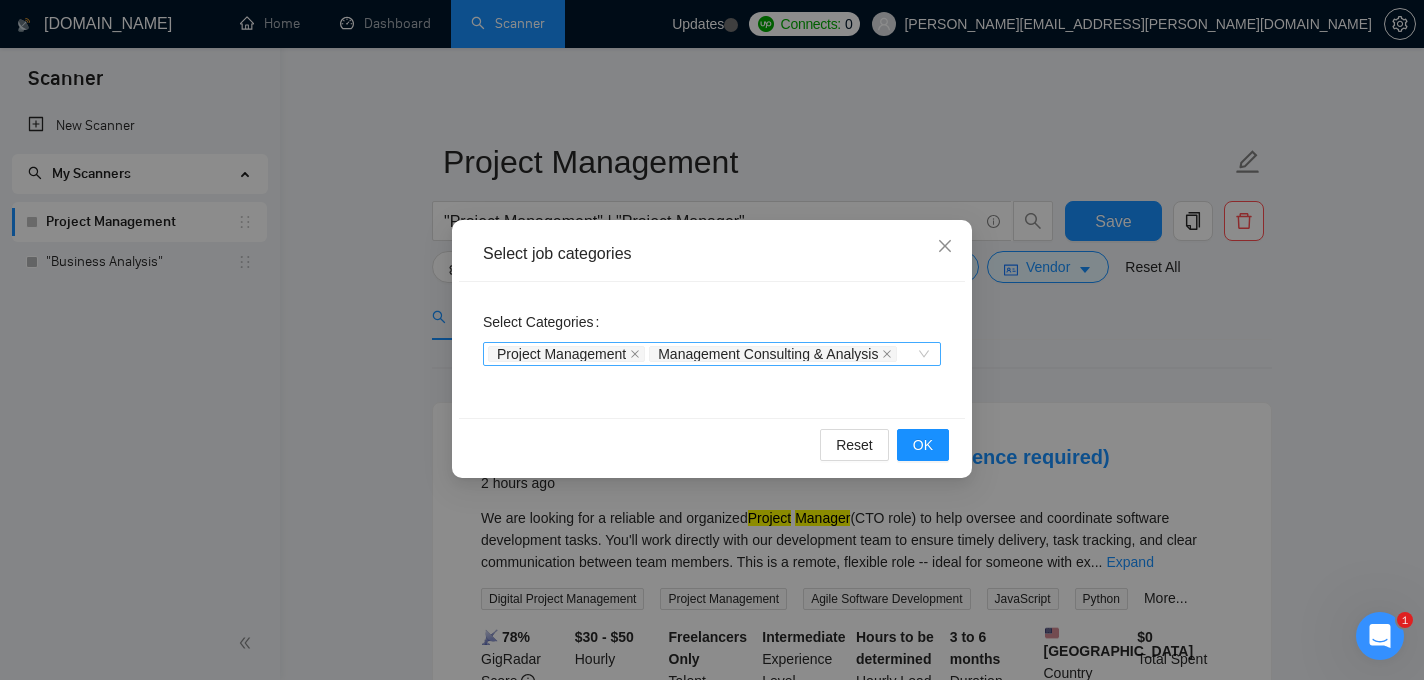 click on "Project Management Management Consulting & Analysis" at bounding box center [712, 354] 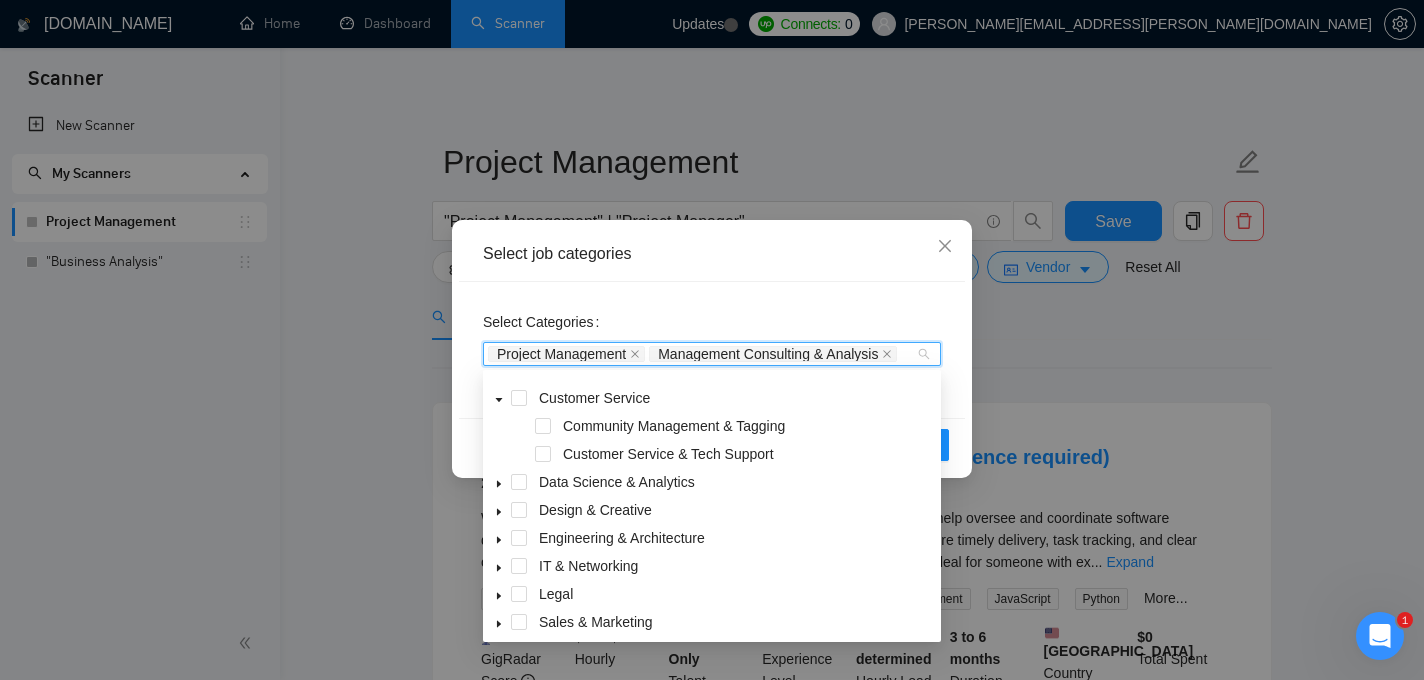 click 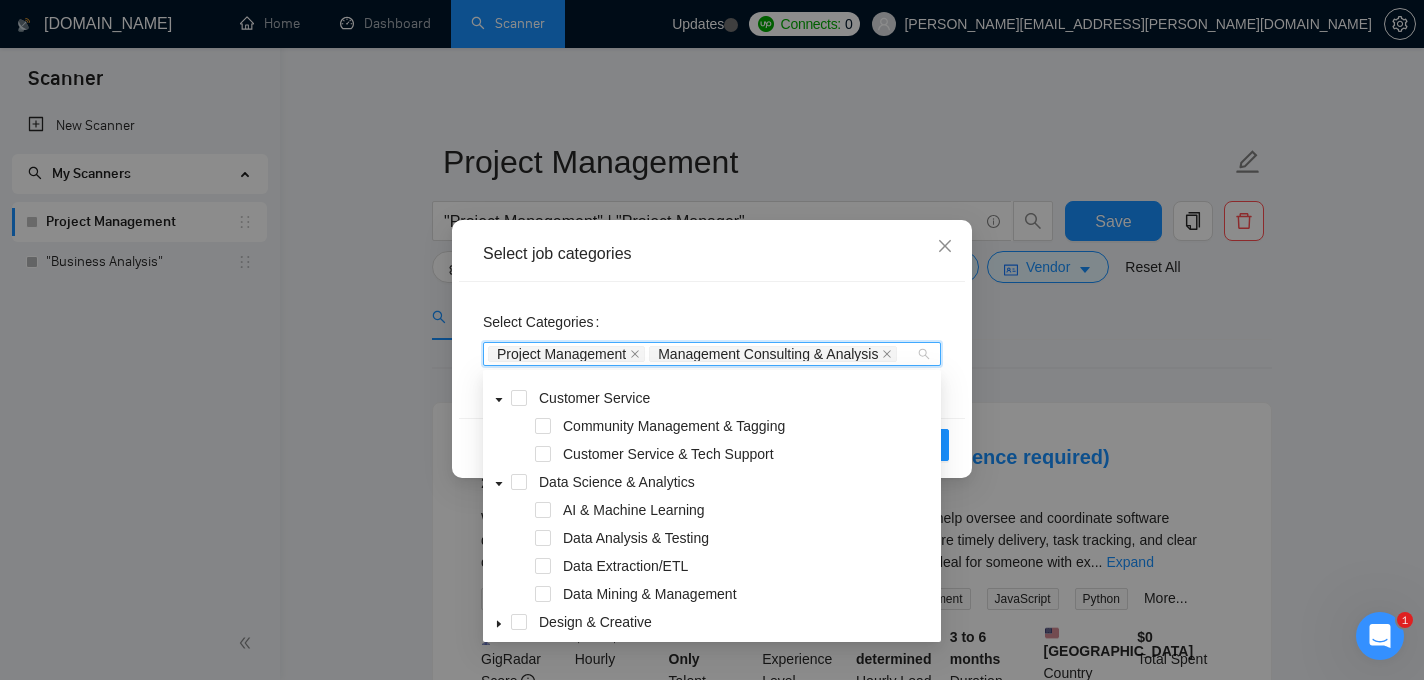 click 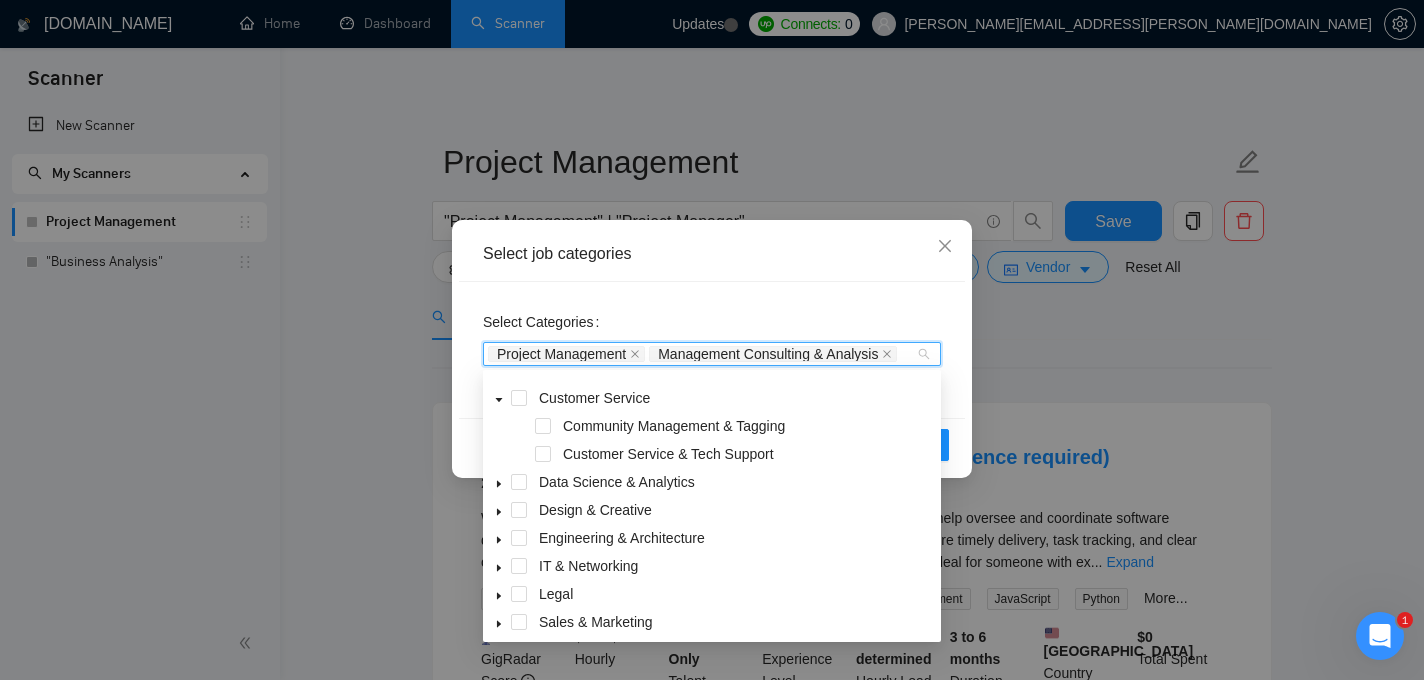 click 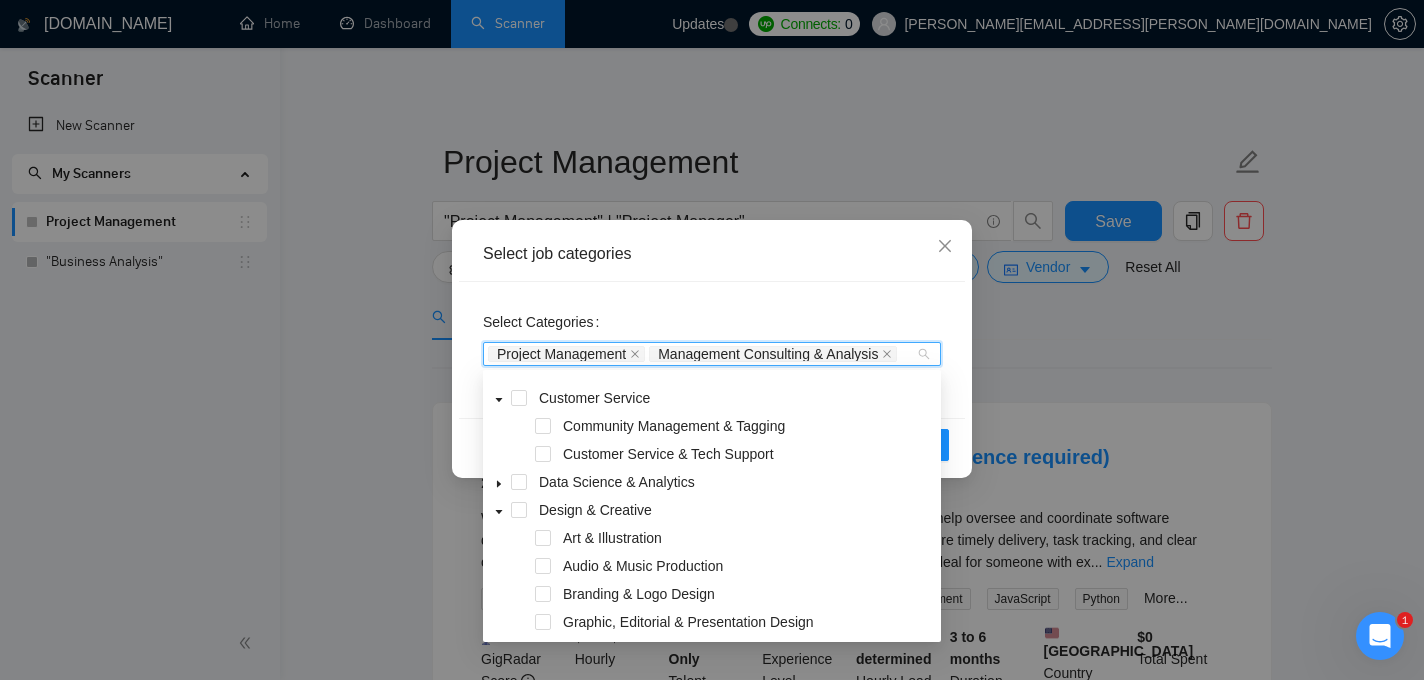 click 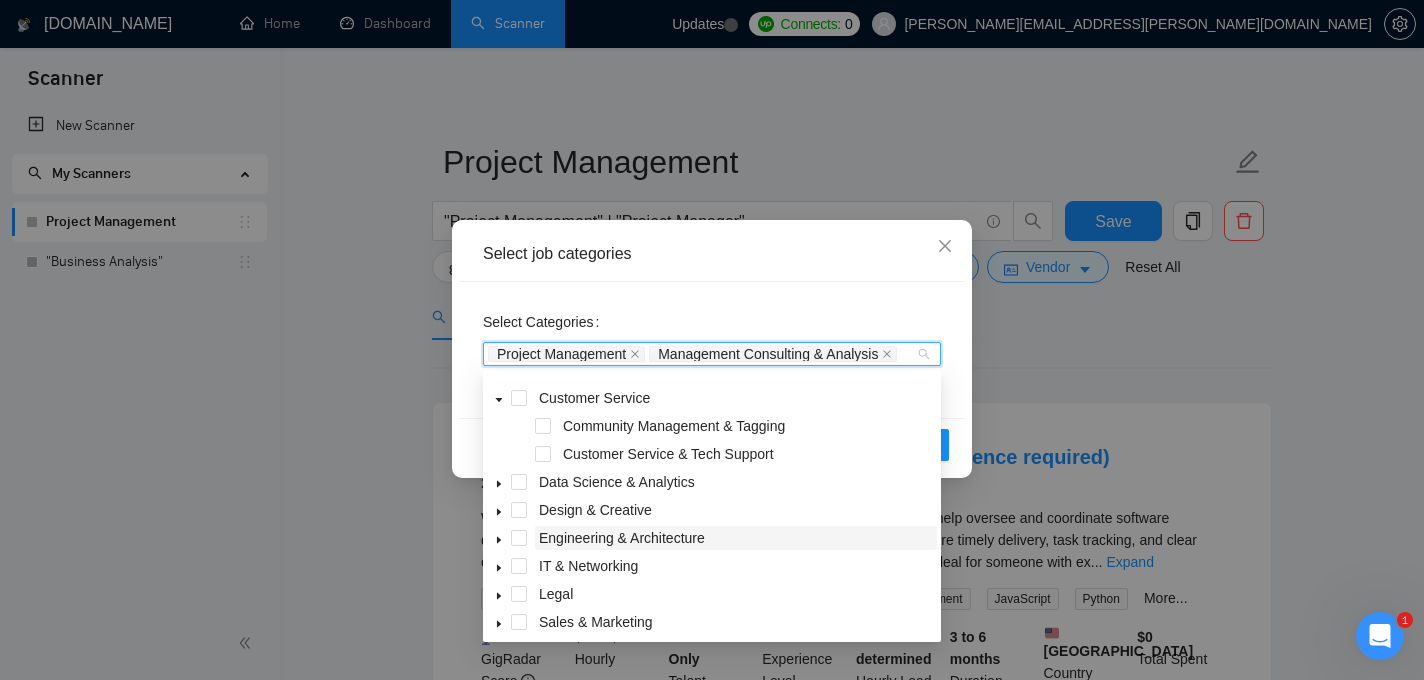 scroll, scrollTop: 304, scrollLeft: 0, axis: vertical 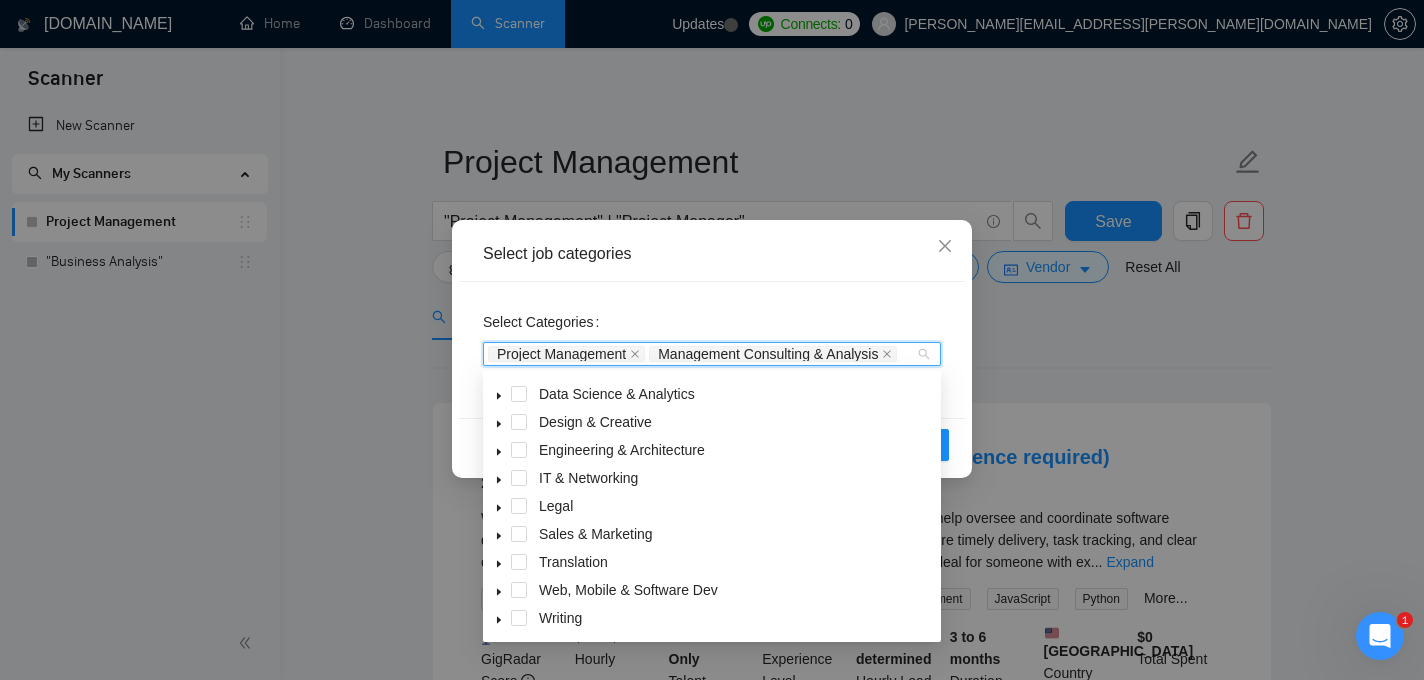 click on "Select Categories Project Management Management Consulting & Analysis" at bounding box center (712, 350) 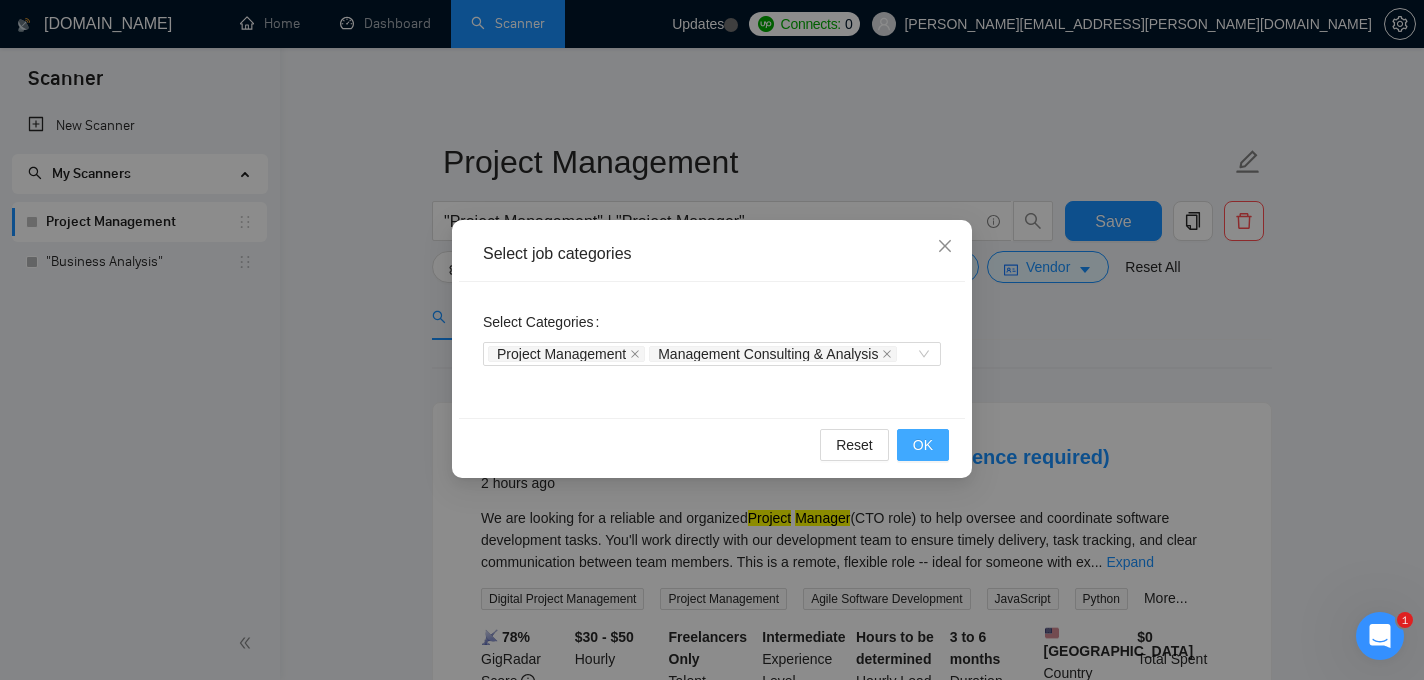 click on "OK" at bounding box center [923, 445] 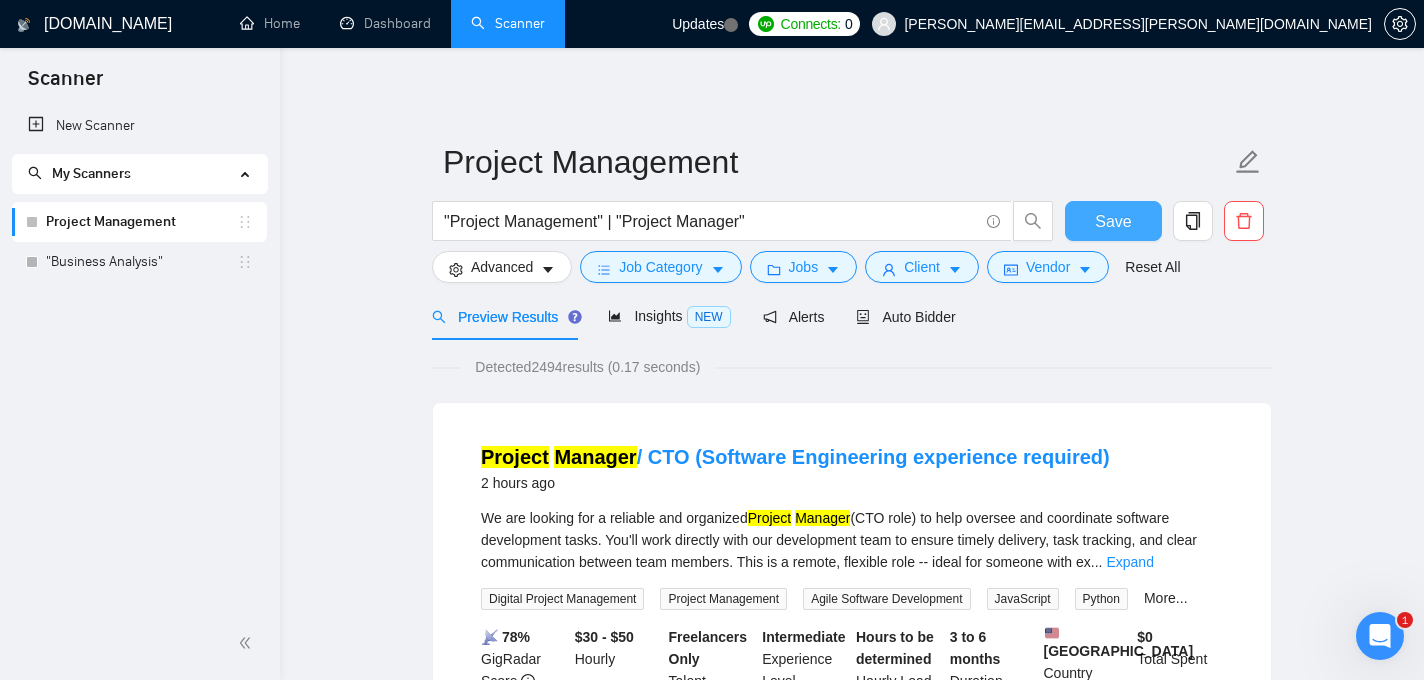 click on "Save" at bounding box center (1113, 221) 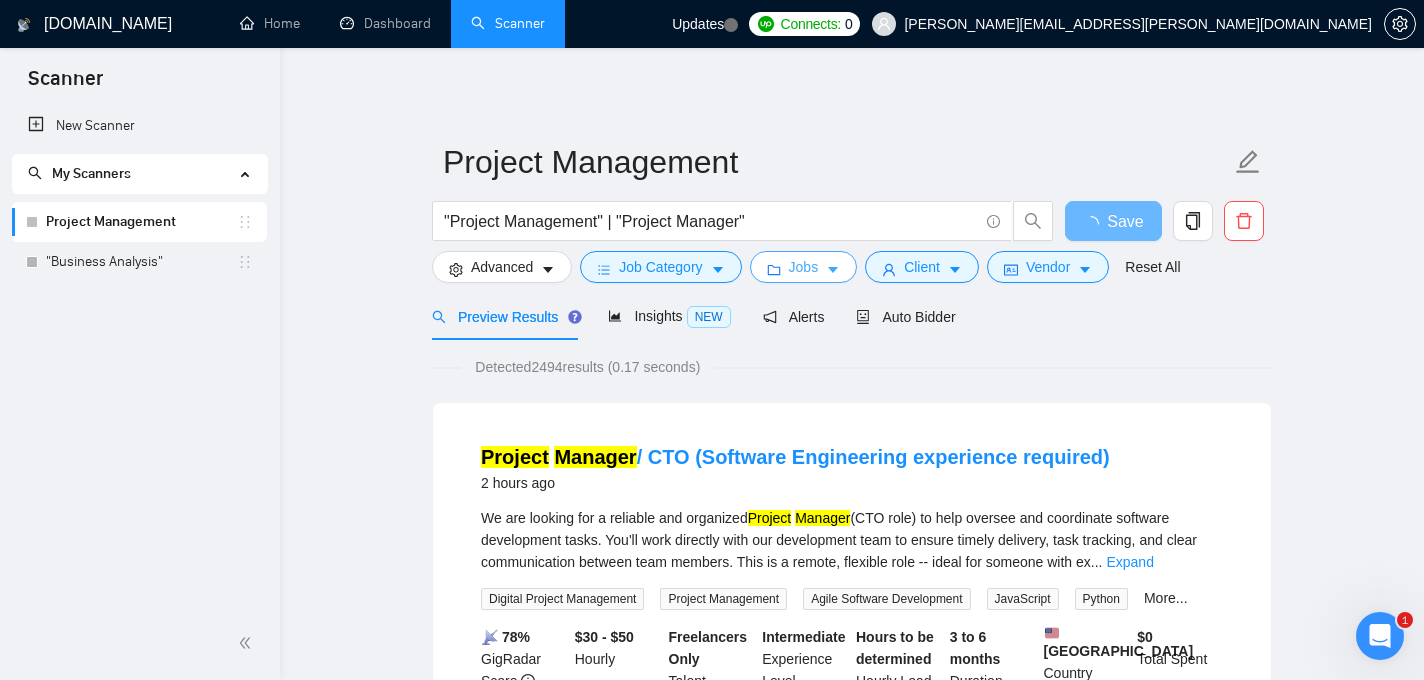 click 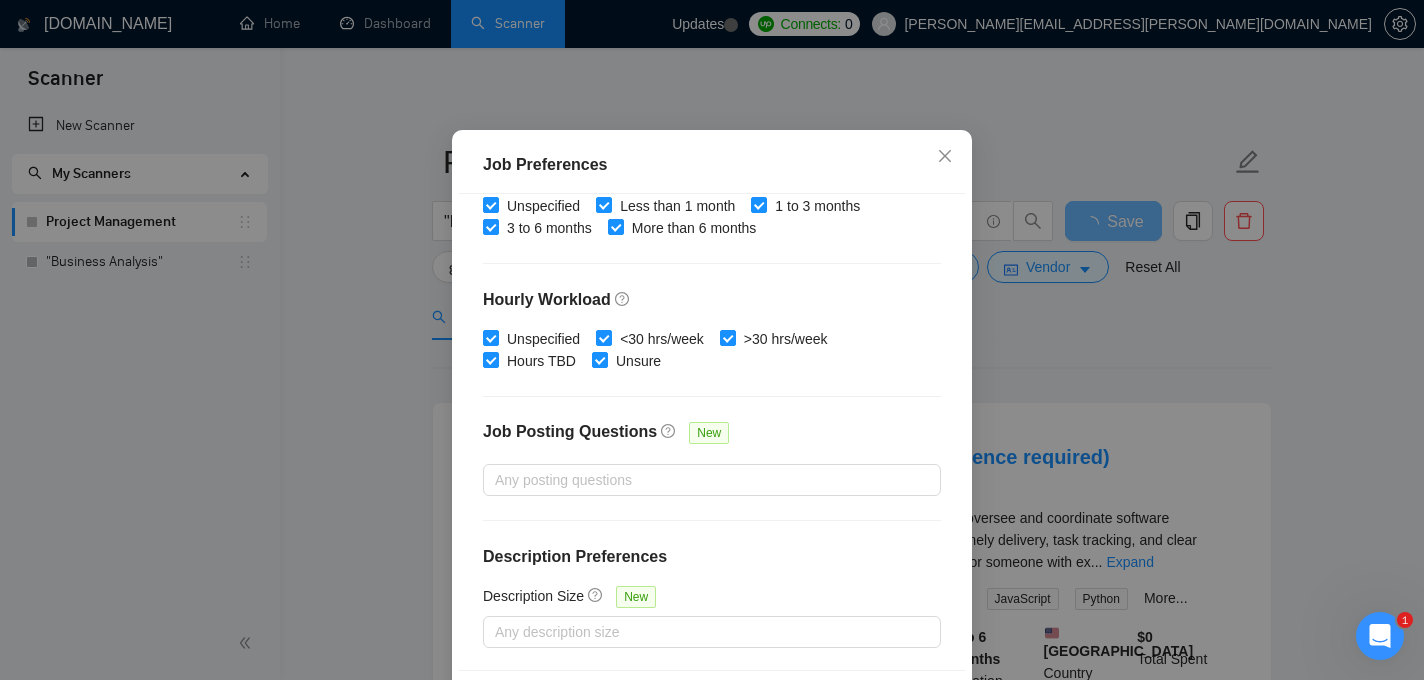 scroll, scrollTop: 145, scrollLeft: 0, axis: vertical 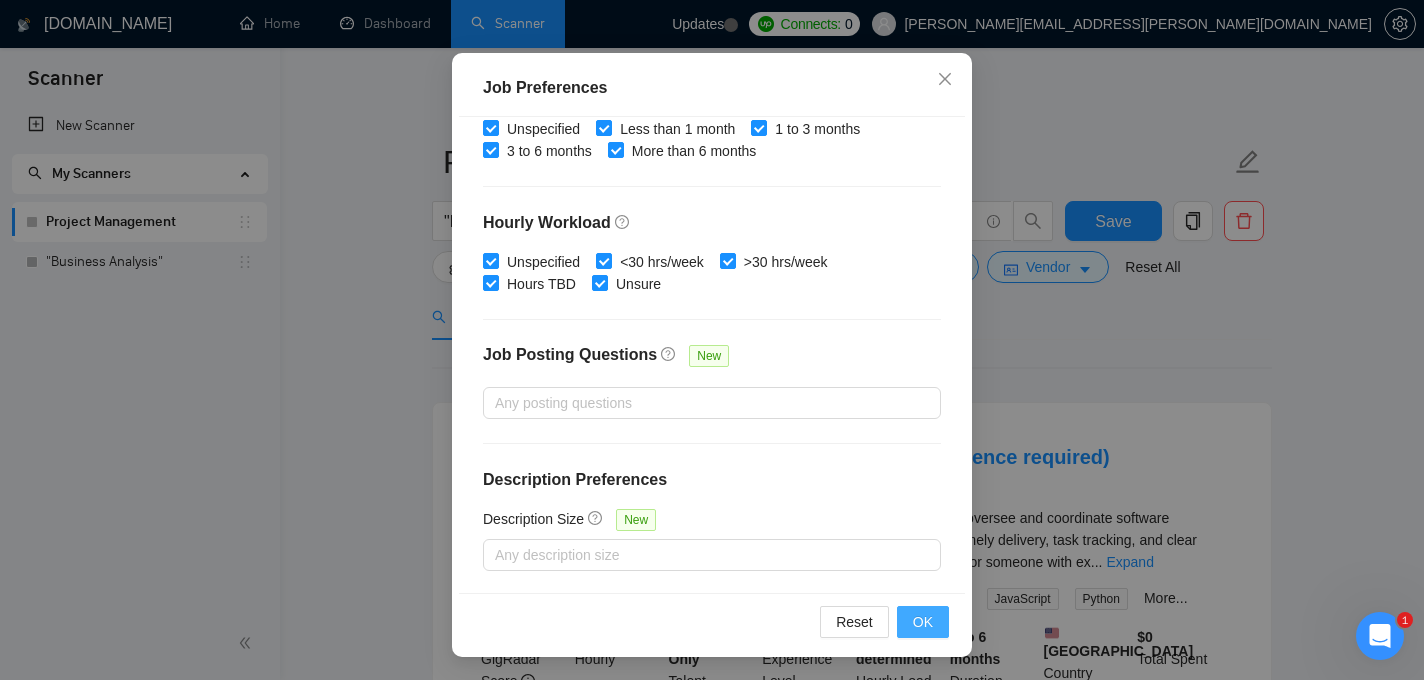 click on "OK" at bounding box center [923, 622] 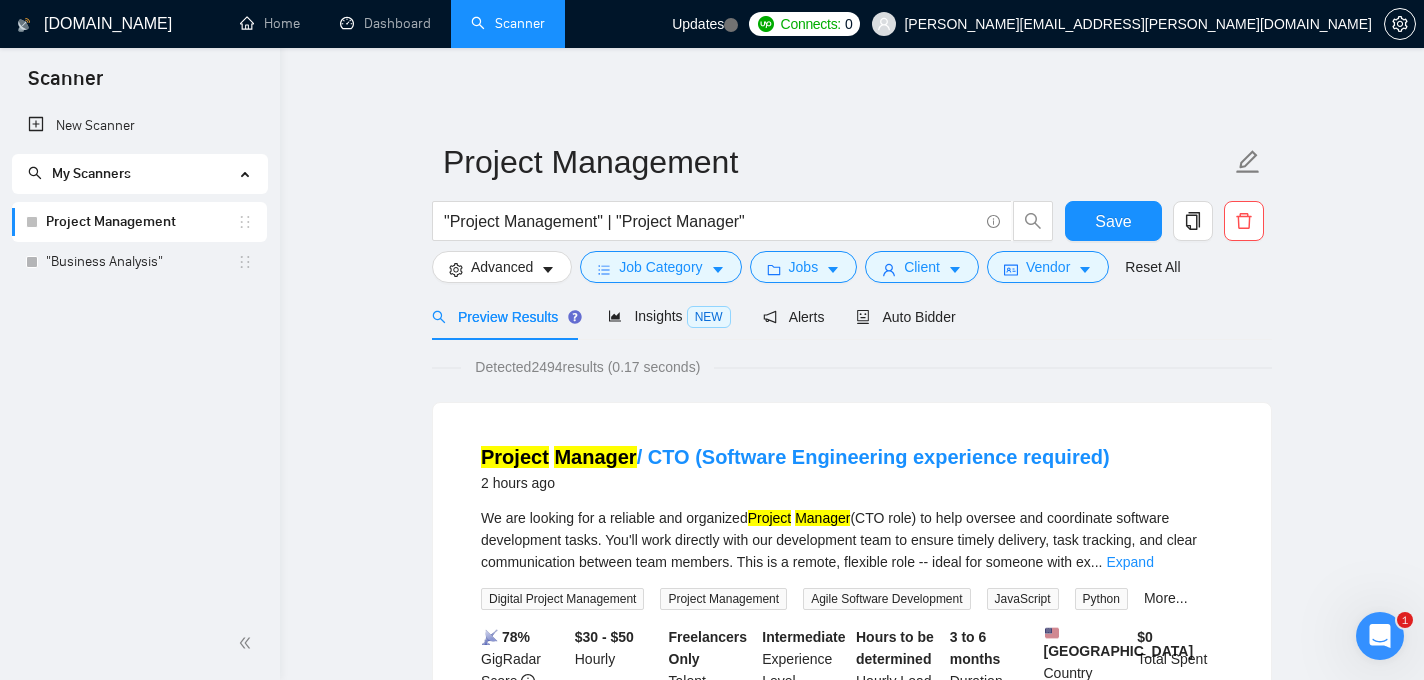 scroll, scrollTop: 68, scrollLeft: 0, axis: vertical 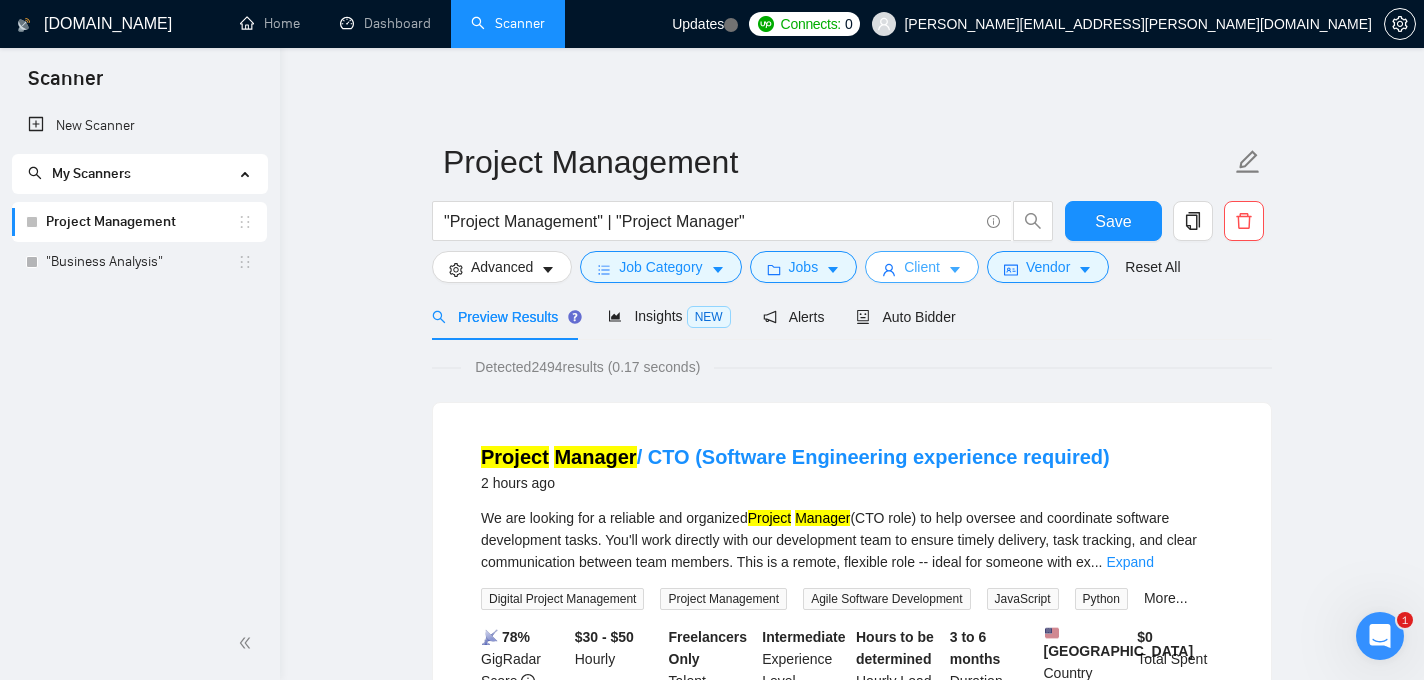 click 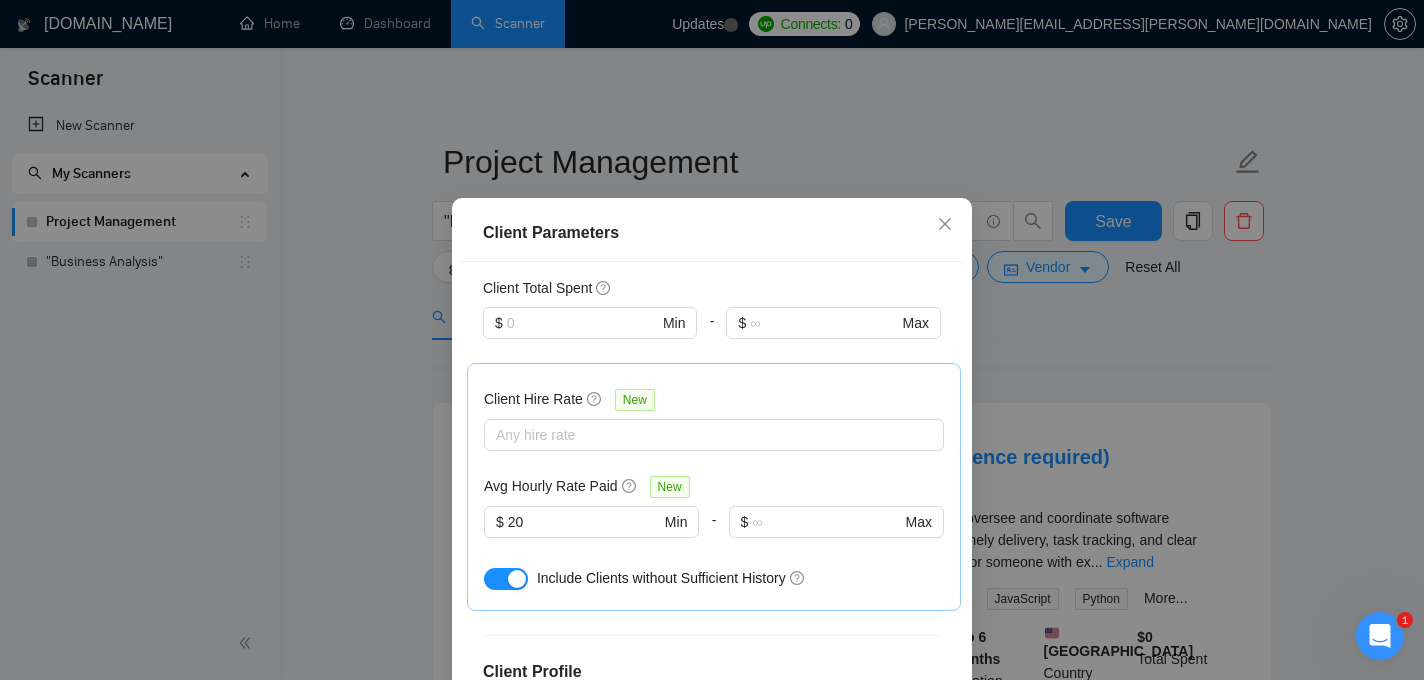 scroll, scrollTop: 617, scrollLeft: 0, axis: vertical 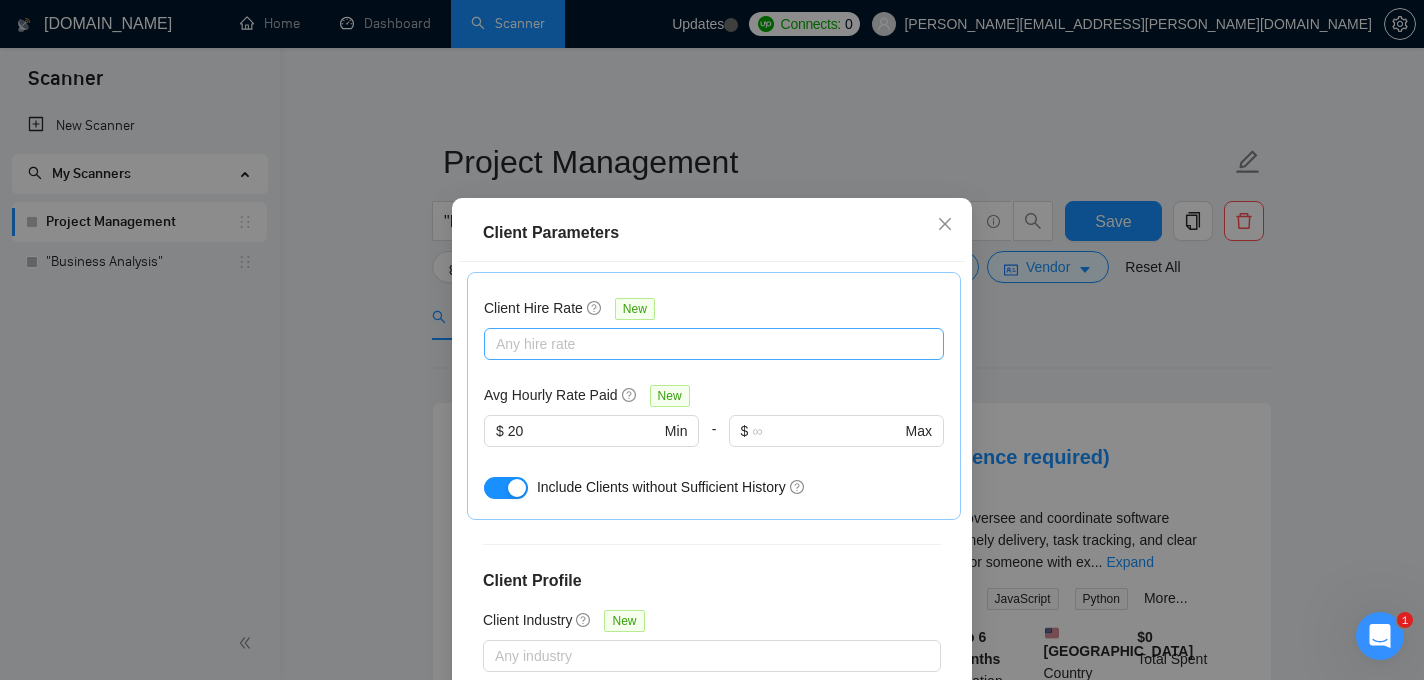 click at bounding box center (704, 344) 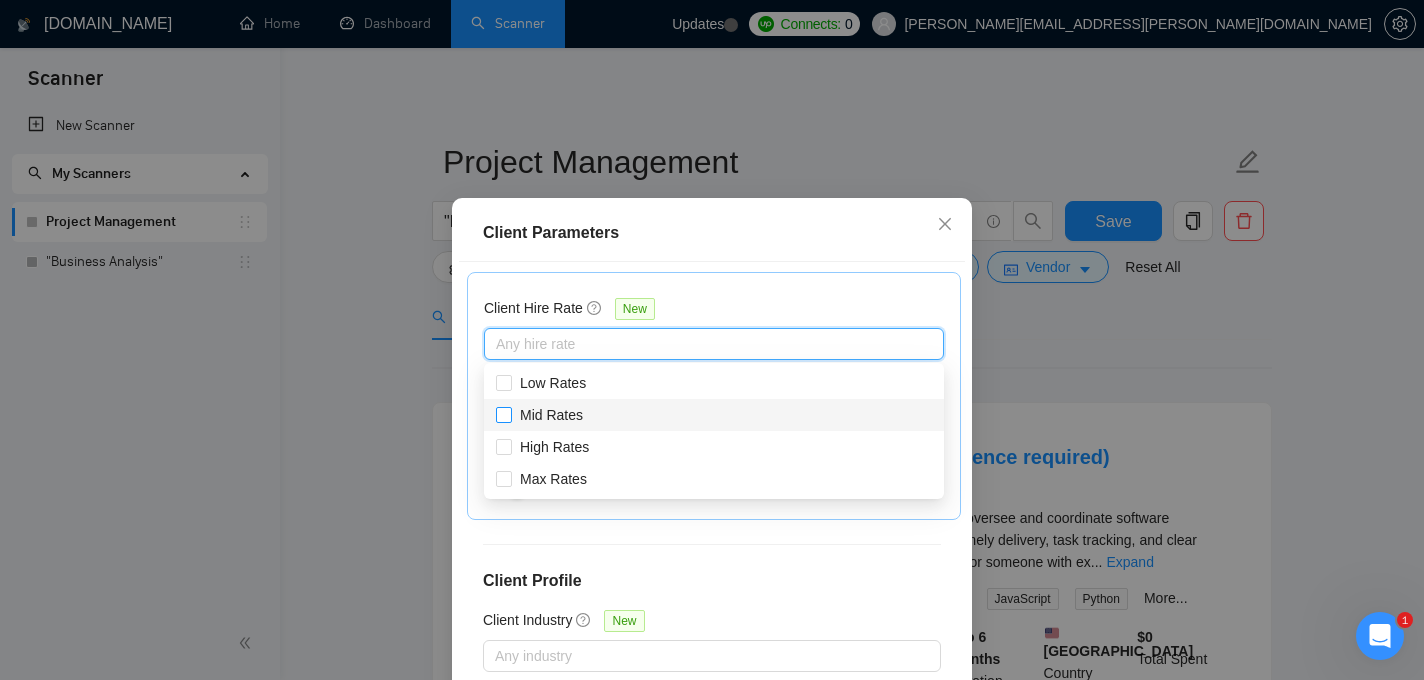 click at bounding box center (504, 415) 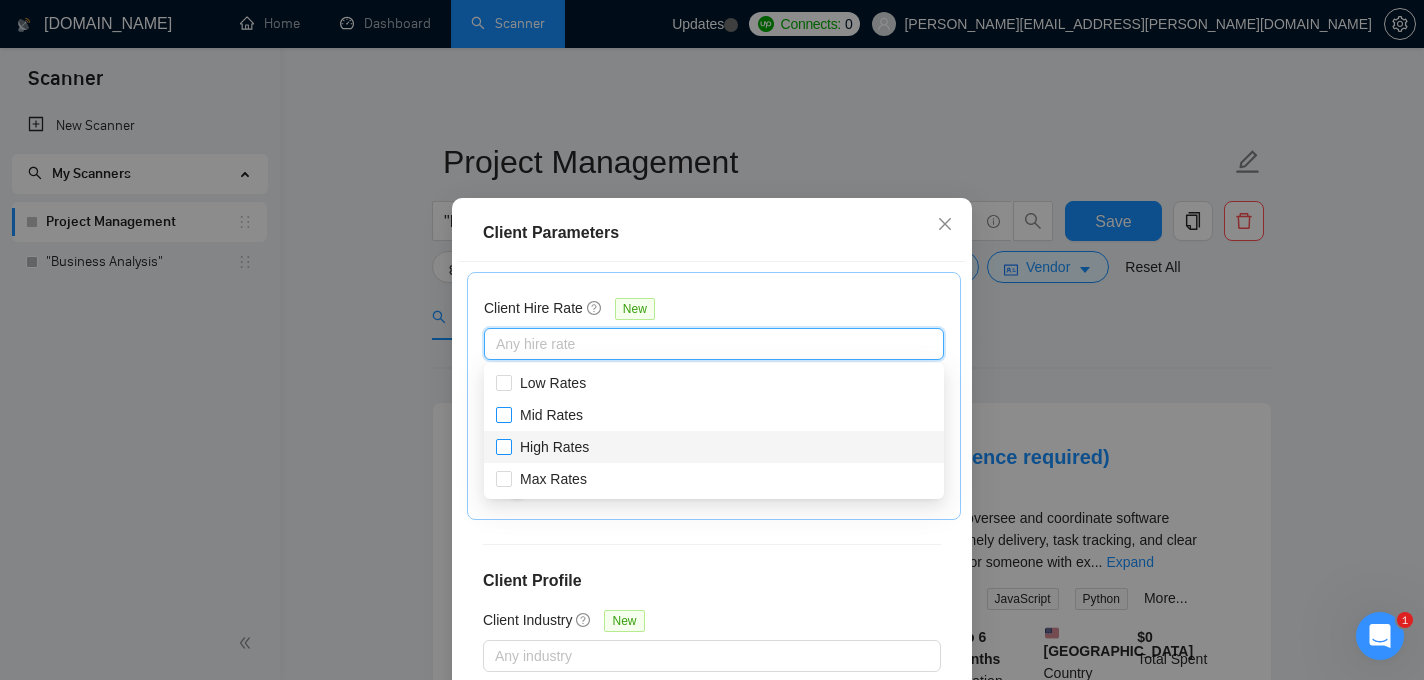 click on "High Rates" at bounding box center (503, 446) 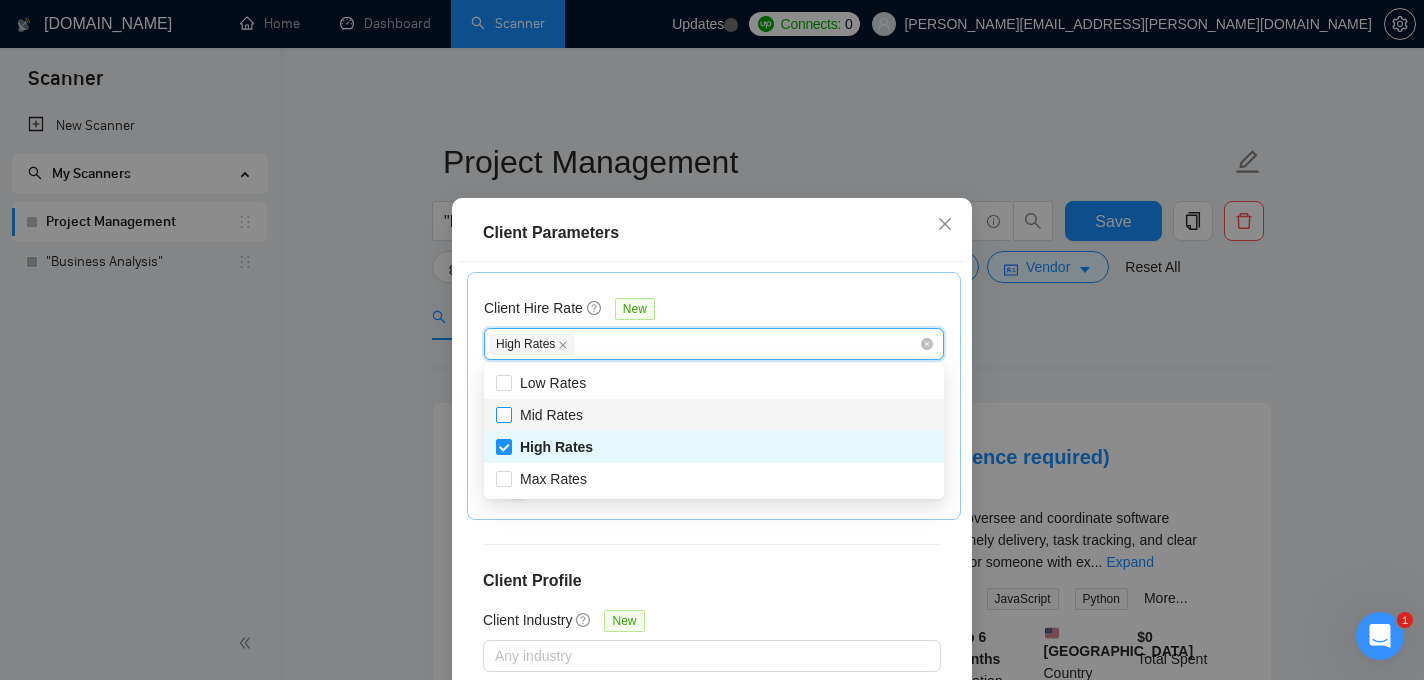 click on "Mid Rates" at bounding box center (503, 414) 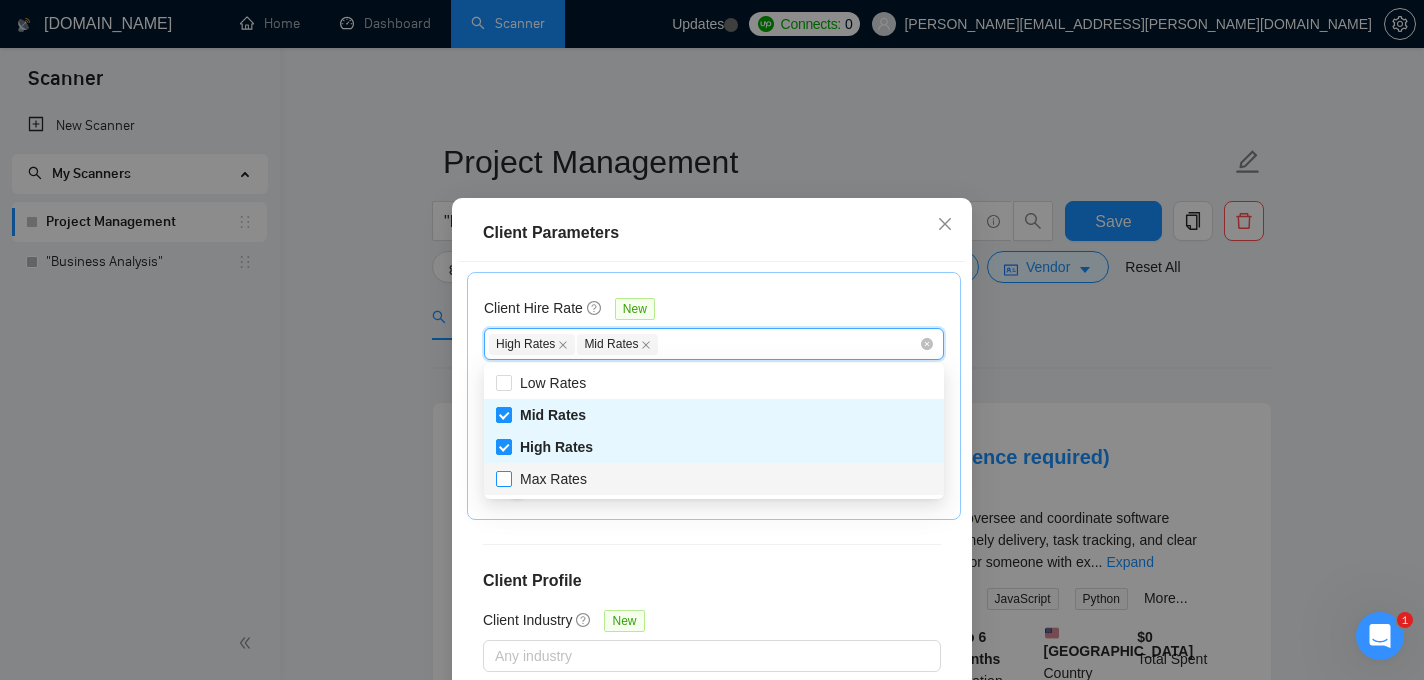 click on "Max Rates" at bounding box center (503, 478) 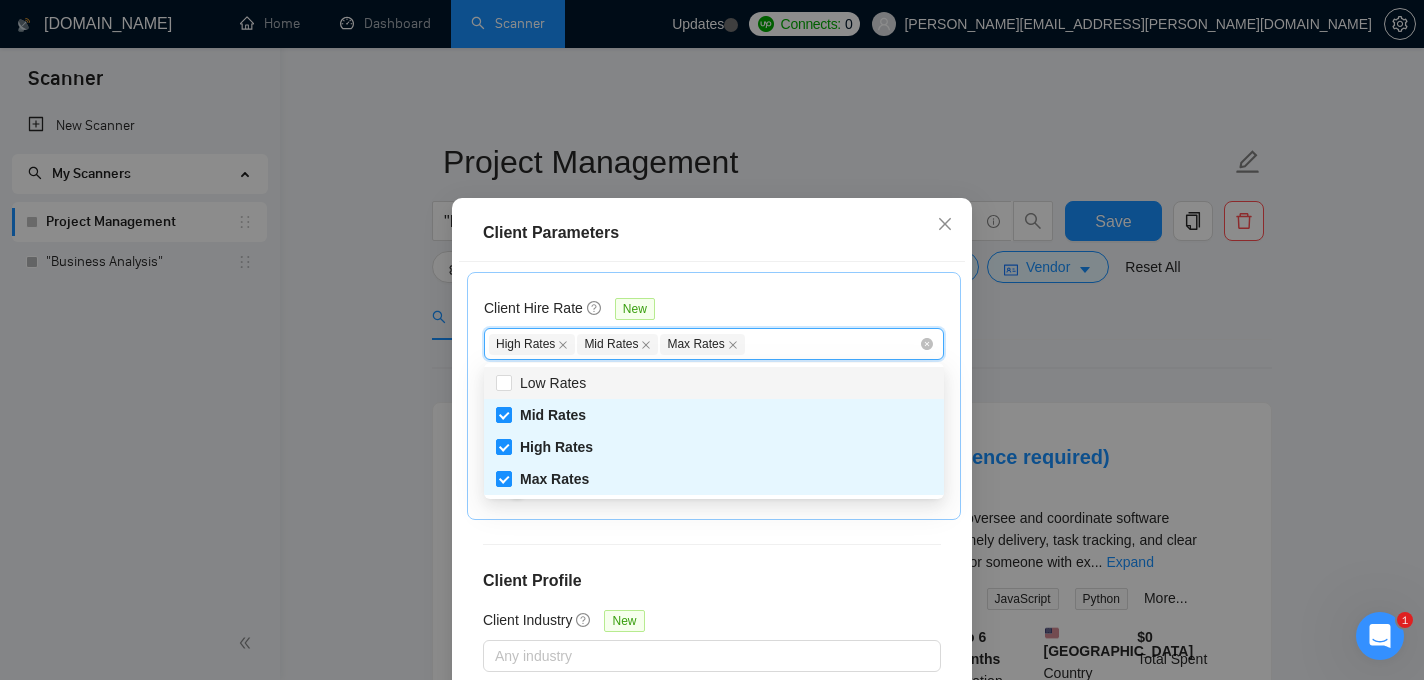 click on "Client Hire Rate New High Rates Mid Rates Max Rates     Avg Hourly Rate Paid New $ 20 Min - $ Max Include Clients without Sufficient History" at bounding box center [714, 396] 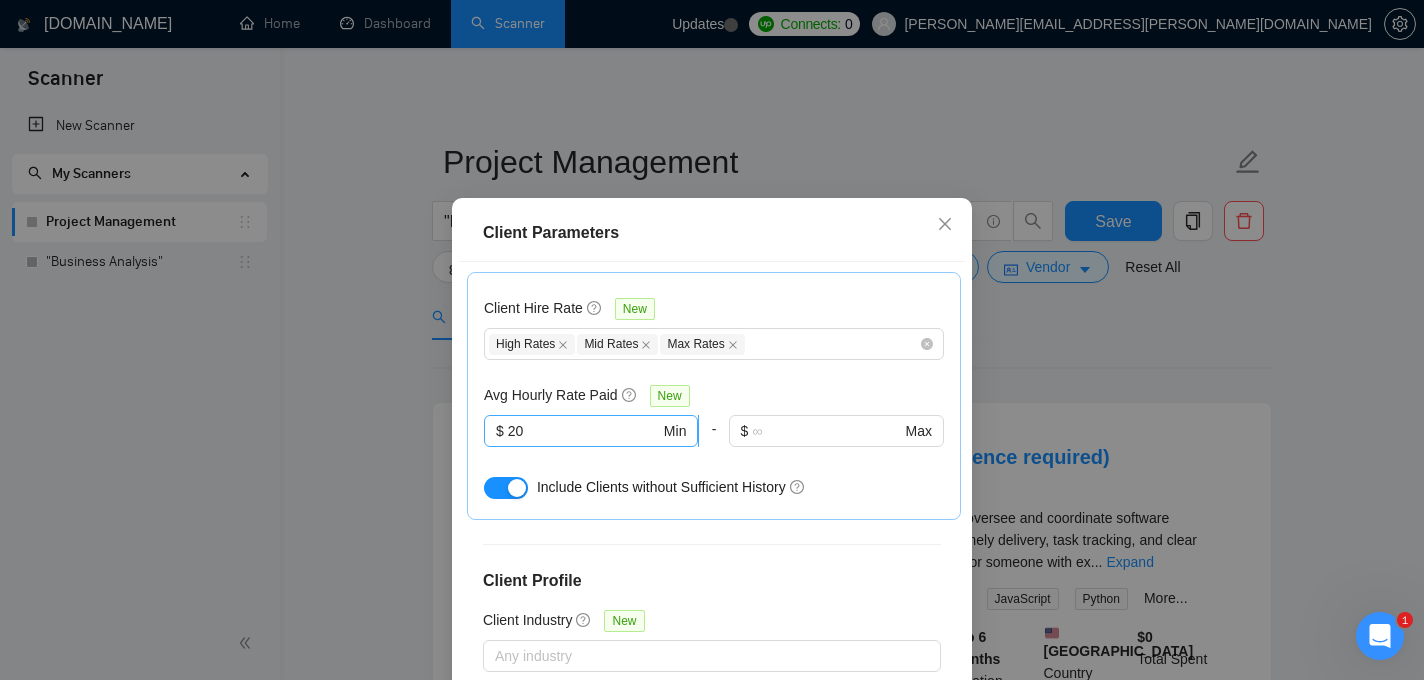 click on "20" at bounding box center [584, 431] 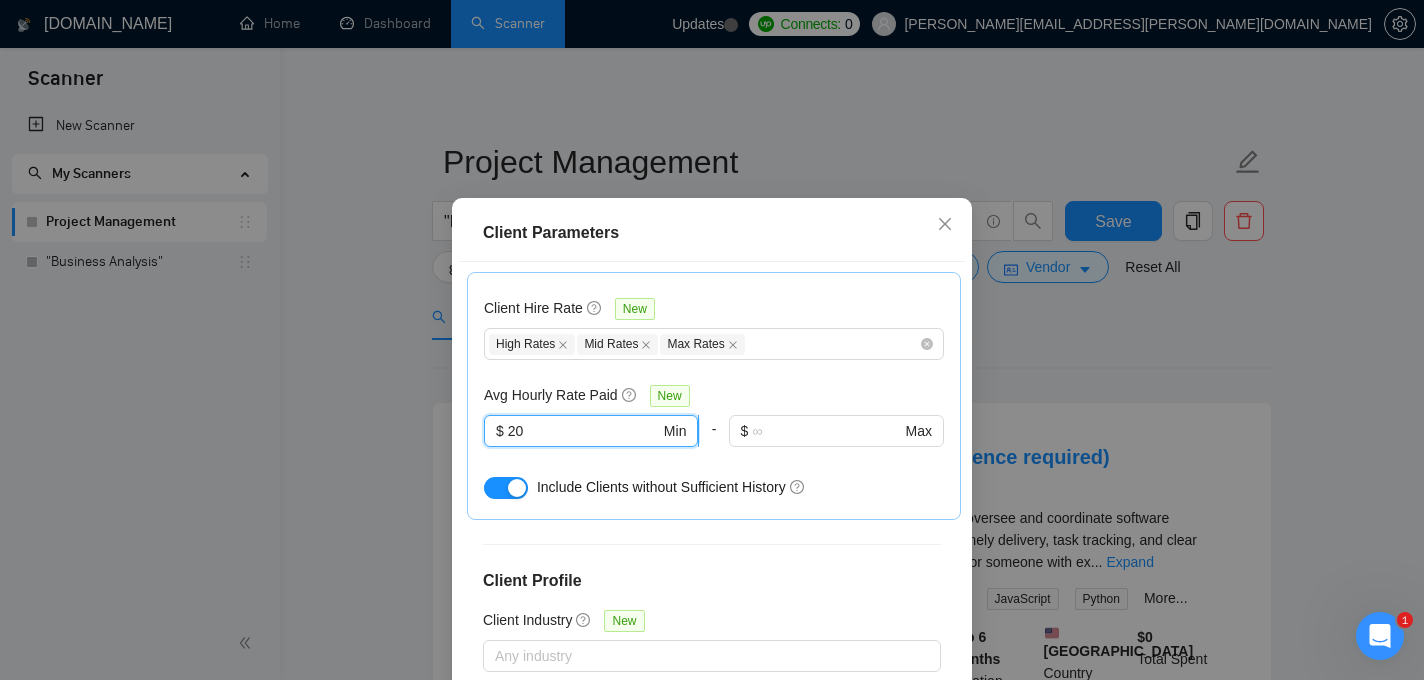 type on "2" 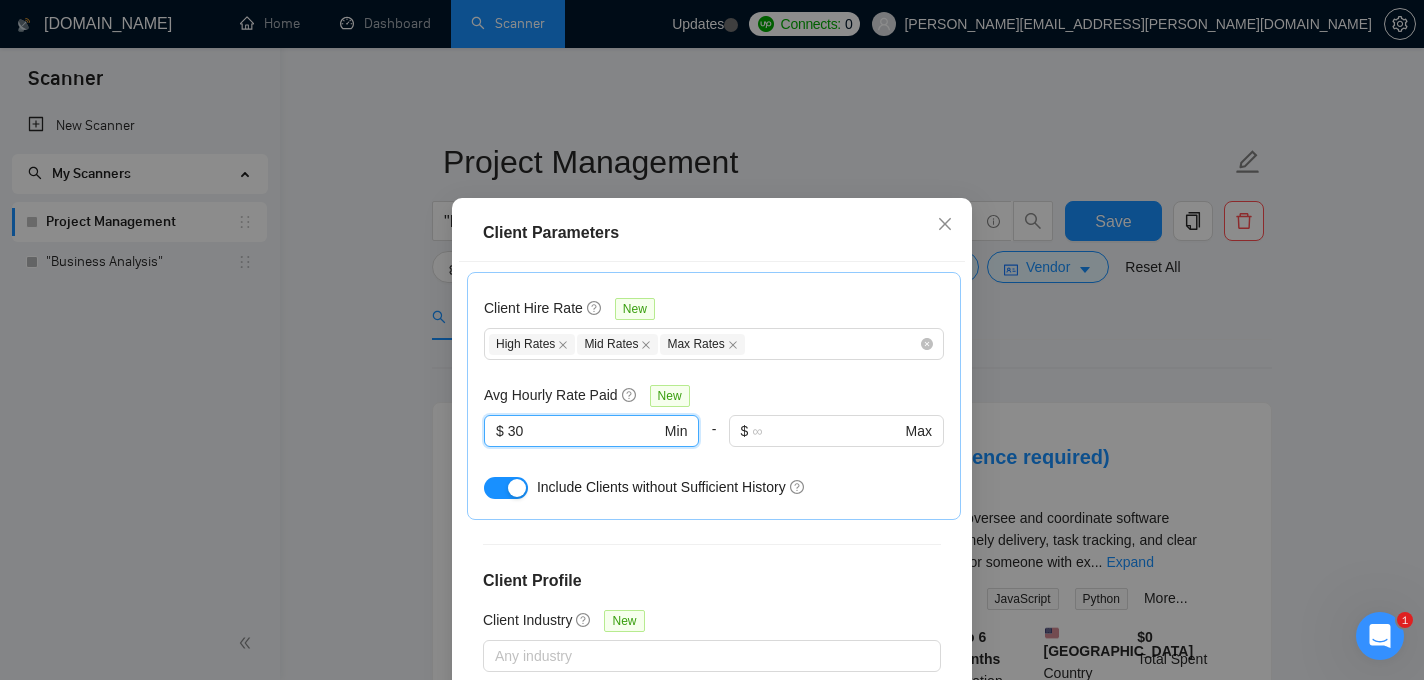 type on "30" 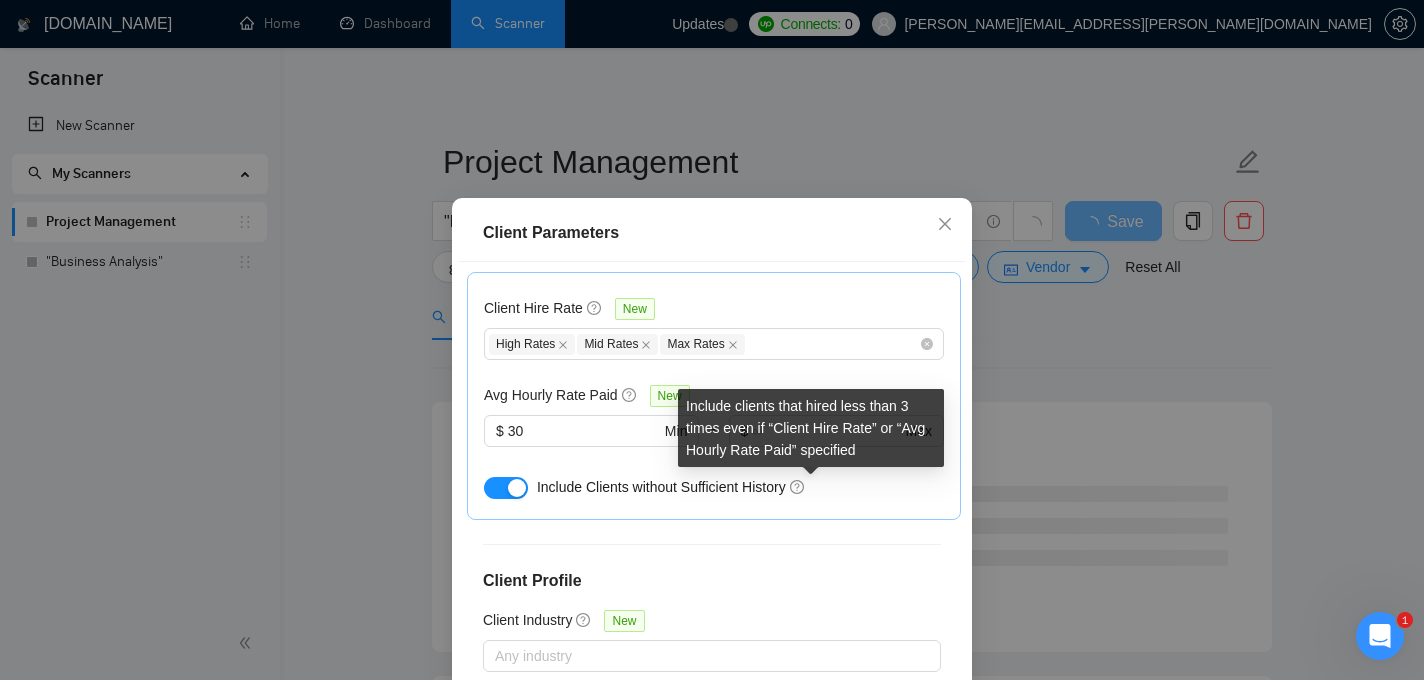 click 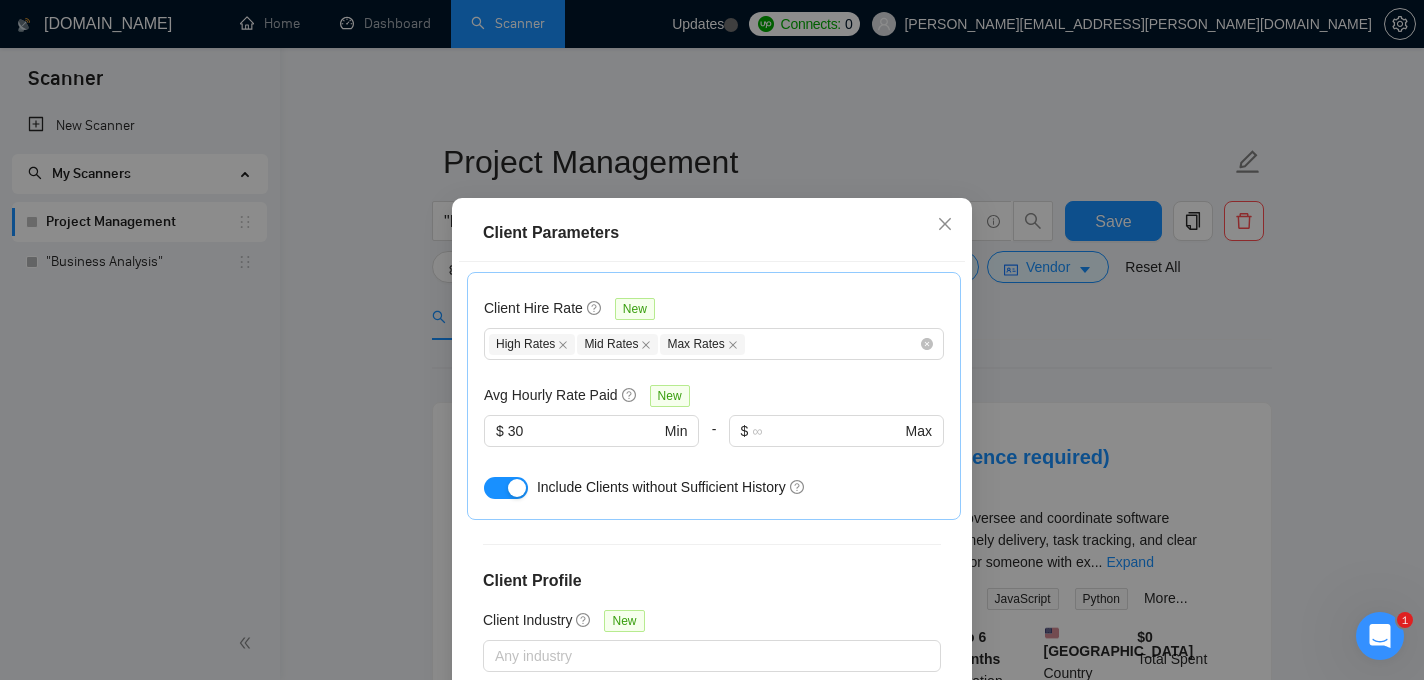 click on "Include Clients without Sufficient History" at bounding box center [714, 487] 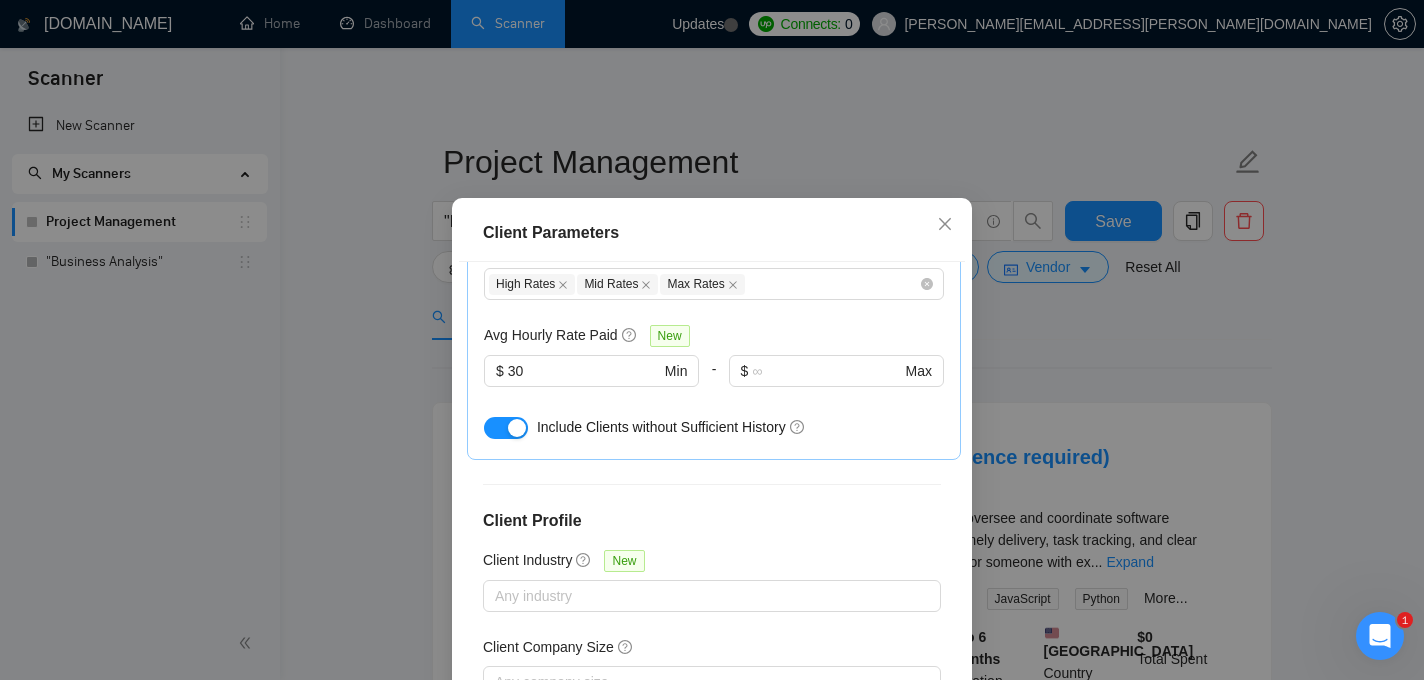 scroll, scrollTop: 770, scrollLeft: 0, axis: vertical 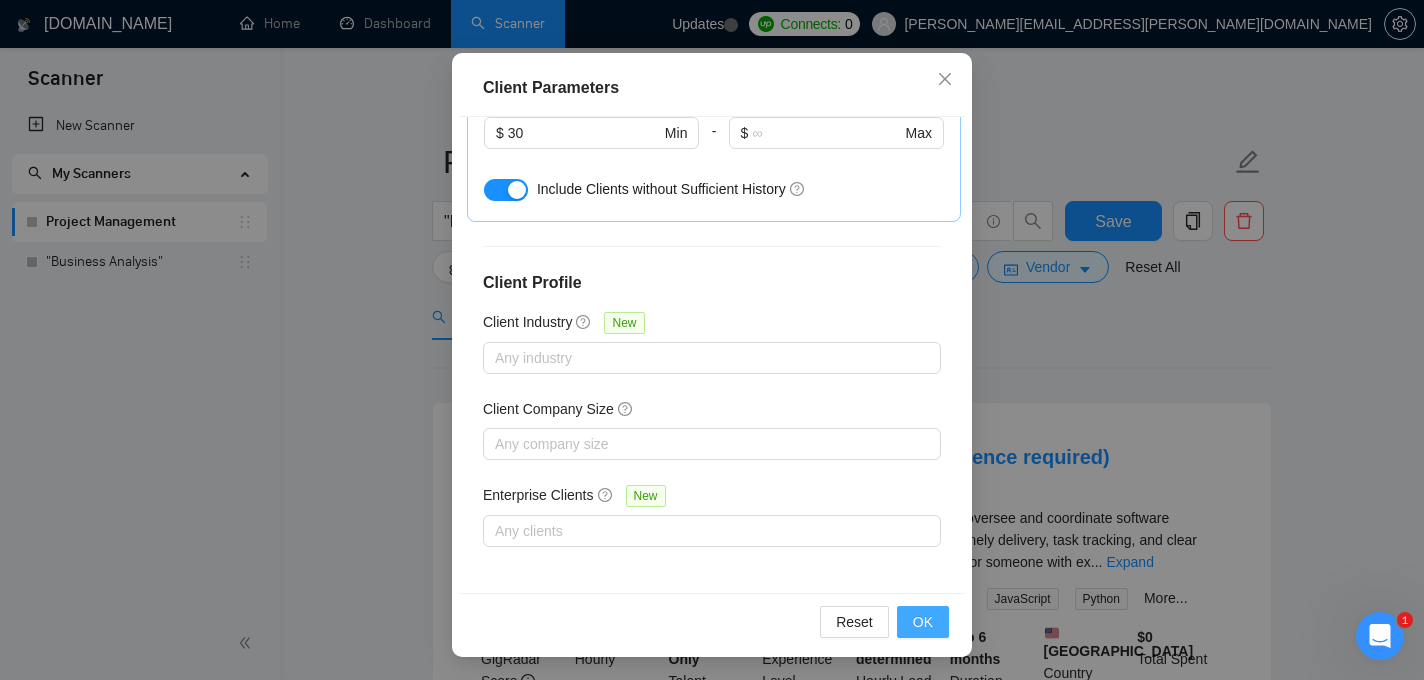 click on "OK" at bounding box center (923, 622) 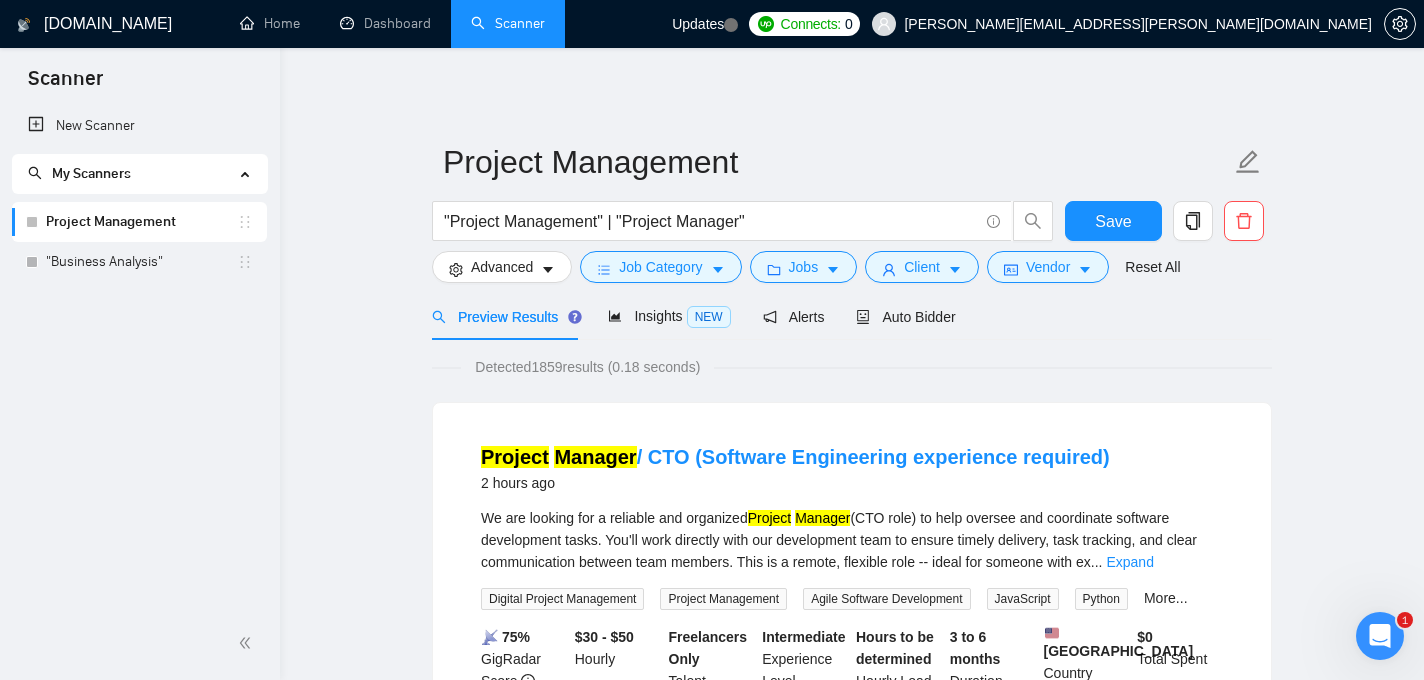 scroll, scrollTop: 68, scrollLeft: 0, axis: vertical 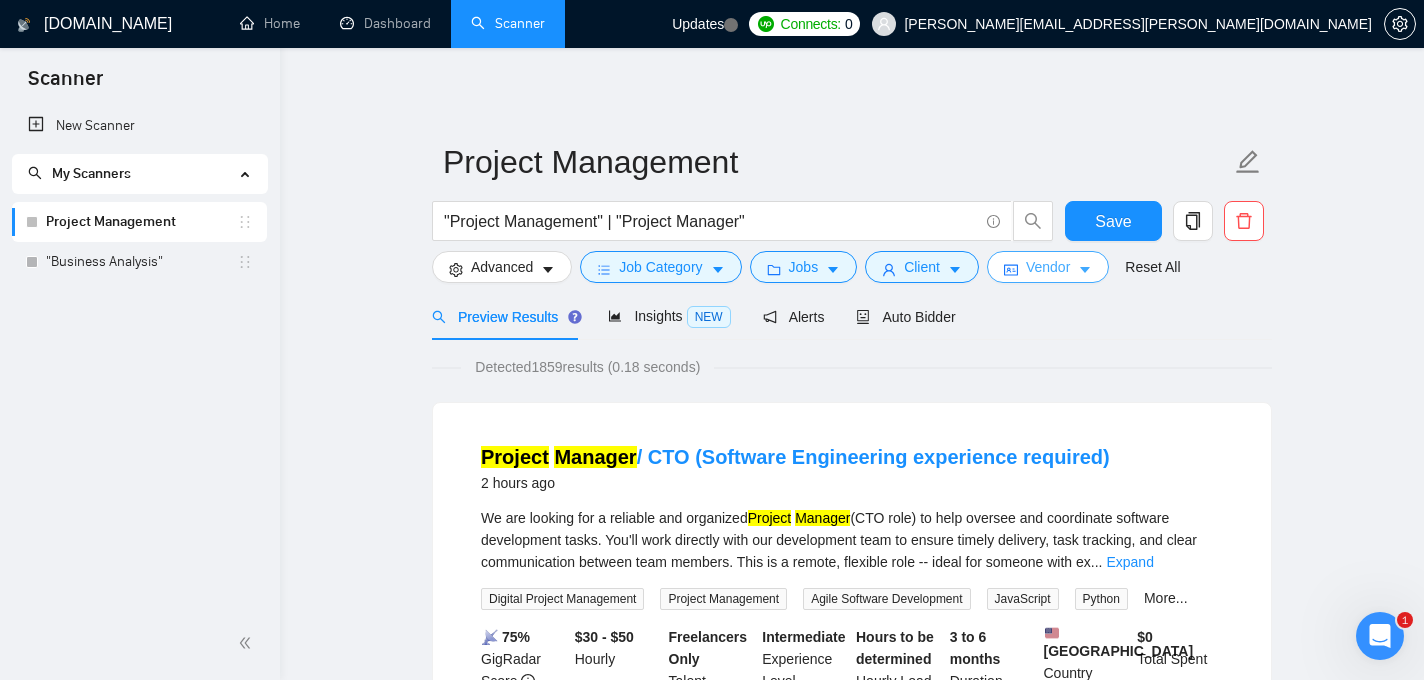 click 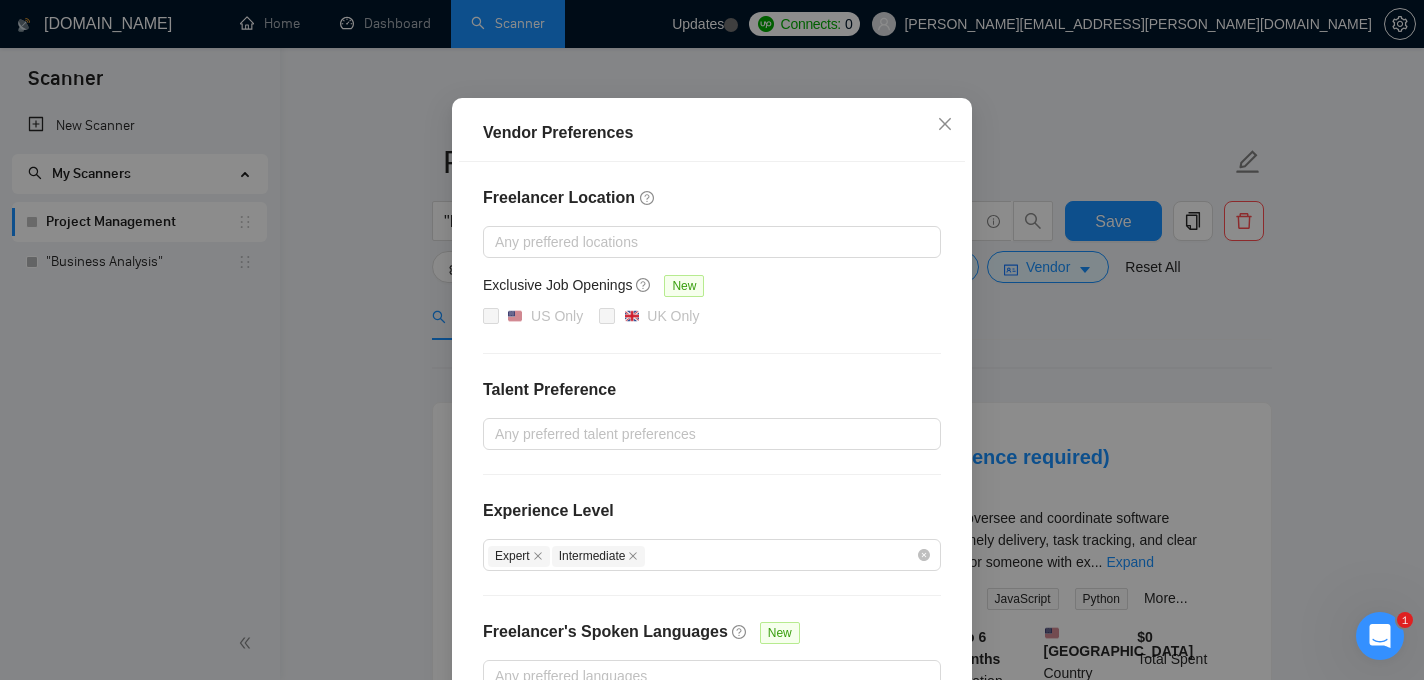 scroll, scrollTop: 159, scrollLeft: 0, axis: vertical 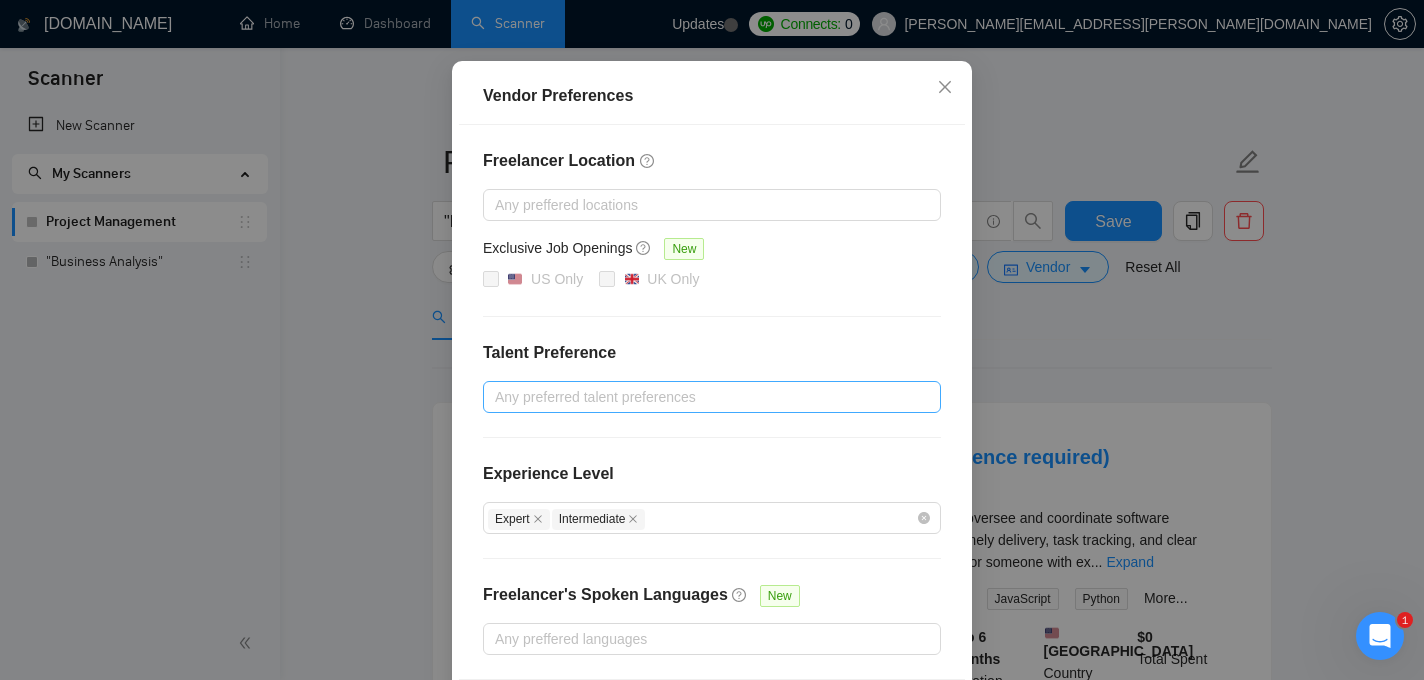 click at bounding box center [702, 397] 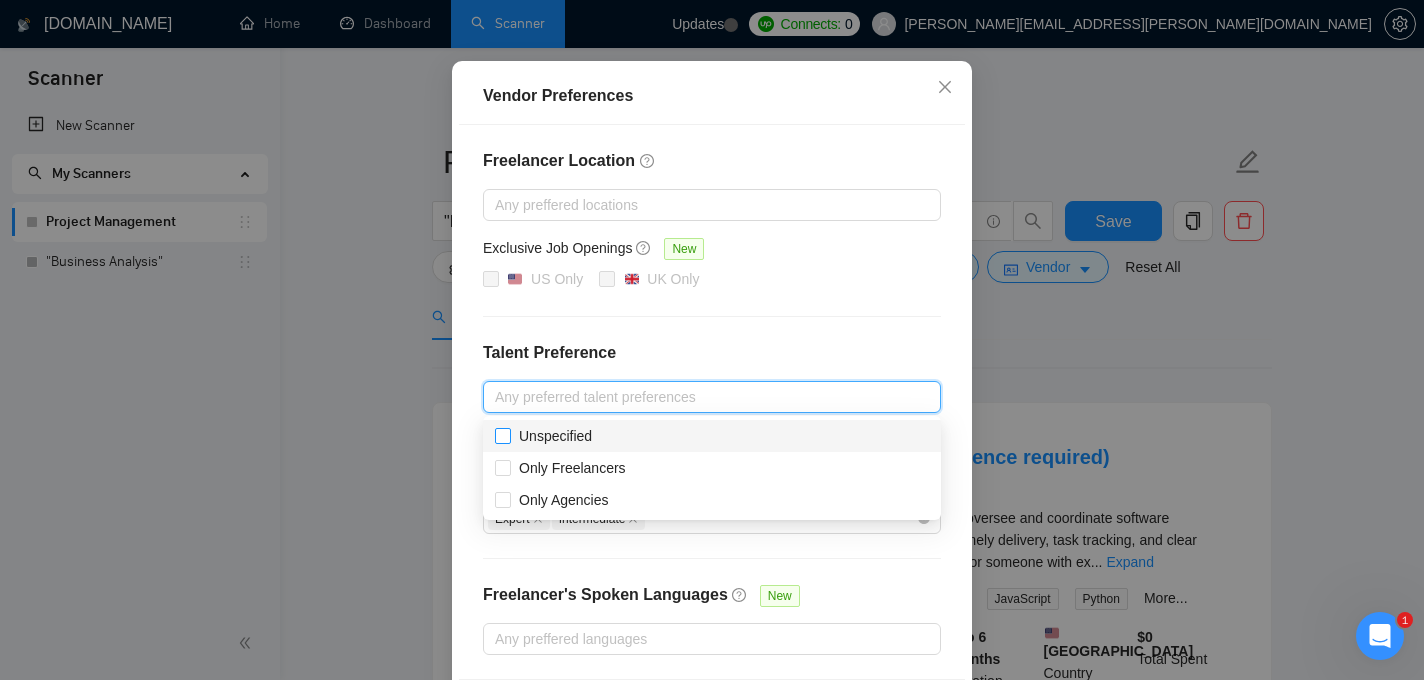 click on "Unspecified" at bounding box center [502, 435] 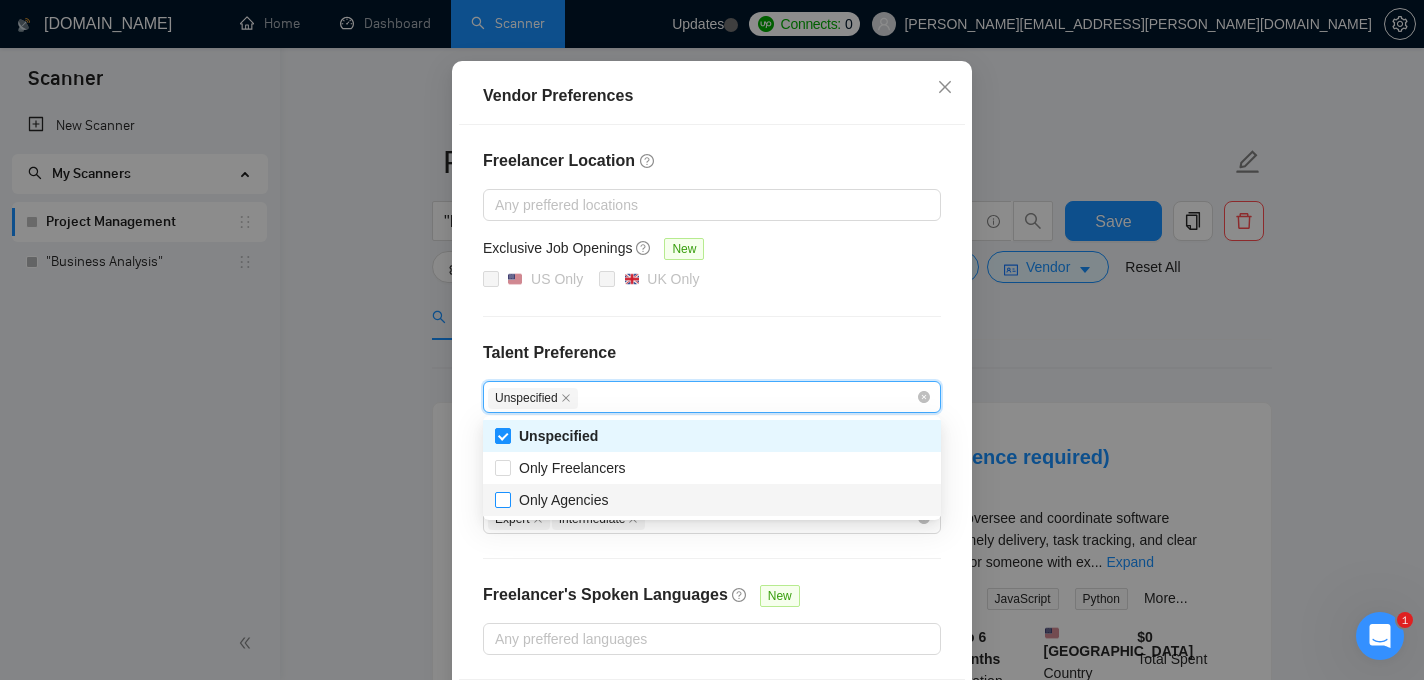 click on "Only Agencies" at bounding box center [502, 499] 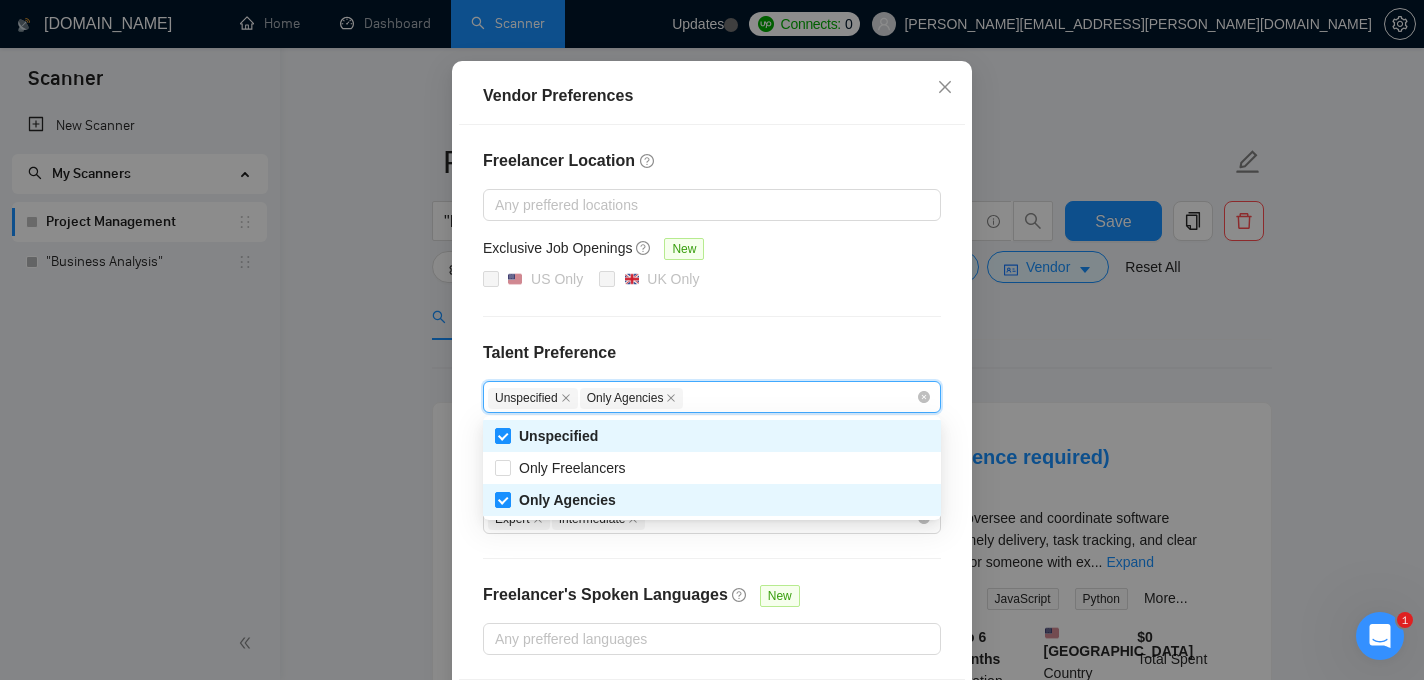 click on "Freelancer Location     Any preffered locations Exclusive Job Openings New US Only [GEOGRAPHIC_DATA] Only Talent Preference Unspecified Only Agencies   Experience Level Expert Intermediate   Freelancer's Spoken Languages New   Any preffered languages" at bounding box center (712, 402) 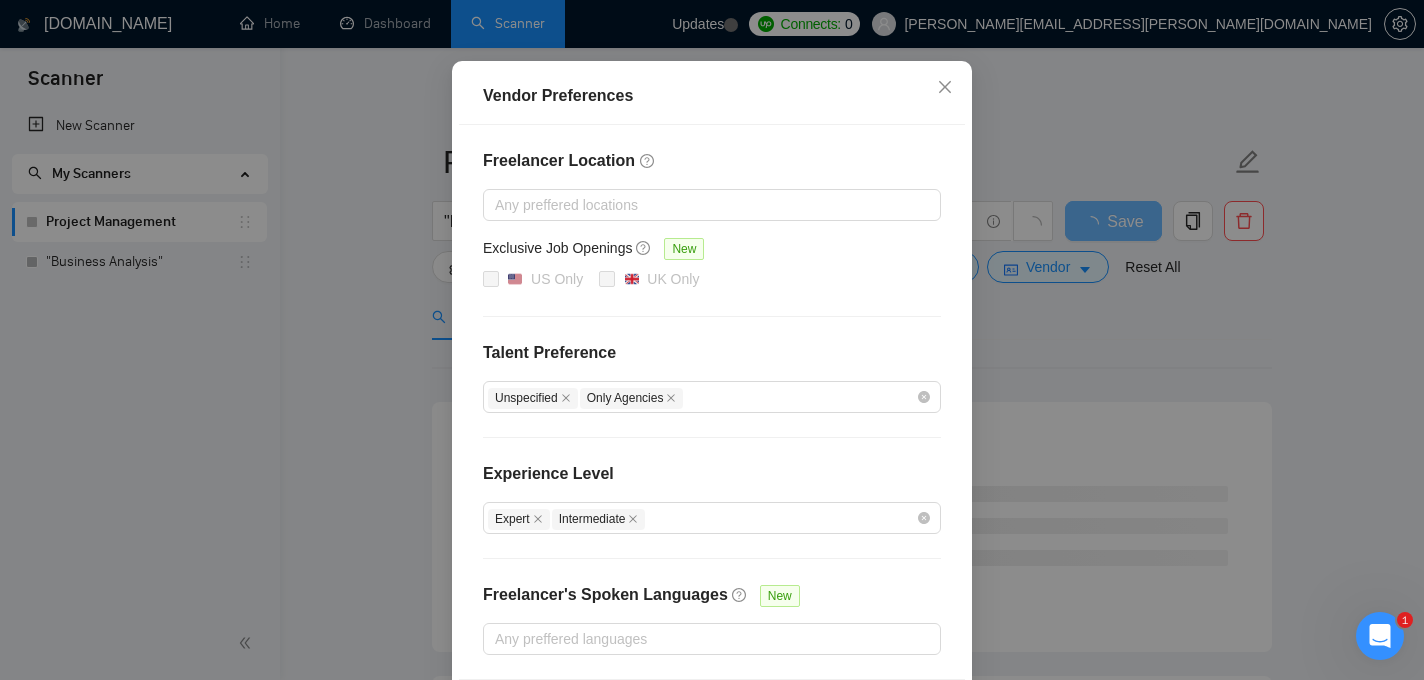 scroll, scrollTop: 245, scrollLeft: 0, axis: vertical 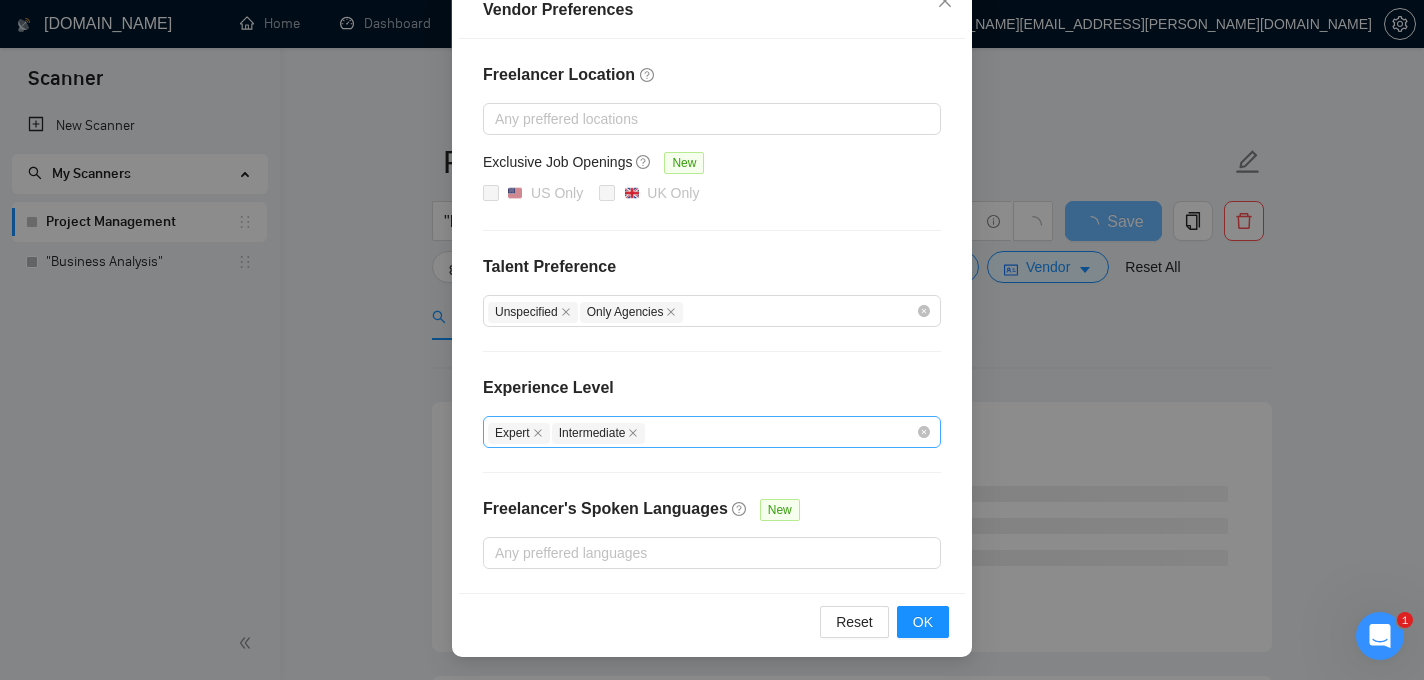click on "Expert Intermediate" at bounding box center [702, 432] 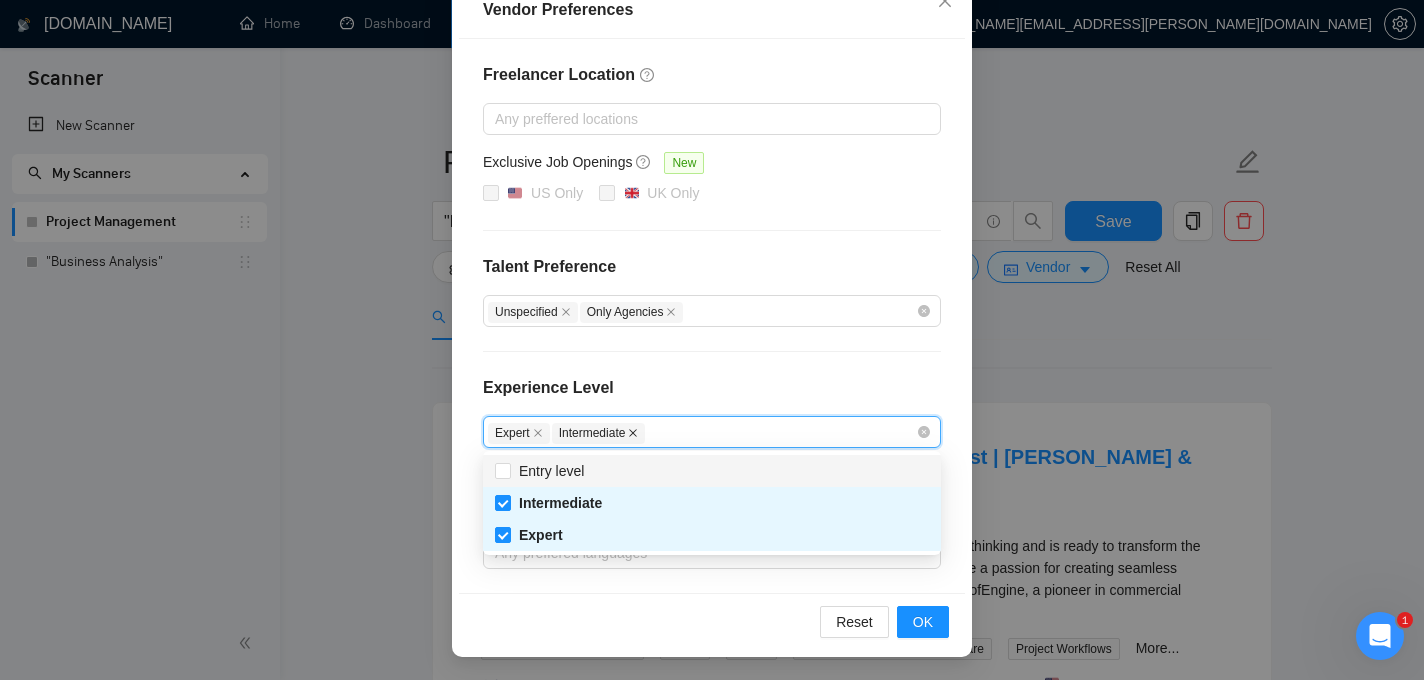 click 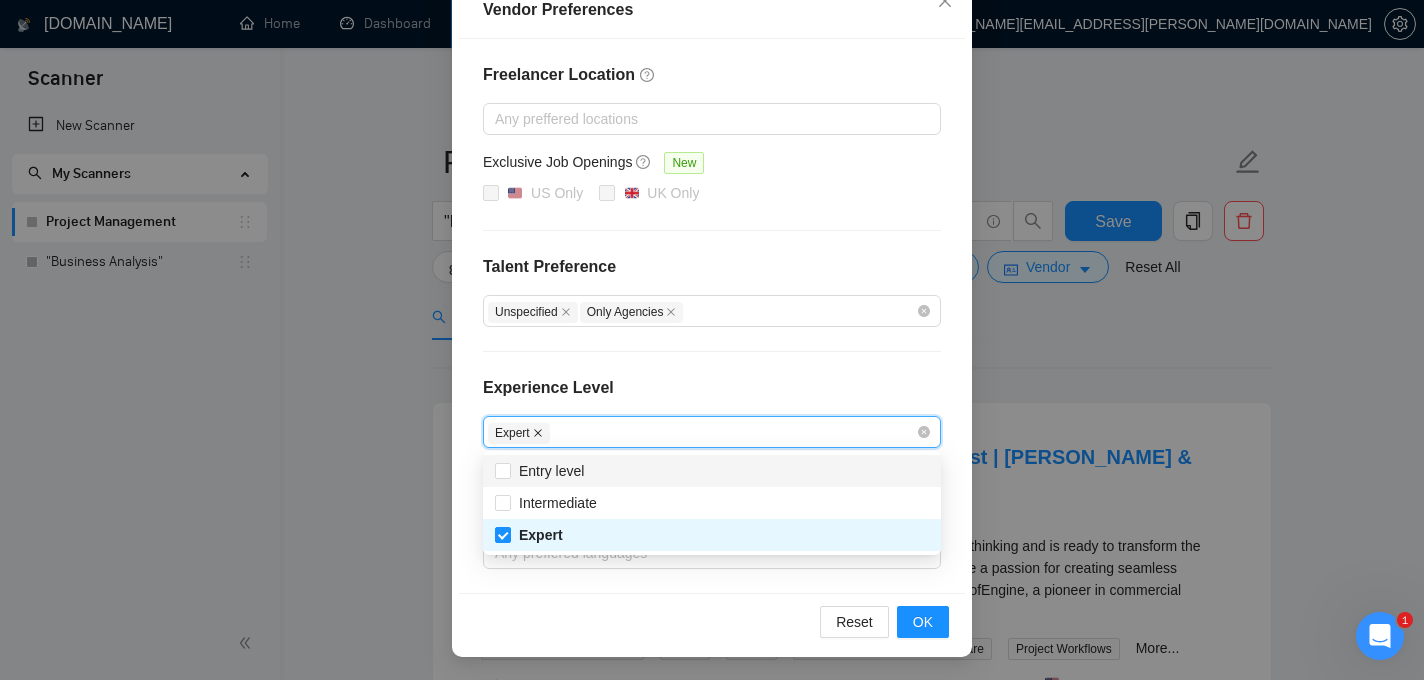 click 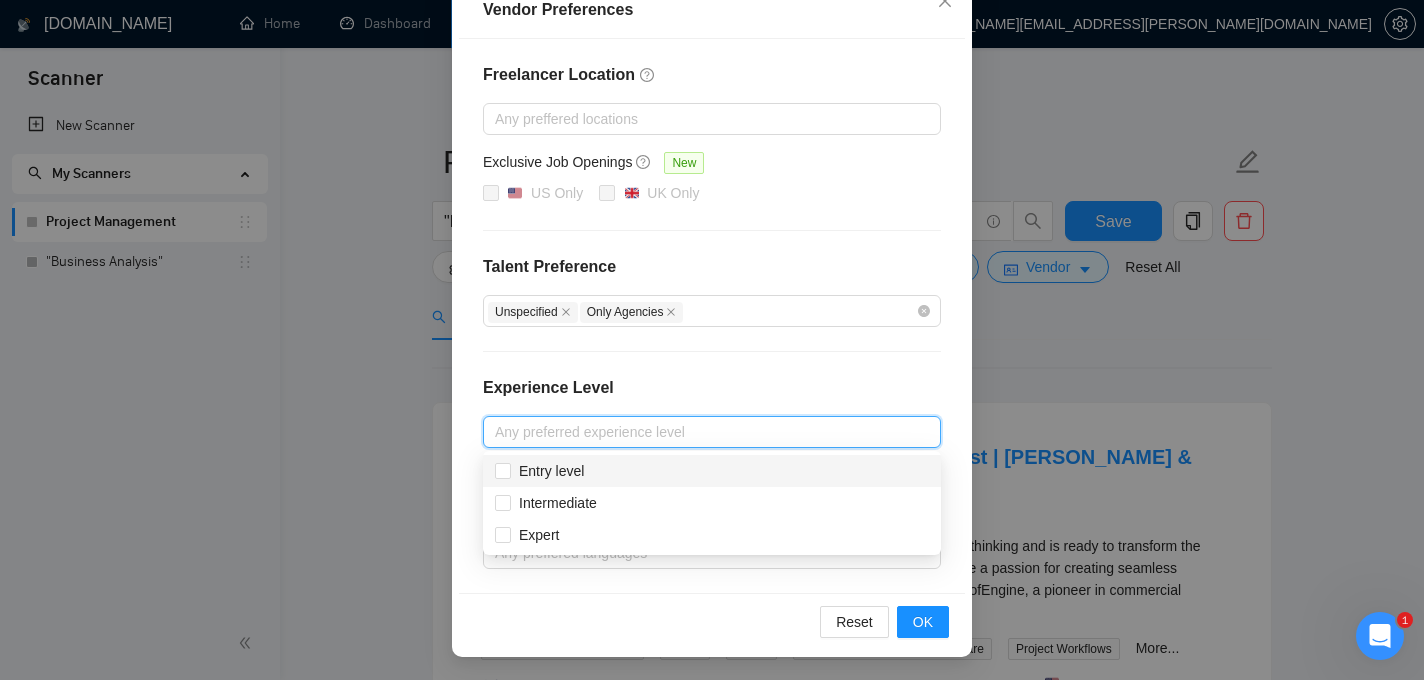 click on "Freelancer Location     Any preffered locations Exclusive Job Openings New US Only UK Only Talent Preference Unspecified Only Agencies   Experience Level   Any preferred experience level Freelancer's Spoken Languages New   Any preffered languages" at bounding box center [712, 316] 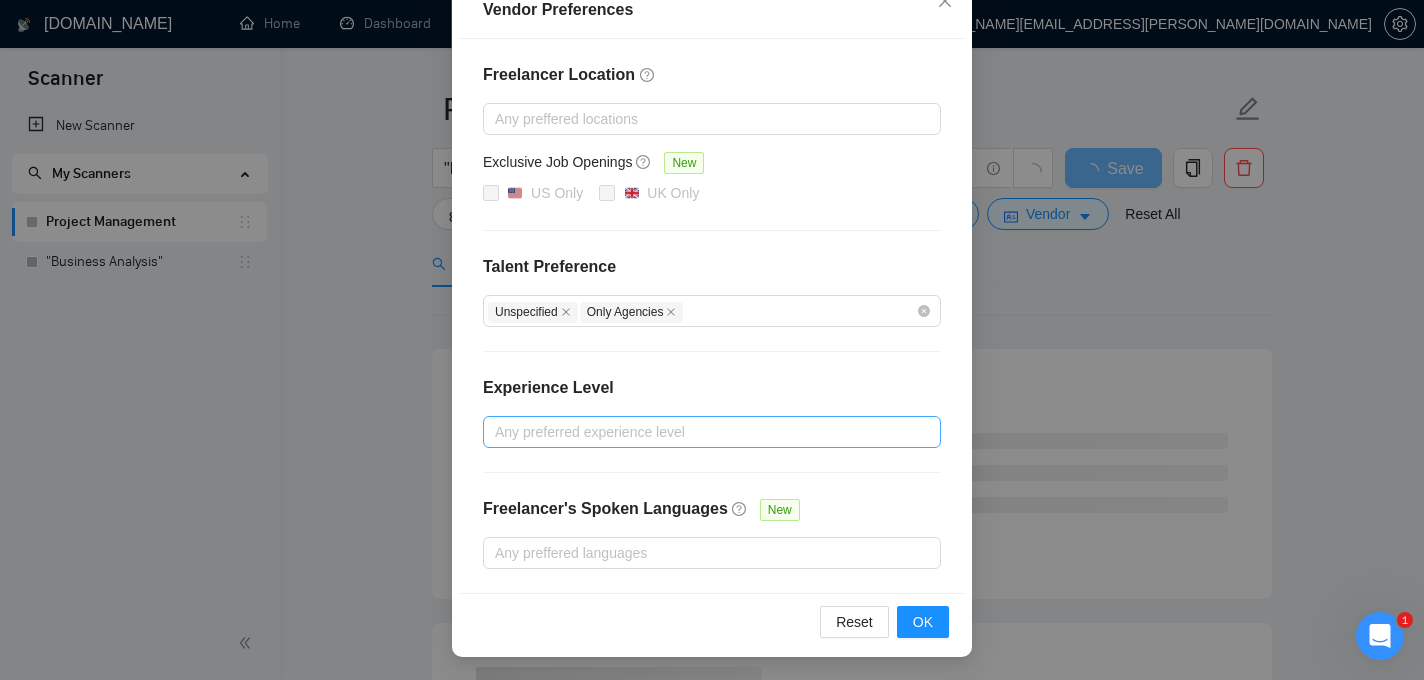 scroll, scrollTop: 59, scrollLeft: 0, axis: vertical 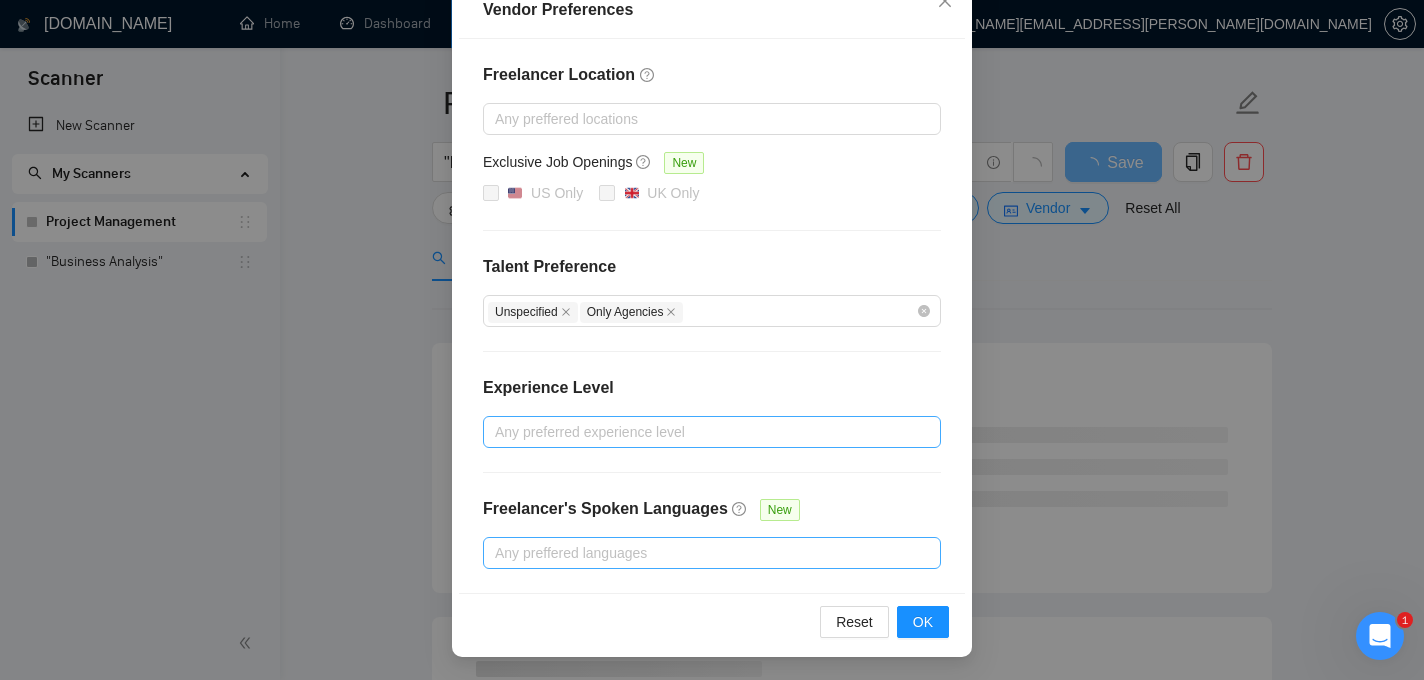 click at bounding box center [702, 553] 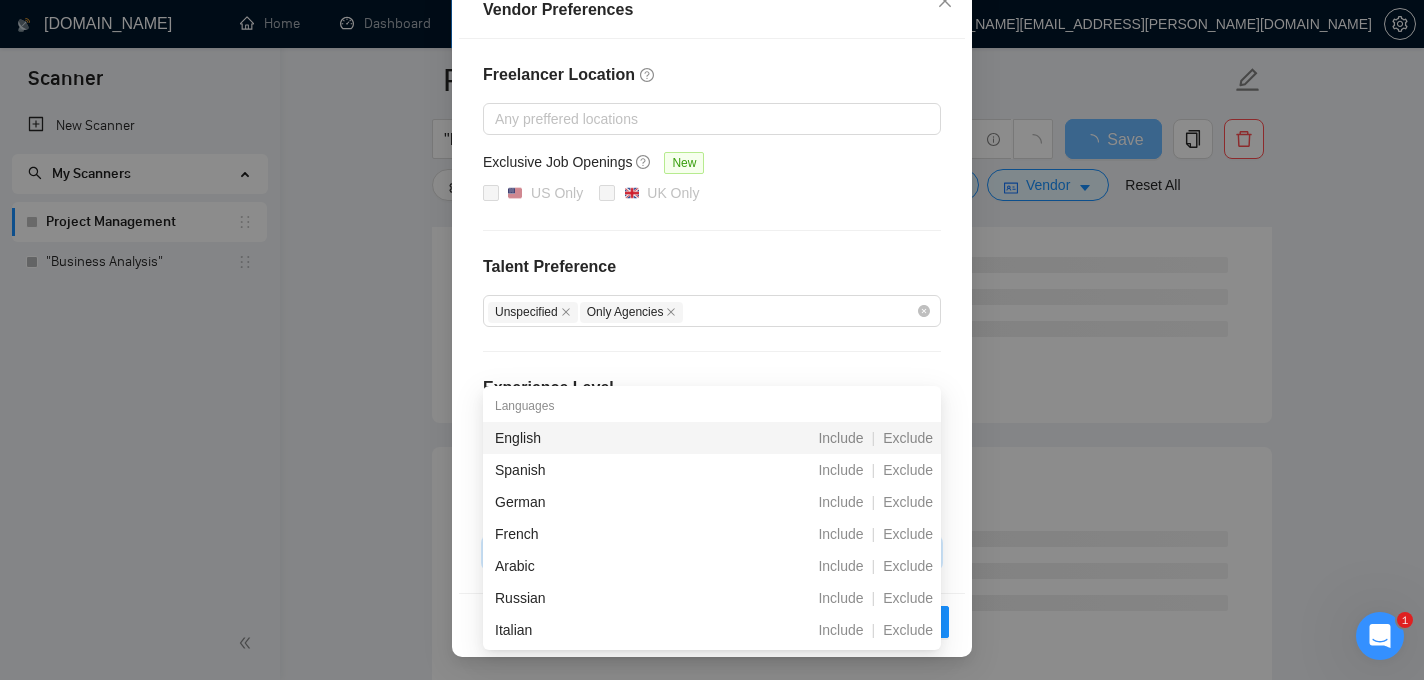 scroll, scrollTop: 252, scrollLeft: 0, axis: vertical 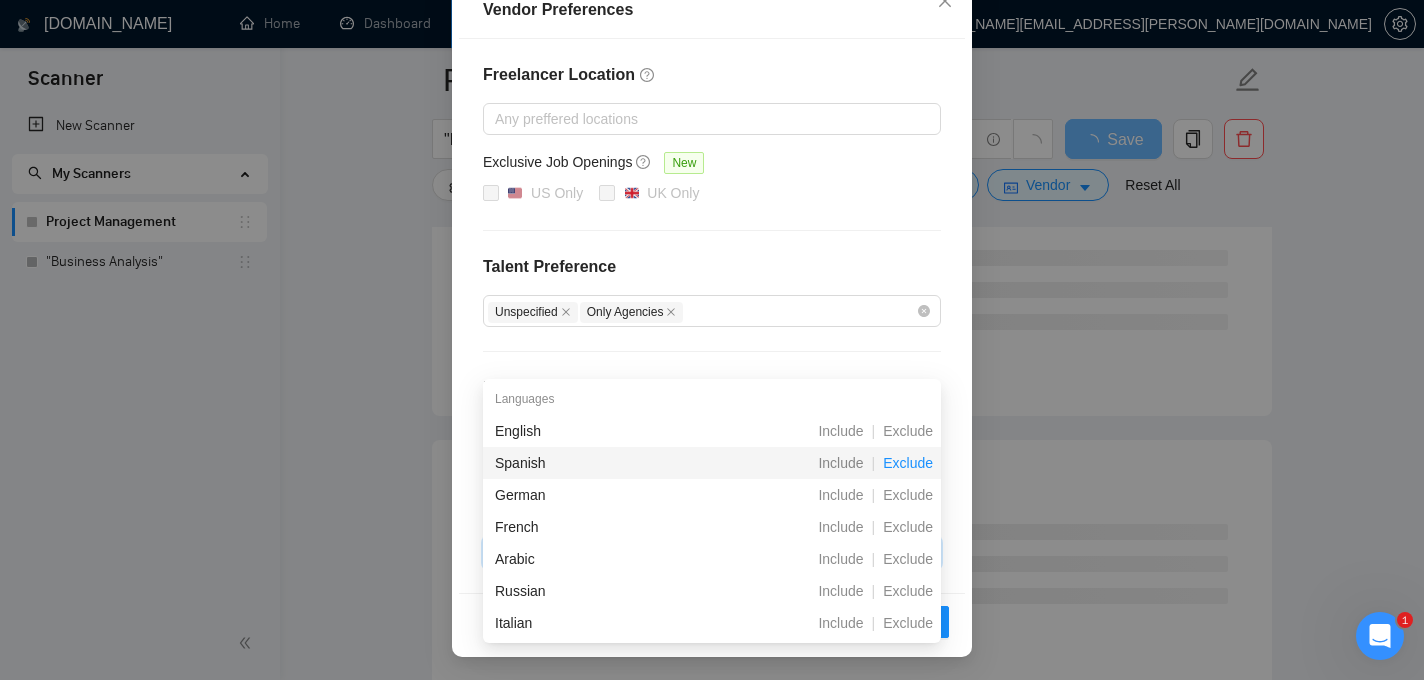 click on "Exclude" at bounding box center (908, 463) 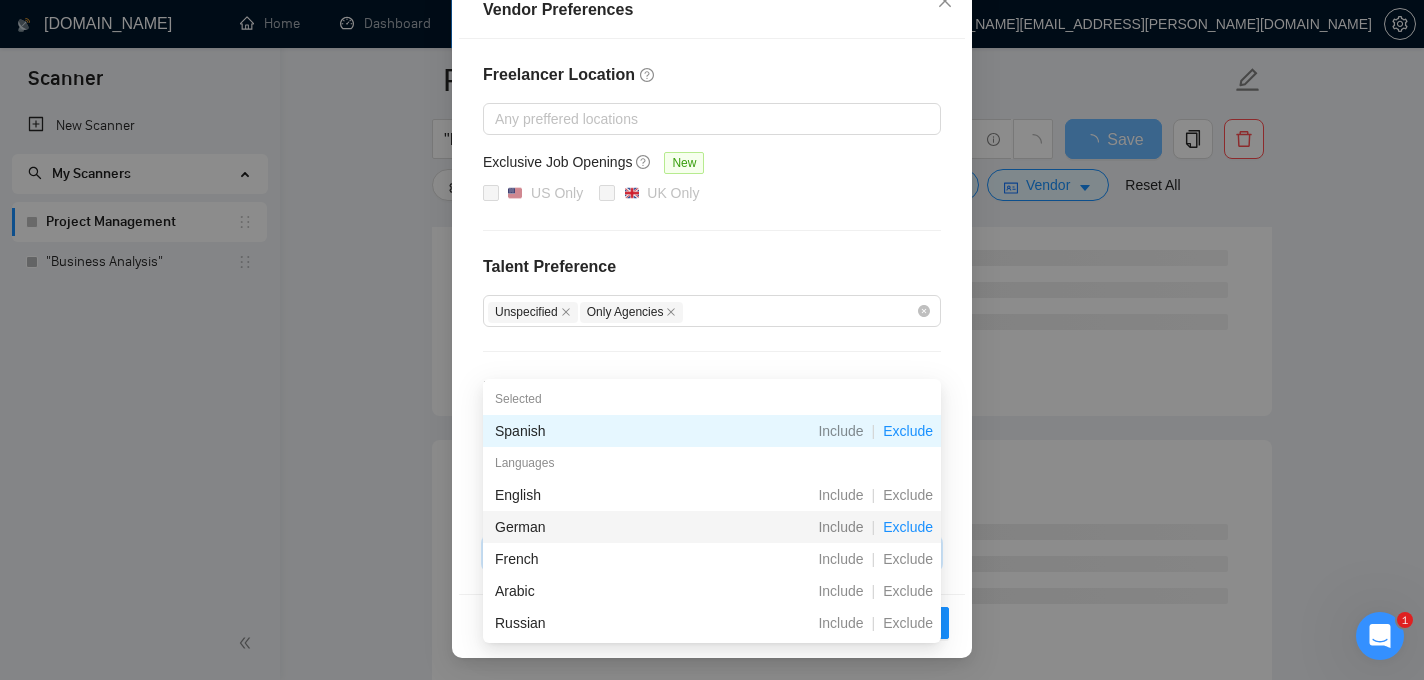 click on "Exclude" at bounding box center (908, 527) 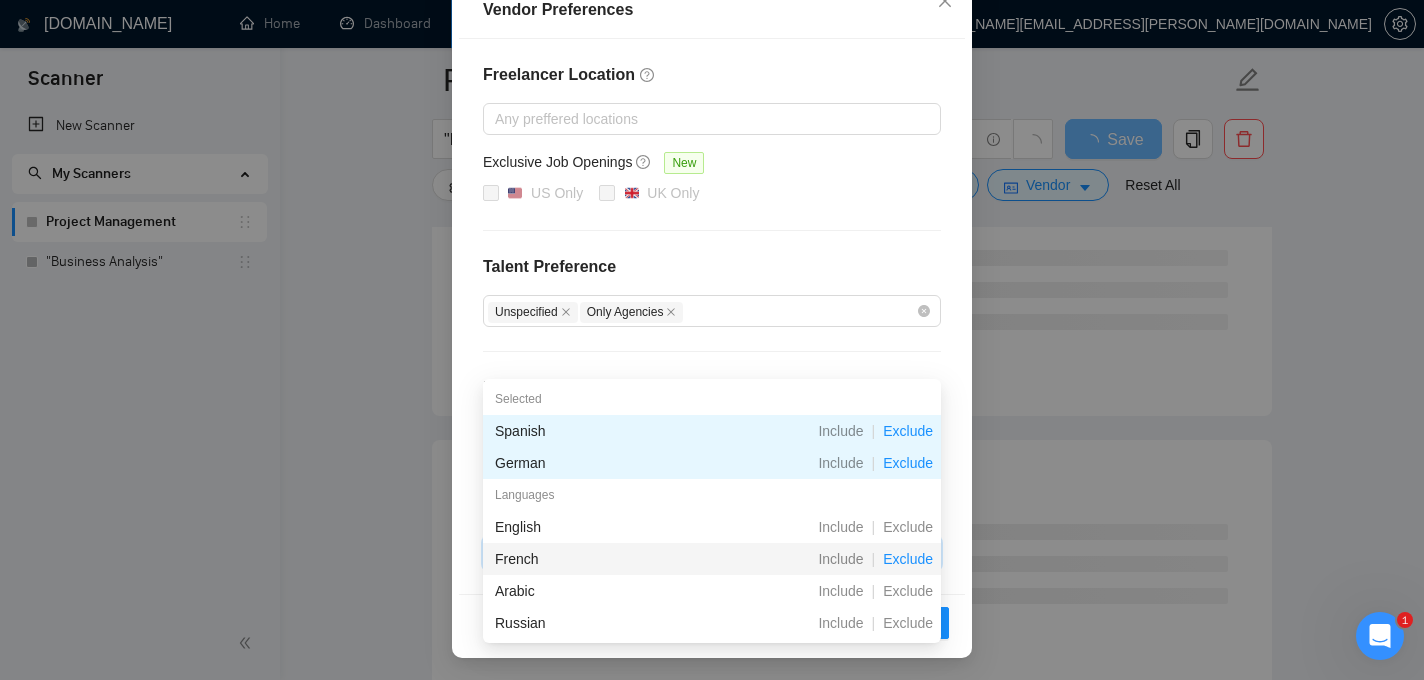 click on "Exclude" at bounding box center [908, 559] 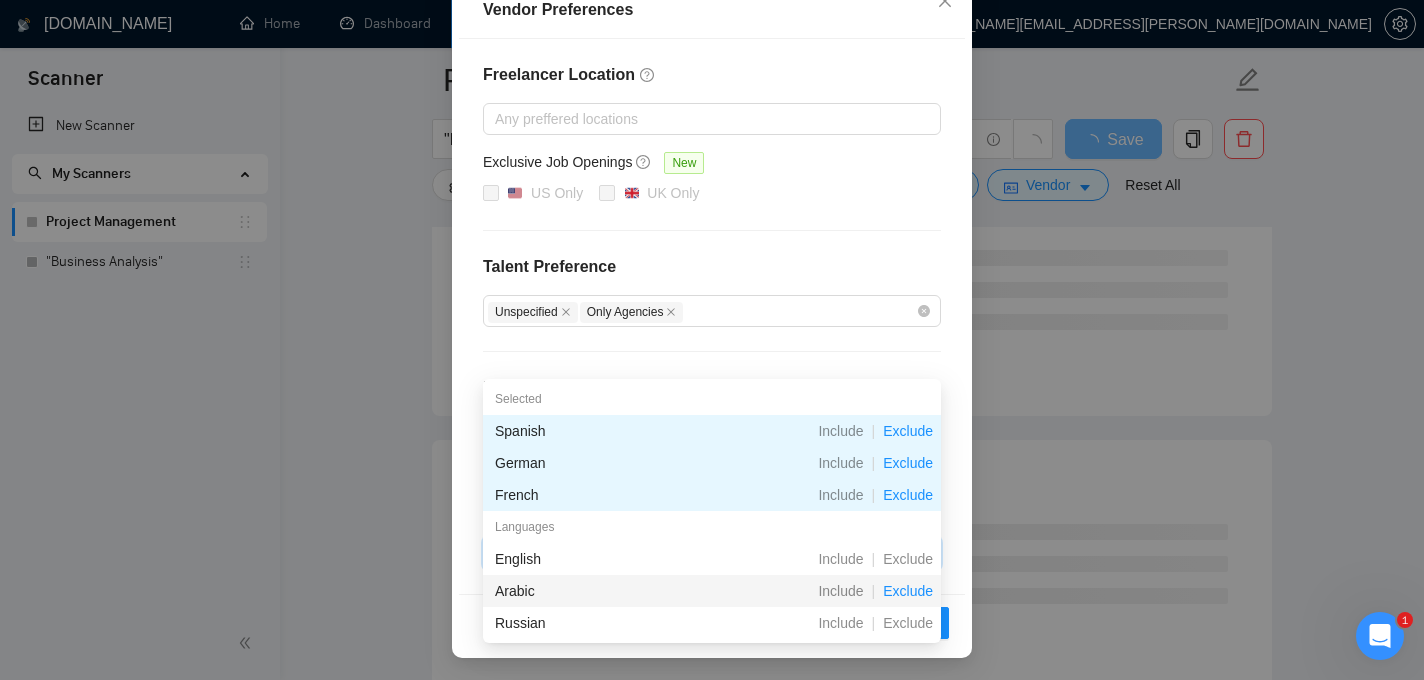 click on "Exclude" at bounding box center (908, 591) 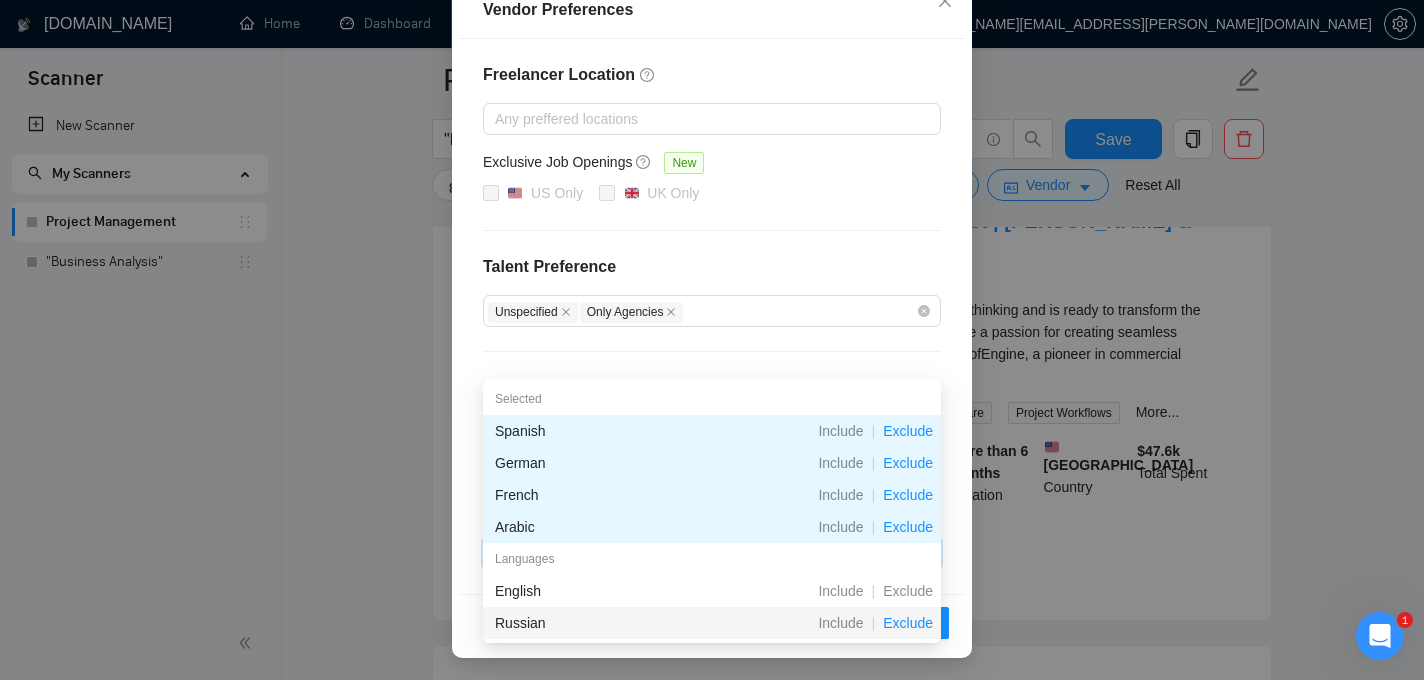 click on "Exclude" at bounding box center [908, 623] 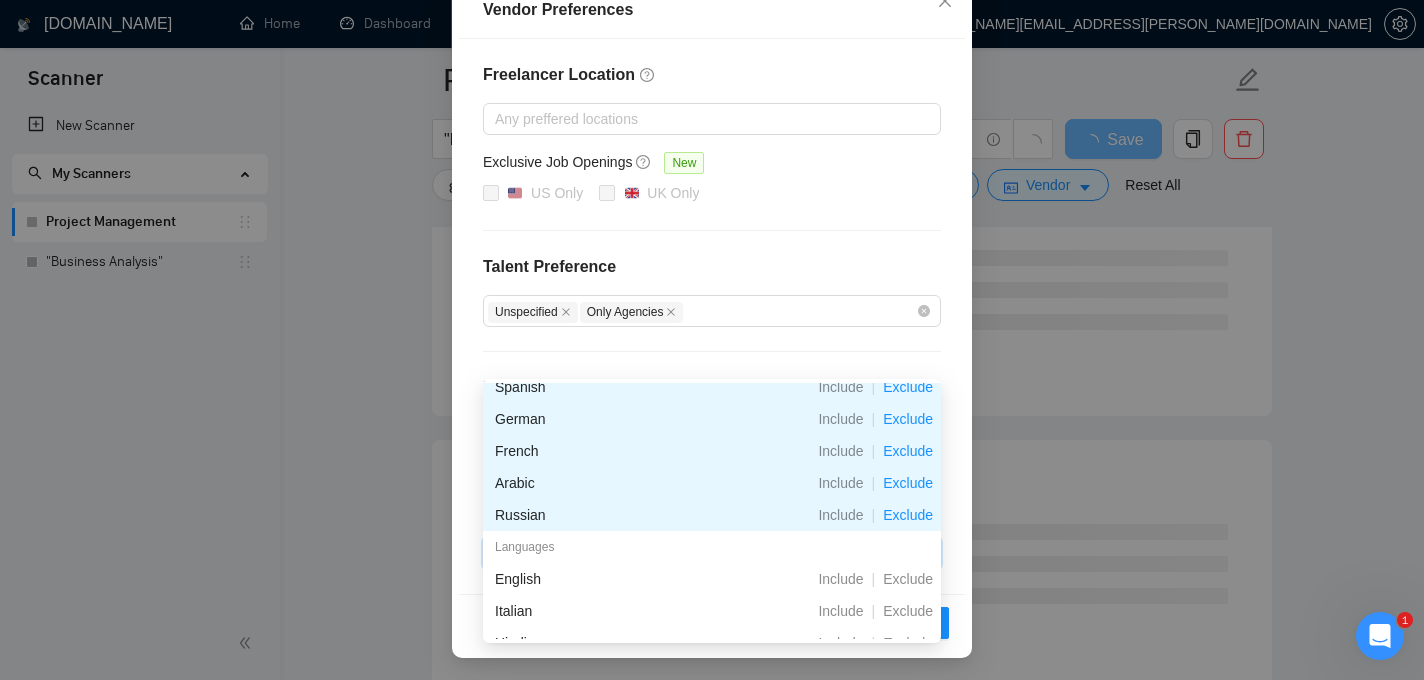 scroll, scrollTop: 0, scrollLeft: 0, axis: both 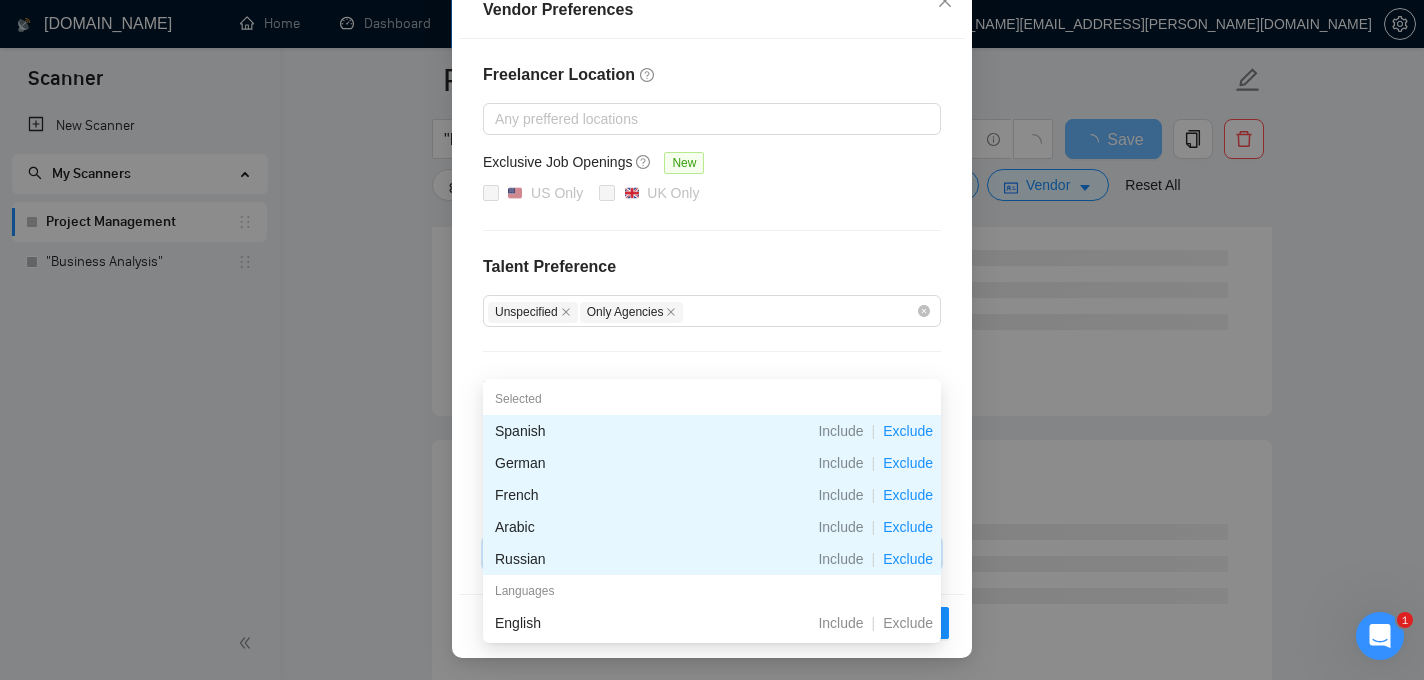 click on "Freelancer Location     Any preffered locations Exclusive Job Openings New US Only UK Only Talent Preference Unspecified Only Agencies   Experience Level   Any preferred experience level Freelancer's Spoken Languages New Spanish German French Arabic Russian" at bounding box center [712, 316] 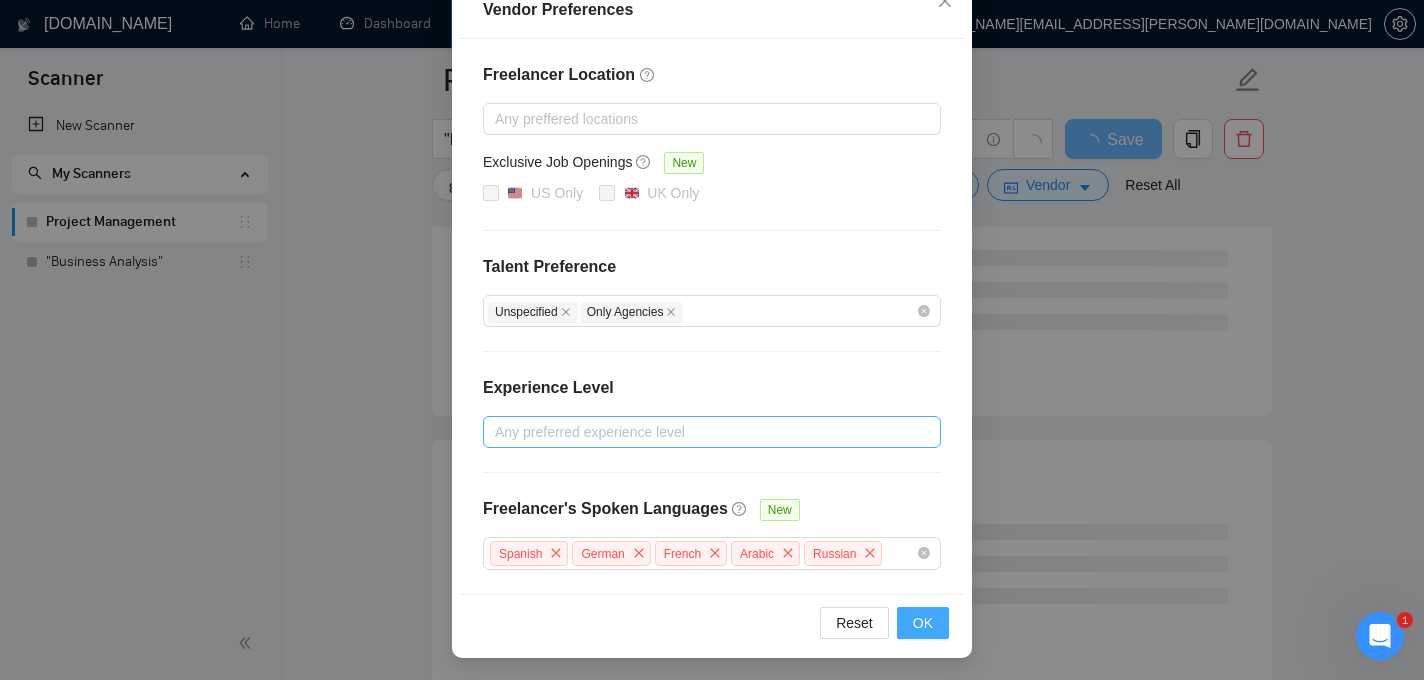 click on "OK" at bounding box center (923, 623) 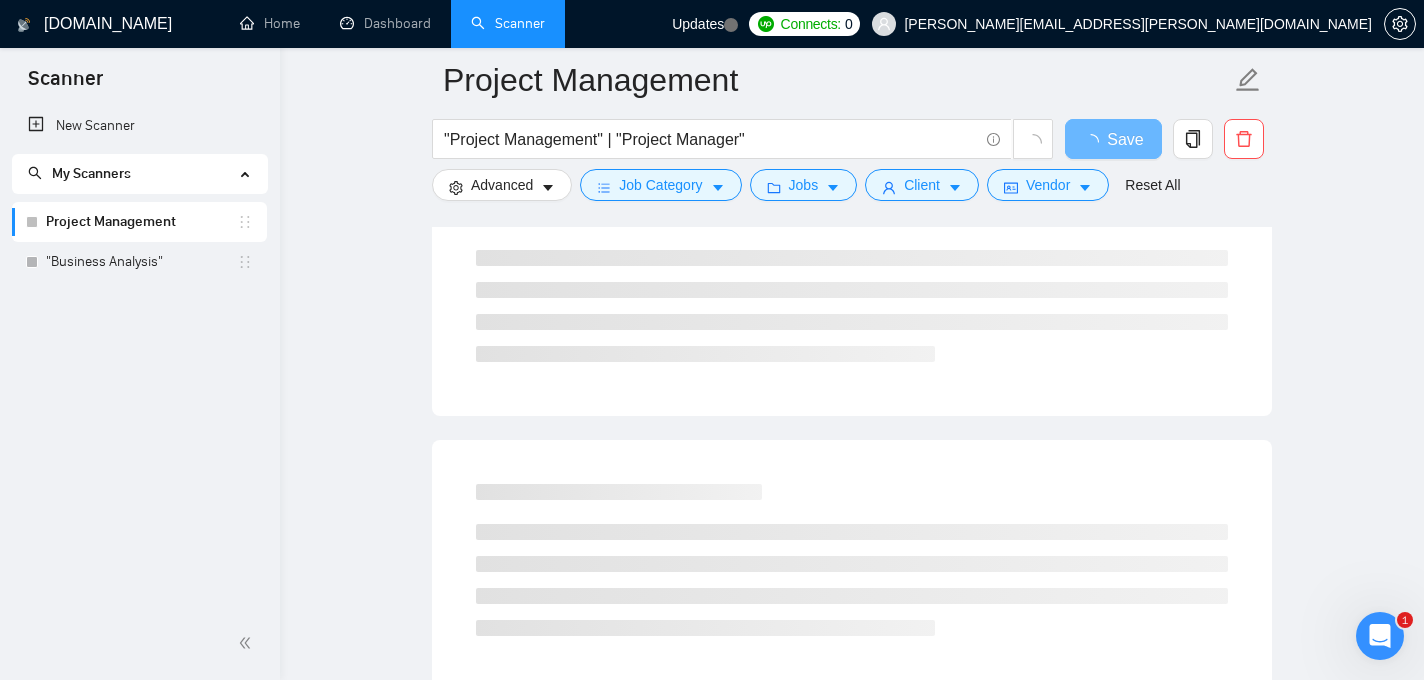 scroll, scrollTop: 145, scrollLeft: 0, axis: vertical 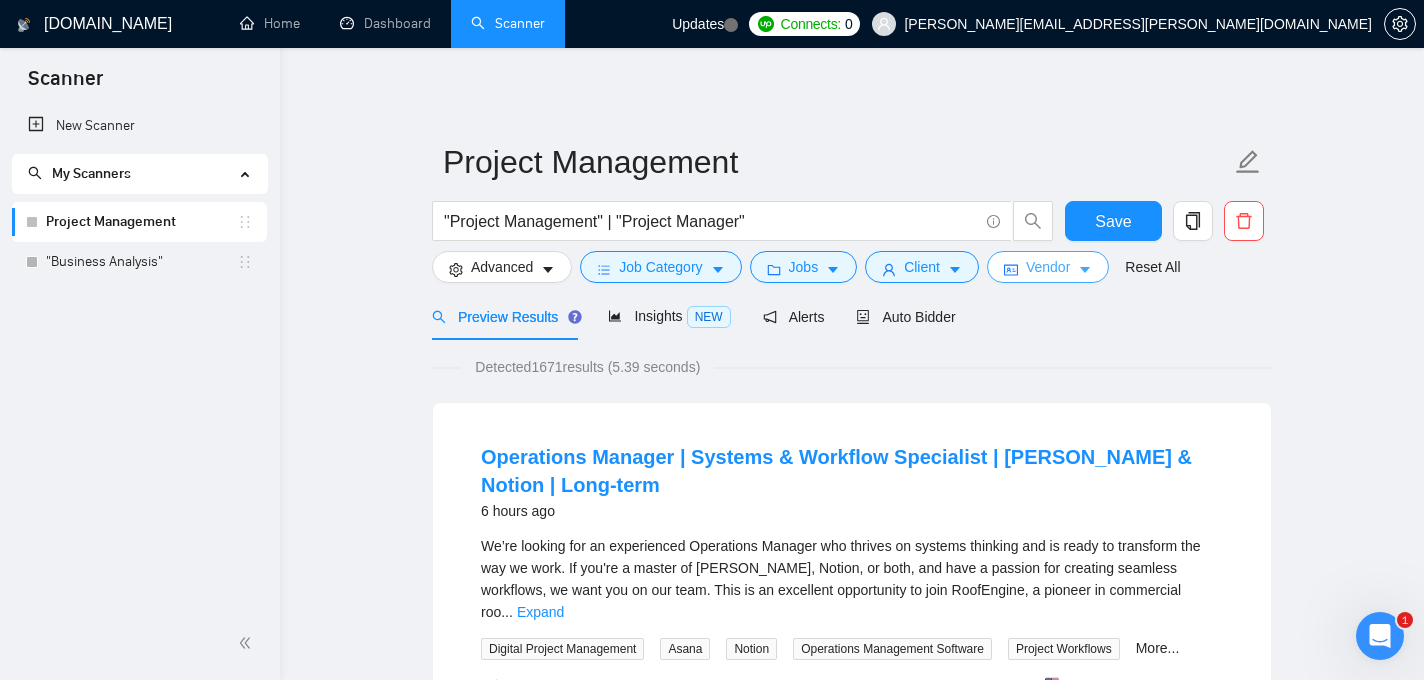 click 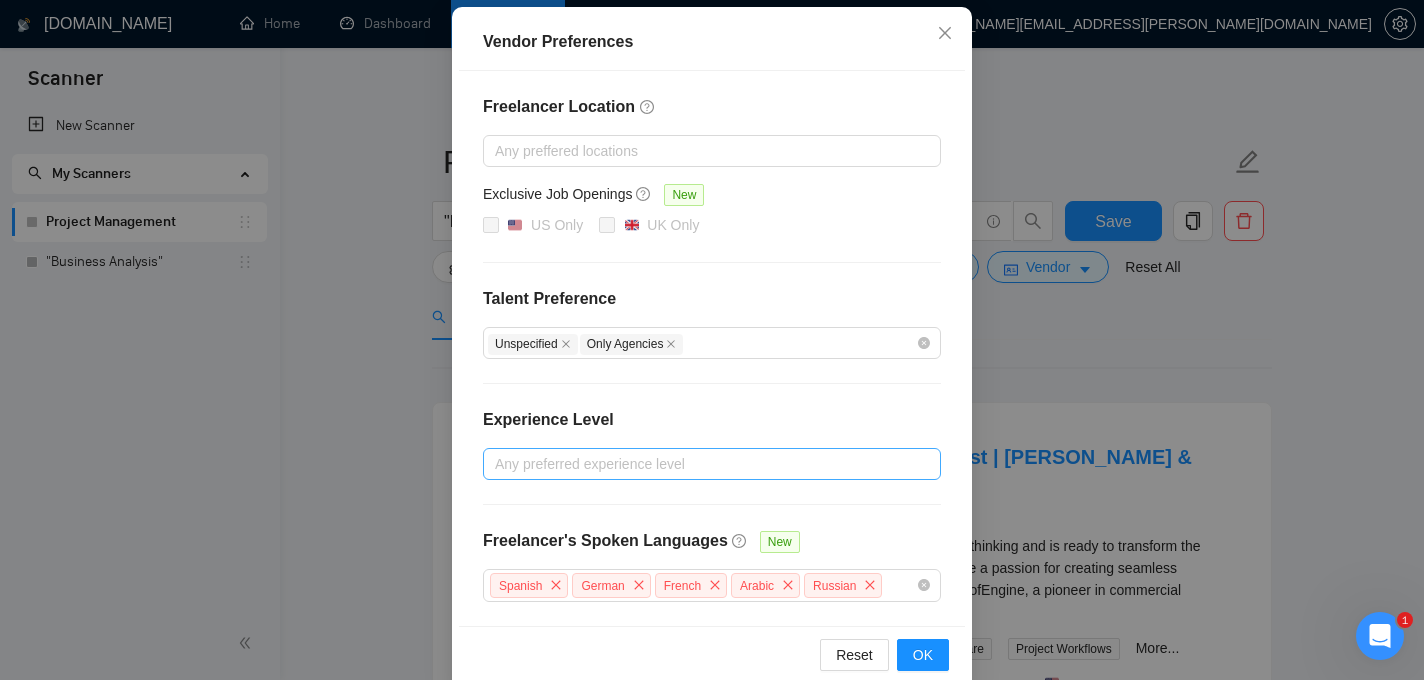 scroll, scrollTop: 245, scrollLeft: 0, axis: vertical 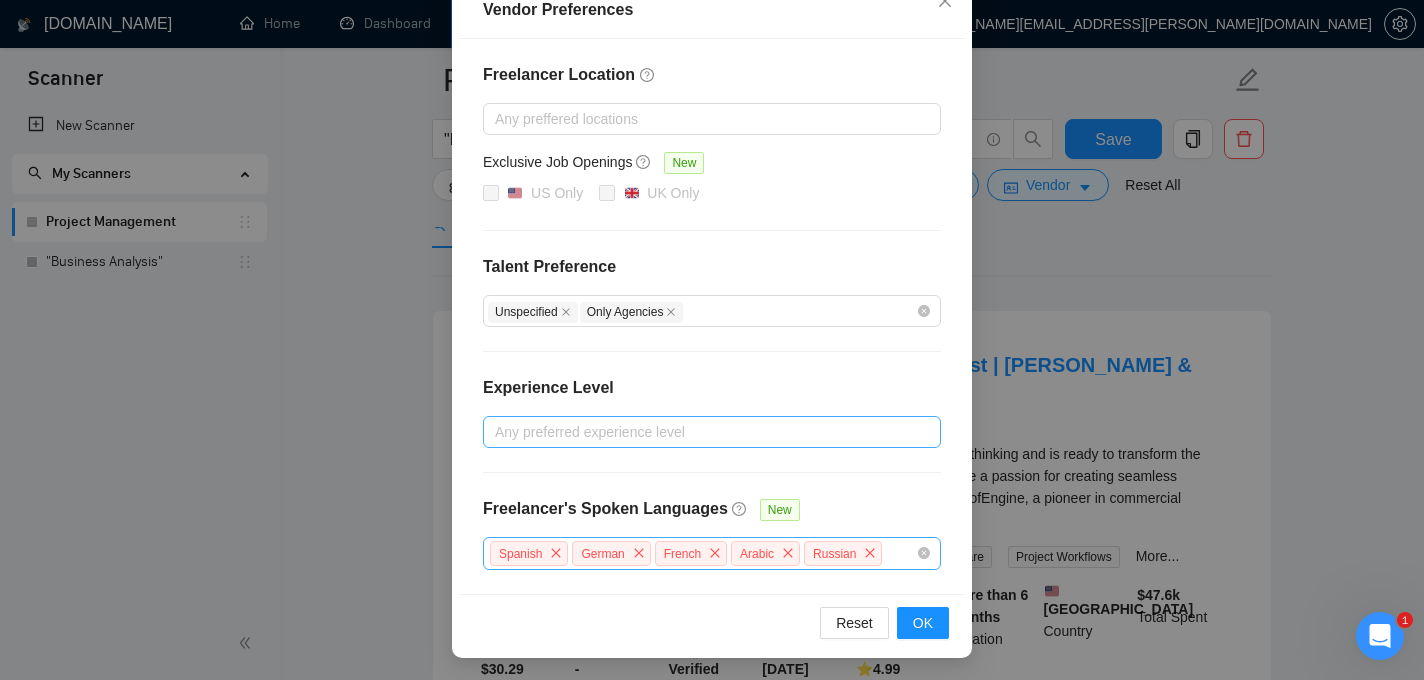 click on "Spanish German French Arabic Russian" at bounding box center (702, 553) 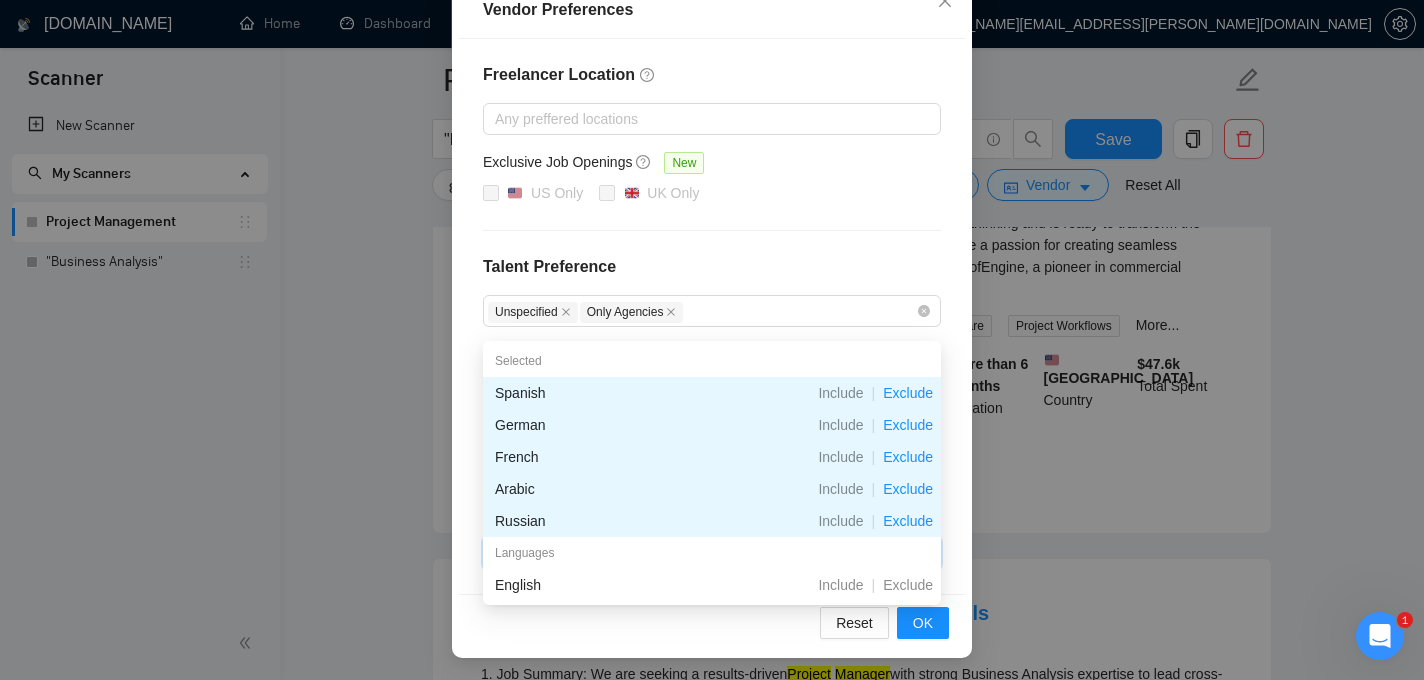 scroll, scrollTop: 341, scrollLeft: 0, axis: vertical 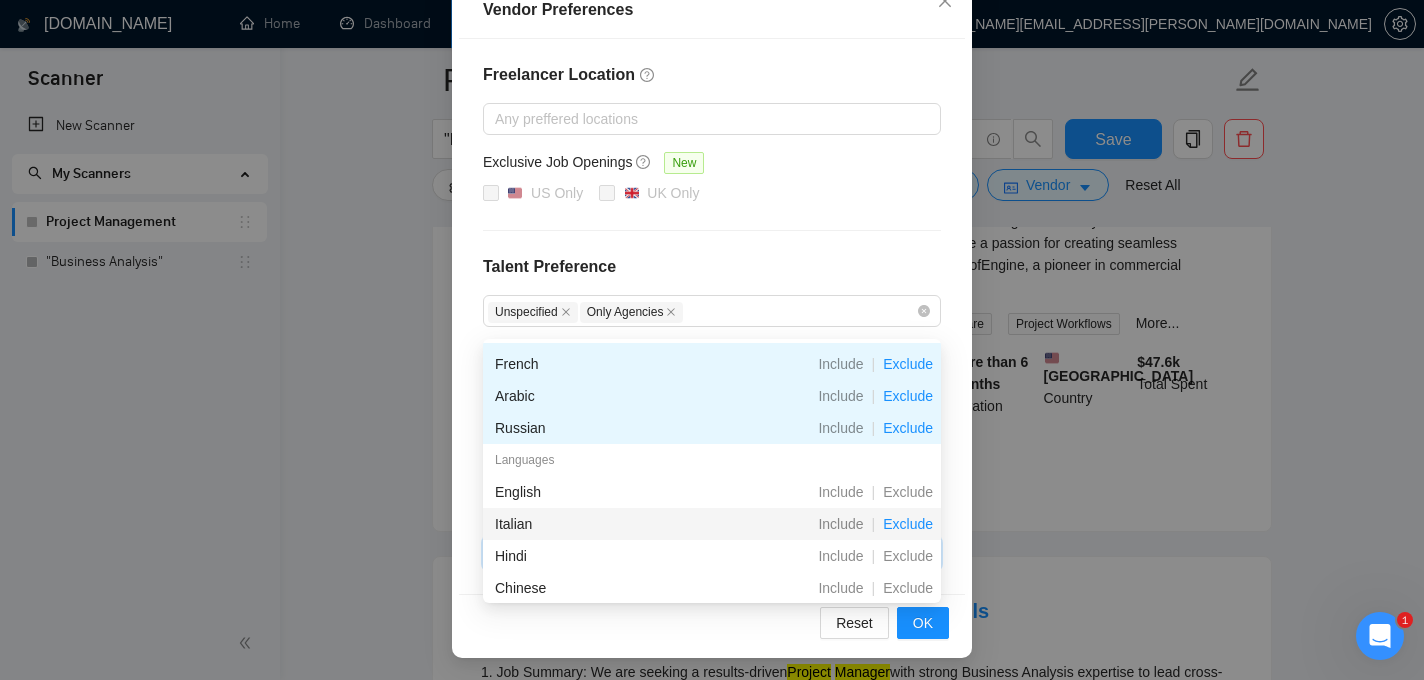 click on "Exclude" at bounding box center (908, 524) 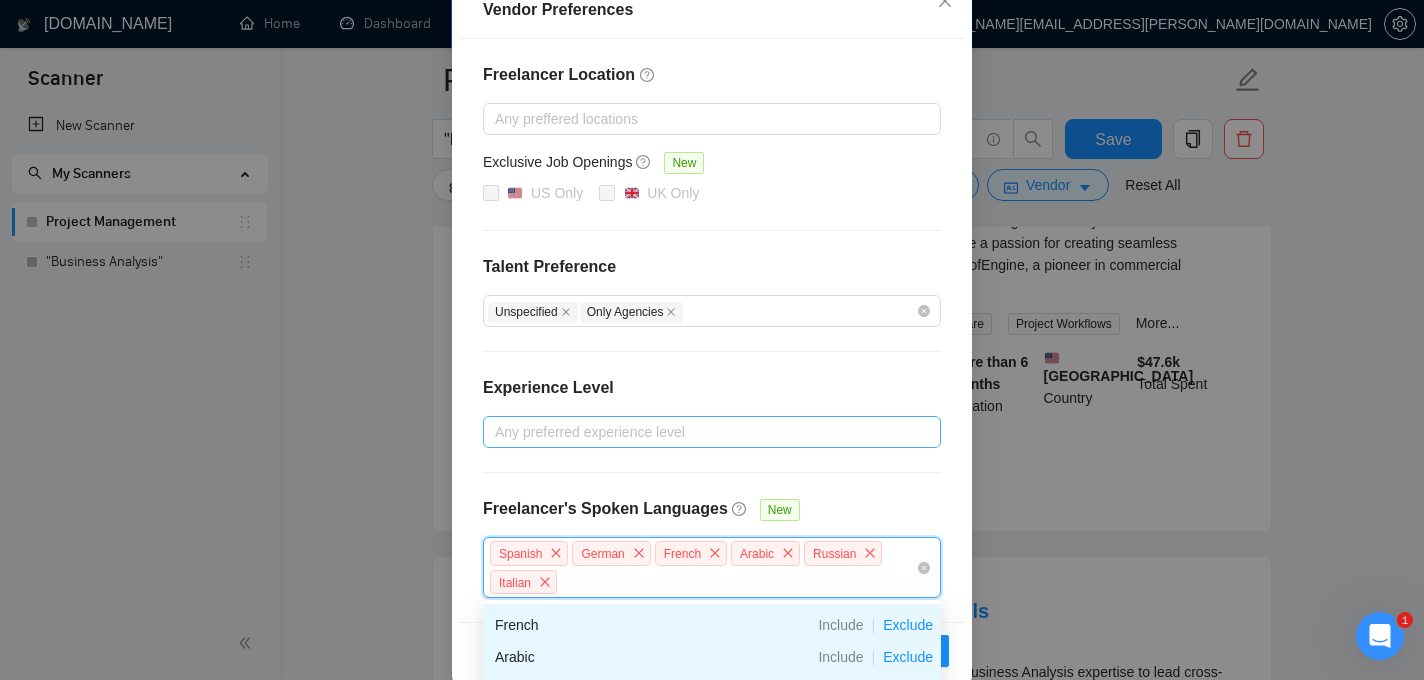 scroll, scrollTop: 273, scrollLeft: 0, axis: vertical 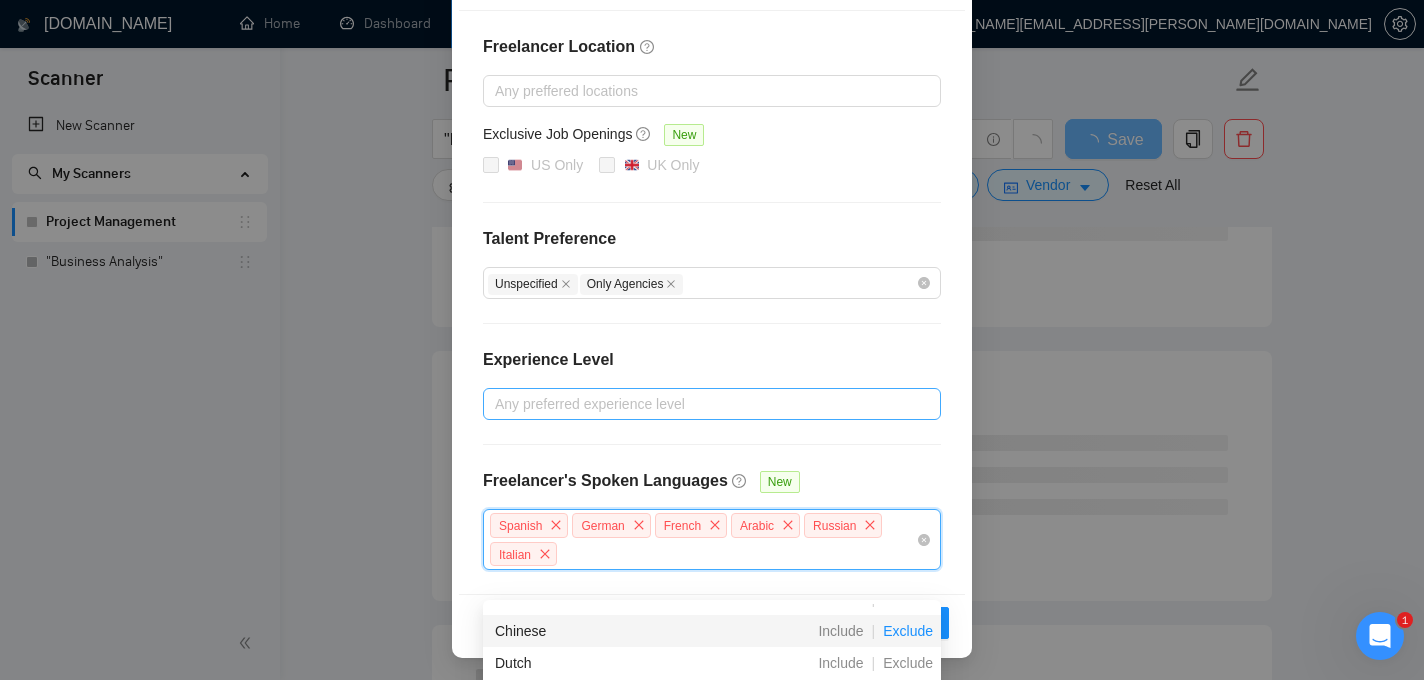click on "Exclude" at bounding box center [908, 631] 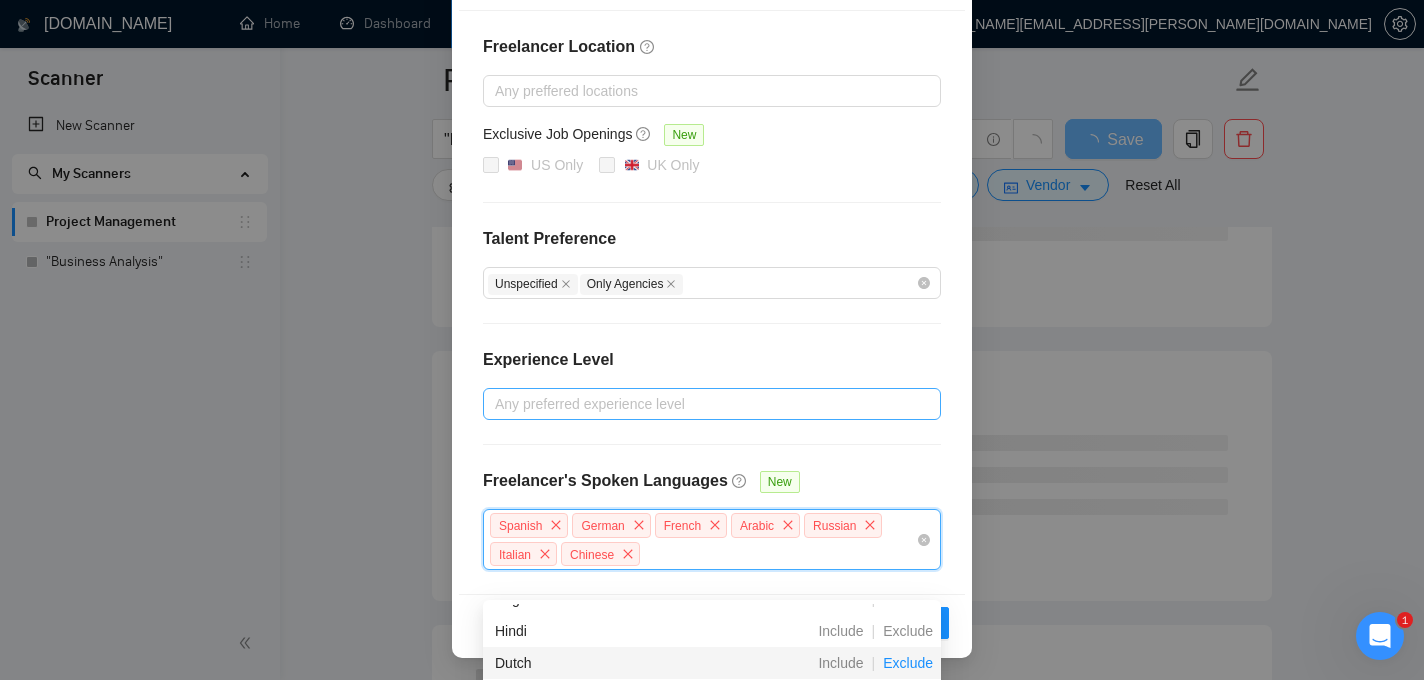 click on "Exclude" at bounding box center [908, 663] 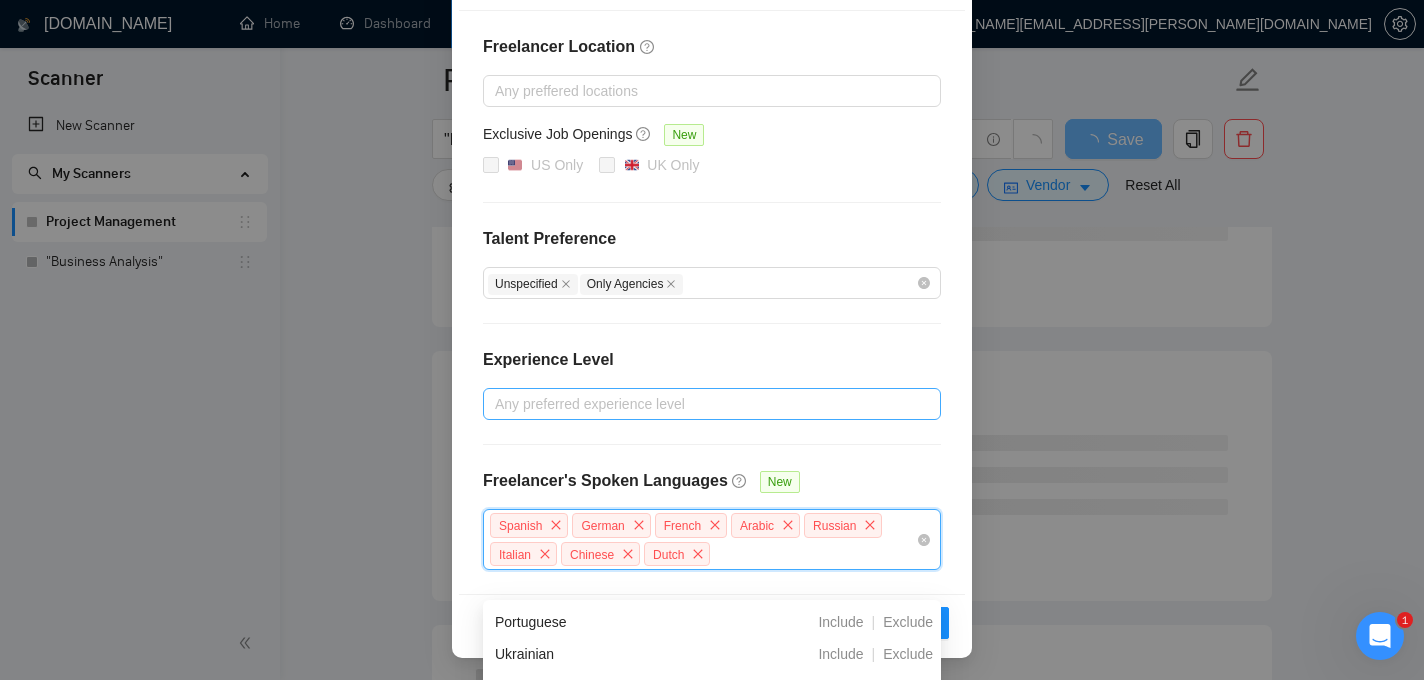 scroll, scrollTop: 383, scrollLeft: 0, axis: vertical 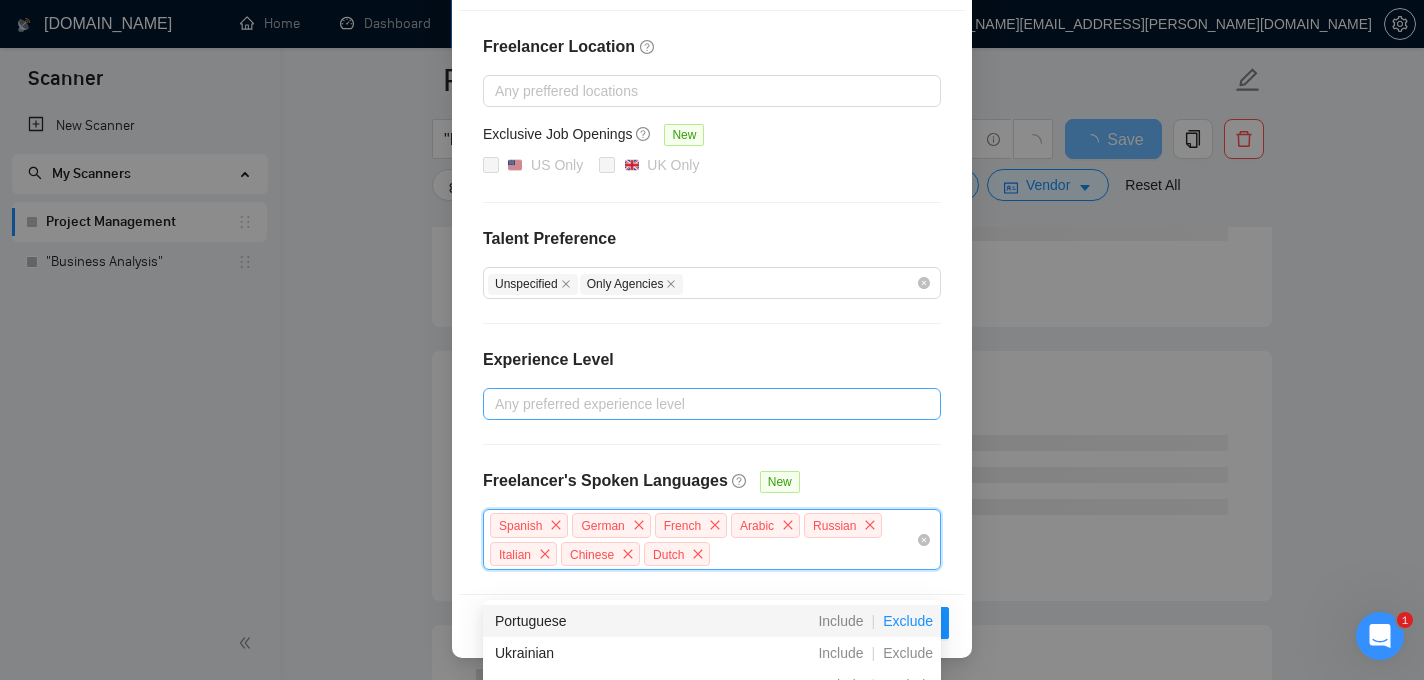click on "Exclude" at bounding box center (908, 621) 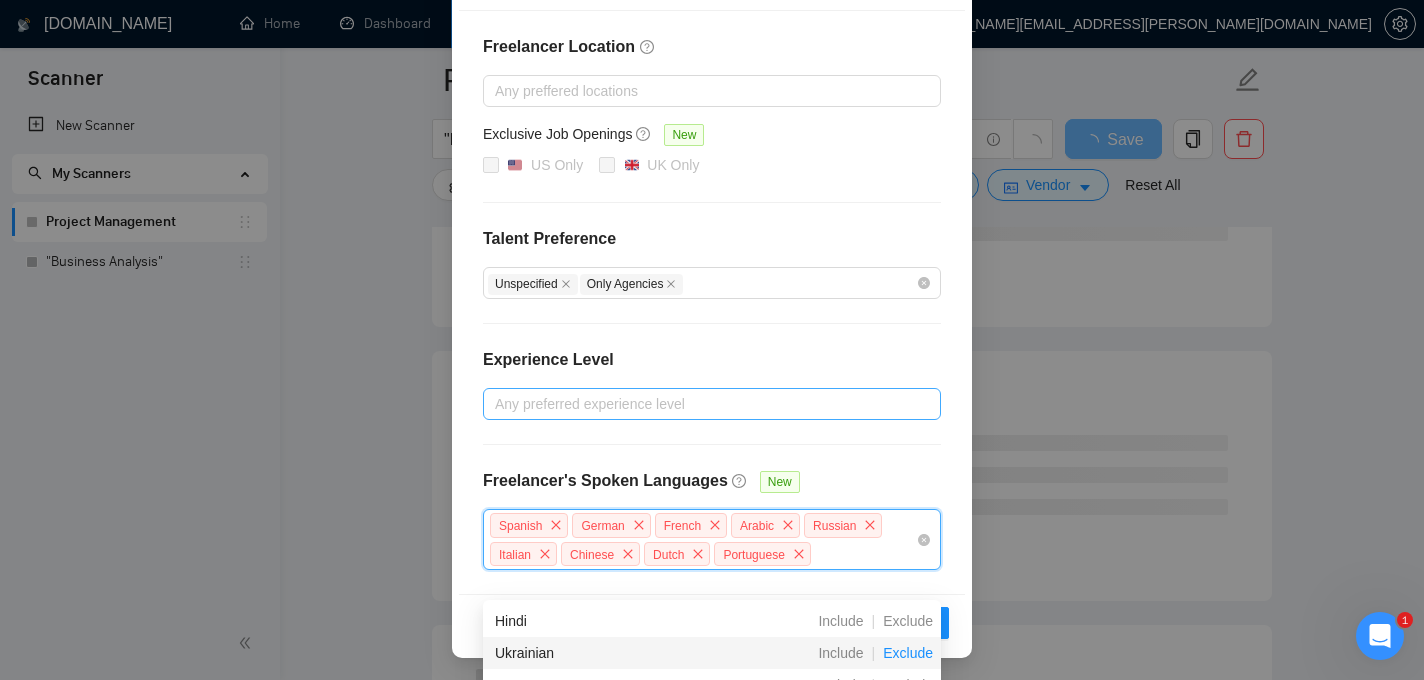 click on "Exclude" at bounding box center [908, 653] 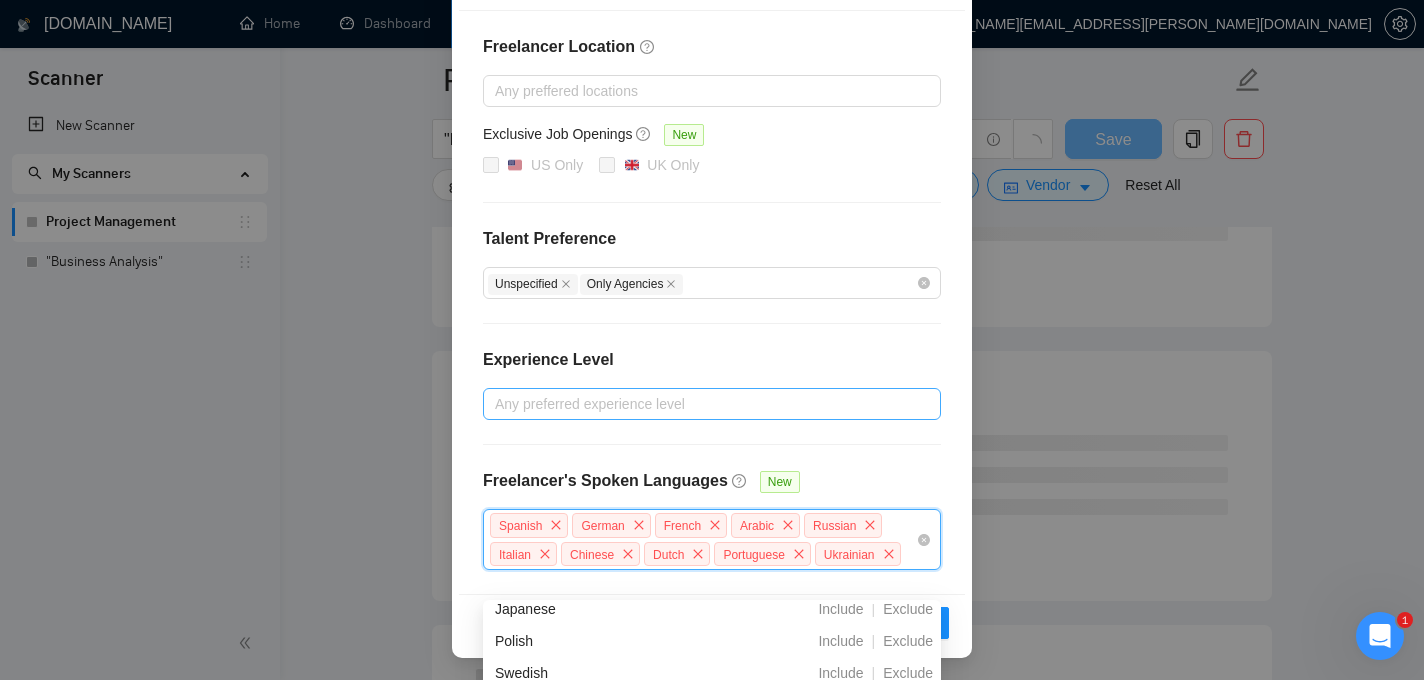 scroll, scrollTop: 494, scrollLeft: 0, axis: vertical 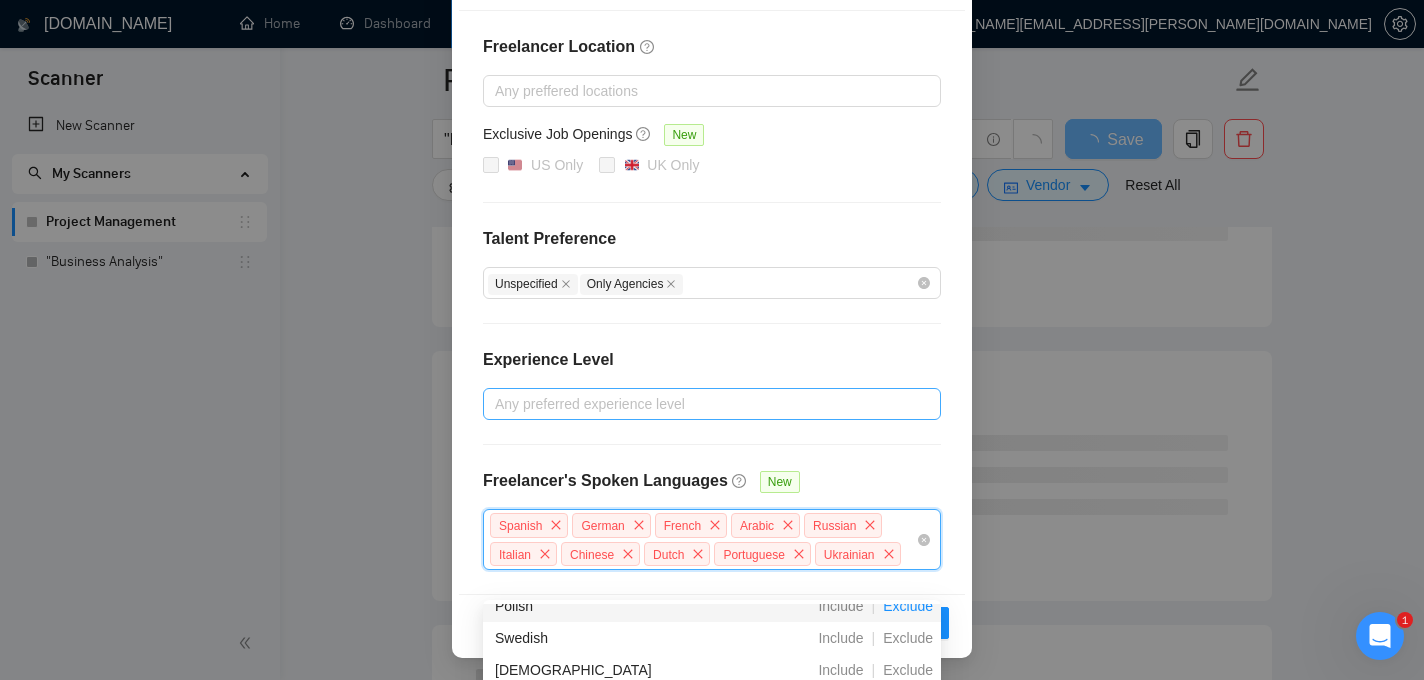click on "Exclude" at bounding box center [908, 606] 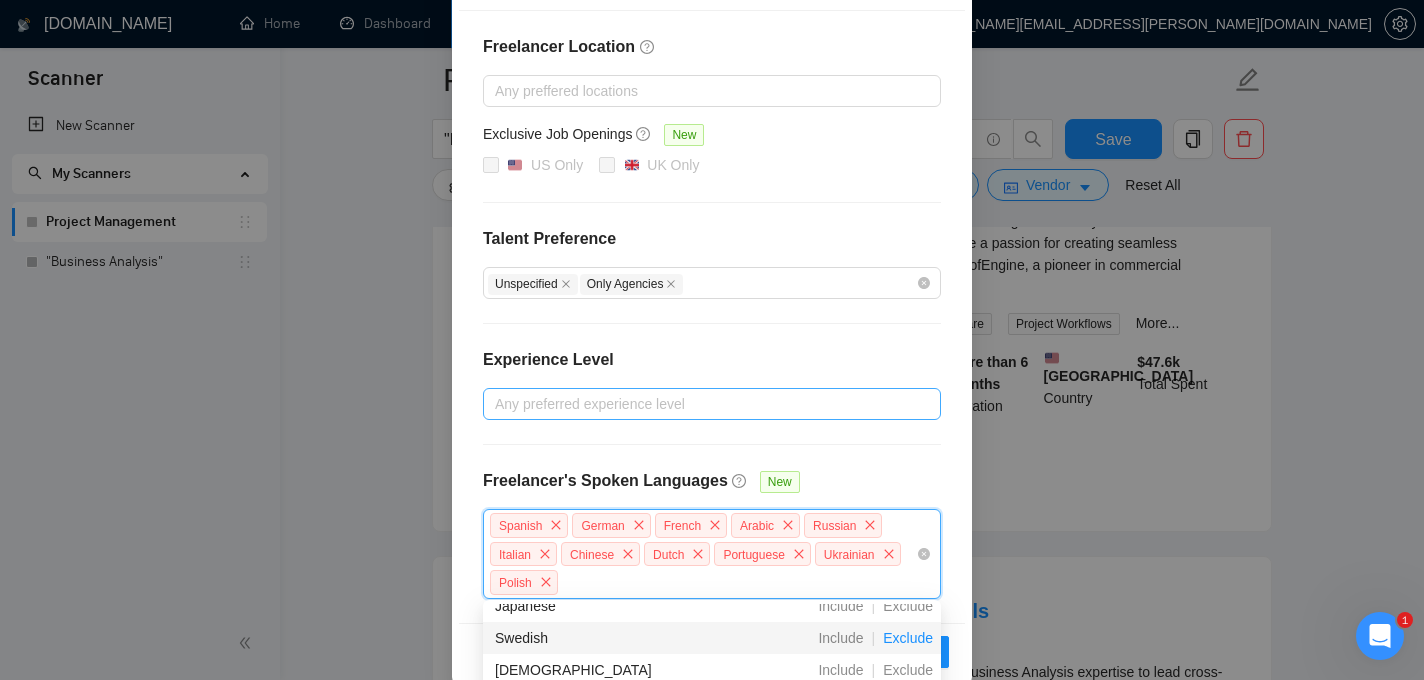 click on "Exclude" at bounding box center (908, 638) 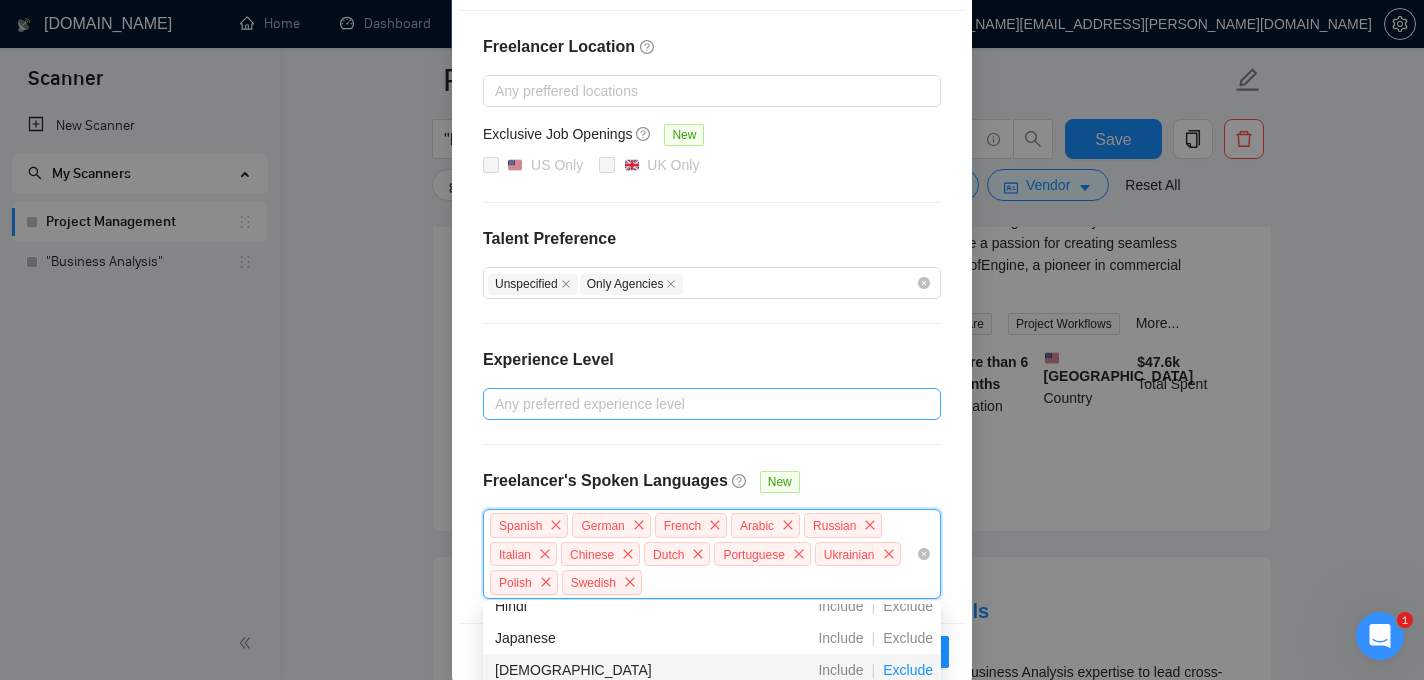 click on "Exclude" at bounding box center [908, 670] 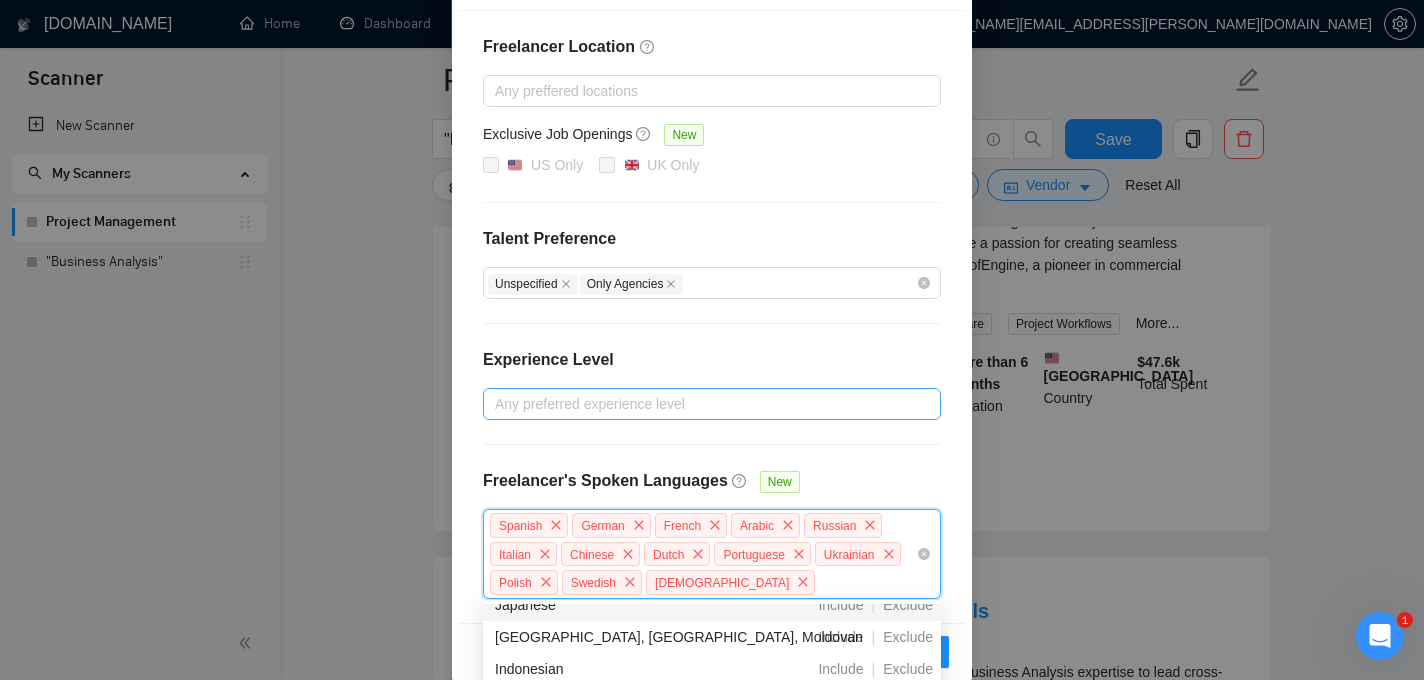 scroll, scrollTop: 560, scrollLeft: 0, axis: vertical 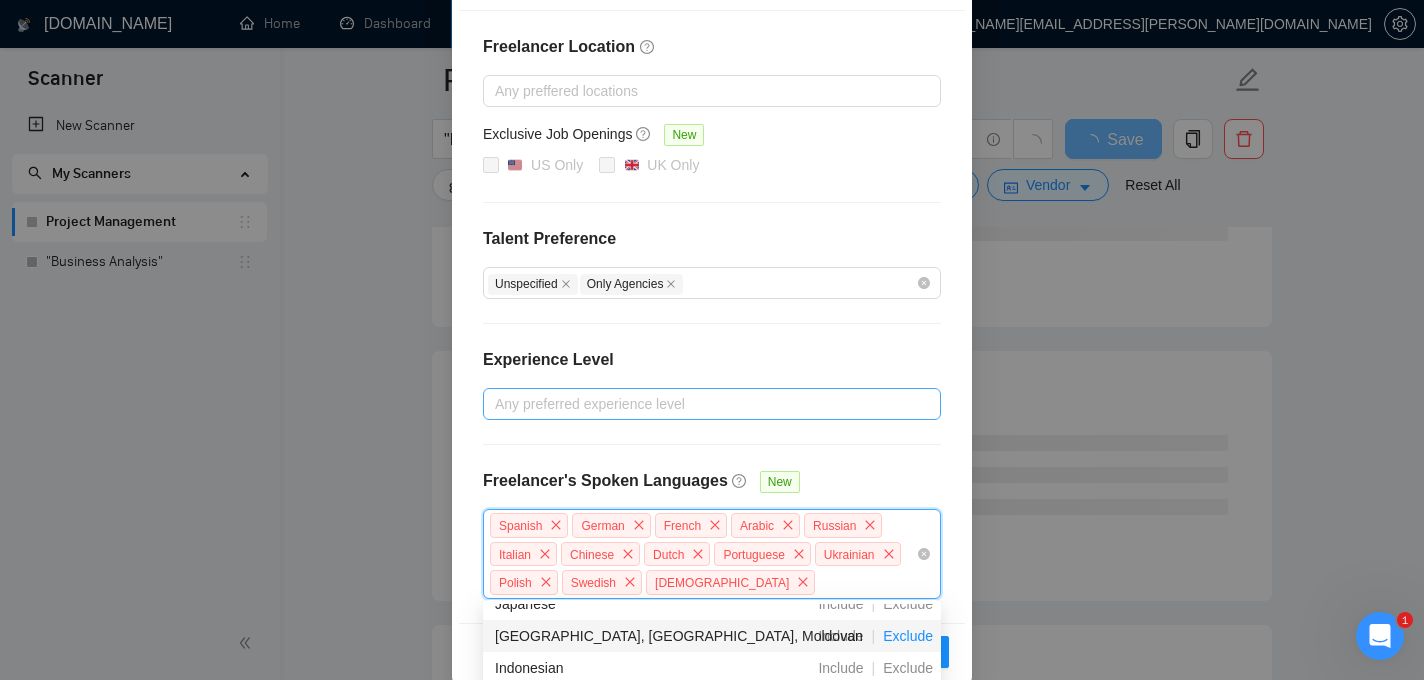 click on "Exclude" at bounding box center (908, 636) 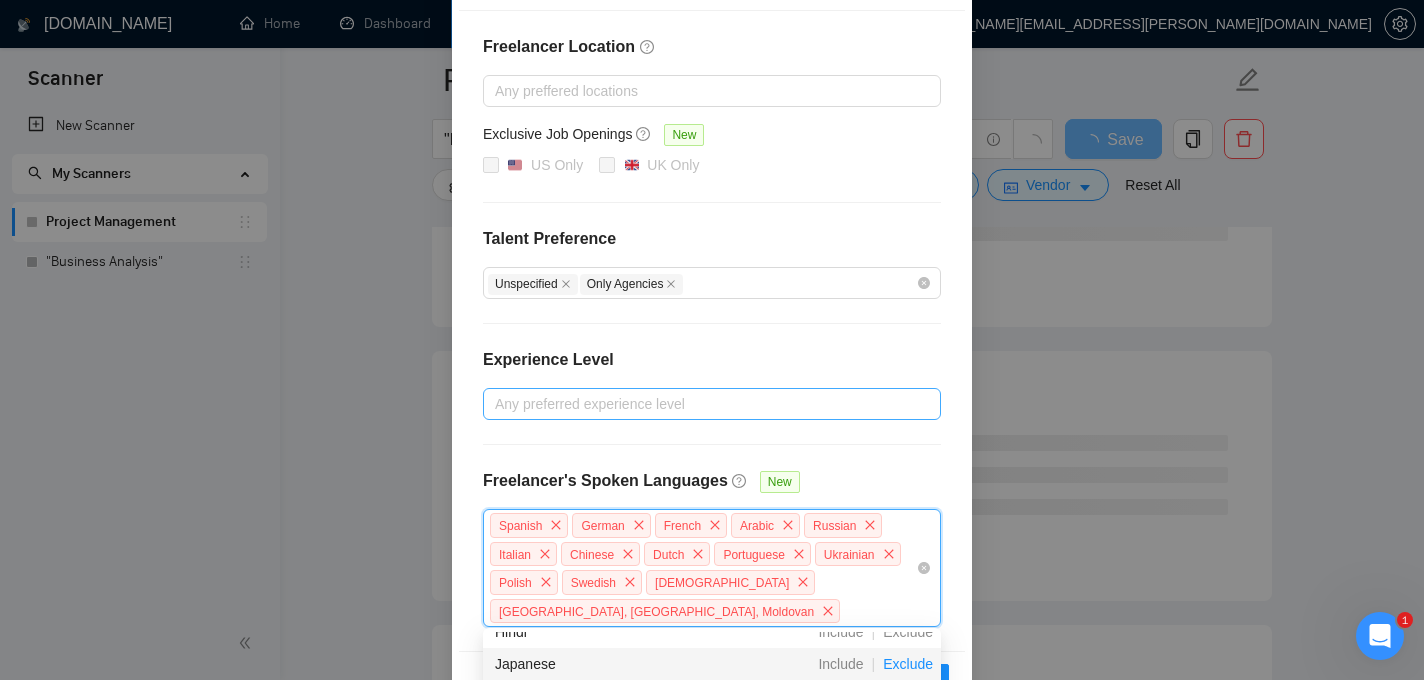 click on "Exclude" at bounding box center [908, 664] 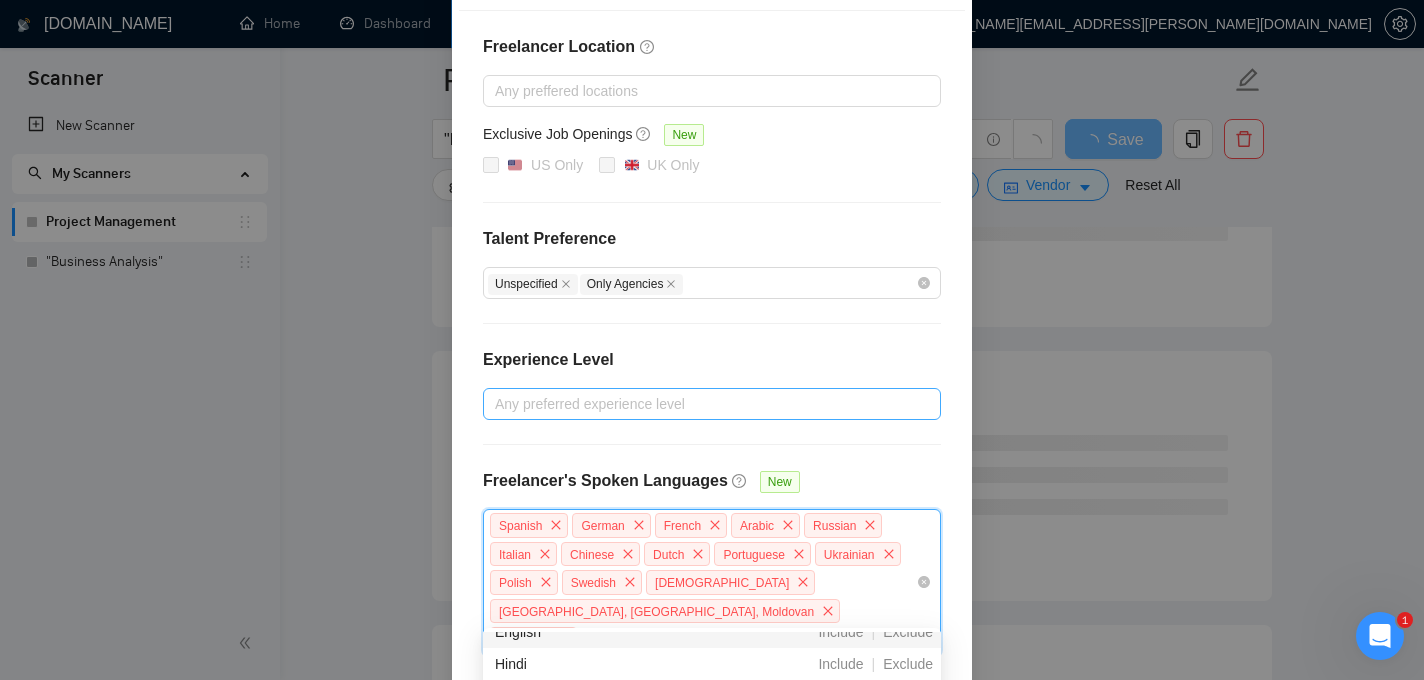 click on "Freelancer Location     Any preffered locations Exclusive Job Openings New US Only UK Only Talent Preference Unspecified Only Agencies   Experience Level   Any preferred experience level Freelancer's Spoken Languages New Spanish German French Arabic Russian Italian Chinese Dutch Portuguese Ukrainian Polish Swedish Korean Romanian, Moldavian, Moldovan Japanese" at bounding box center [712, 345] 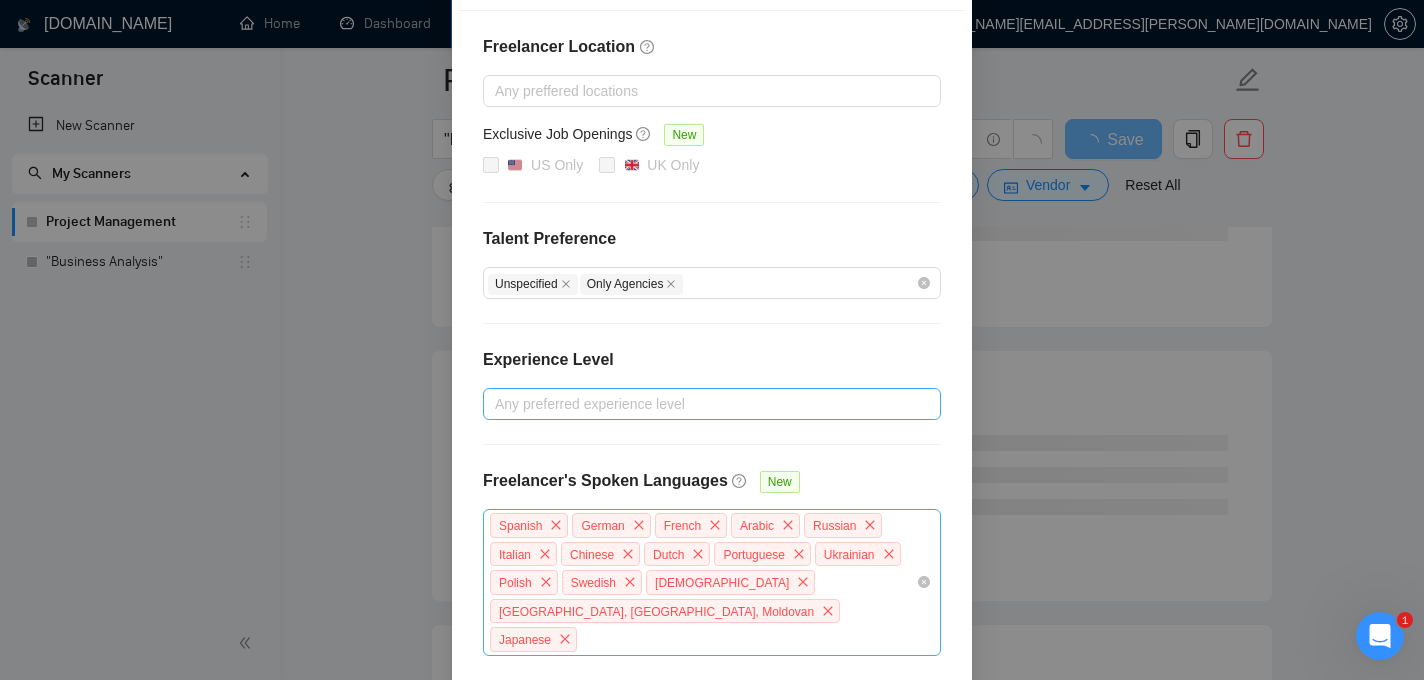 scroll, scrollTop: 329, scrollLeft: 0, axis: vertical 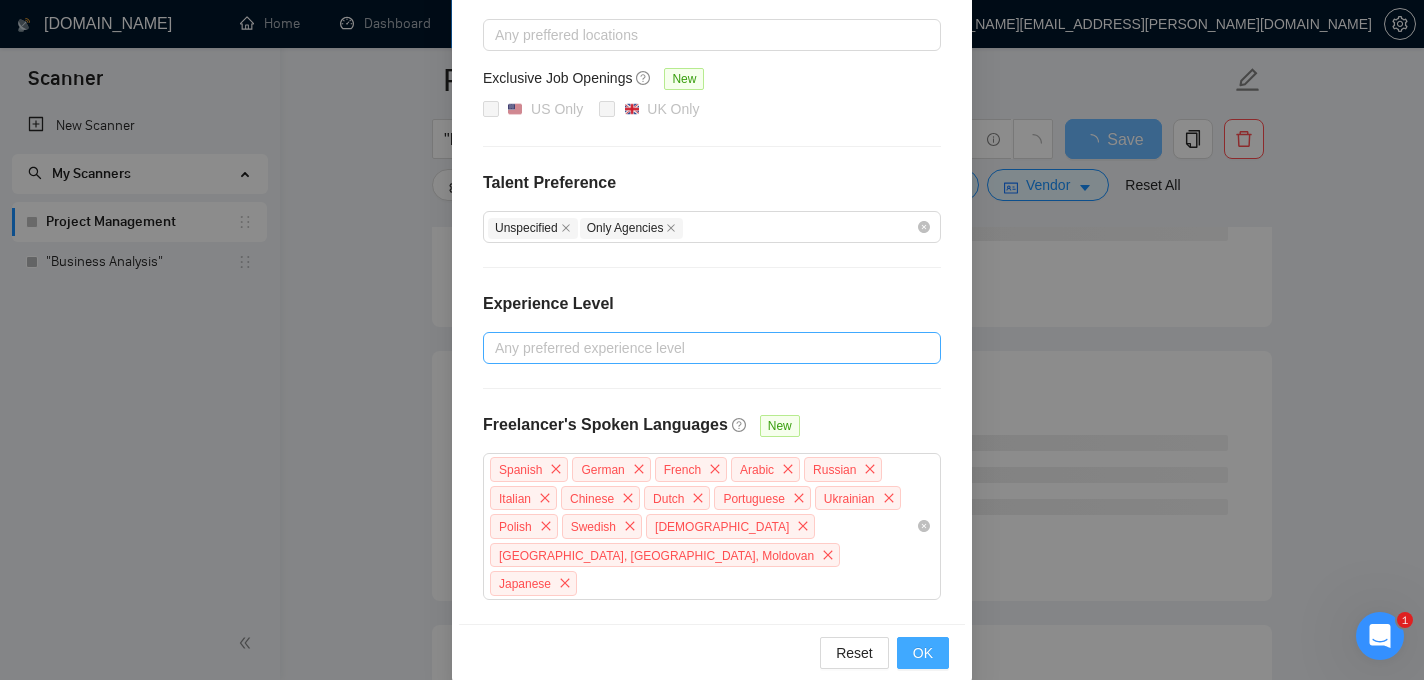 click on "OK" at bounding box center [923, 653] 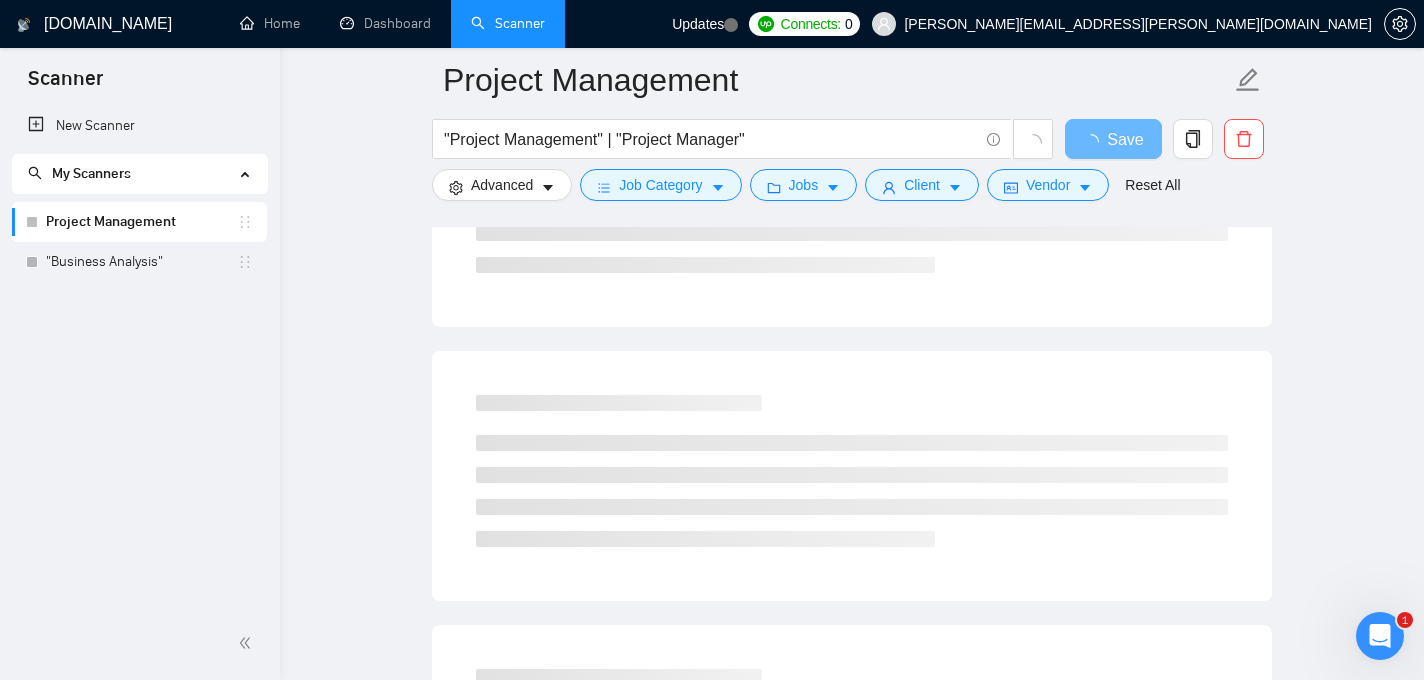 scroll, scrollTop: 229, scrollLeft: 0, axis: vertical 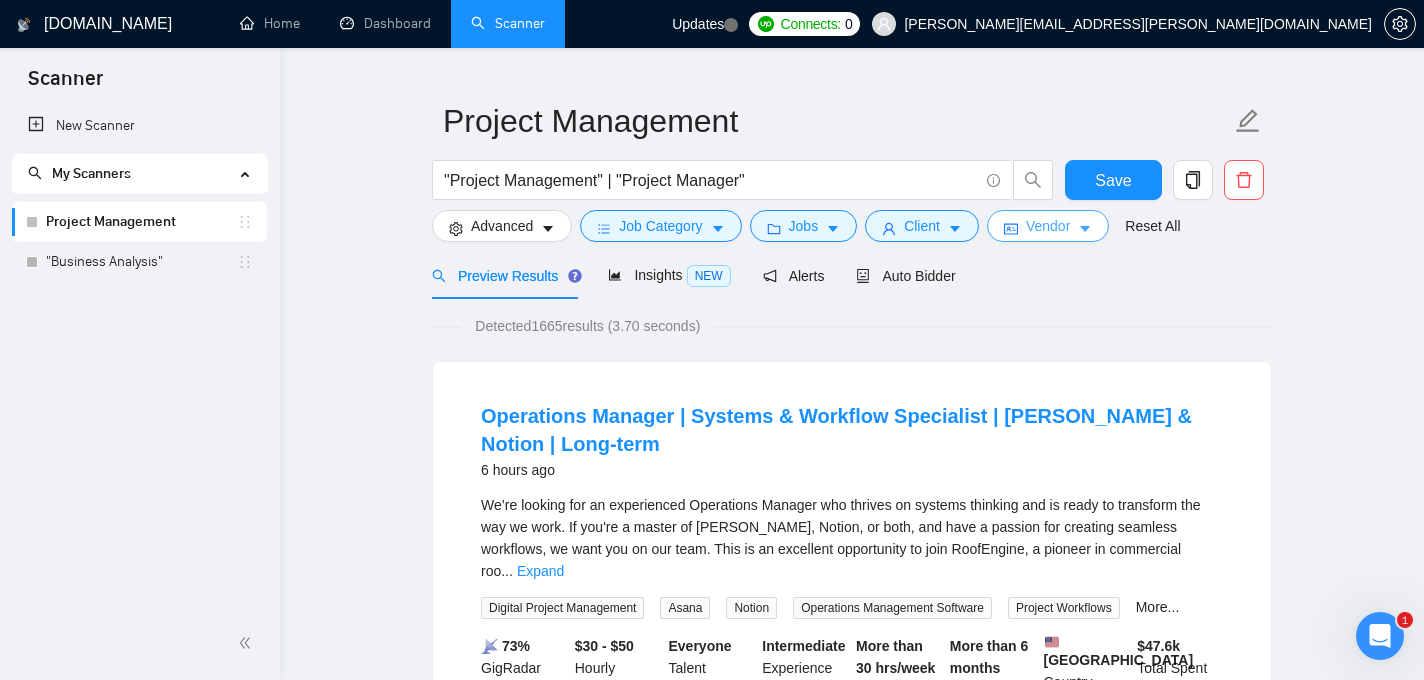 click on "Vendor" at bounding box center (1048, 226) 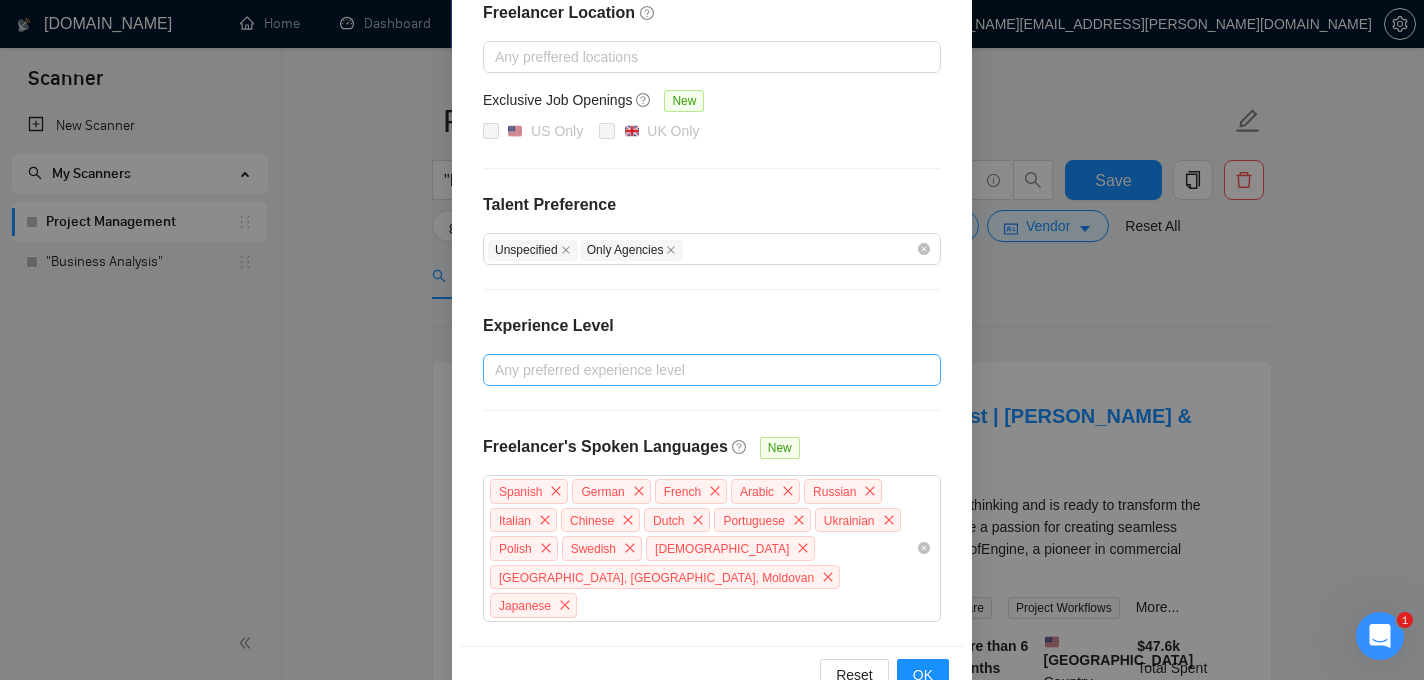 scroll, scrollTop: 329, scrollLeft: 0, axis: vertical 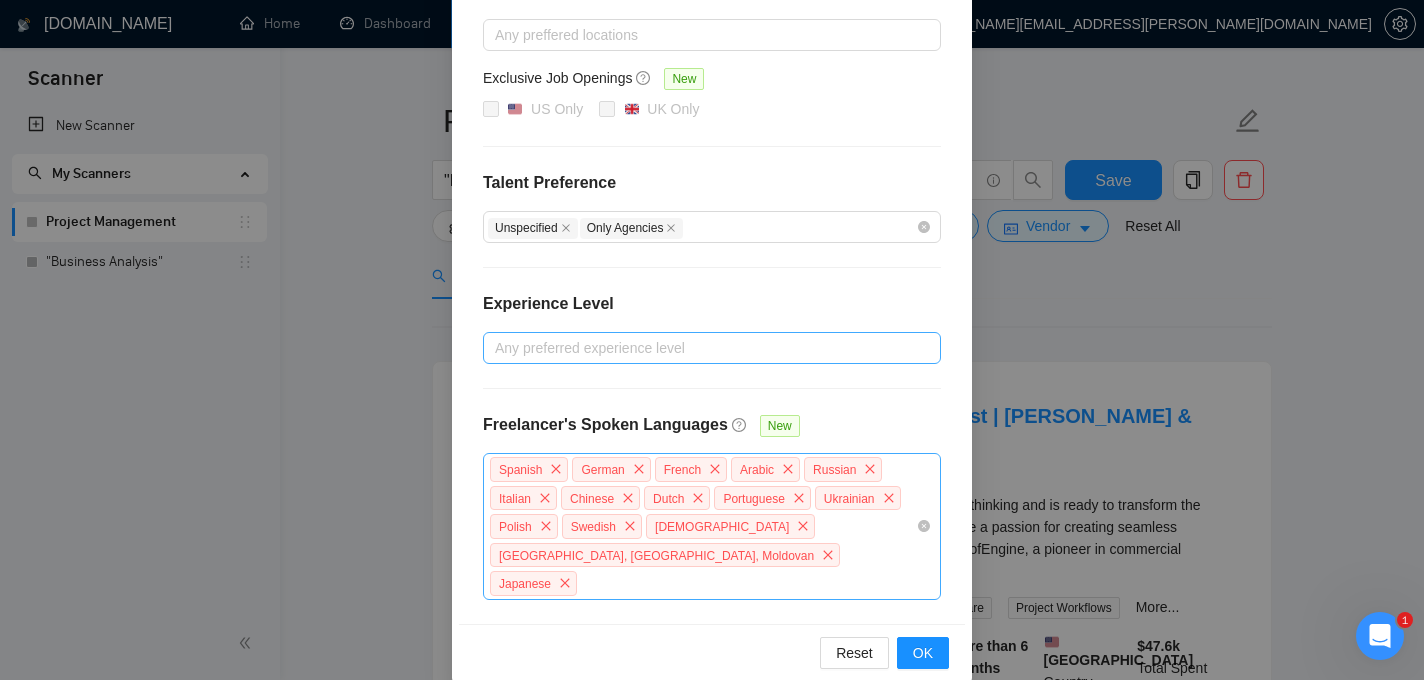 click on "Spanish German French Arabic Russian Italian Chinese Dutch Portuguese Ukrainian Polish Swedish Korean Romanian, Moldavian, Moldovan Japanese" at bounding box center [702, 526] 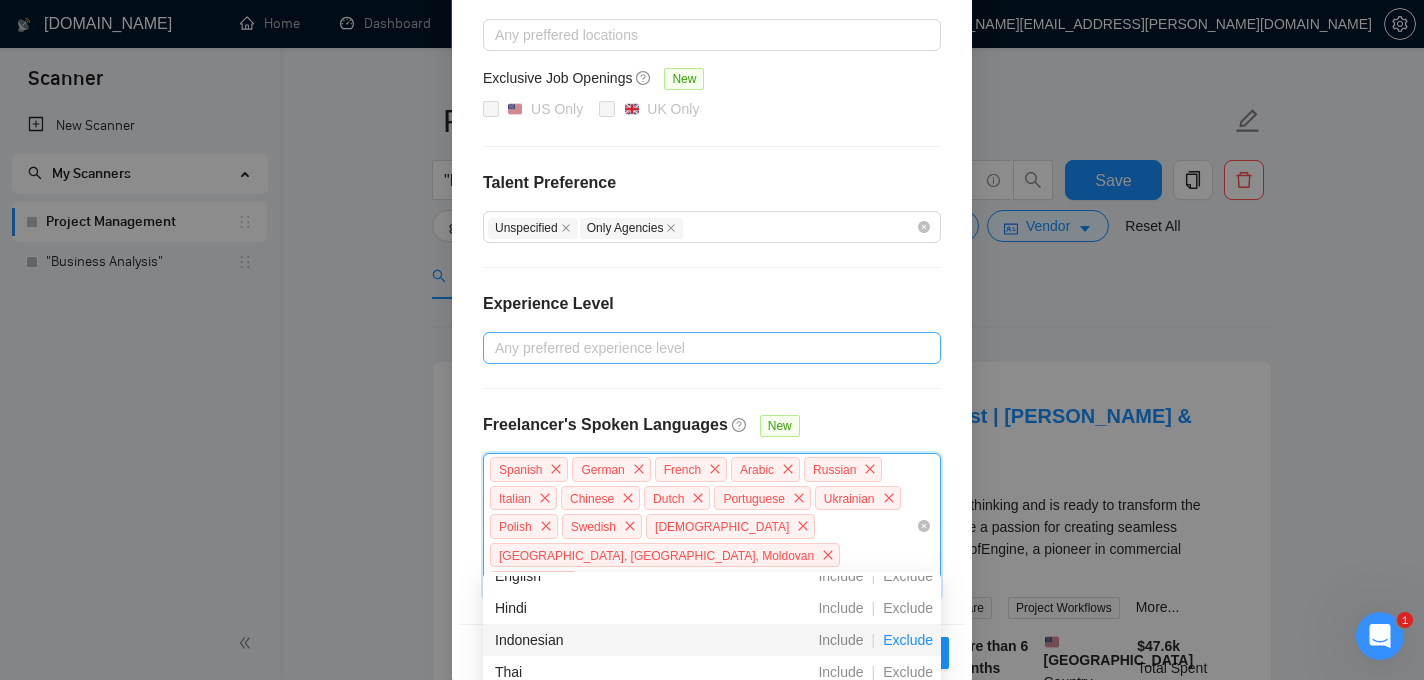 click on "Exclude" at bounding box center (908, 640) 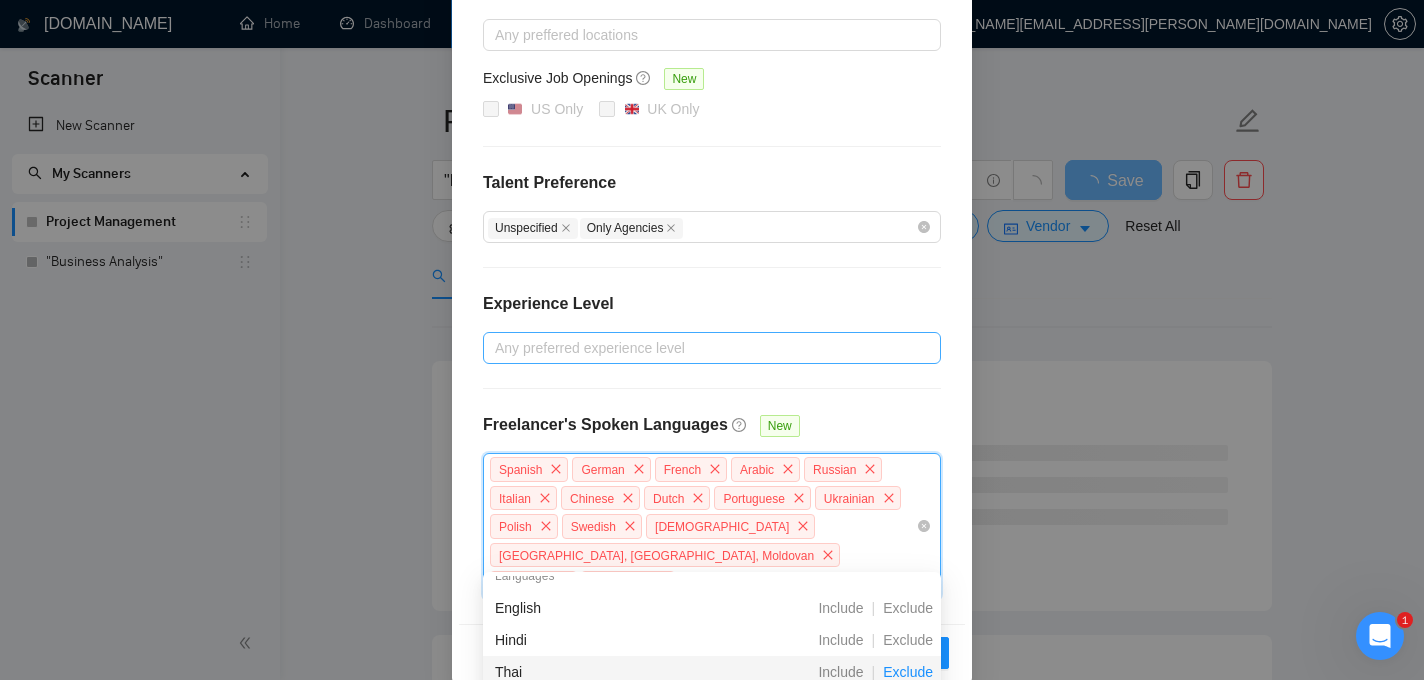 click on "Exclude" at bounding box center (908, 672) 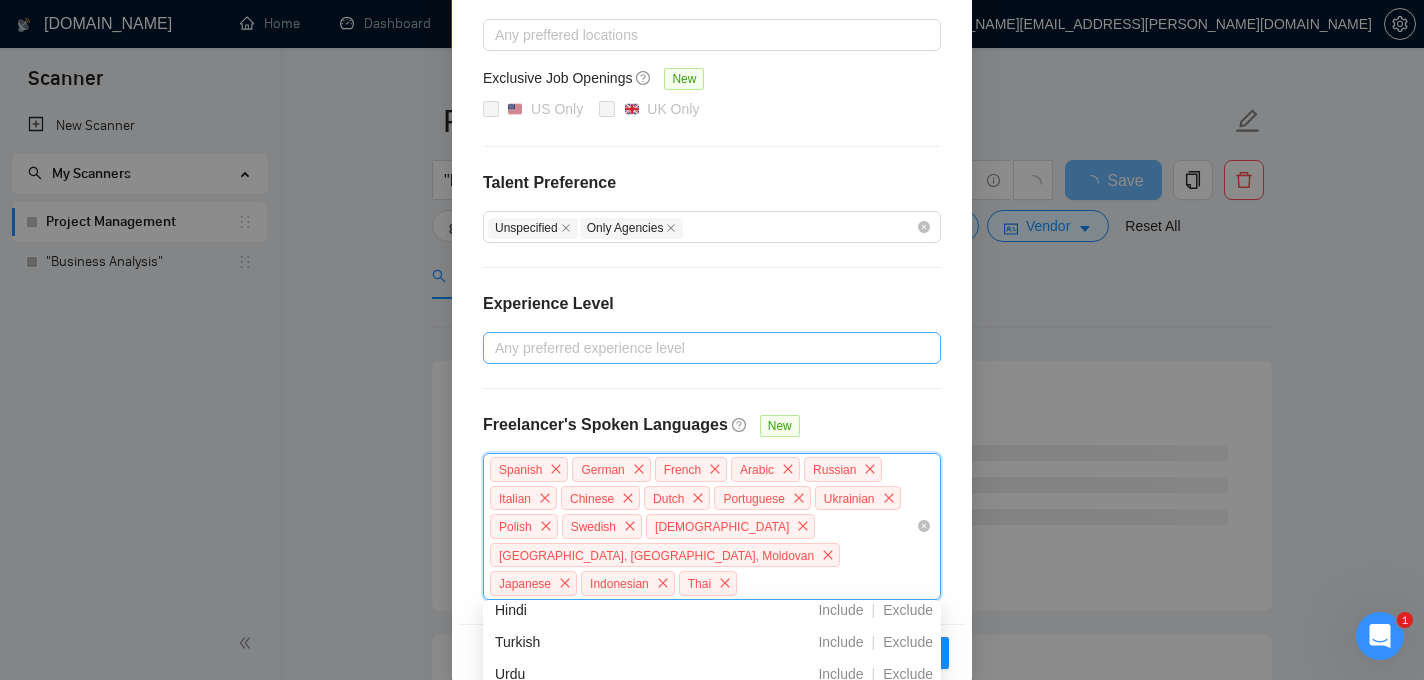 scroll, scrollTop: 666, scrollLeft: 0, axis: vertical 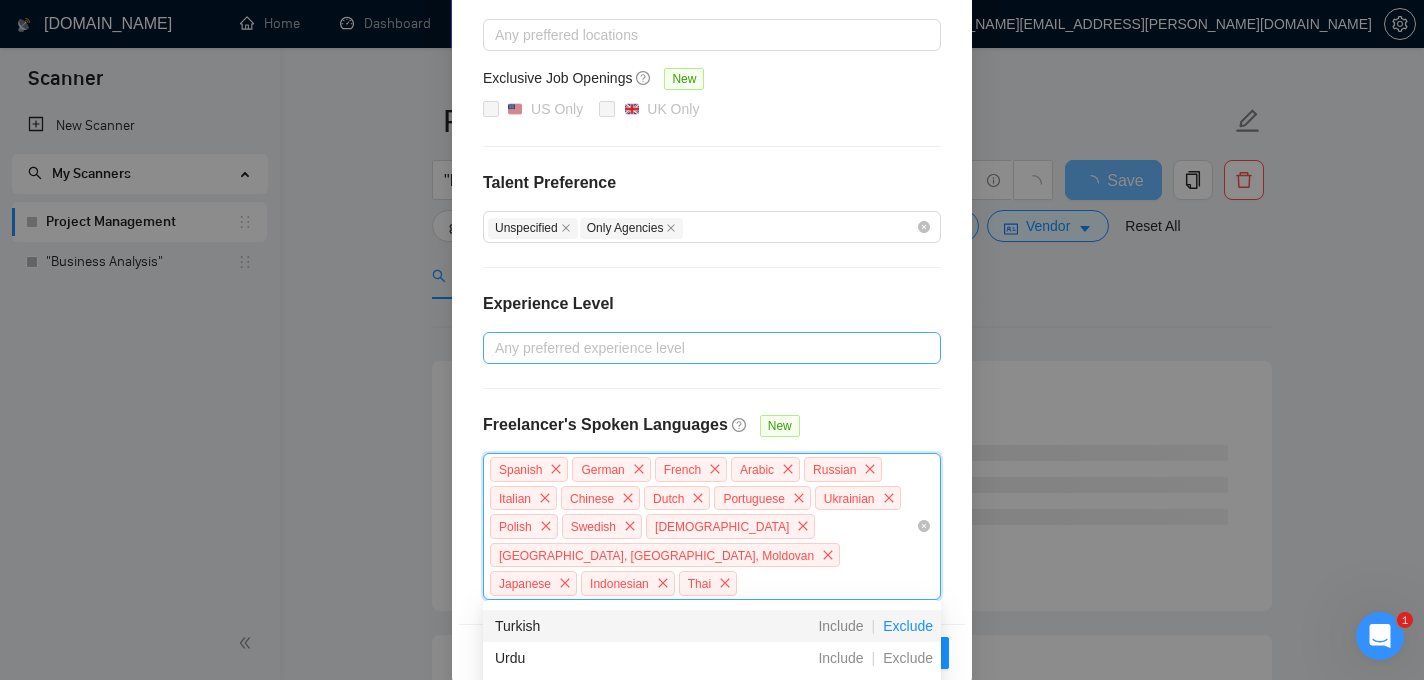 click on "Exclude" at bounding box center [908, 626] 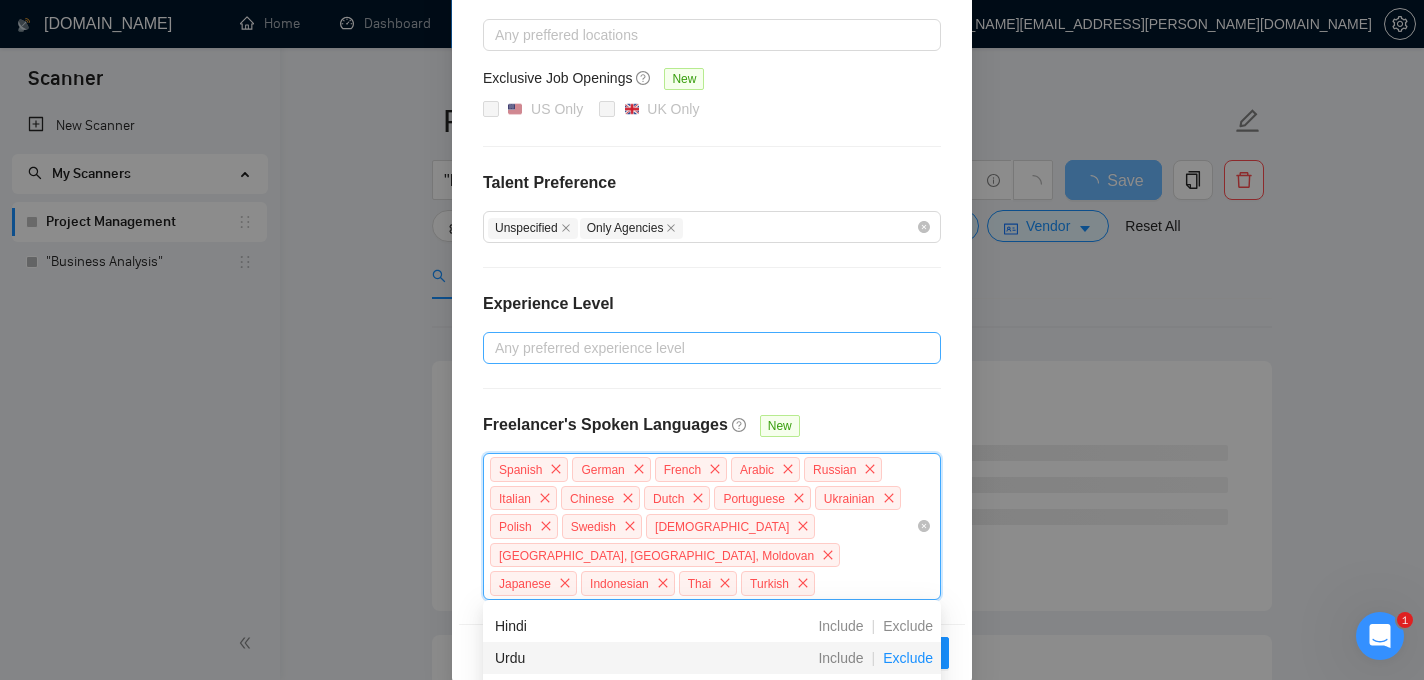 click on "Exclude" at bounding box center [908, 658] 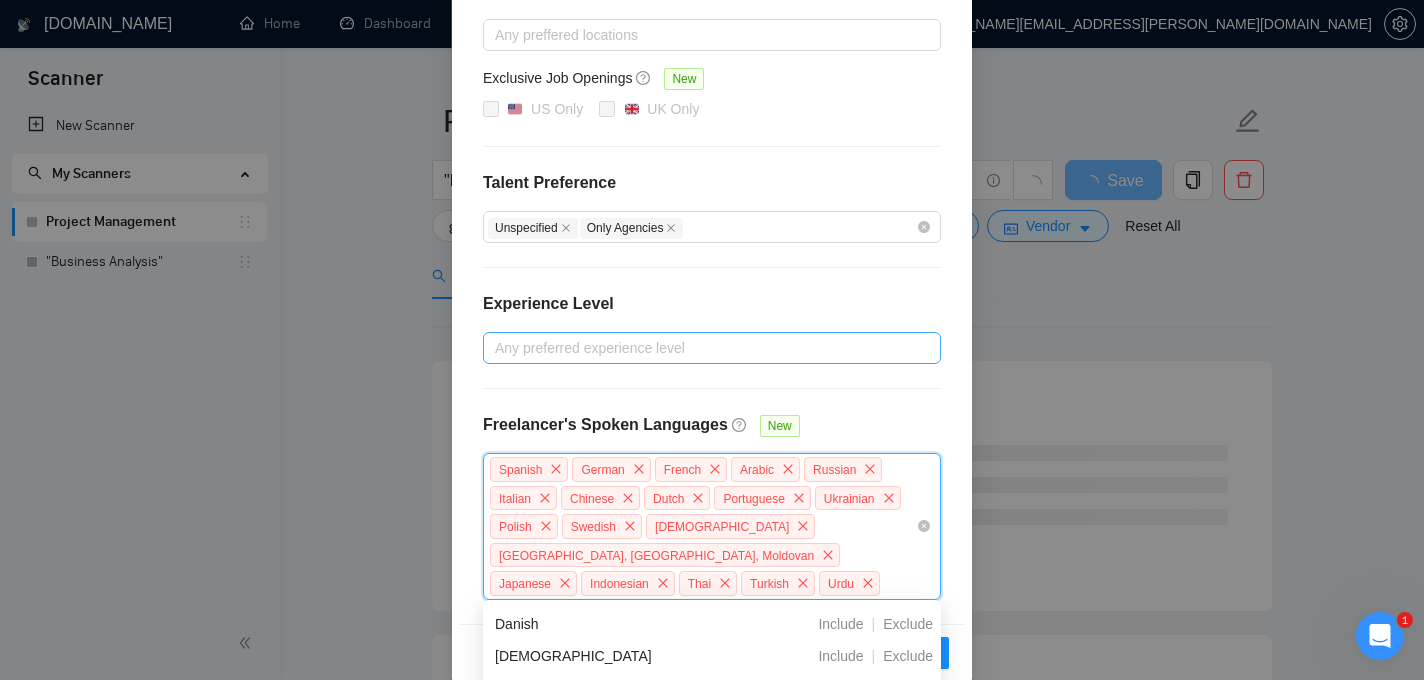 scroll, scrollTop: 733, scrollLeft: 0, axis: vertical 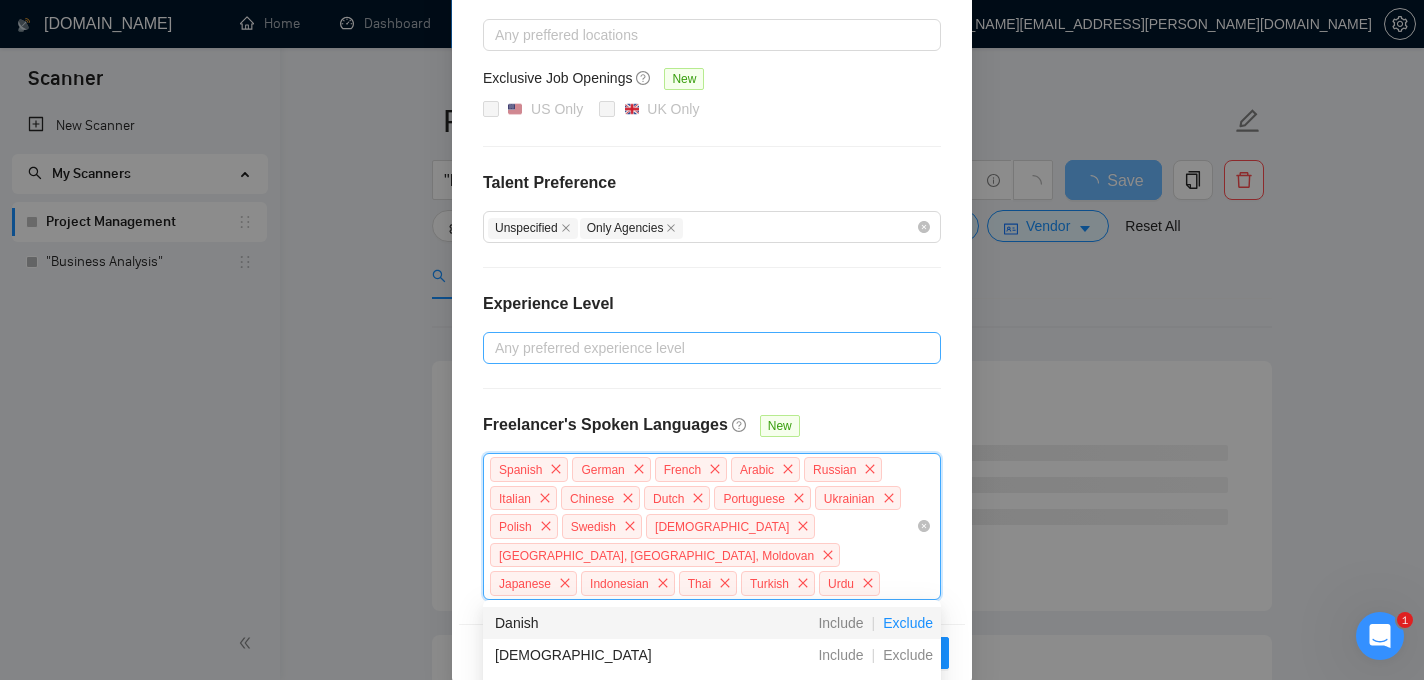 click on "Exclude" at bounding box center [908, 623] 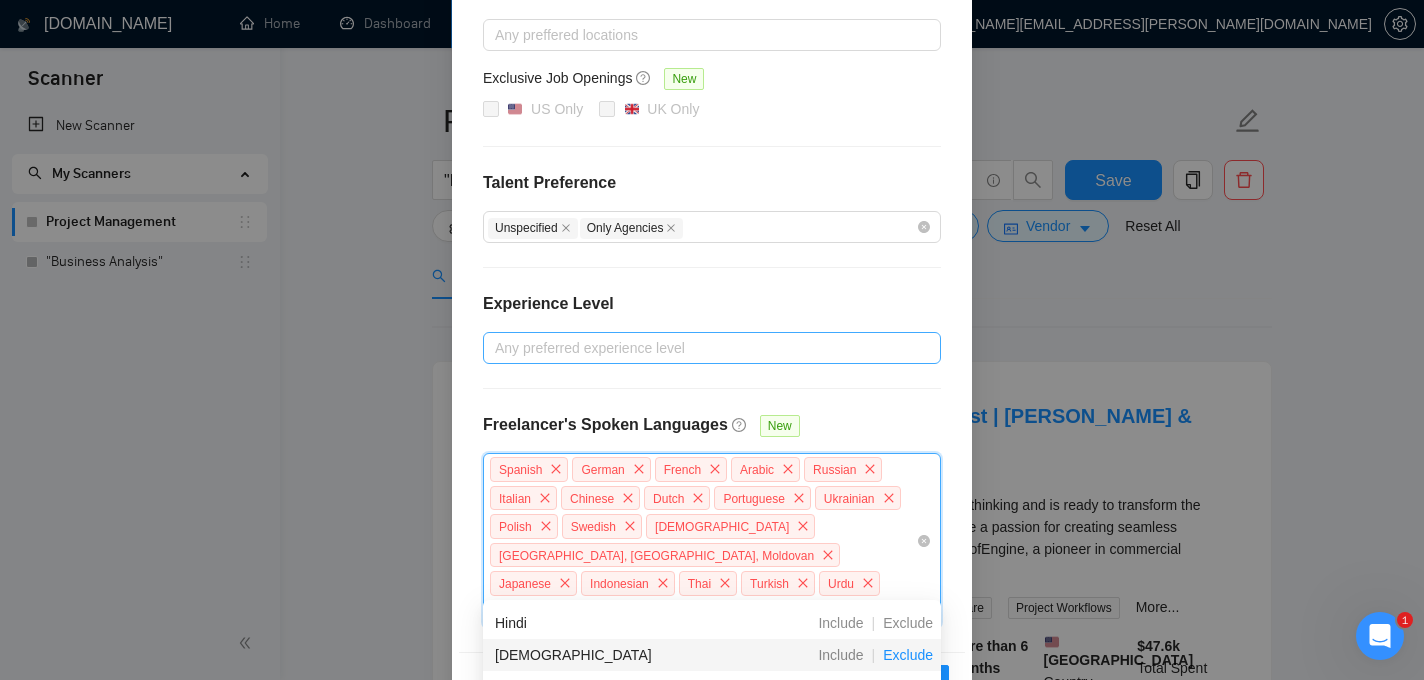 click on "Exclude" at bounding box center (908, 655) 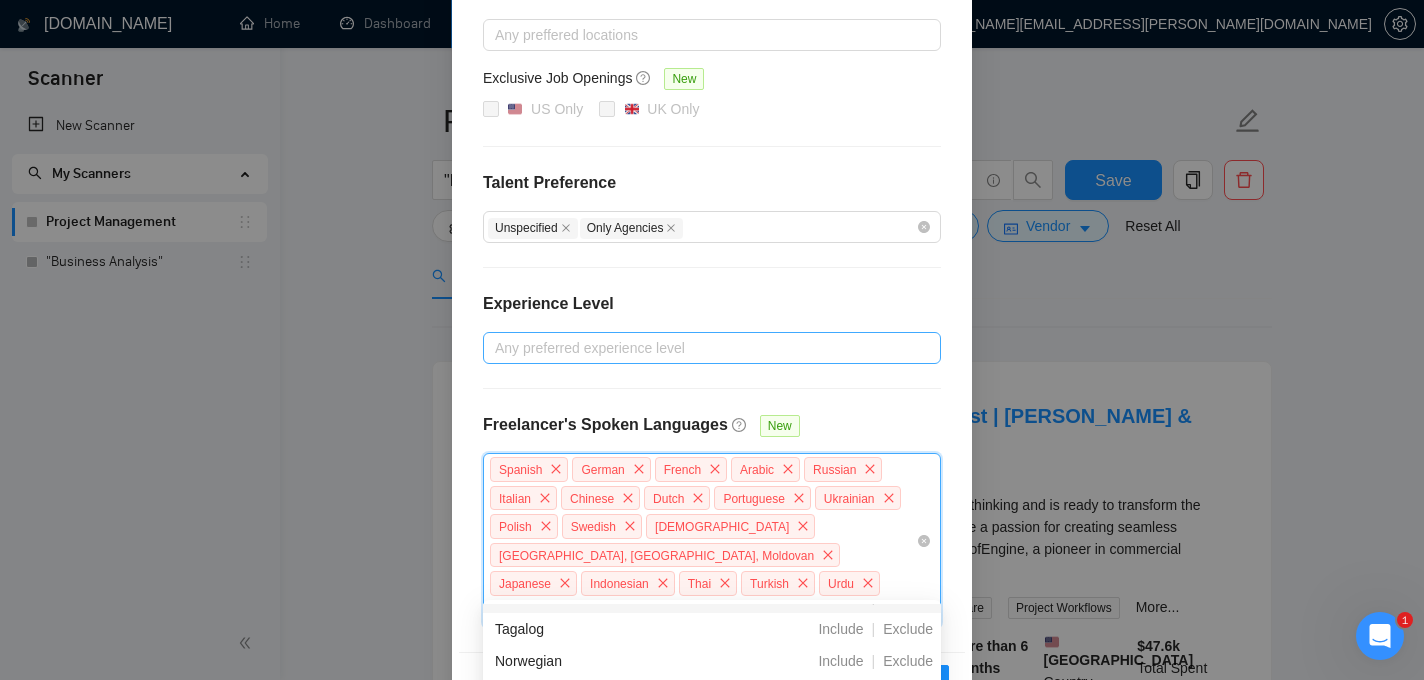 scroll, scrollTop: 805, scrollLeft: 0, axis: vertical 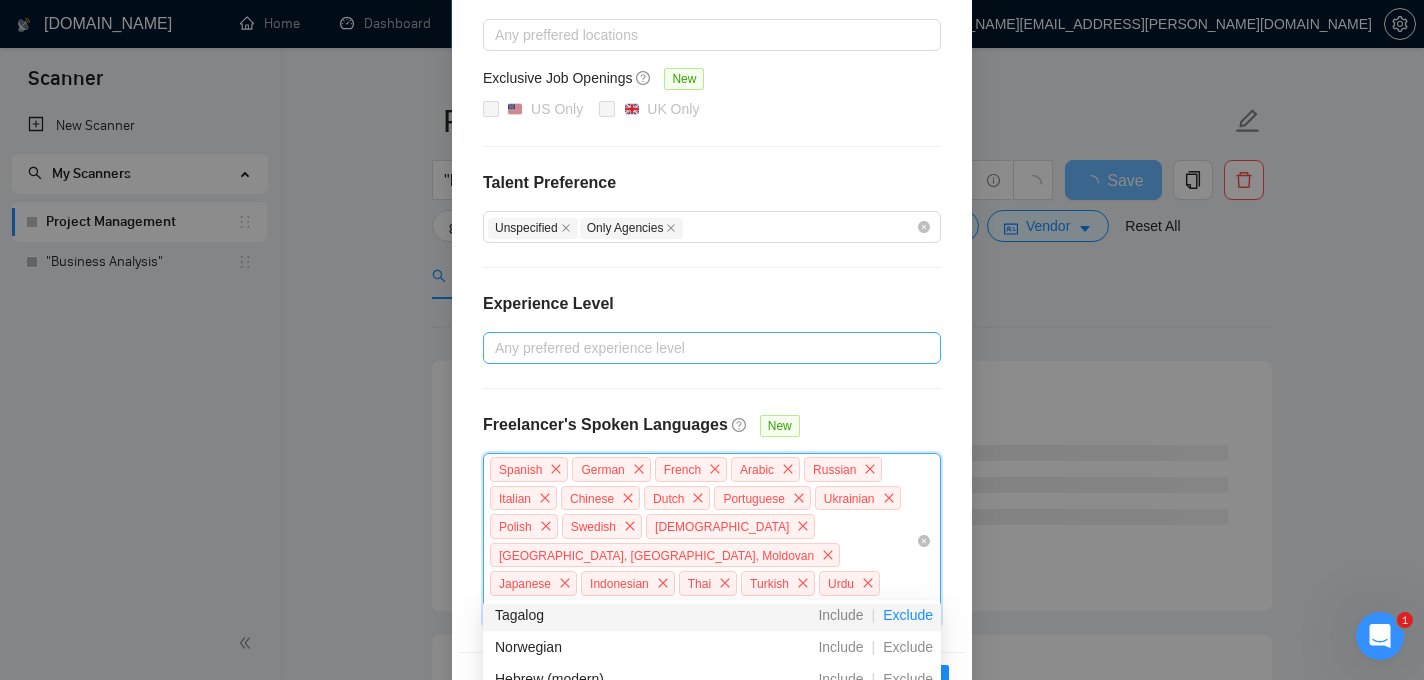 click on "Exclude" at bounding box center (908, 615) 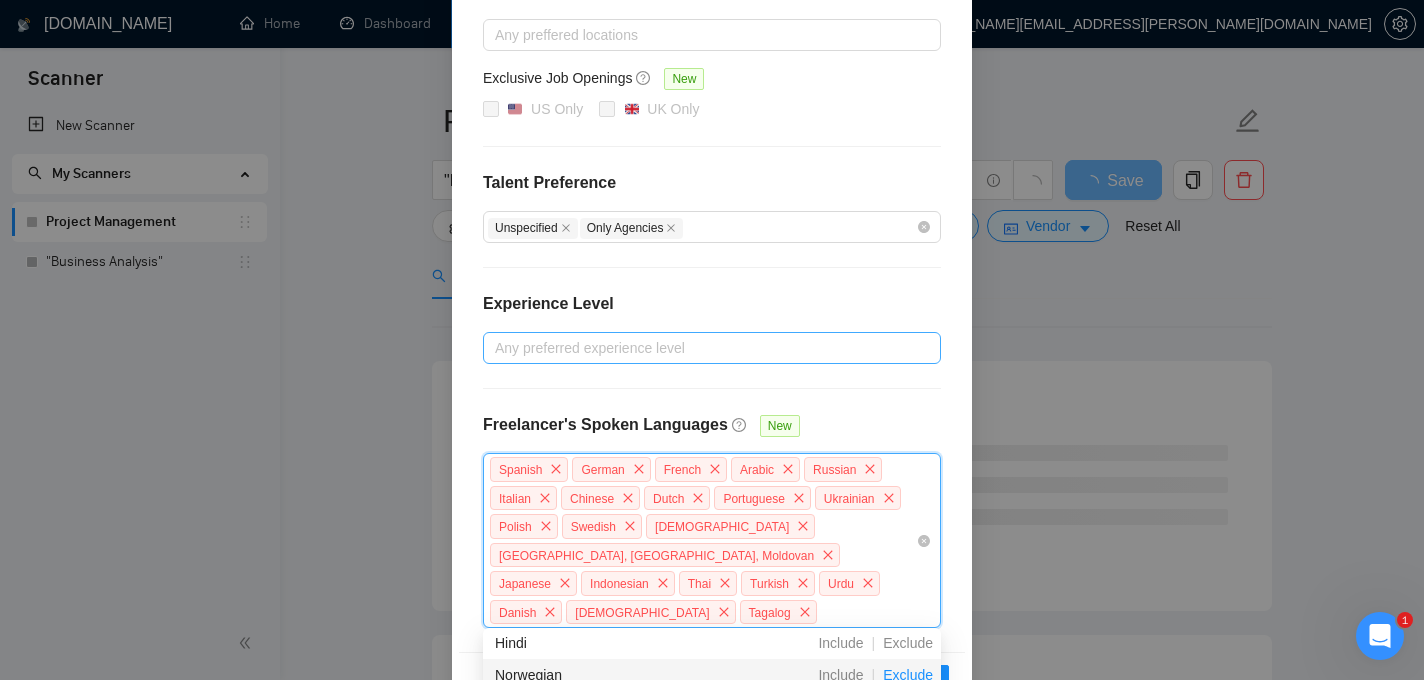click on "Exclude" at bounding box center [908, 675] 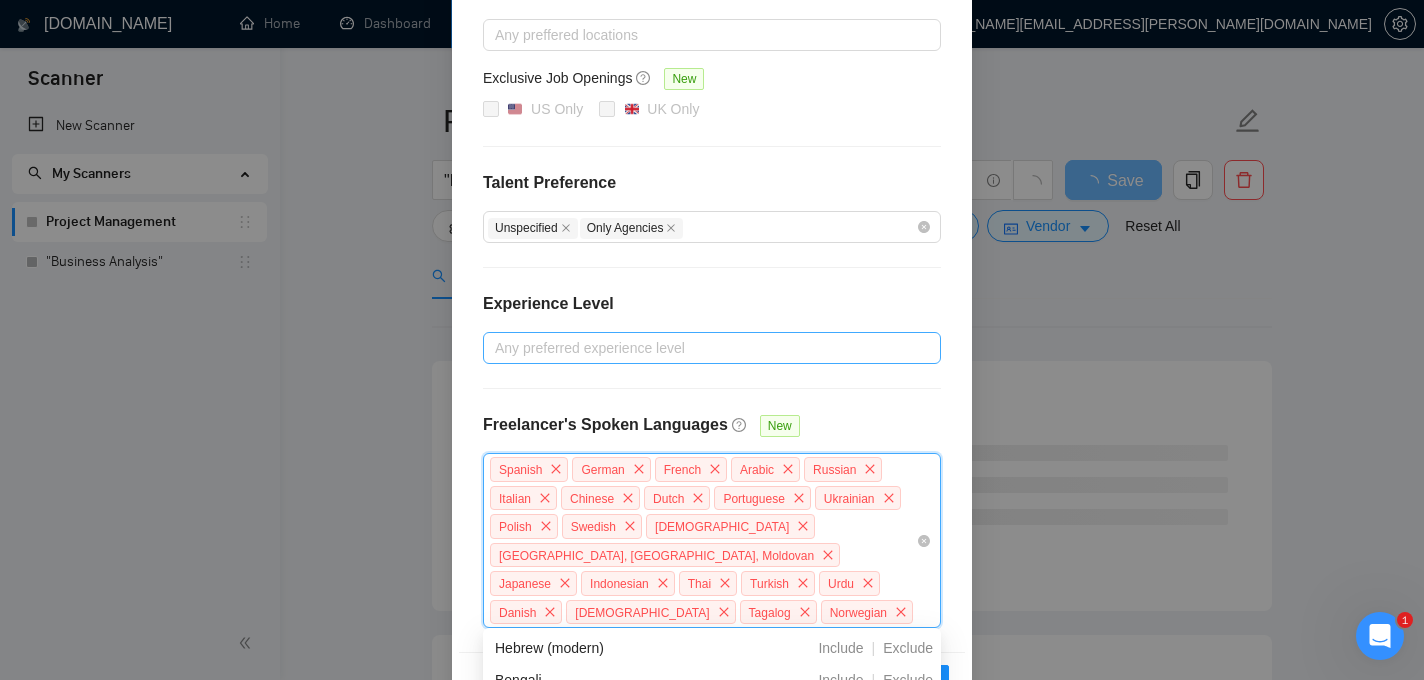 scroll, scrollTop: 872, scrollLeft: 0, axis: vertical 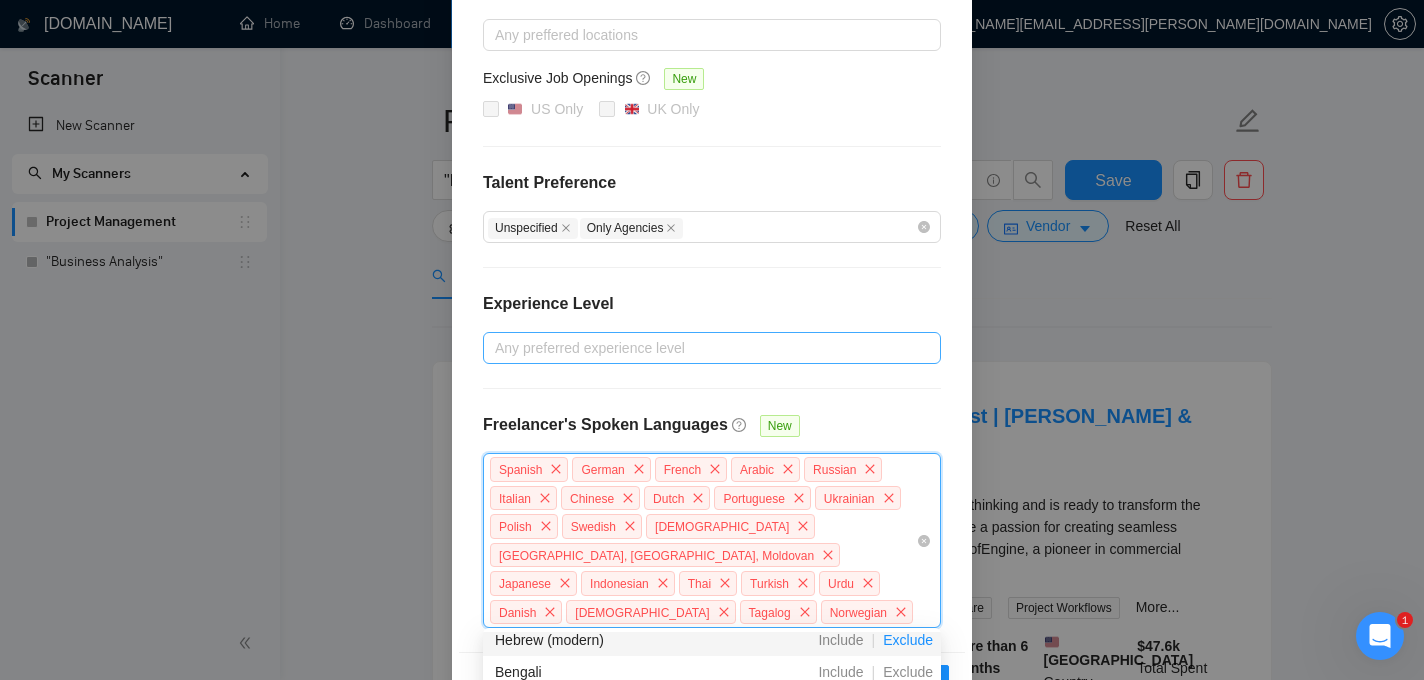click on "Exclude" at bounding box center (908, 640) 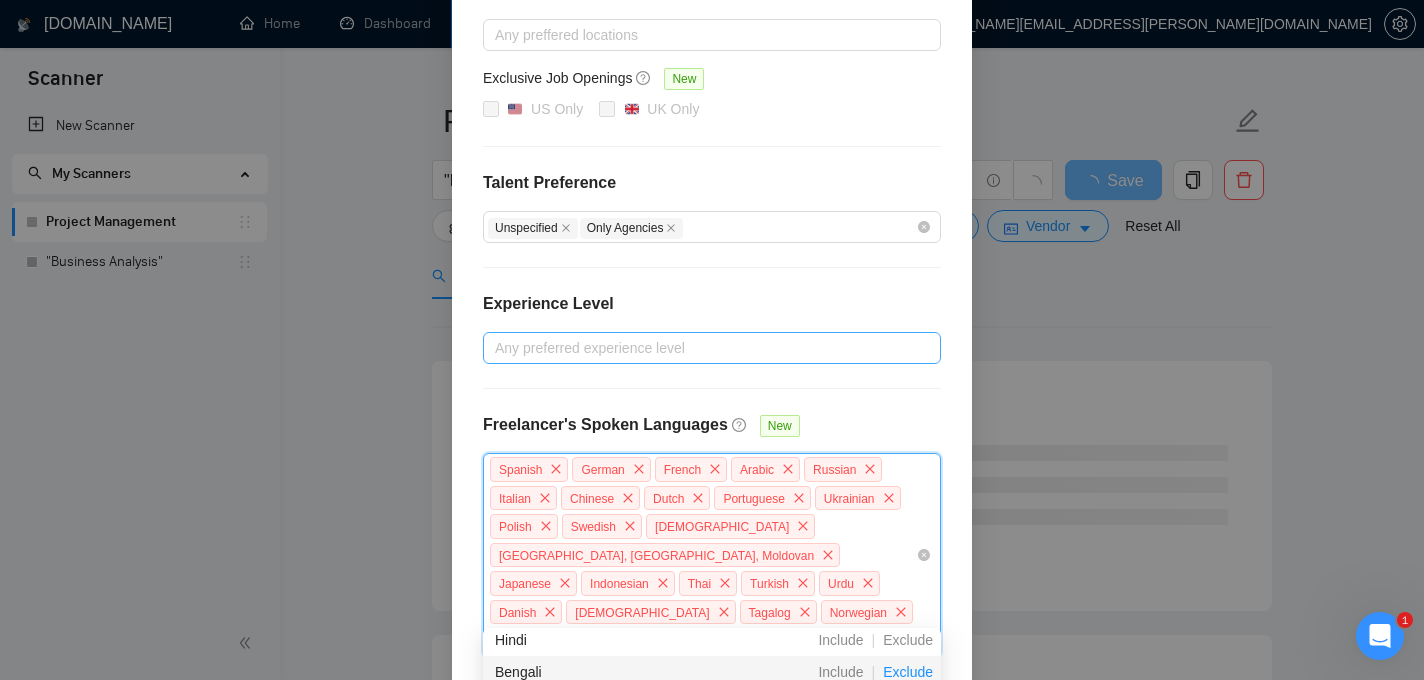 click on "Exclude" at bounding box center [908, 672] 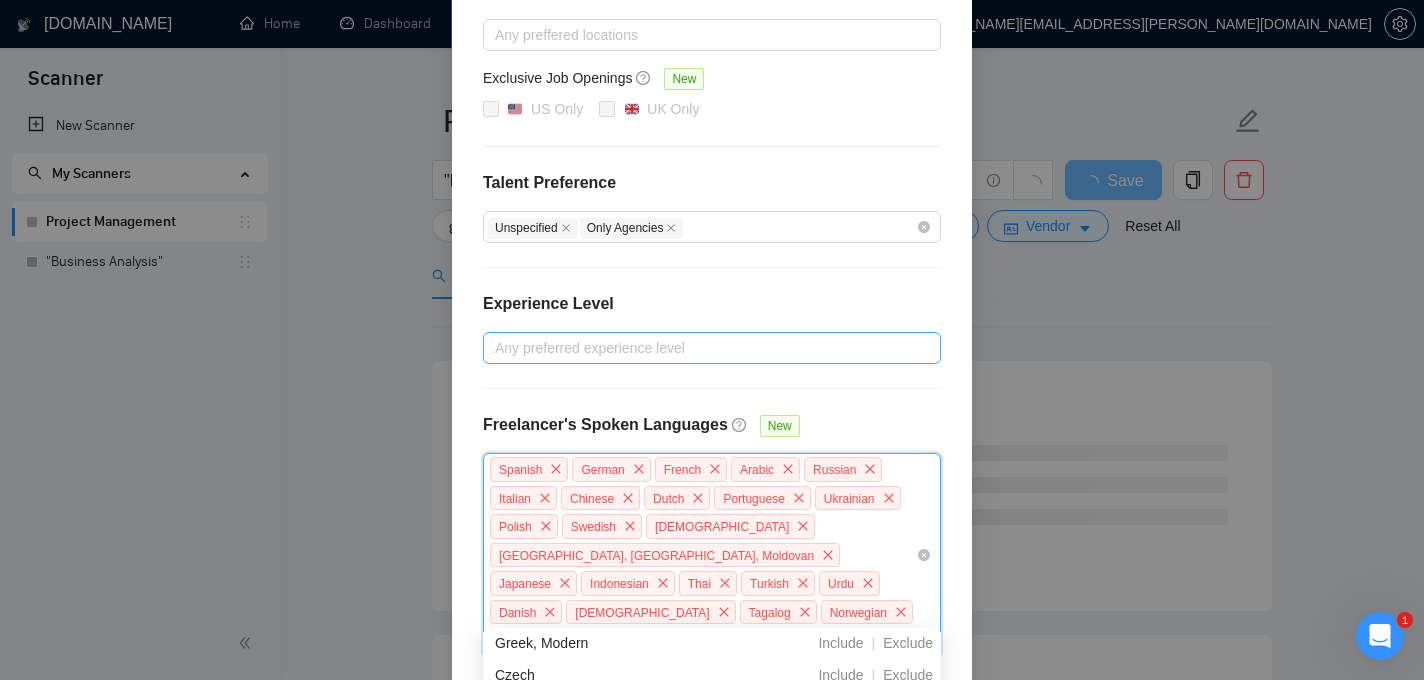 scroll, scrollTop: 934, scrollLeft: 0, axis: vertical 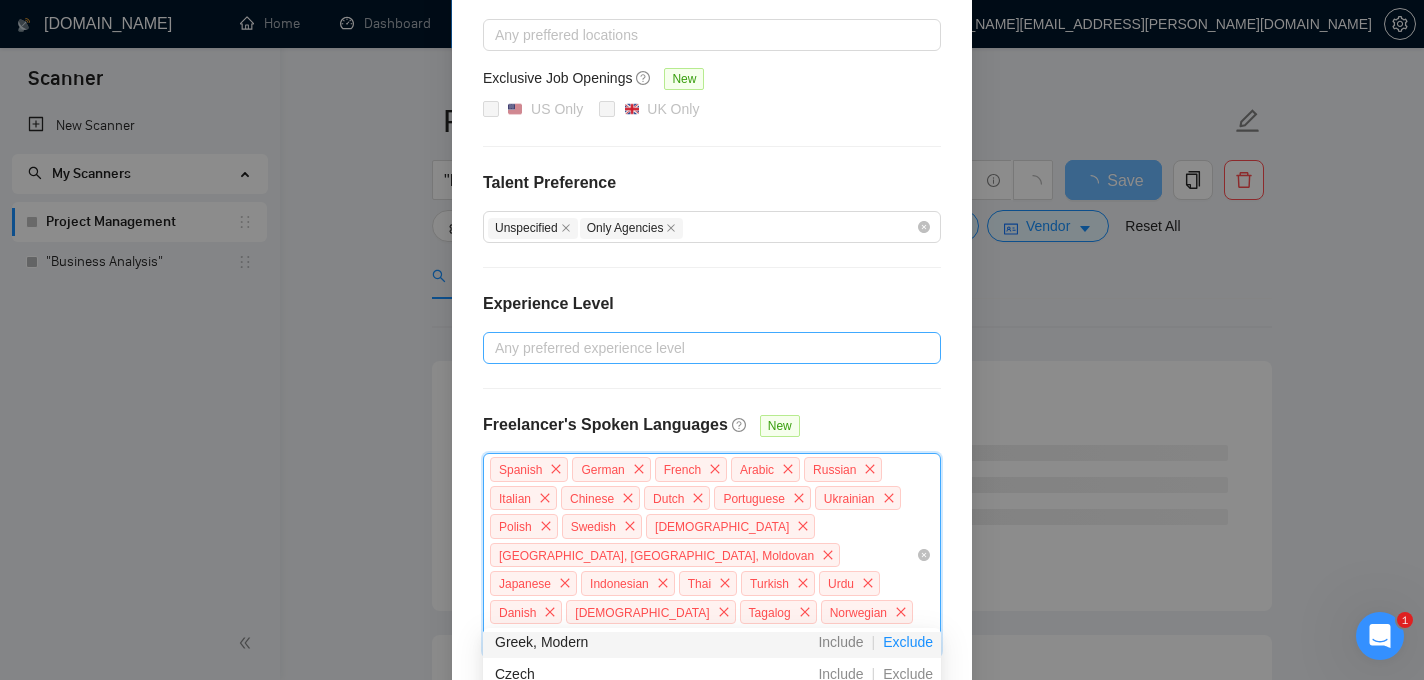 click on "Exclude" at bounding box center (908, 642) 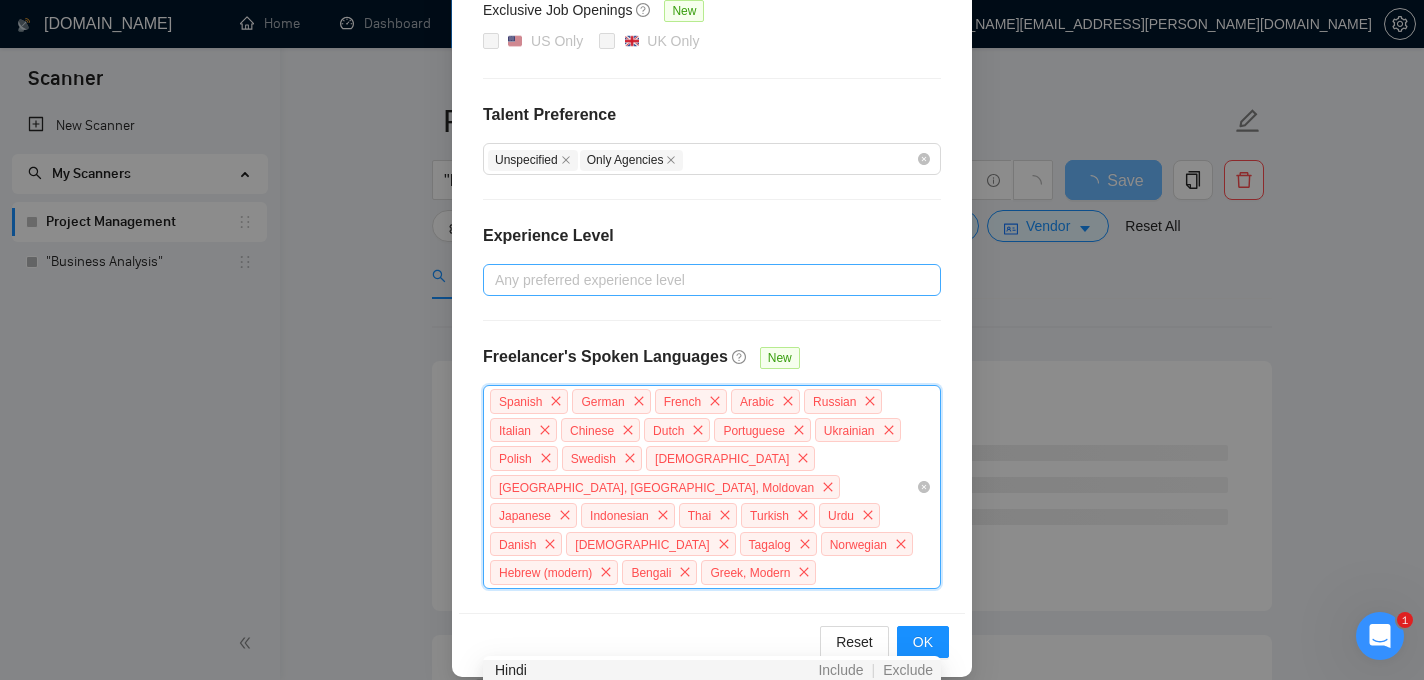 scroll, scrollTop: 413, scrollLeft: 0, axis: vertical 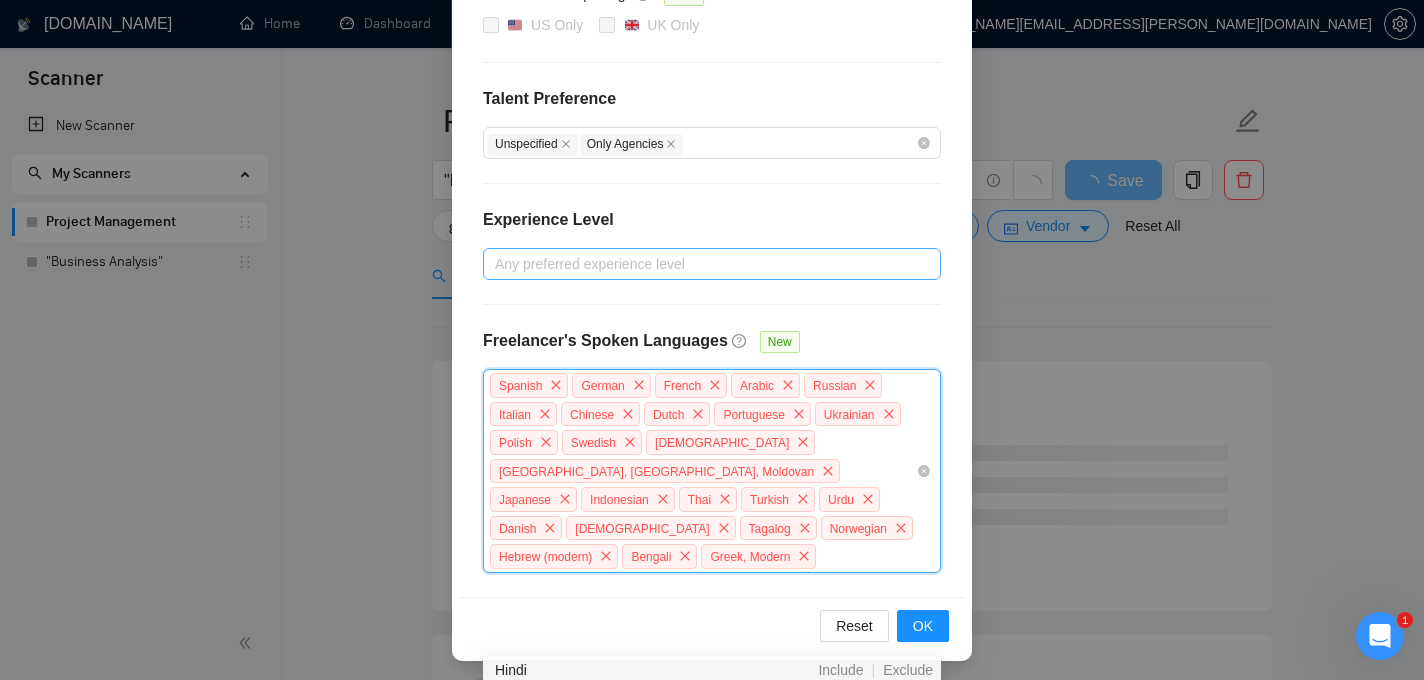 click on "Freelancer Location     Any preffered locations Exclusive Job Openings New US Only UK Only Talent Preference Unspecified Only Agencies   Experience Level   Any preferred experience level Freelancer's Spoken Languages New Spanish German French Arabic Russian Italian Chinese Dutch Portuguese Ukrainian Polish Swedish Korean Romanian, Moldavian, Moldovan Japanese Indonesian Thai Turkish Urdu Danish Vietnamese Tagalog Norwegian Hebrew (modern) Bengali Greek, Modern" at bounding box center [712, 234] 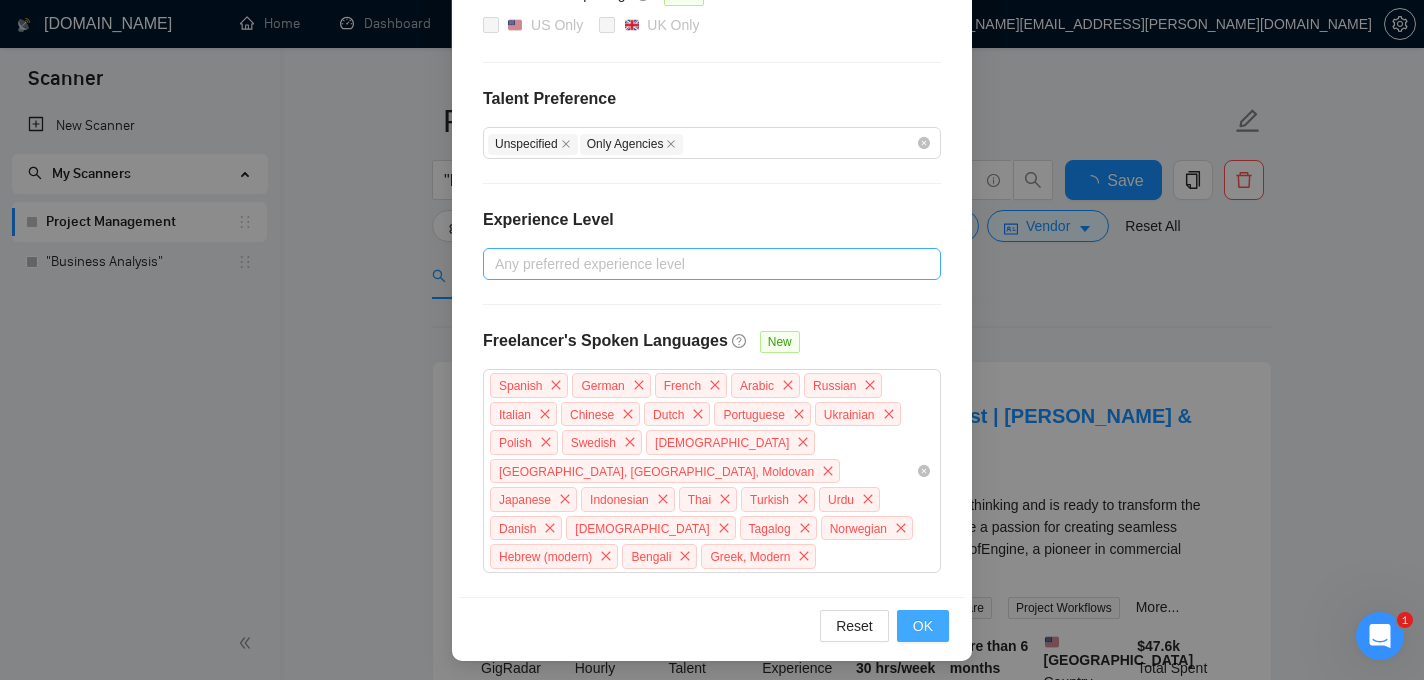click on "OK" at bounding box center (923, 626) 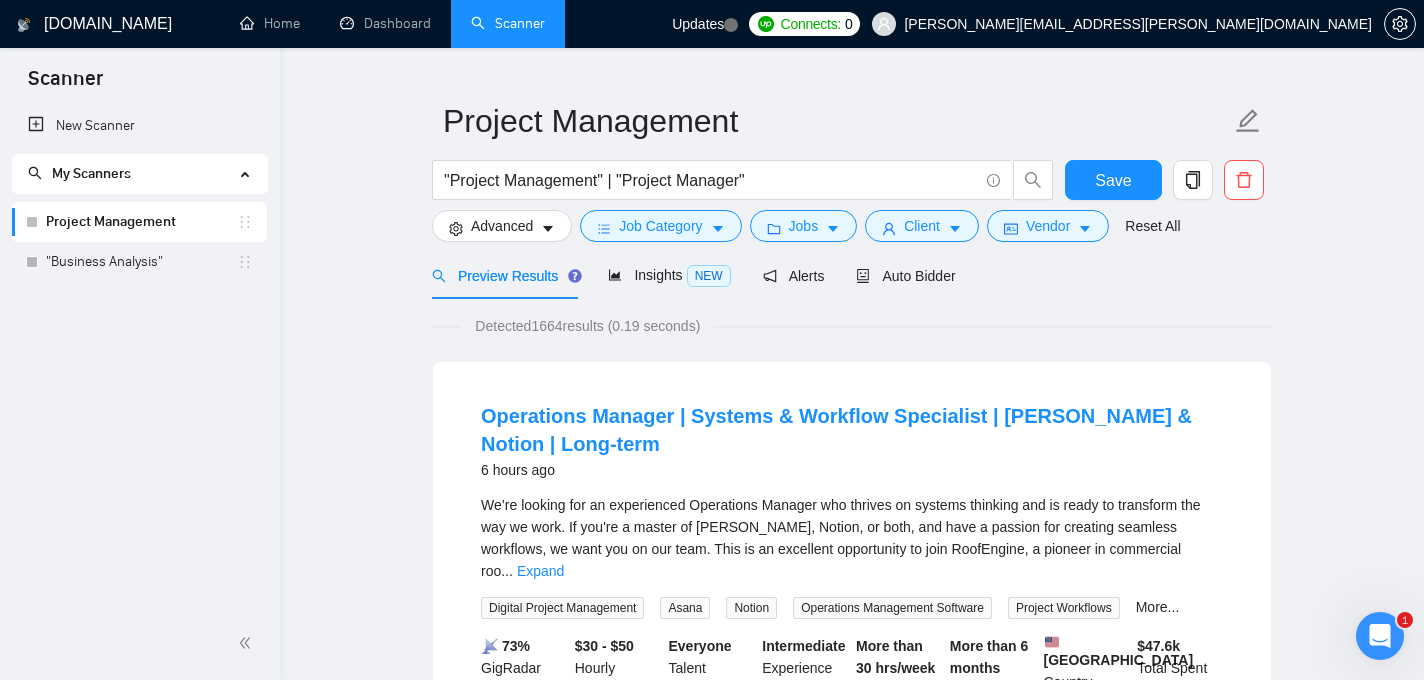 scroll, scrollTop: 313, scrollLeft: 0, axis: vertical 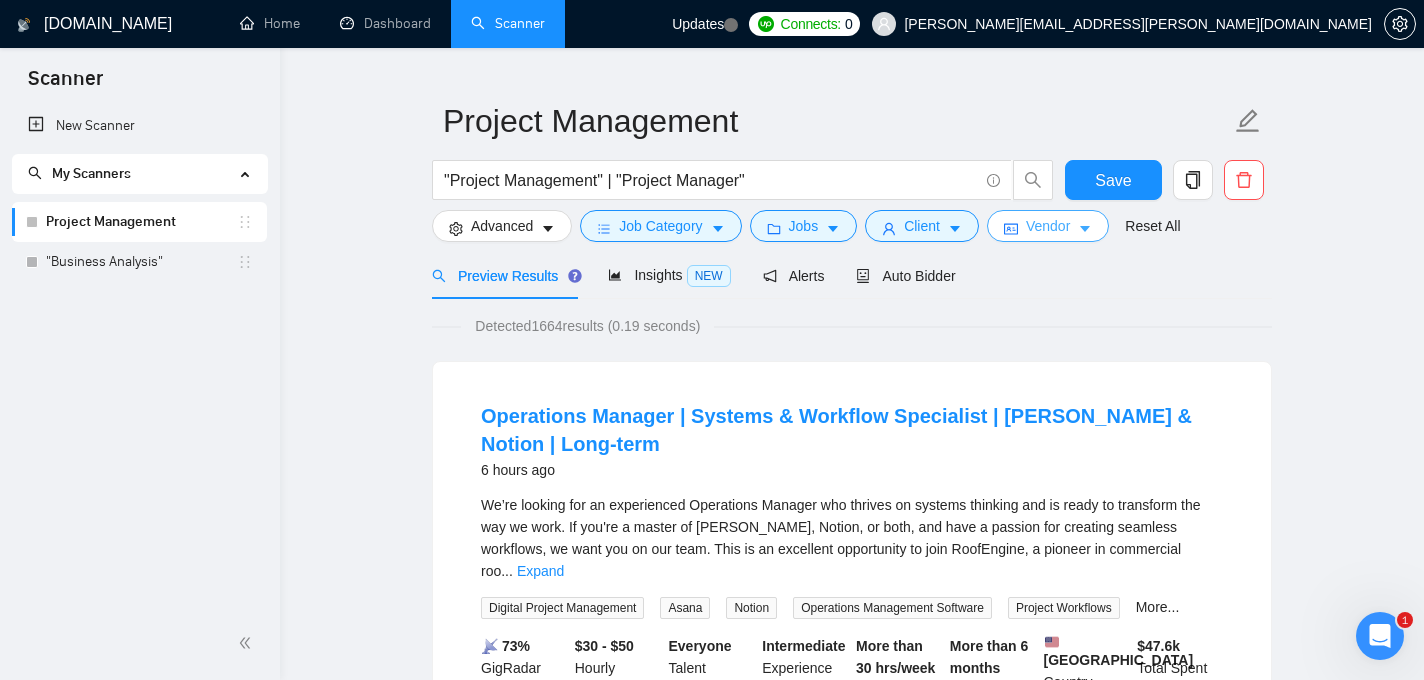 click on "Vendor" at bounding box center (1048, 226) 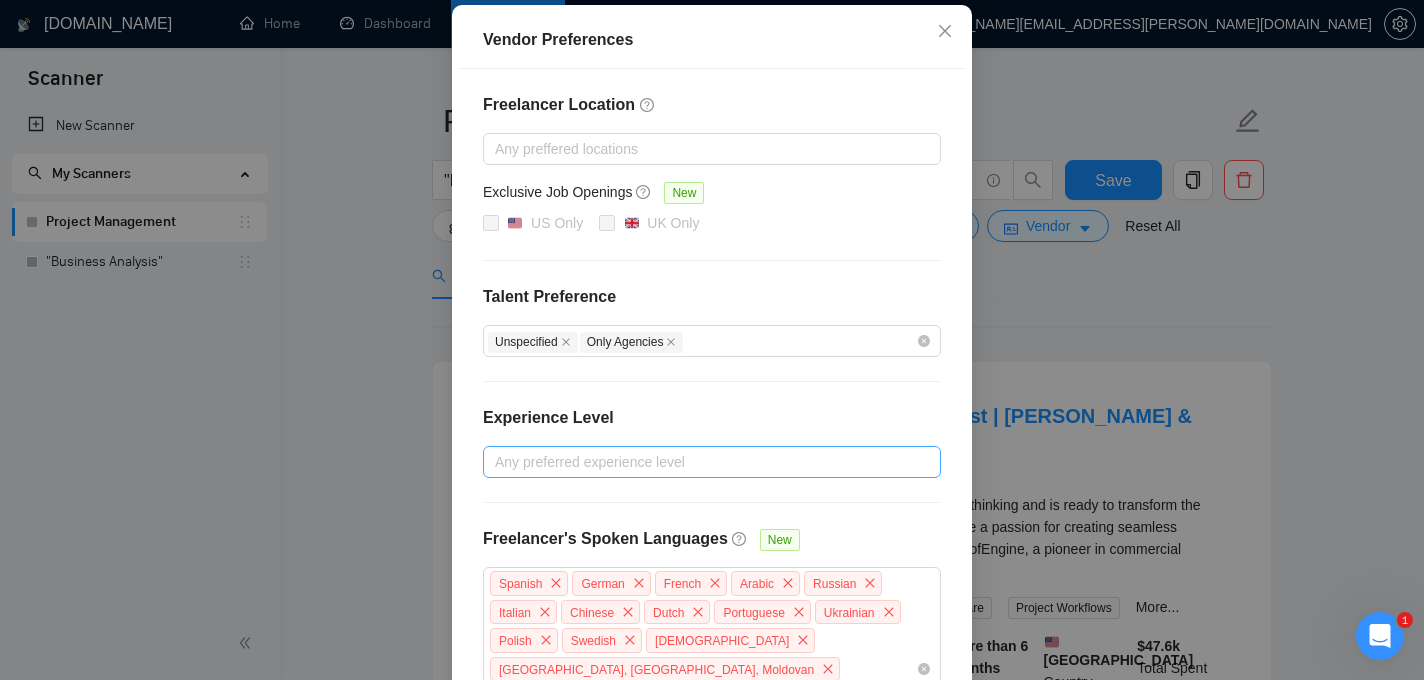 scroll, scrollTop: 413, scrollLeft: 0, axis: vertical 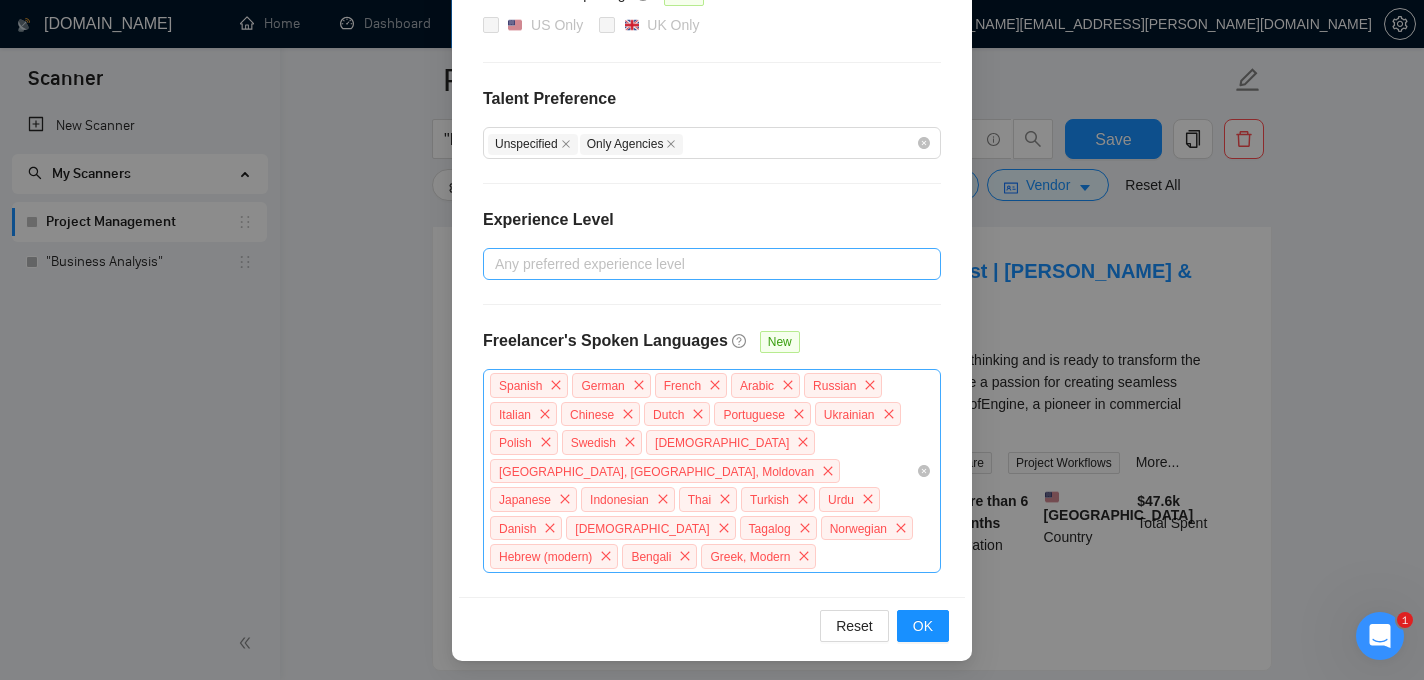 click on "Spanish German French Arabic Russian Italian Chinese Dutch Portuguese Ukrainian Polish Swedish Korean Romanian, Moldavian, Moldovan Japanese Indonesian Thai Turkish Urdu Danish Vietnamese Tagalog Norwegian Hebrew (modern) Bengali Greek, Modern" at bounding box center (702, 471) 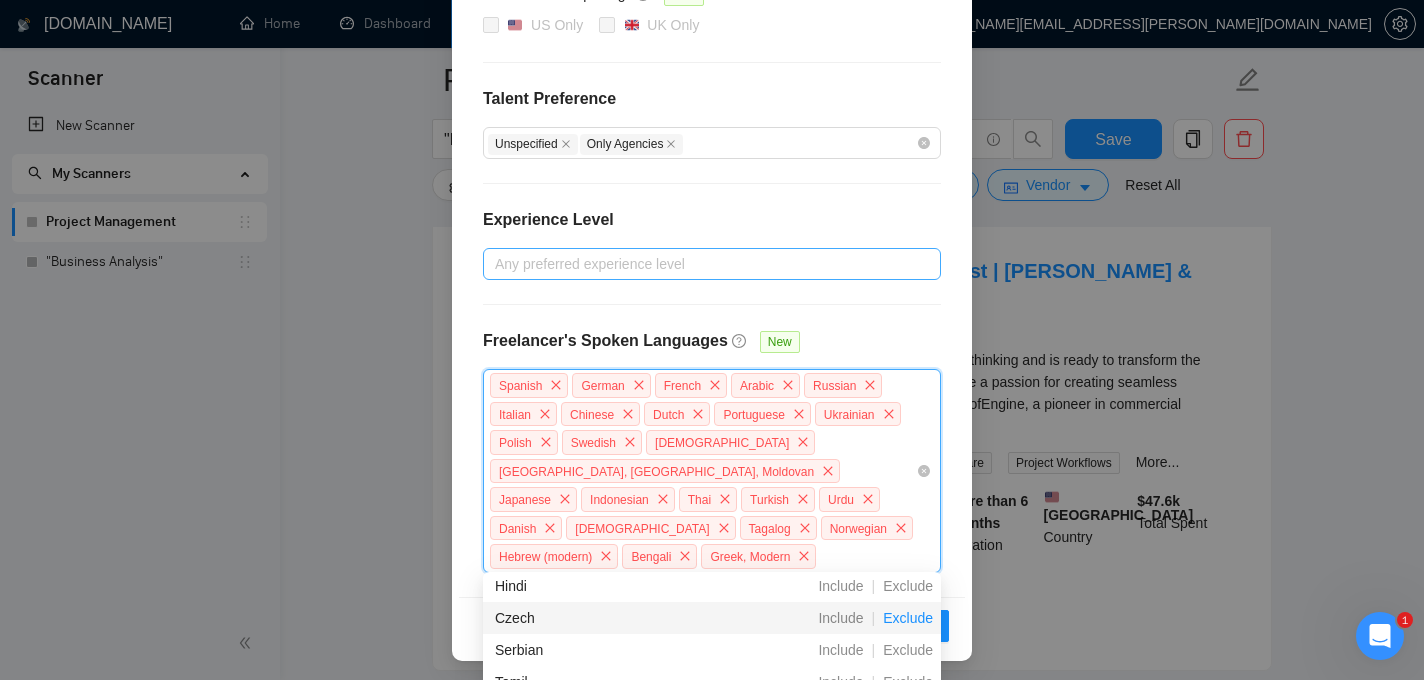 click on "Exclude" at bounding box center [908, 618] 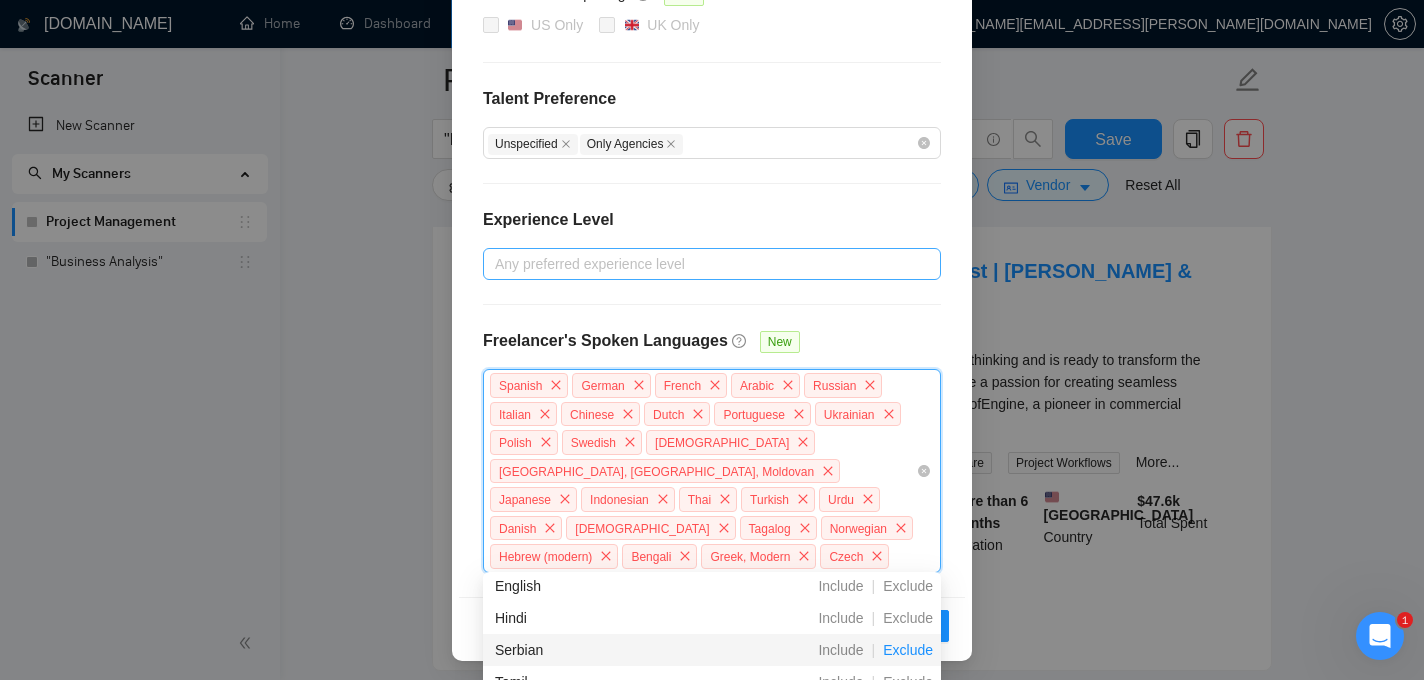 click on "Exclude" at bounding box center [908, 650] 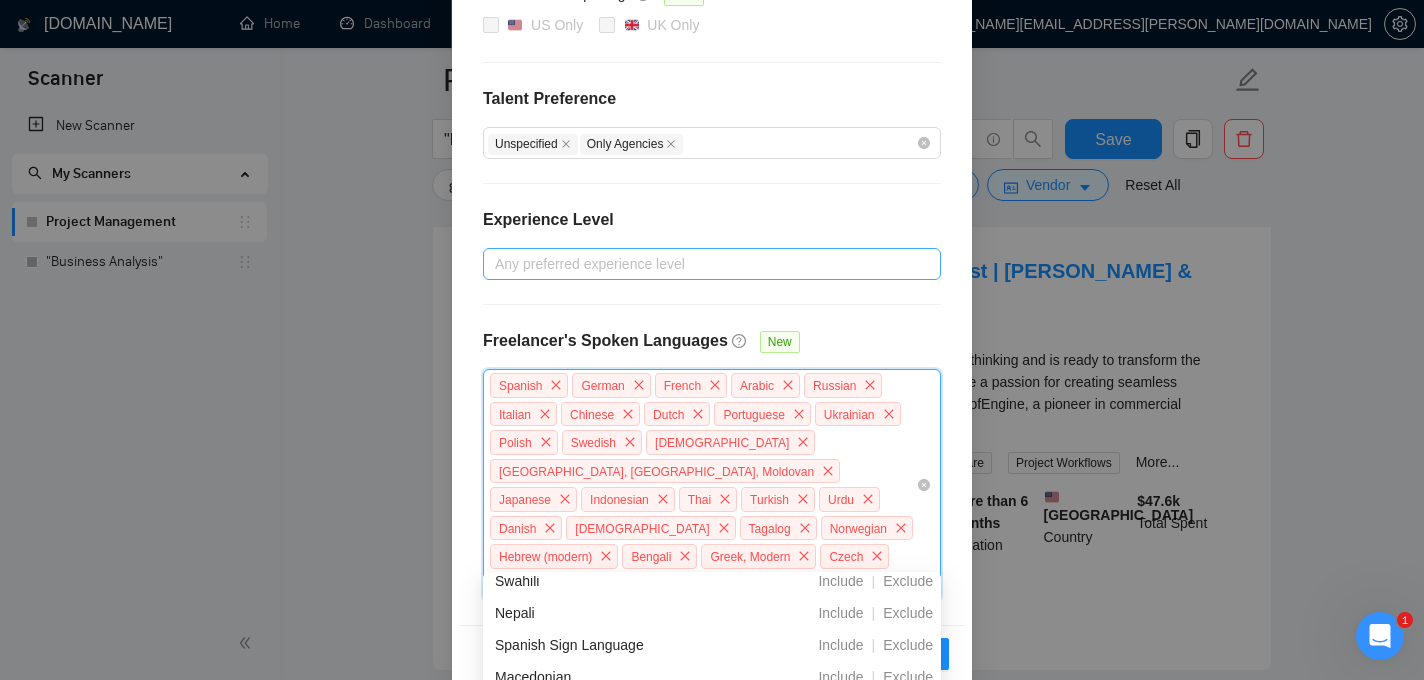 scroll, scrollTop: 1984, scrollLeft: 0, axis: vertical 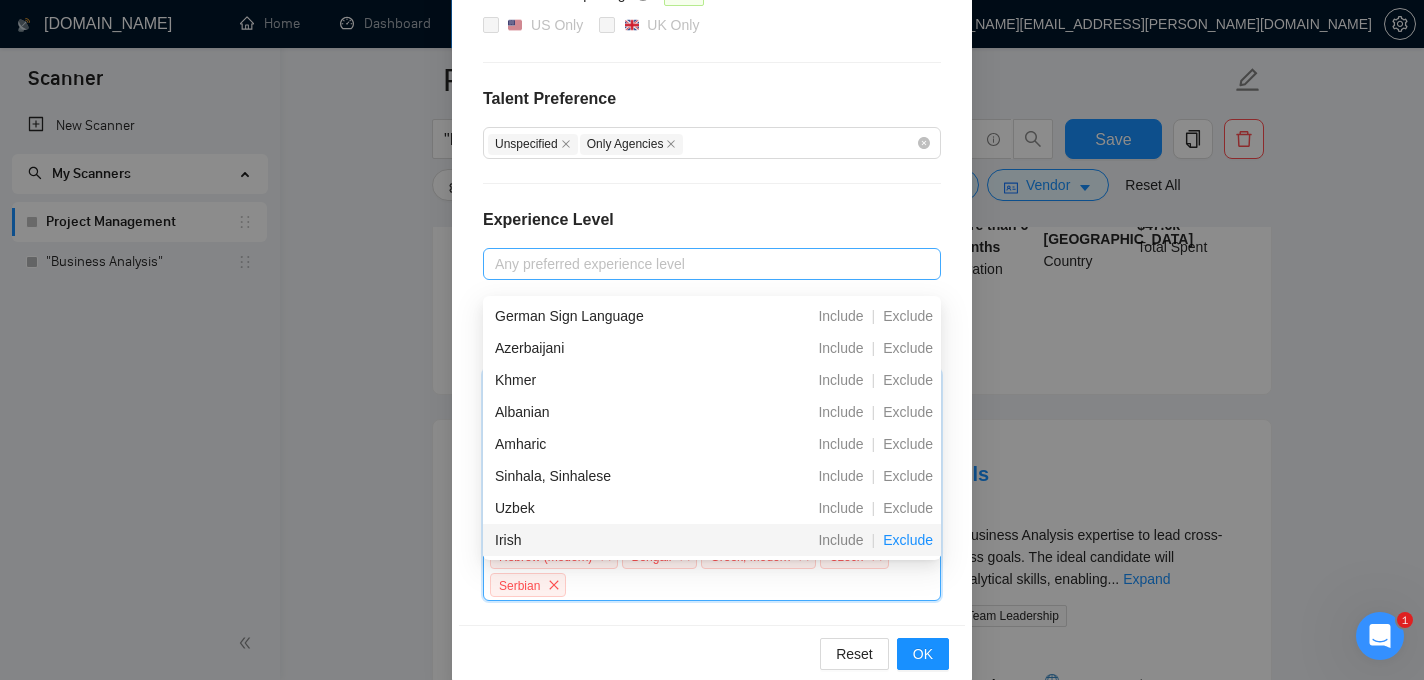 click on "Exclude" at bounding box center [908, 540] 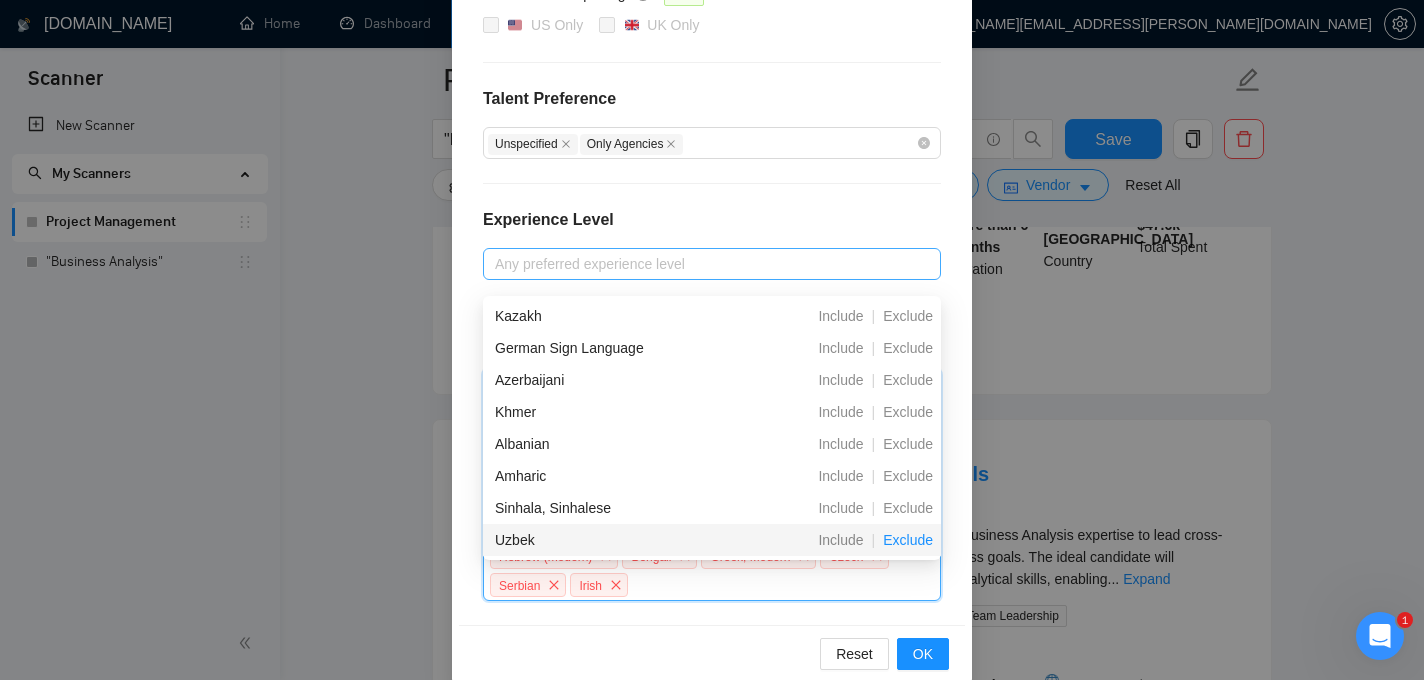 click on "Exclude" at bounding box center (908, 540) 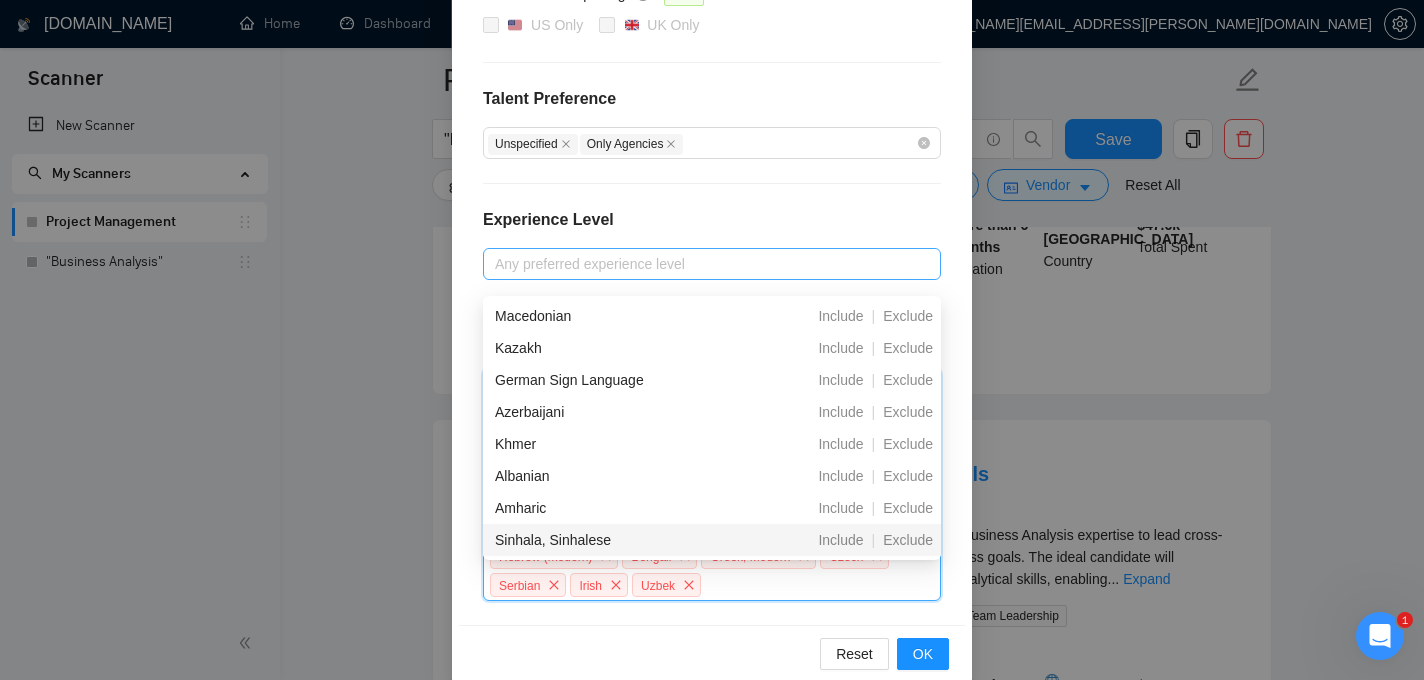 click on "Exclude" at bounding box center (908, 540) 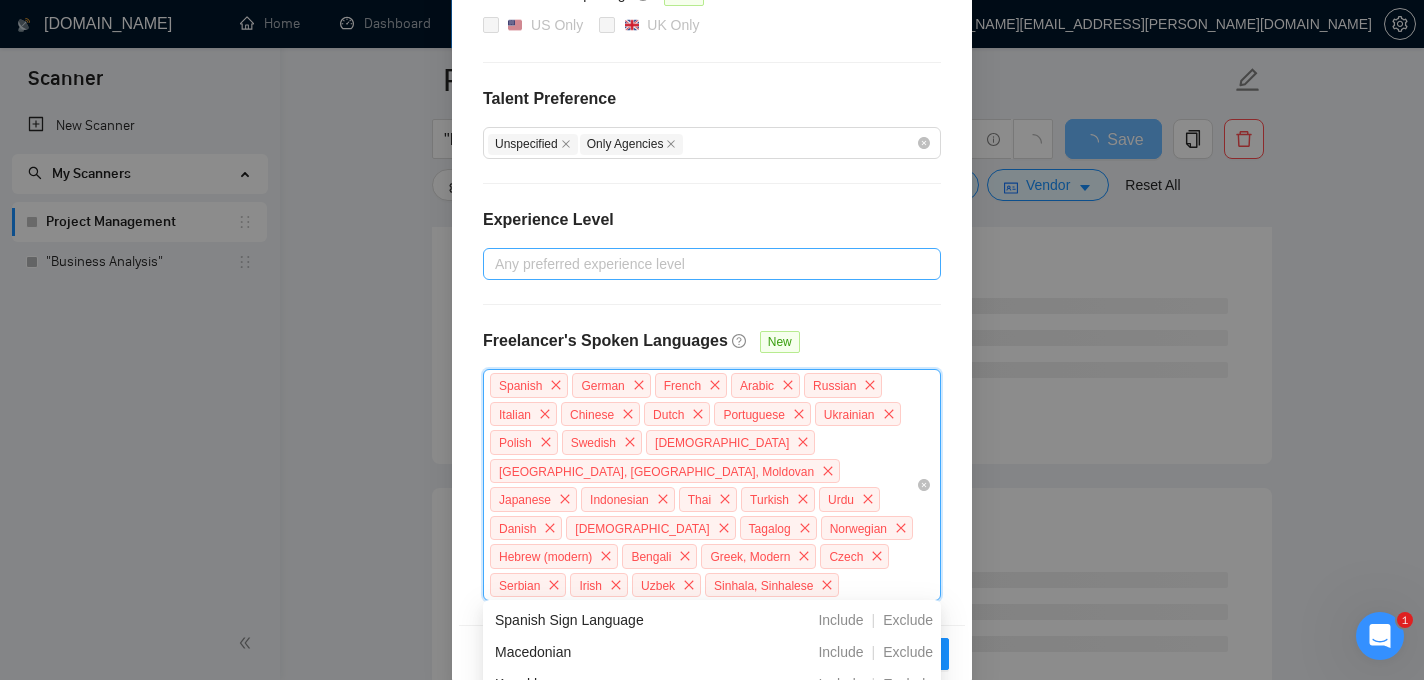 scroll, scrollTop: 441, scrollLeft: 0, axis: vertical 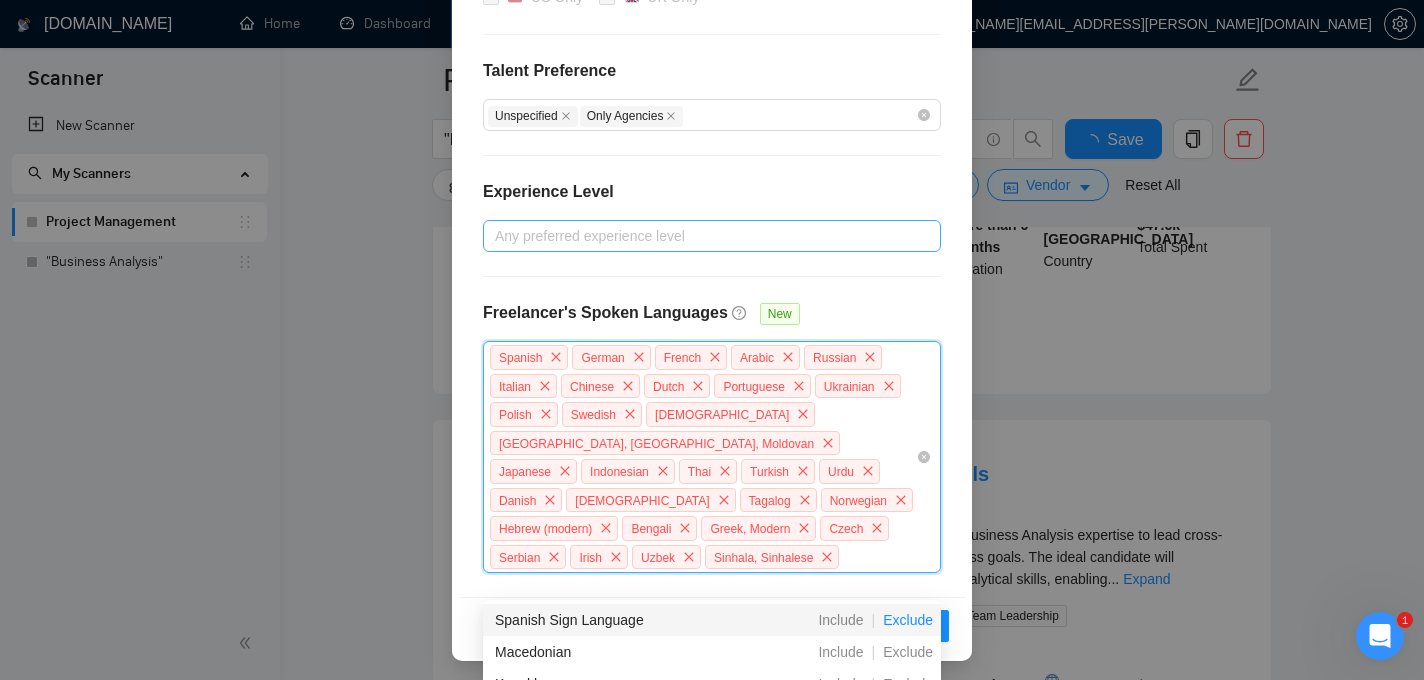 click on "Exclude" at bounding box center [908, 620] 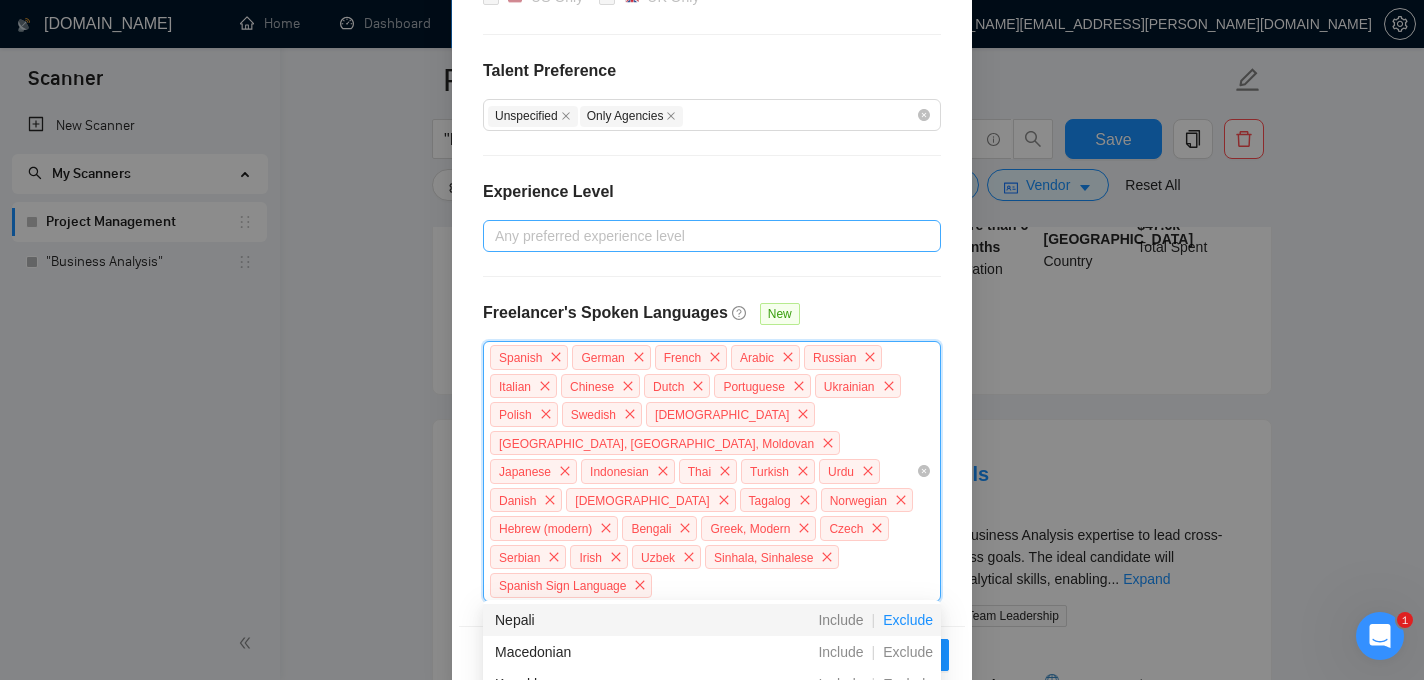 click on "Exclude" at bounding box center (908, 620) 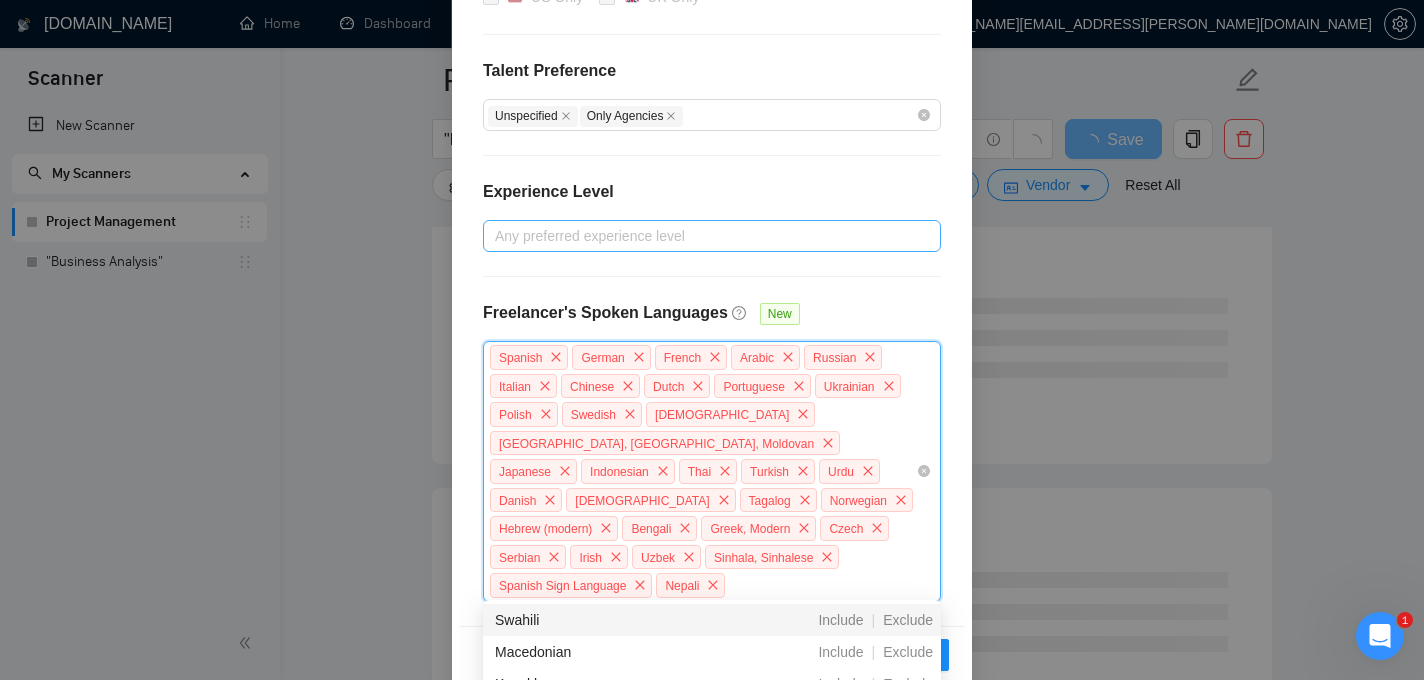 click on "Exclude" at bounding box center [908, 620] 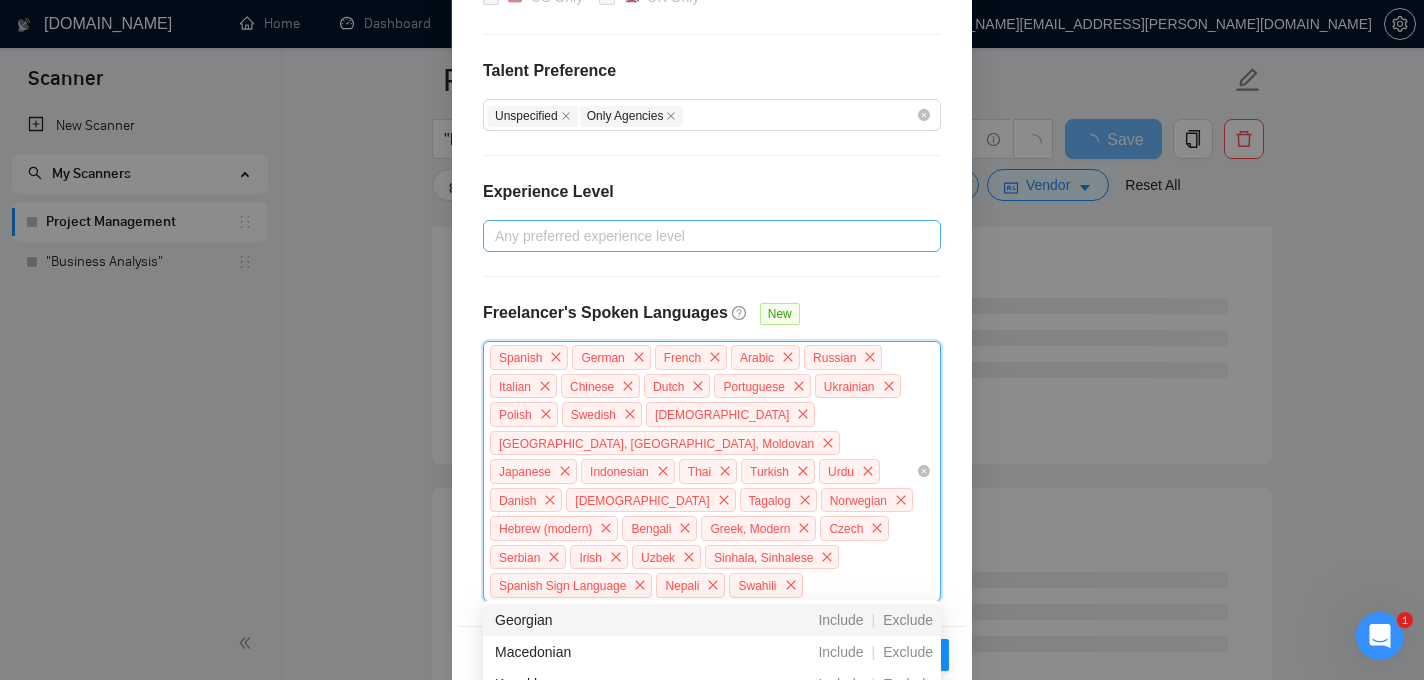click on "Exclude" at bounding box center (908, 620) 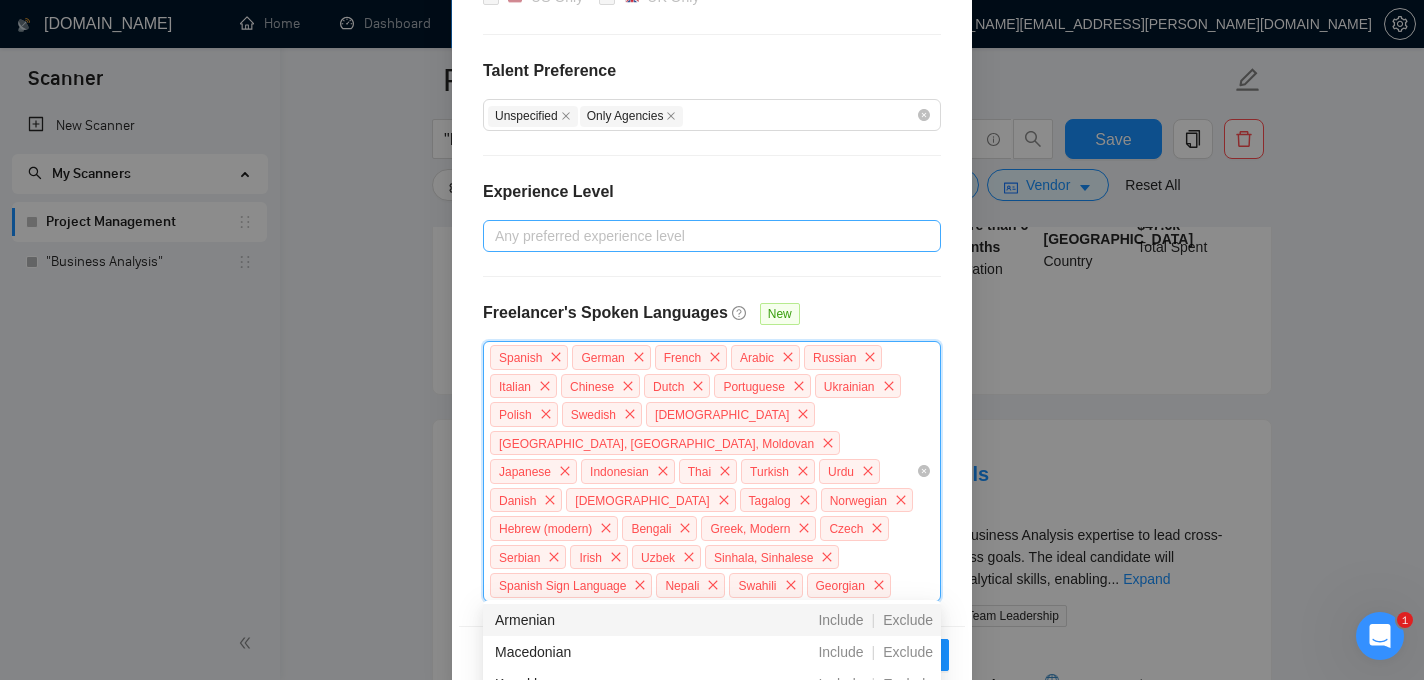 click on "Exclude" at bounding box center (908, 620) 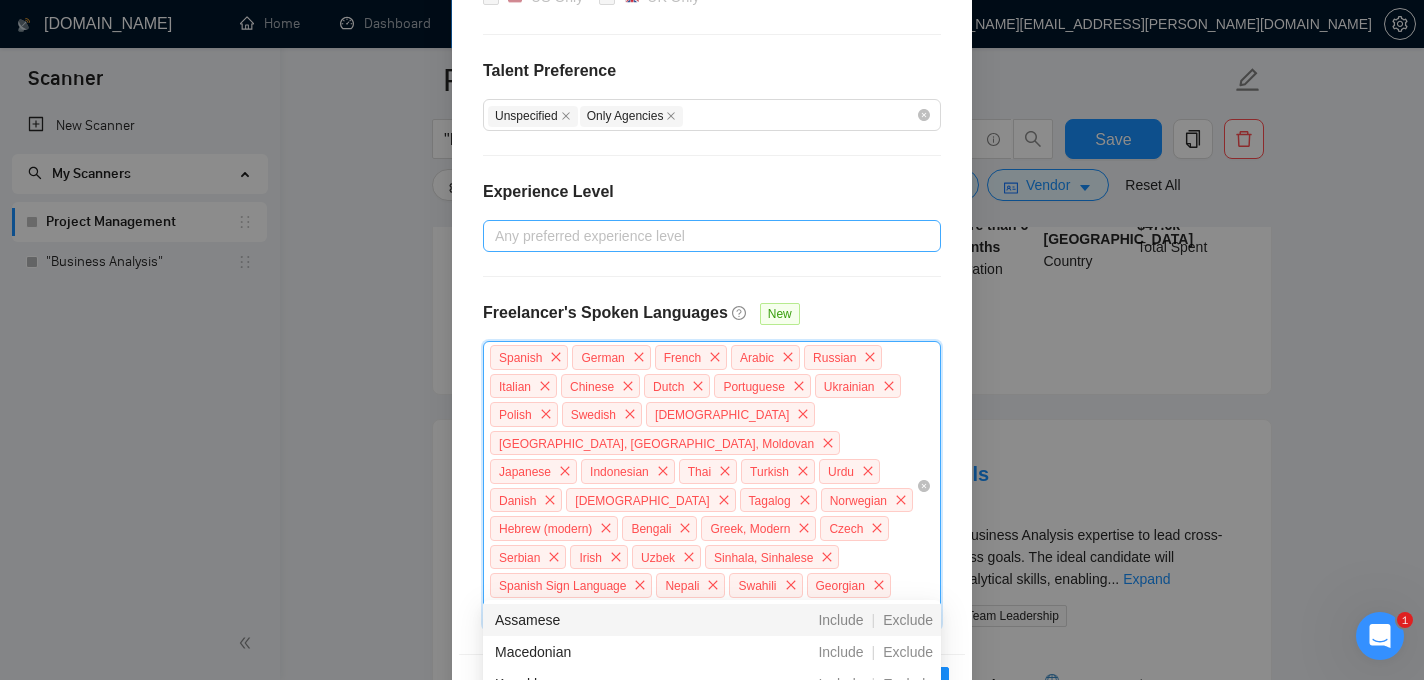 click on "Exclude" at bounding box center [908, 620] 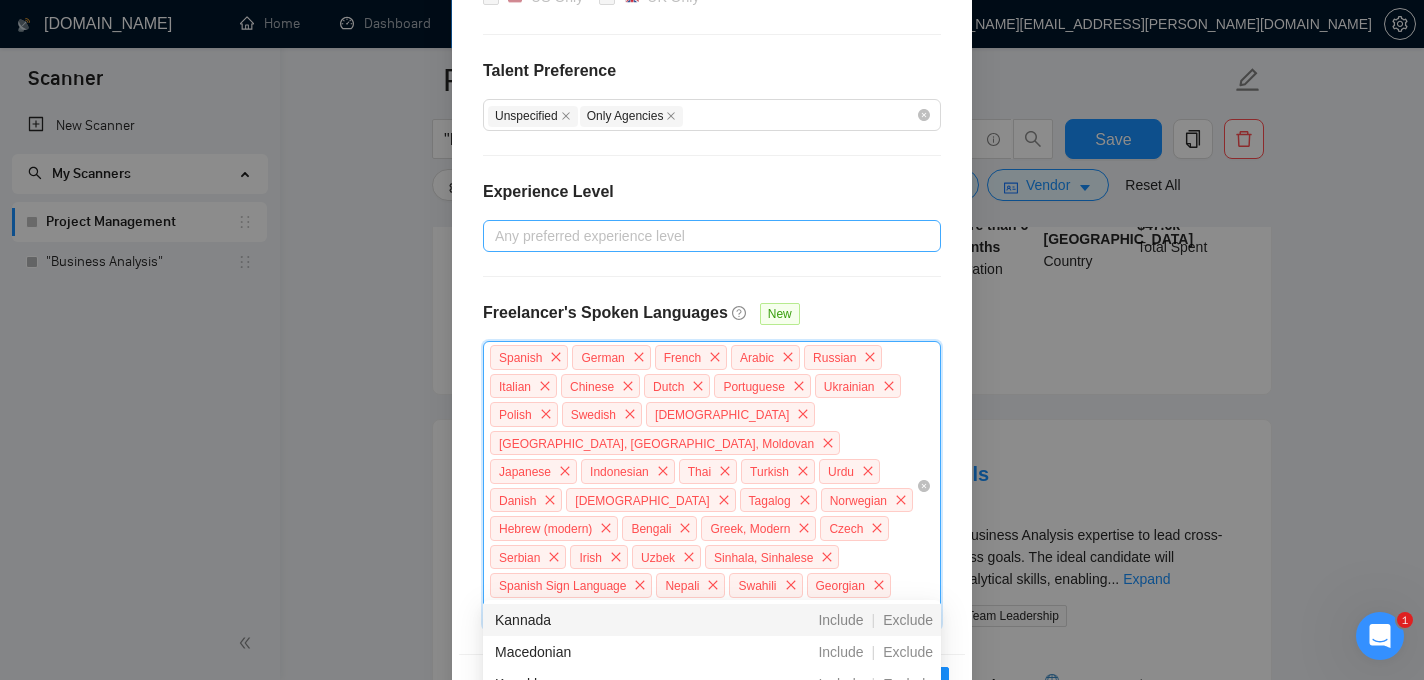 click on "Exclude" at bounding box center (908, 620) 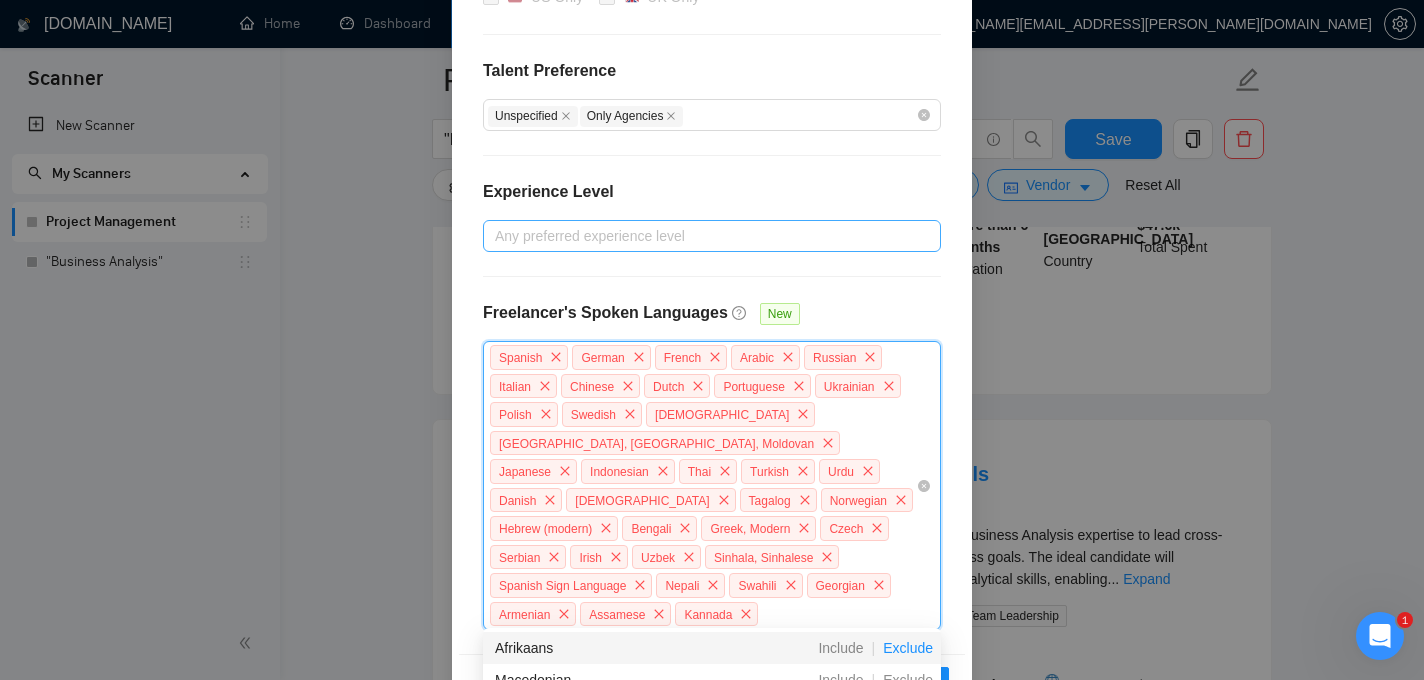 click on "Exclude" at bounding box center [908, 648] 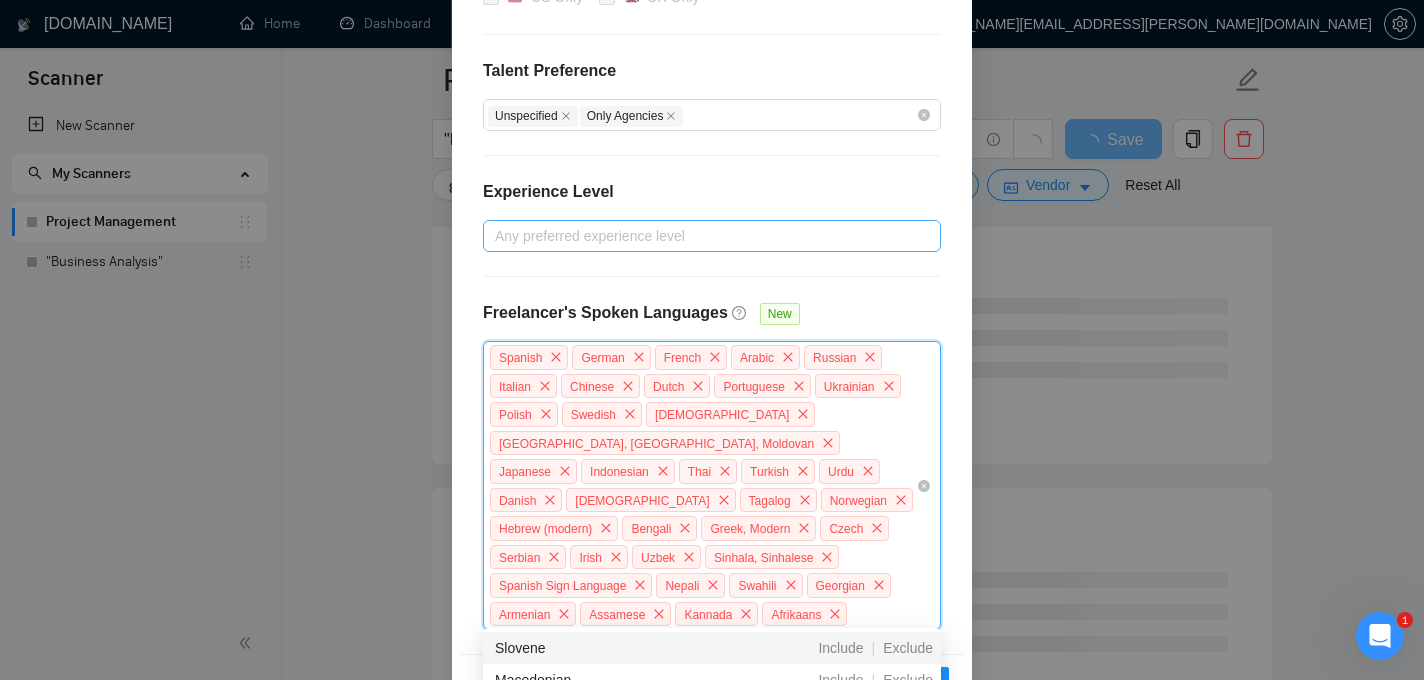 scroll, scrollTop: 497, scrollLeft: 0, axis: vertical 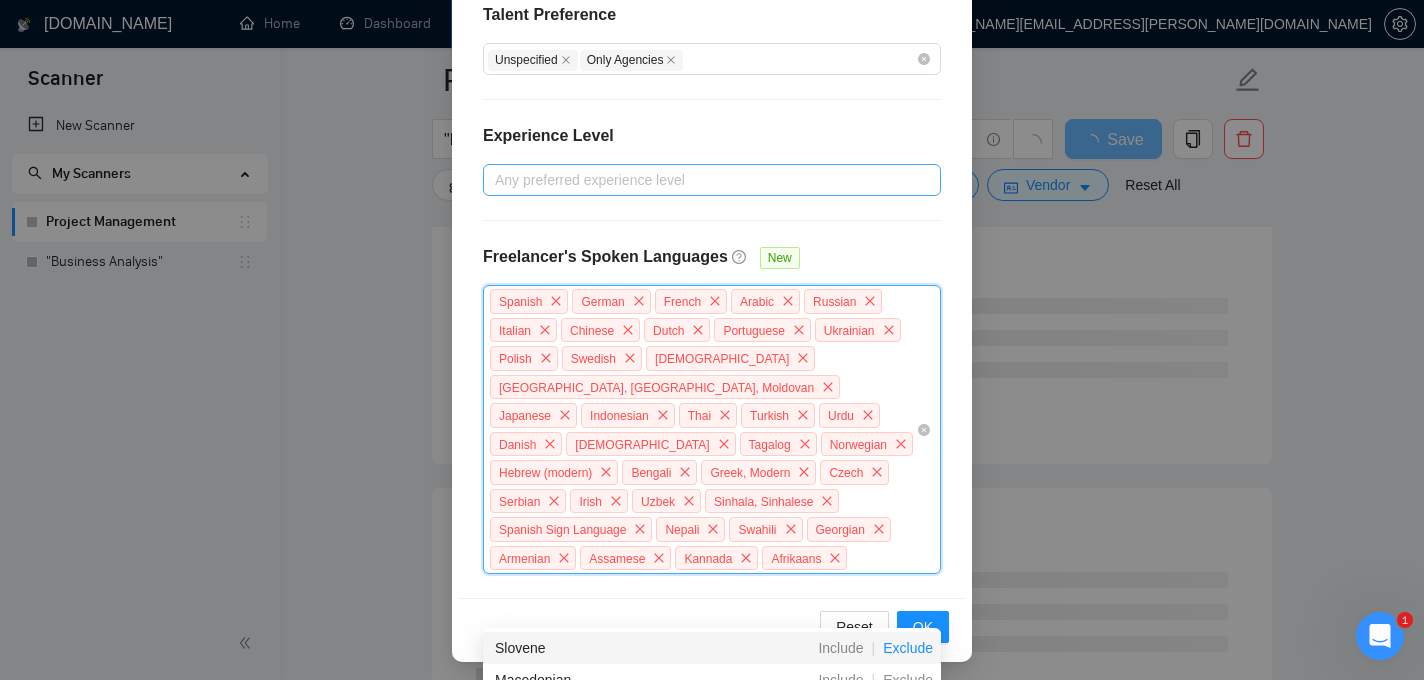 click on "Exclude" at bounding box center [908, 648] 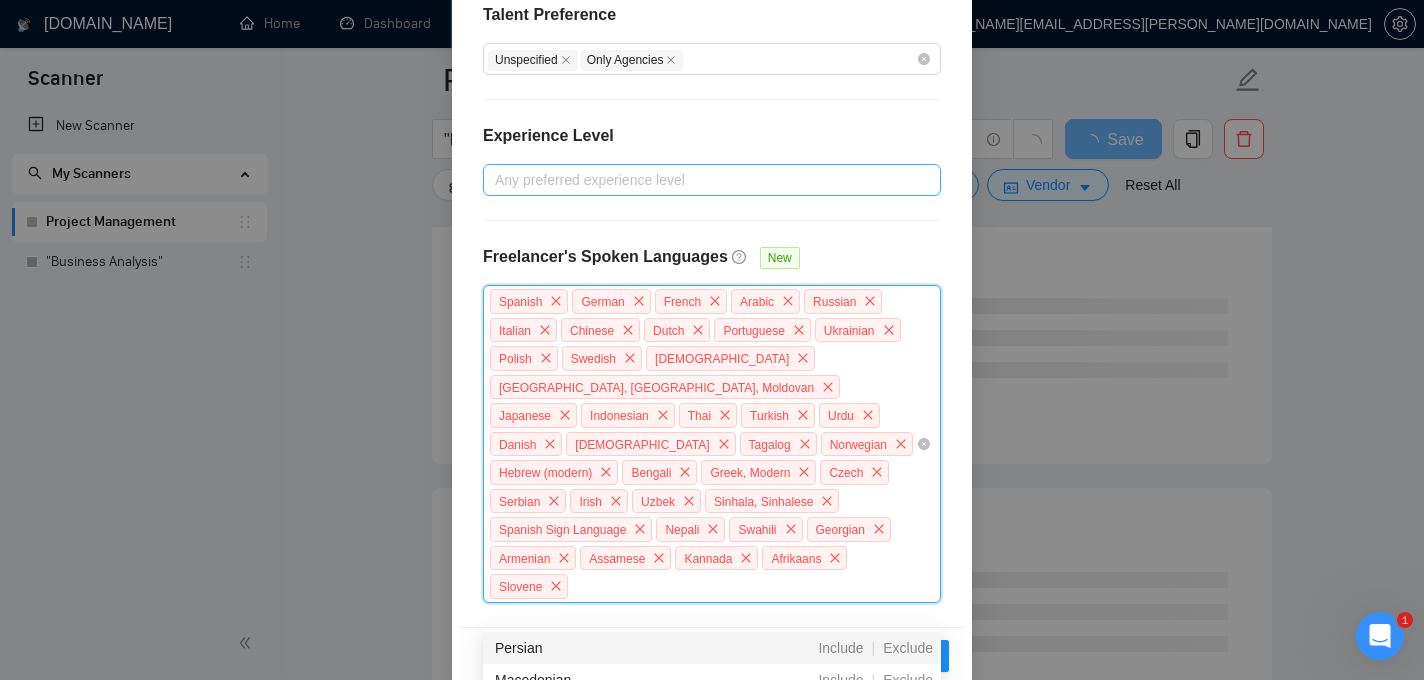 click on "Exclude" at bounding box center (908, 648) 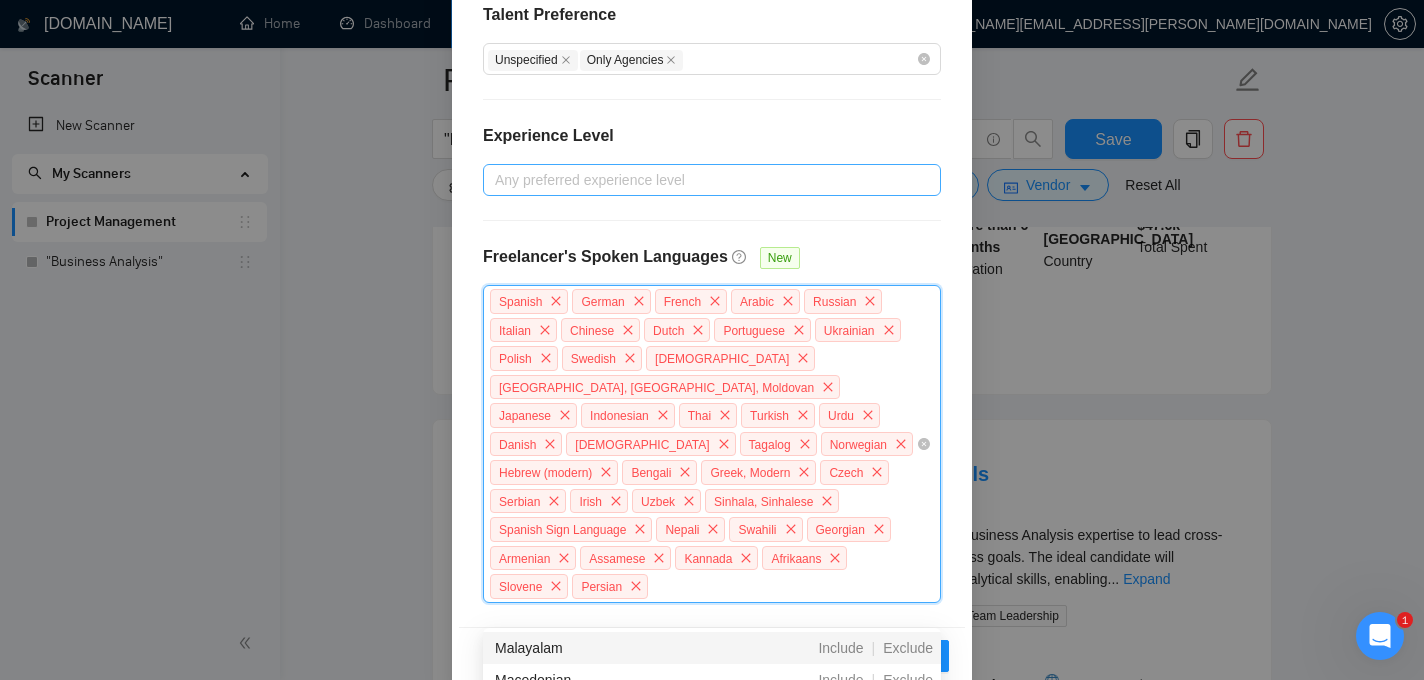 click on "Exclude" at bounding box center (908, 648) 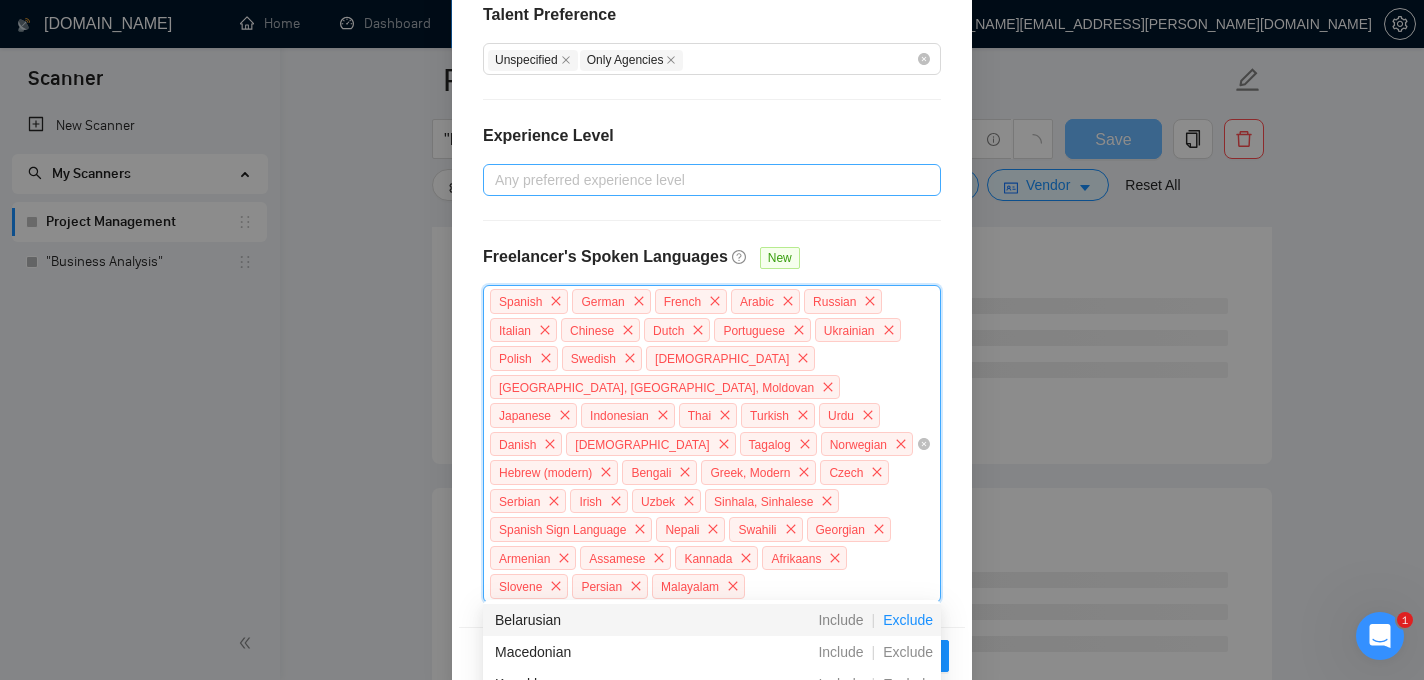 click on "Exclude" at bounding box center [908, 620] 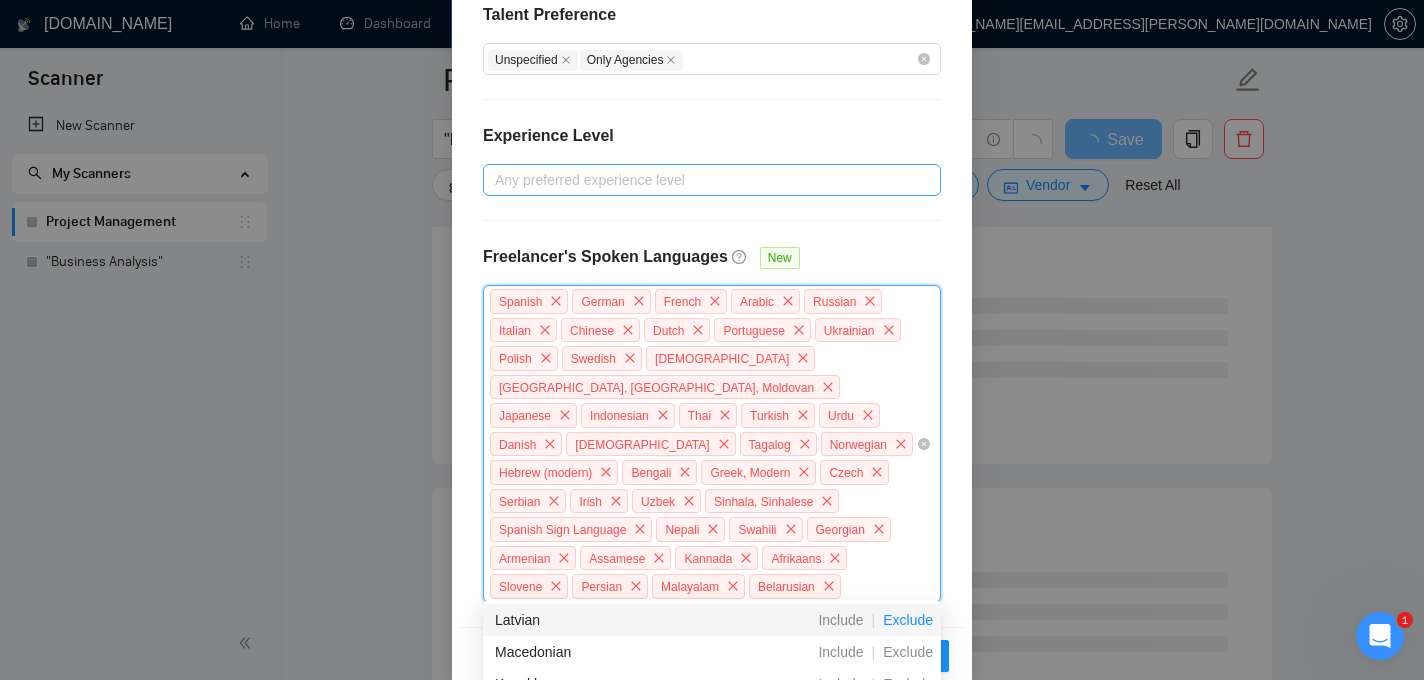 click on "Exclude" at bounding box center [908, 620] 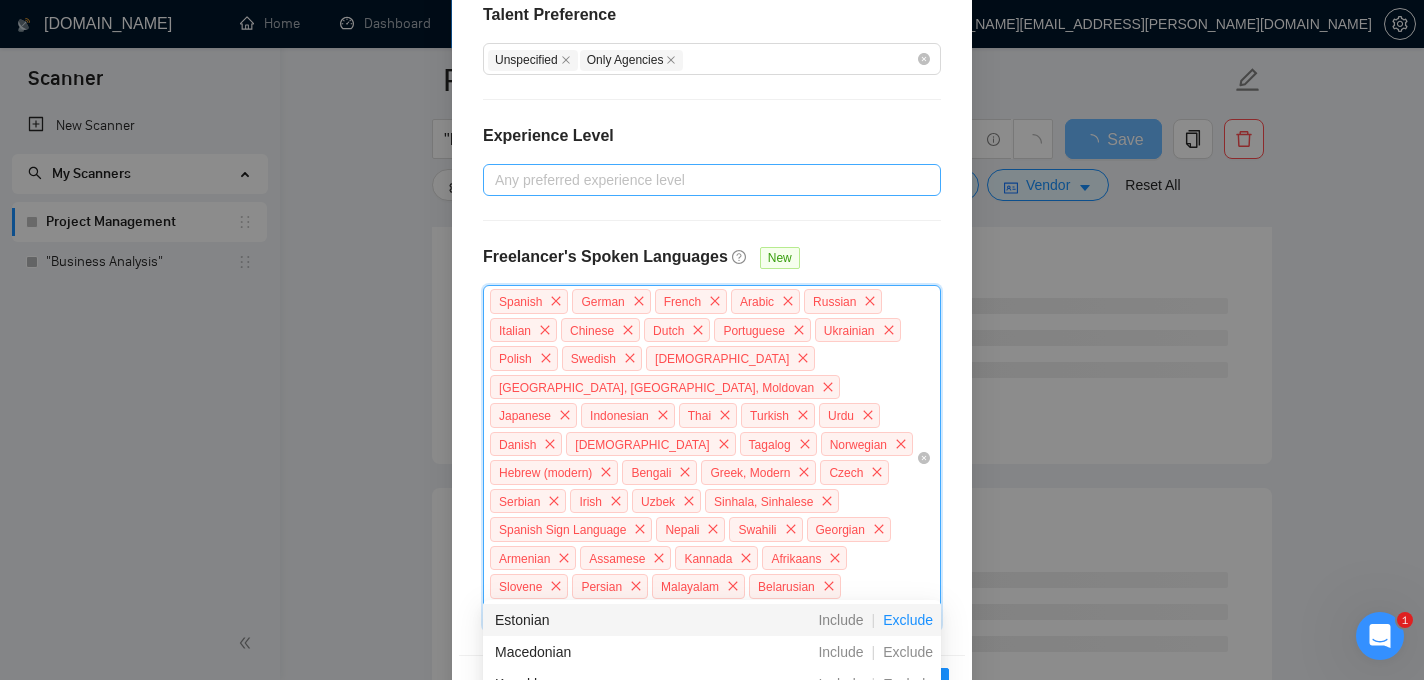 click on "Exclude" at bounding box center (908, 620) 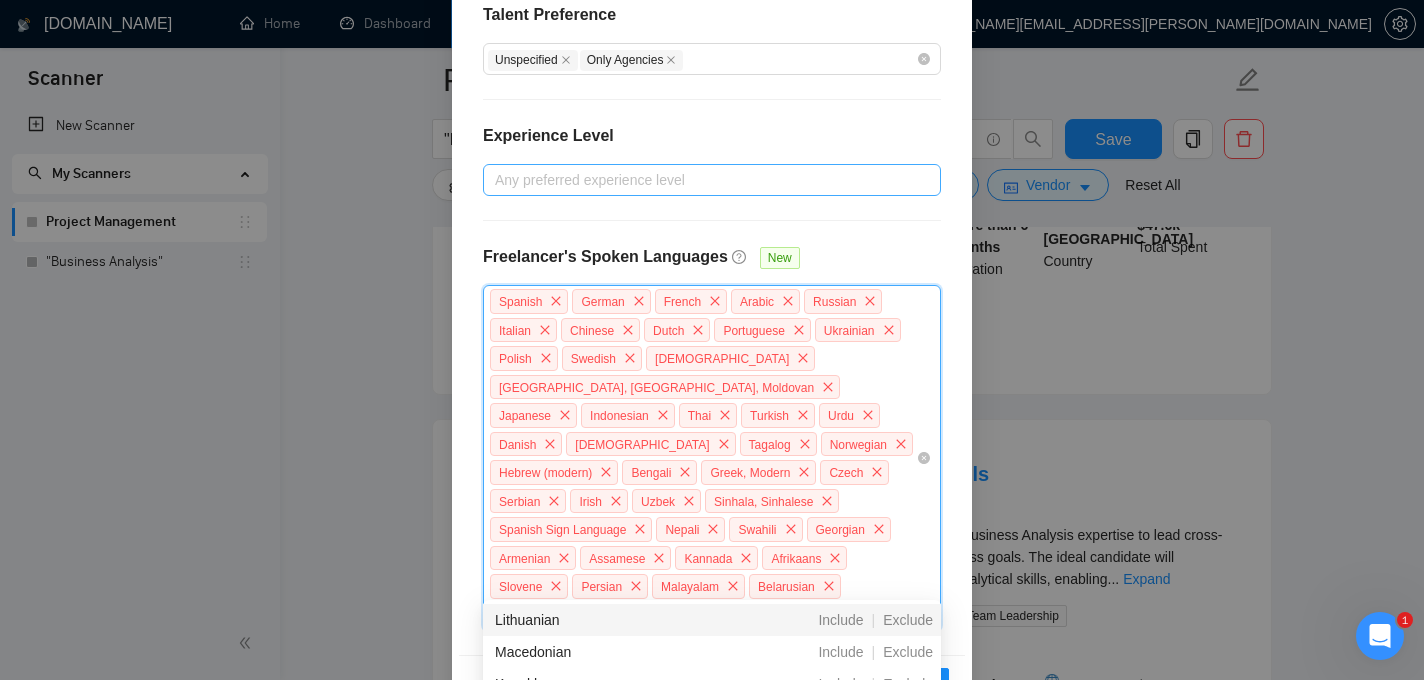 click on "Exclude" at bounding box center [908, 620] 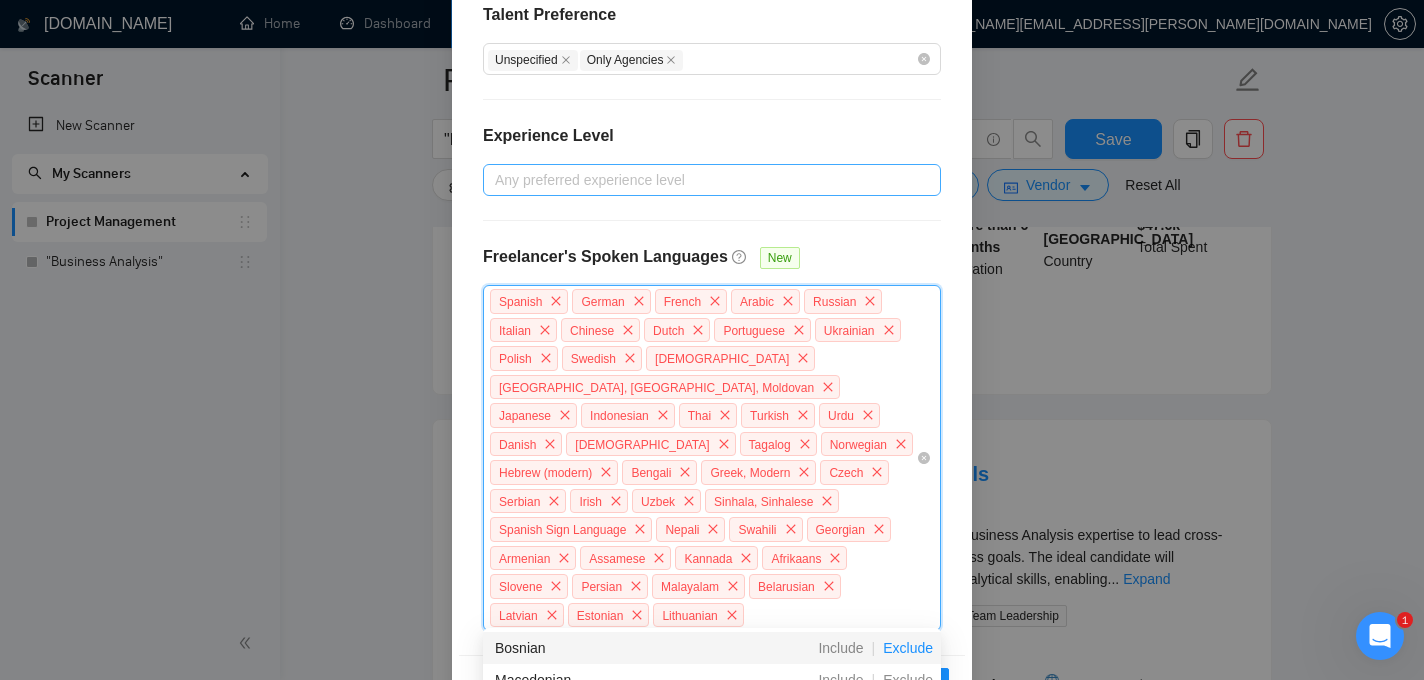 click on "Exclude" at bounding box center [908, 648] 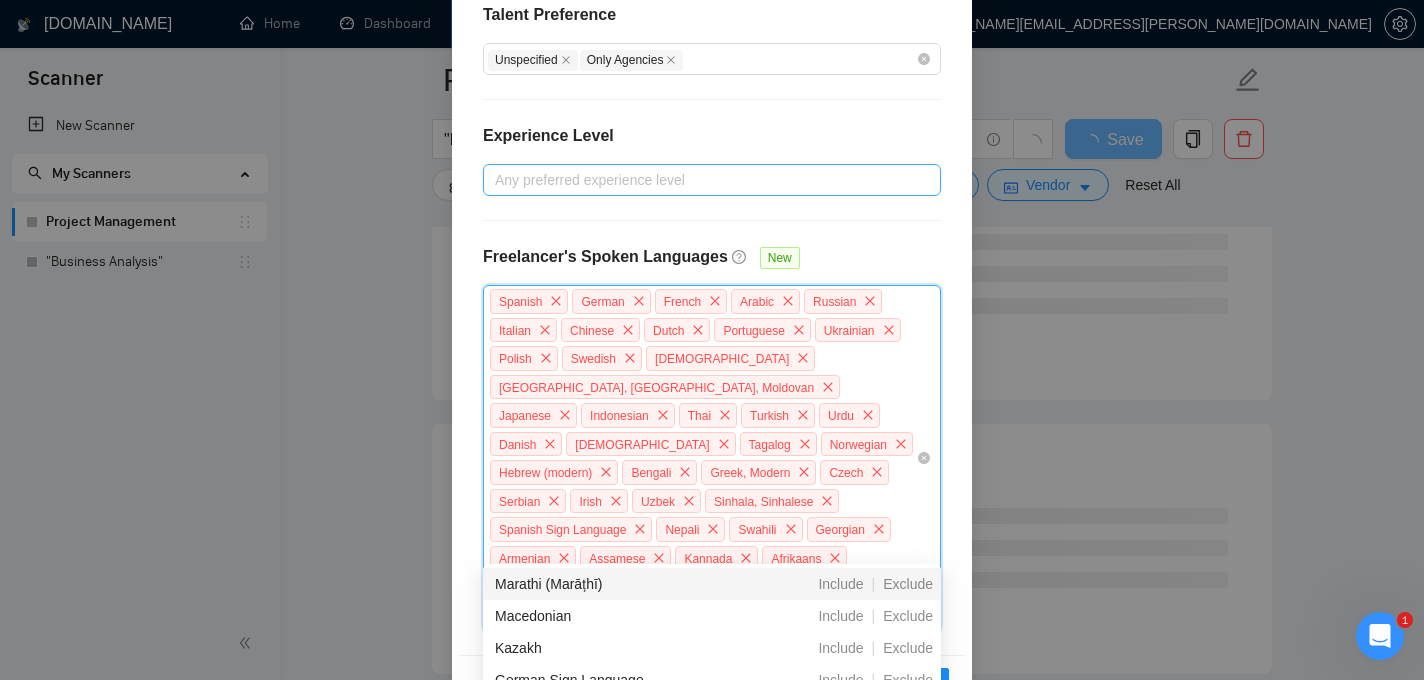 scroll, scrollTop: 540, scrollLeft: 0, axis: vertical 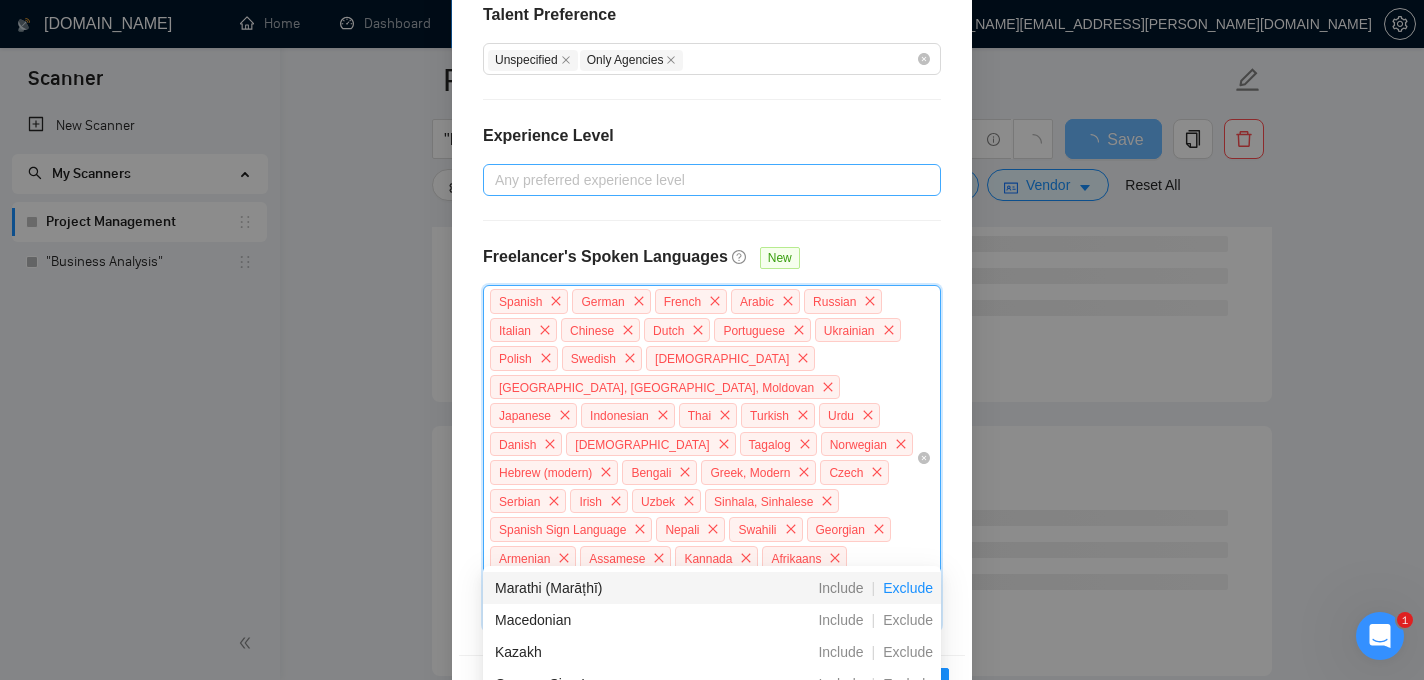 click on "Exclude" at bounding box center (908, 588) 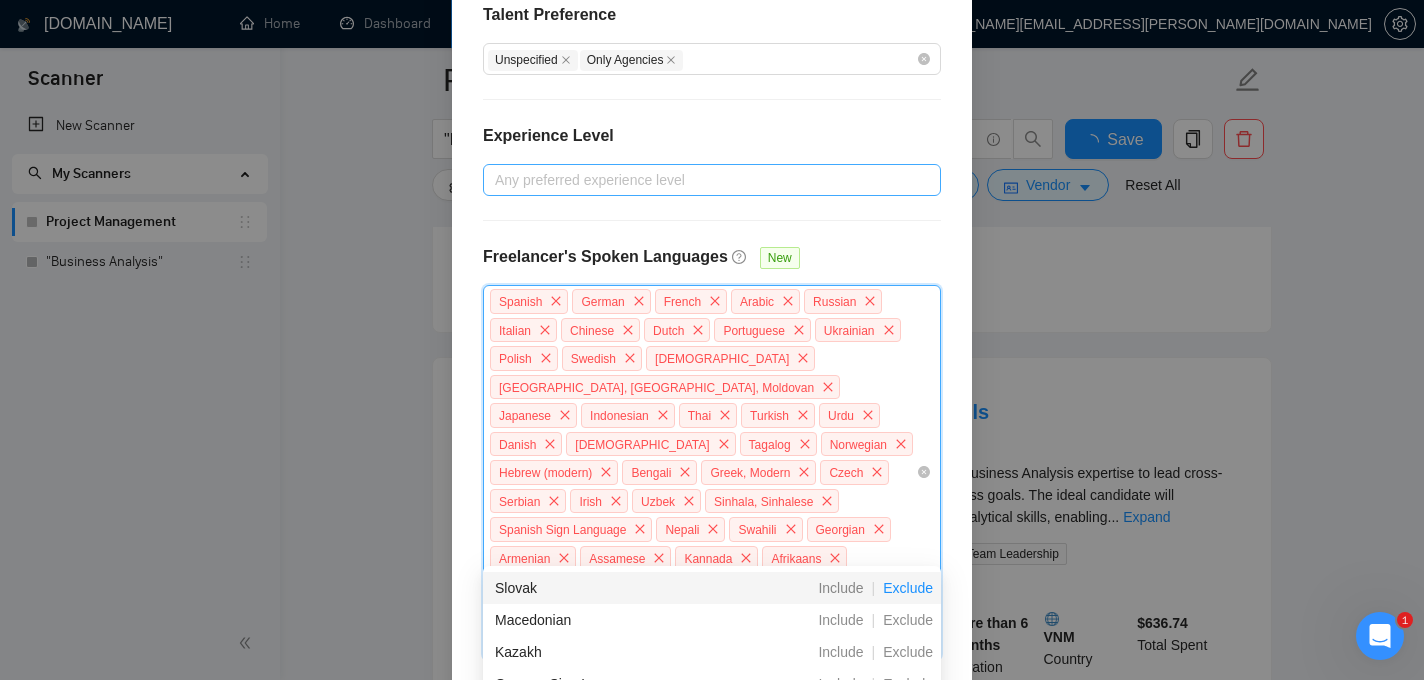 click on "Exclude" at bounding box center [908, 588] 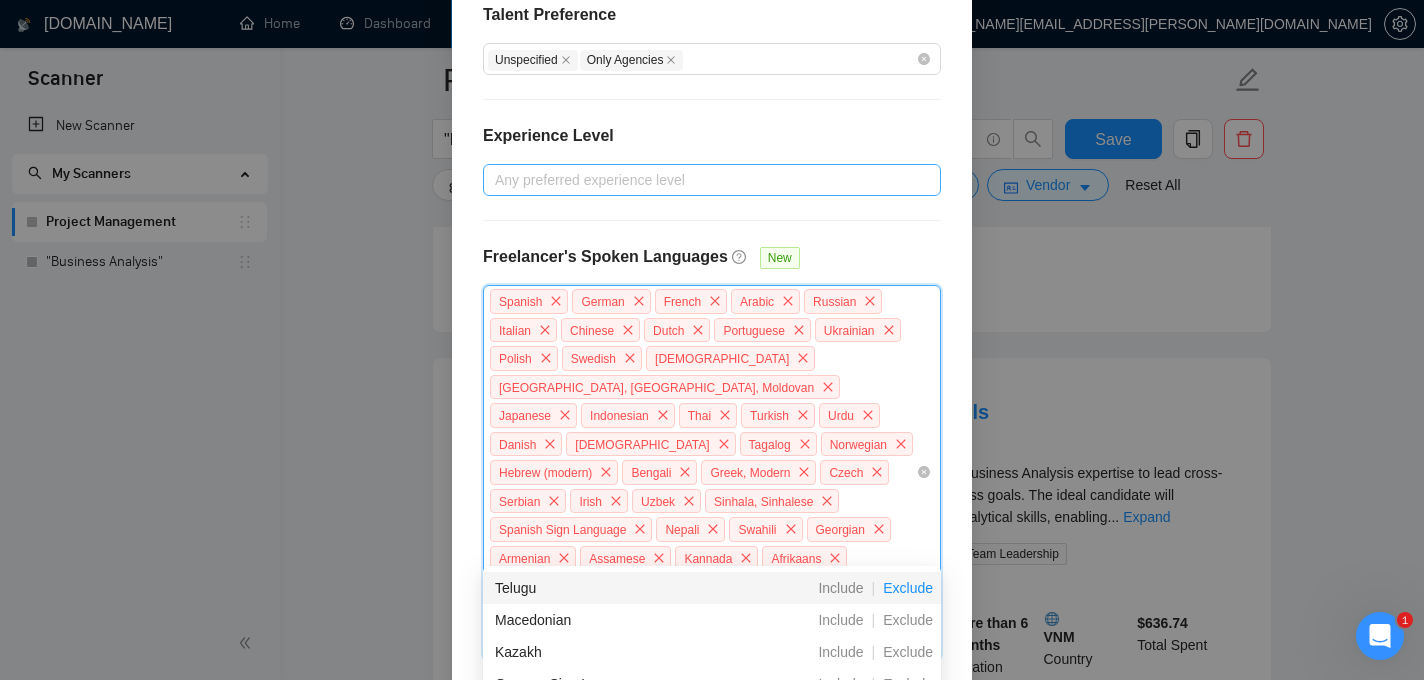 click on "Exclude" at bounding box center [908, 588] 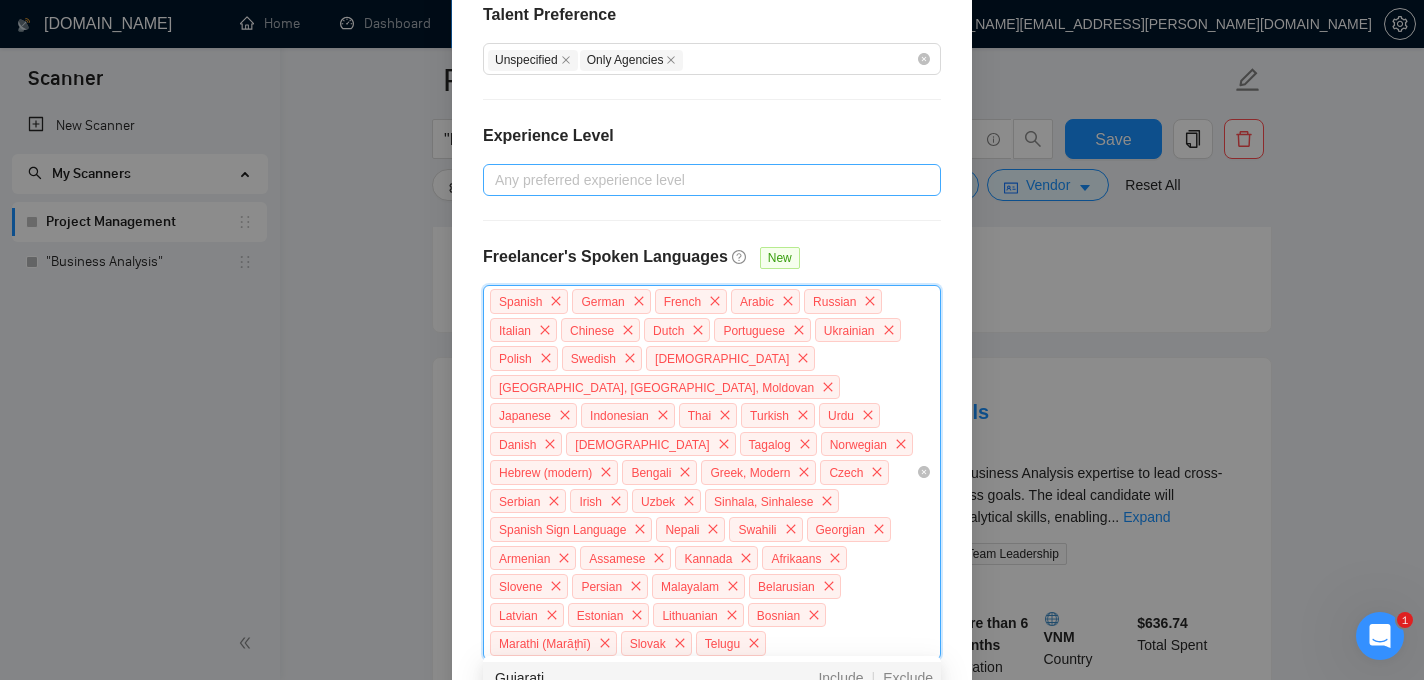scroll, scrollTop: 581, scrollLeft: 0, axis: vertical 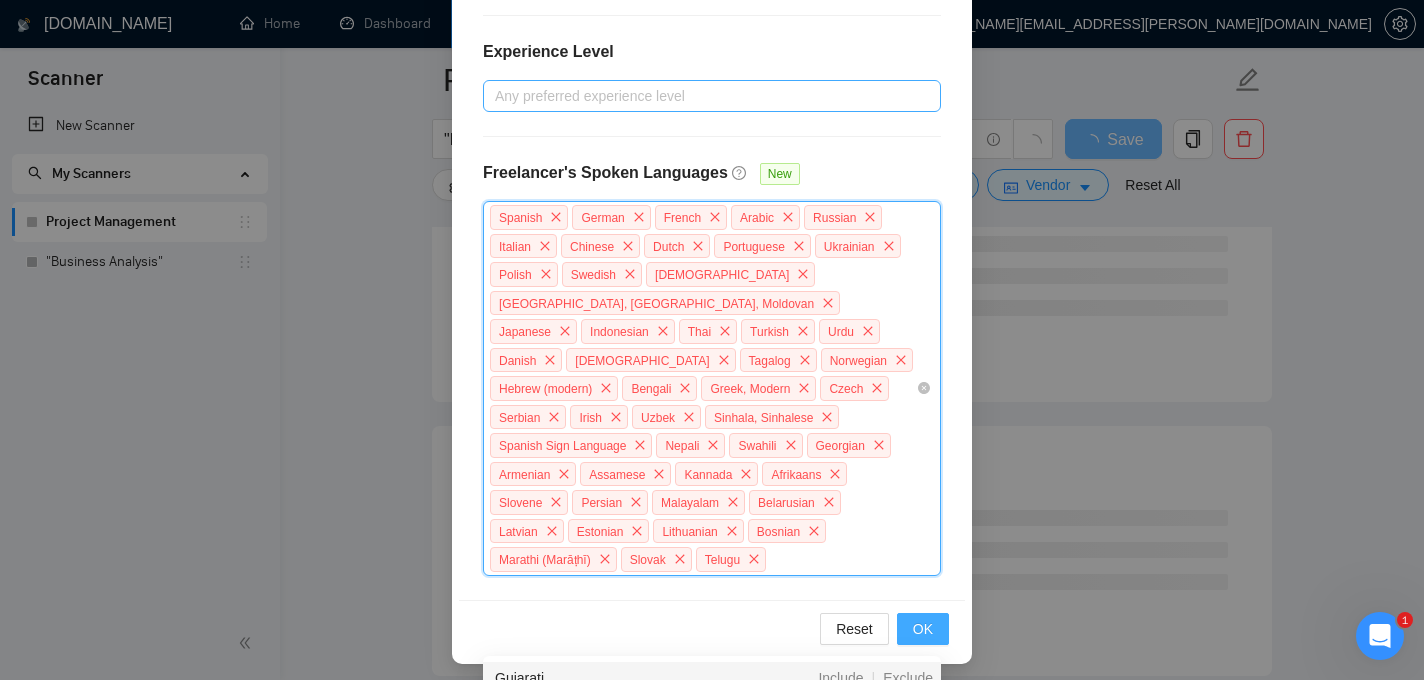 click on "OK" at bounding box center (923, 629) 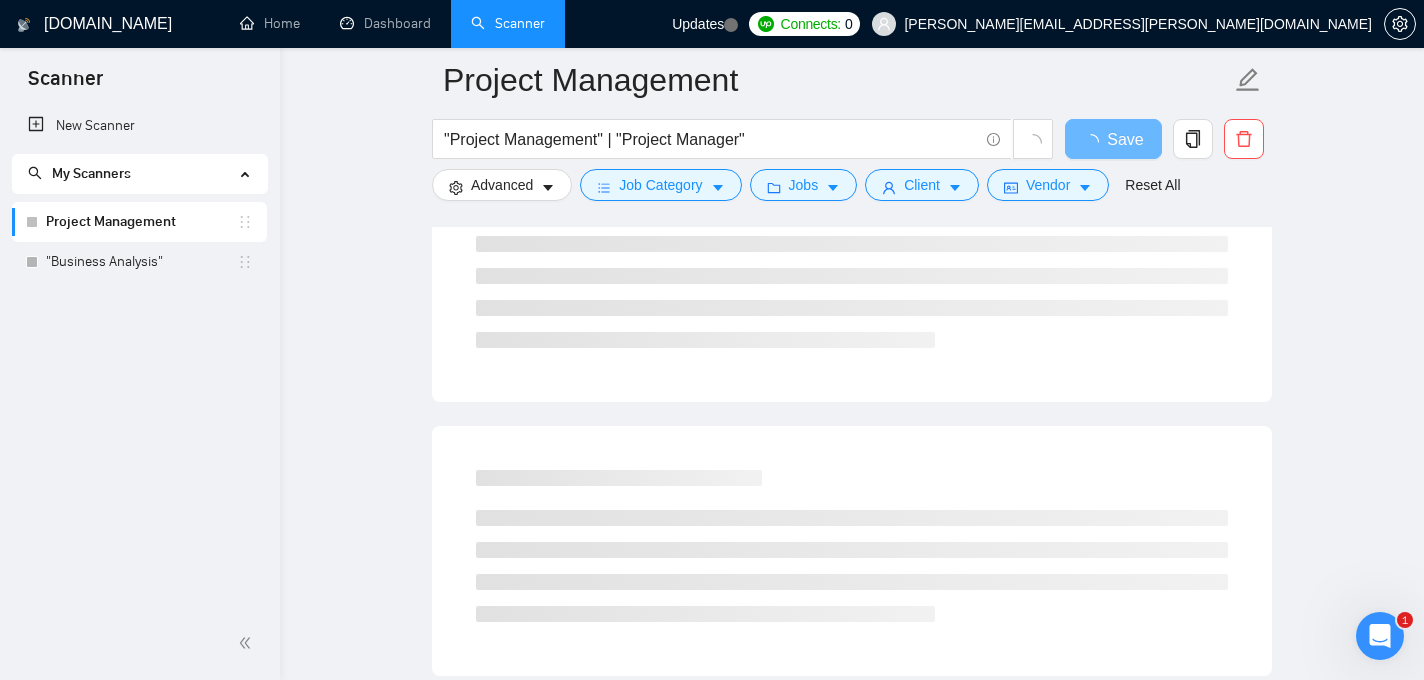 scroll, scrollTop: 481, scrollLeft: 0, axis: vertical 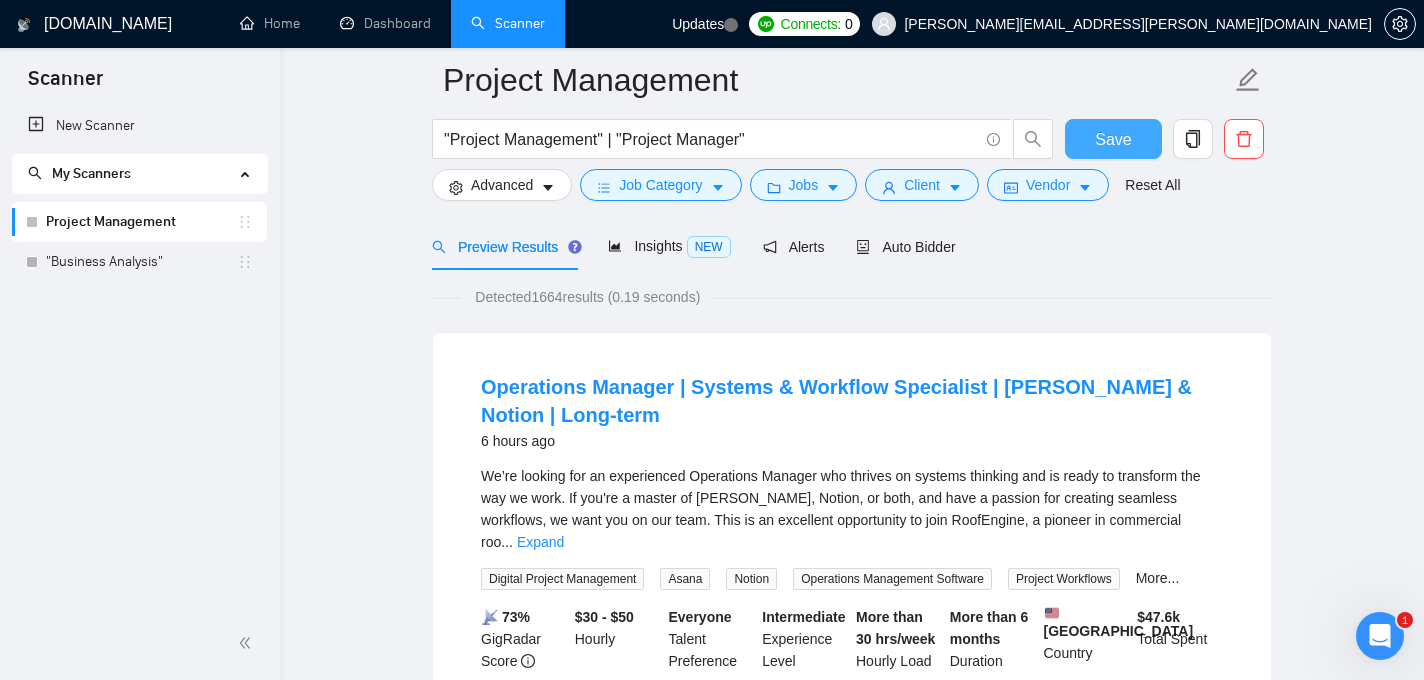 click on "Save" at bounding box center (1113, 139) 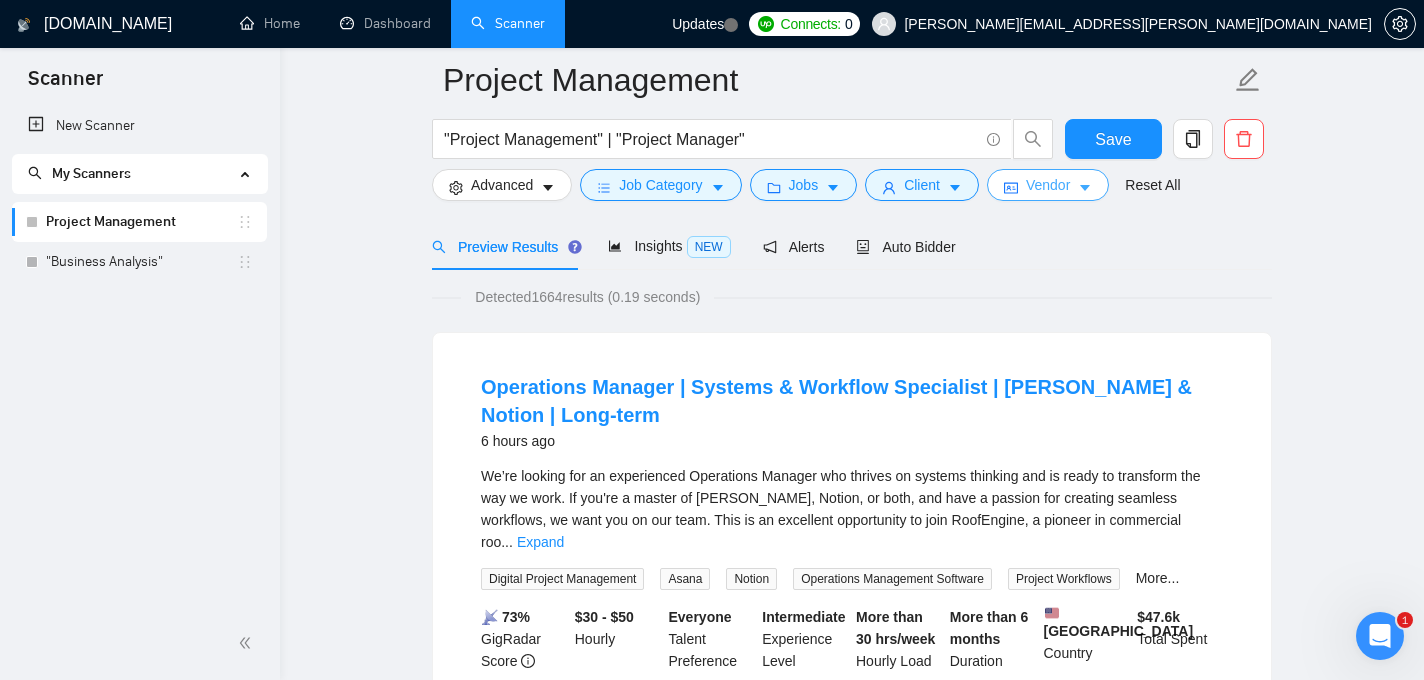 click 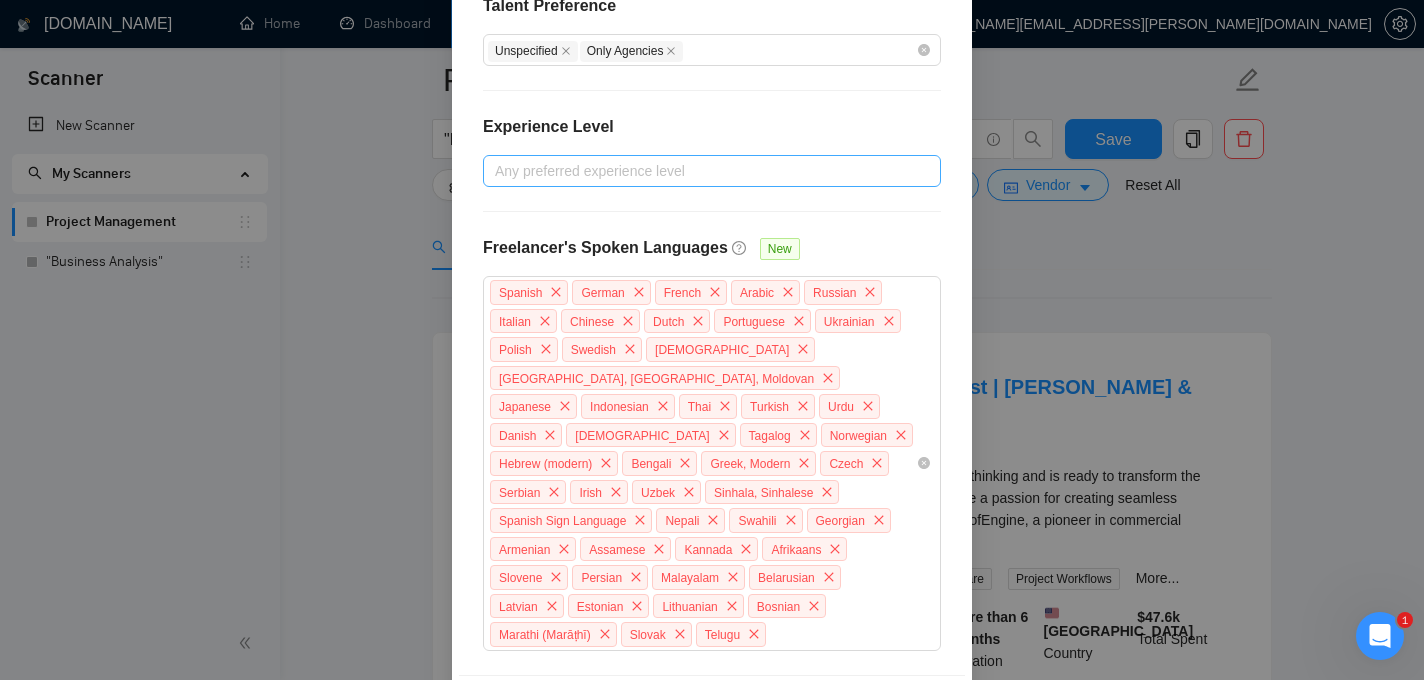 scroll, scrollTop: 581, scrollLeft: 0, axis: vertical 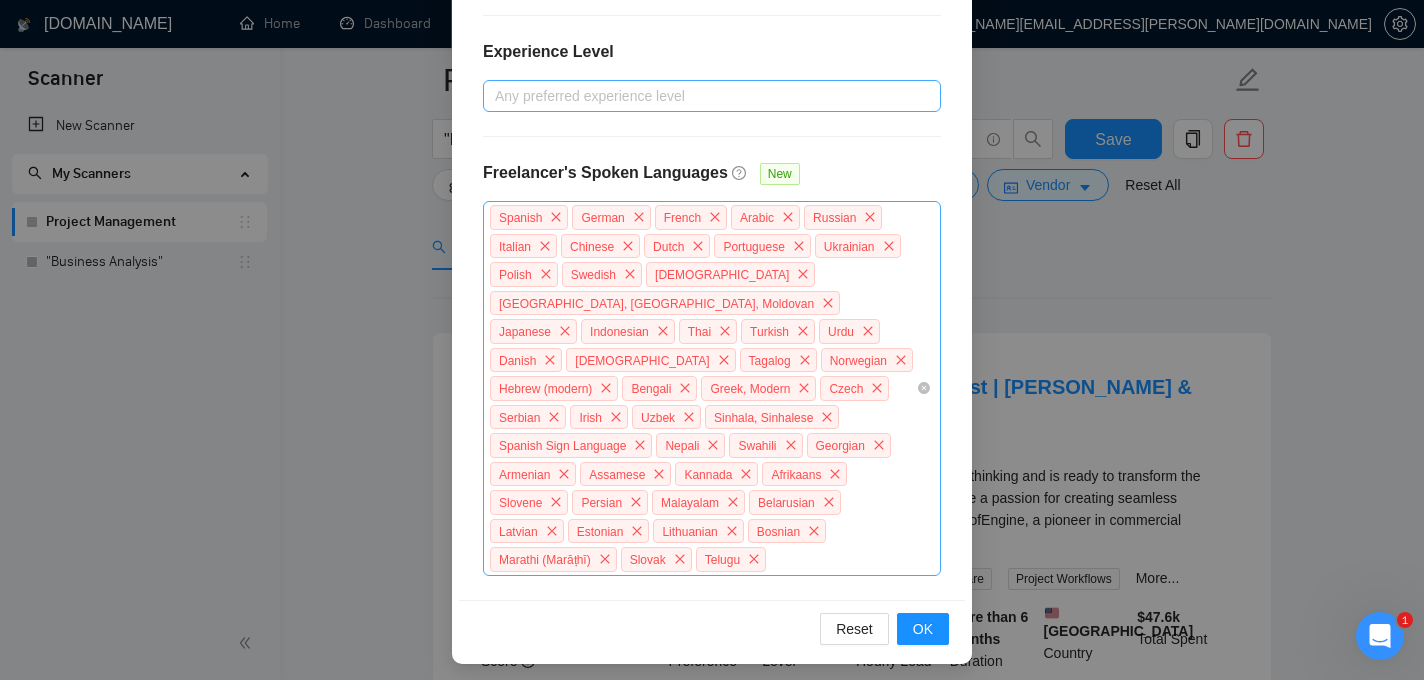 click on "Spanish German French Arabic Russian Italian Chinese Dutch Portuguese Ukrainian Polish Swedish Korean Romanian, Moldavian, Moldovan Japanese Indonesian Thai Turkish Urdu Danish Vietnamese Tagalog Norwegian Hebrew (modern) Bengali Greek, Modern Czech Serbian Irish Uzbek Sinhala, Sinhalese Spanish Sign Language Nepali Swahili Georgian Armenian Assamese Kannada Afrikaans Slovene Persian Malayalam Belarusian Latvian Estonian Lithuanian Bosnian Marathi (Marāṭhī) Slovak Telugu" at bounding box center [702, 388] 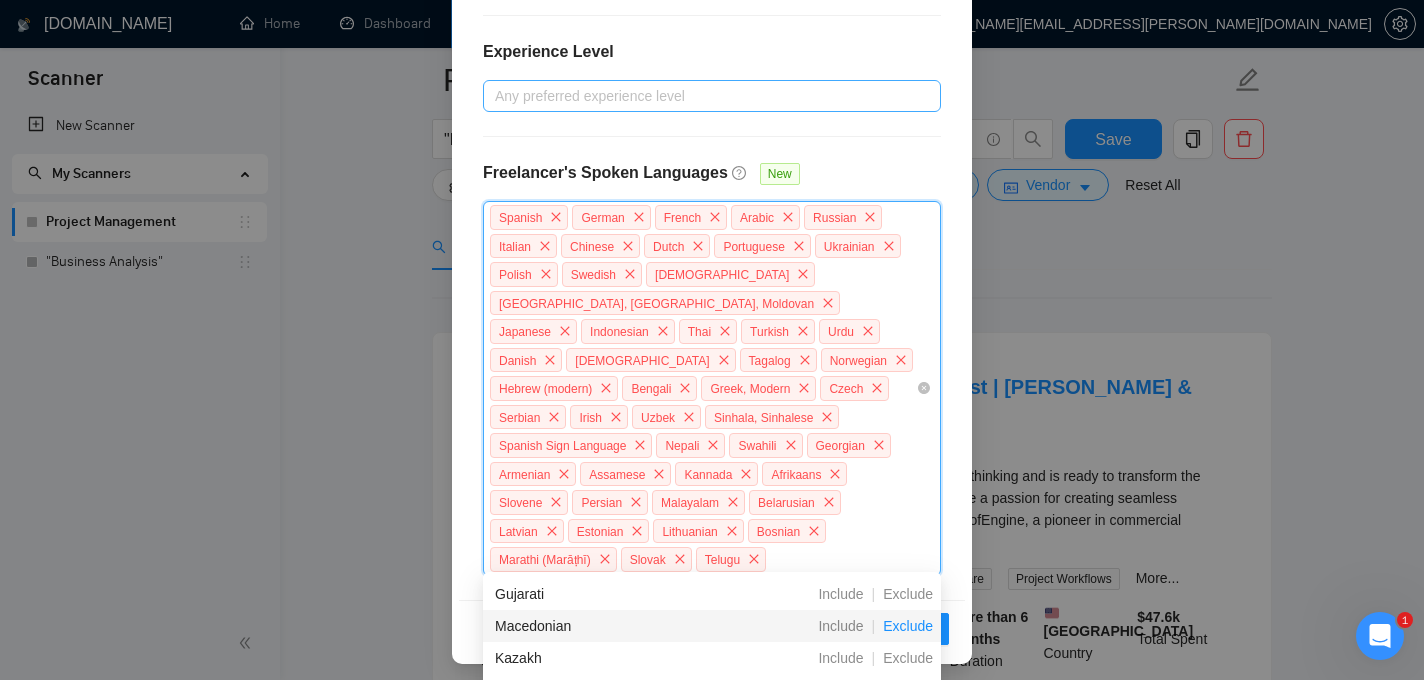 click on "Exclude" at bounding box center (908, 626) 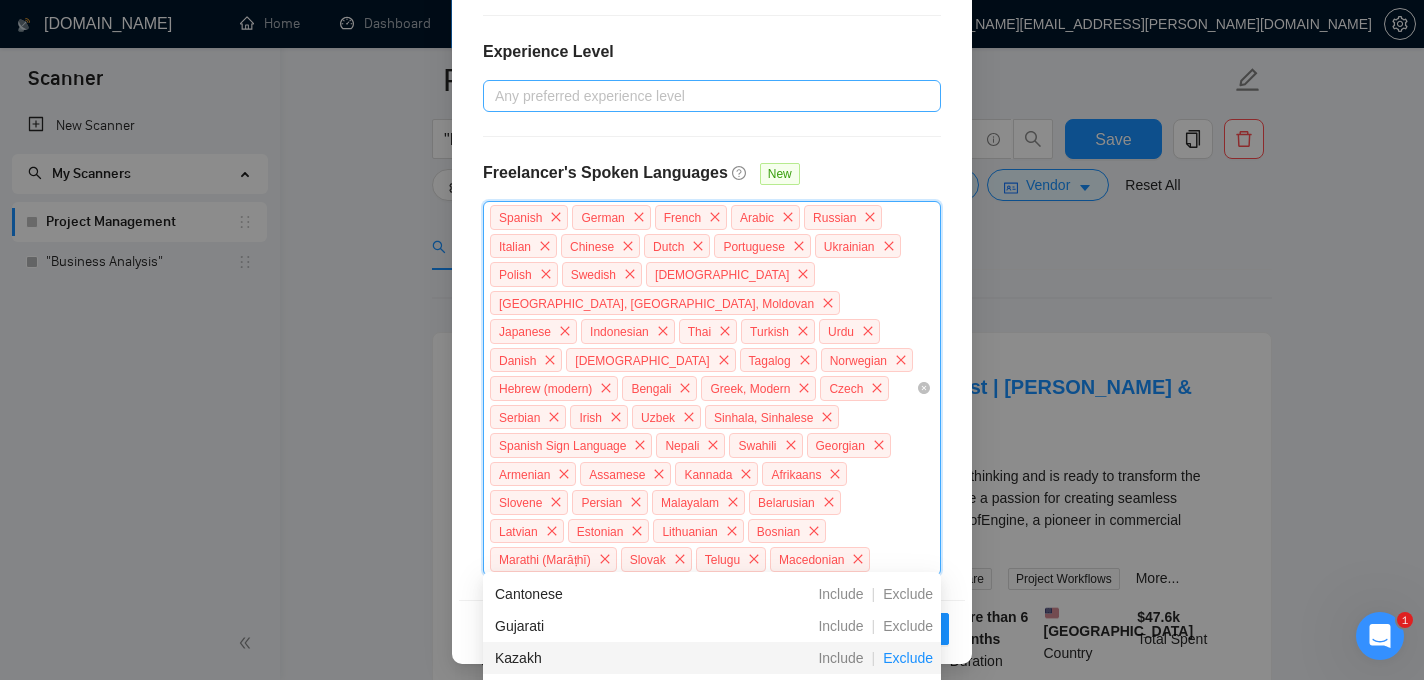 click on "Exclude" at bounding box center (908, 658) 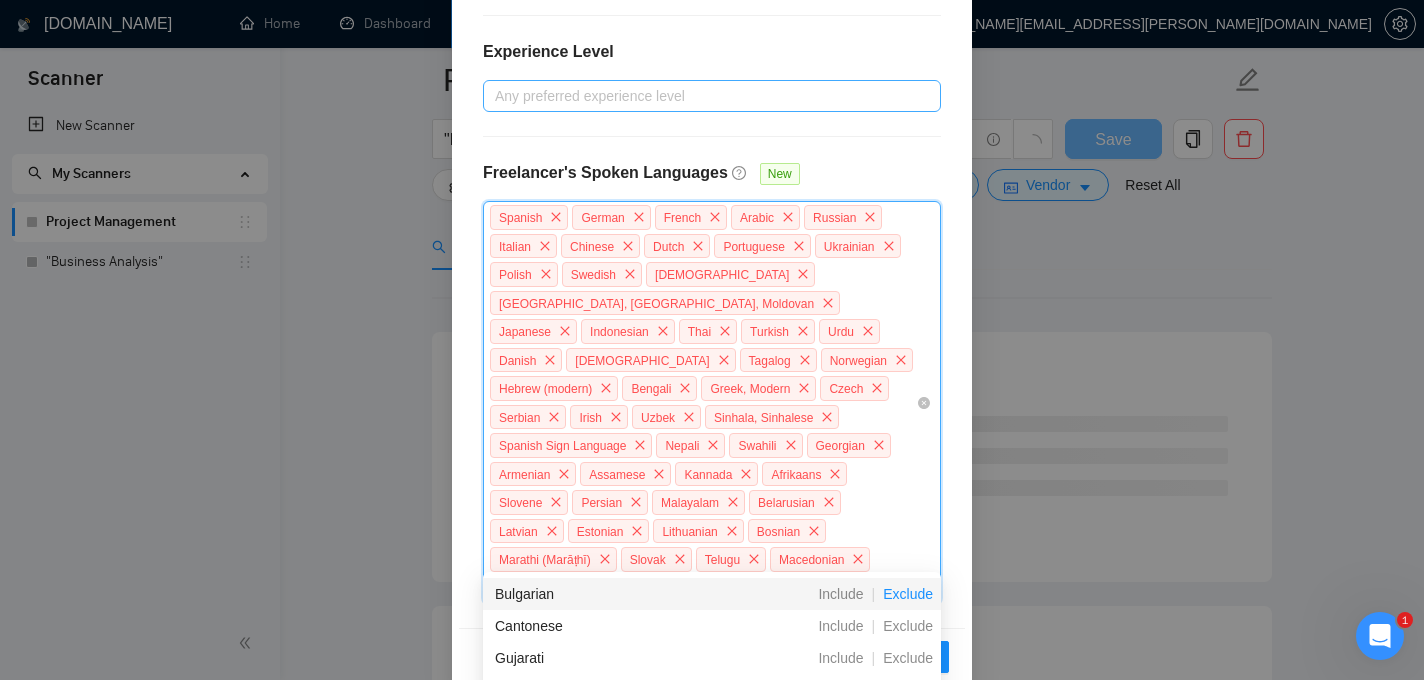 click on "Exclude" at bounding box center (908, 594) 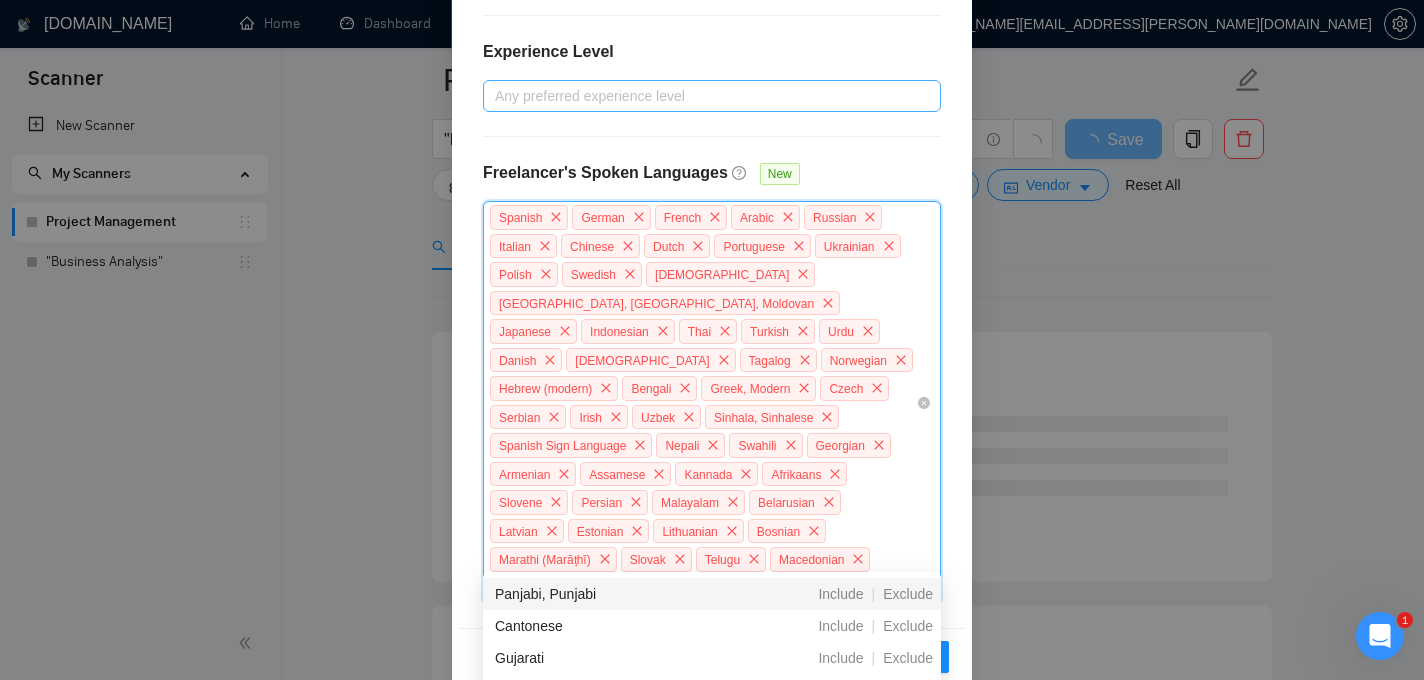 click on "Exclude" at bounding box center (908, 594) 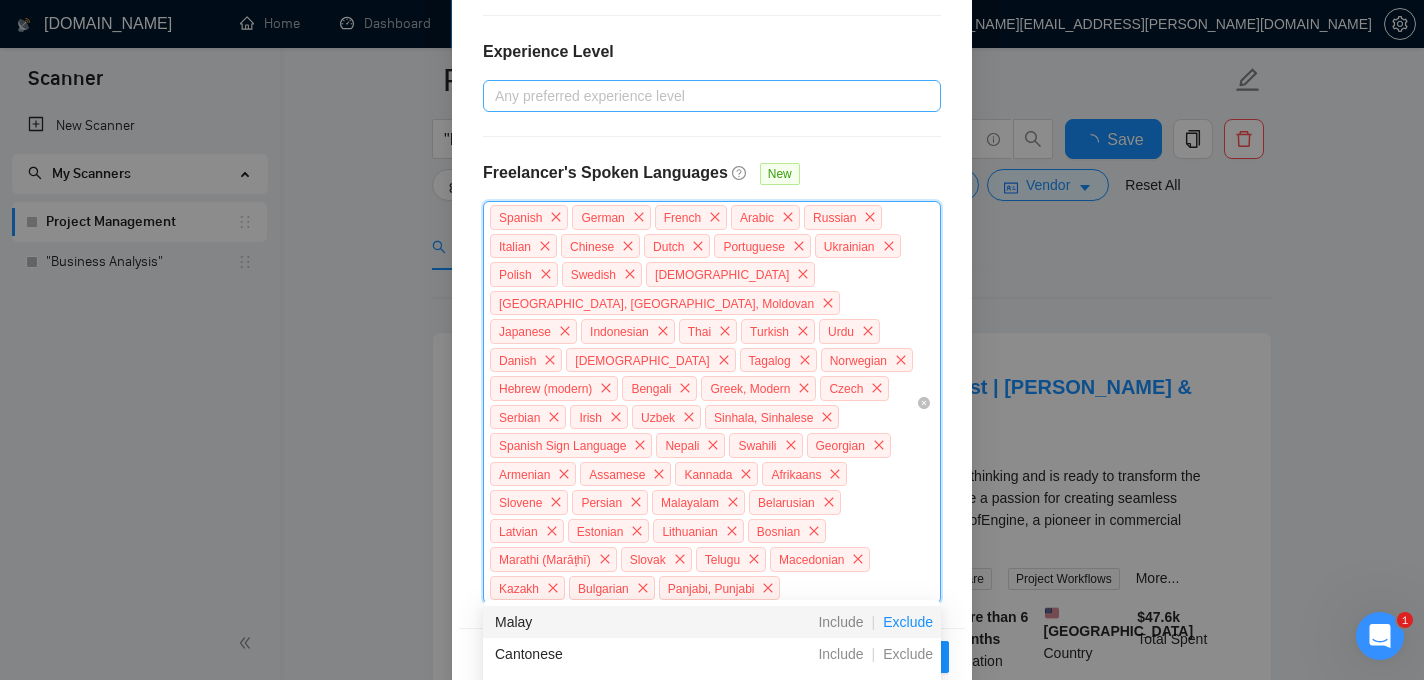 click on "Exclude" at bounding box center (908, 622) 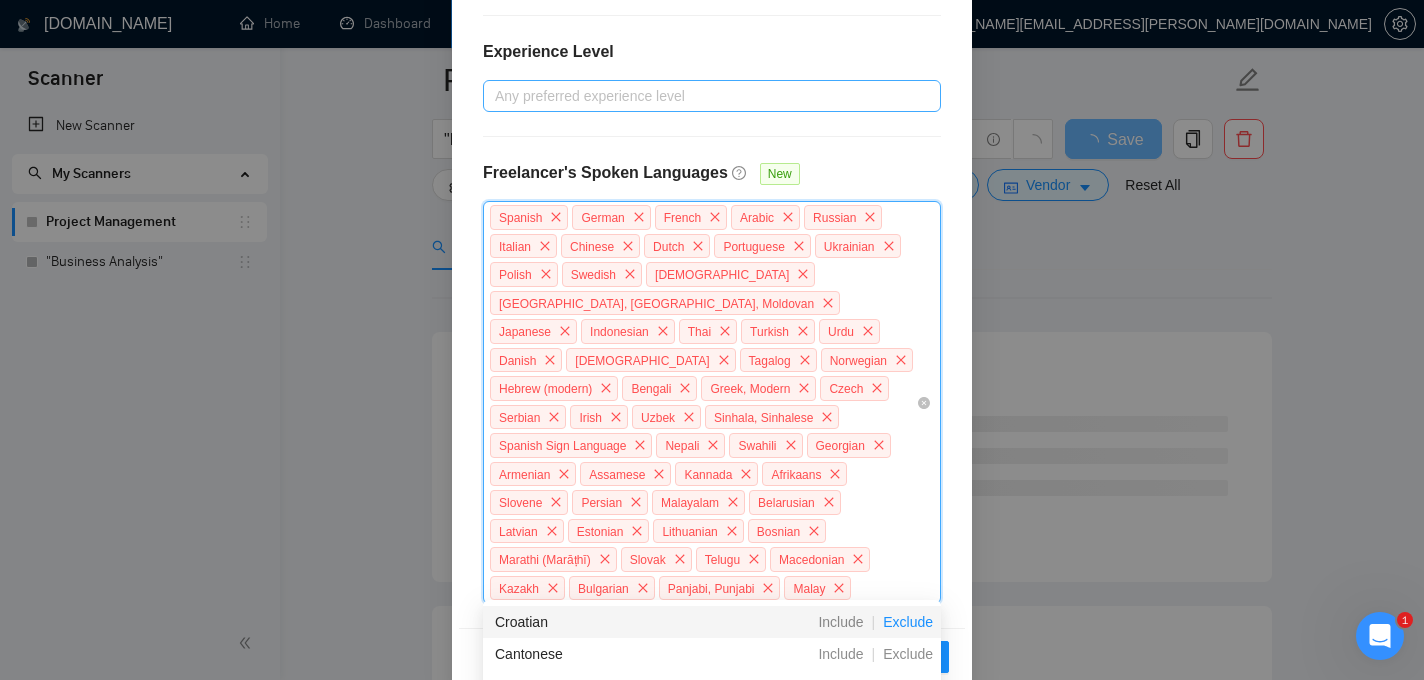 click on "Exclude" at bounding box center (908, 622) 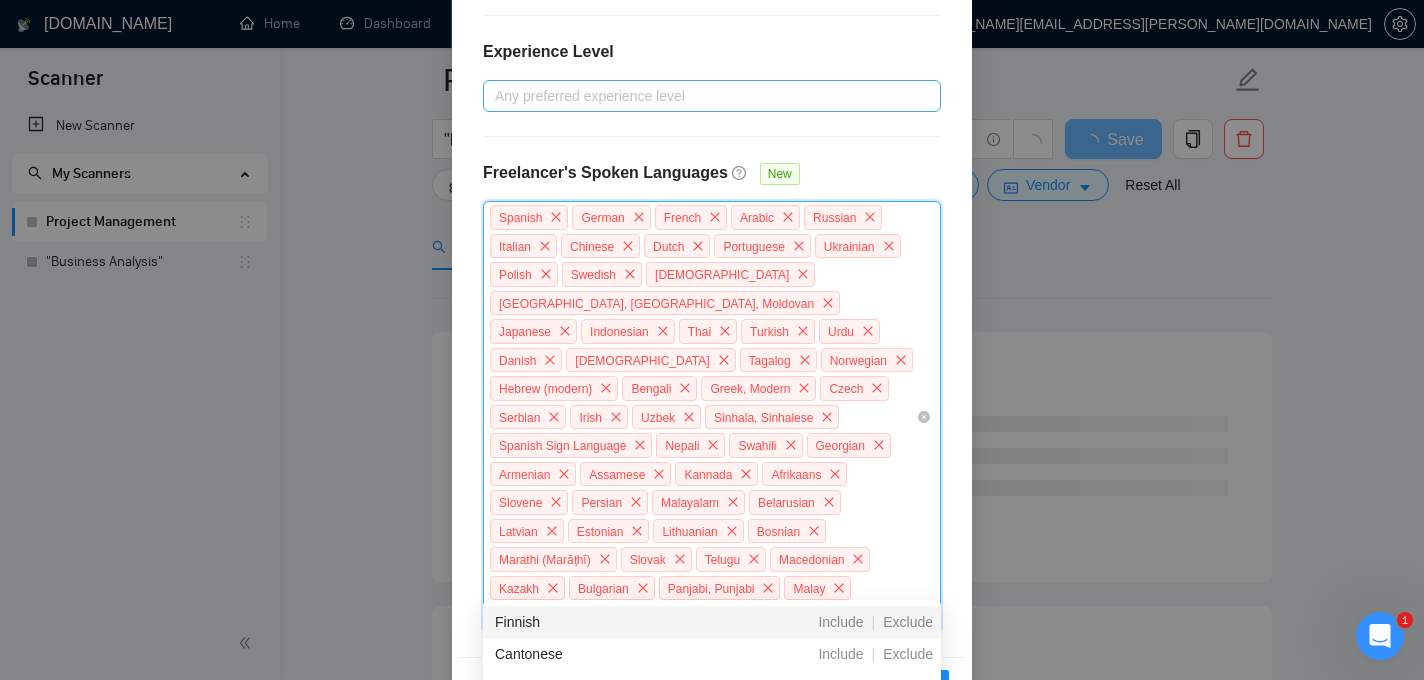click on "Exclude" at bounding box center [908, 622] 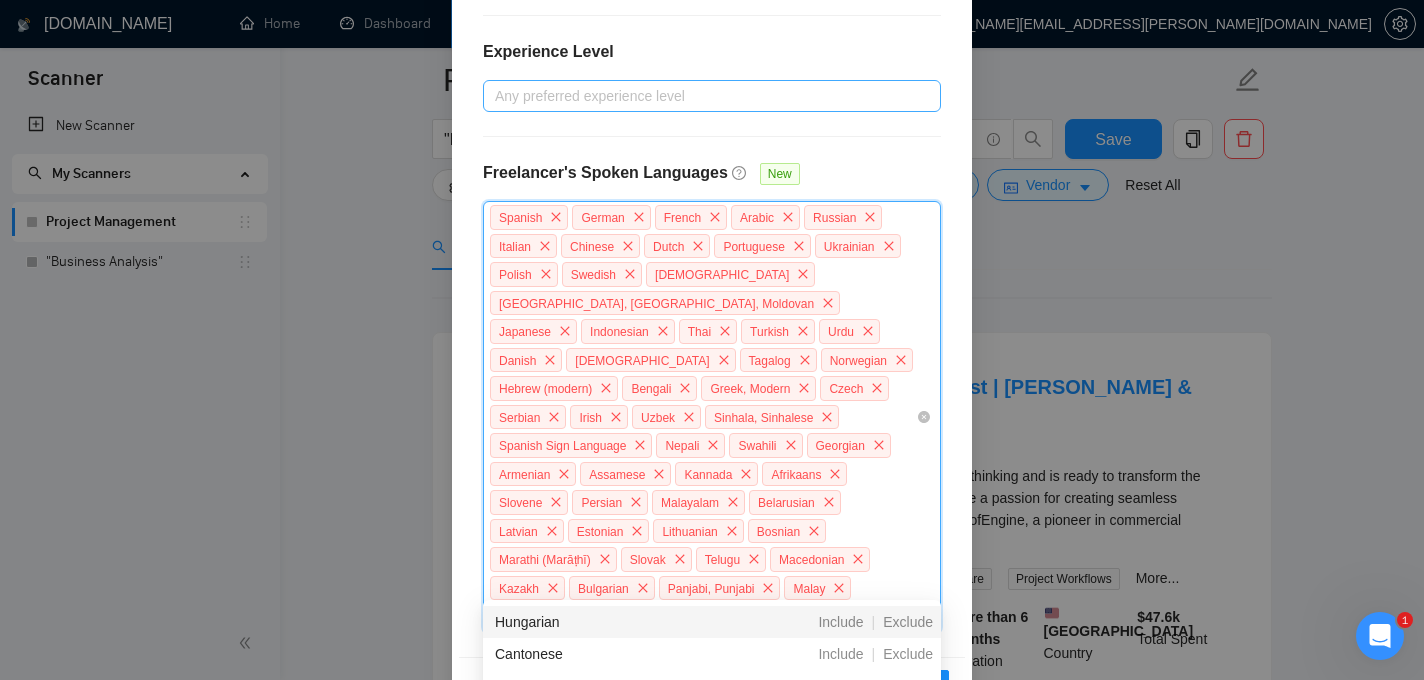 click on "Exclude" at bounding box center (908, 622) 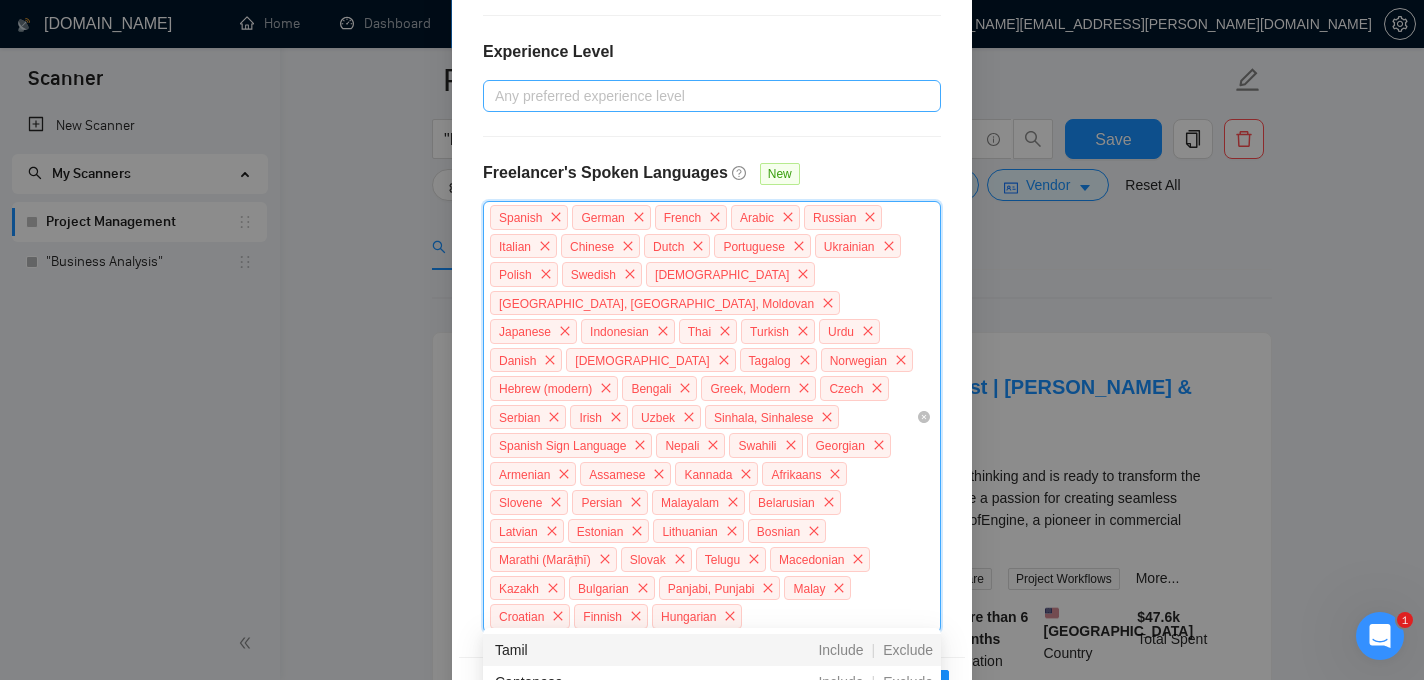 scroll, scrollTop: 637, scrollLeft: 0, axis: vertical 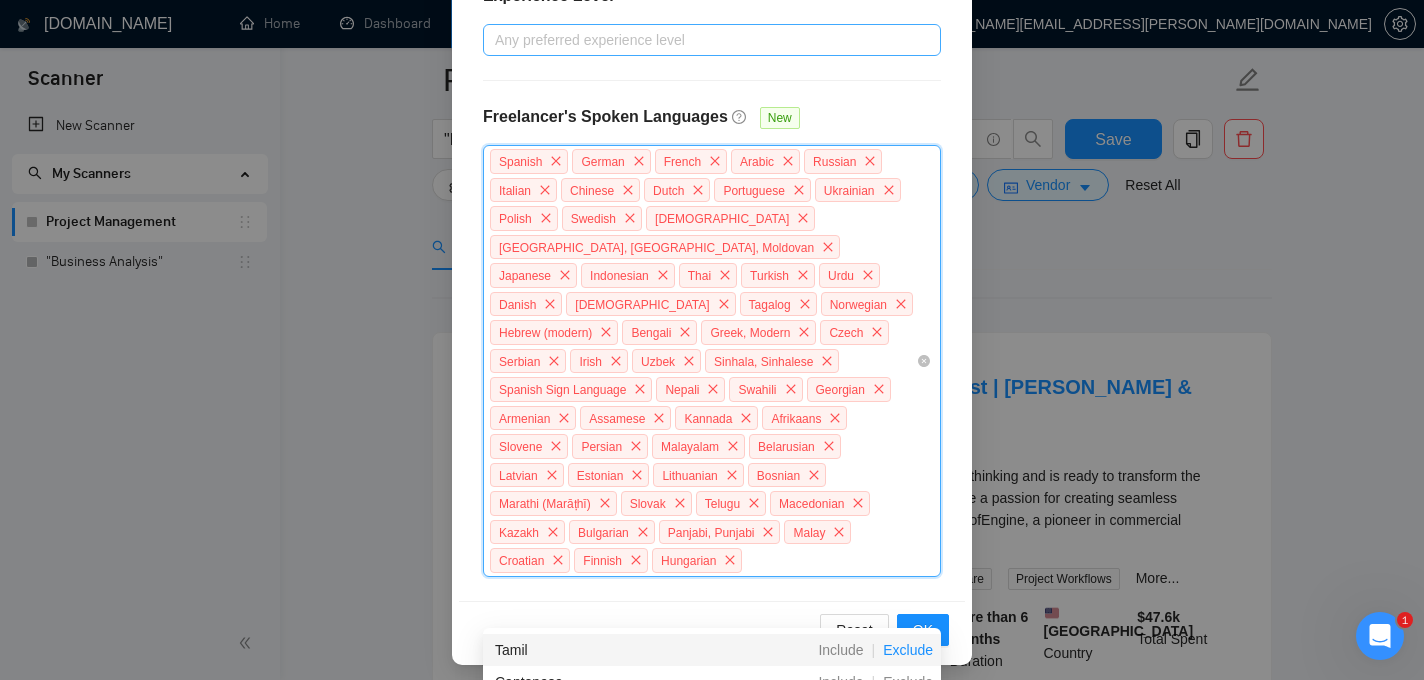 click on "Exclude" at bounding box center (908, 650) 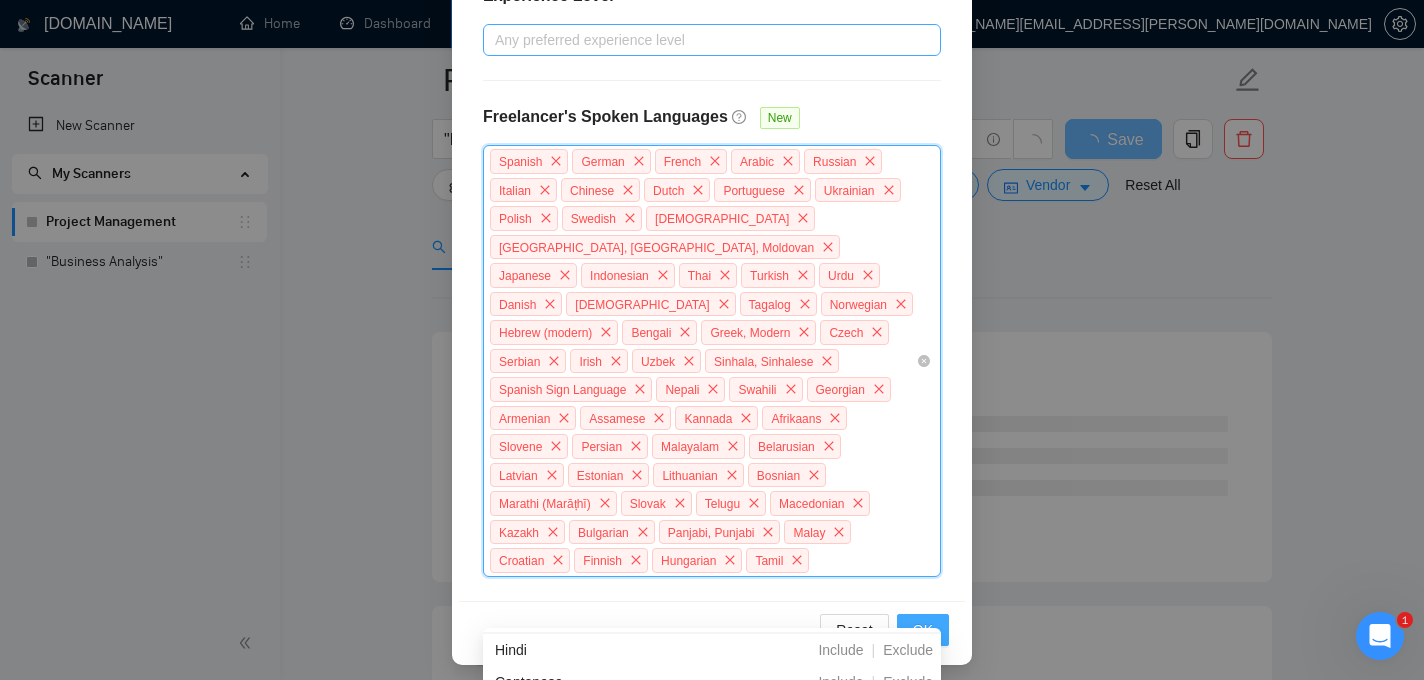 click on "OK" at bounding box center (923, 630) 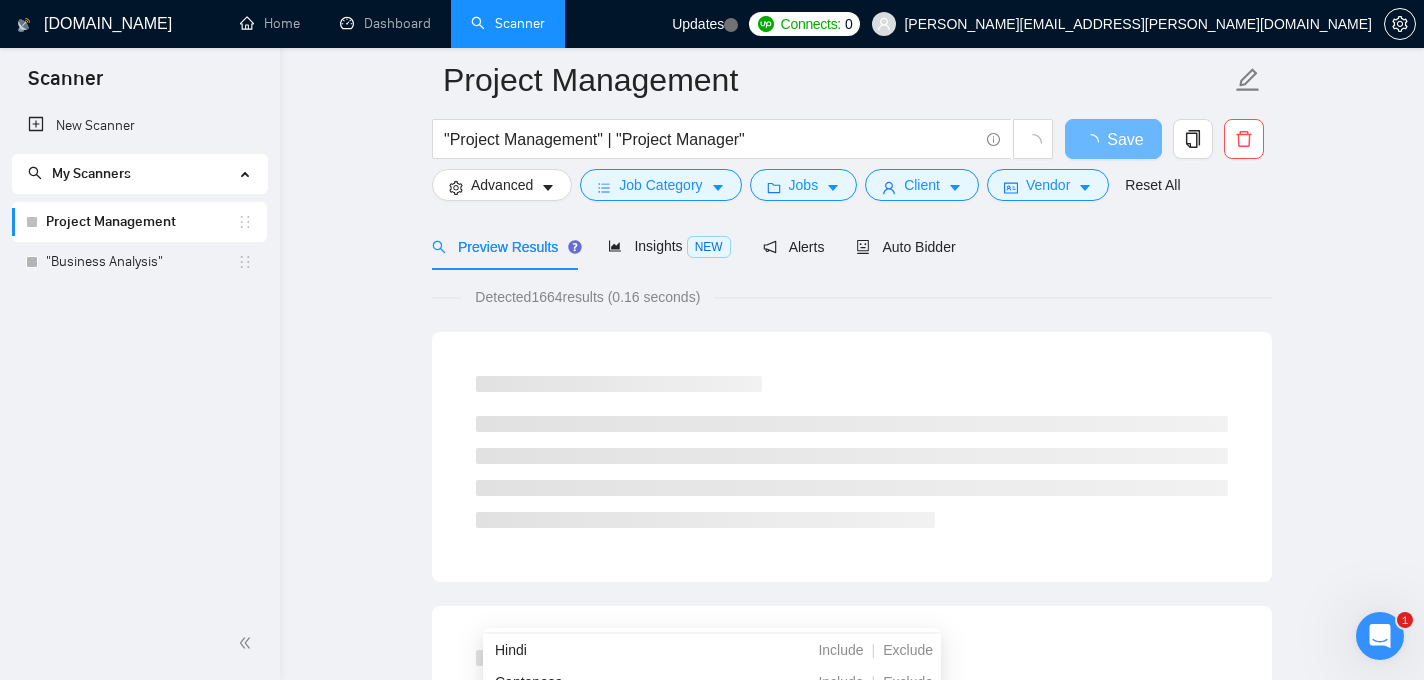 scroll, scrollTop: 537, scrollLeft: 0, axis: vertical 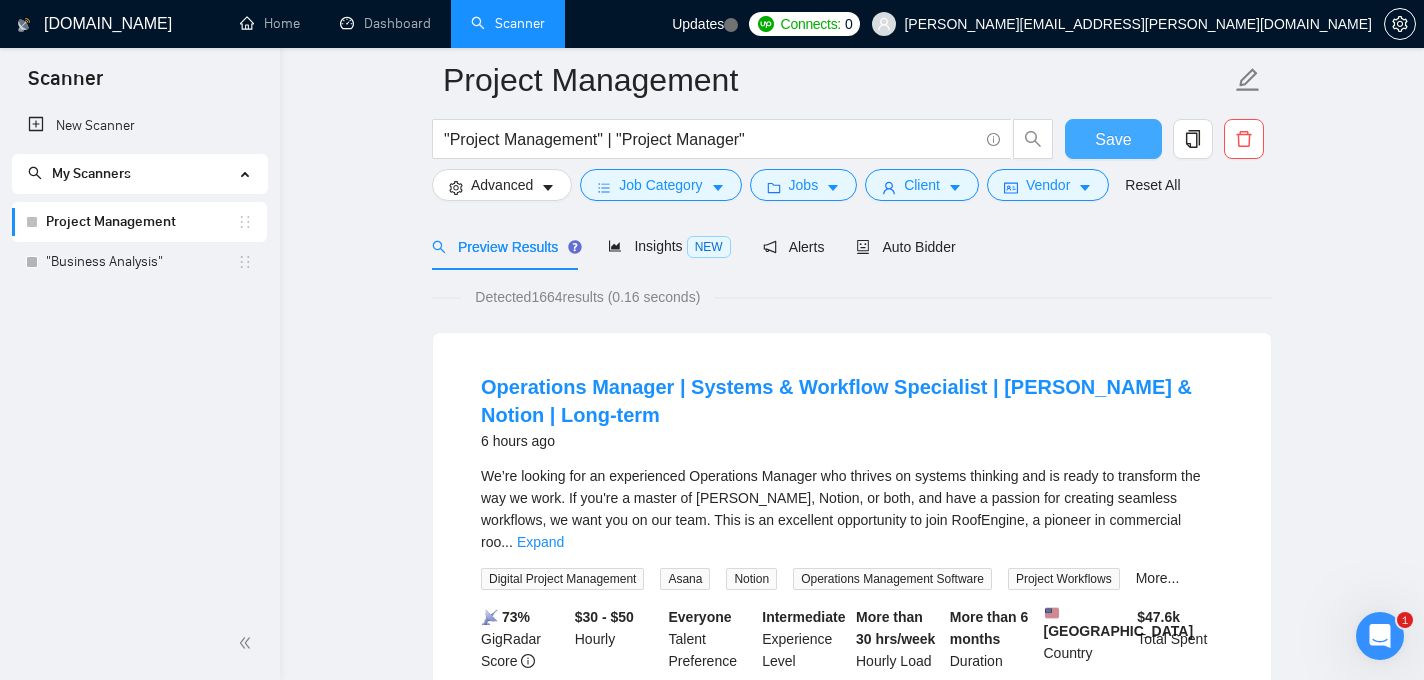 click on "Save" at bounding box center (1113, 139) 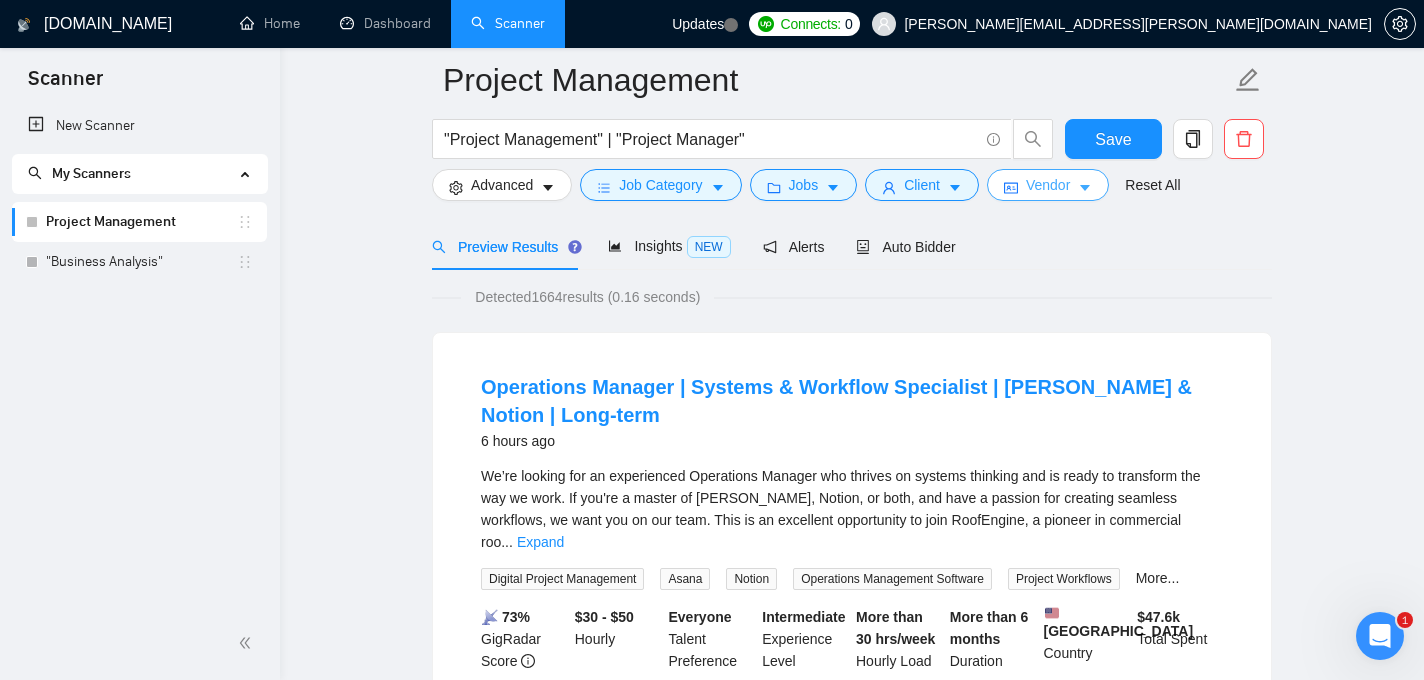 click on "Vendor" at bounding box center (1048, 185) 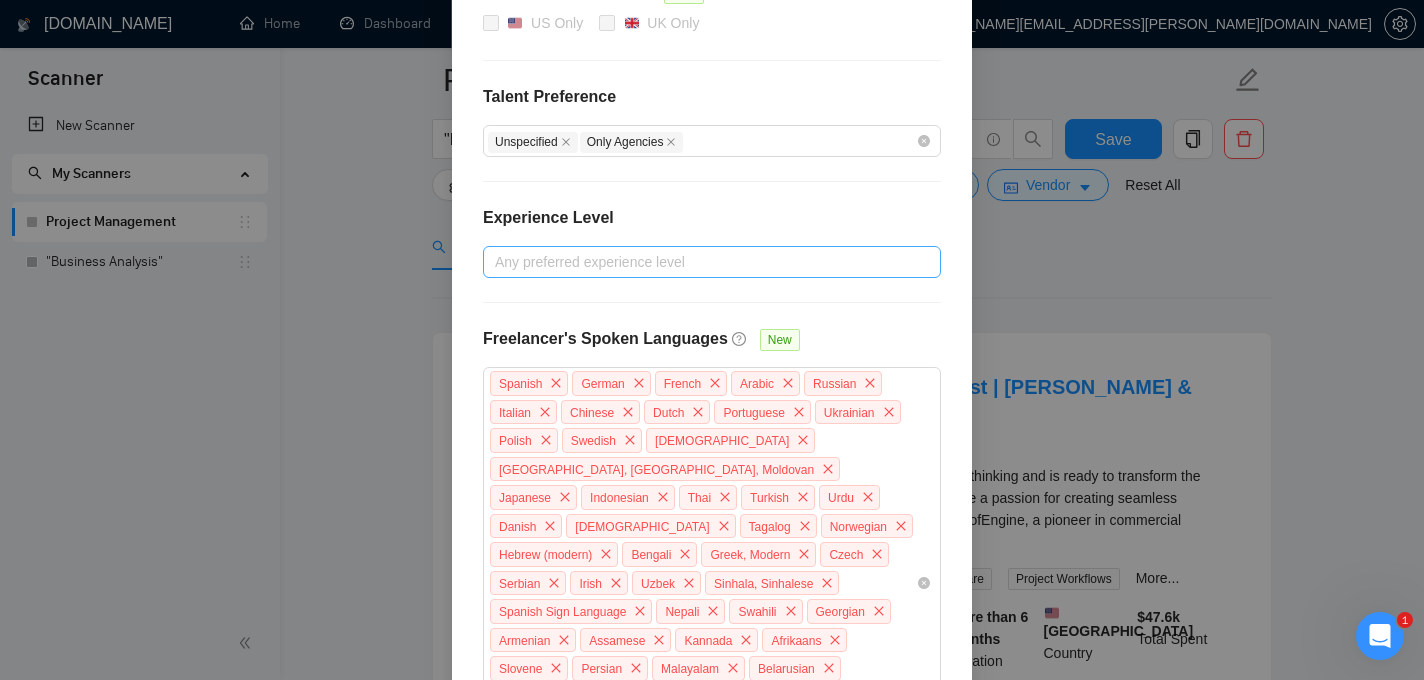 scroll, scrollTop: 637, scrollLeft: 0, axis: vertical 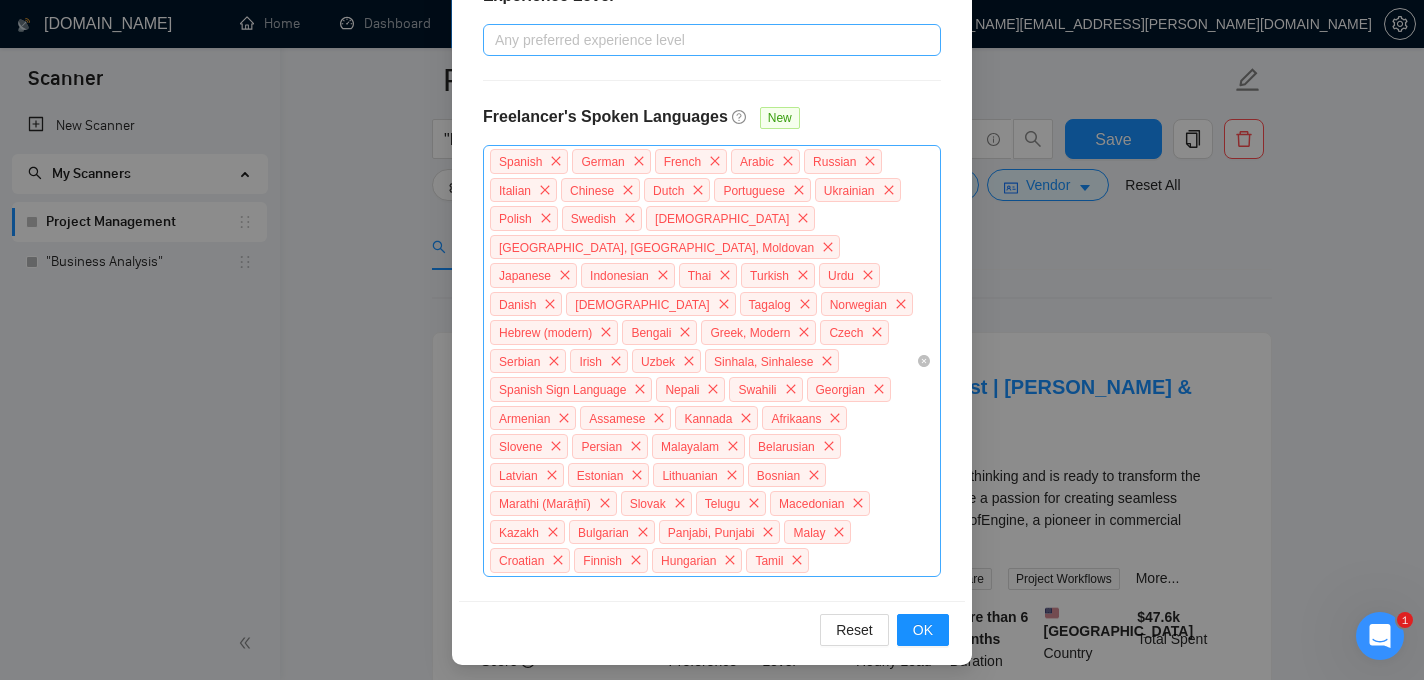 click on "Spanish German French Arabic Russian Italian Chinese Dutch Portuguese Ukrainian Polish Swedish Korean Romanian, Moldavian, Moldovan Japanese Indonesian Thai Turkish Urdu Danish Vietnamese Tagalog Norwegian Hebrew (modern) Bengali Greek, Modern Czech Serbian Irish Uzbek Sinhala, Sinhalese Spanish Sign Language Nepali Swahili Georgian Armenian Assamese Kannada Afrikaans Slovene Persian Malayalam Belarusian Latvian Estonian Lithuanian Bosnian Marathi (Marāṭhī) Slovak Telugu Macedonian Kazakh Bulgarian Panjabi, Punjabi Malay Croatian Finnish Hungarian Tamil" at bounding box center [702, 361] 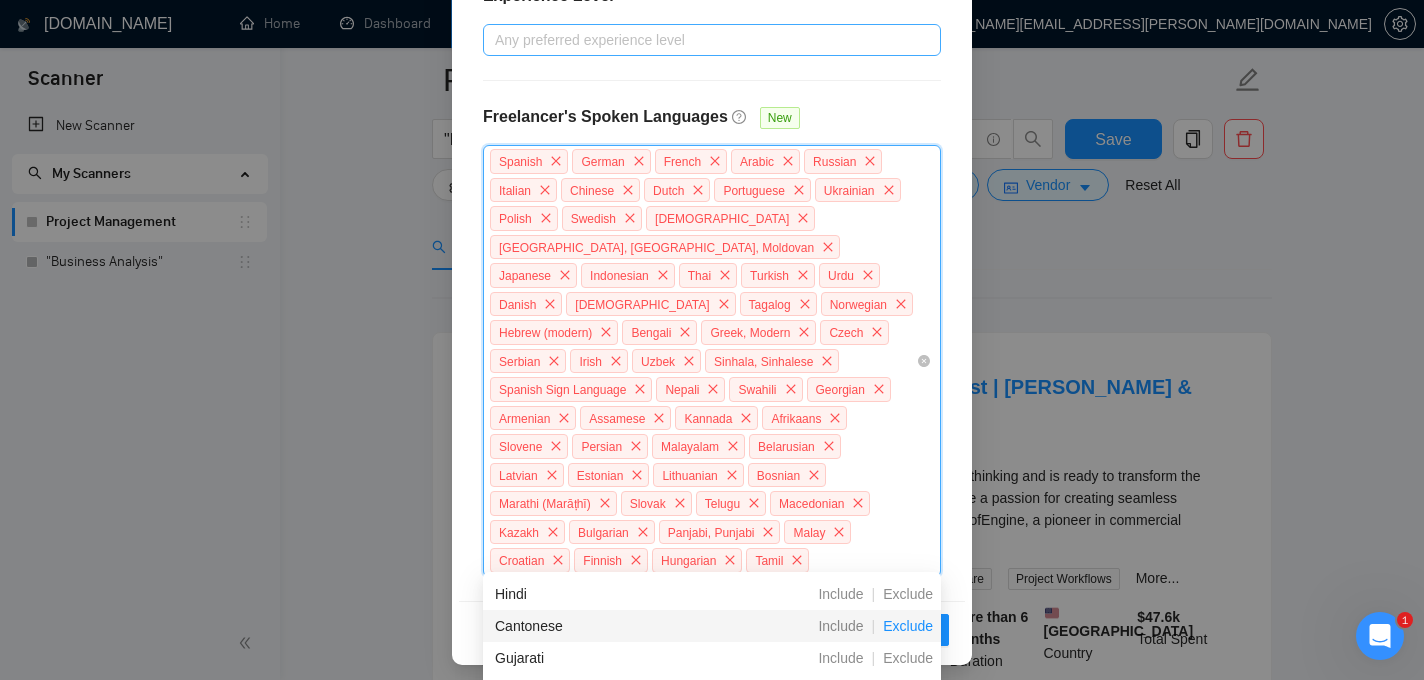 click on "Exclude" at bounding box center (908, 626) 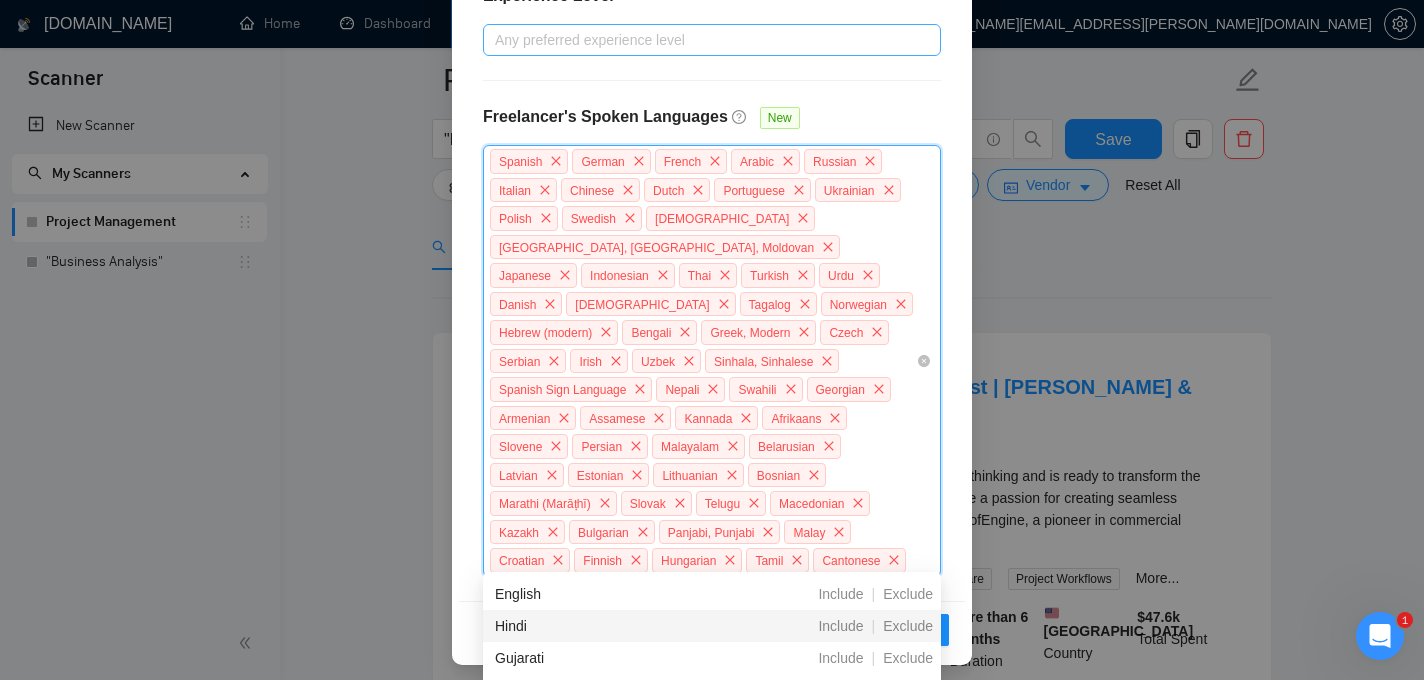 scroll, scrollTop: 1984, scrollLeft: 0, axis: vertical 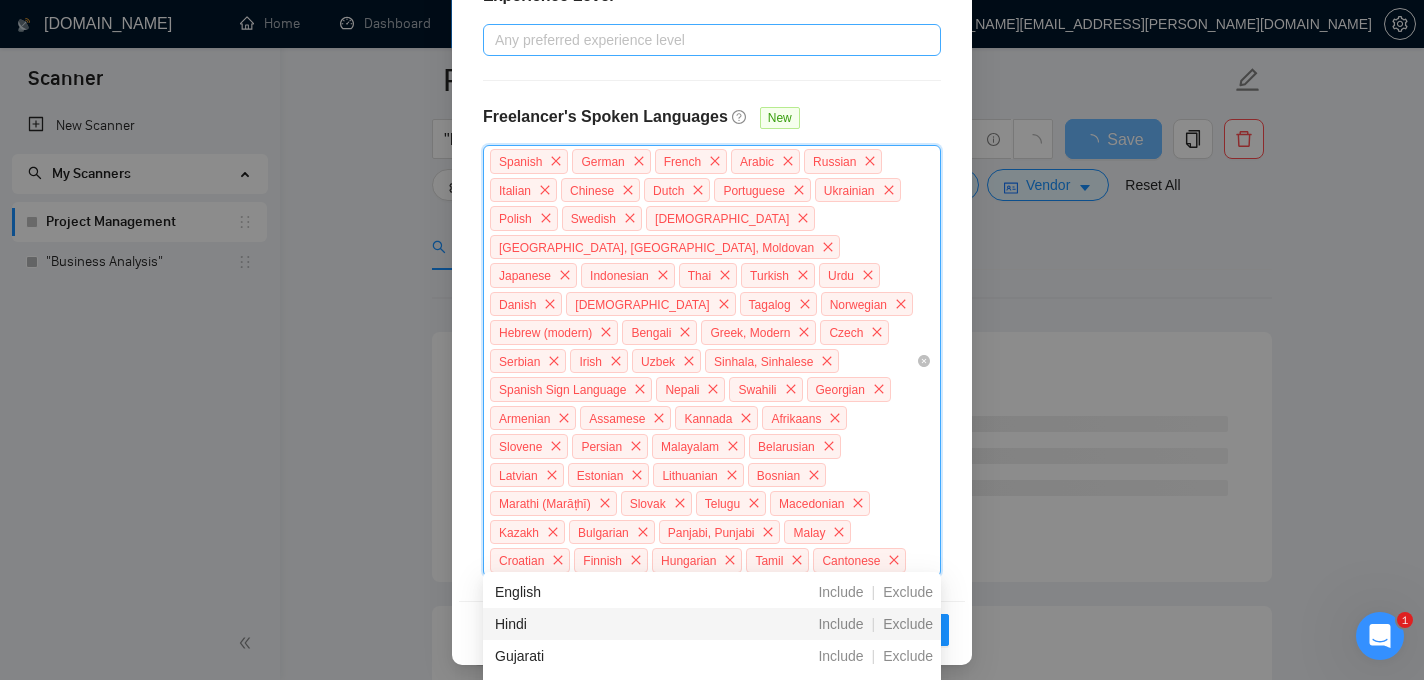 click on "Freelancer Location     Any preffered locations Exclusive Job Openings New US Only UK Only Talent Preference Unspecified Only Agencies   Experience Level   Any preferred experience level Freelancer's Spoken Languages New Spanish German French Arabic Russian Italian Chinese Dutch Portuguese Ukrainian Polish Swedish Korean Romanian, Moldavian, Moldovan Japanese Indonesian Thai Turkish Urdu Danish Vietnamese Tagalog Norwegian Hebrew (modern) Bengali Greek, Modern Czech Serbian Irish Uzbek Sinhala, Sinhalese Spanish Sign Language Nepali Swahili Georgian Armenian Assamese Kannada Afrikaans Slovene Persian Malayalam Belarusian Latvian Estonian Lithuanian Bosnian Marathi (Marāṭhī) Slovak Telugu Macedonian Kazakh Bulgarian Panjabi, Punjabi Malay Croatian Finnish Hungarian Tamil Cantonese" at bounding box center (712, 124) 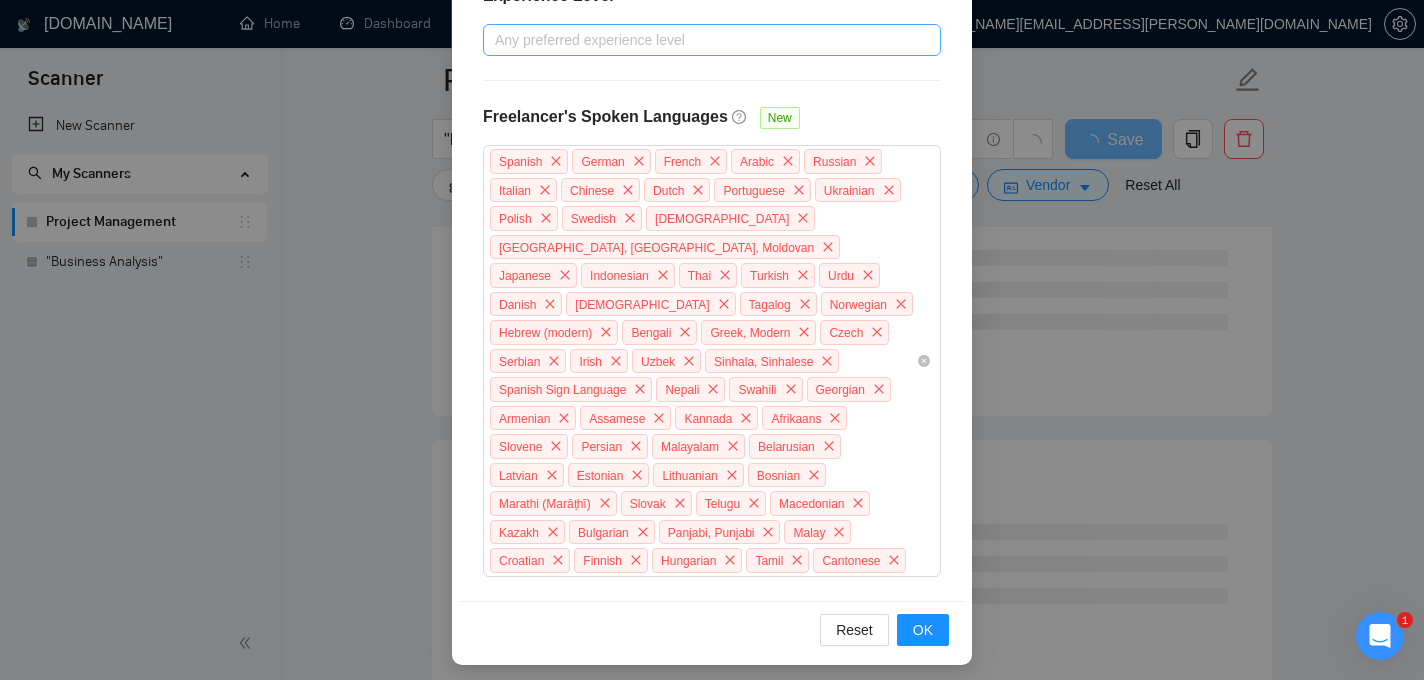 scroll, scrollTop: 253, scrollLeft: 0, axis: vertical 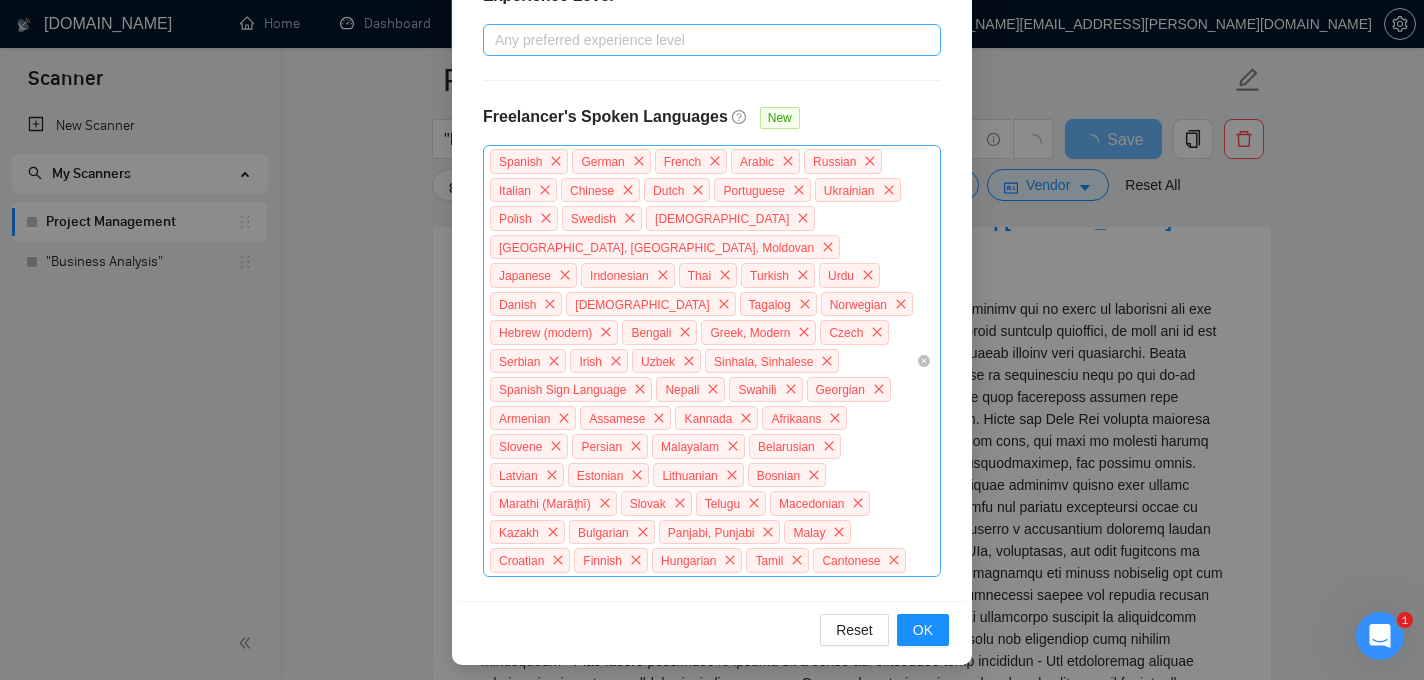 click on "Spanish German French Arabic Russian Italian Chinese Dutch Portuguese Ukrainian Polish Swedish Korean Romanian, Moldavian, Moldovan Japanese Indonesian Thai Turkish Urdu Danish Vietnamese Tagalog Norwegian Hebrew (modern) Bengali Greek, Modern Czech Serbian Irish Uzbek Sinhala, Sinhalese Spanish Sign Language Nepali Swahili Georgian Armenian Assamese Kannada Afrikaans Slovene Persian Malayalam Belarusian Latvian Estonian Lithuanian Bosnian Marathi (Marāṭhī) Slovak Telugu Macedonian Kazakh Bulgarian Panjabi, Punjabi Malay Croatian Finnish Hungarian Tamil Cantonese" at bounding box center [702, 361] 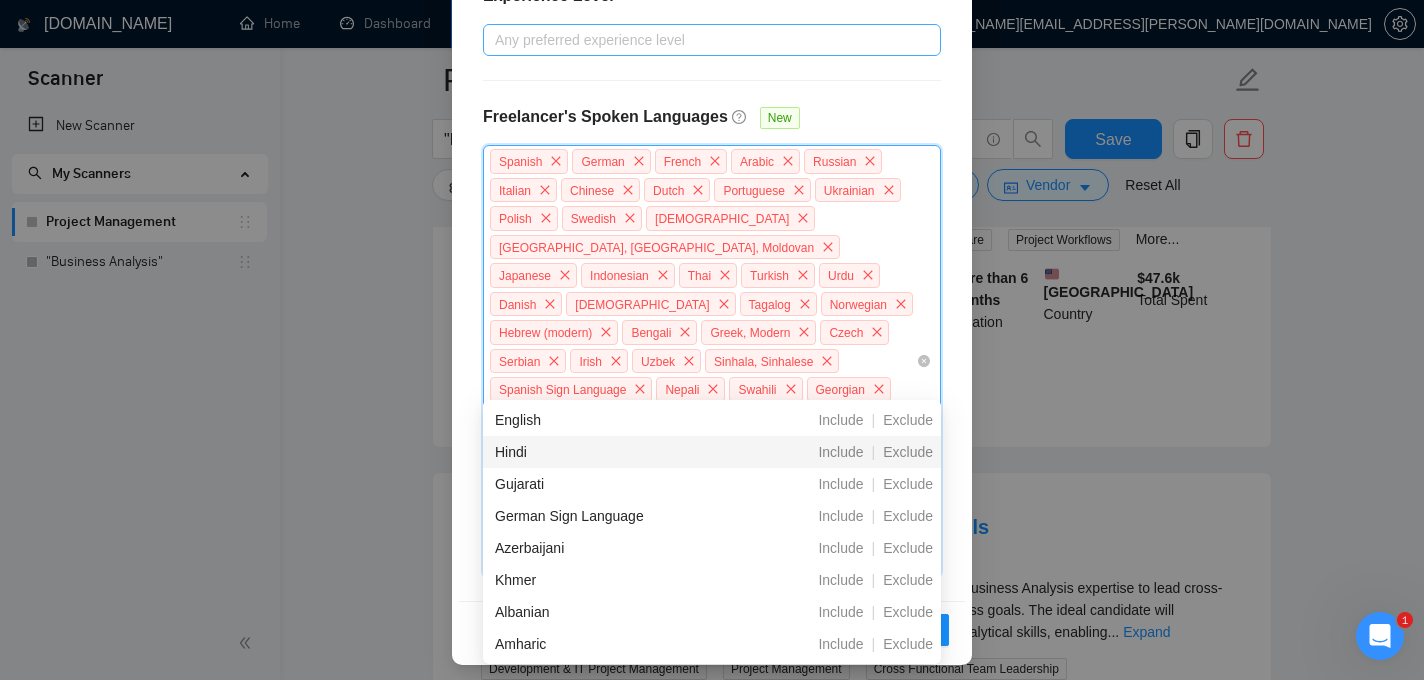 scroll, scrollTop: 542, scrollLeft: 0, axis: vertical 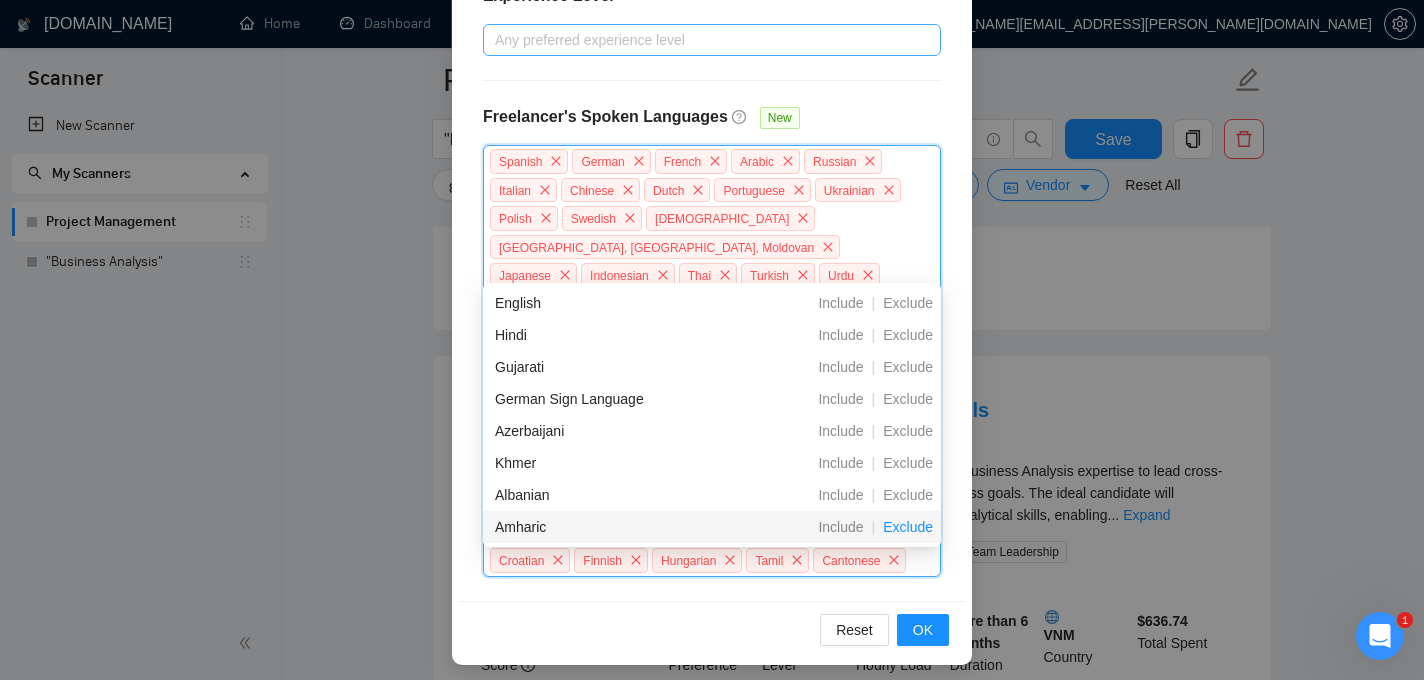 click on "Exclude" at bounding box center [908, 527] 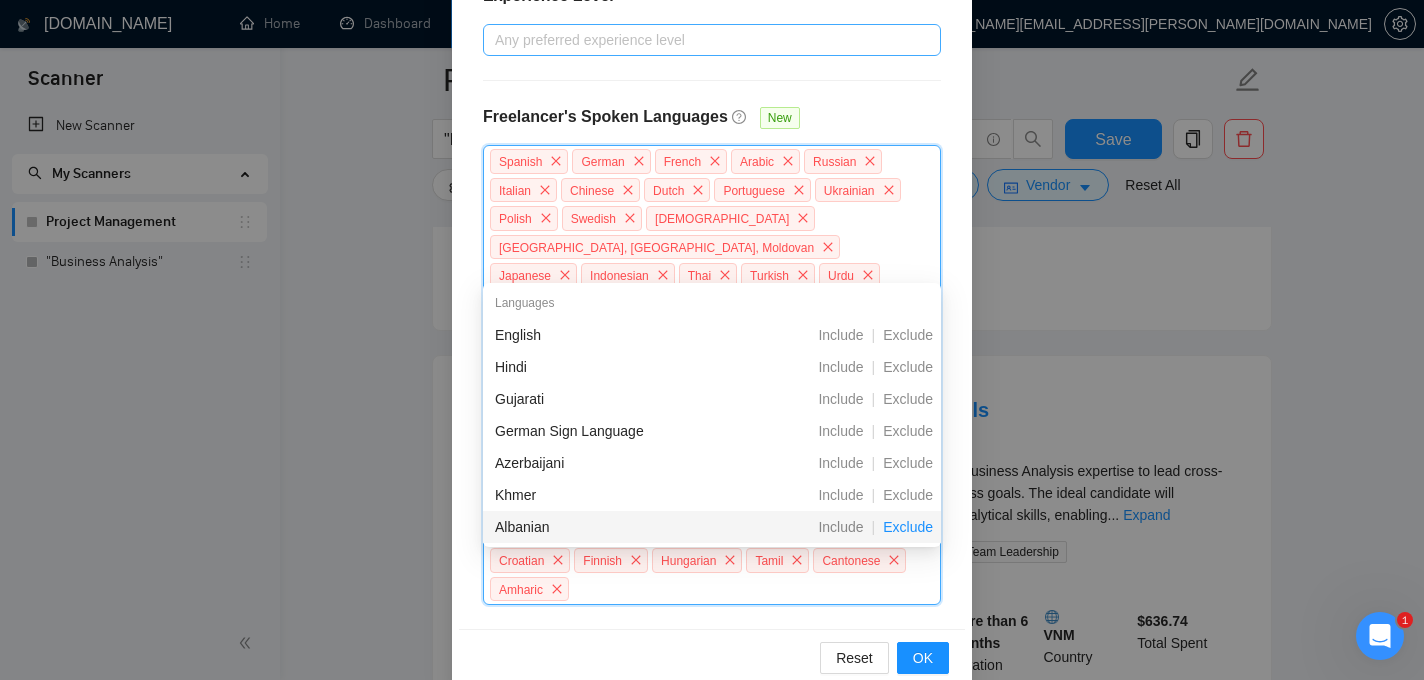 click on "Exclude" at bounding box center [908, 527] 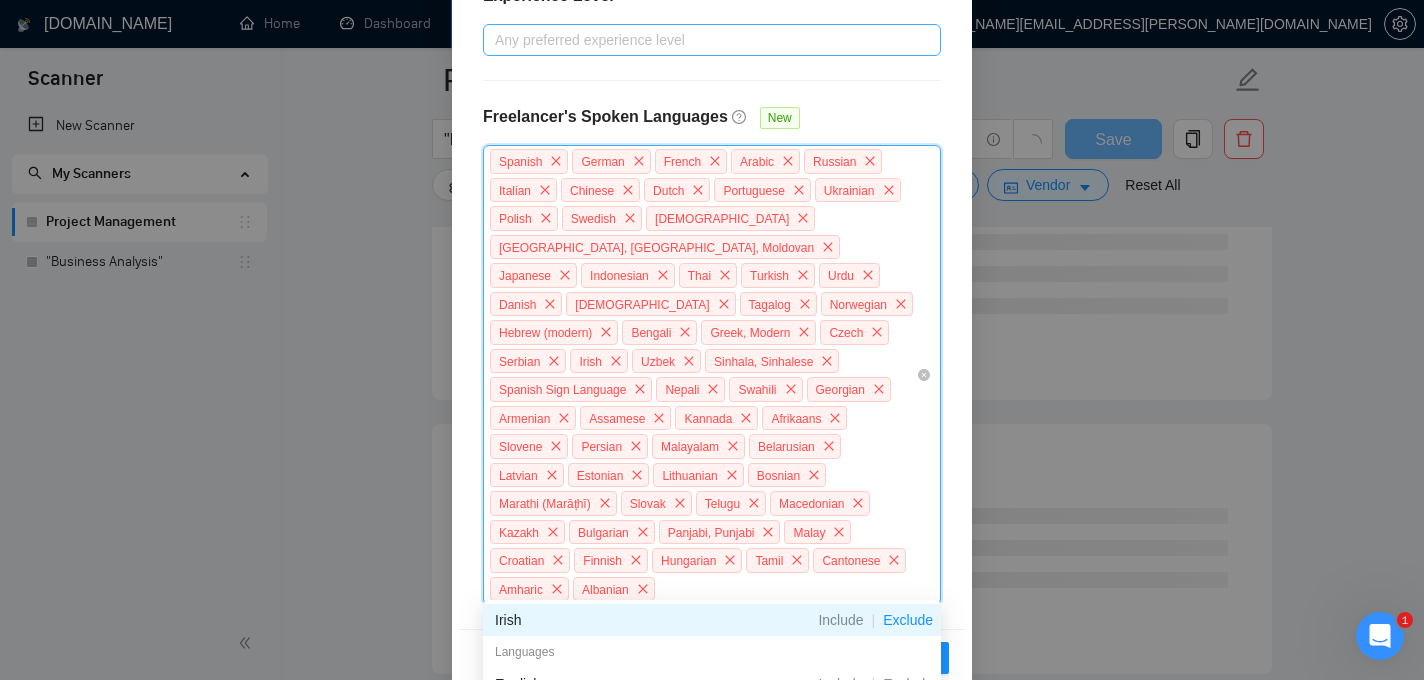 click on "Exclude" at bounding box center [908, 620] 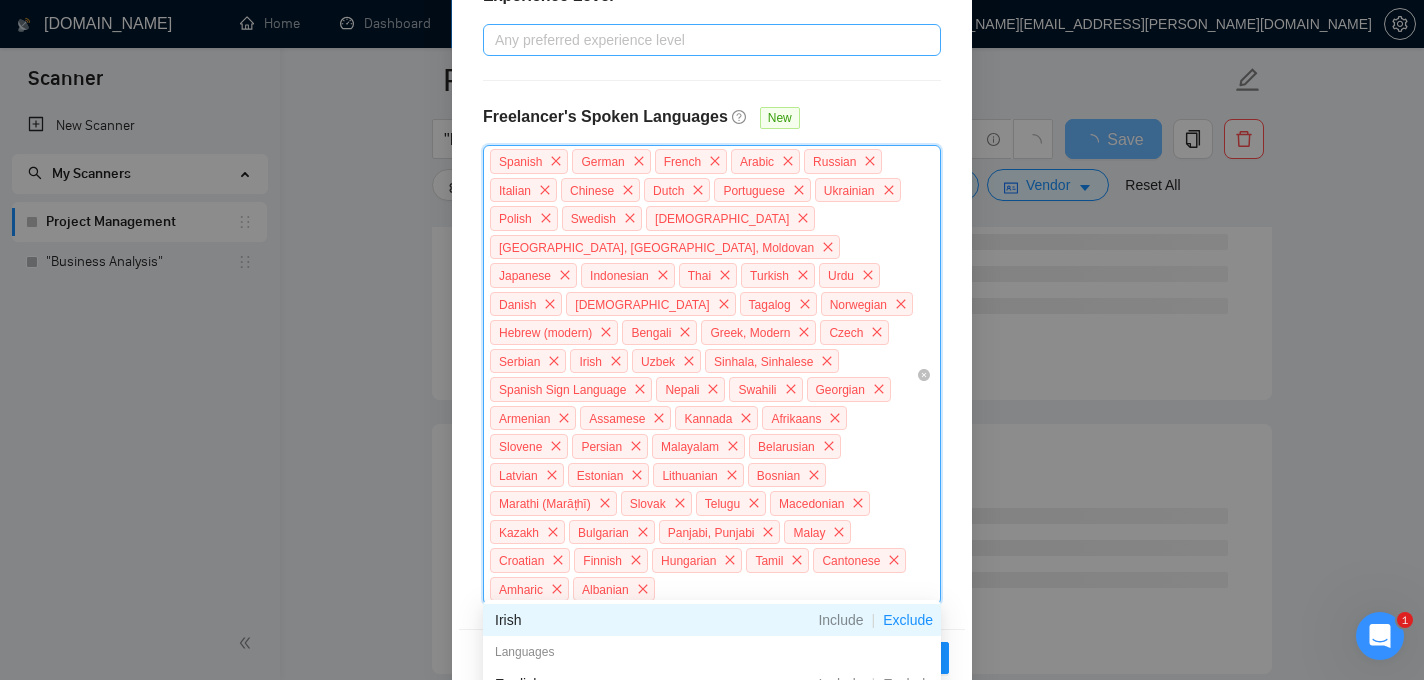 scroll, scrollTop: 665, scrollLeft: 0, axis: vertical 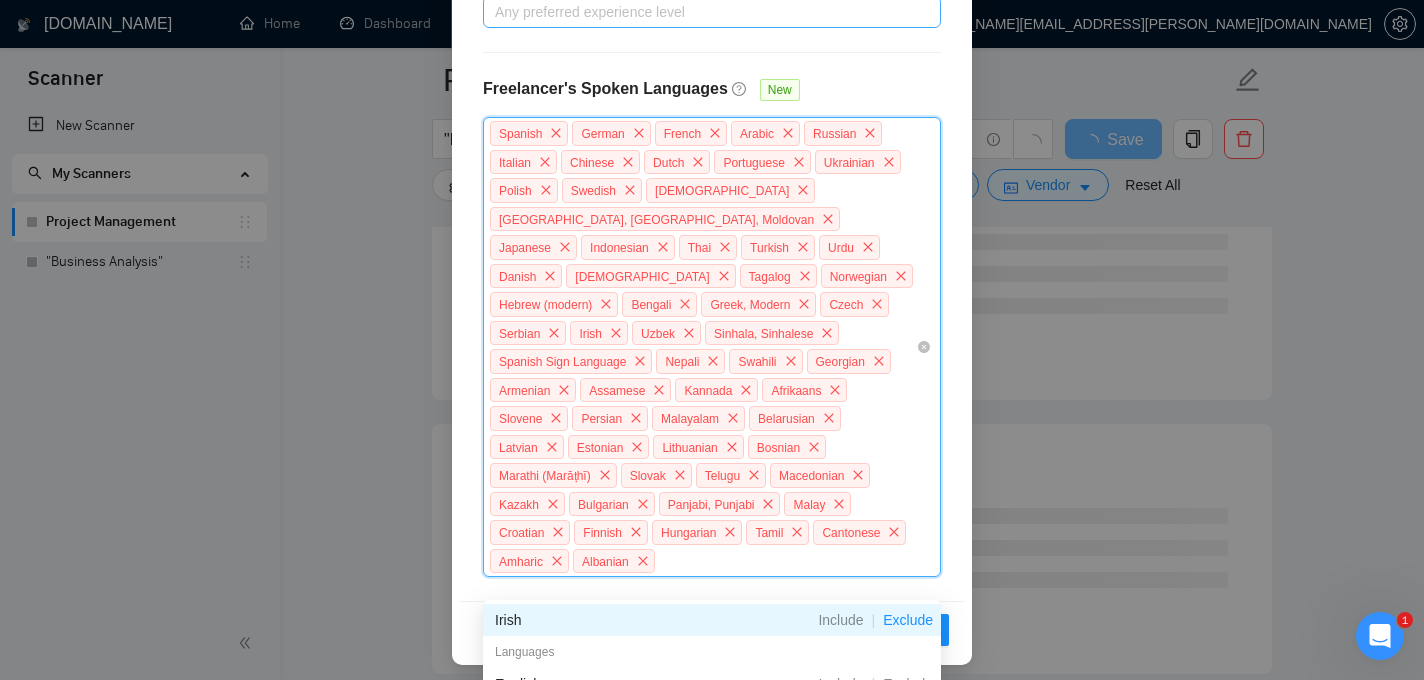 click on "Exclude" at bounding box center (908, 620) 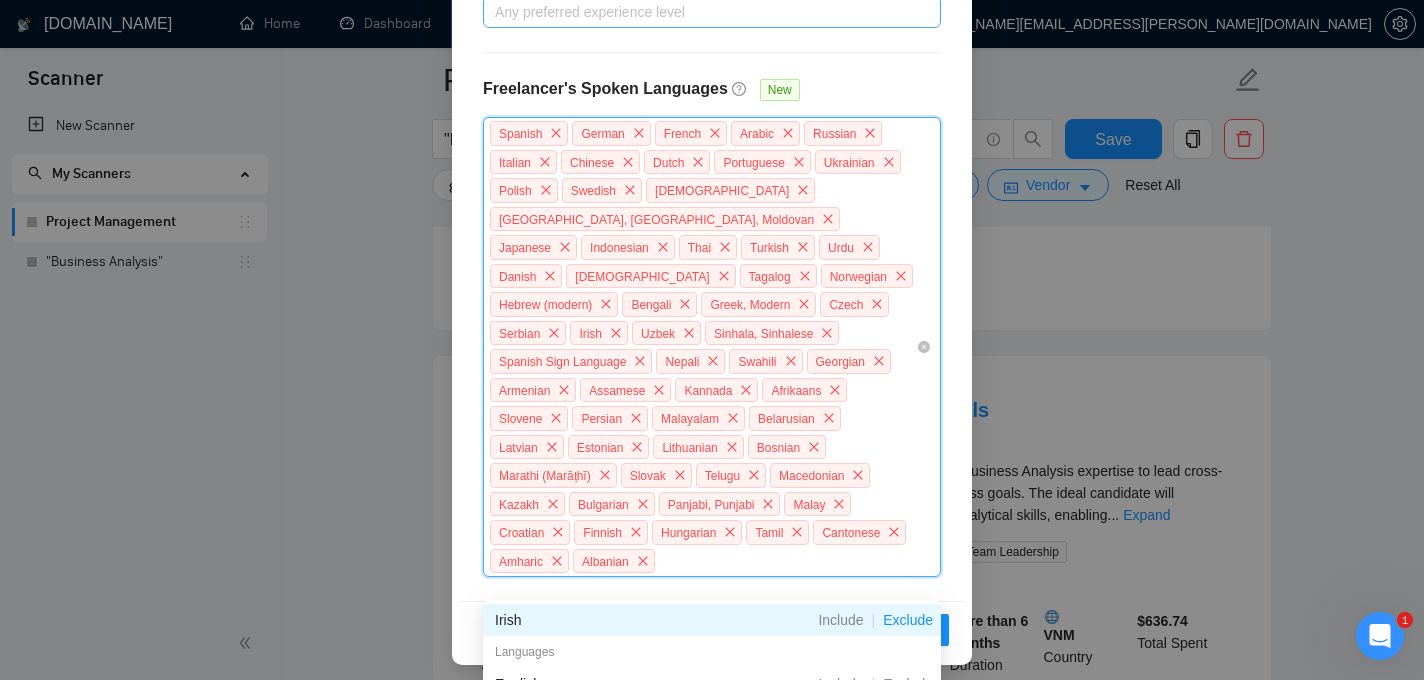 click on "Freelancer Location     Any preffered locations Exclusive Job Openings New US Only UK Only Talent Preference Unspecified Only Agencies   Experience Level   Any preferred experience level Freelancer's Spoken Languages New Spanish German French Arabic Russian Italian Chinese Dutch Portuguese Ukrainian Polish Swedish Korean Romanian, Moldavian, Moldovan Japanese Indonesian Thai Turkish Urdu Danish Vietnamese Tagalog Norwegian Hebrew (modern) Bengali Greek, Modern Czech Serbian Irish Uzbek Sinhala, Sinhalese Spanish Sign Language Nepali Swahili Georgian Armenian Assamese Kannada Afrikaans Slovene Persian Malayalam Belarusian Latvian Estonian Lithuanian Bosnian Marathi (Marāṭhī) Slovak Telugu Macedonian Kazakh Bulgarian Panjabi, Punjabi Malay Croatian Finnish Hungarian Tamil Cantonese Amharic Albanian" at bounding box center (712, 110) 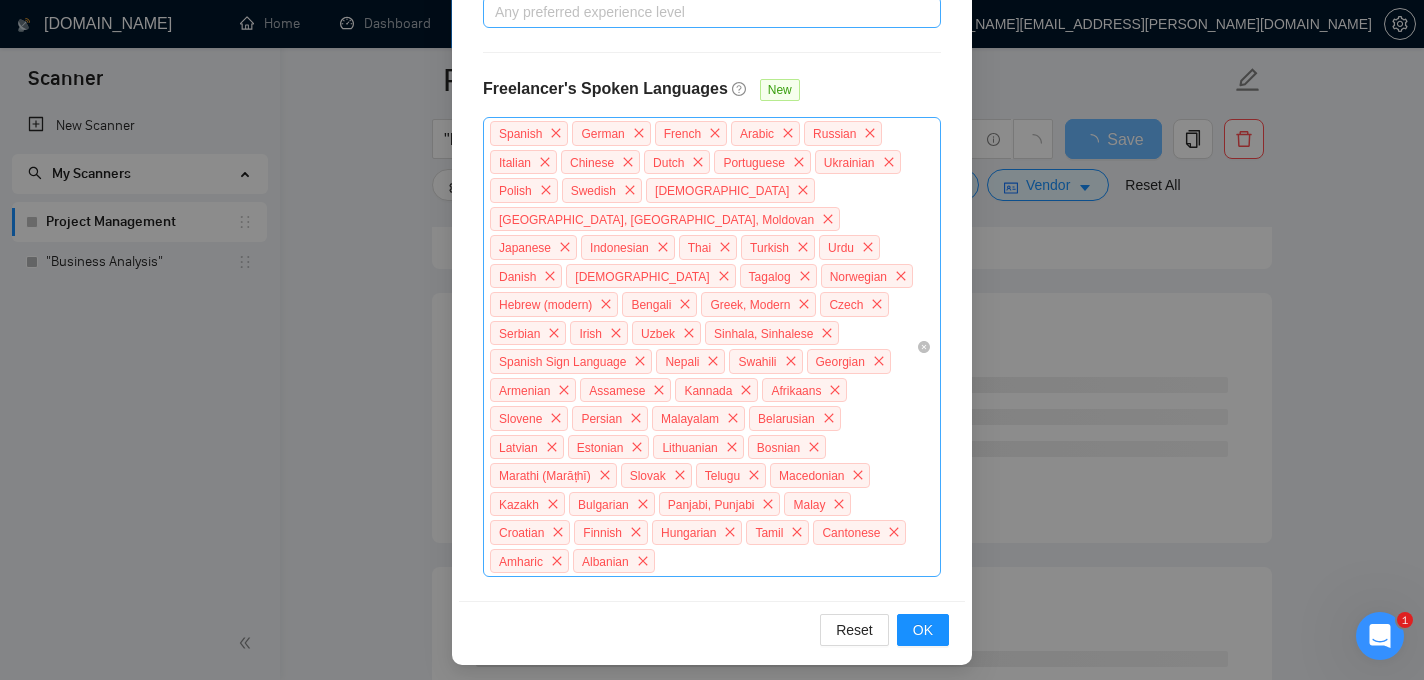 scroll, scrollTop: 679, scrollLeft: 0, axis: vertical 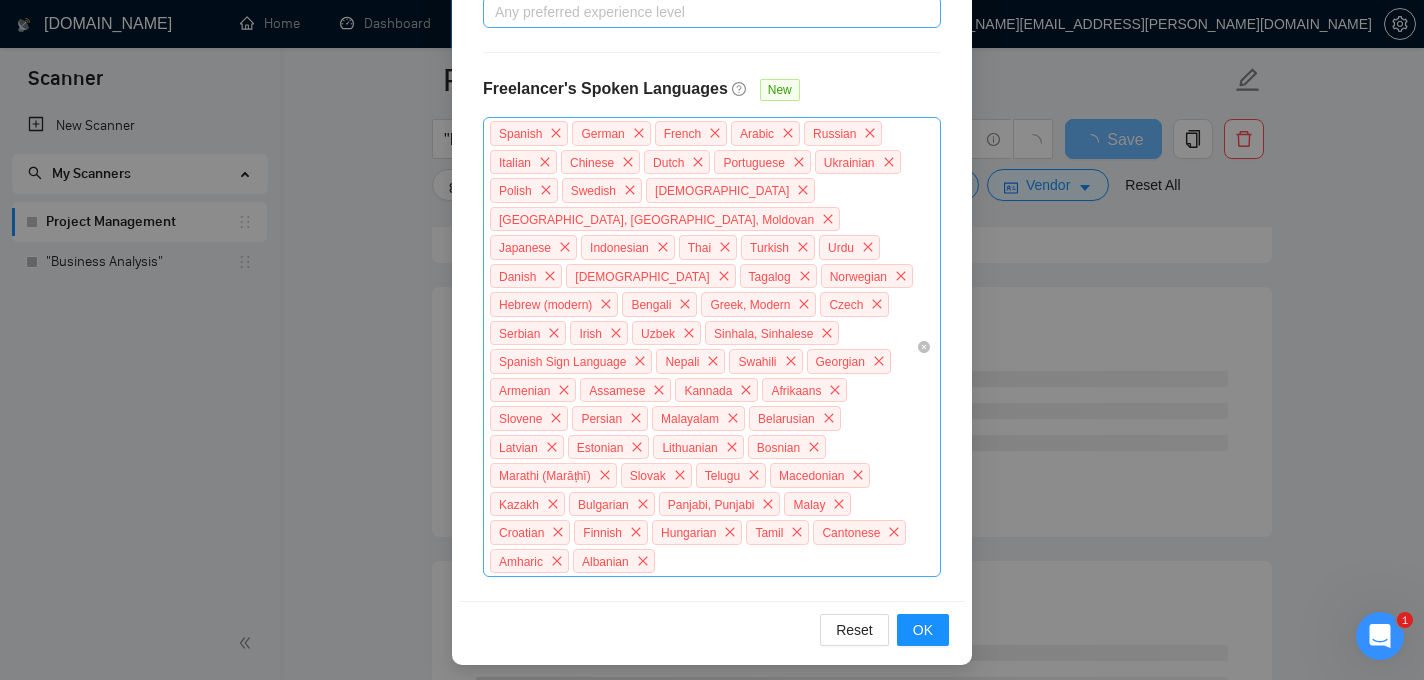 click on "Spanish German French Arabic Russian Italian Chinese Dutch Portuguese Ukrainian Polish Swedish Korean Romanian, Moldavian, Moldovan Japanese Indonesian Thai Turkish Urdu Danish Vietnamese Tagalog Norwegian Hebrew (modern) Bengali Greek, Modern Czech Serbian Irish Uzbek Sinhala, Sinhalese Spanish Sign Language Nepali Swahili Georgian Armenian Assamese Kannada Afrikaans Slovene Persian Malayalam Belarusian Latvian Estonian Lithuanian Bosnian Marathi (Marāṭhī) Slovak Telugu Macedonian Kazakh Bulgarian Panjabi, Punjabi Malay Croatian Finnish Hungarian Tamil Cantonese Amharic Albanian" at bounding box center [702, 347] 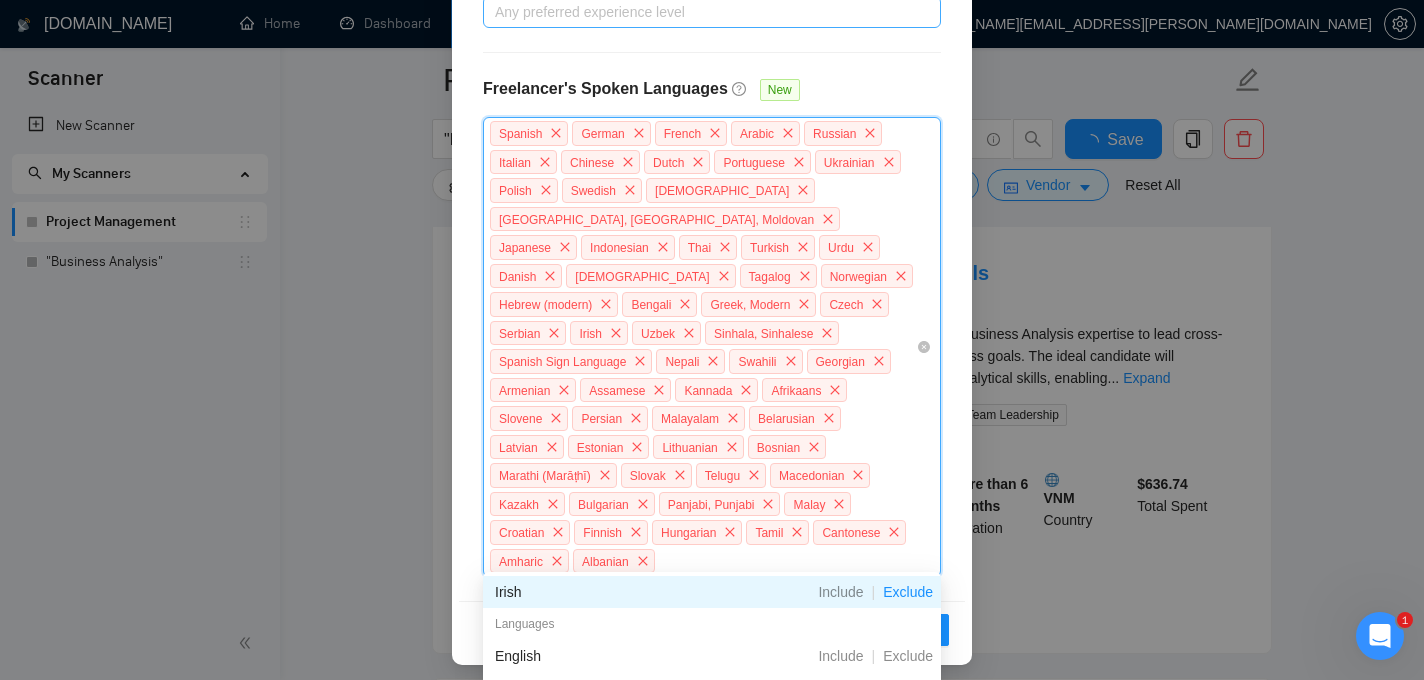 scroll, scrollTop: 841, scrollLeft: 0, axis: vertical 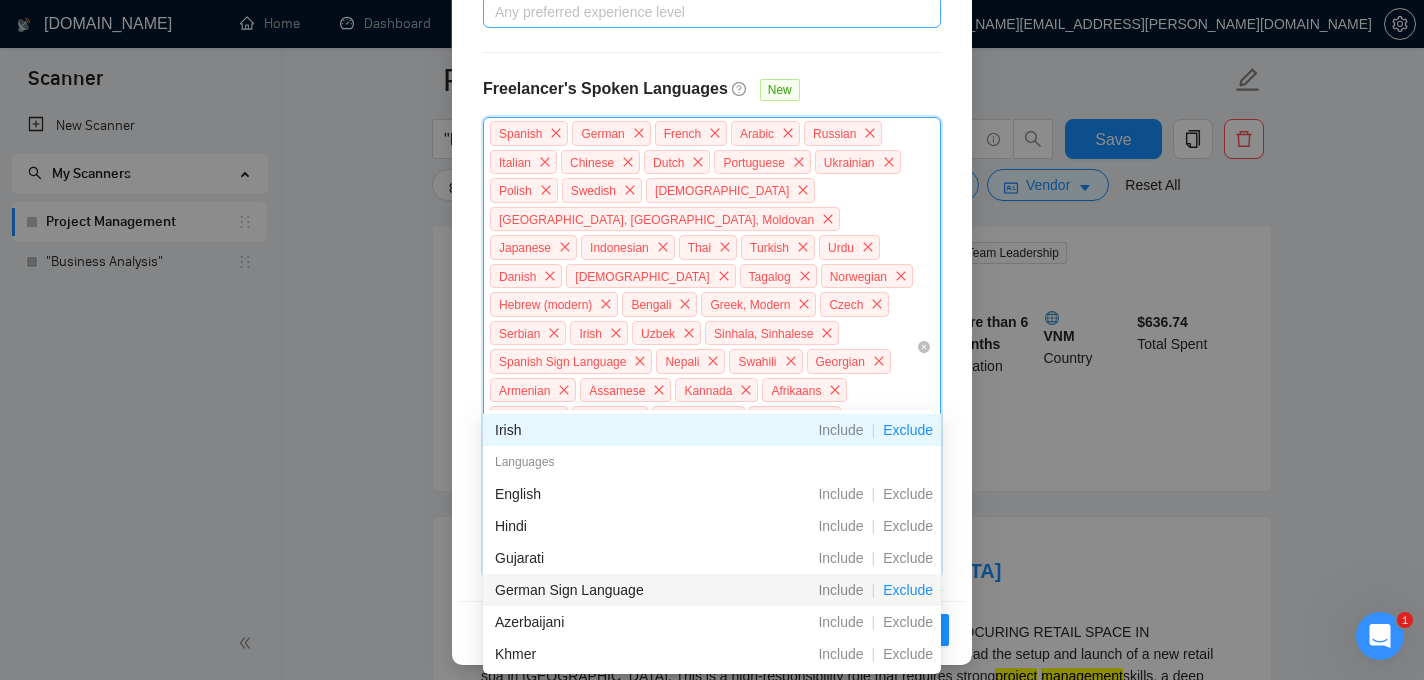 click on "Exclude" at bounding box center (908, 590) 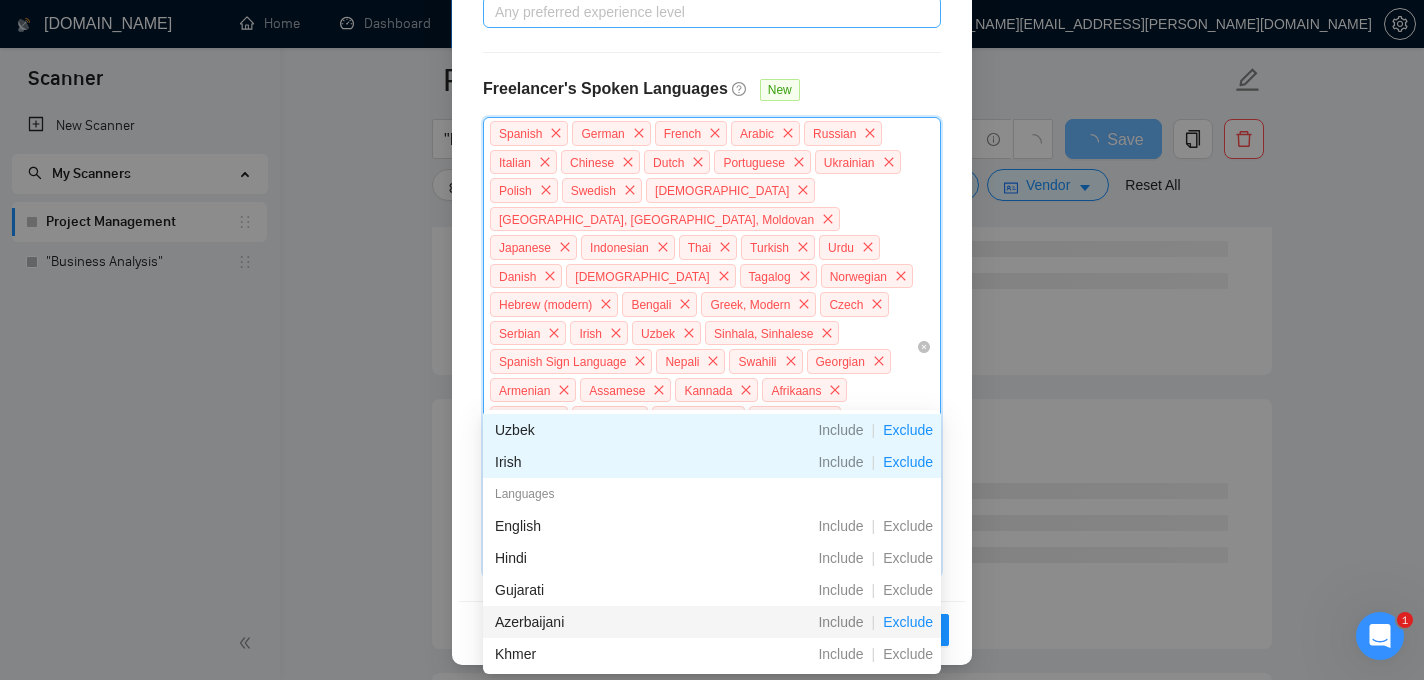 click on "Exclude" at bounding box center [908, 622] 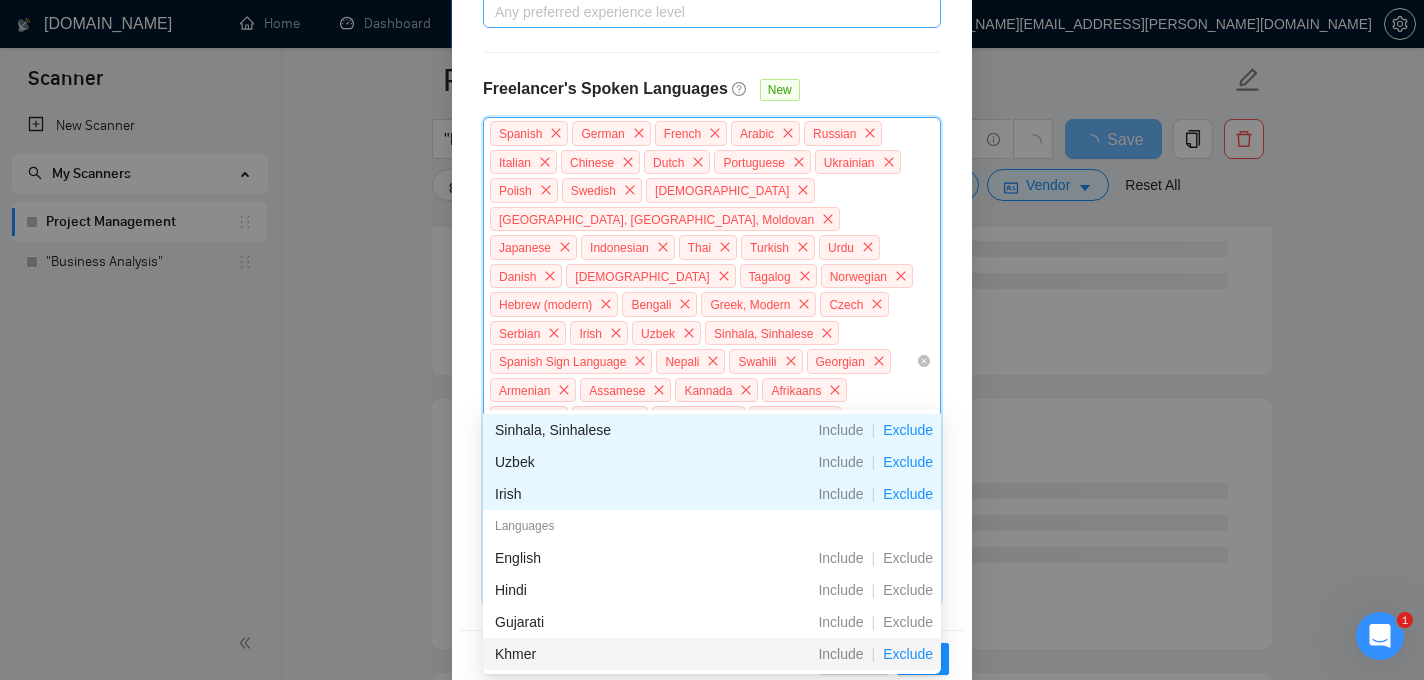 click on "Exclude" at bounding box center (908, 654) 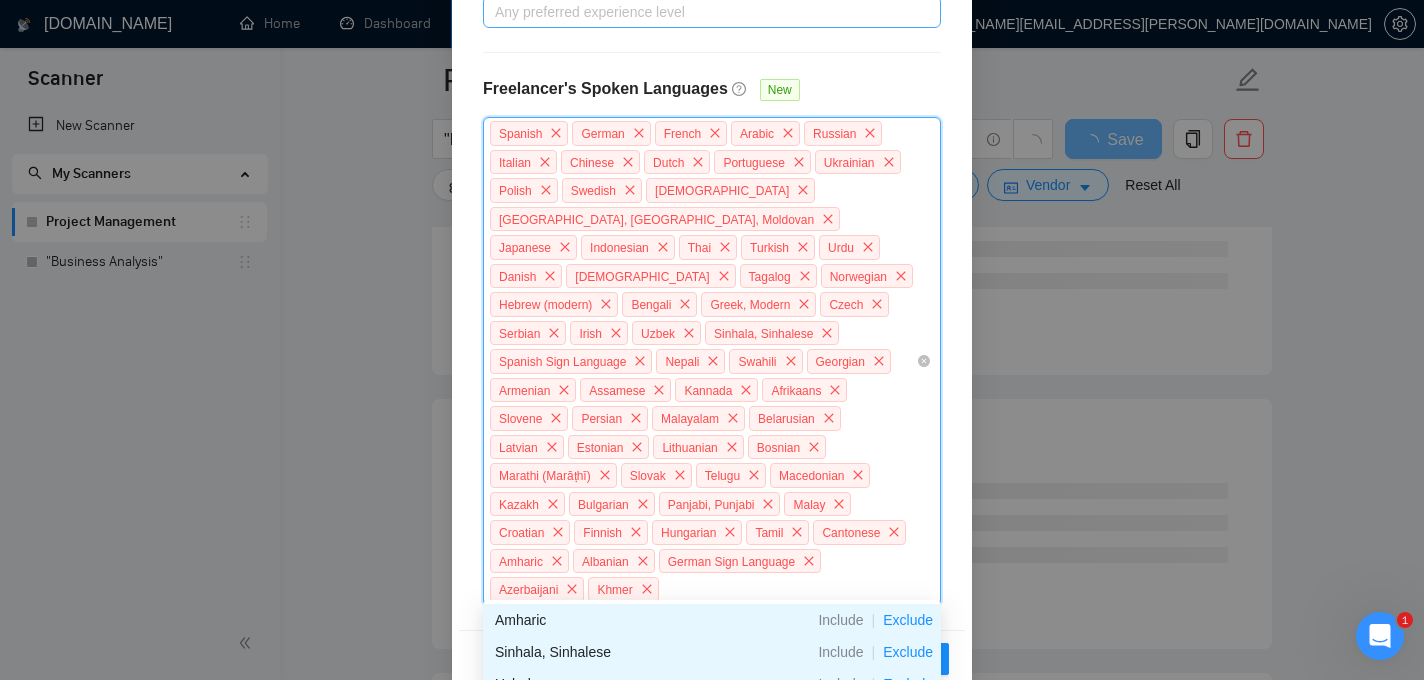 click on "Freelancer Location     Any preffered locations Exclusive Job Openings New US Only UK Only Talent Preference Unspecified Only Agencies   Experience Level   Any preferred experience level Freelancer's Spoken Languages New Spanish German French Arabic Russian Italian Chinese Dutch Portuguese Ukrainian Polish Swedish Korean Romanian, Moldavian, Moldovan Japanese Indonesian Thai Turkish Urdu Danish Vietnamese Tagalog Norwegian Hebrew (modern) Bengali Greek, Modern Czech Serbian Irish Uzbek Sinhala, Sinhalese Spanish Sign Language Nepali Swahili Georgian Armenian Assamese Kannada Afrikaans Slovene Persian Malayalam Belarusian Latvian Estonian Lithuanian Bosnian Marathi (Marāṭhī) Slovak Telugu Macedonian Kazakh Bulgarian Panjabi, Punjabi Malay Croatian Finnish Hungarian Tamil Cantonese Amharic Albanian German Sign Language Azerbaijani Khmer" at bounding box center [712, 124] 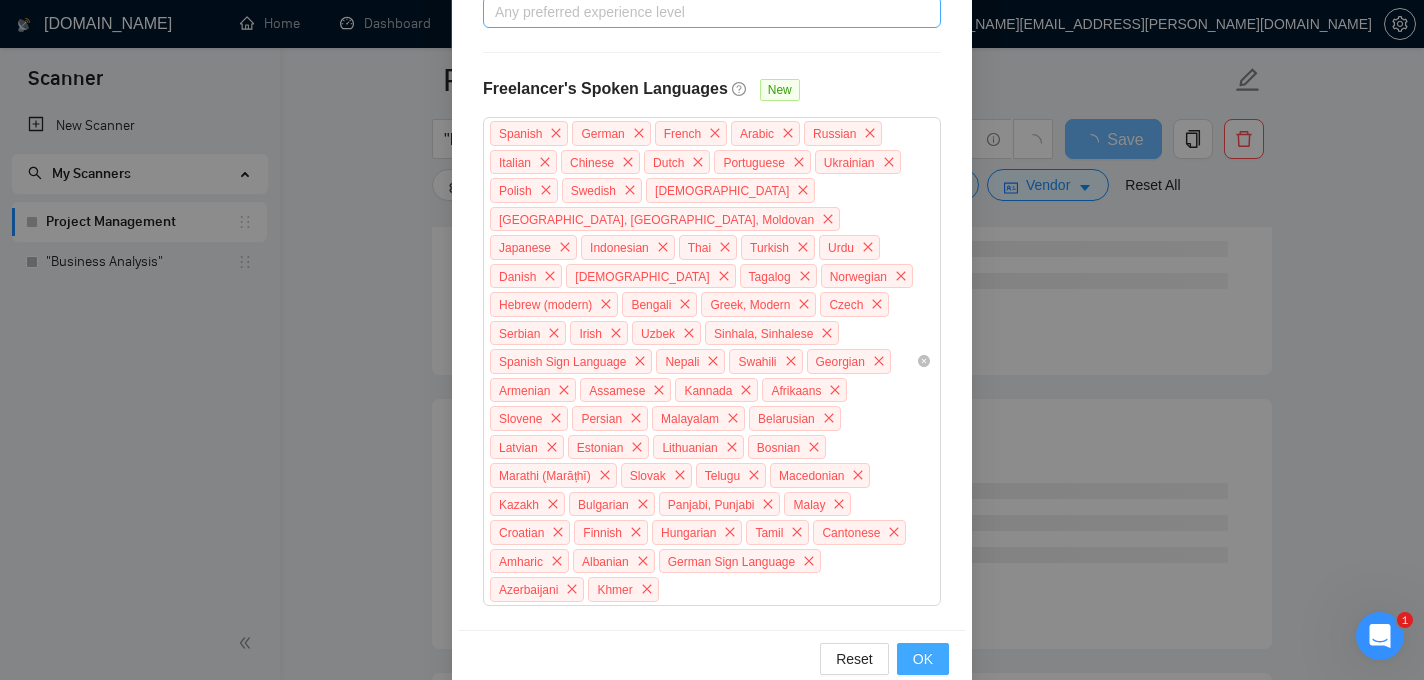 click on "OK" at bounding box center [923, 659] 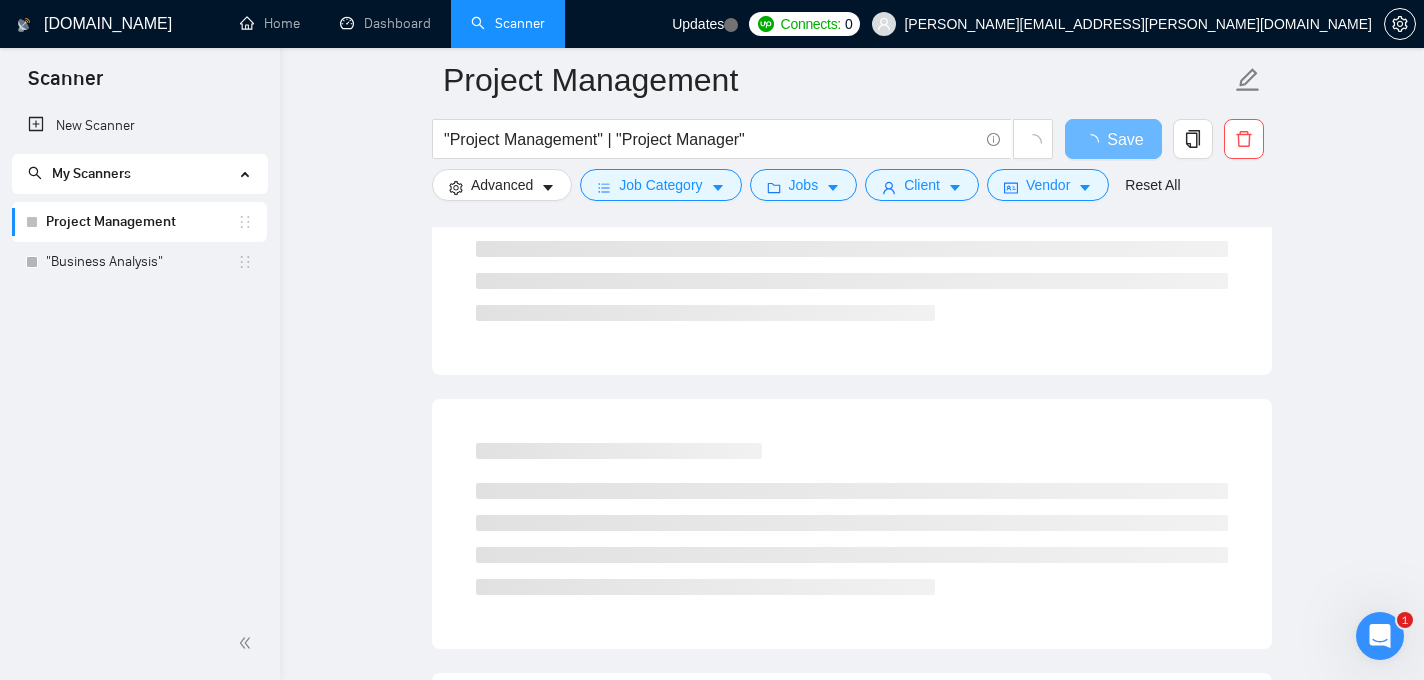 scroll, scrollTop: 593, scrollLeft: 0, axis: vertical 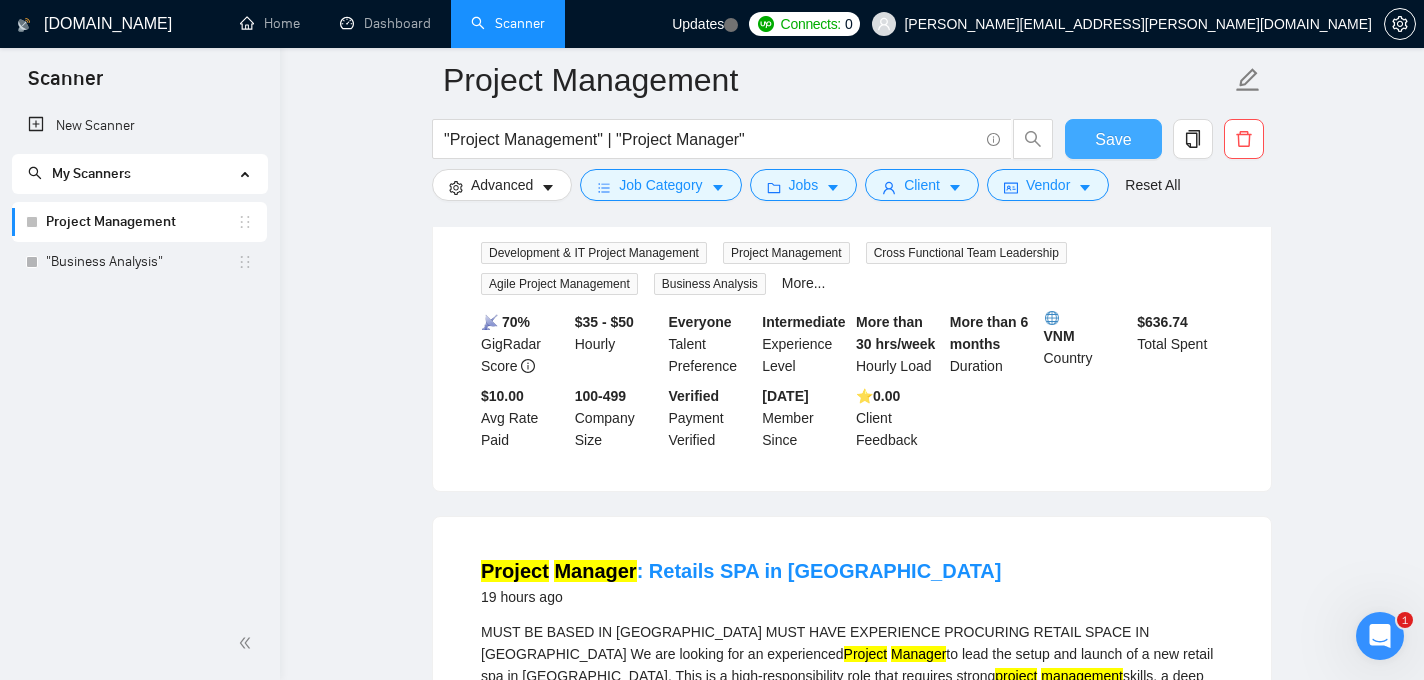 click on "Save" at bounding box center [1113, 139] 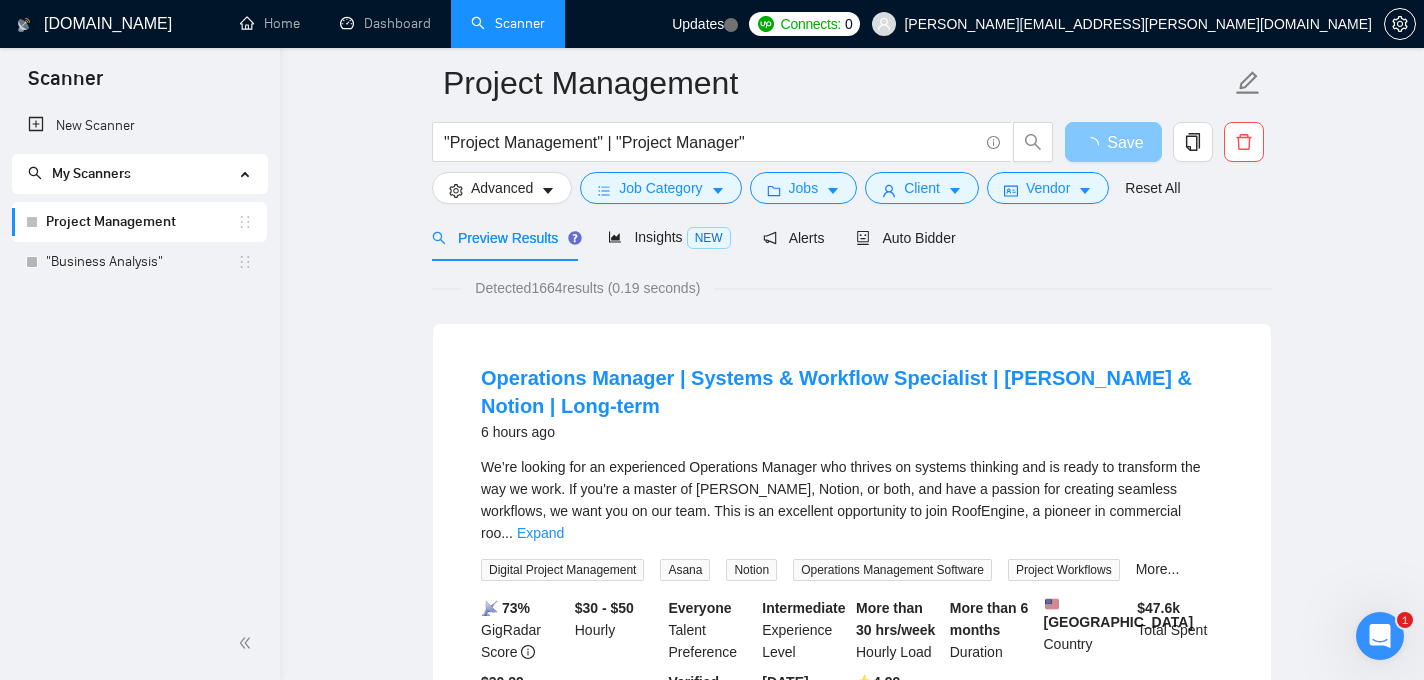 scroll, scrollTop: 0, scrollLeft: 0, axis: both 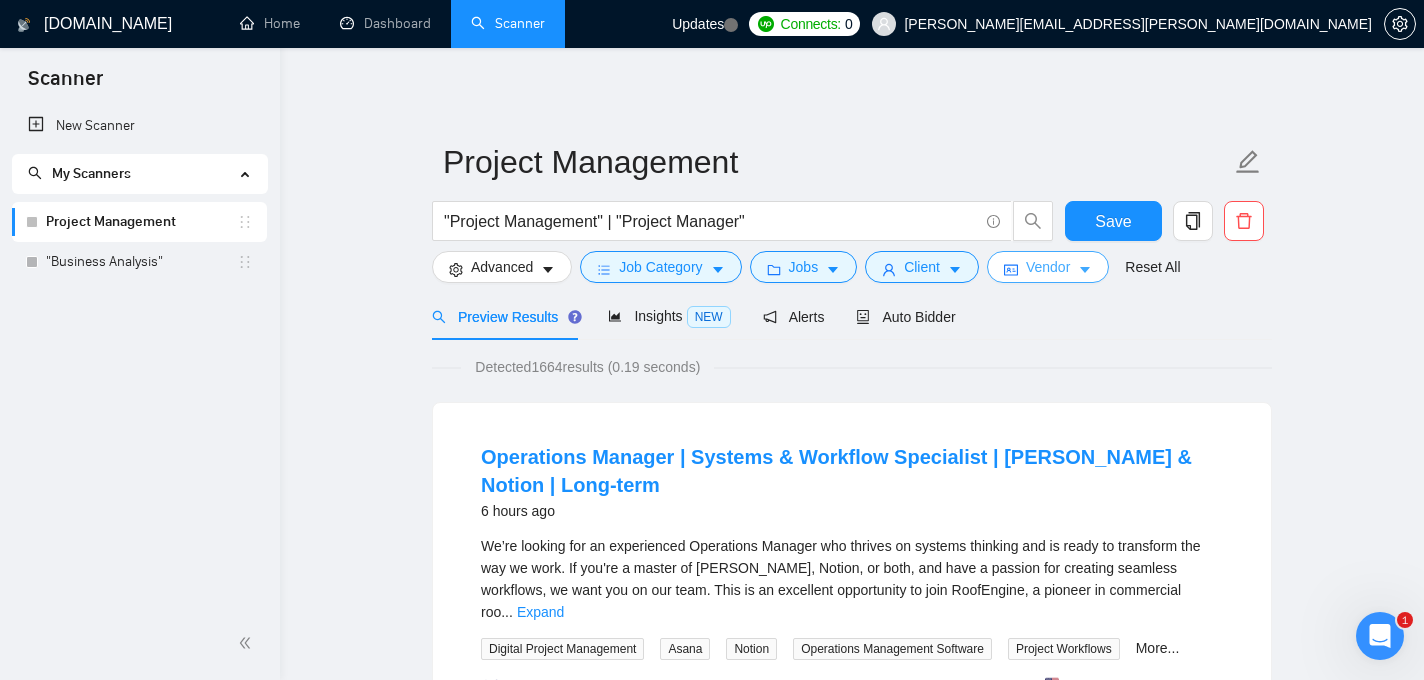 click 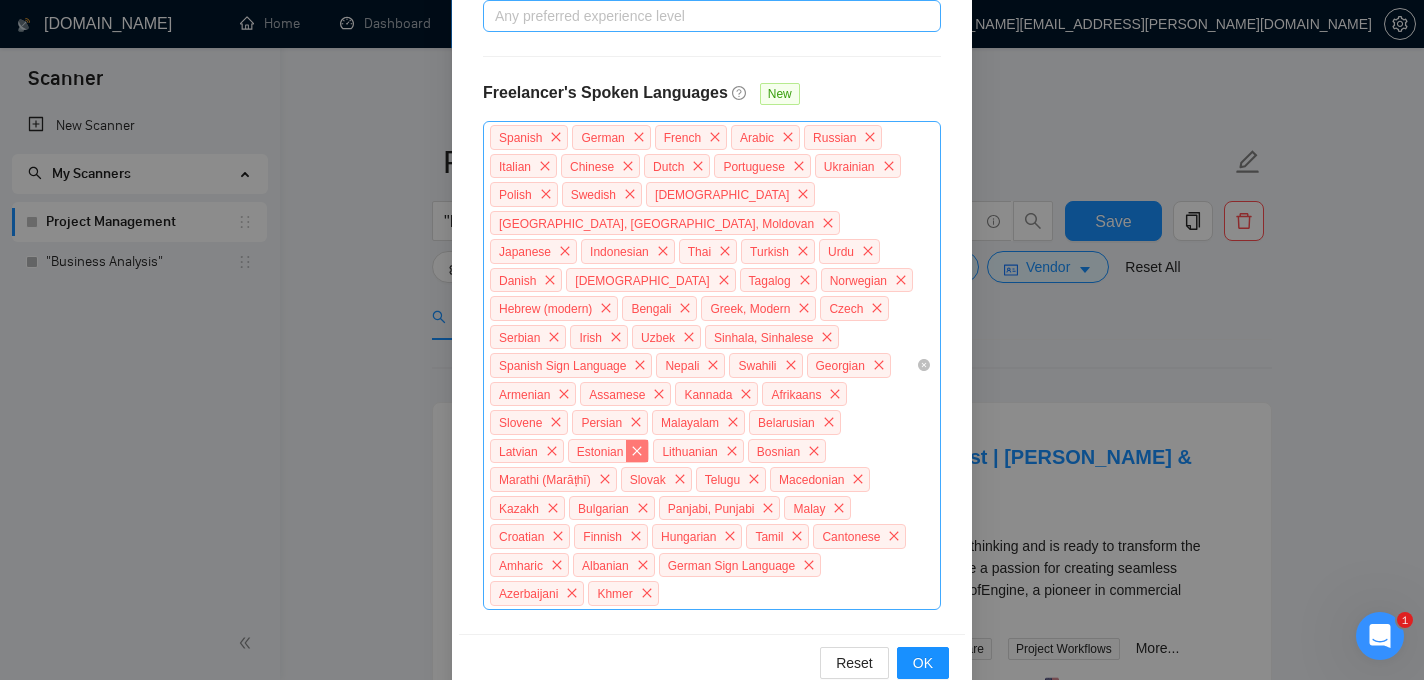 scroll, scrollTop: 693, scrollLeft: 0, axis: vertical 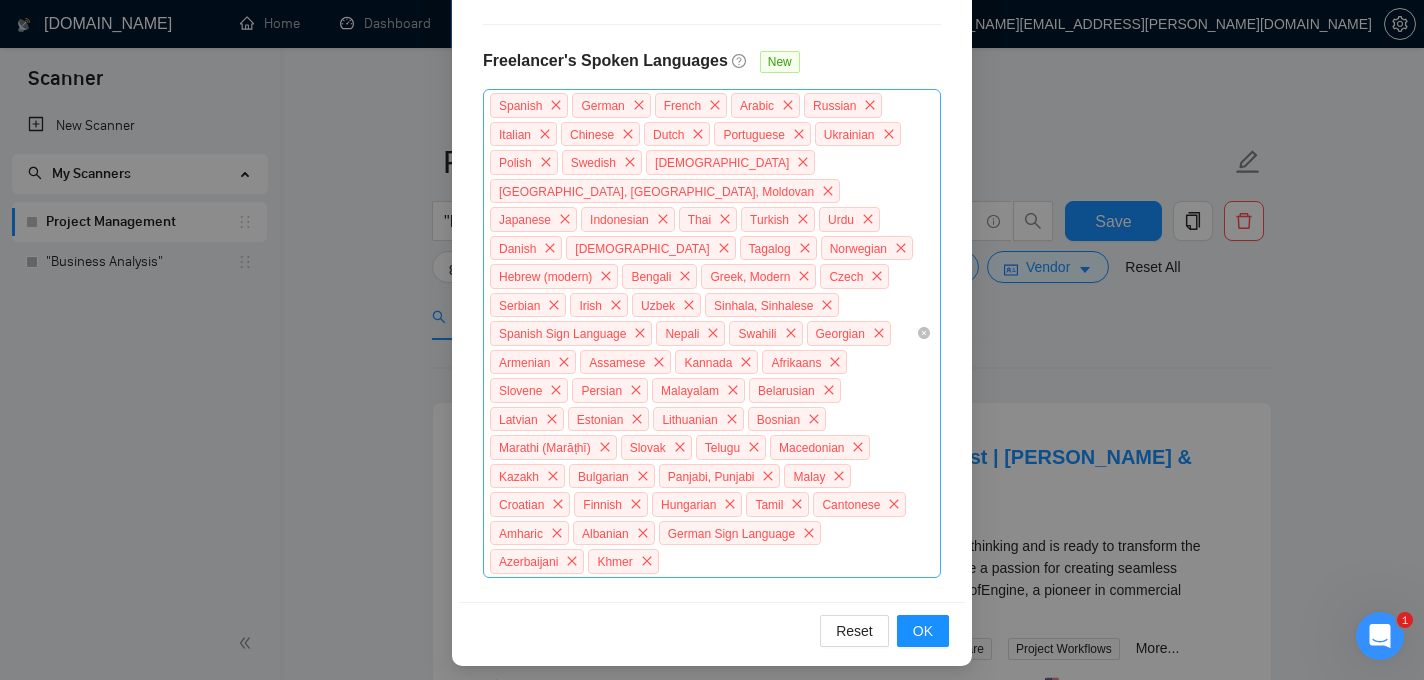 click on "Spanish German French Arabic Russian Italian Chinese Dutch Portuguese Ukrainian Polish Swedish Korean Romanian, Moldavian, Moldovan Japanese Indonesian Thai Turkish Urdu Danish Vietnamese Tagalog Norwegian Hebrew (modern) Bengali Greek, Modern Czech Serbian Irish Uzbek Sinhala, Sinhalese Spanish Sign Language Nepali Swahili Georgian Armenian Assamese Kannada Afrikaans Slovene Persian Malayalam Belarusian Latvian Estonian Lithuanian Bosnian Marathi (Marāṭhī) Slovak Telugu Macedonian Kazakh Bulgarian Panjabi, Punjabi Malay Croatian Finnish Hungarian Tamil Cantonese Amharic Albanian German Sign Language Azerbaijani Khmer" at bounding box center (702, 333) 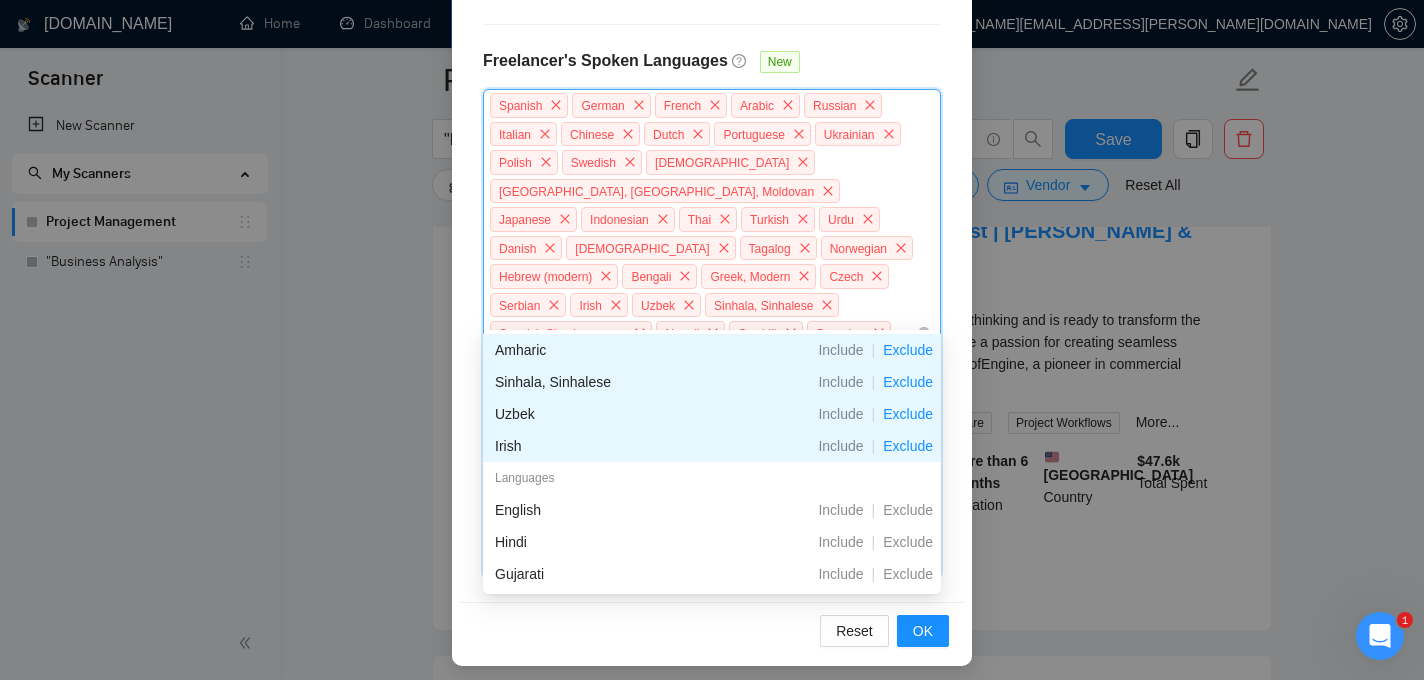 scroll, scrollTop: 264, scrollLeft: 0, axis: vertical 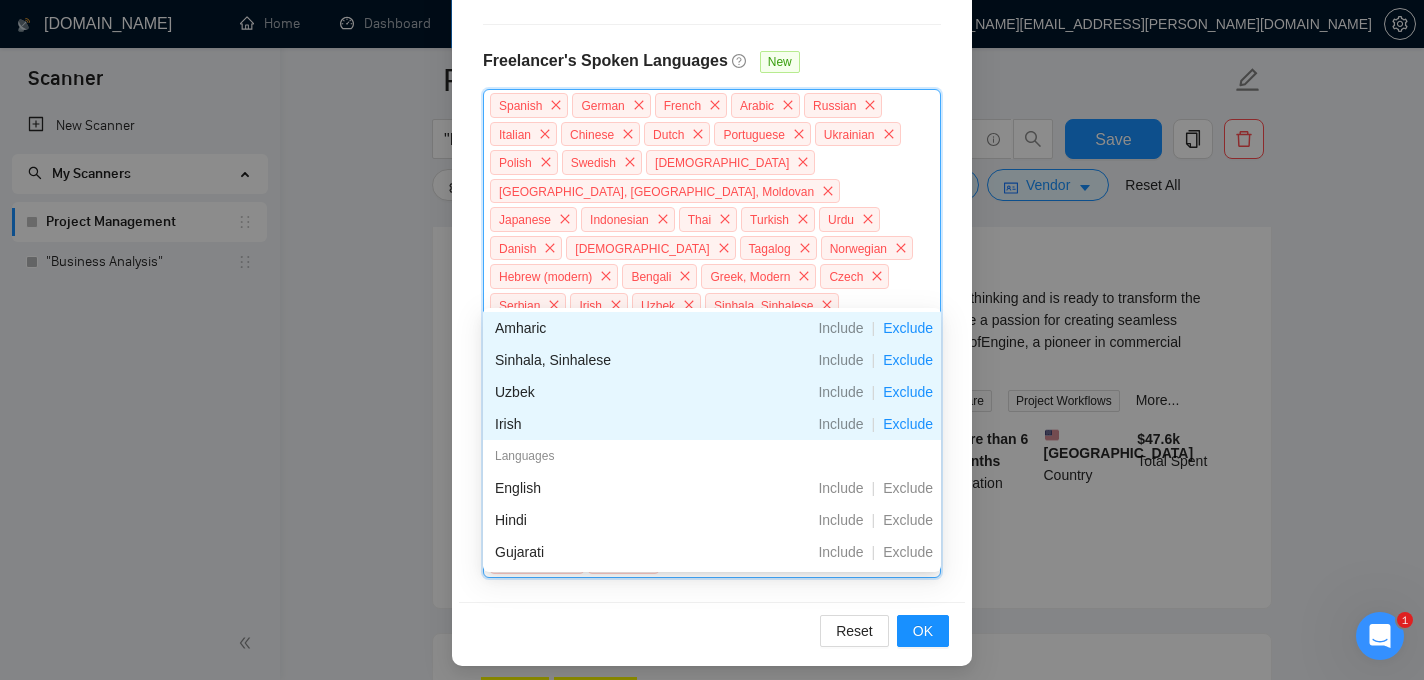 click on "Reset OK" at bounding box center [712, 630] 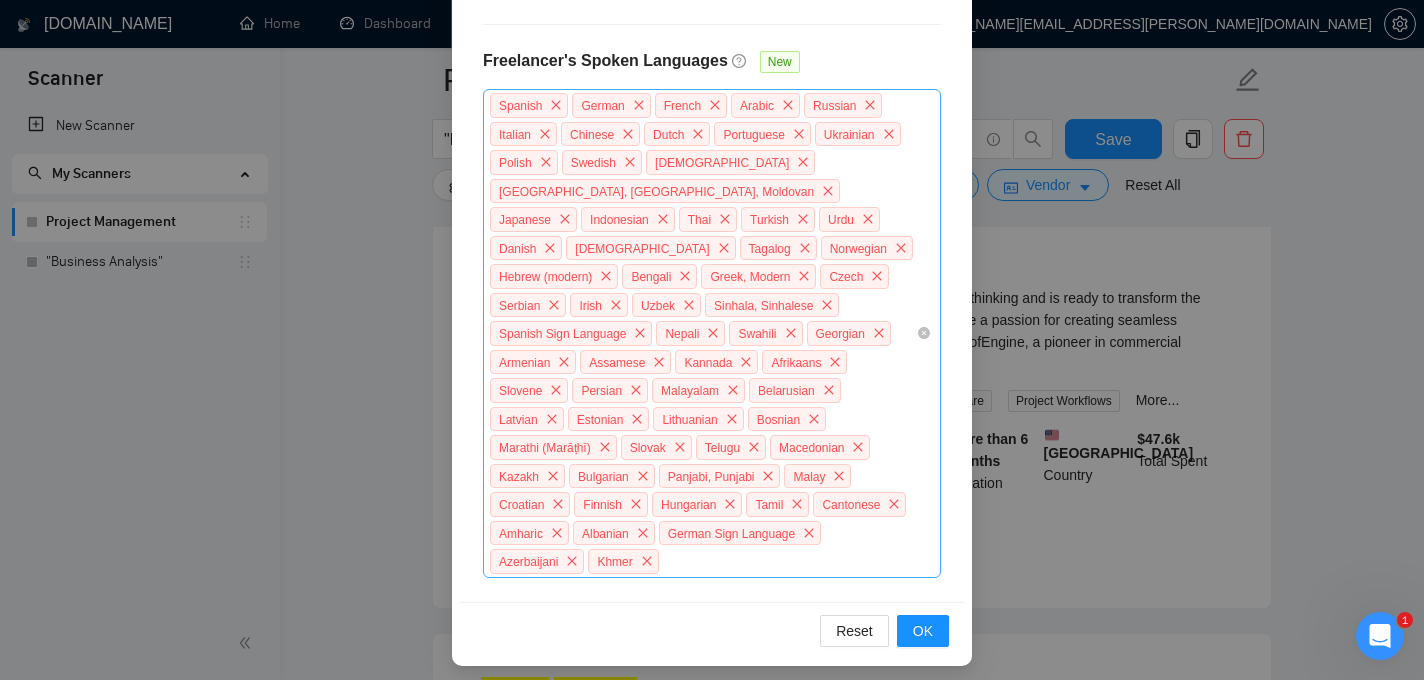 click on "Spanish German French Arabic Russian Italian Chinese Dutch Portuguese Ukrainian Polish Swedish Korean Romanian, Moldavian, Moldovan Japanese Indonesian Thai Turkish Urdu Danish Vietnamese Tagalog Norwegian Hebrew (modern) Bengali Greek, Modern Czech Serbian Irish Uzbek Sinhala, Sinhalese Spanish Sign Language Nepali Swahili Georgian Armenian Assamese Kannada Afrikaans Slovene Persian Malayalam Belarusian Latvian Estonian Lithuanian Bosnian Marathi (Marāṭhī) Slovak Telugu Macedonian Kazakh Bulgarian Panjabi, Punjabi Malay Croatian Finnish Hungarian Tamil Cantonese Amharic Albanian German Sign Language Azerbaijani Khmer" at bounding box center [702, 333] 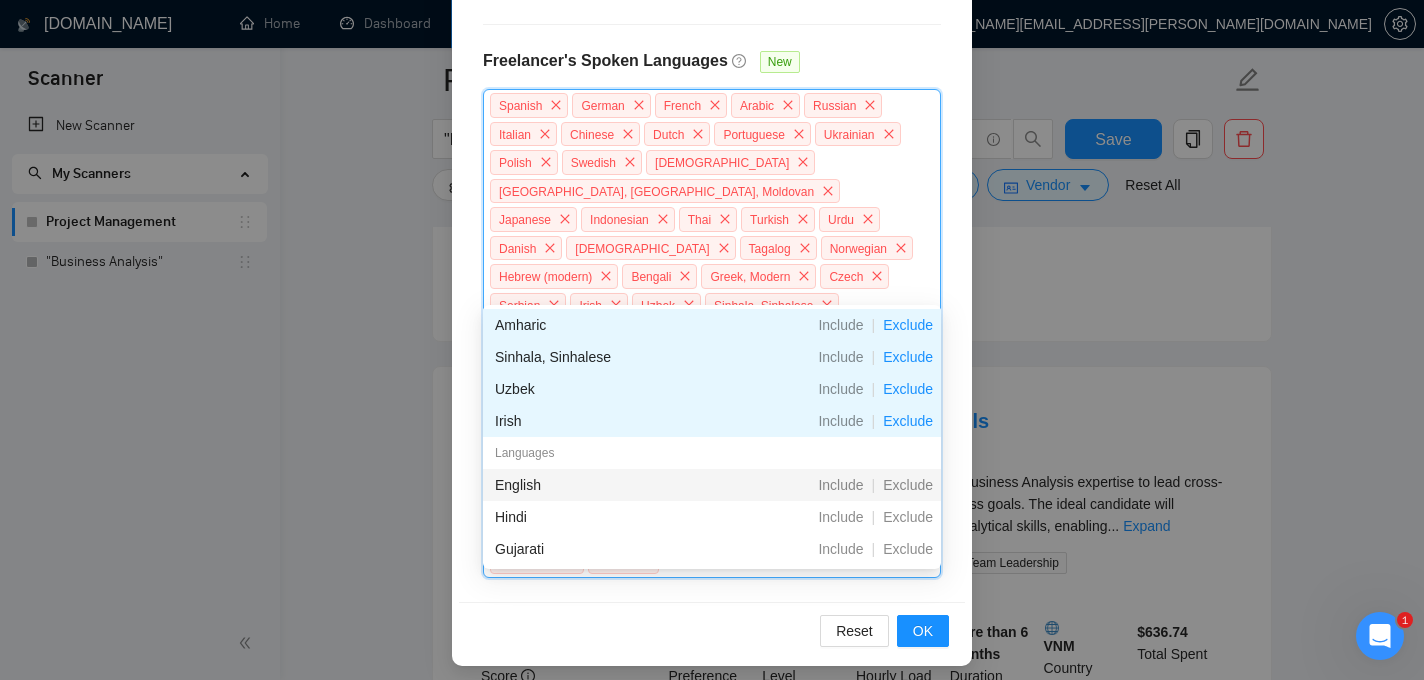 scroll, scrollTop: 562, scrollLeft: 0, axis: vertical 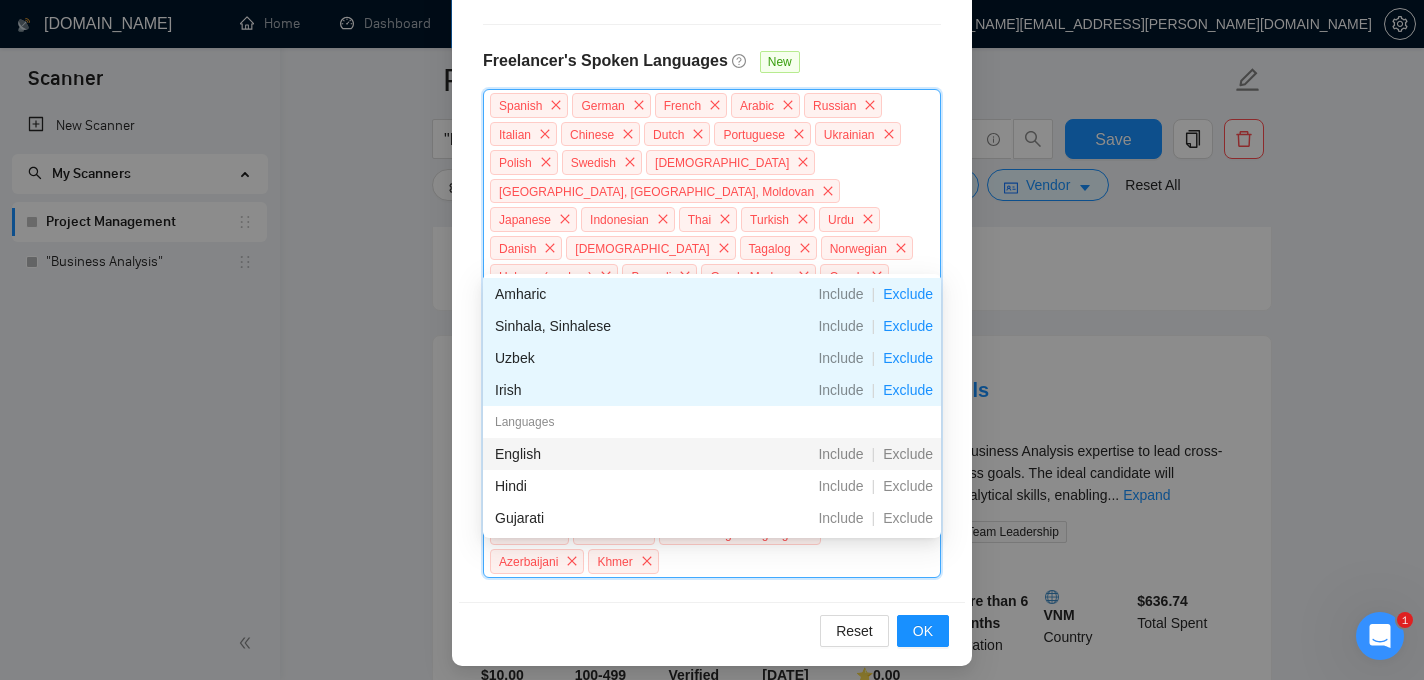 click on "Reset OK" at bounding box center (712, 630) 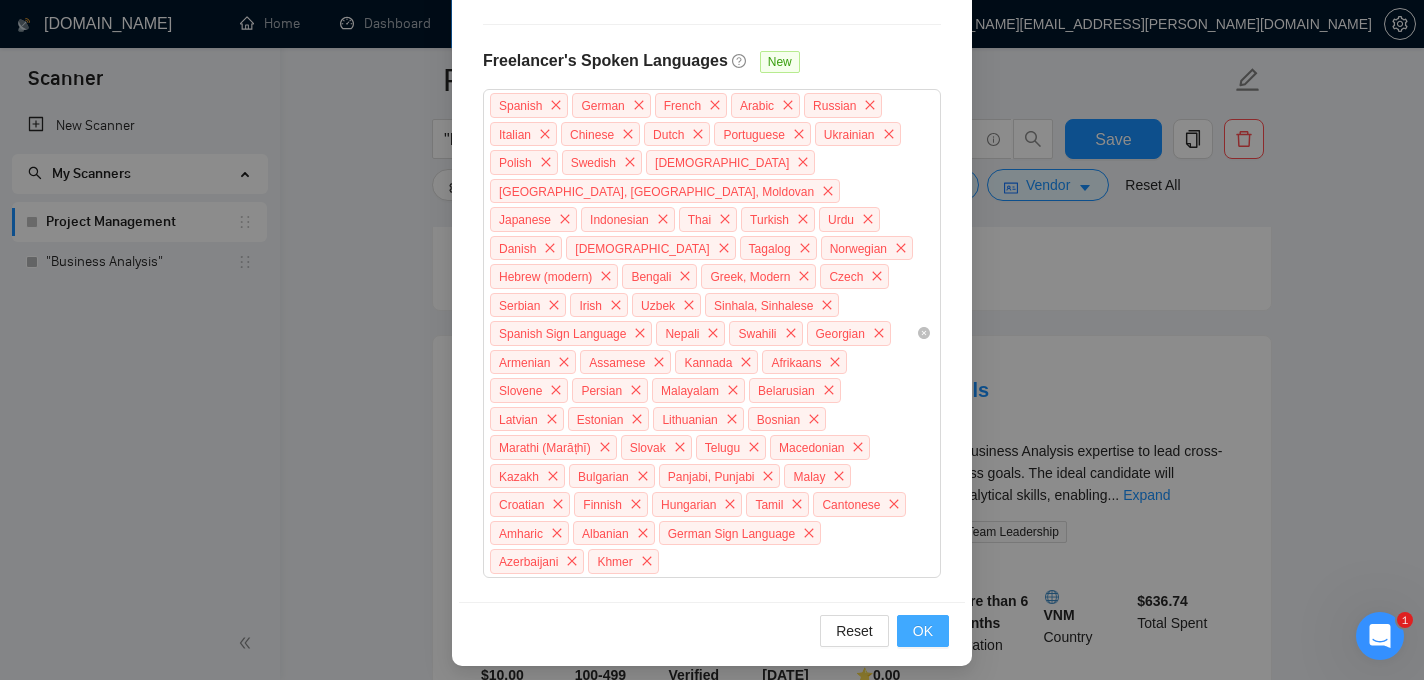 click on "OK" at bounding box center (923, 631) 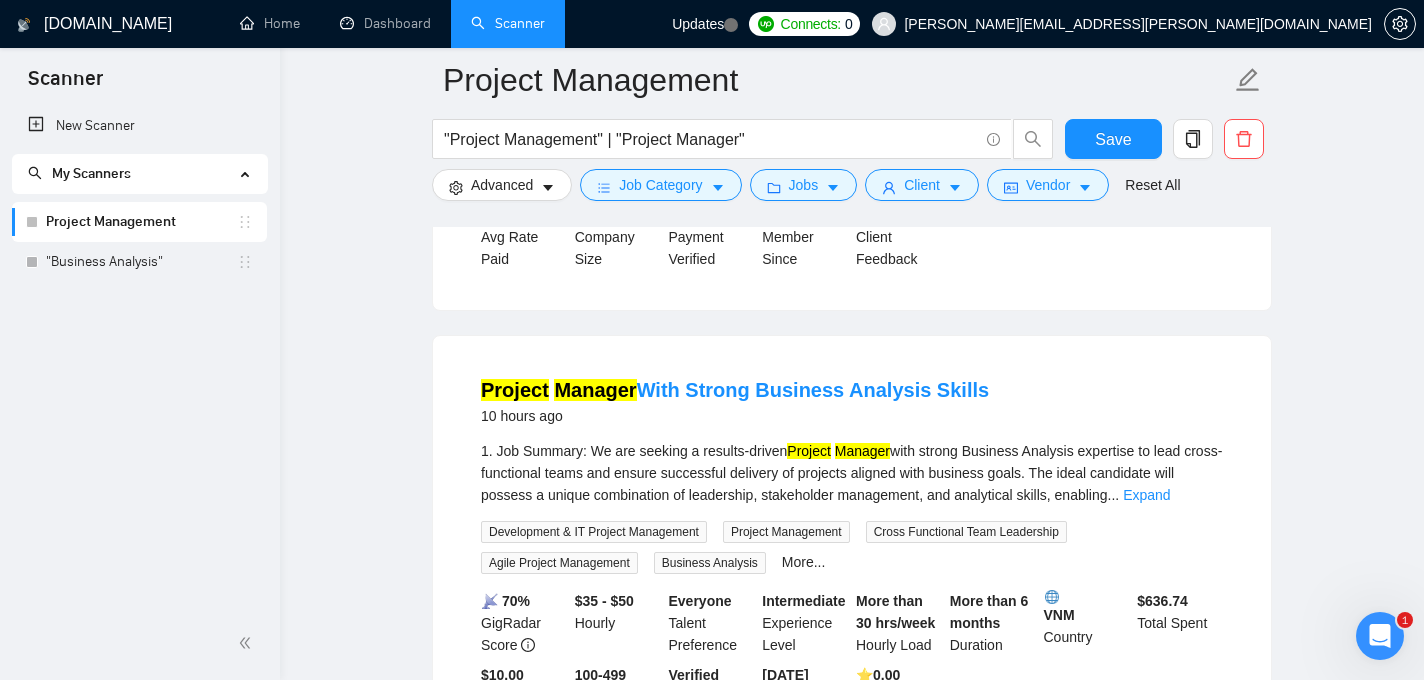 scroll, scrollTop: 593, scrollLeft: 0, axis: vertical 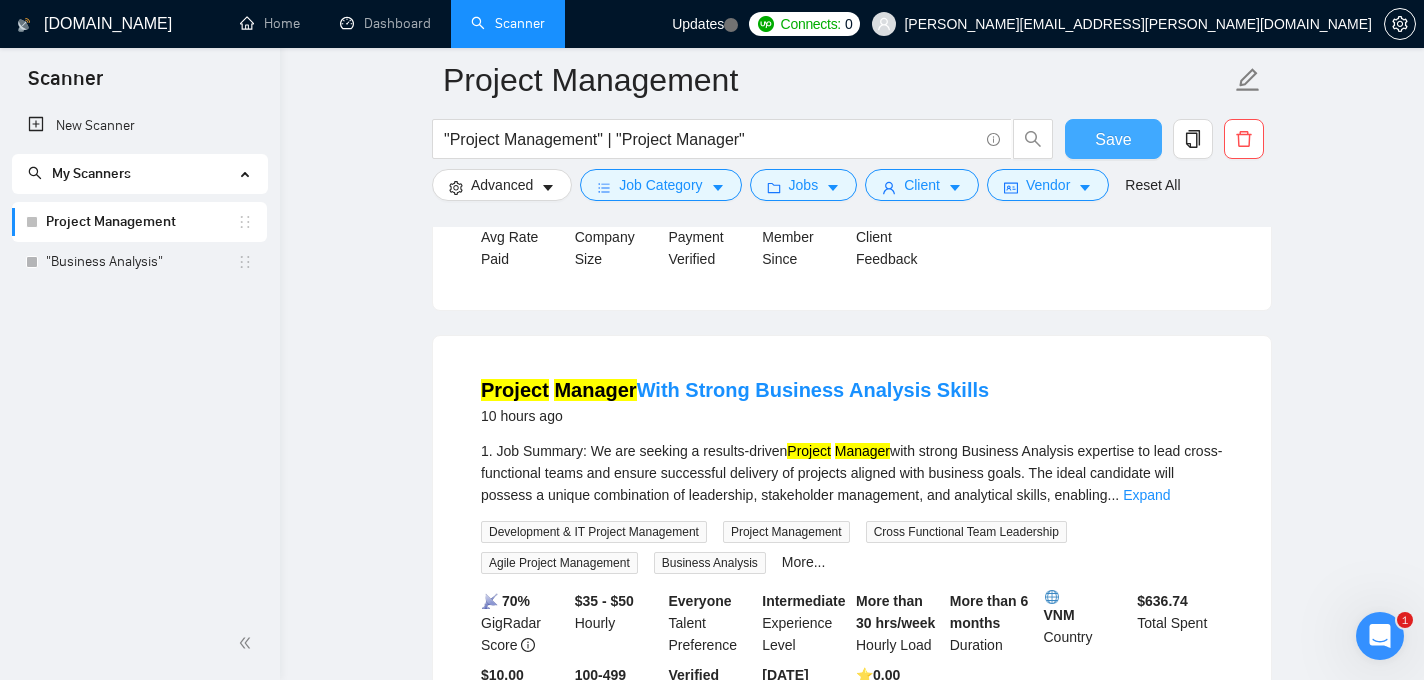 click on "Save" at bounding box center (1113, 139) 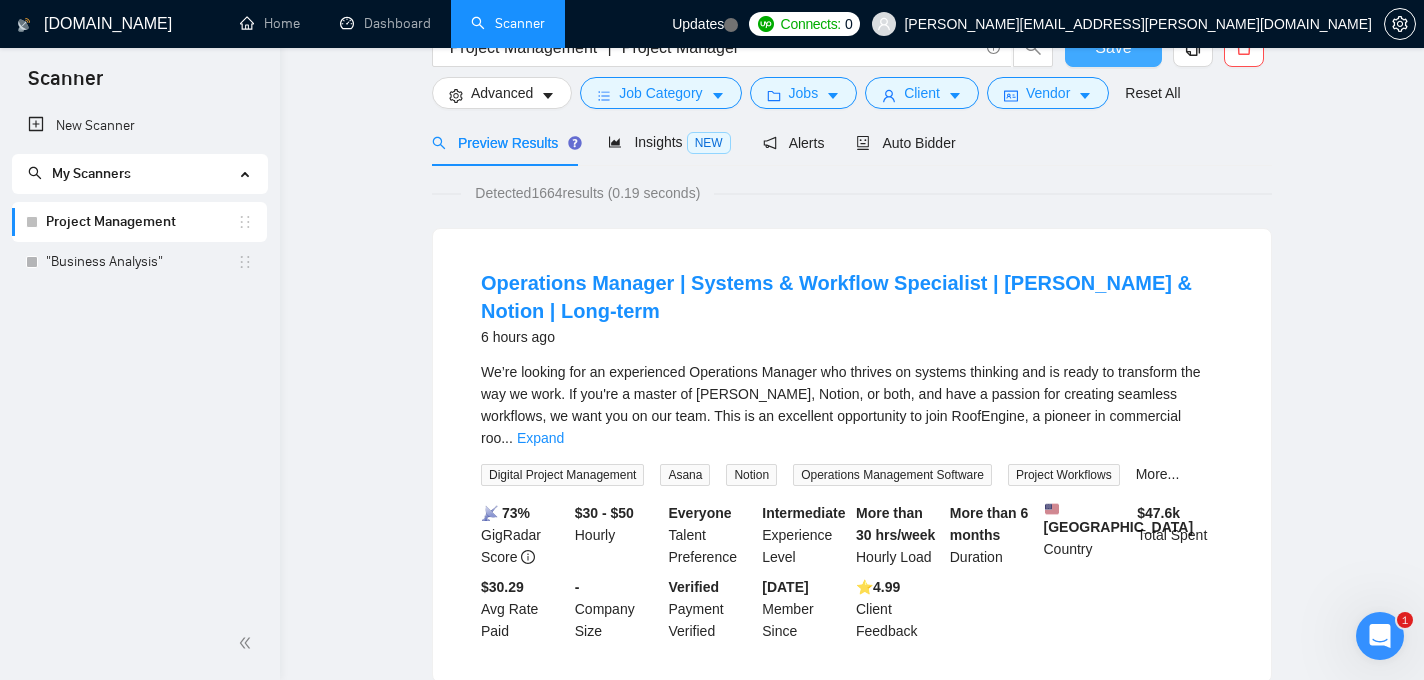 scroll, scrollTop: 0, scrollLeft: 0, axis: both 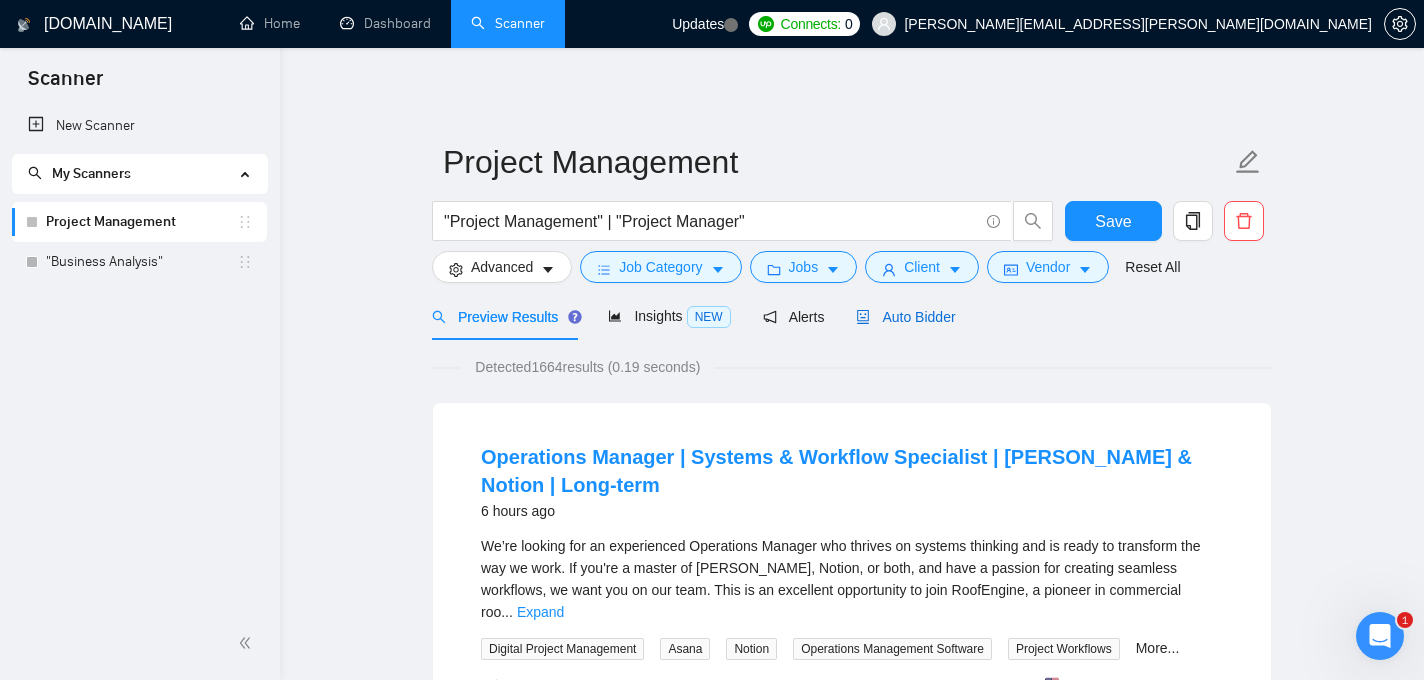 click on "Auto Bidder" at bounding box center [905, 317] 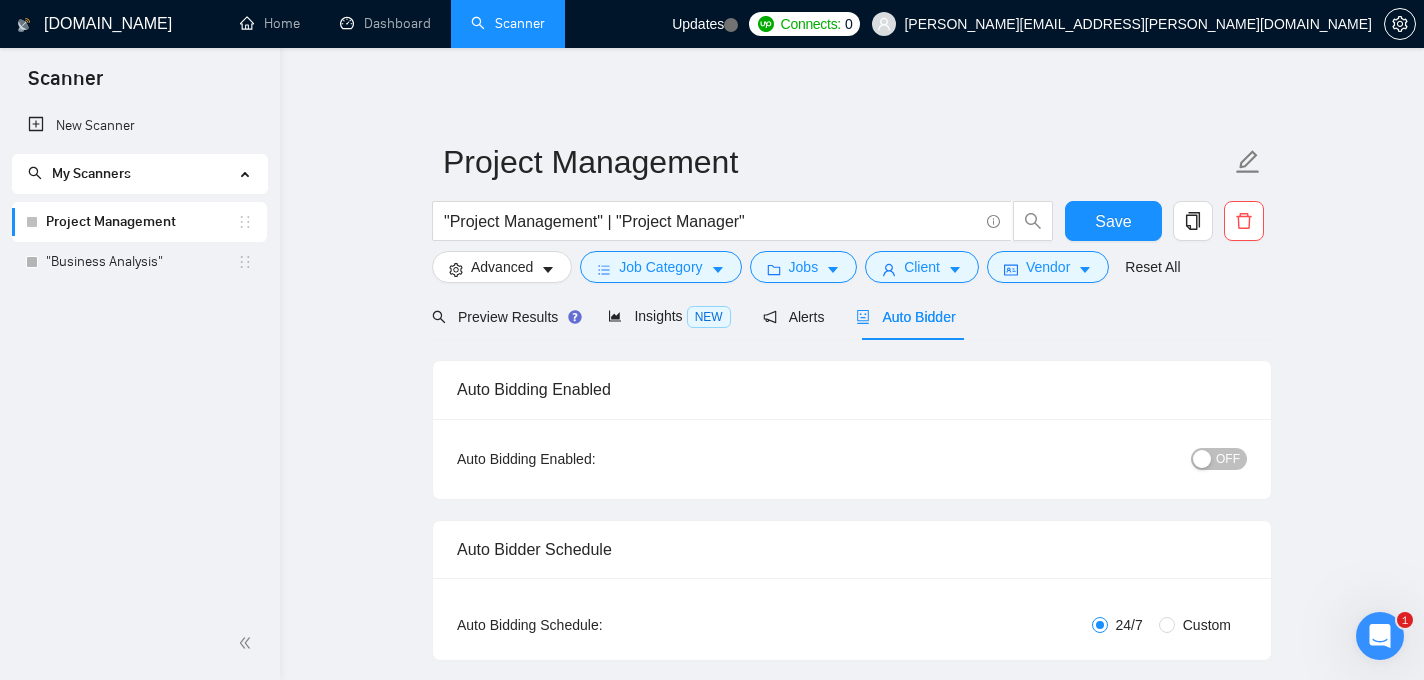 type 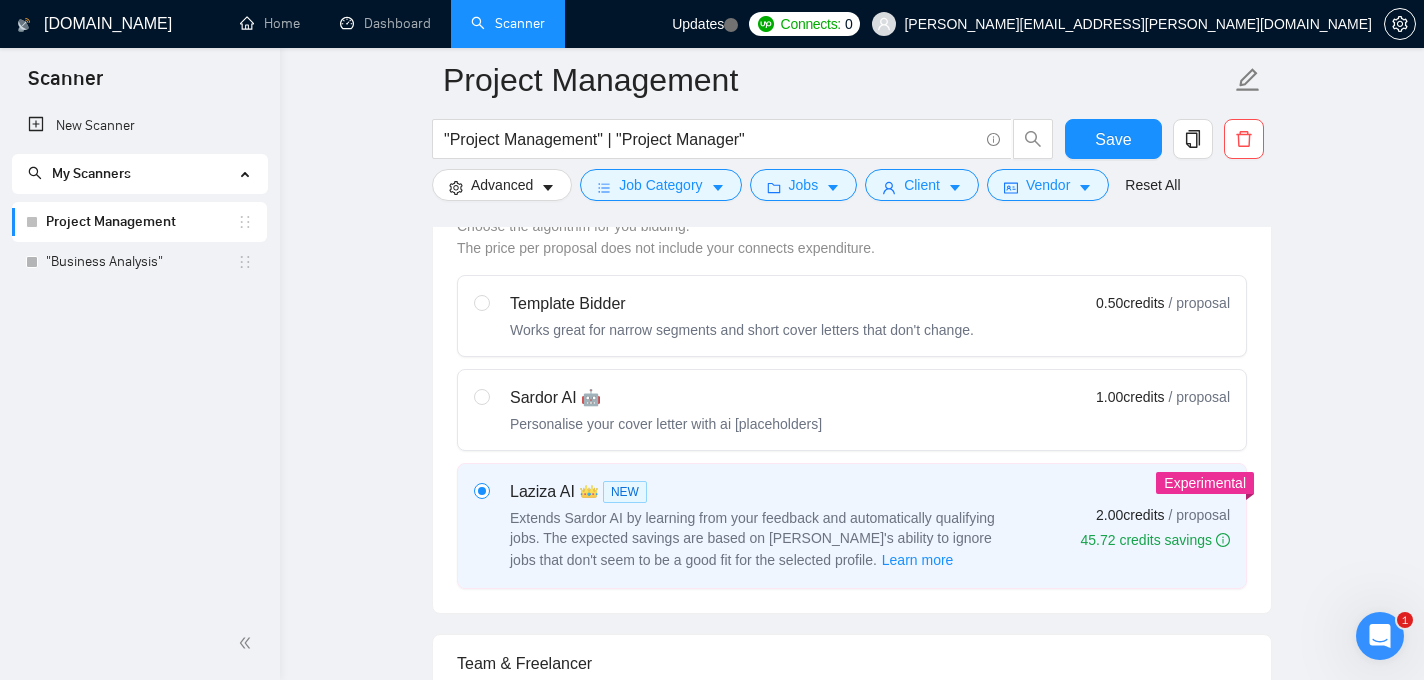 scroll, scrollTop: 643, scrollLeft: 0, axis: vertical 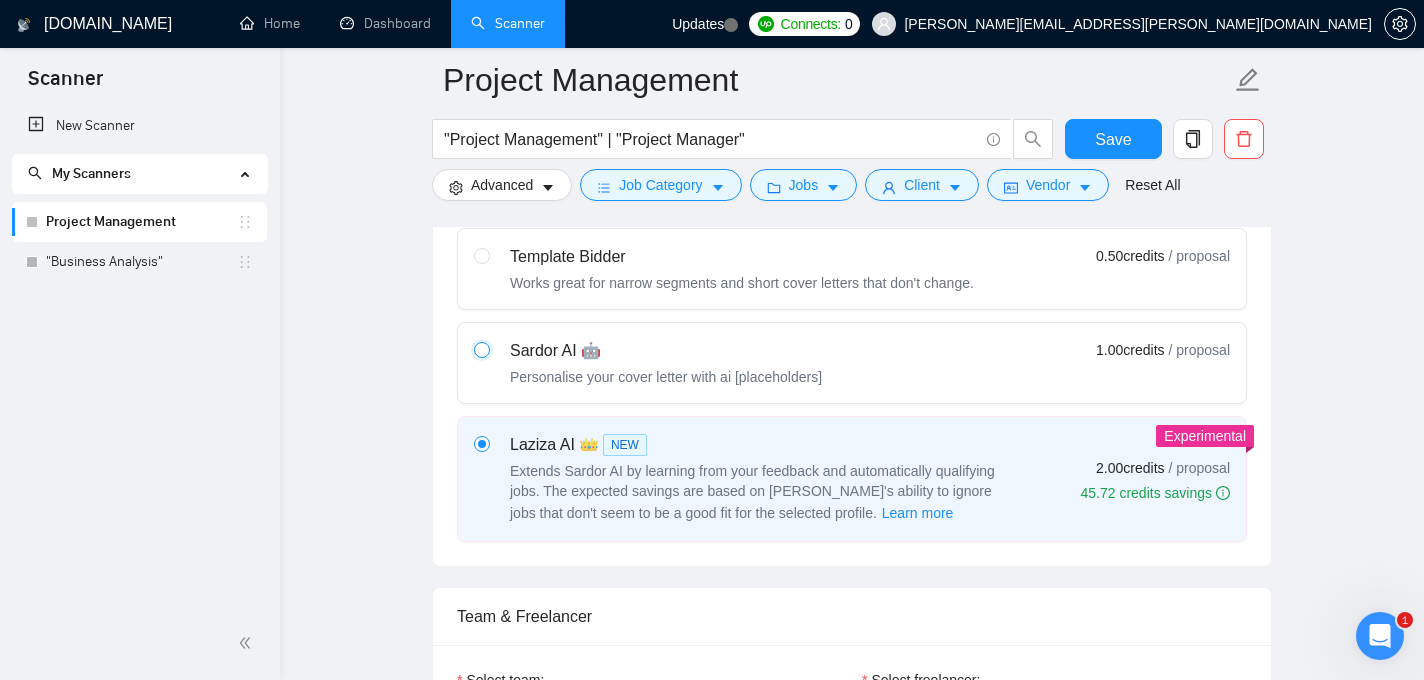click at bounding box center [481, 349] 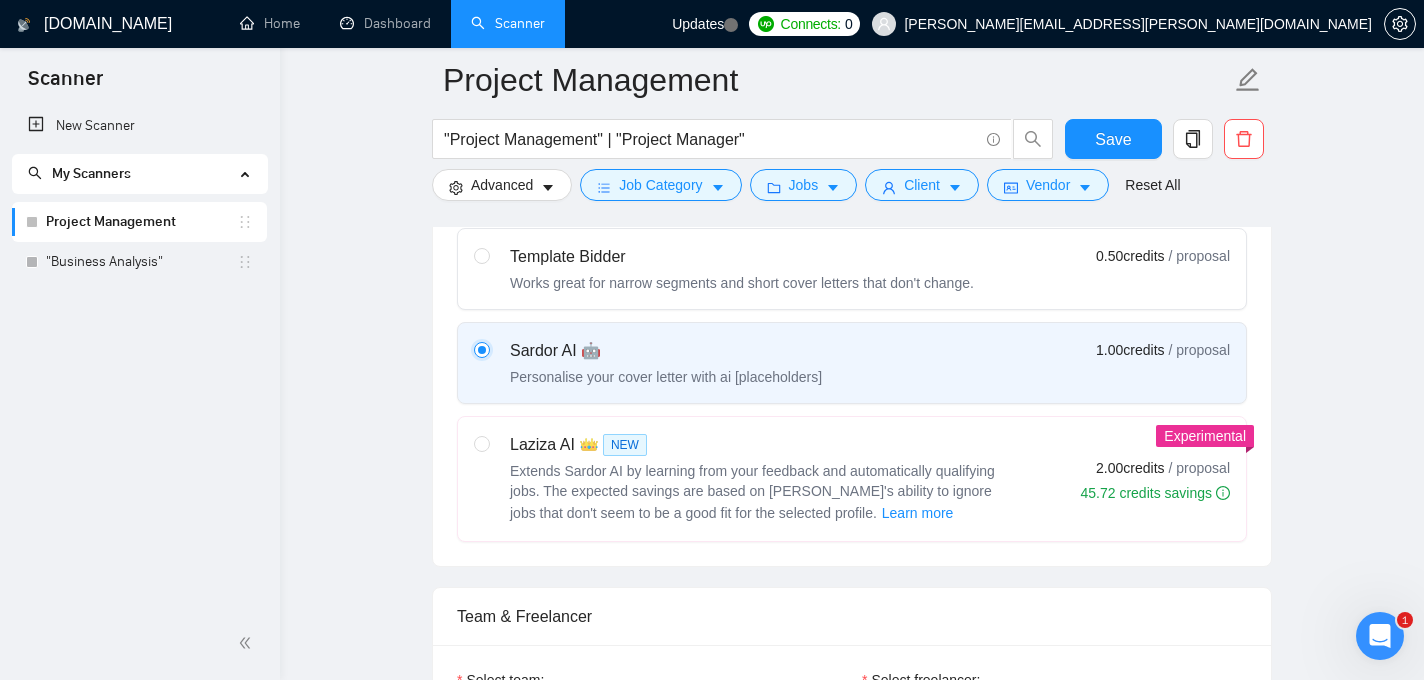 type 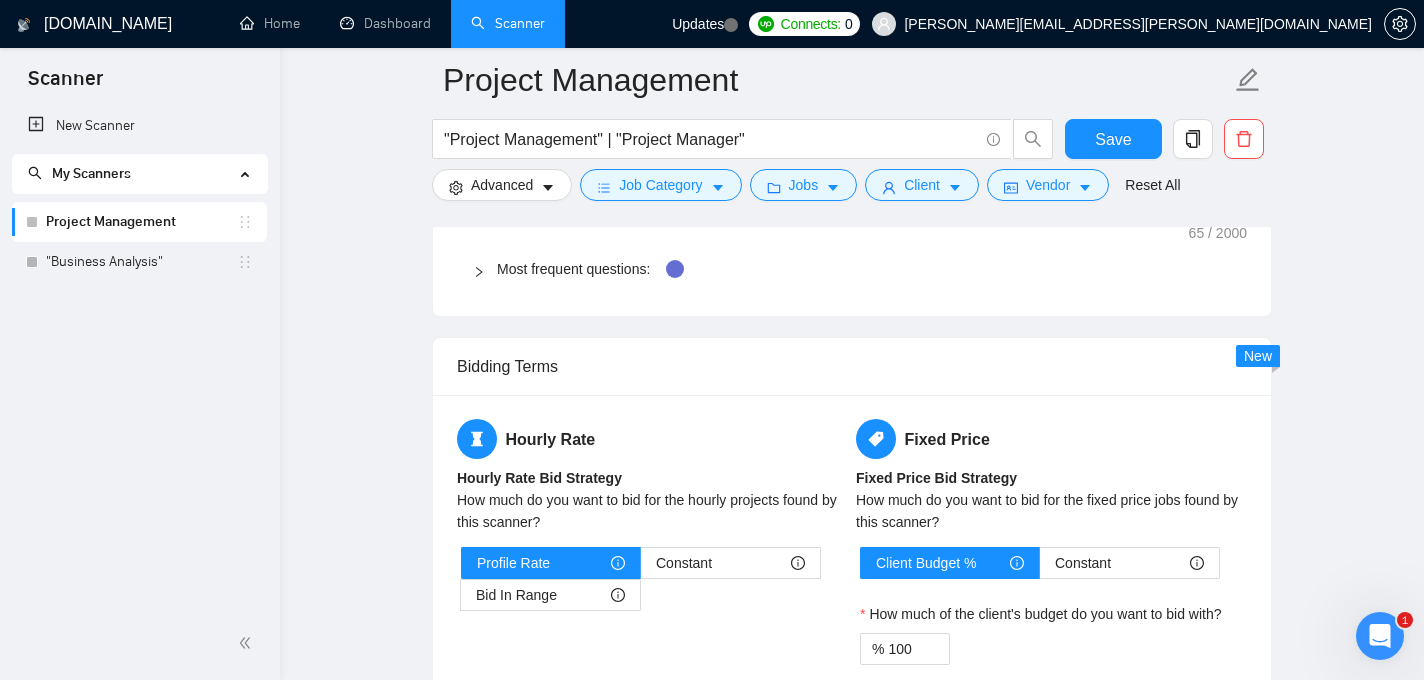 scroll, scrollTop: 2228, scrollLeft: 0, axis: vertical 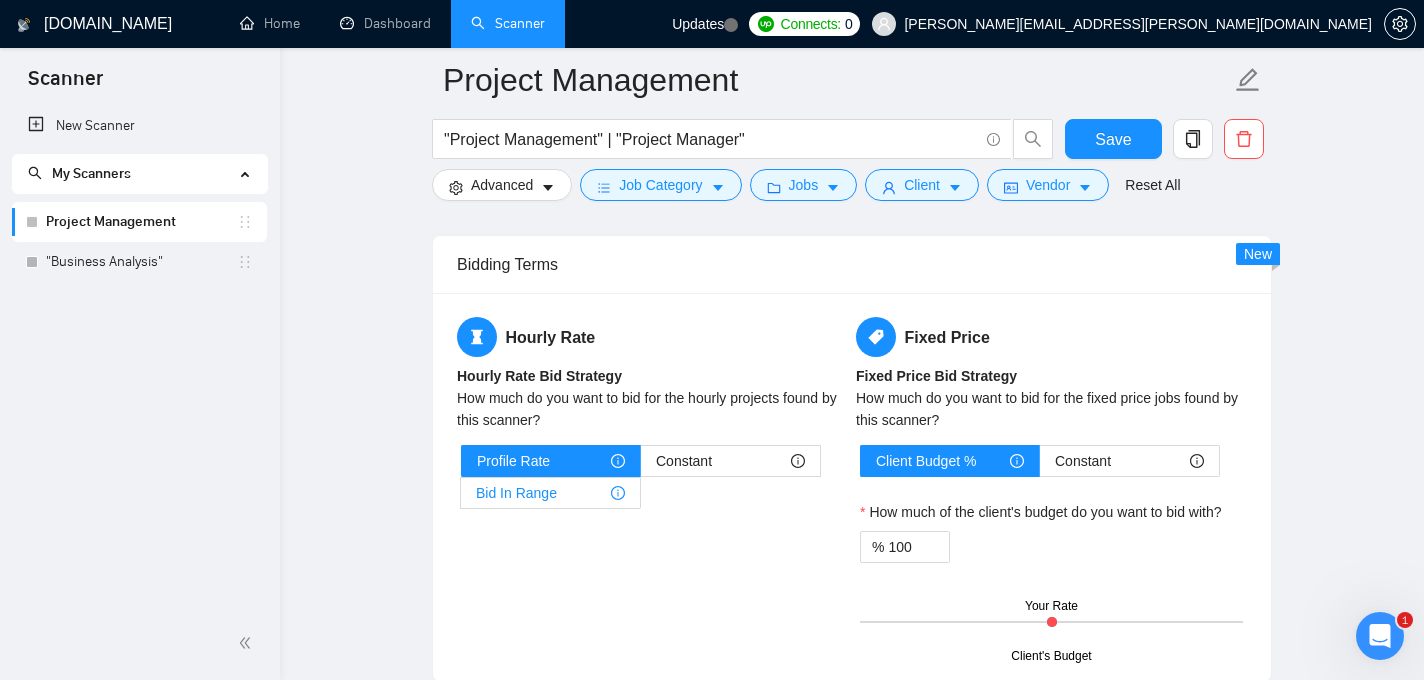 click on "Bid In Range" at bounding box center [550, 493] 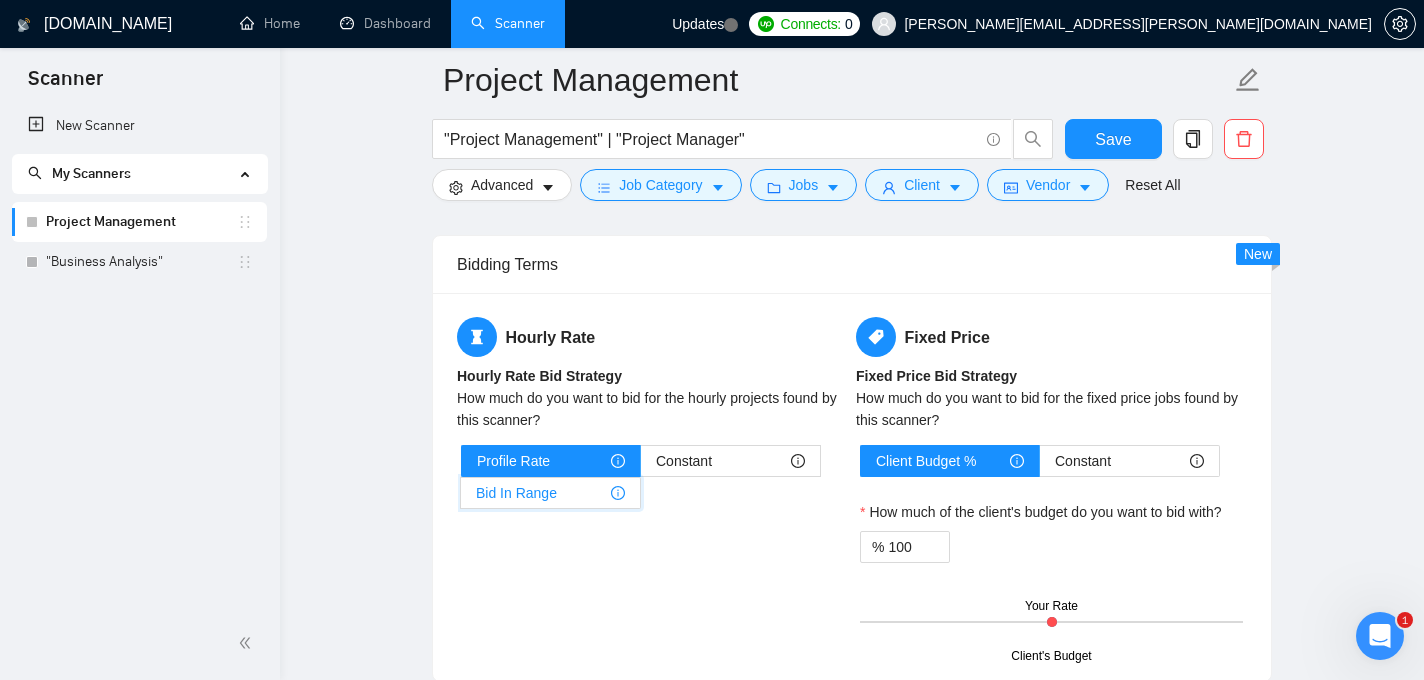 click on "Bid In Range" at bounding box center (461, 498) 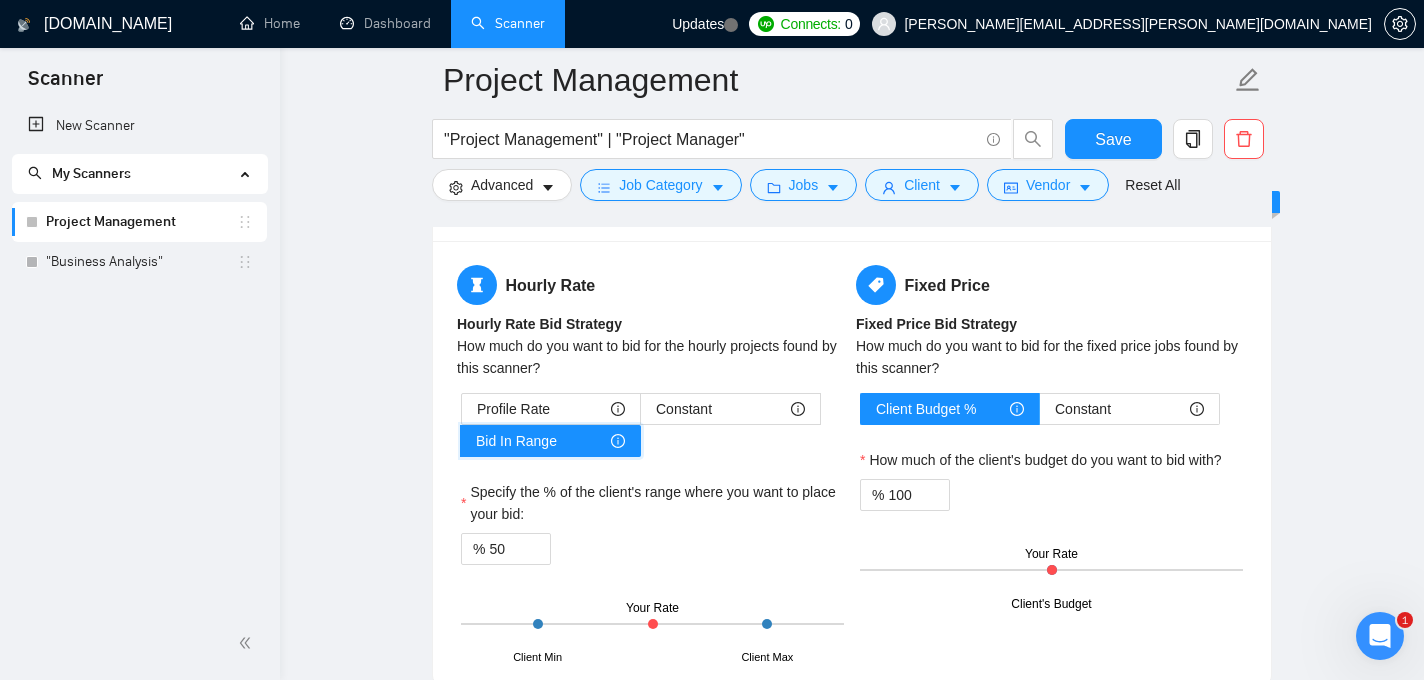 scroll, scrollTop: 2307, scrollLeft: 0, axis: vertical 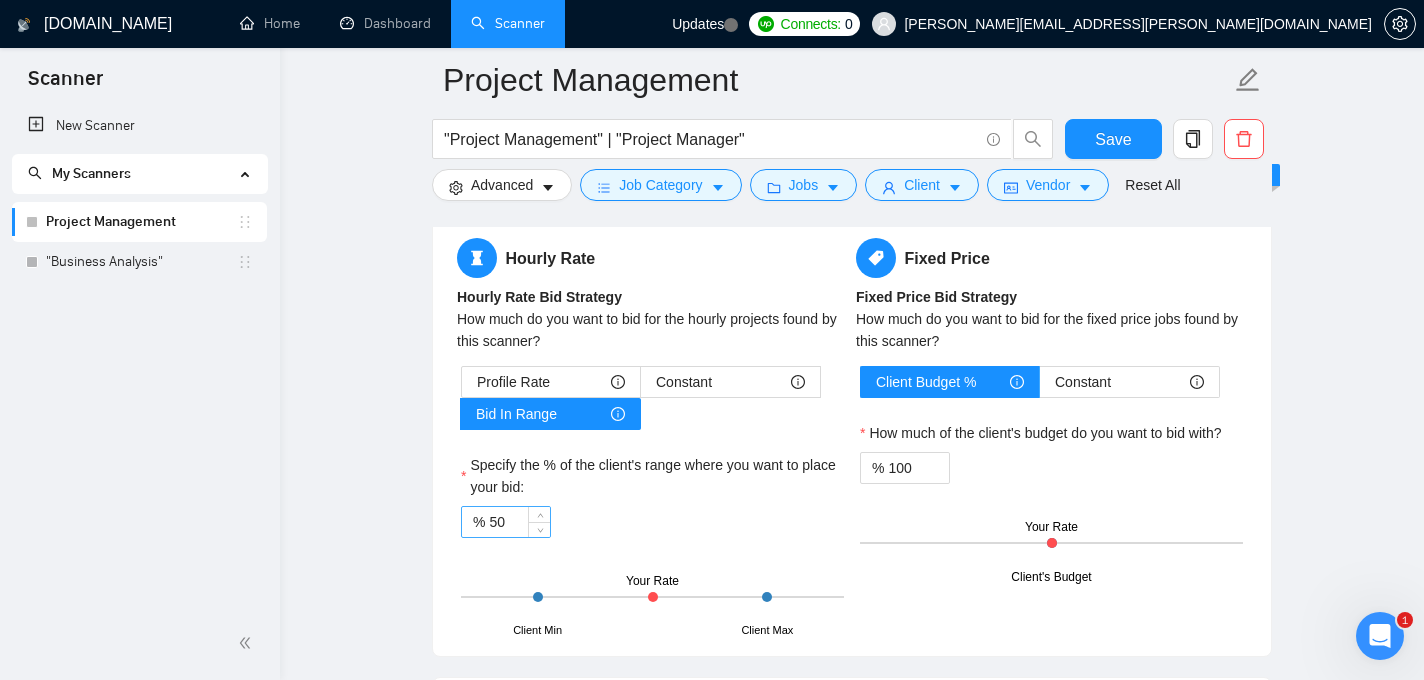 click on "50" at bounding box center [519, 522] 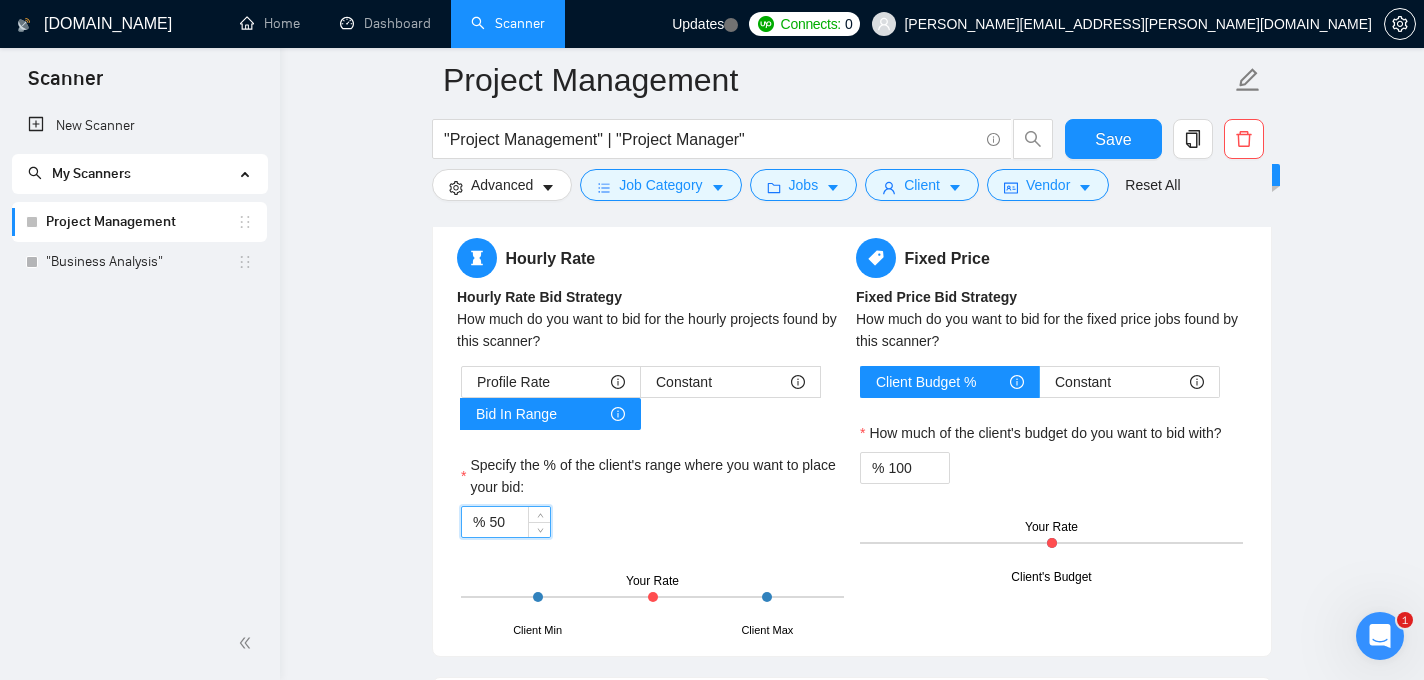 click on "50" at bounding box center (519, 522) 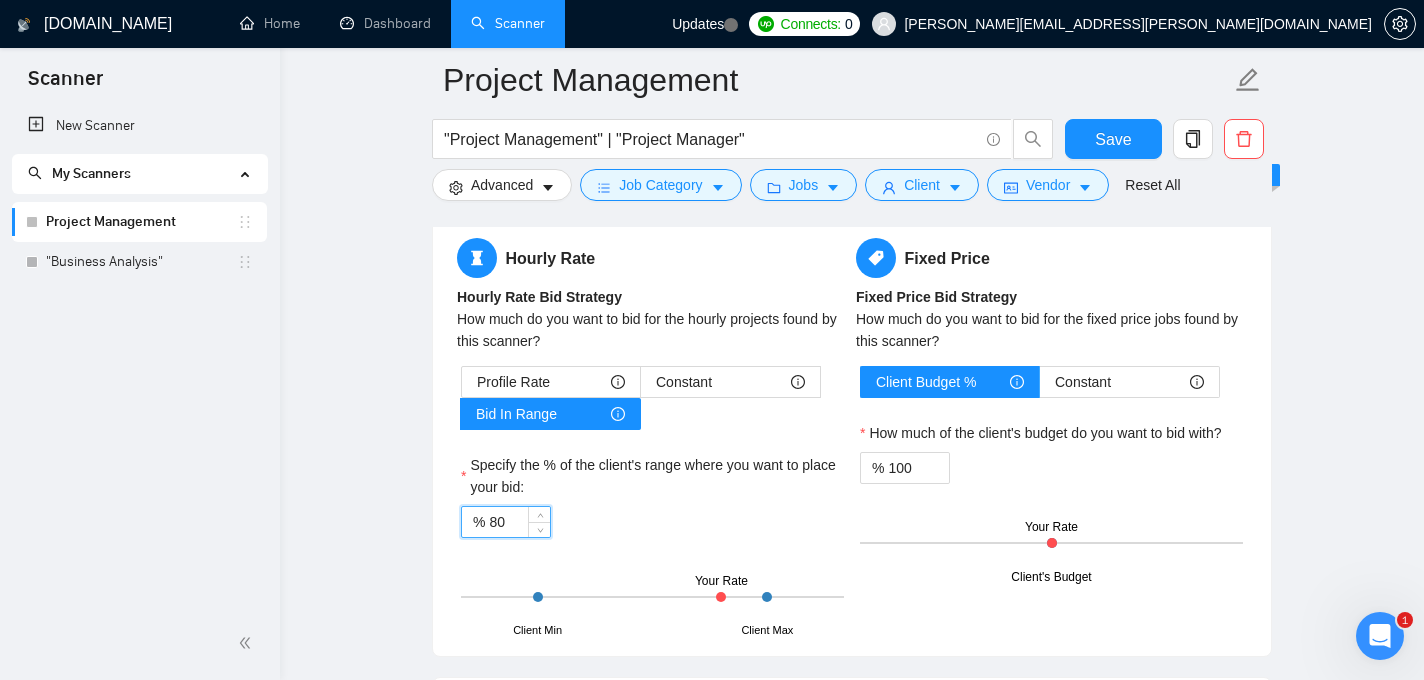 type on "80" 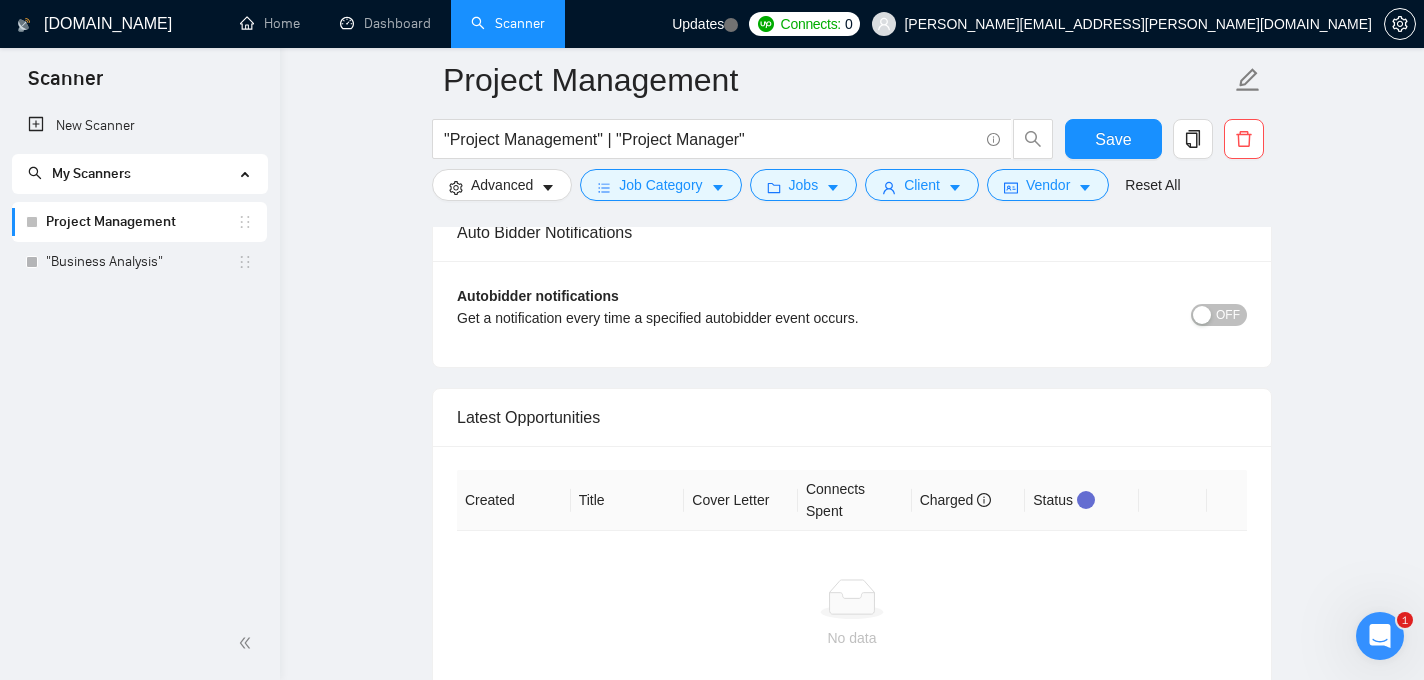 scroll, scrollTop: 3936, scrollLeft: 0, axis: vertical 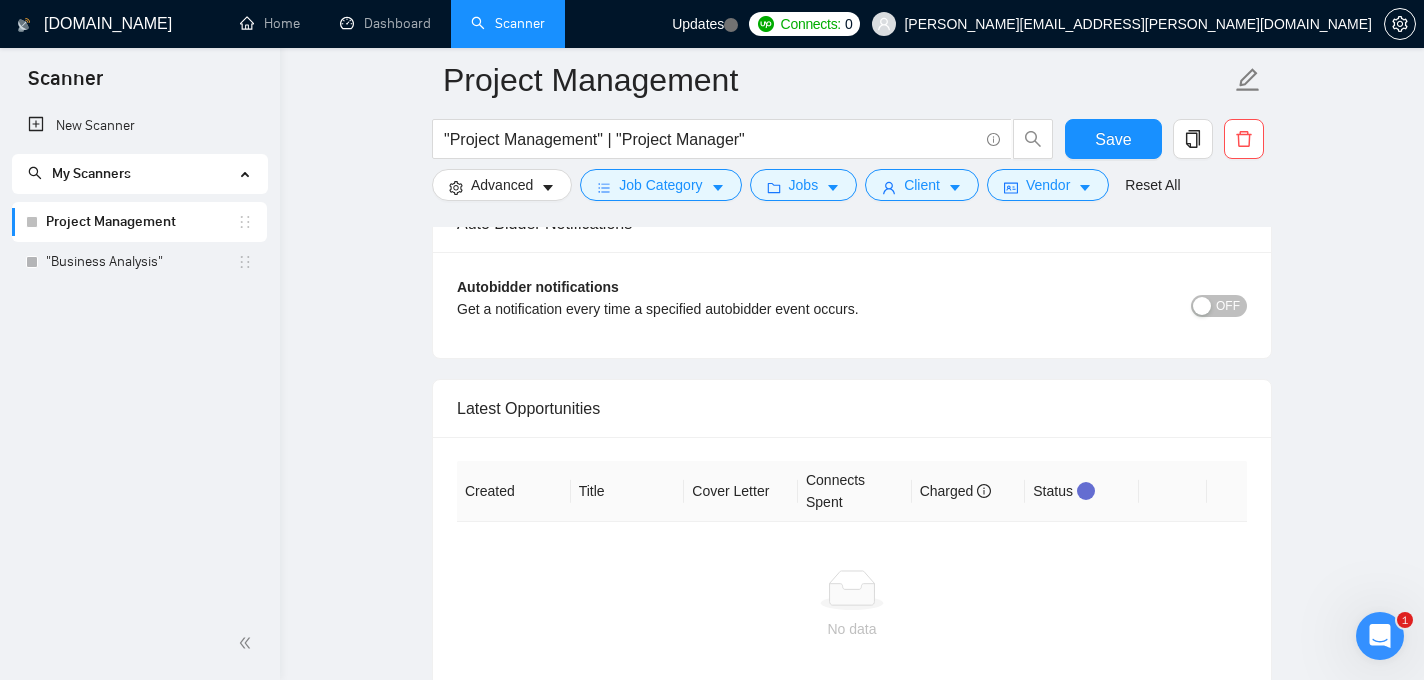 click on "OFF" at bounding box center (1228, 306) 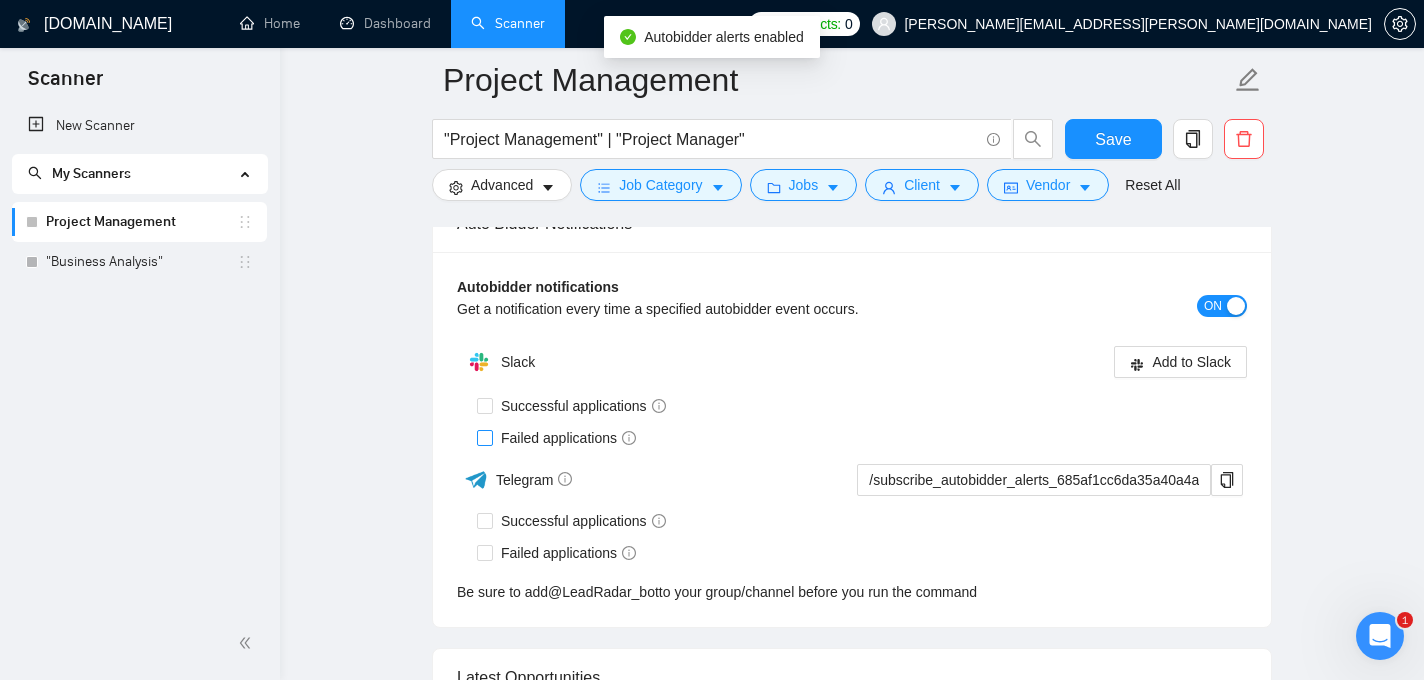click on "Failed applications" at bounding box center [484, 437] 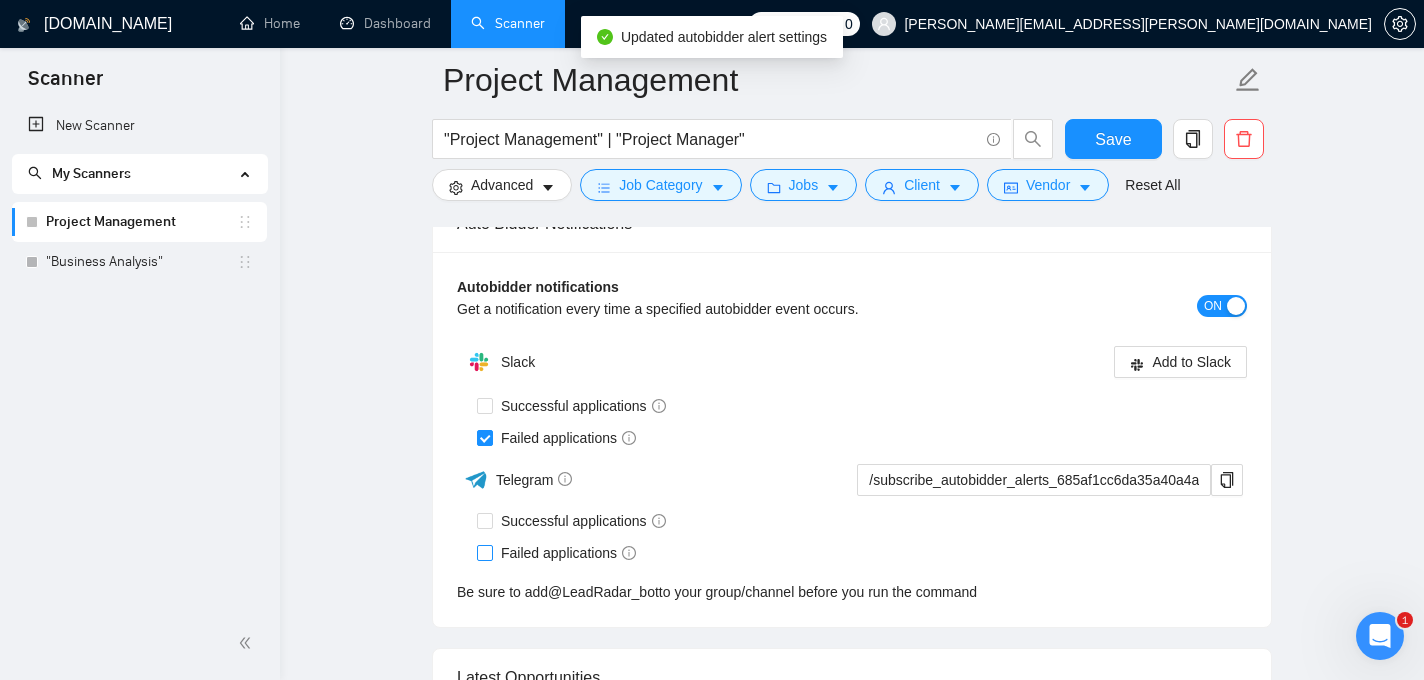 click on "Failed applications" at bounding box center [484, 552] 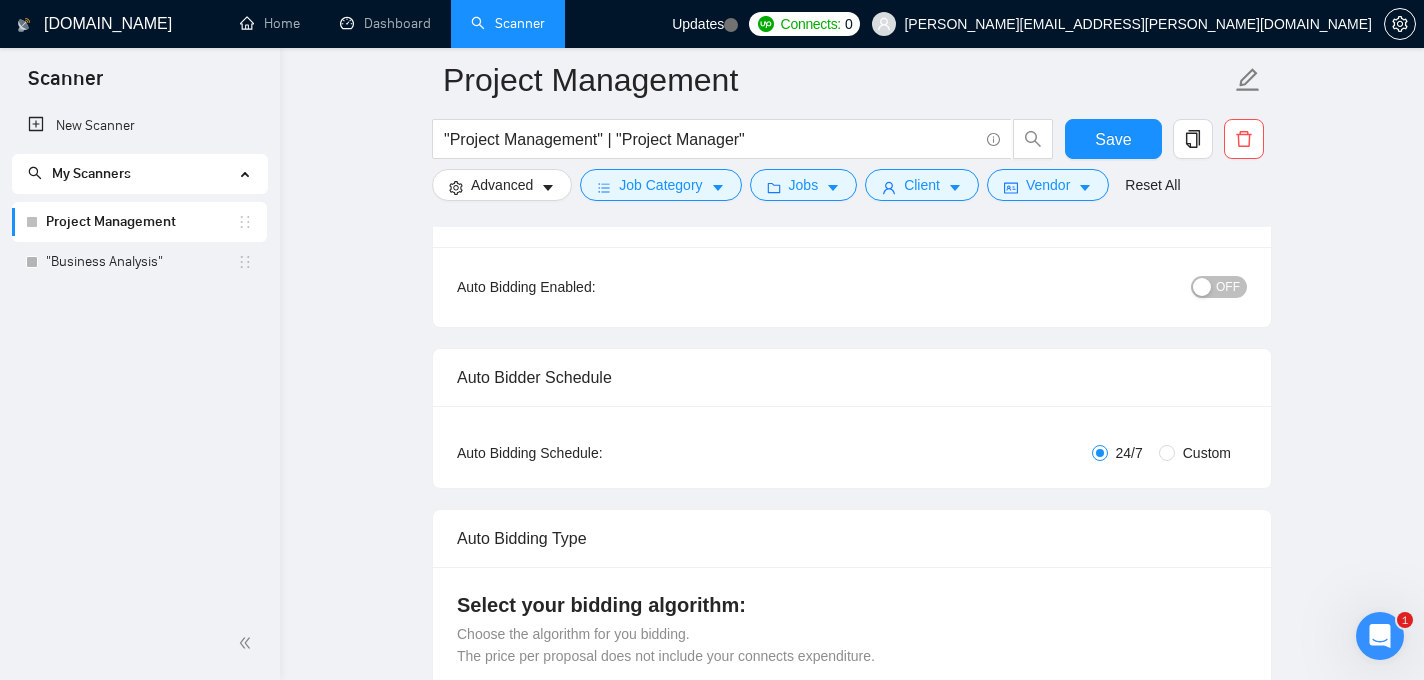 scroll, scrollTop: 0, scrollLeft: 0, axis: both 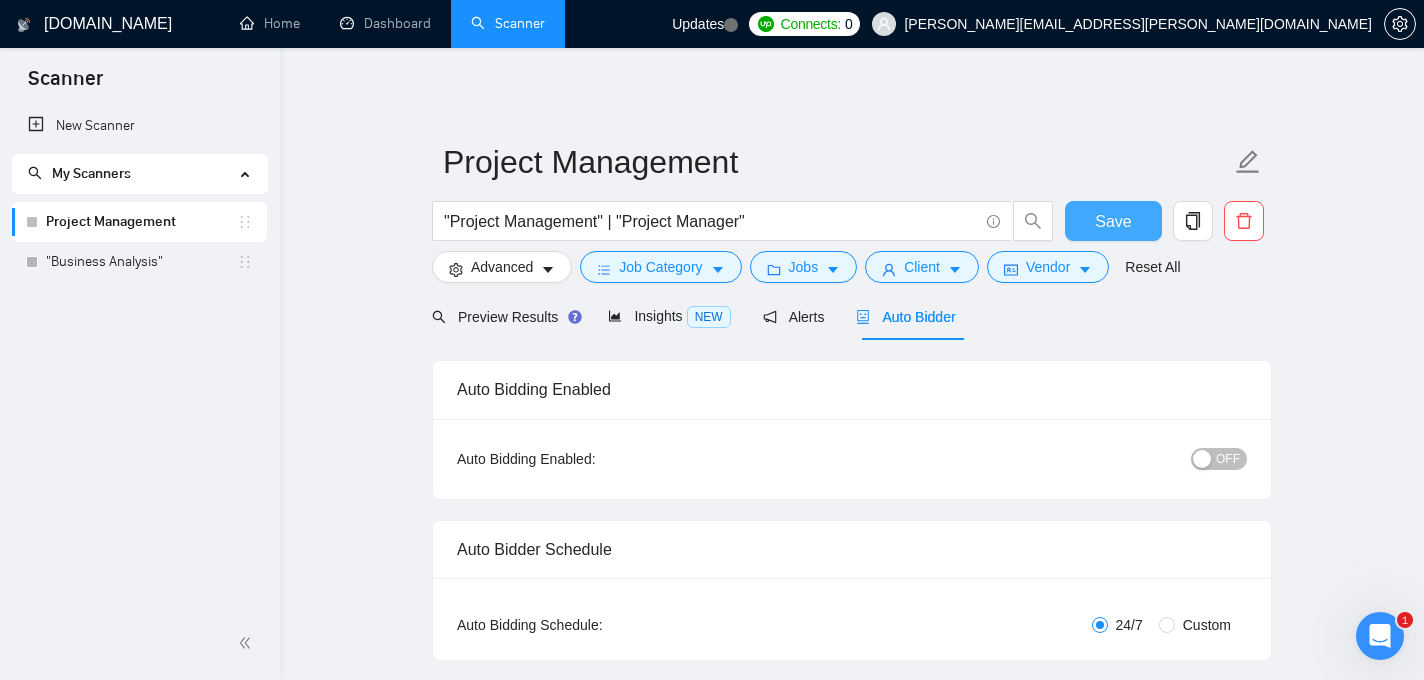 click on "Save" at bounding box center (1113, 221) 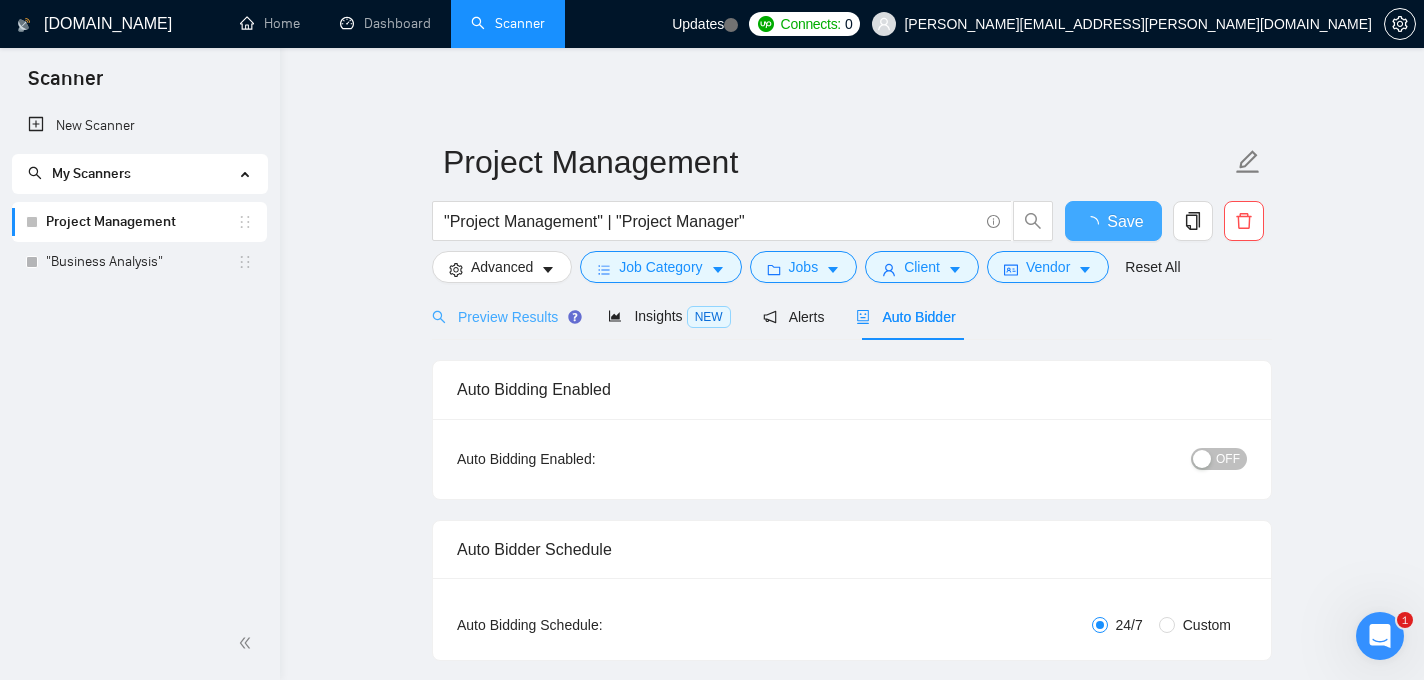 type 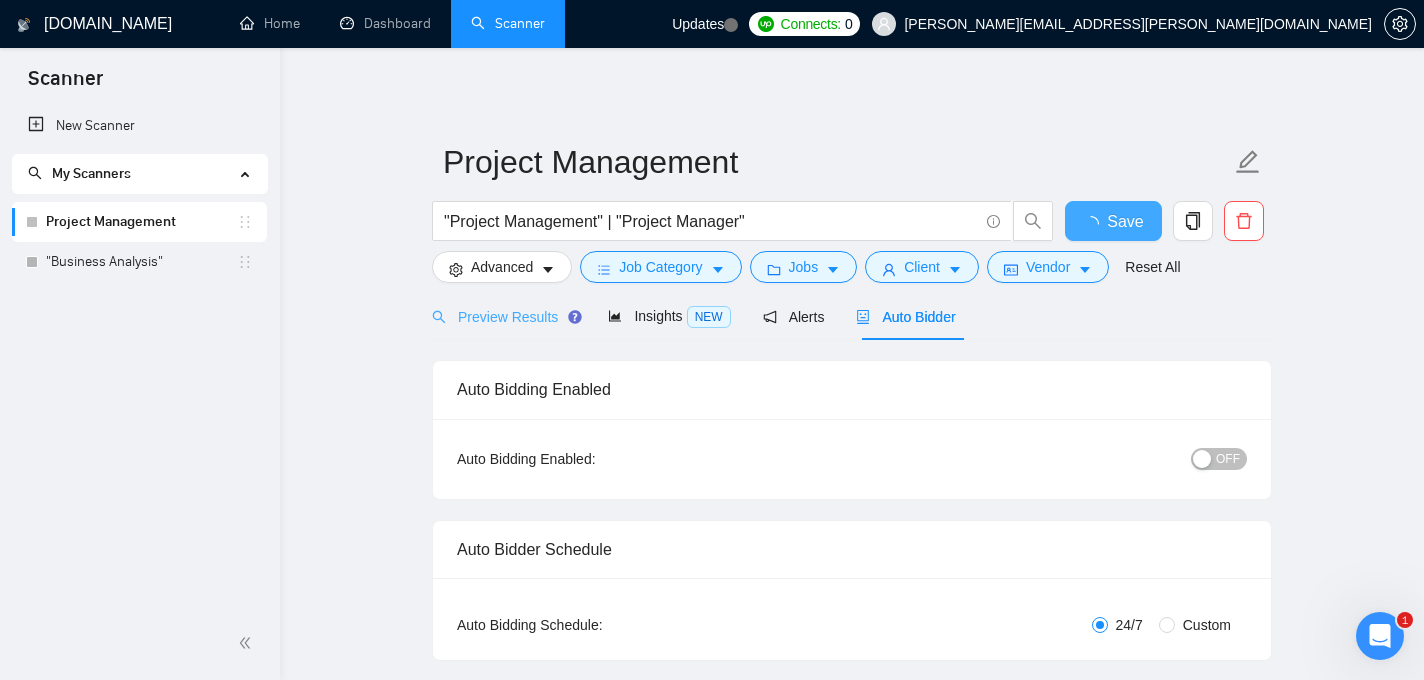 checkbox on "true" 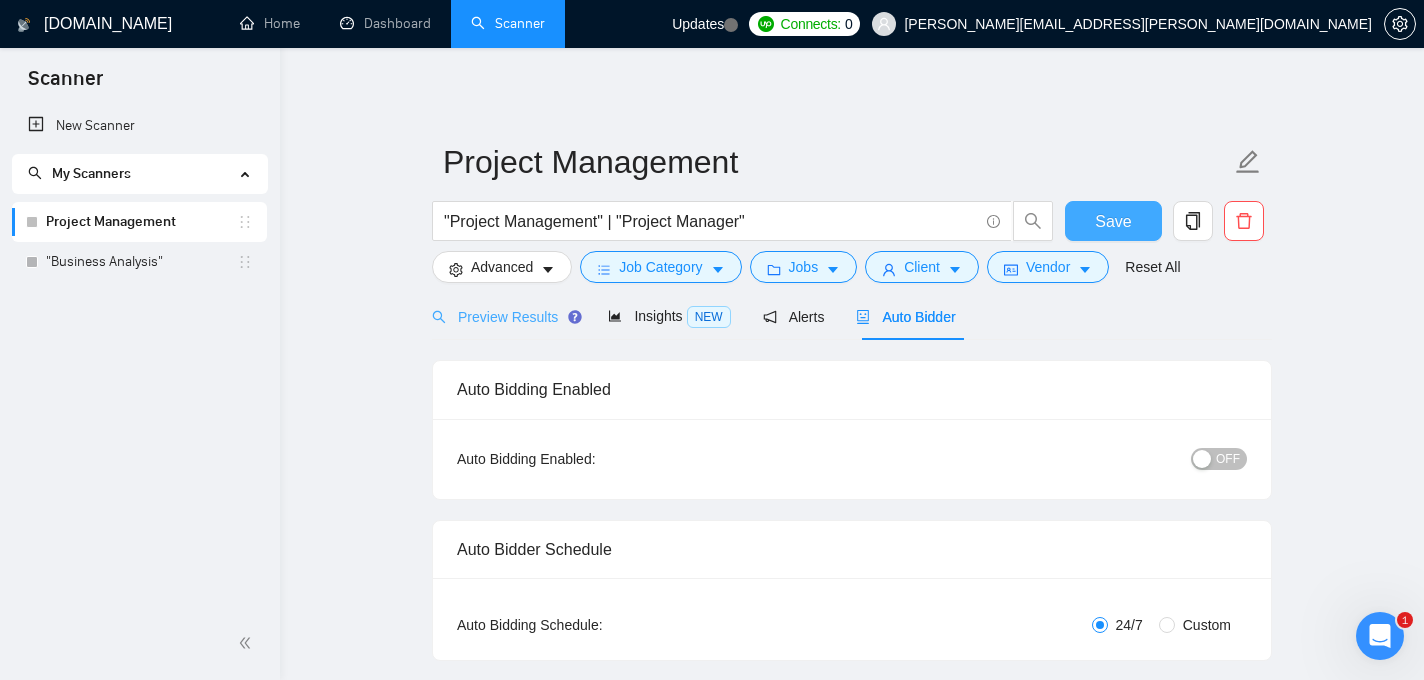 type 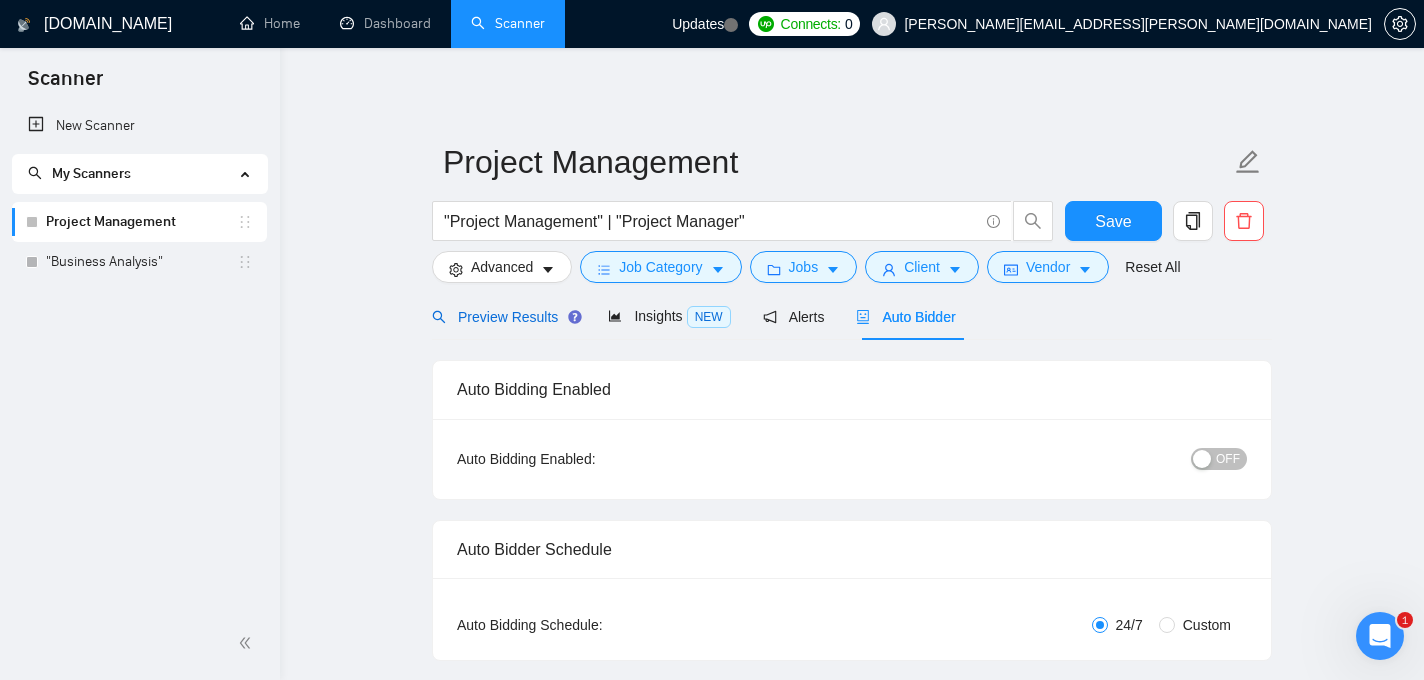 click on "Preview Results" at bounding box center [504, 317] 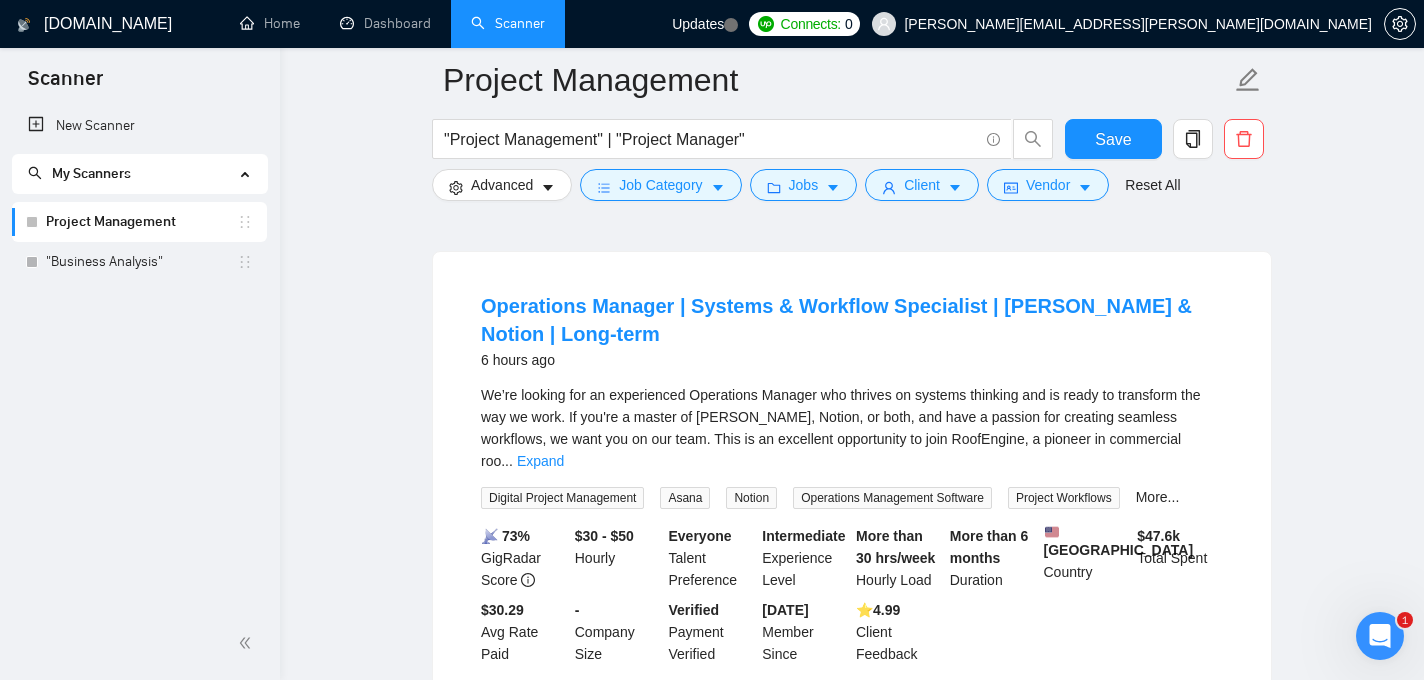 scroll, scrollTop: 169, scrollLeft: 0, axis: vertical 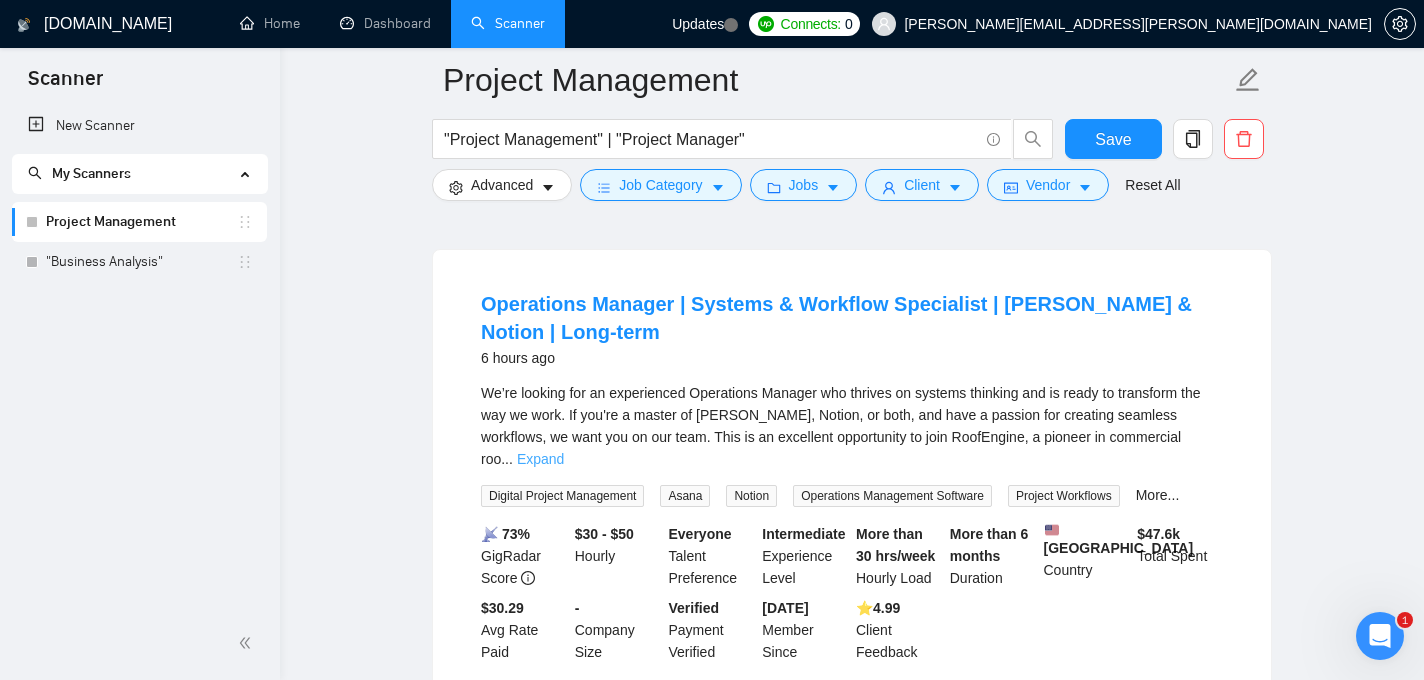 click on "Expand" at bounding box center (540, 459) 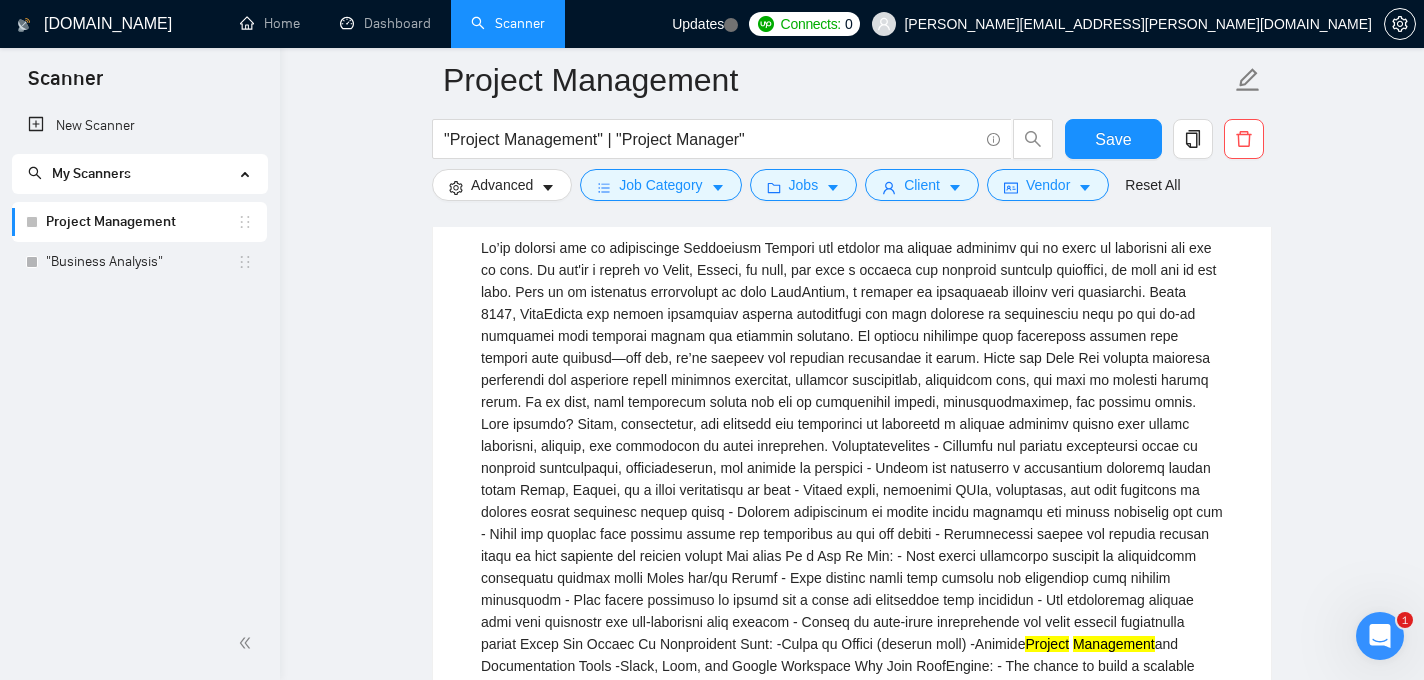 scroll, scrollTop: 269, scrollLeft: 0, axis: vertical 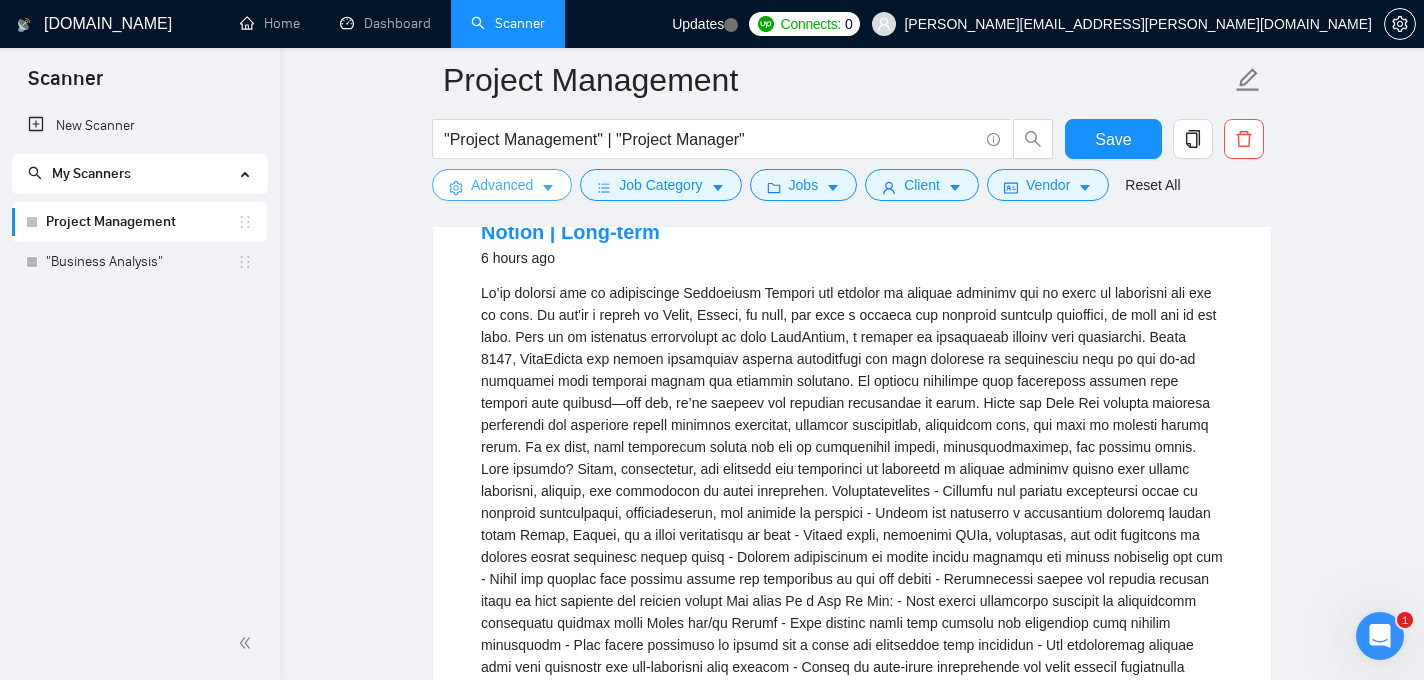 click 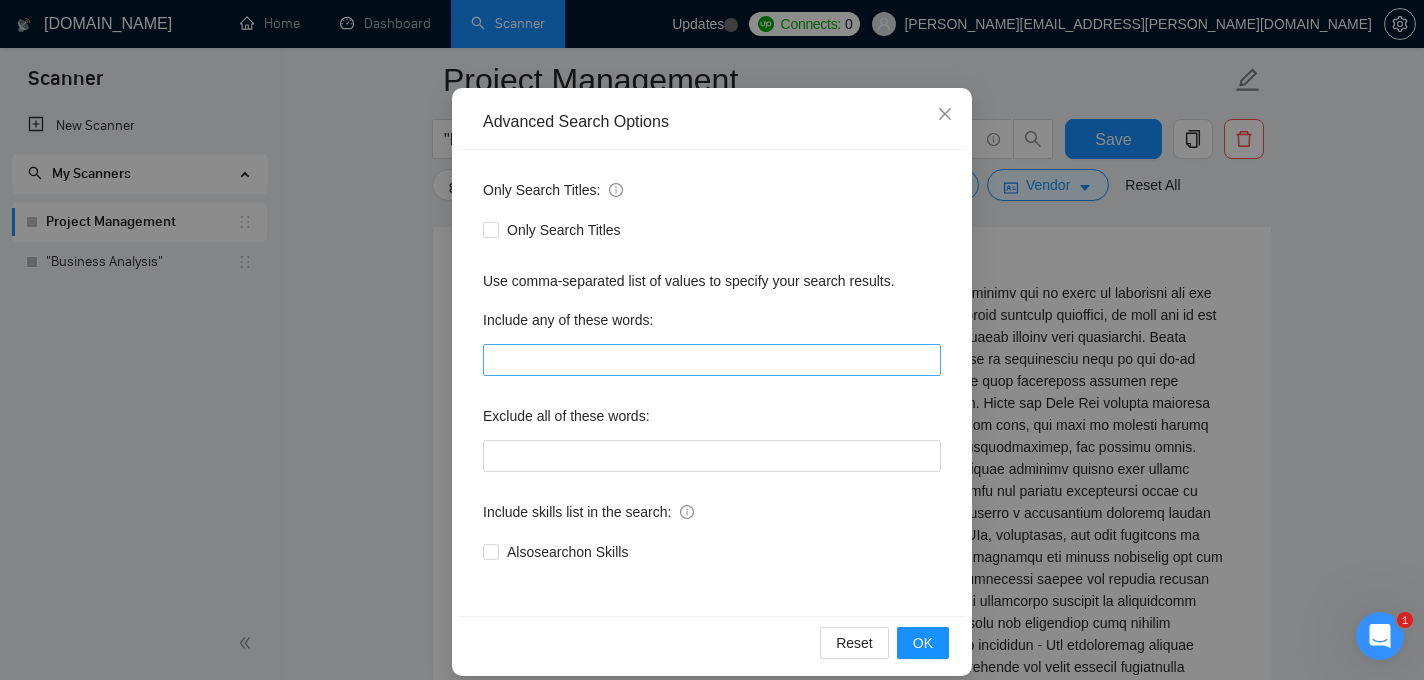 scroll, scrollTop: 152, scrollLeft: 0, axis: vertical 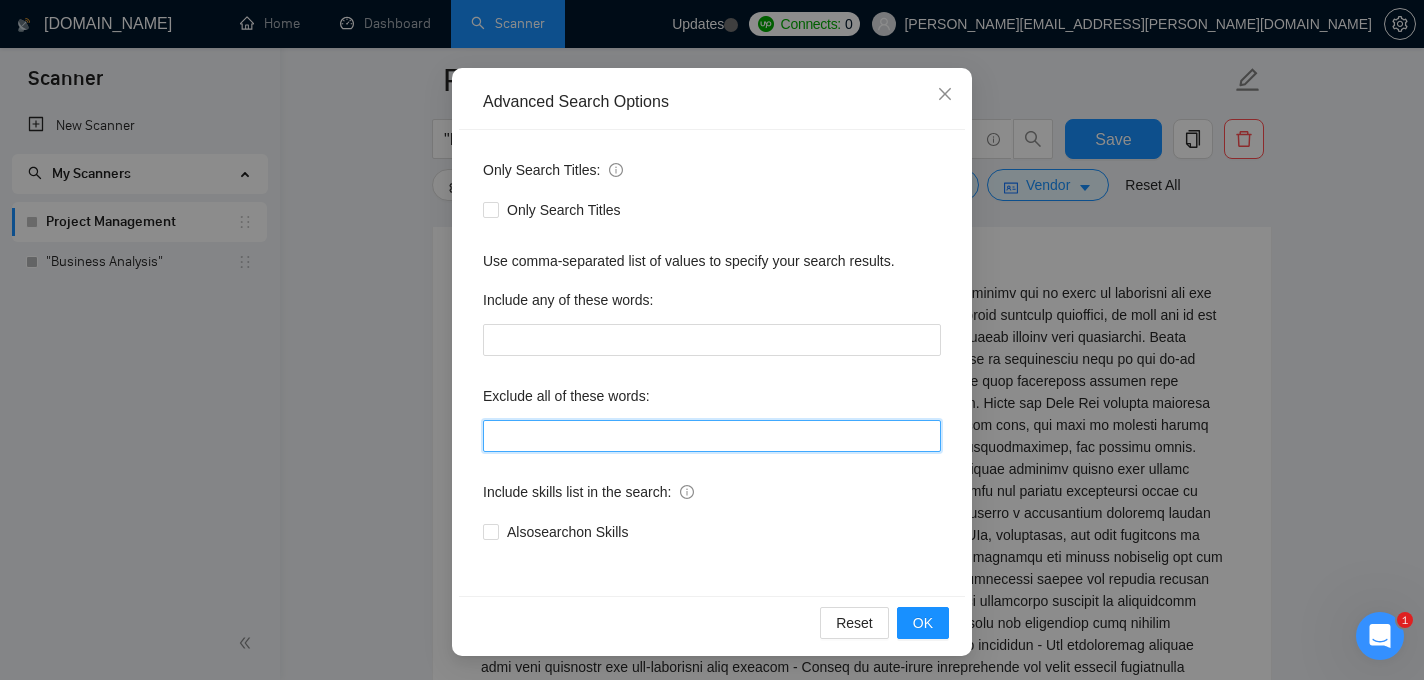 click at bounding box center (712, 436) 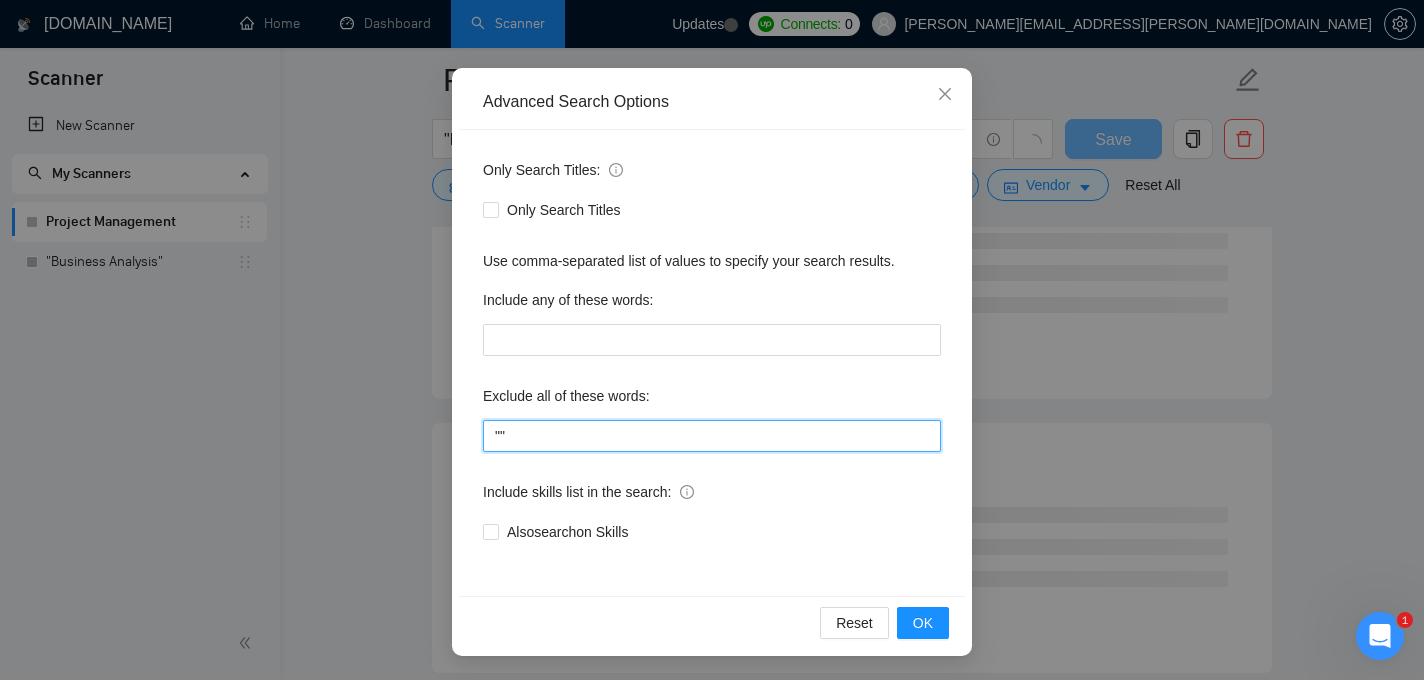 type on """ 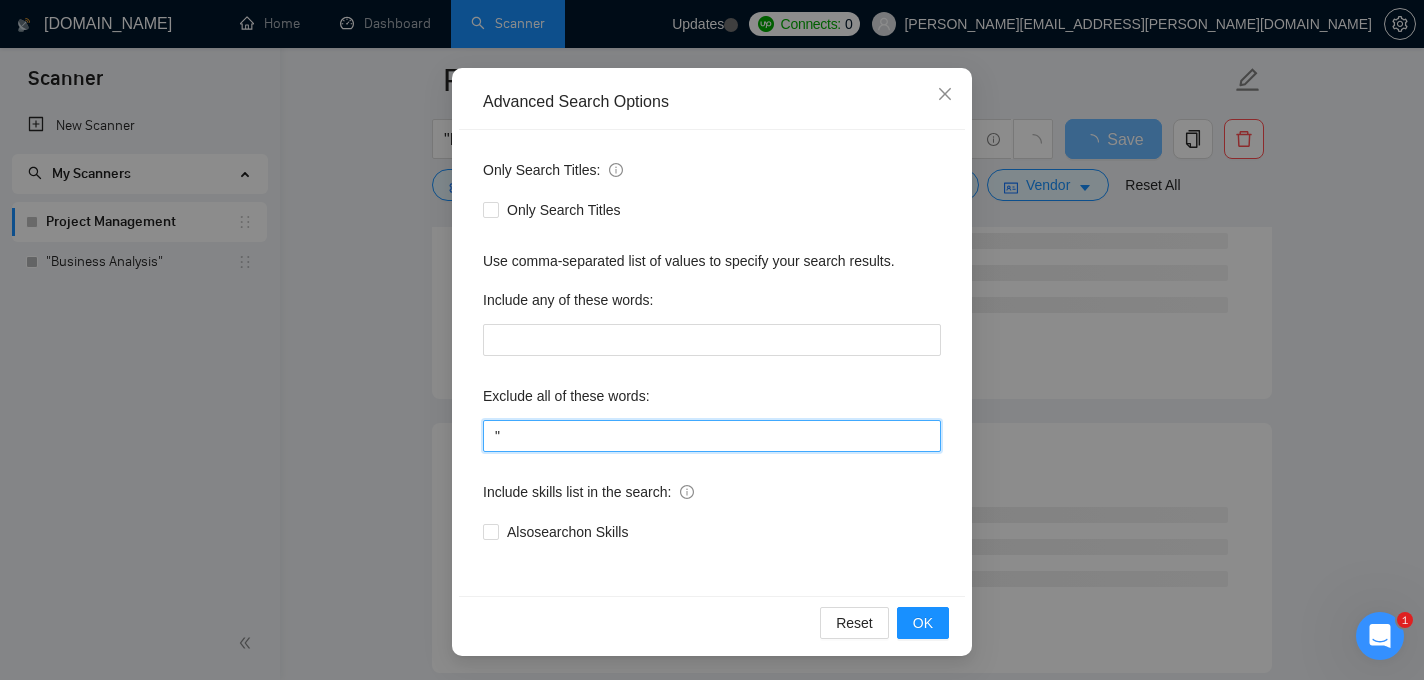 type 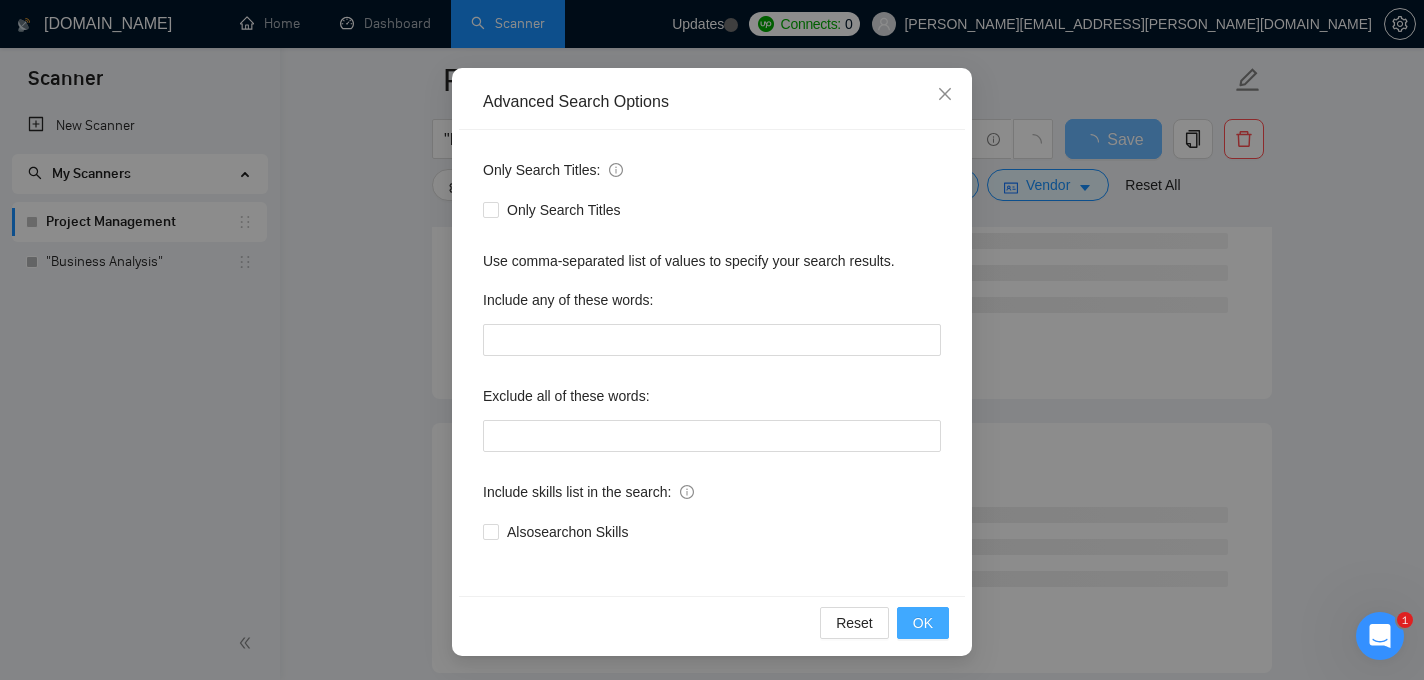 click on "OK" at bounding box center (923, 623) 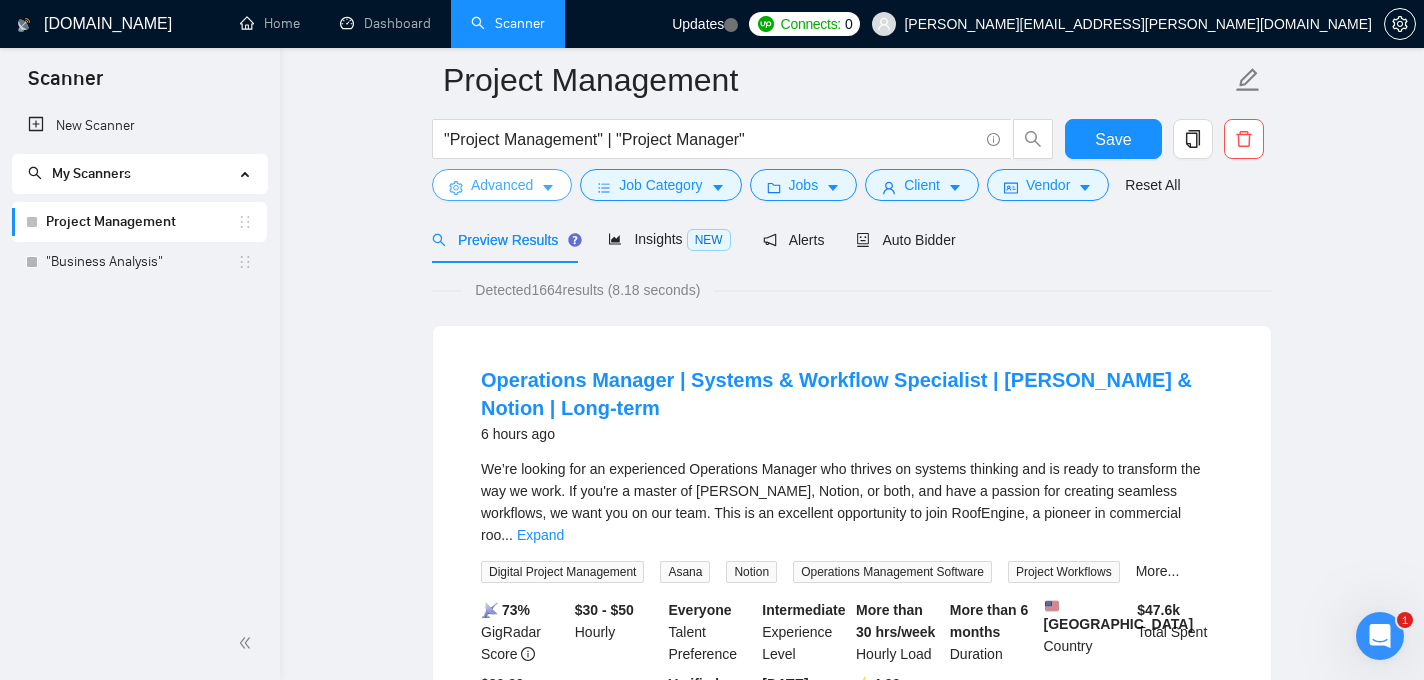 scroll, scrollTop: 141, scrollLeft: 0, axis: vertical 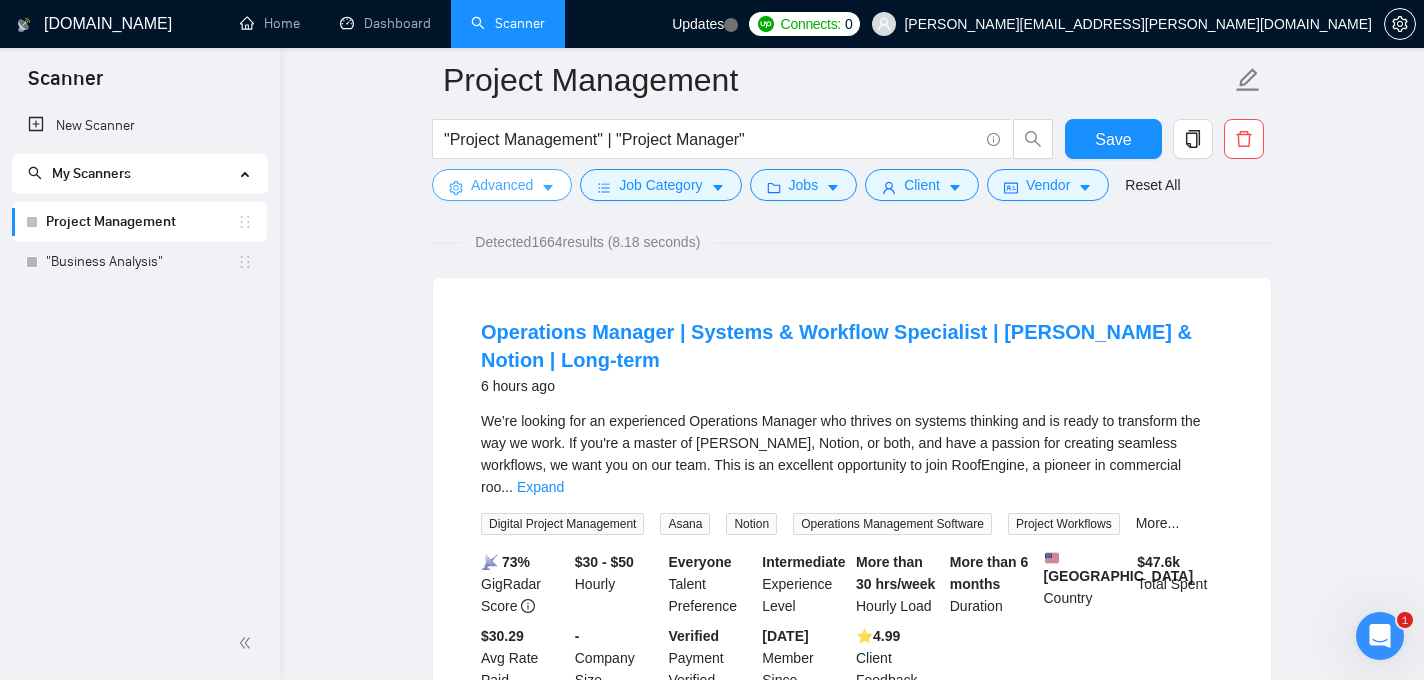 click 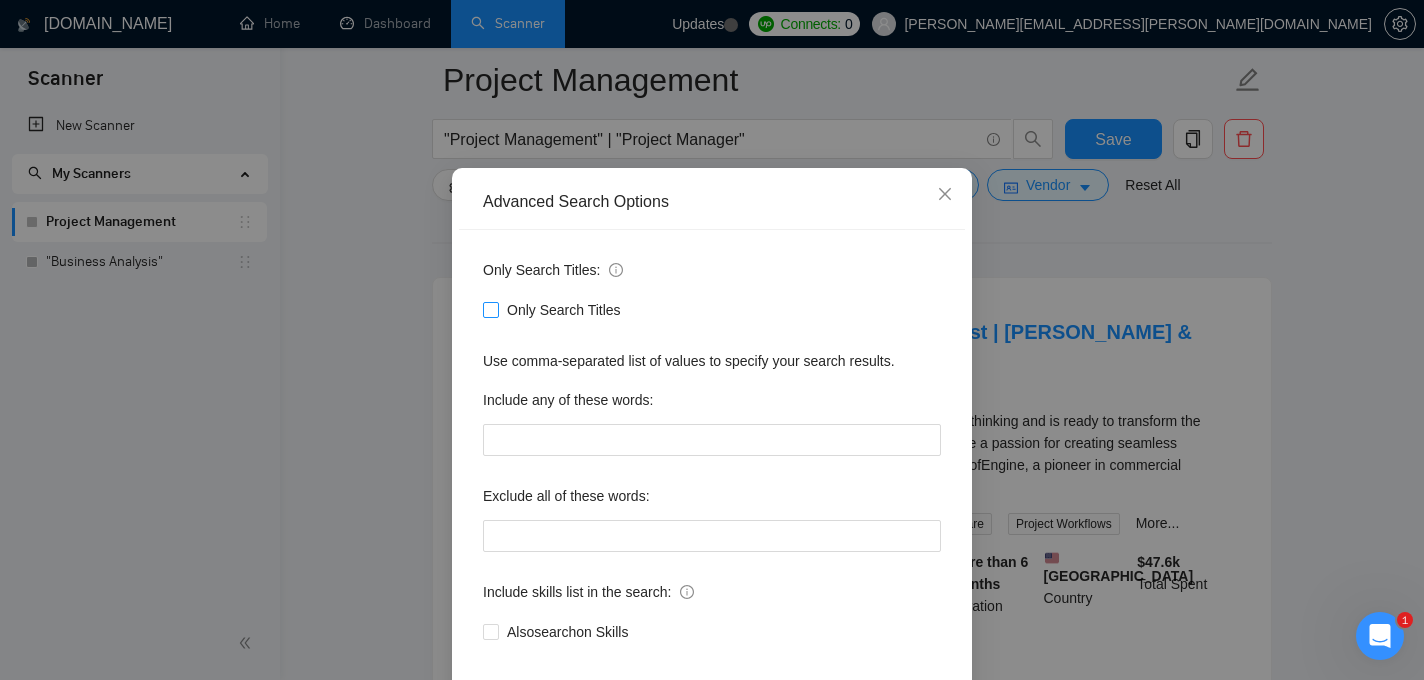 click on "Only Search Titles" at bounding box center (490, 309) 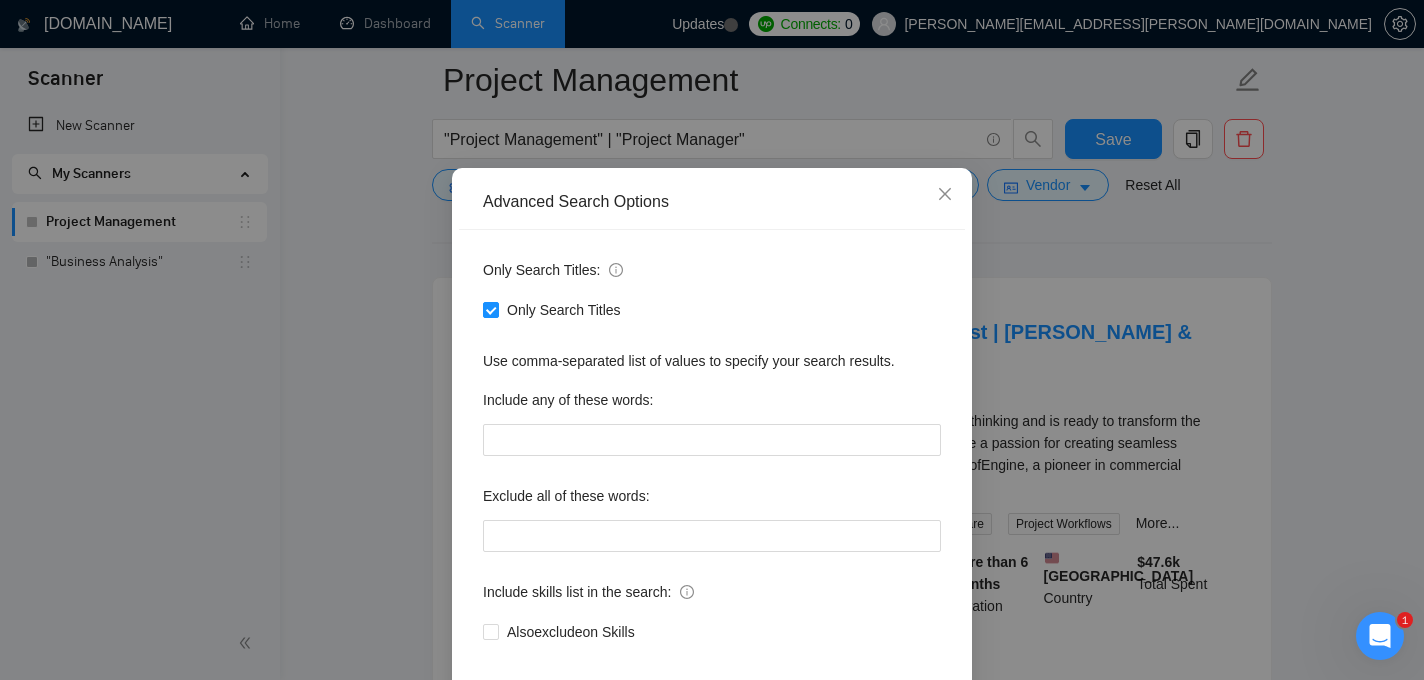 scroll, scrollTop: 152, scrollLeft: 0, axis: vertical 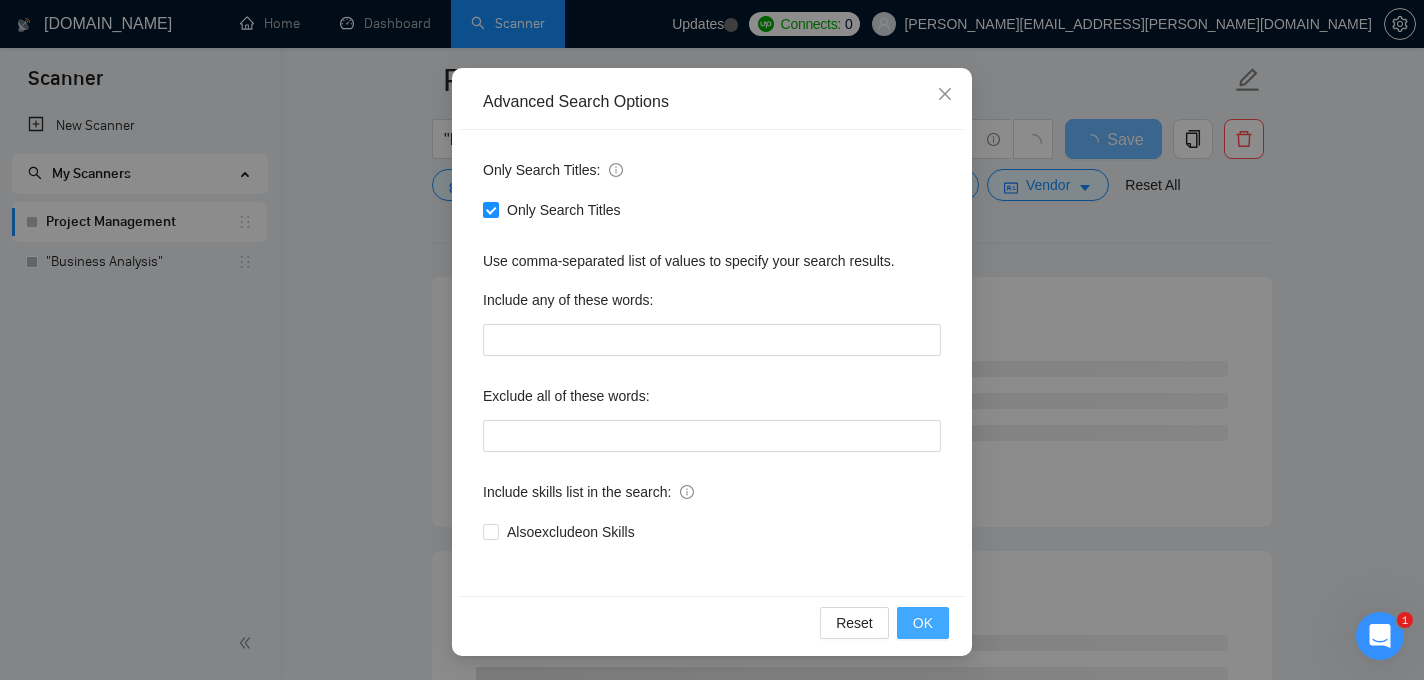 click on "OK" at bounding box center (923, 623) 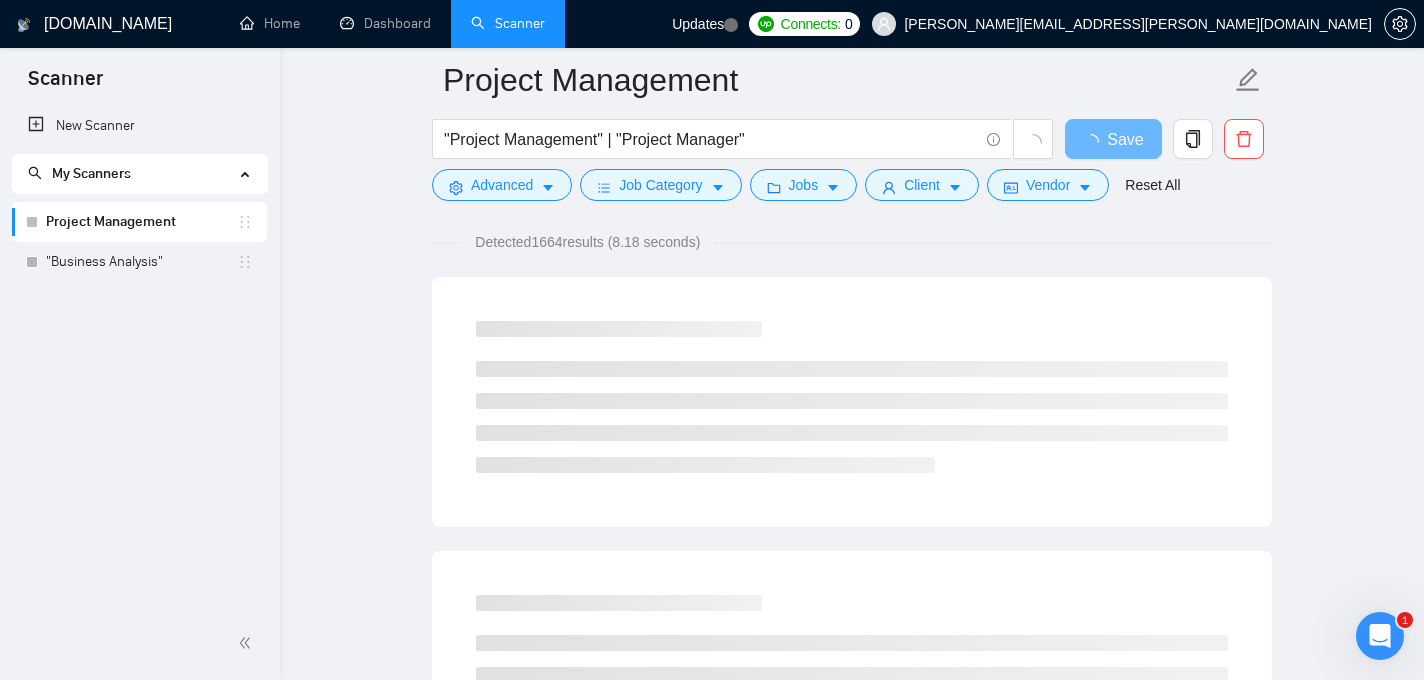 scroll, scrollTop: 52, scrollLeft: 0, axis: vertical 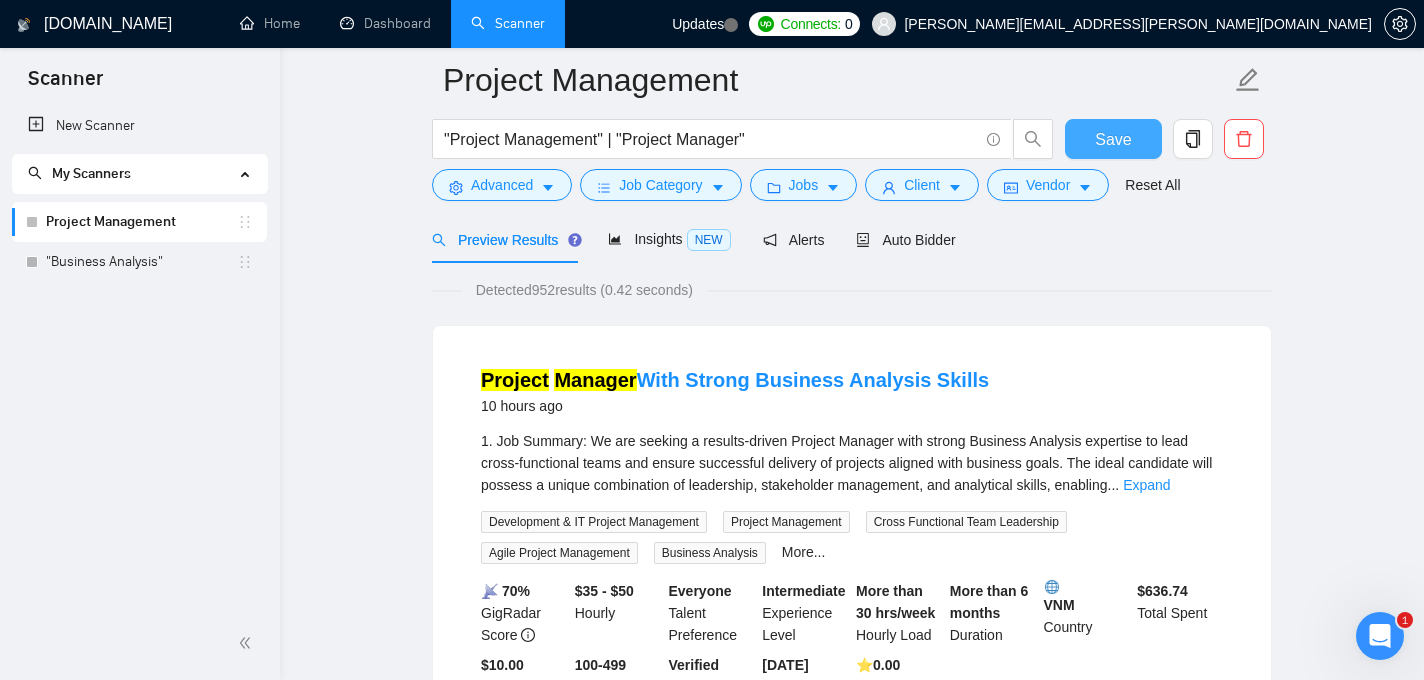 click on "Save" at bounding box center [1113, 139] 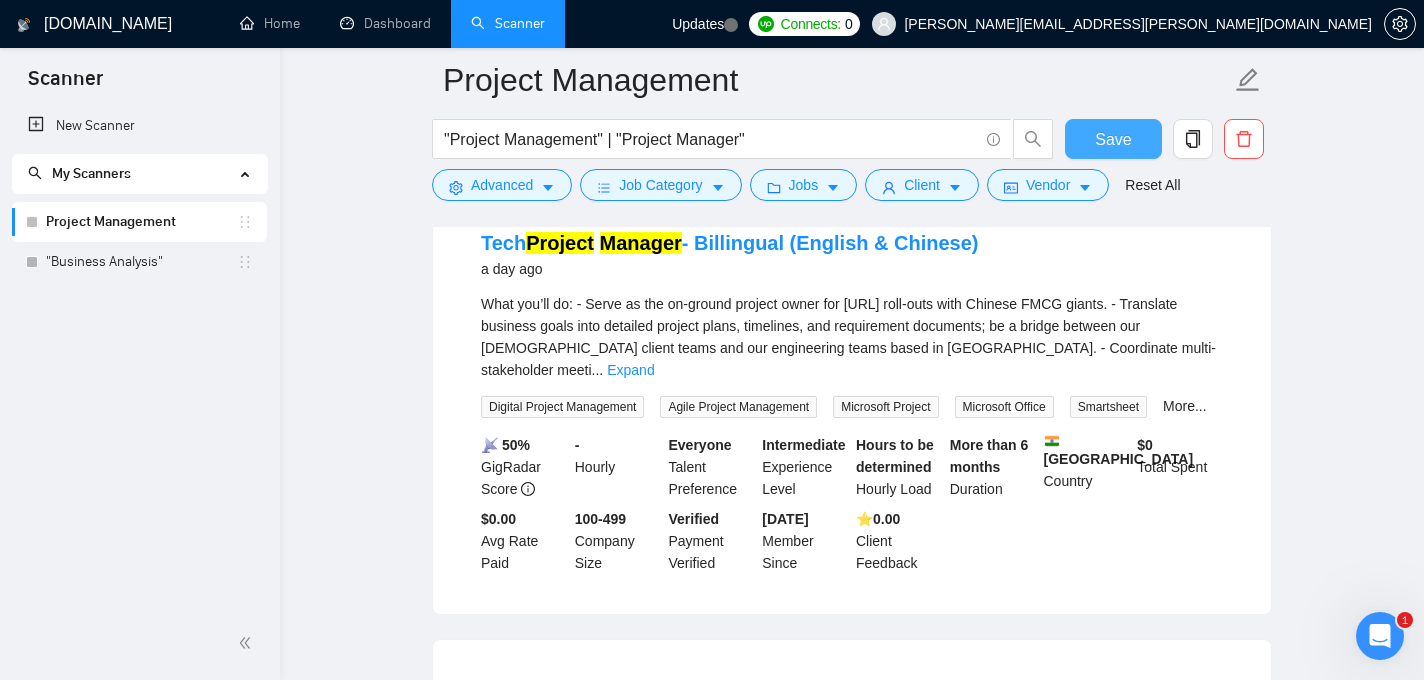 scroll, scrollTop: 1066, scrollLeft: 0, axis: vertical 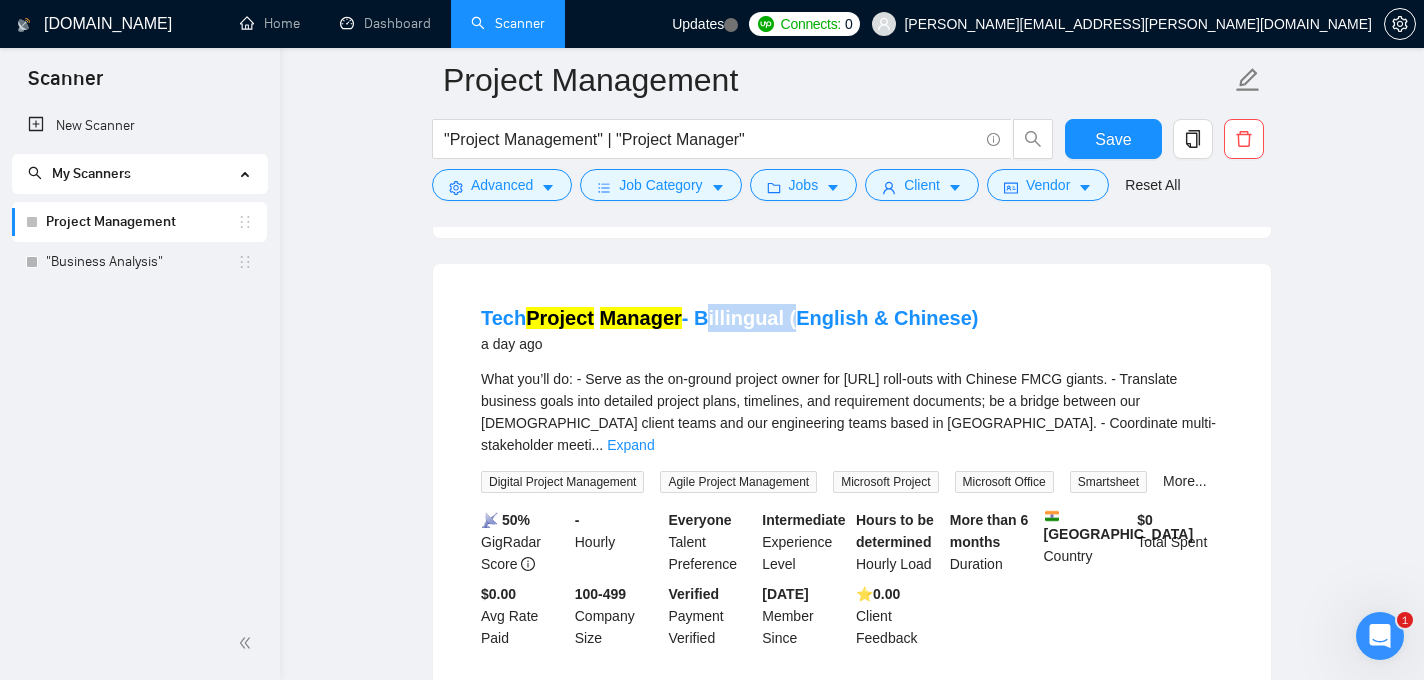 drag, startPoint x: 784, startPoint y: 306, endPoint x: 701, endPoint y: 307, distance: 83.00603 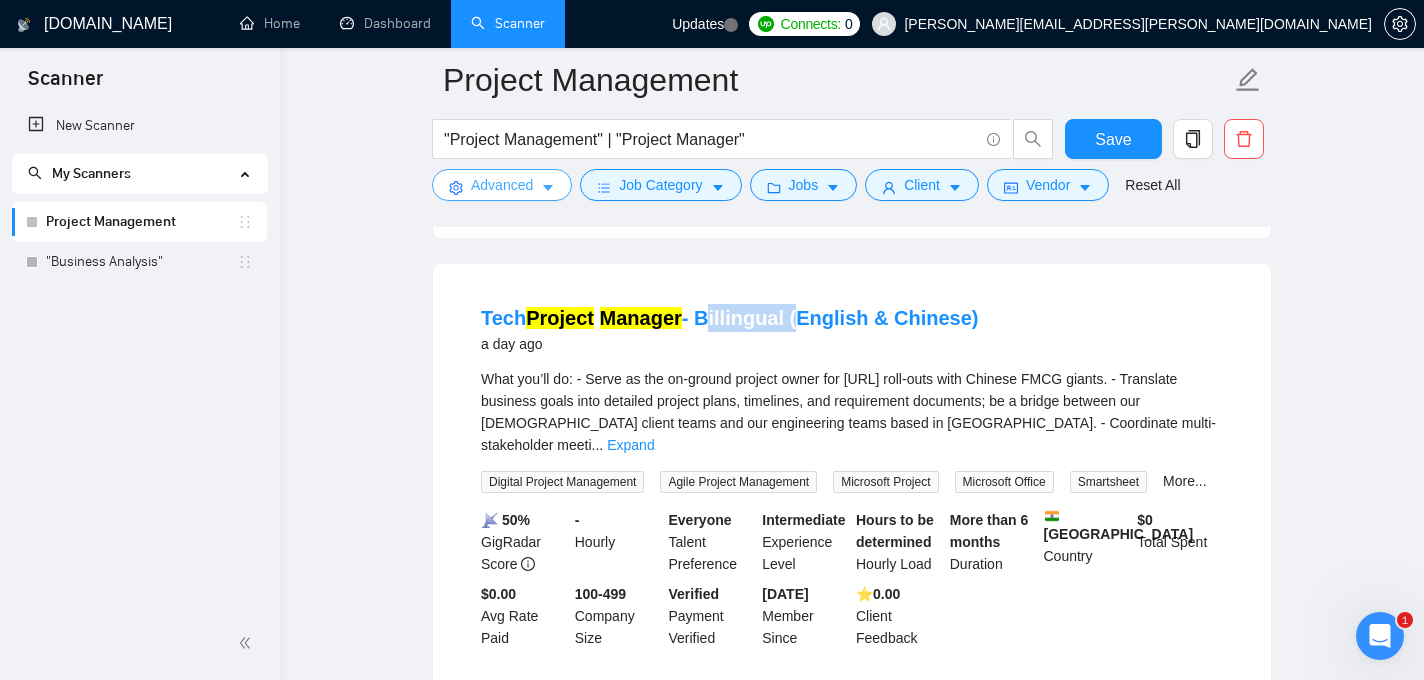 click 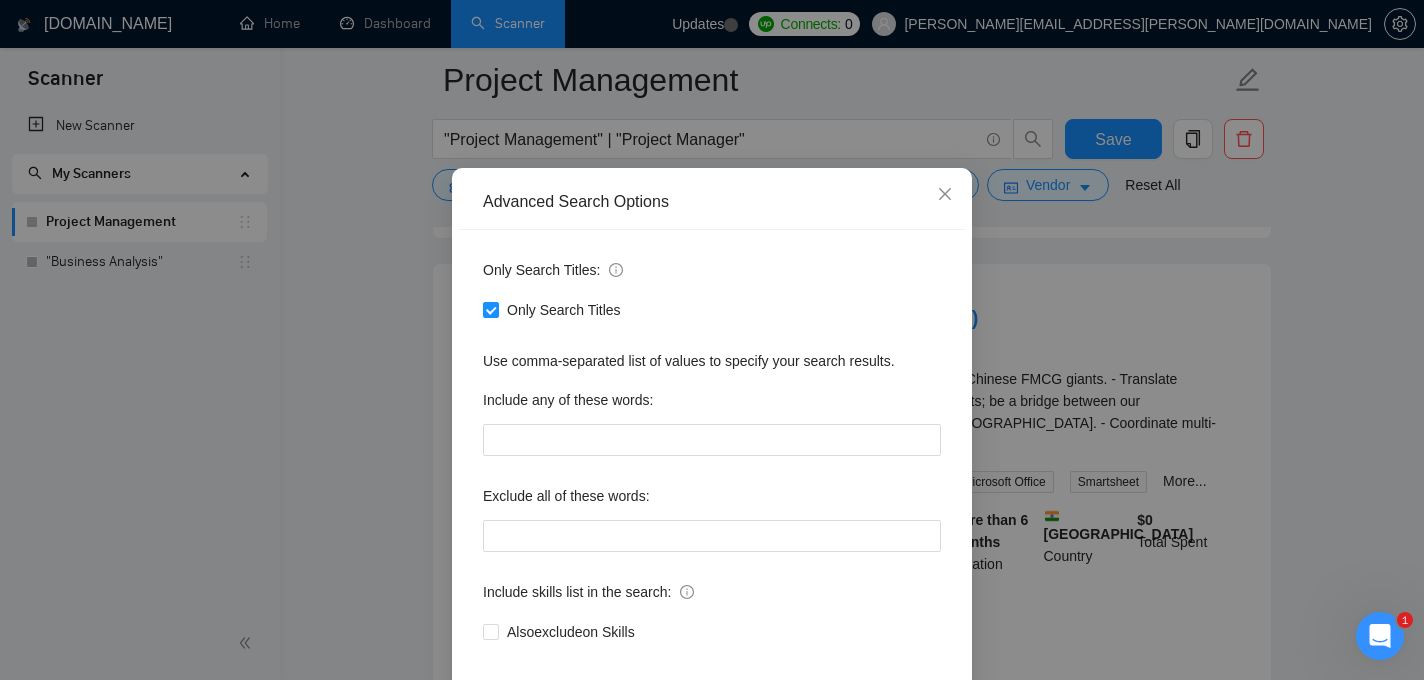 scroll, scrollTop: 101, scrollLeft: 0, axis: vertical 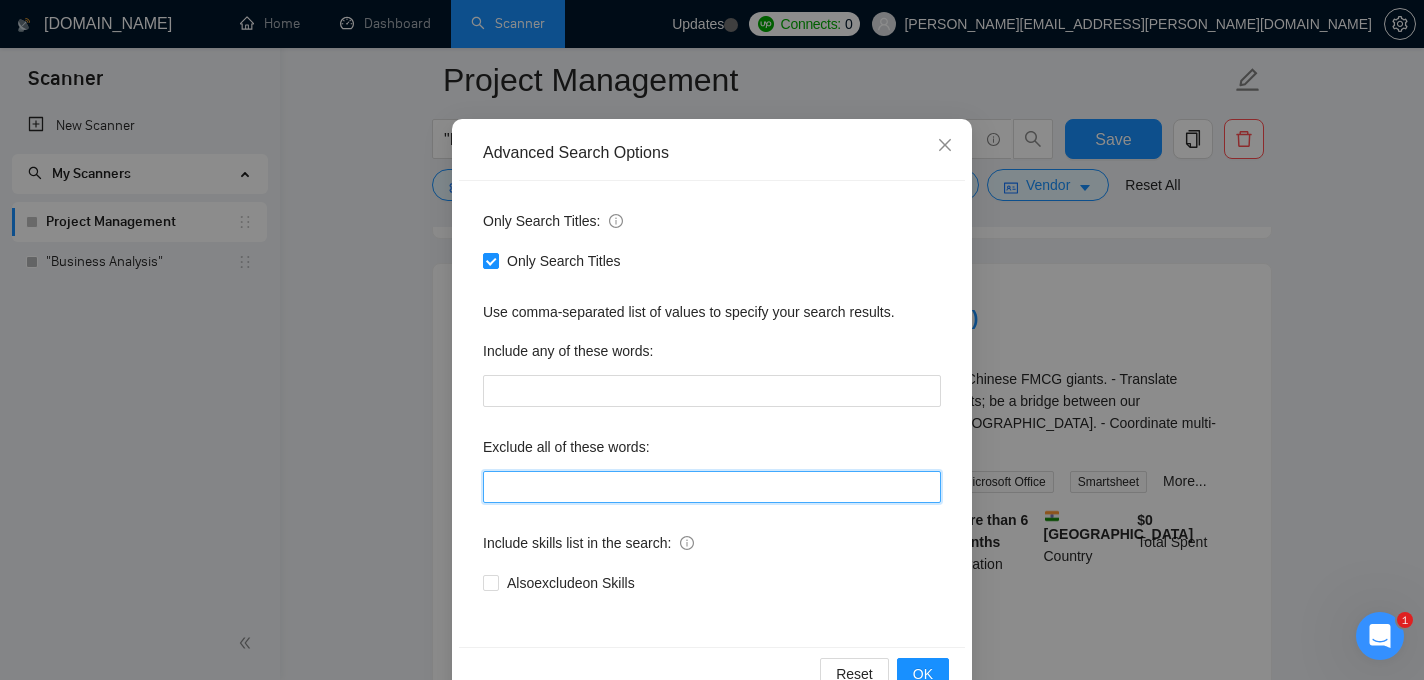 click at bounding box center (712, 487) 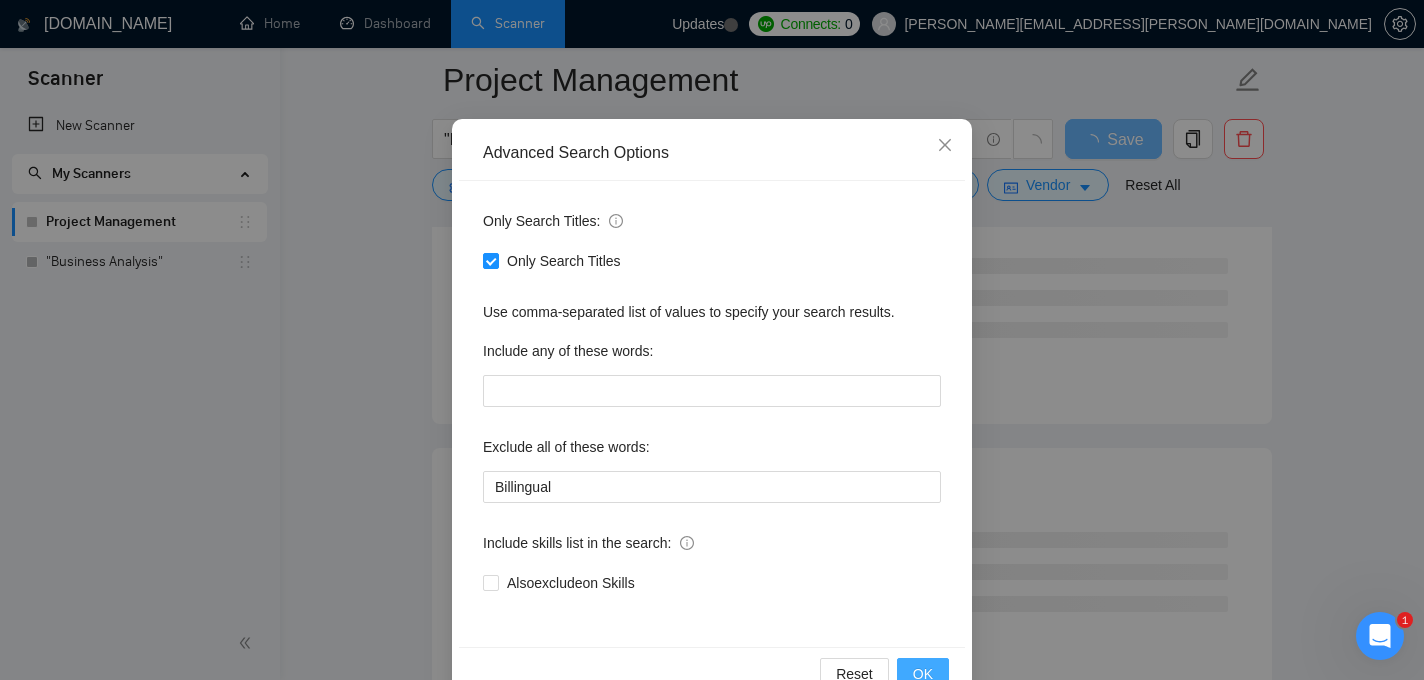 click on "OK" at bounding box center [923, 674] 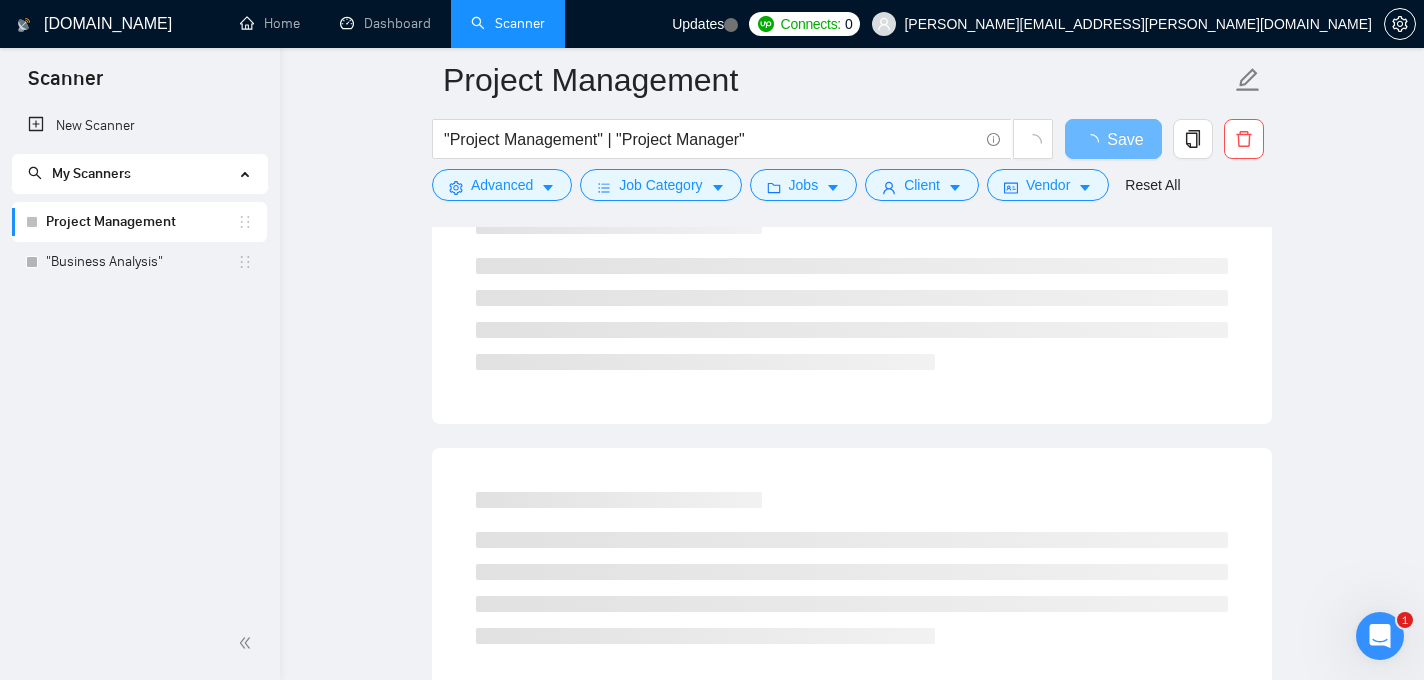 scroll, scrollTop: 52, scrollLeft: 0, axis: vertical 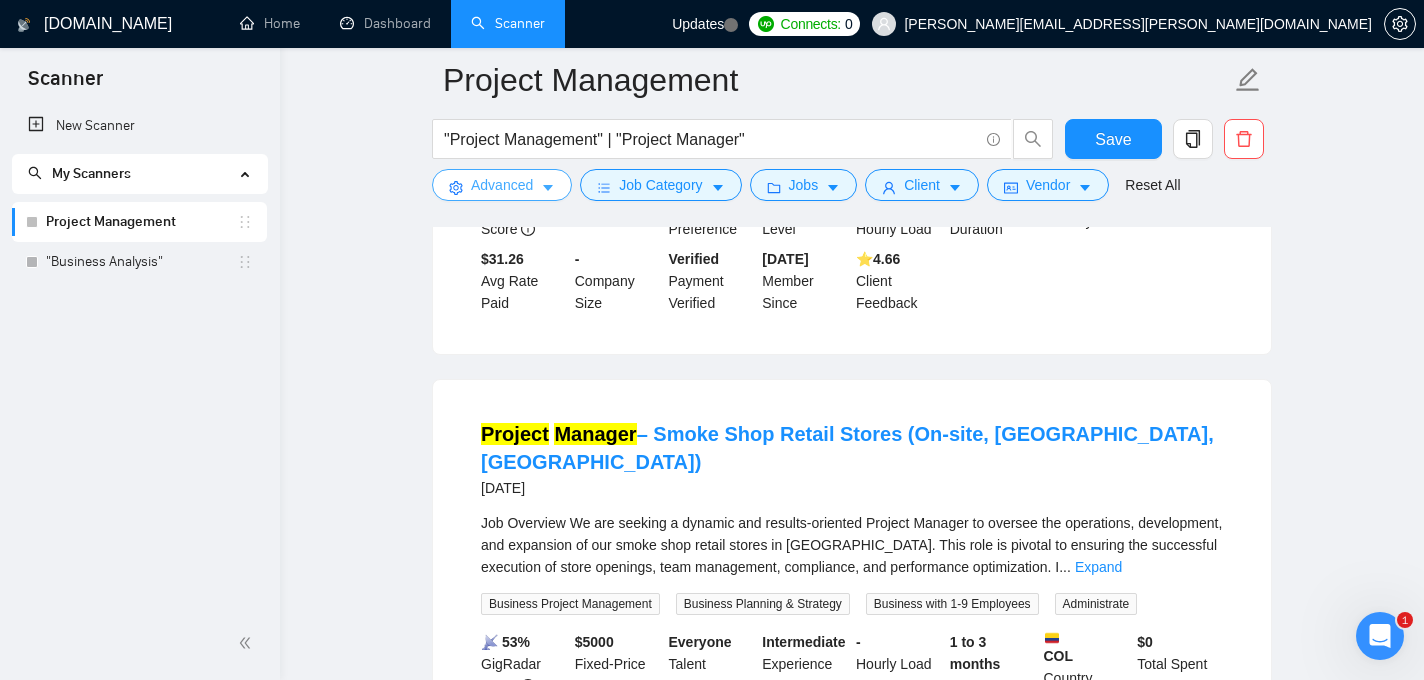click on "Advanced" at bounding box center (502, 185) 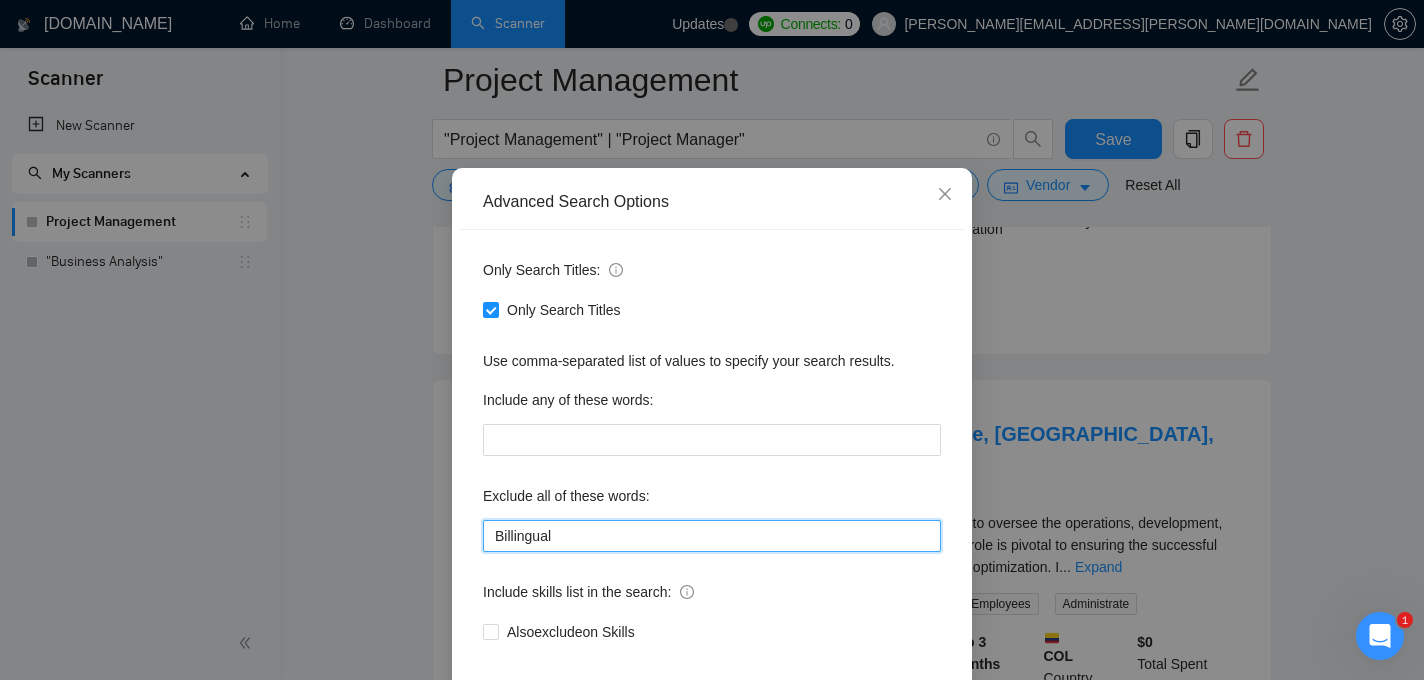 click on "Billingual" at bounding box center (712, 536) 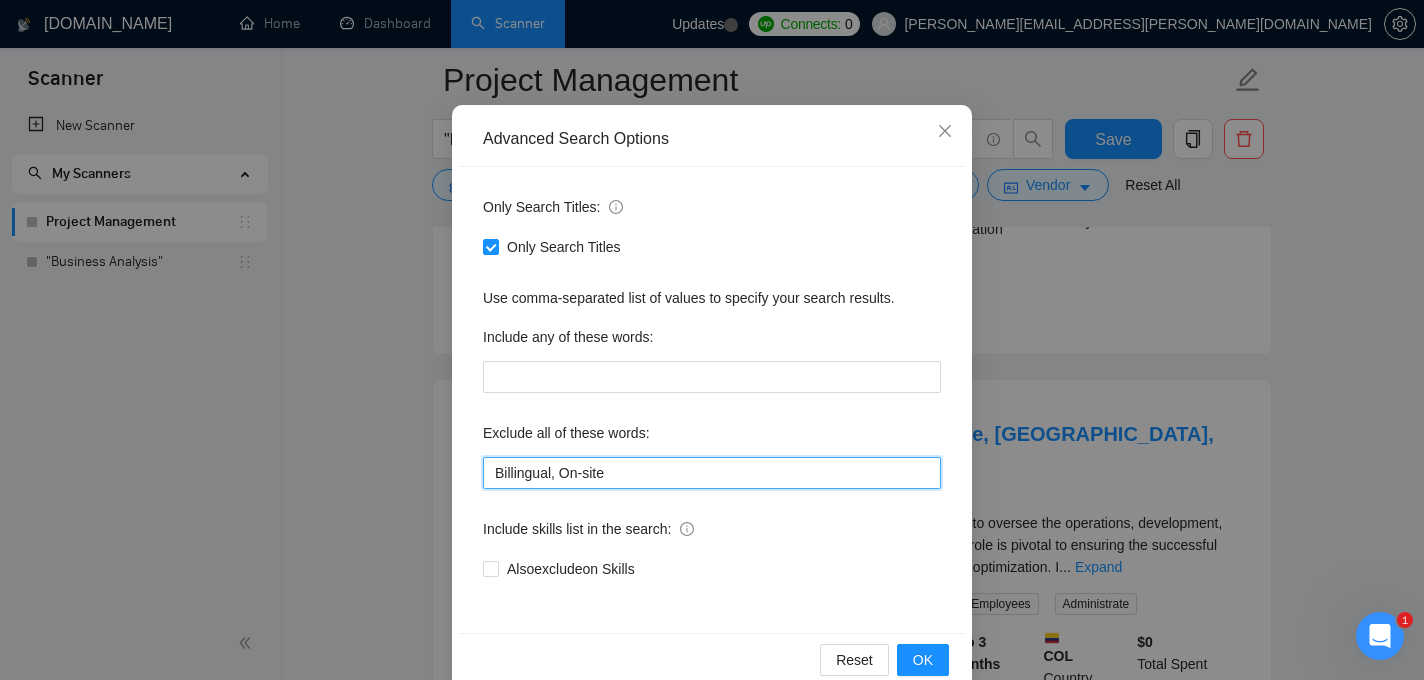 scroll, scrollTop: 128, scrollLeft: 0, axis: vertical 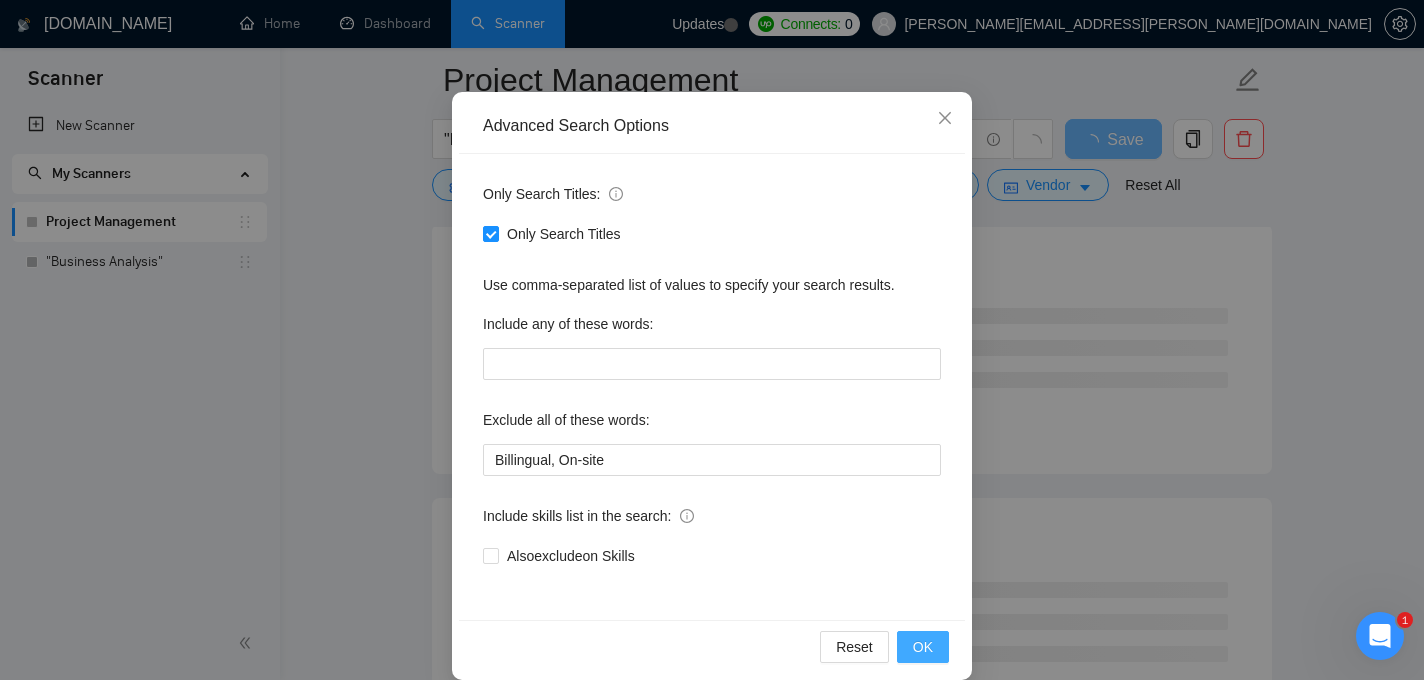 click on "OK" at bounding box center (923, 647) 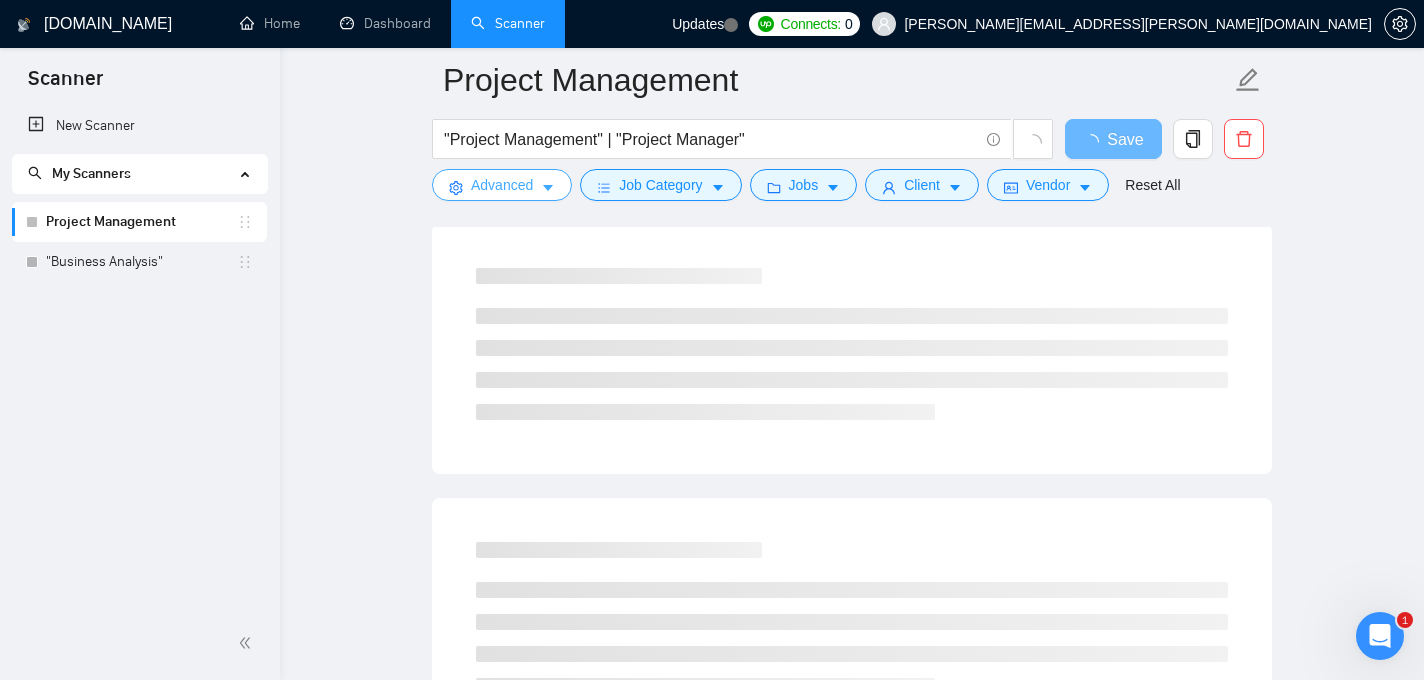 scroll, scrollTop: 0, scrollLeft: 0, axis: both 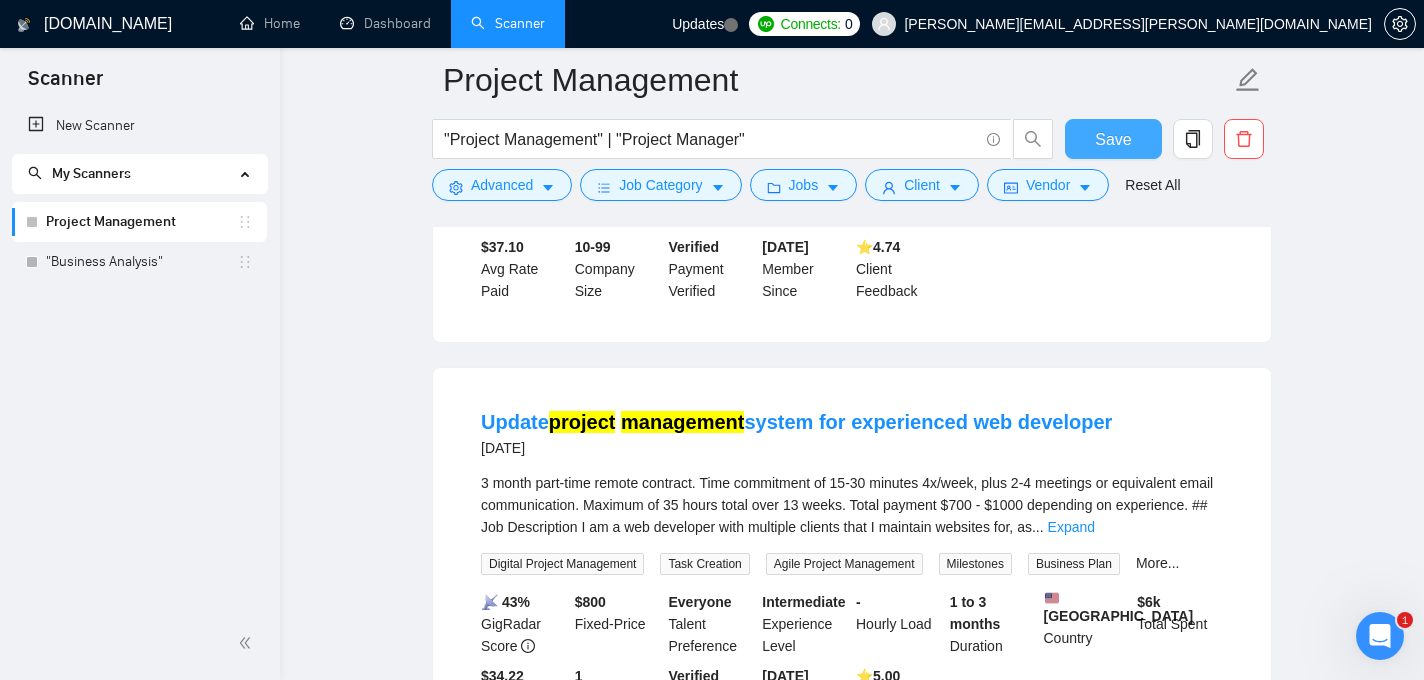 click on "Save" at bounding box center (1113, 139) 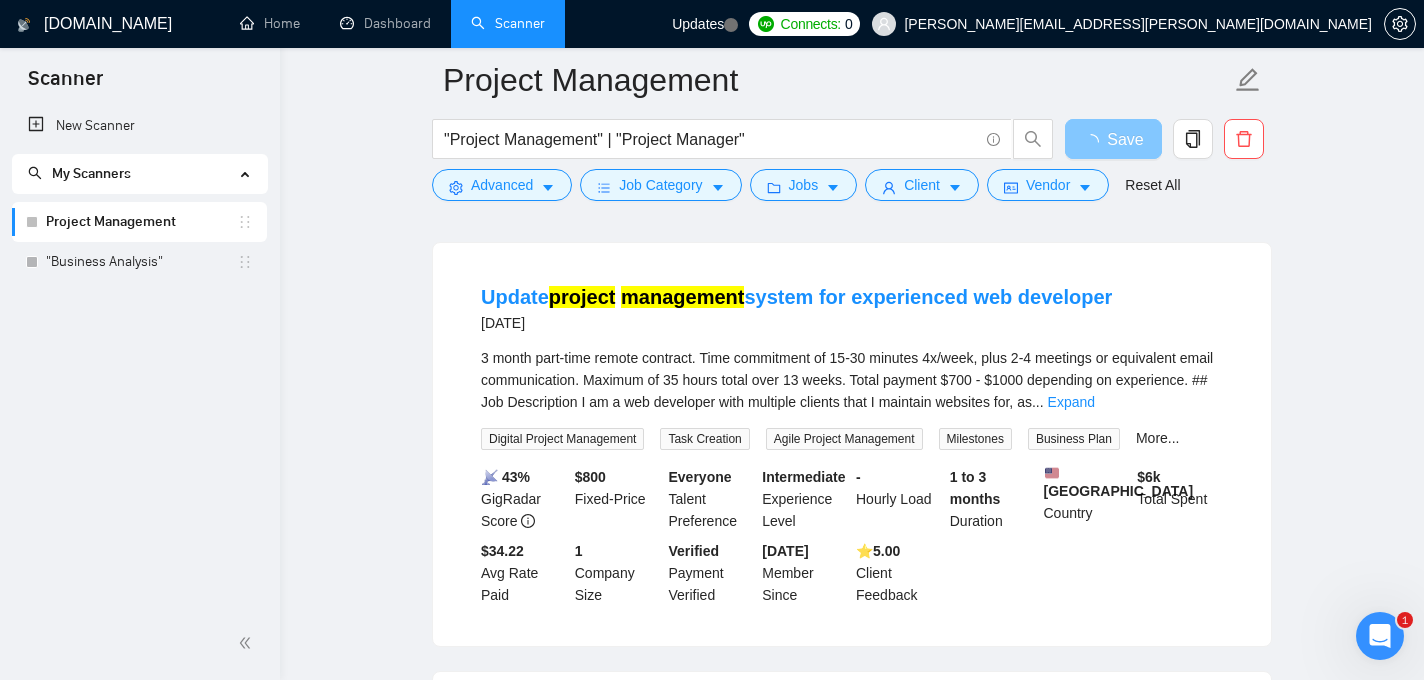 scroll, scrollTop: 2887, scrollLeft: 0, axis: vertical 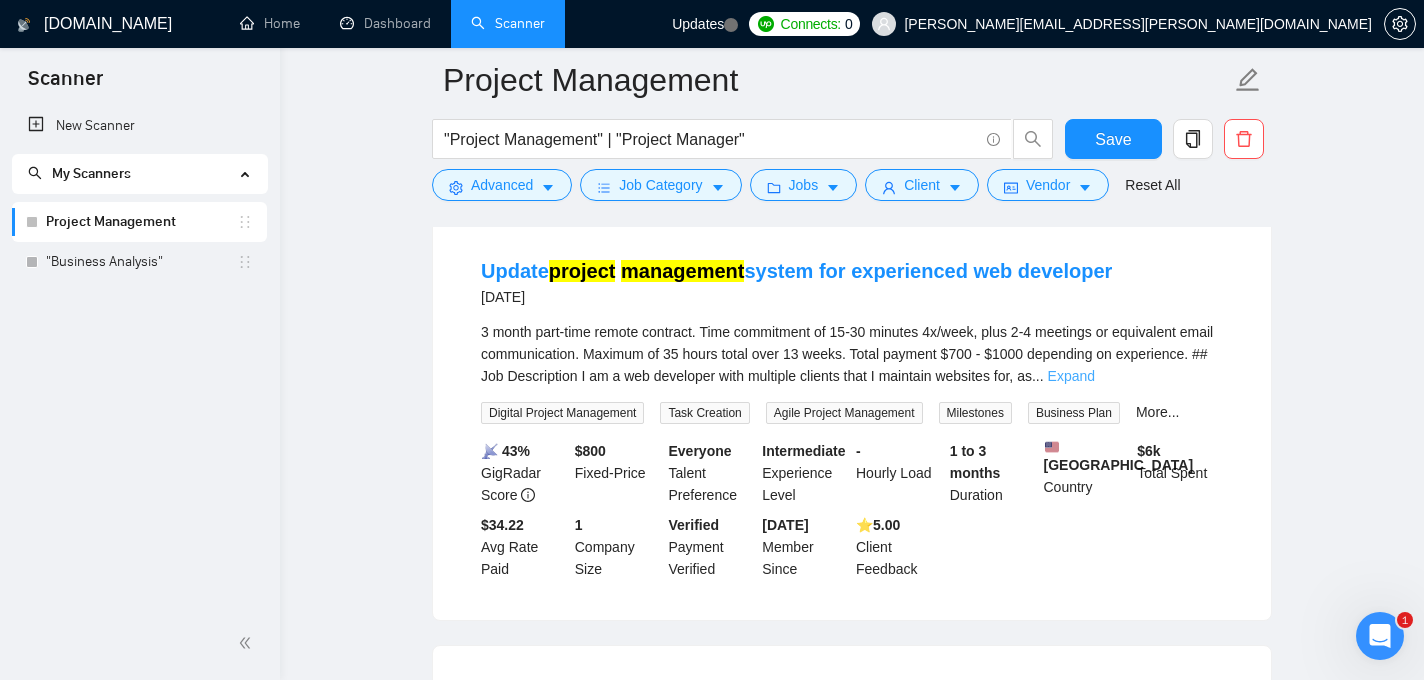 click on "Expand" at bounding box center [1071, 376] 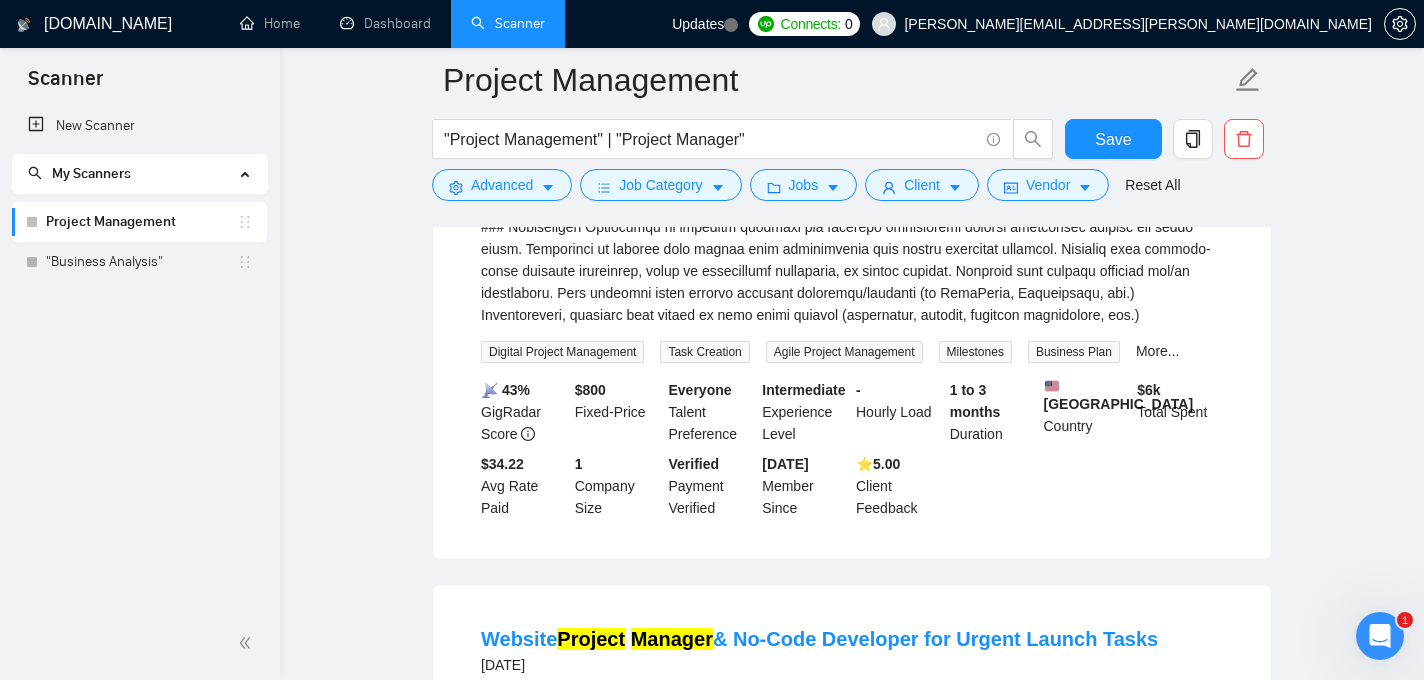 scroll, scrollTop: 3326, scrollLeft: 0, axis: vertical 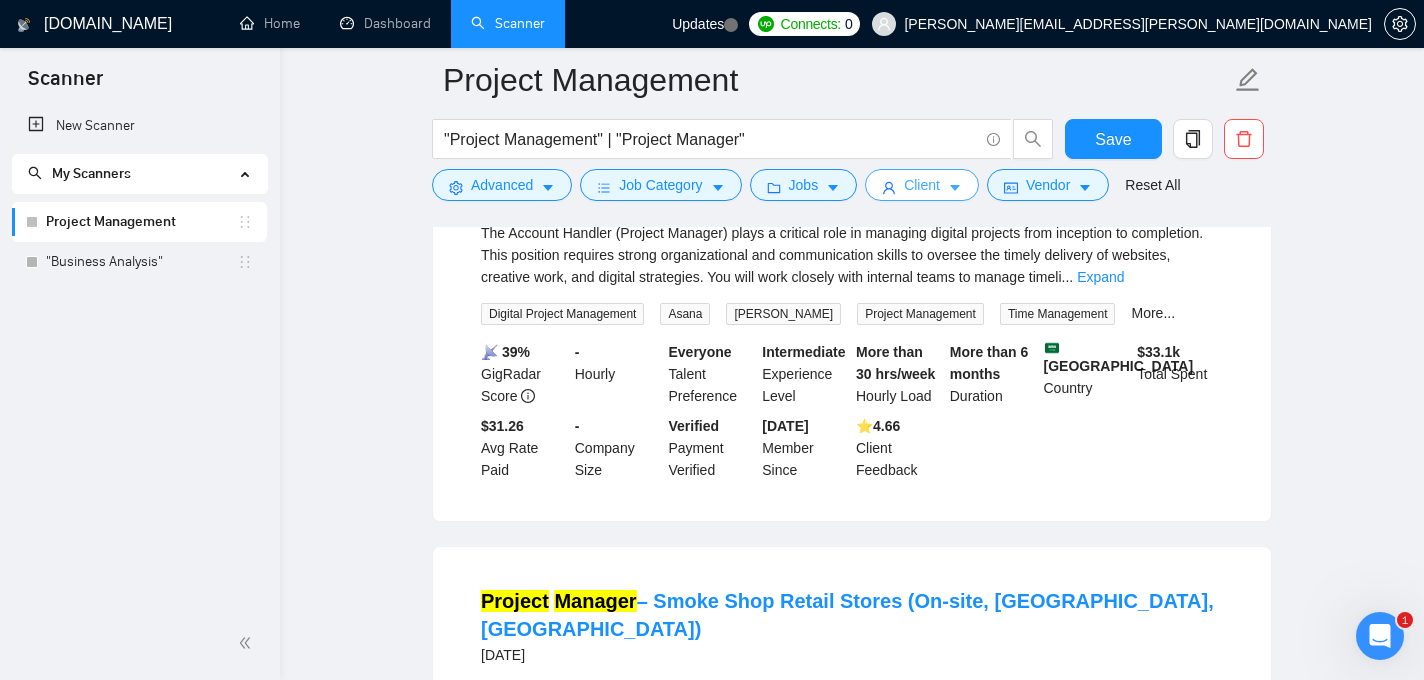 click 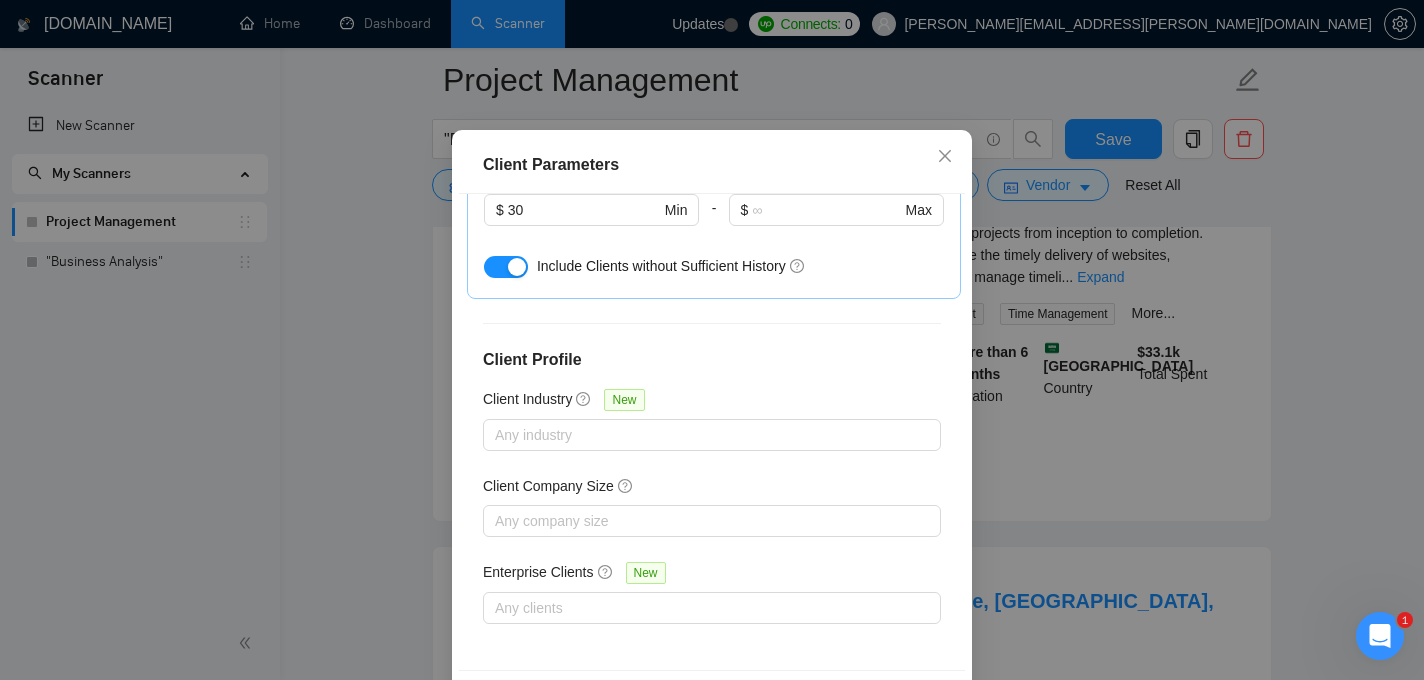 scroll, scrollTop: 145, scrollLeft: 0, axis: vertical 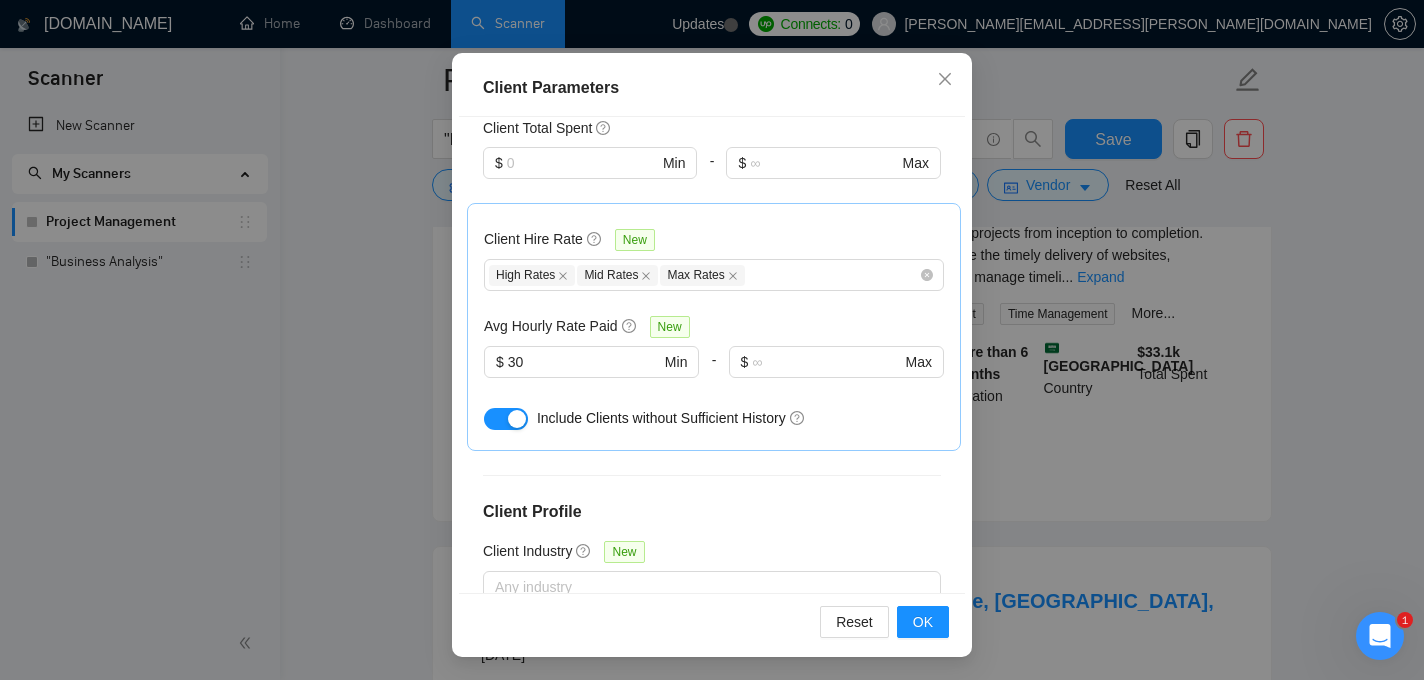click at bounding box center [506, 419] 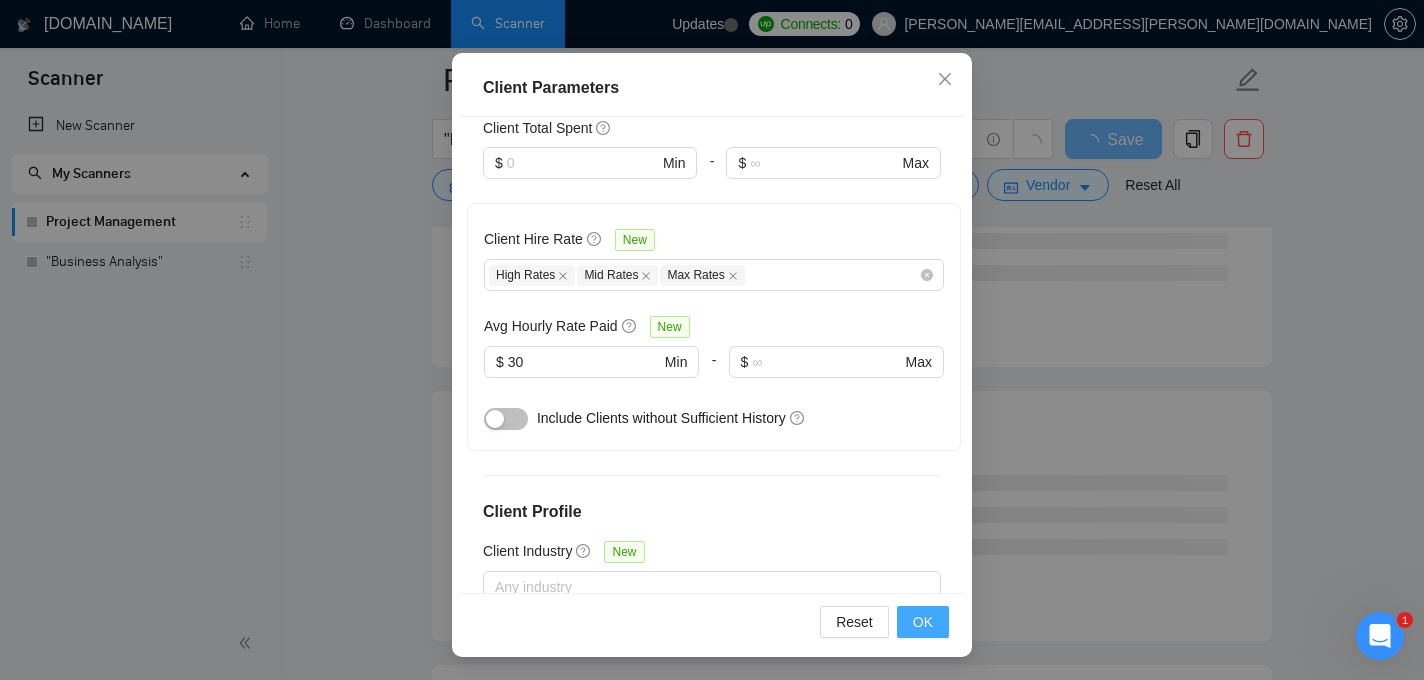 click on "OK" at bounding box center [923, 622] 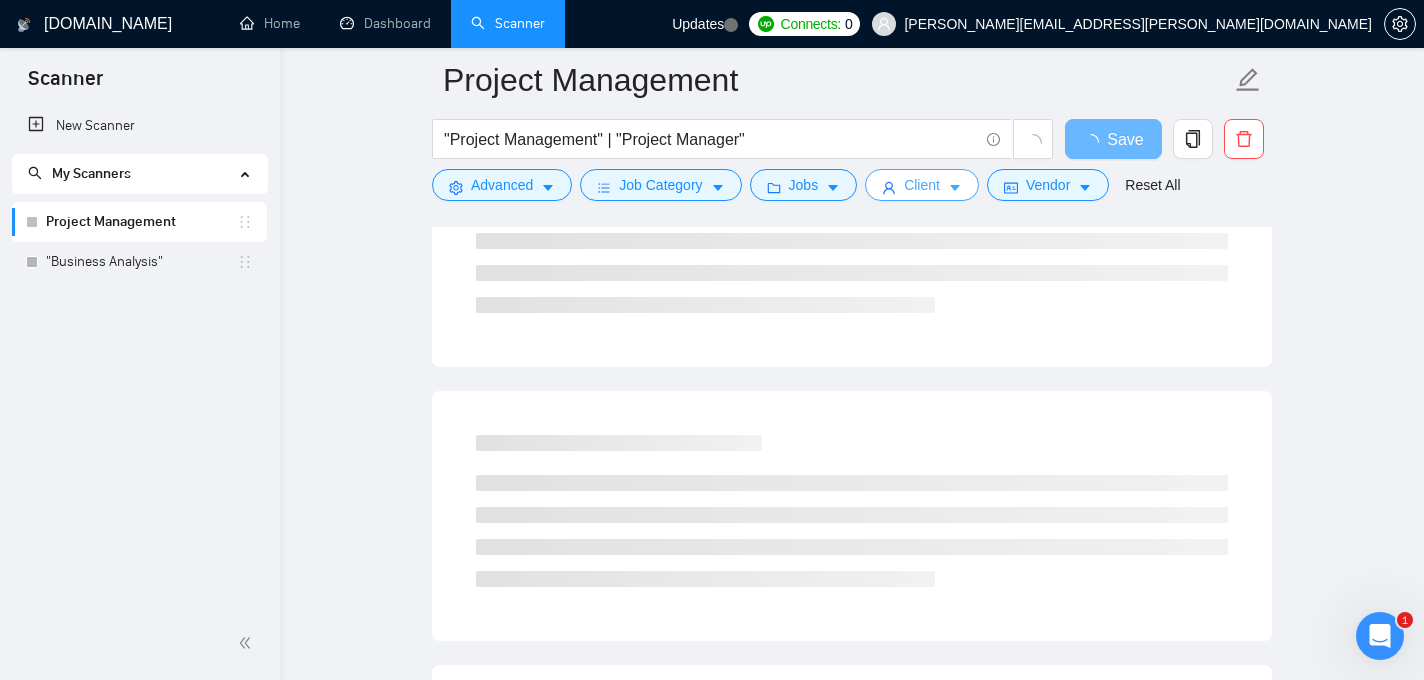scroll, scrollTop: 0, scrollLeft: 0, axis: both 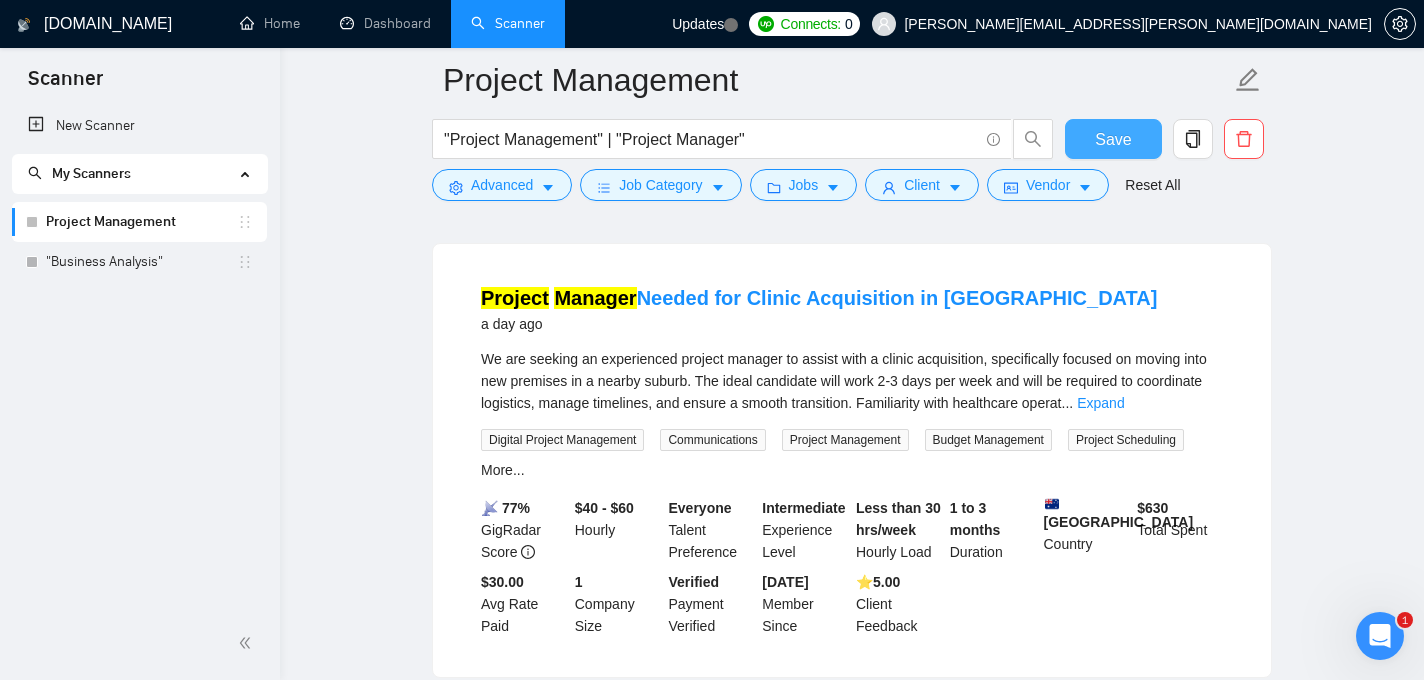 click on "Save" at bounding box center (1113, 139) 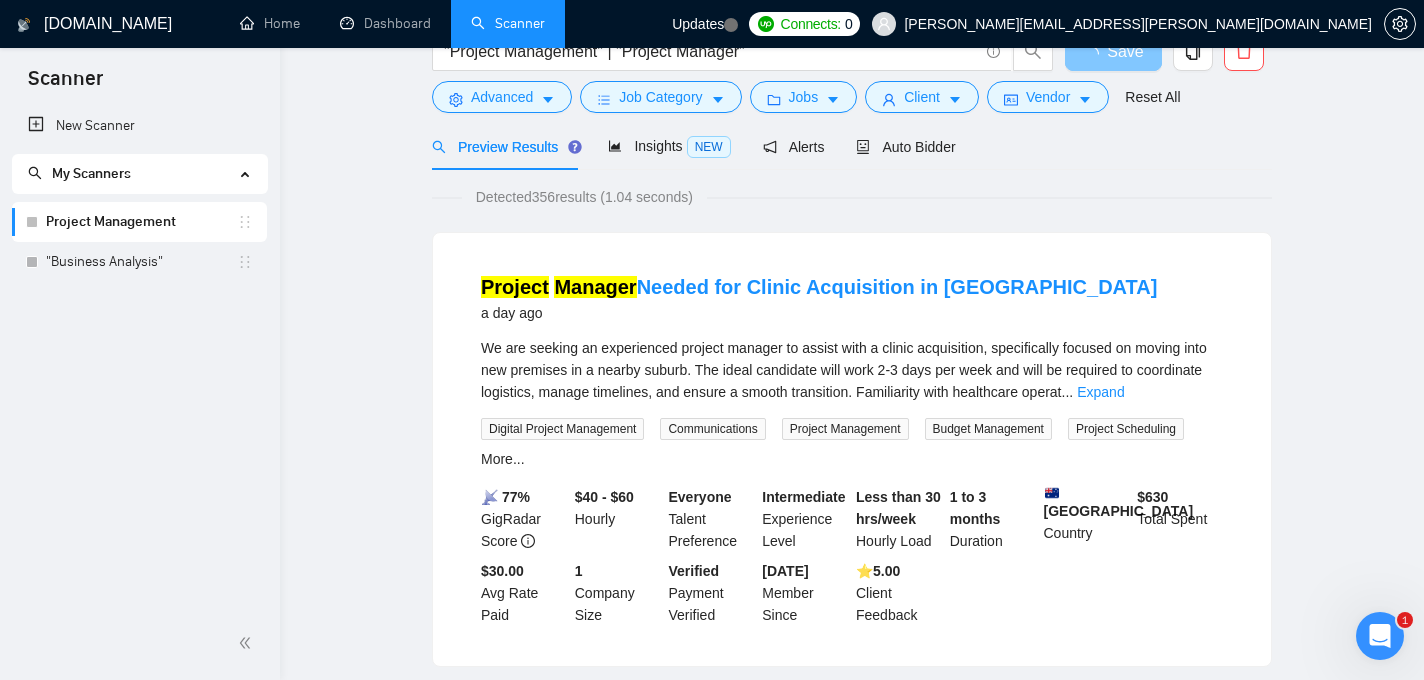 scroll, scrollTop: 0, scrollLeft: 0, axis: both 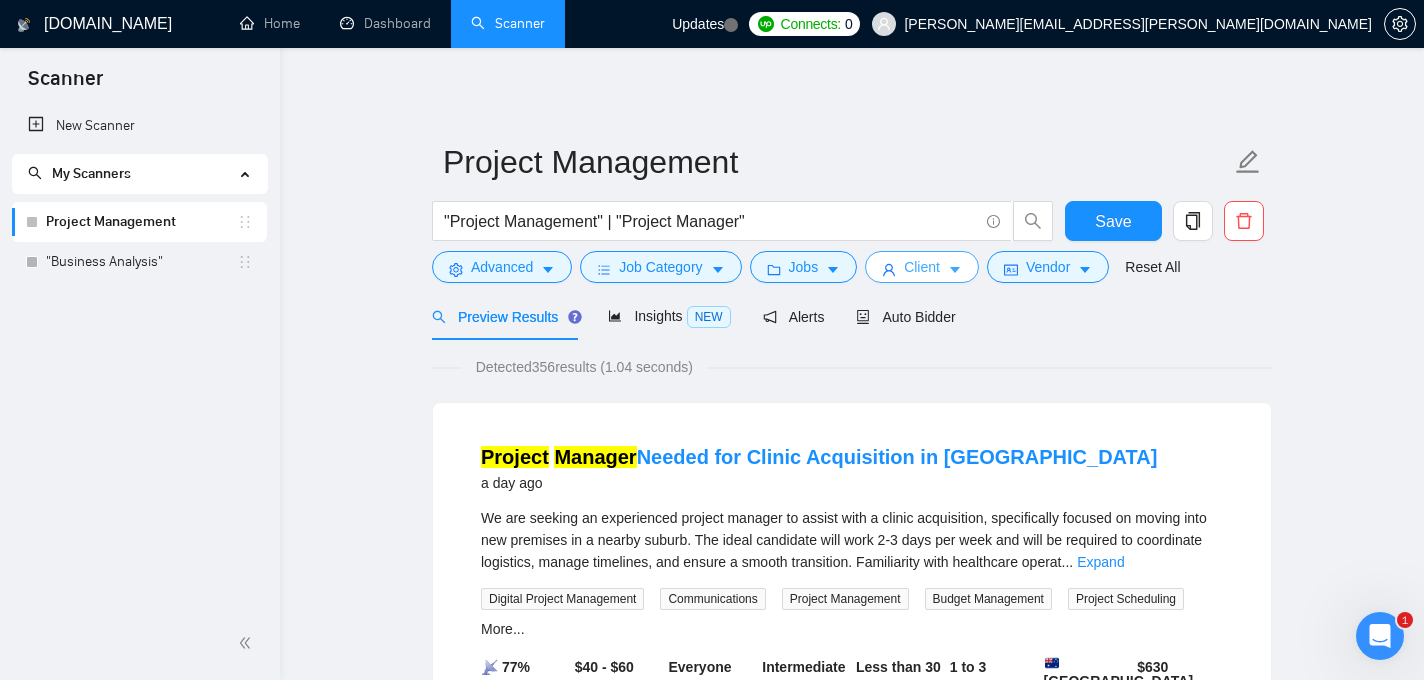click at bounding box center (955, 269) 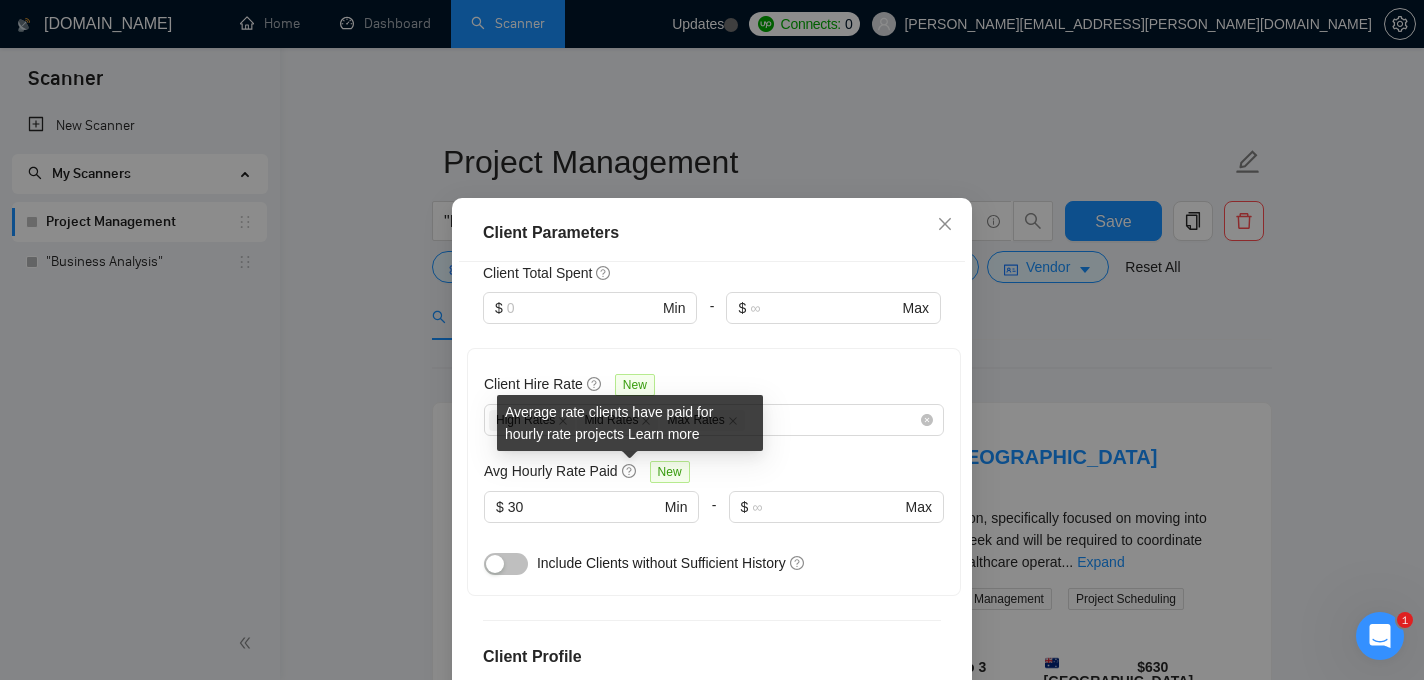 click 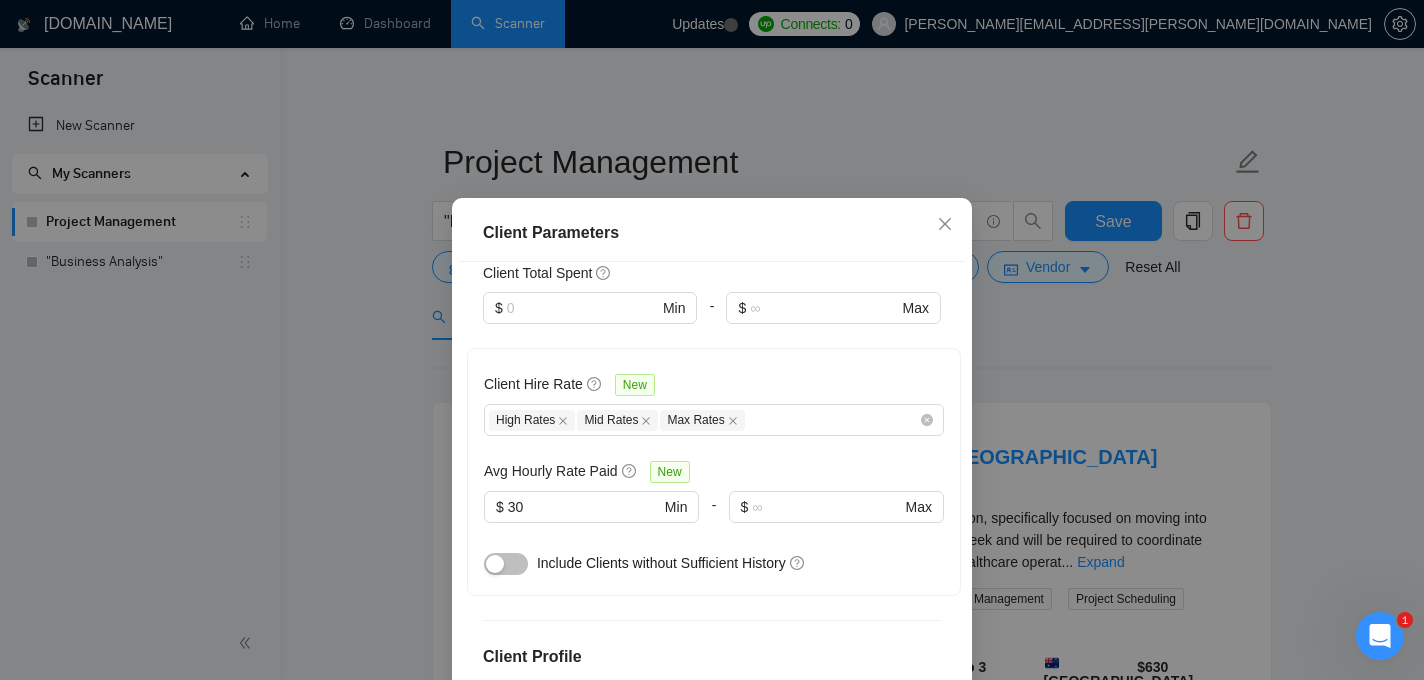 click on "Client Hire Rate New High Rates Mid Rates Max Rates     Avg Hourly Rate Paid New $ 30 Min - $ Max Include Clients without Sufficient History" at bounding box center [714, 472] 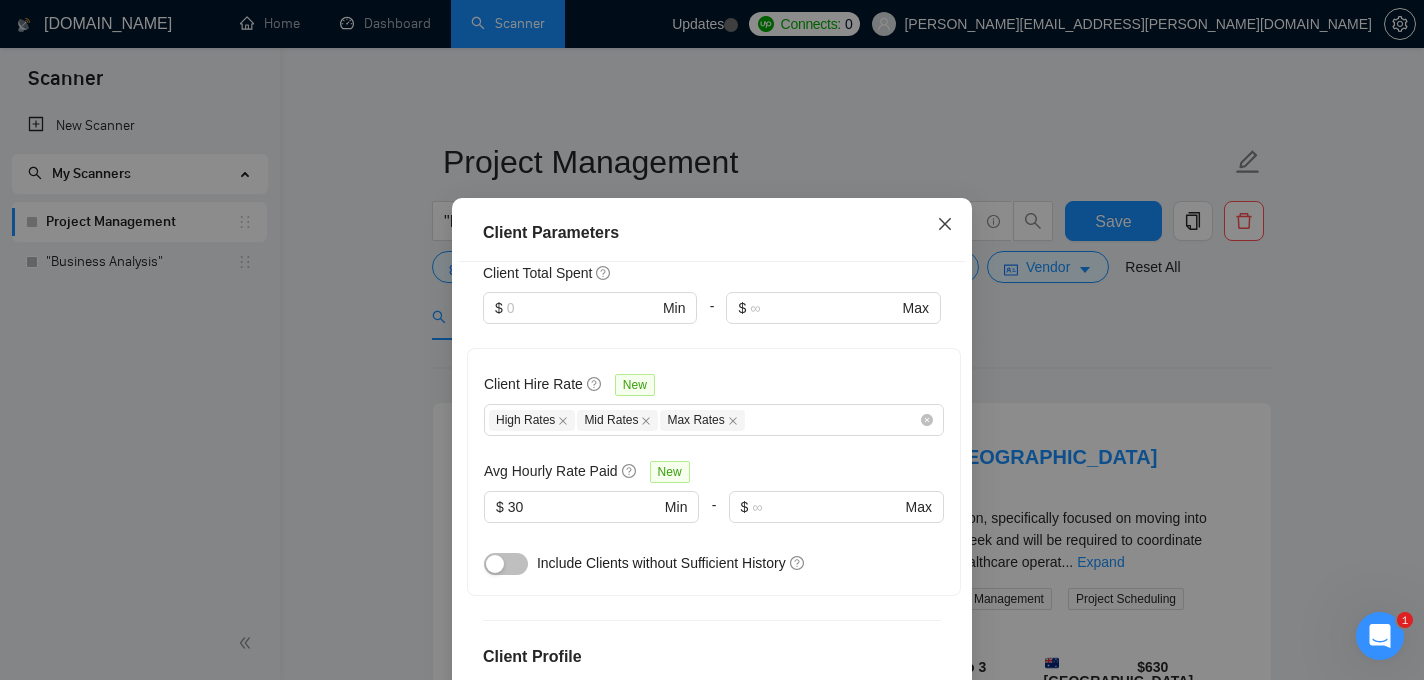 click 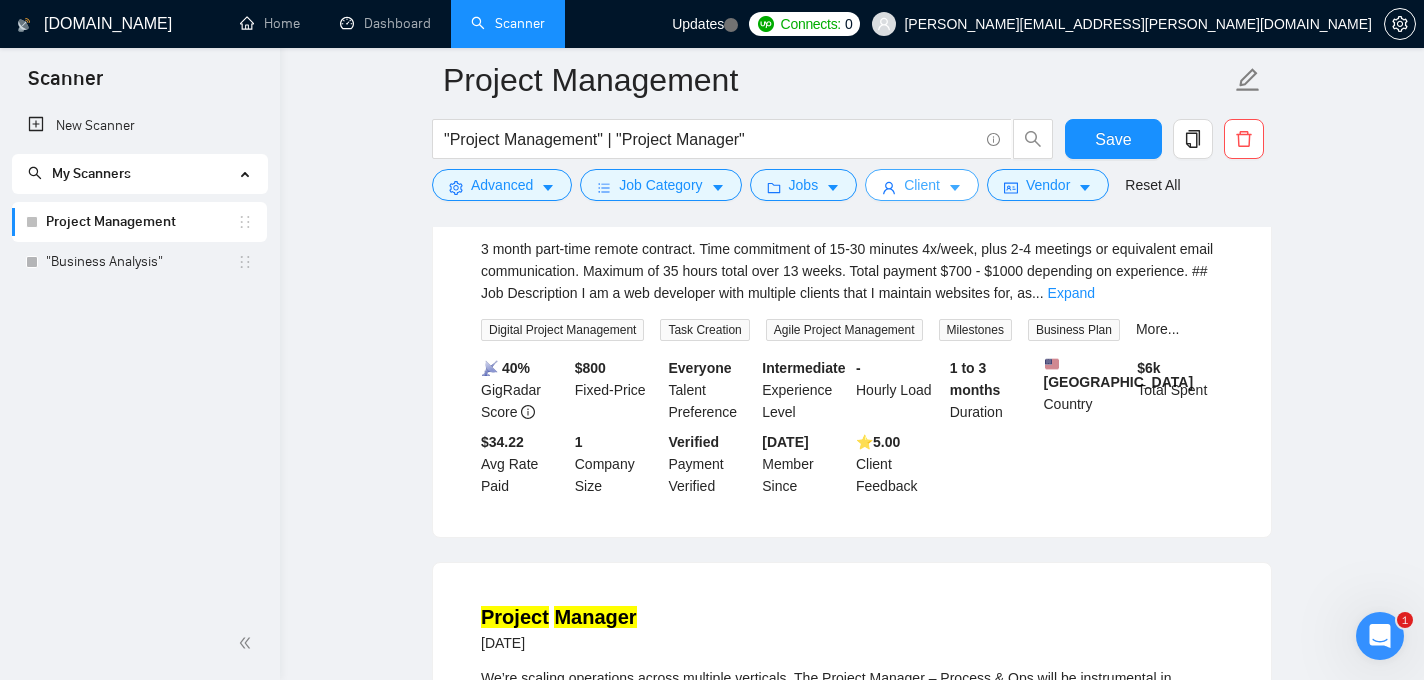 scroll, scrollTop: 1527, scrollLeft: 0, axis: vertical 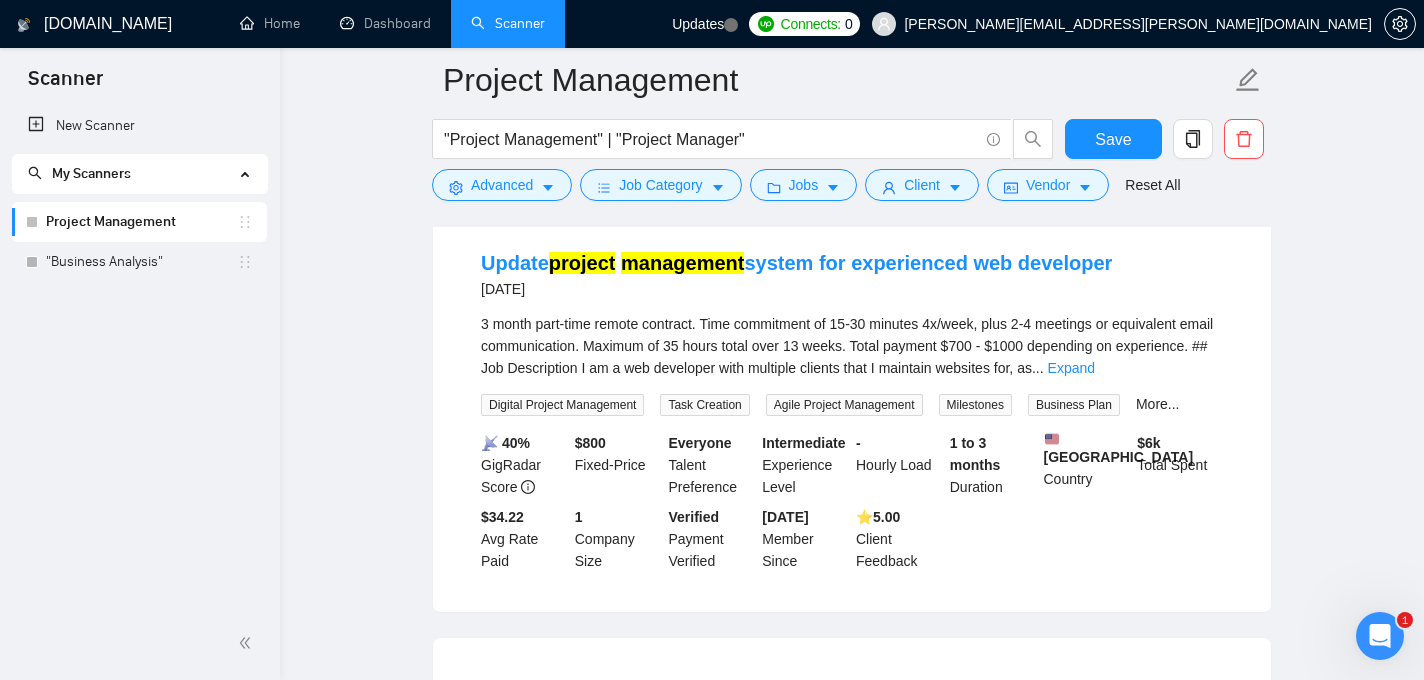 click on "3 month part-time remote contract. Time commitment of 15-30 minutes 4x/week, plus 2-4 meetings or equivalent email communication. Maximum of 35 hours total over 13 weeks.
Total payment $700 - $1000 depending on experience.
## Job Description
I am a web developer with multiple clients that I maintain websites for, as" at bounding box center (847, 346) 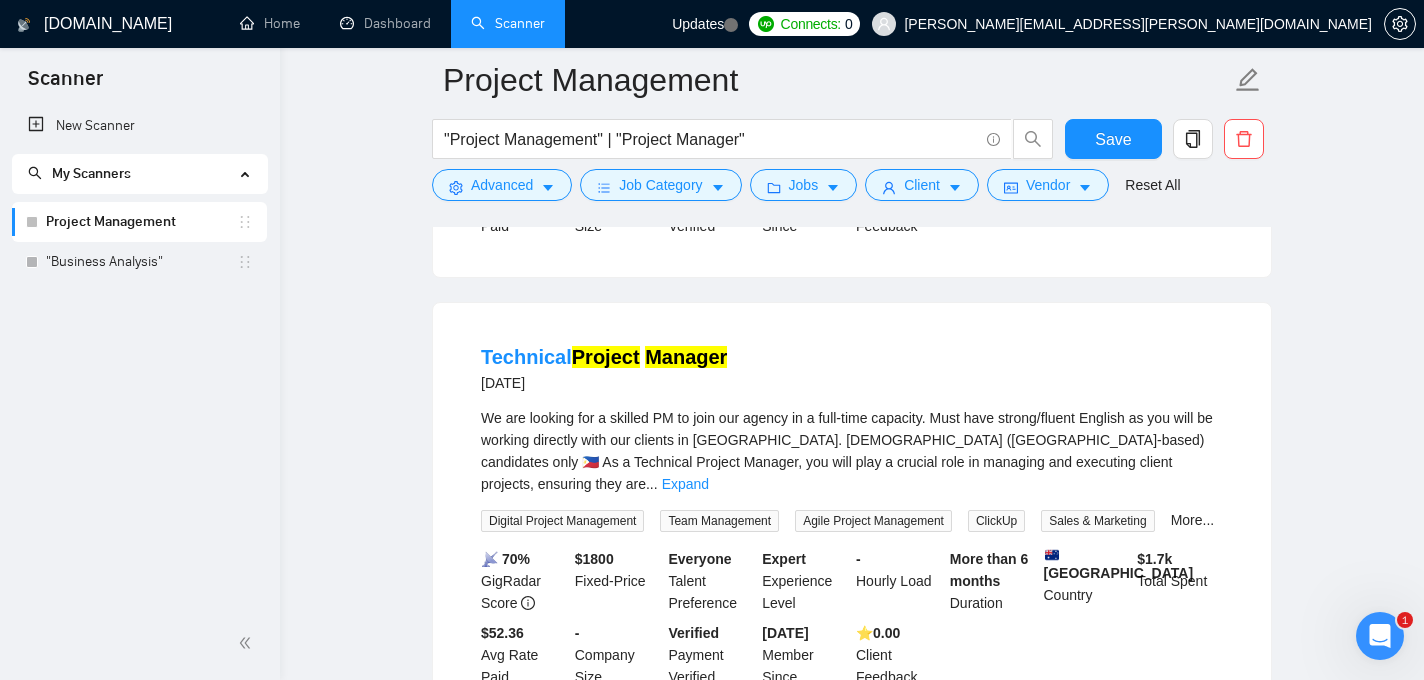 scroll, scrollTop: 2418, scrollLeft: 0, axis: vertical 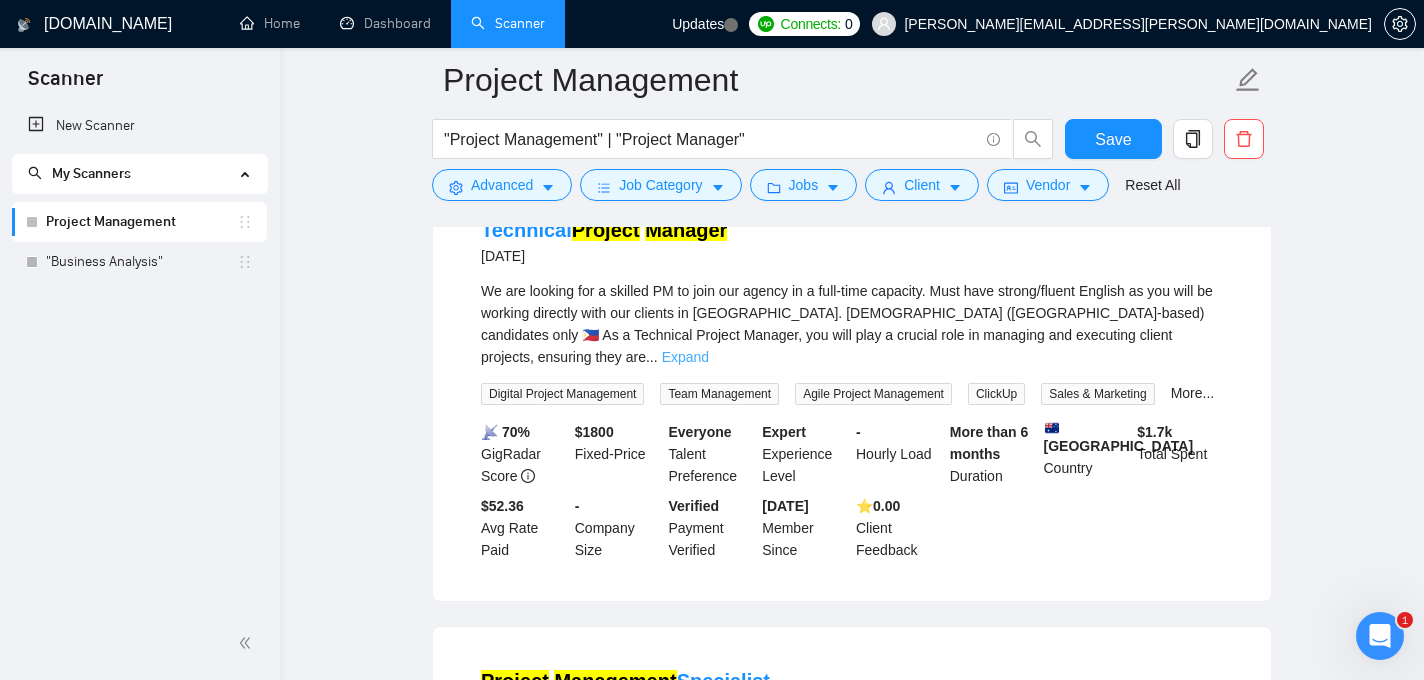 click on "Expand" at bounding box center (685, 357) 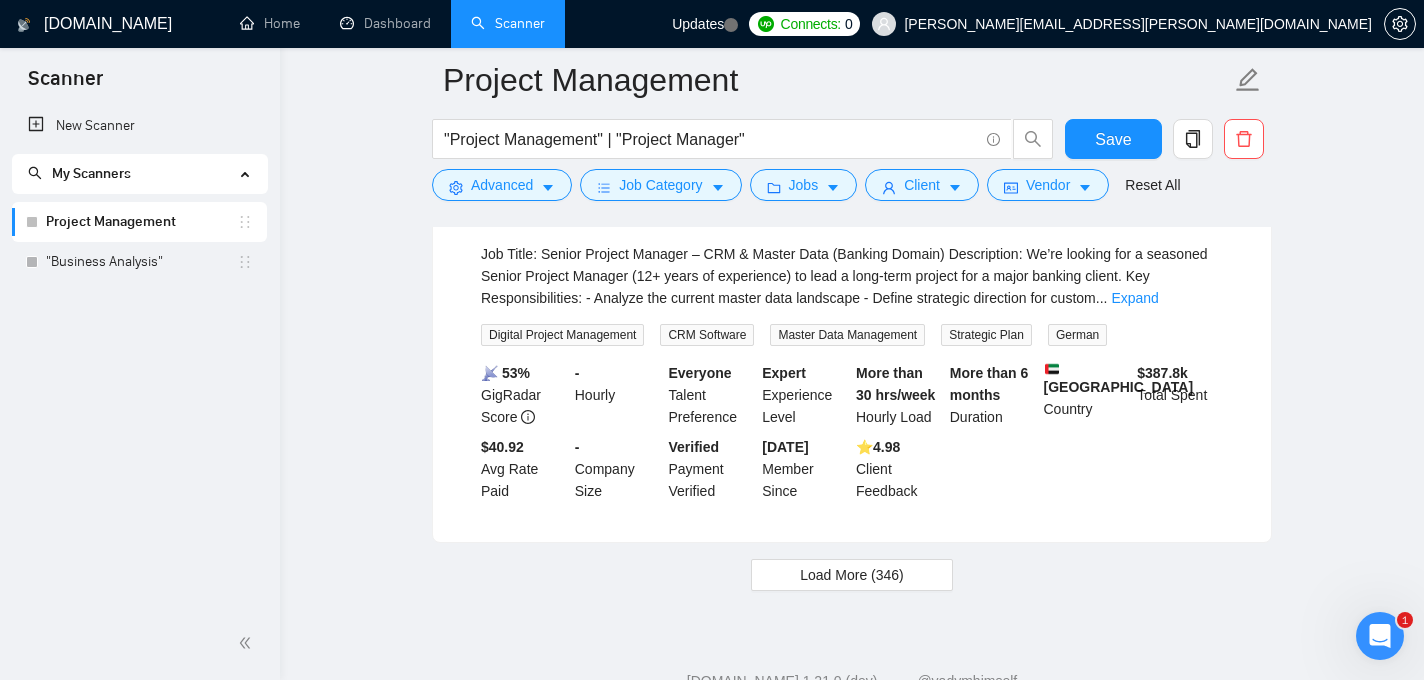 scroll, scrollTop: 4795, scrollLeft: 0, axis: vertical 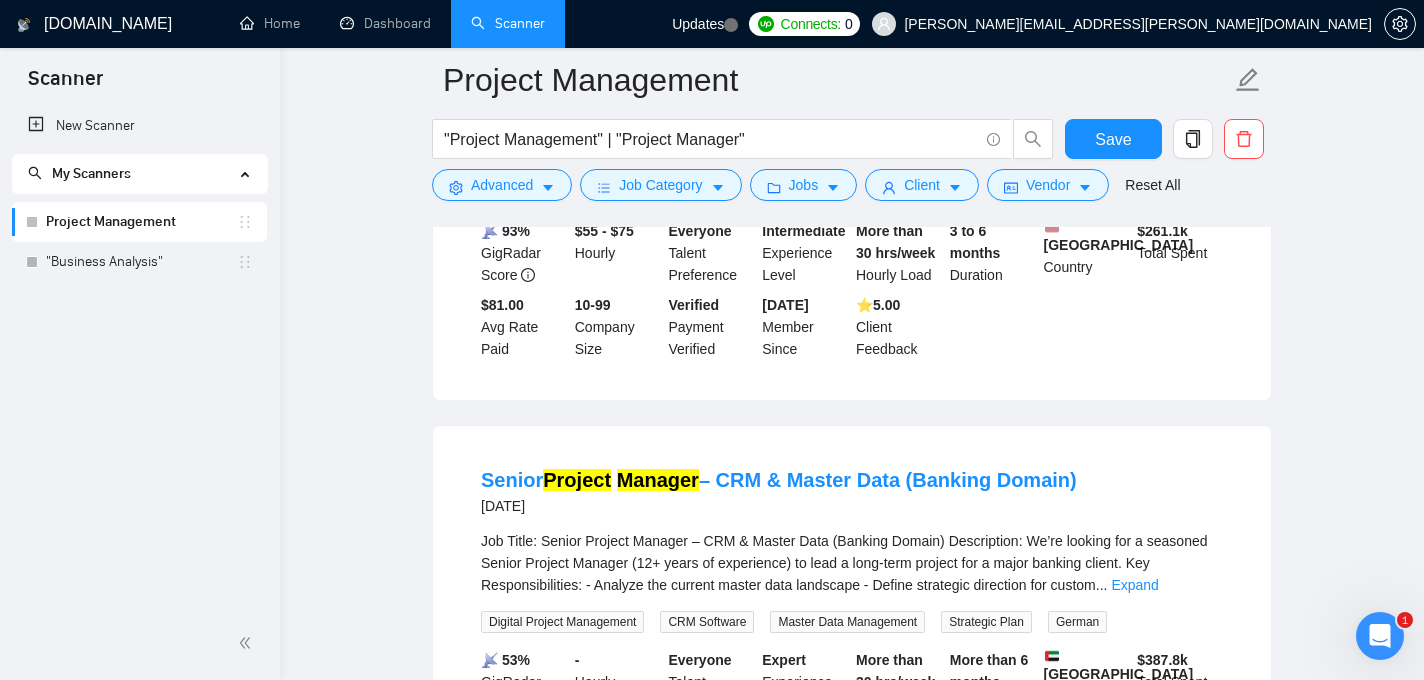 click on "Expand" at bounding box center (1089, 156) 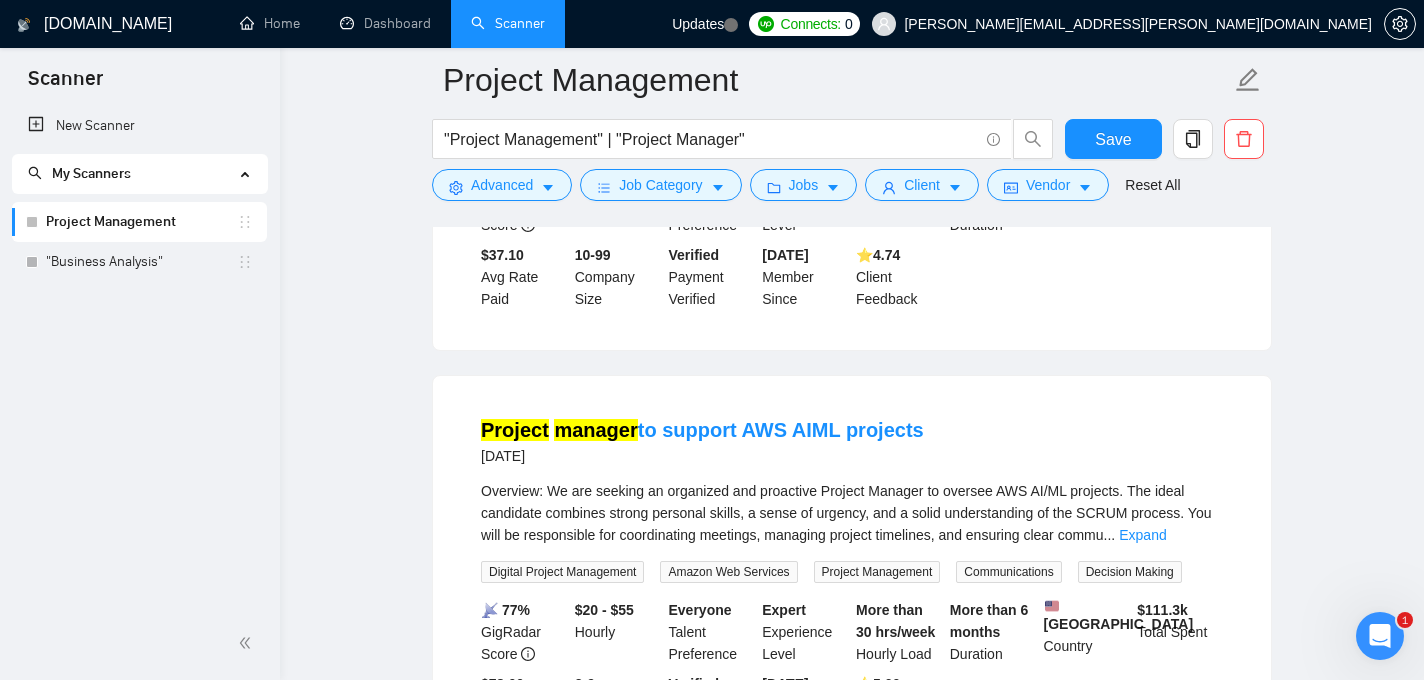 scroll, scrollTop: 3090, scrollLeft: 0, axis: vertical 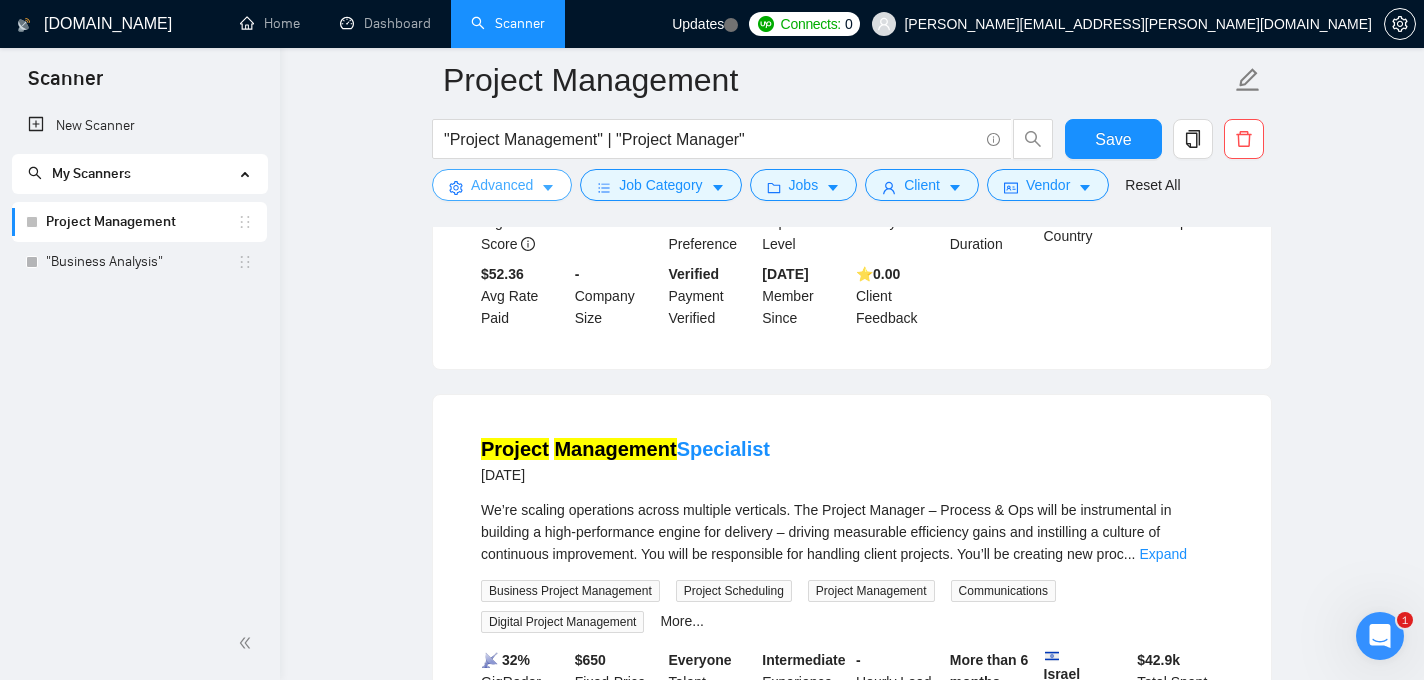 click 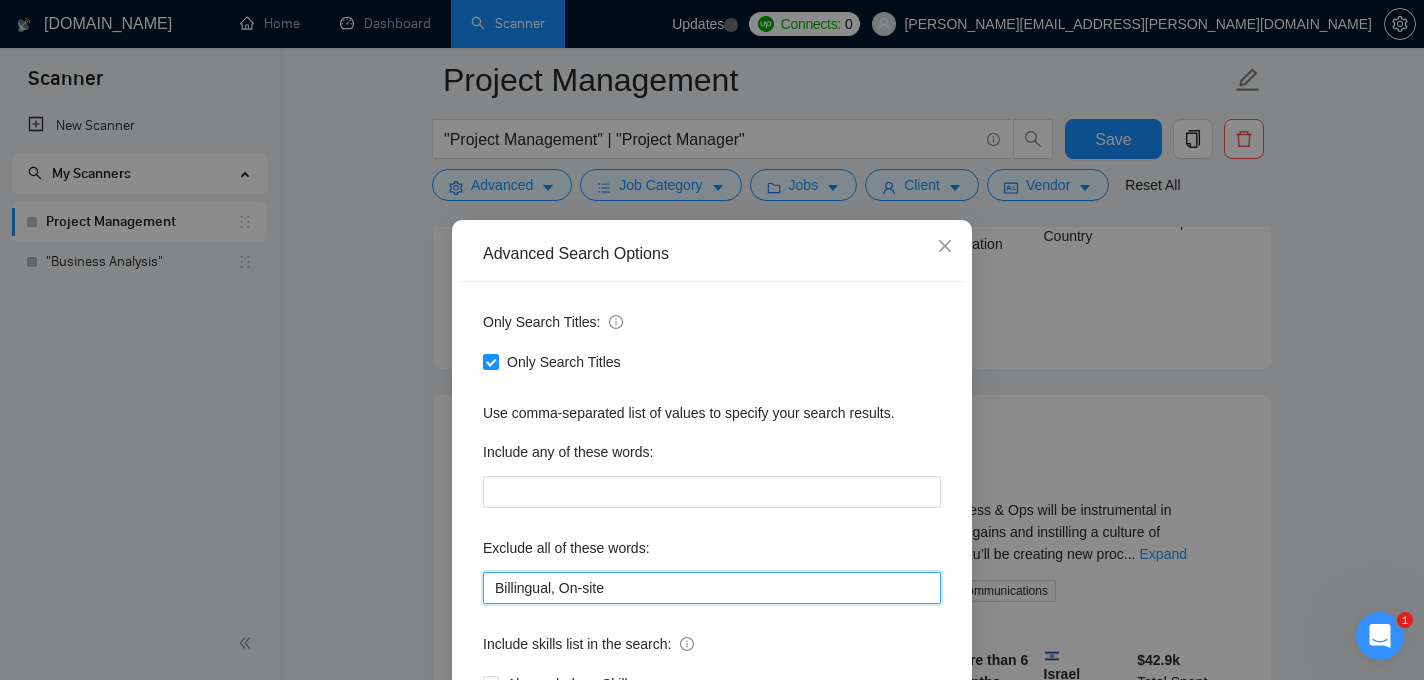 click on "Billingual, On-site" at bounding box center (712, 588) 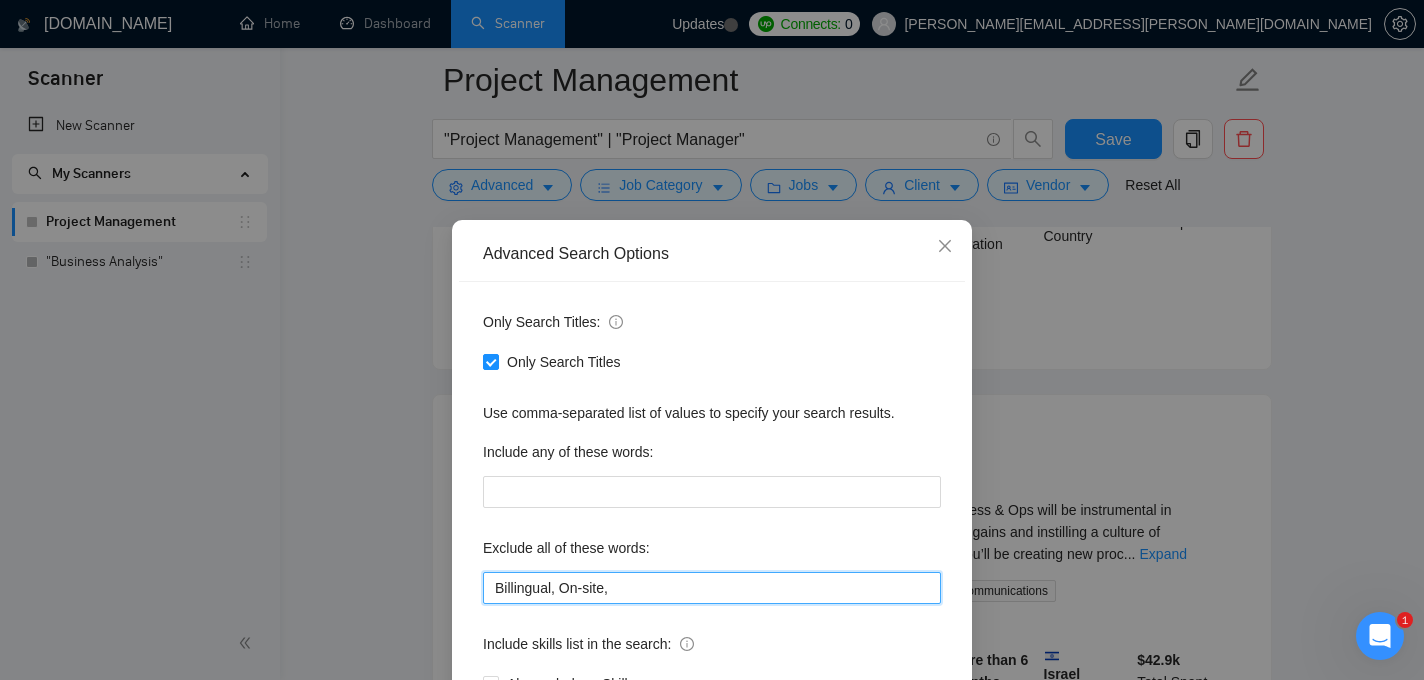paste on "Contract-to-hire" 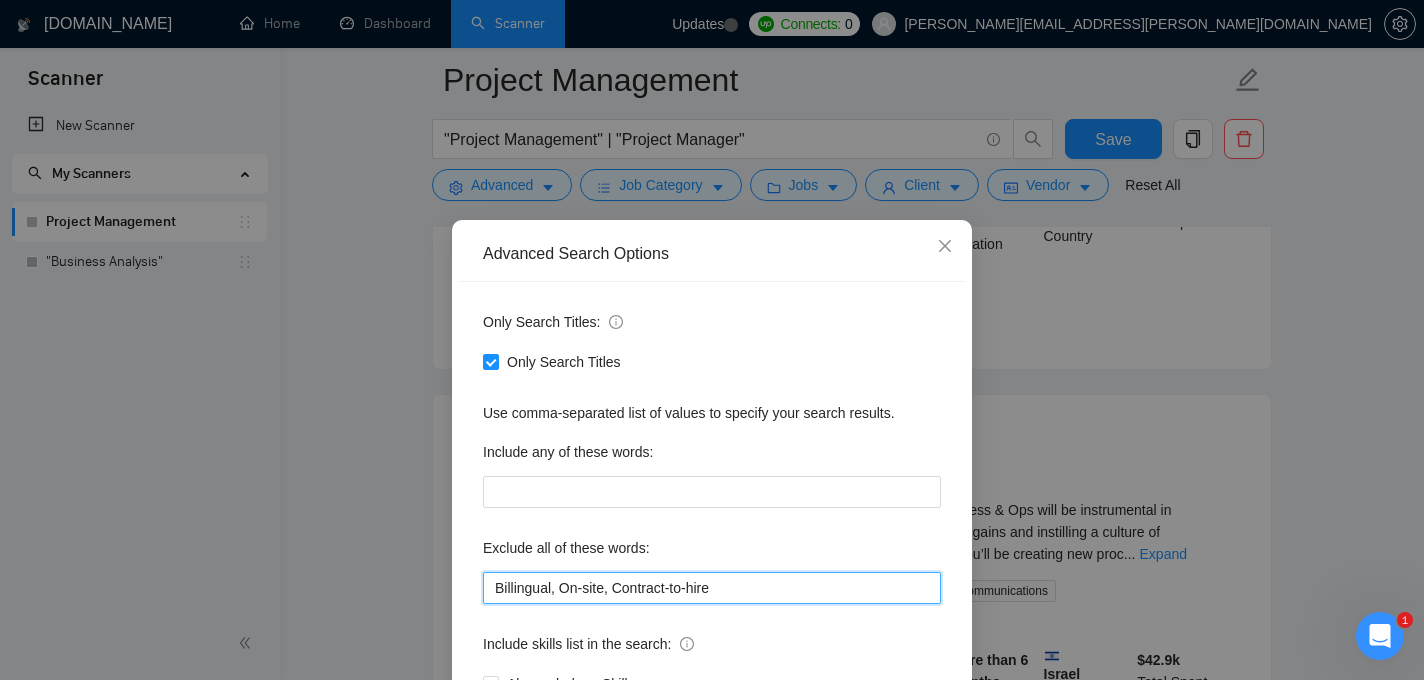 scroll, scrollTop: 146, scrollLeft: 0, axis: vertical 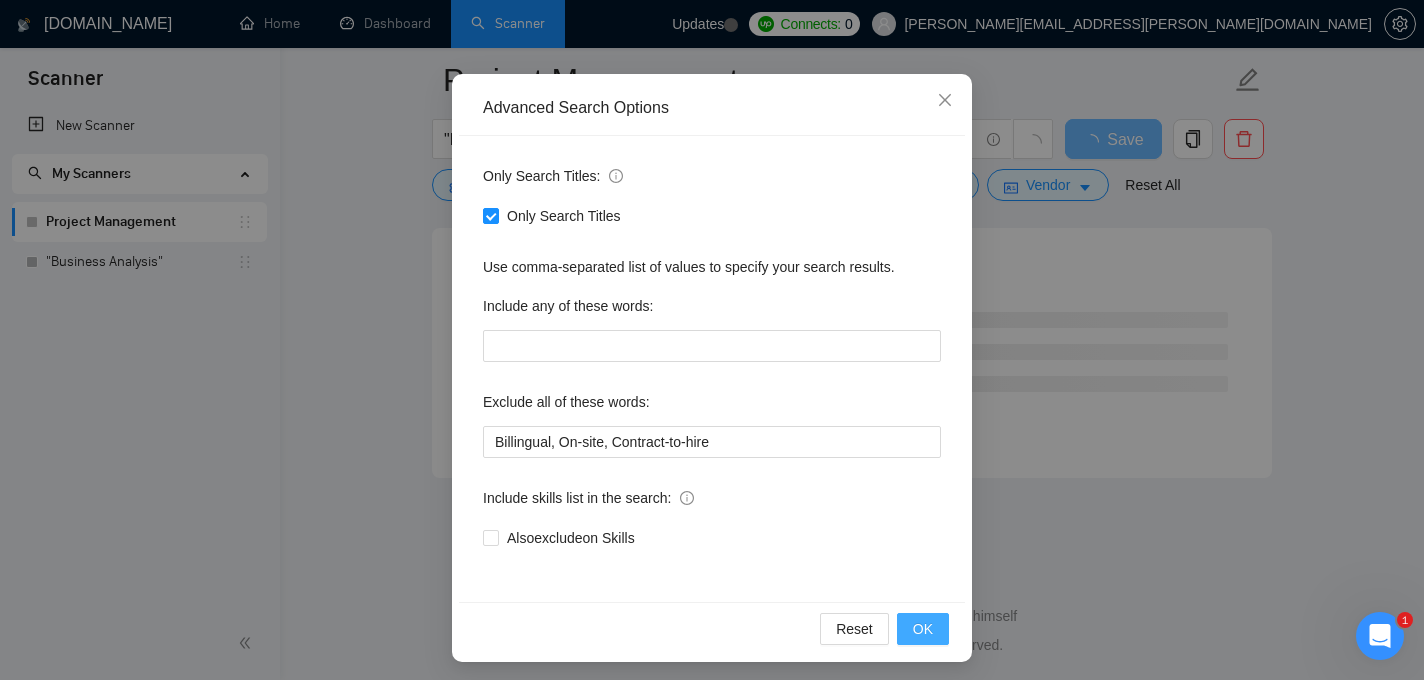 click on "OK" at bounding box center (923, 629) 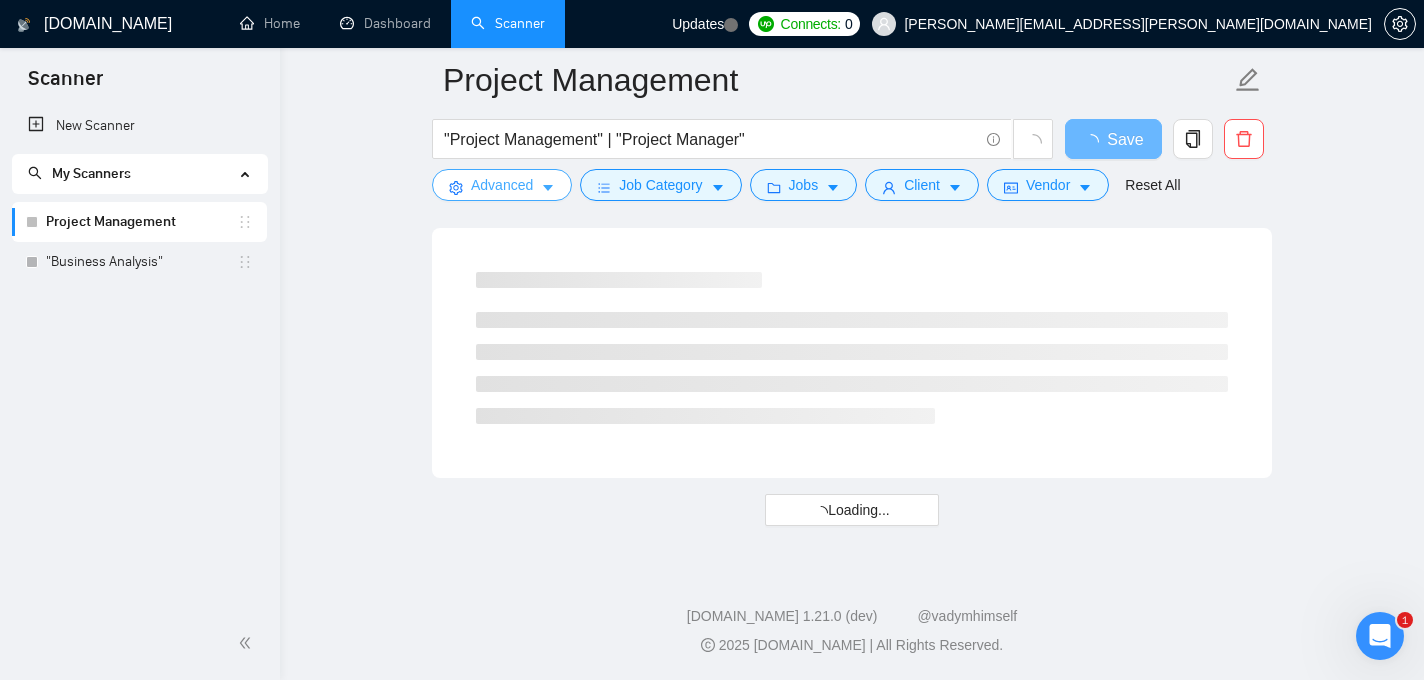 scroll, scrollTop: 0, scrollLeft: 0, axis: both 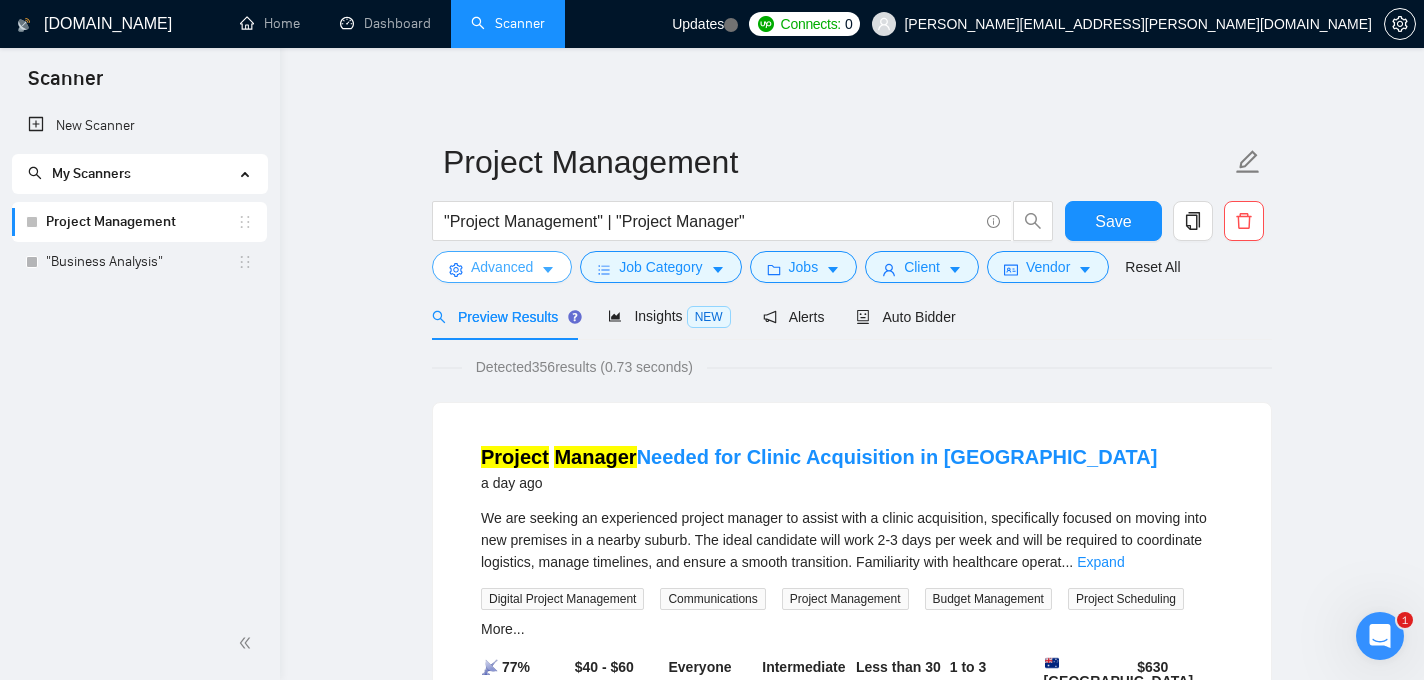 click 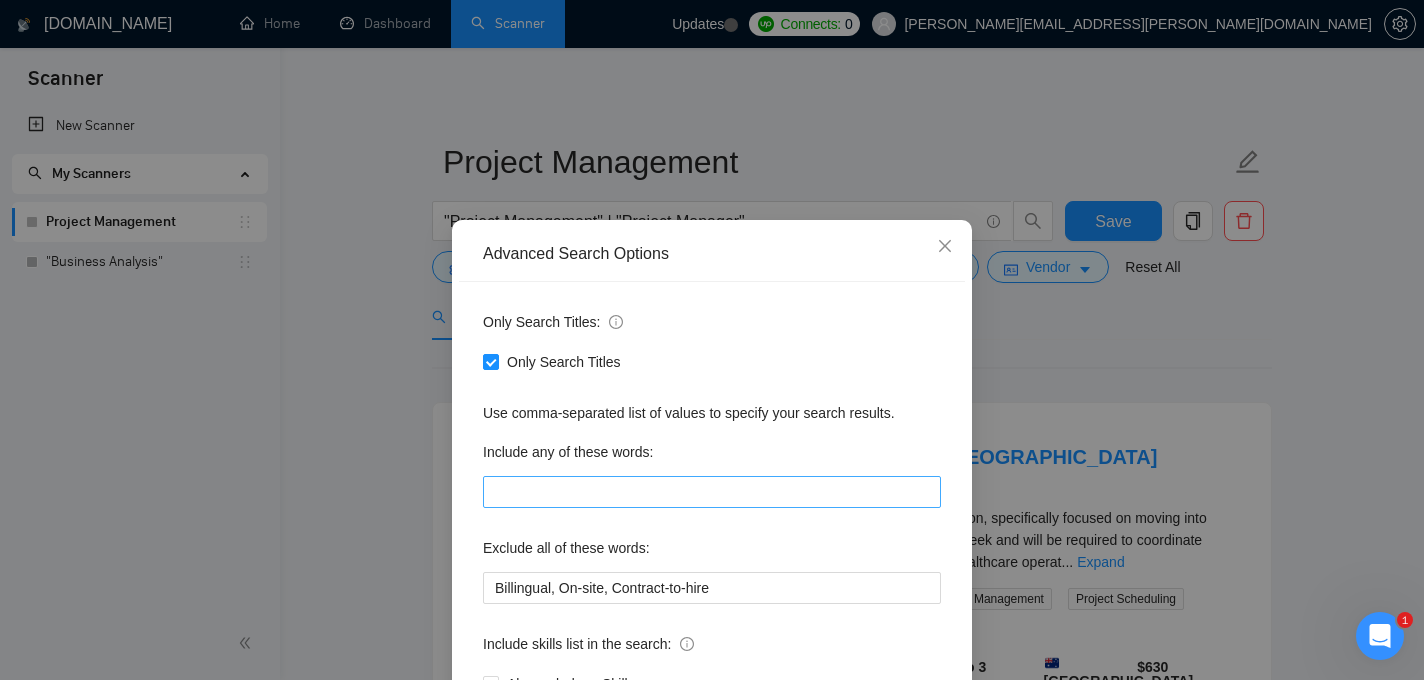 scroll, scrollTop: 67, scrollLeft: 0, axis: vertical 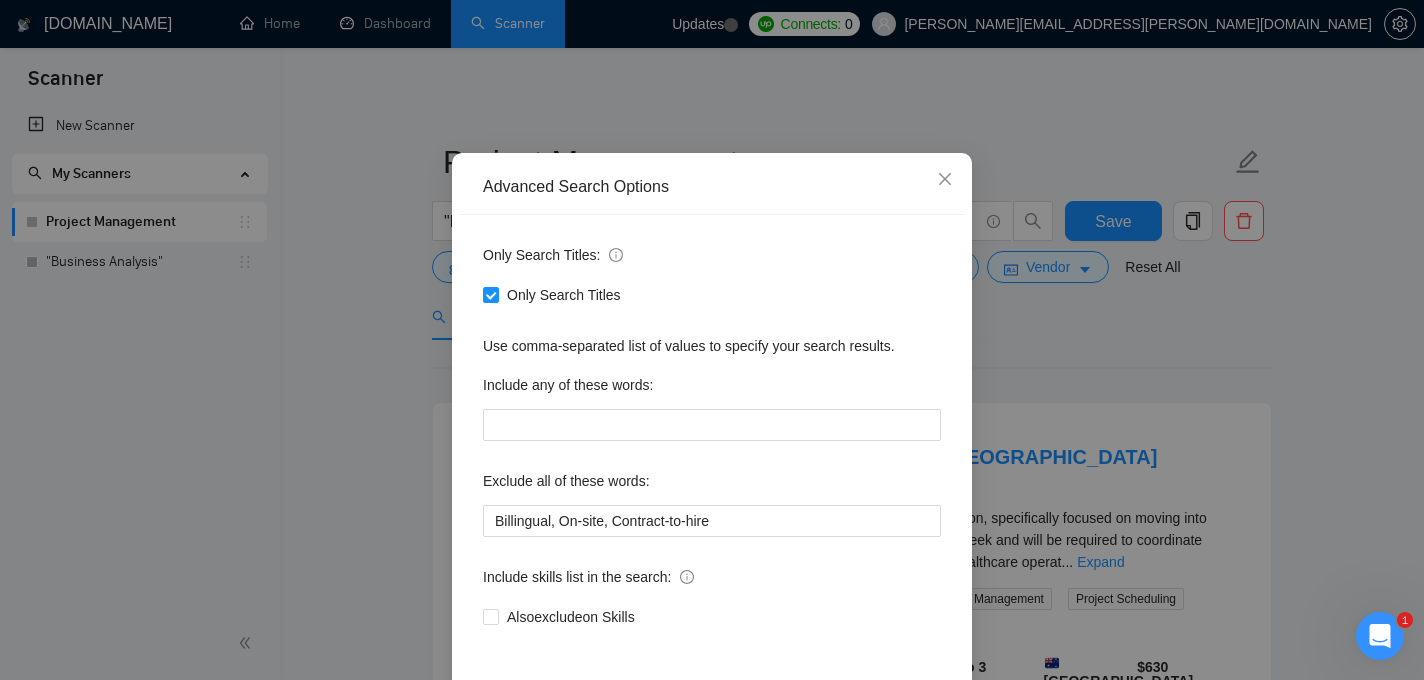 click on "Advanced Search Options Only Search Titles:   Only Search Titles Use comma-separated list of values to specify your search results. Include any of these words: Exclude all of these words: Billingual, On-site, Contract-to-hire Include skills list in the search:   Also  exclude  on Skills Reset OK" at bounding box center (712, 340) 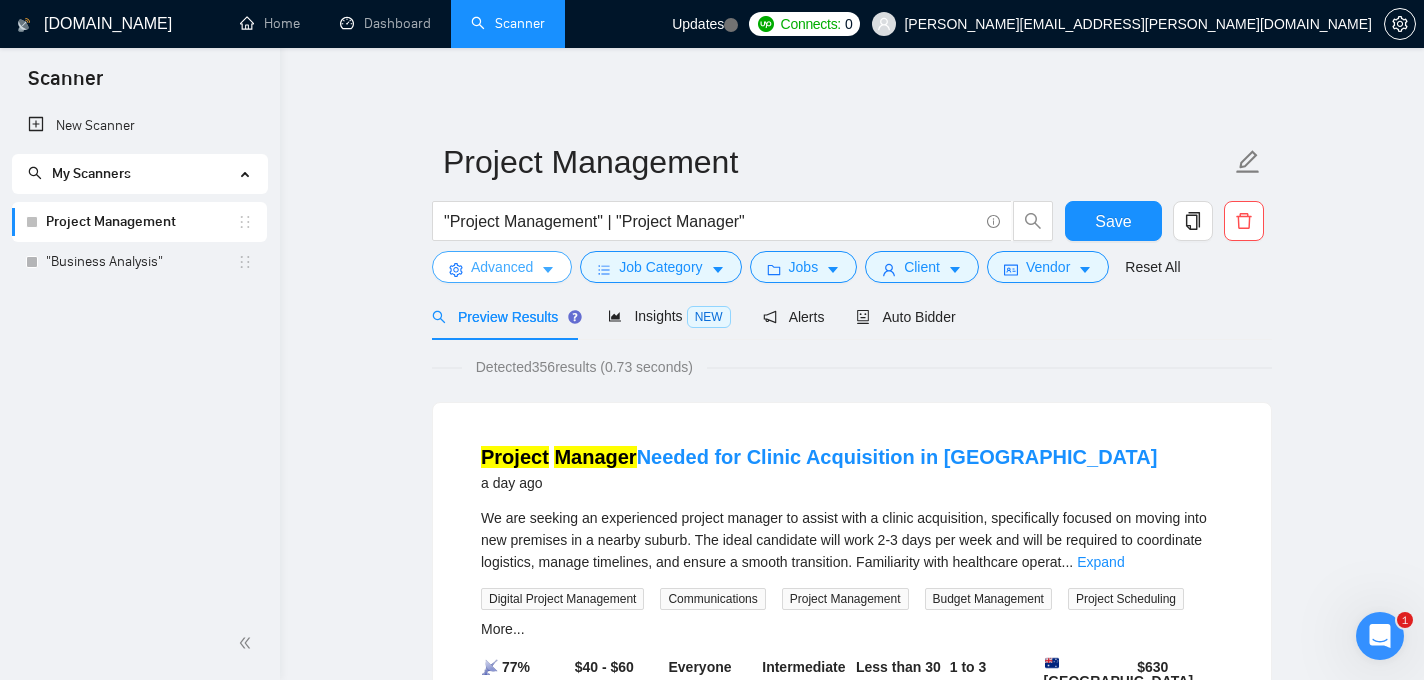 scroll, scrollTop: 0, scrollLeft: 0, axis: both 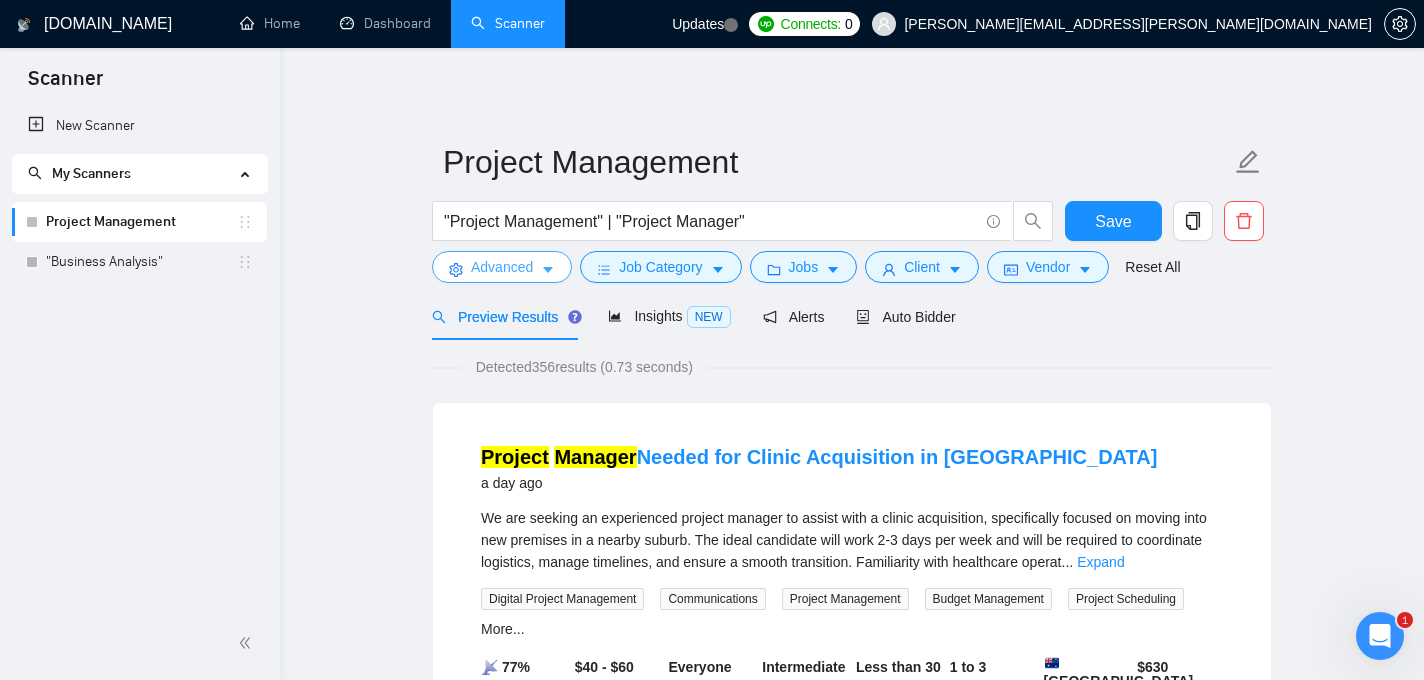 click 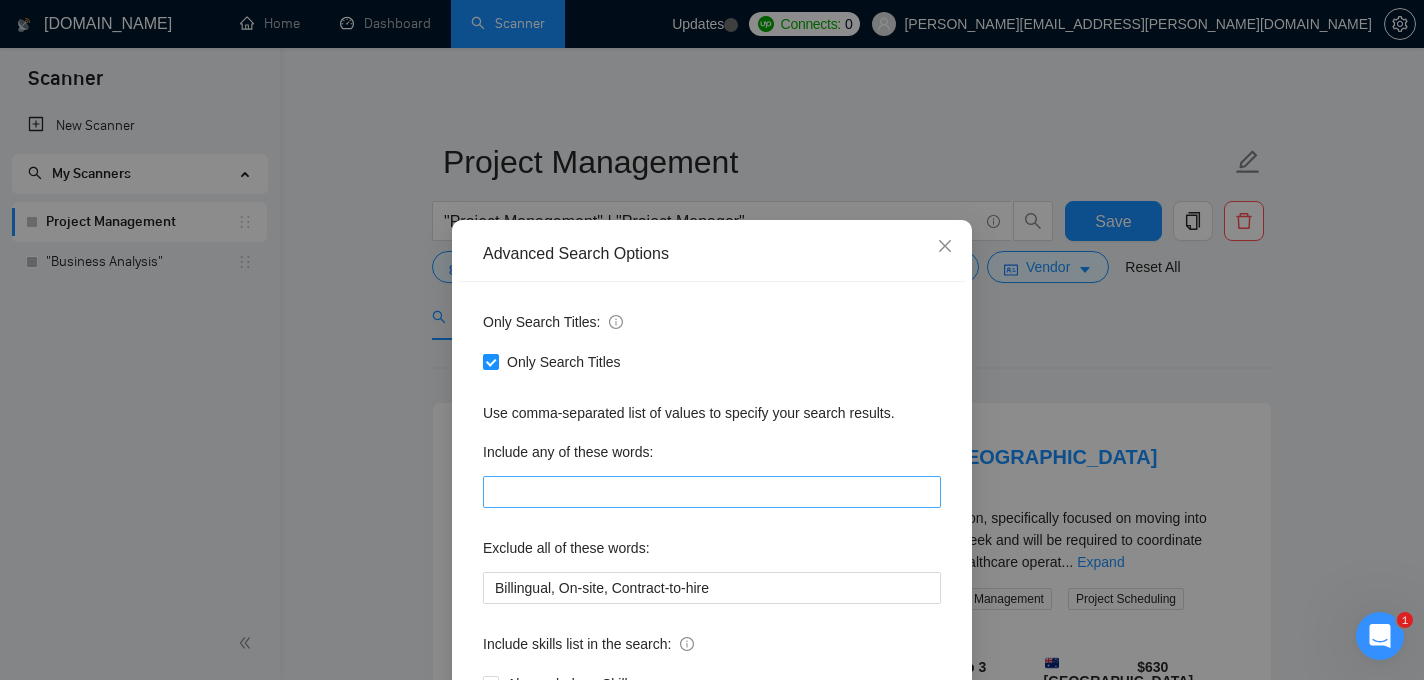 scroll, scrollTop: 106, scrollLeft: 0, axis: vertical 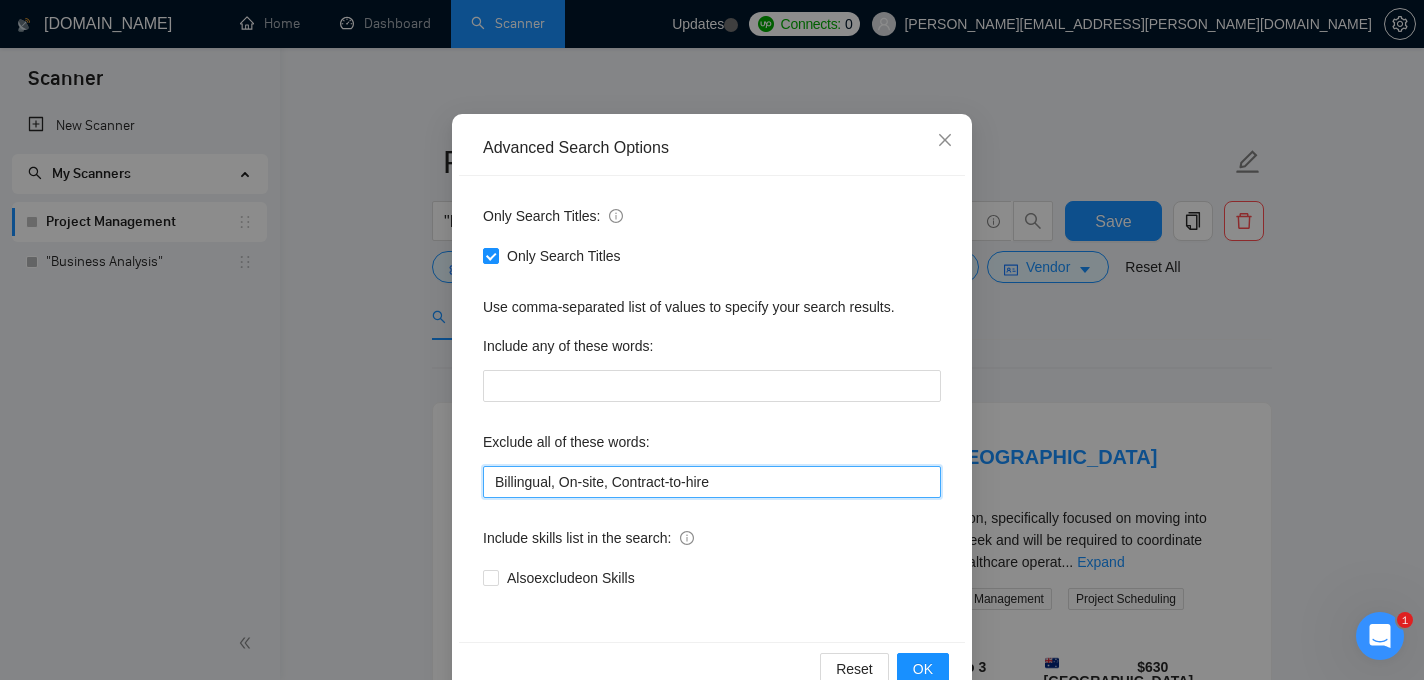 drag, startPoint x: 765, startPoint y: 483, endPoint x: 622, endPoint y: 479, distance: 143.05594 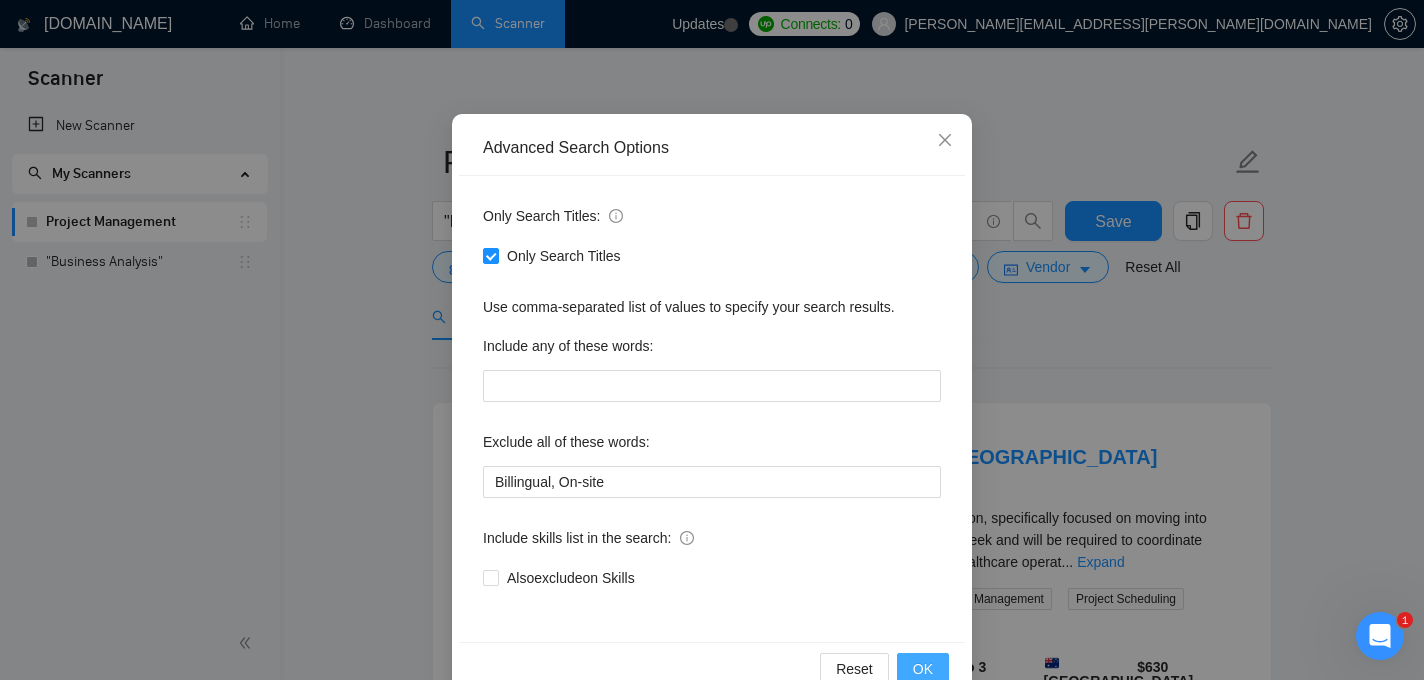 click on "OK" at bounding box center [923, 669] 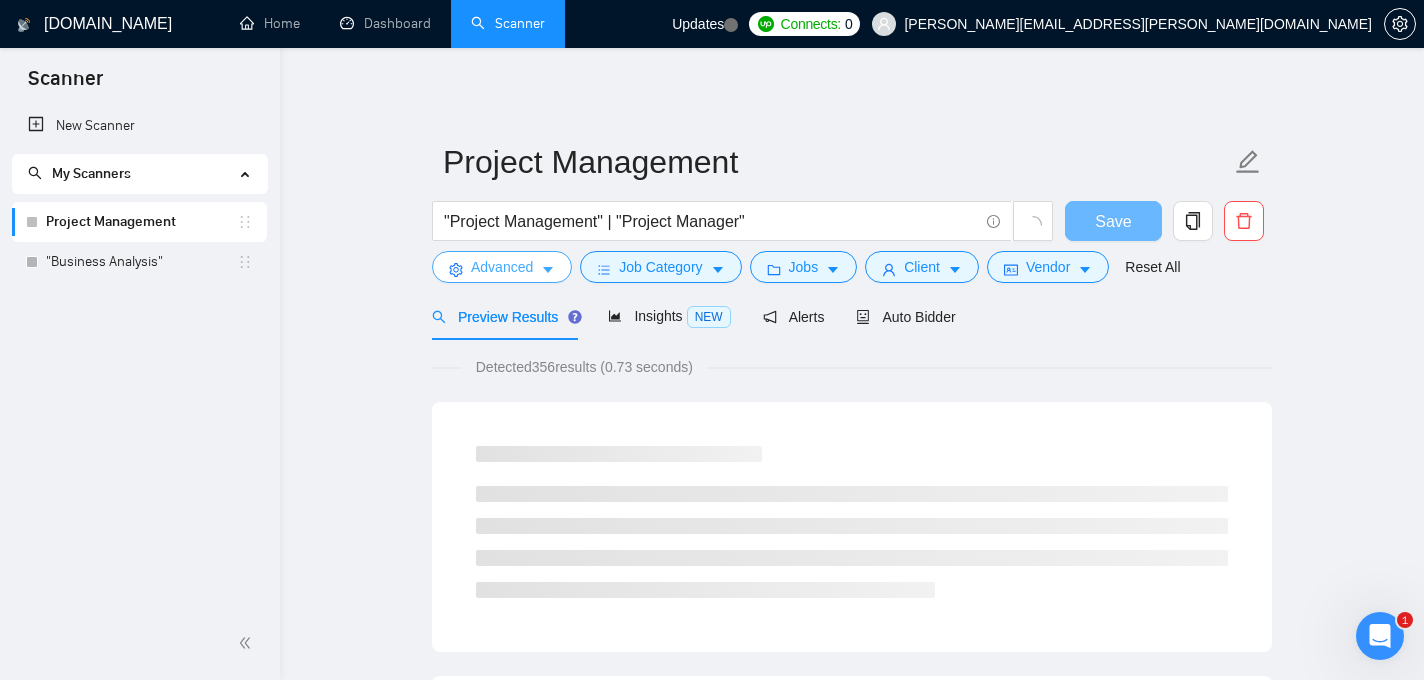 scroll, scrollTop: 0, scrollLeft: 0, axis: both 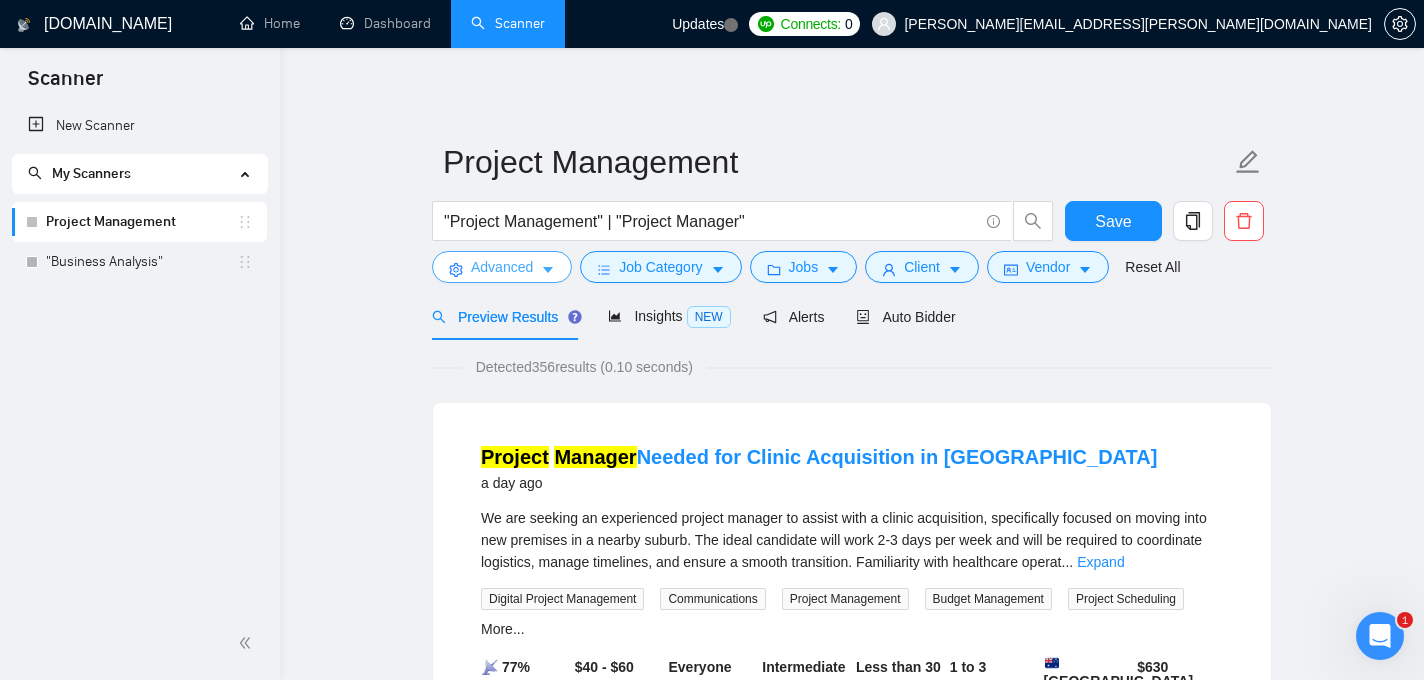 click on "Advanced" at bounding box center [502, 267] 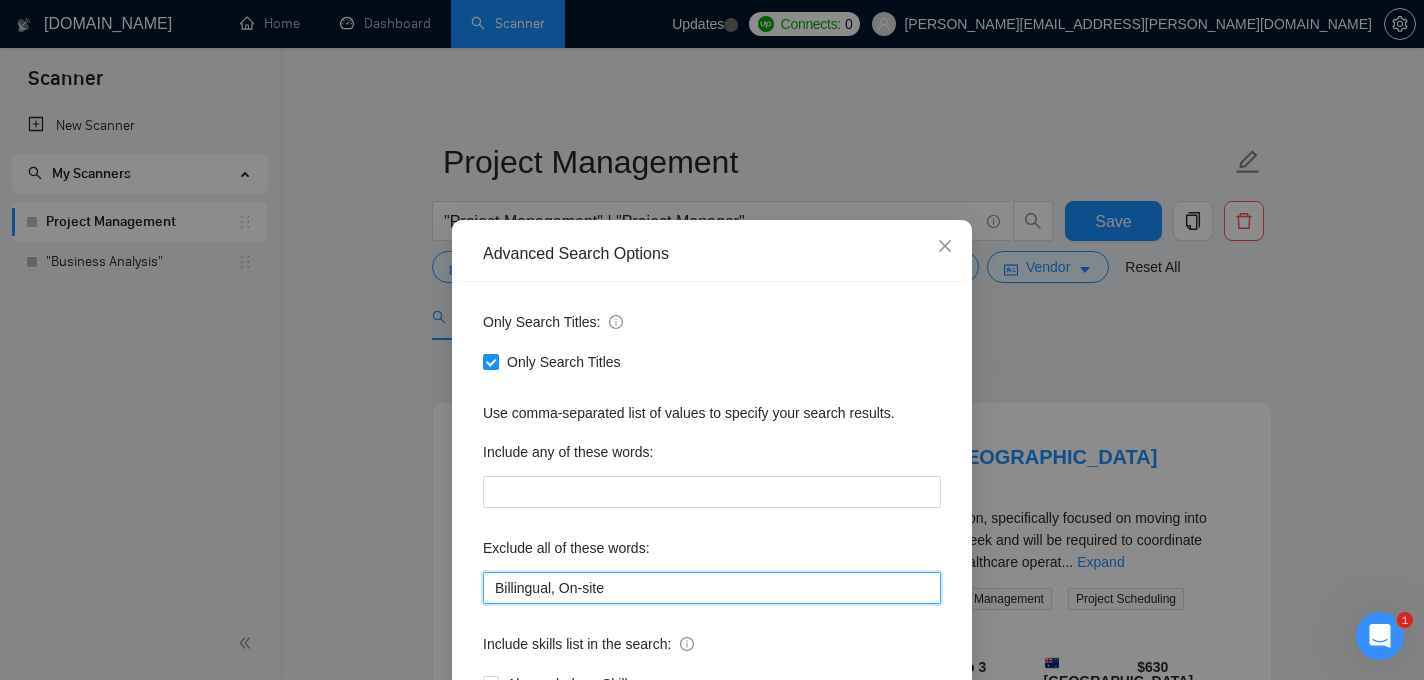 click on "Billingual, On-site" at bounding box center (712, 588) 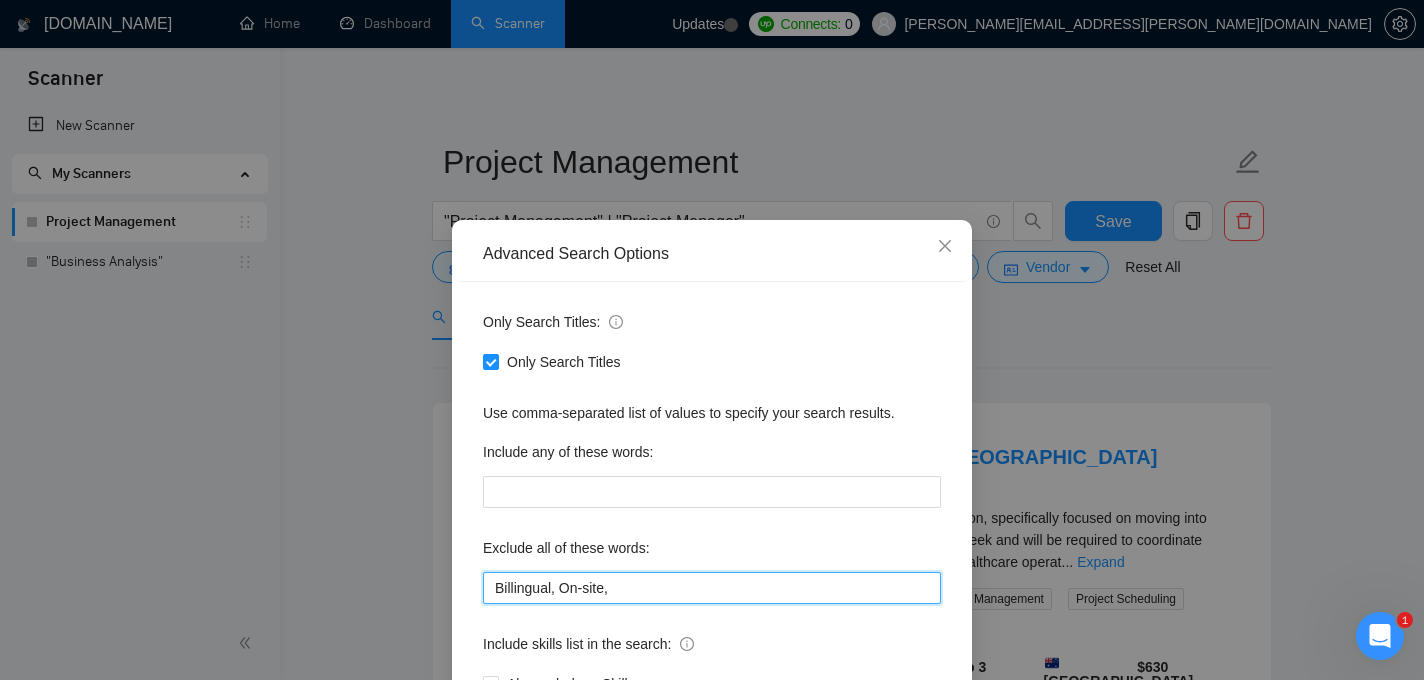 paste on "Contract-to-hire" 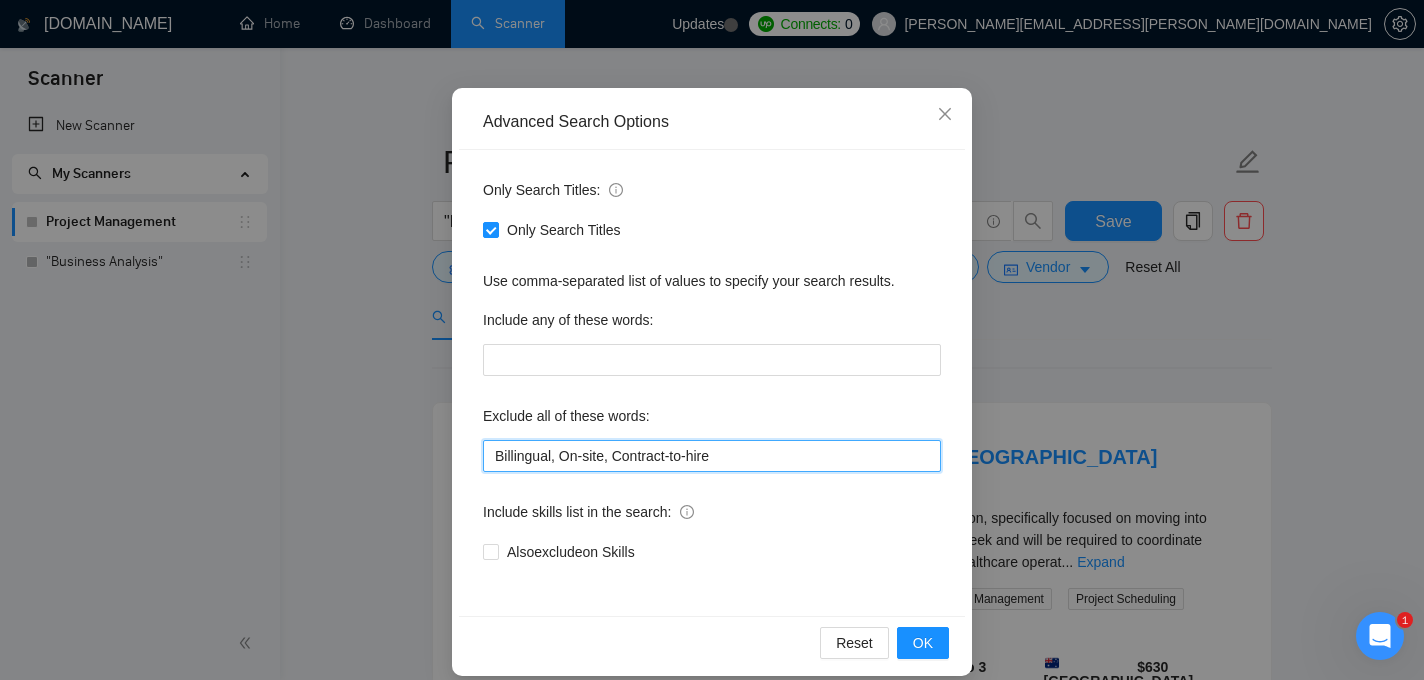 scroll, scrollTop: 152, scrollLeft: 0, axis: vertical 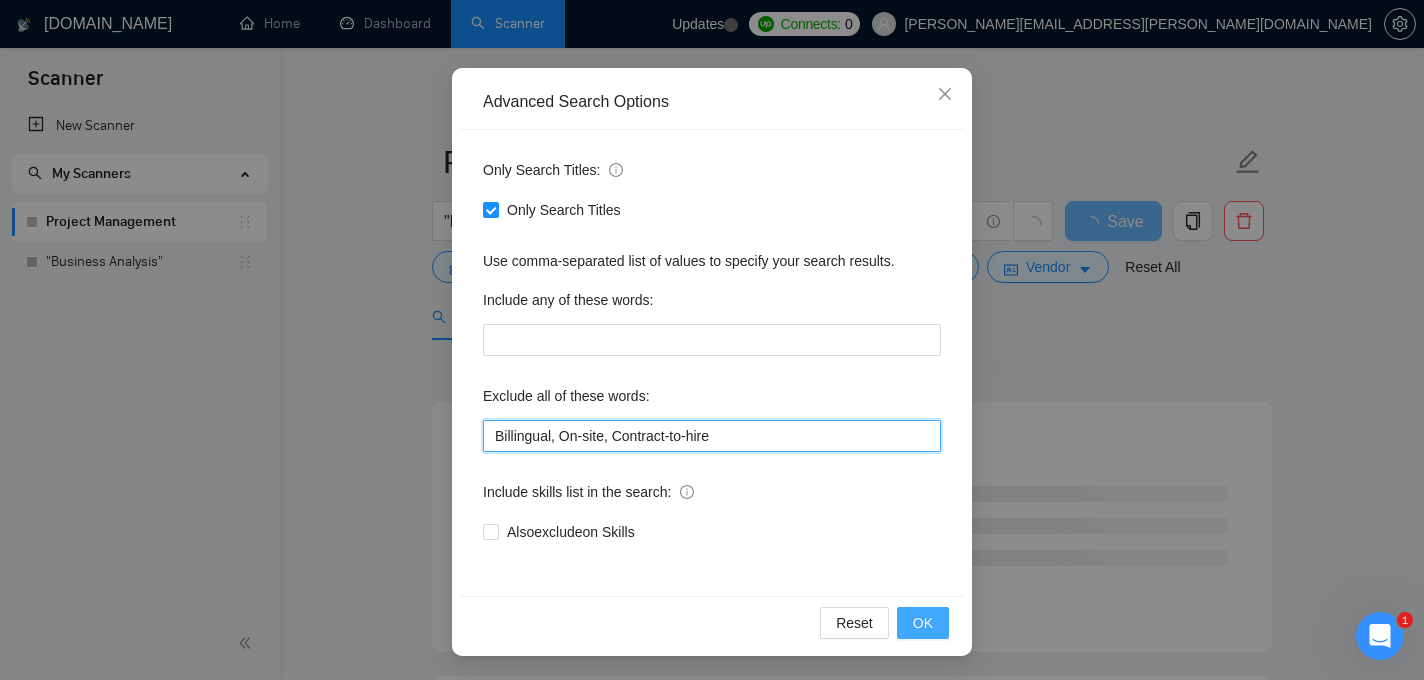 type on "Billingual, On-site, Contract-to-hire" 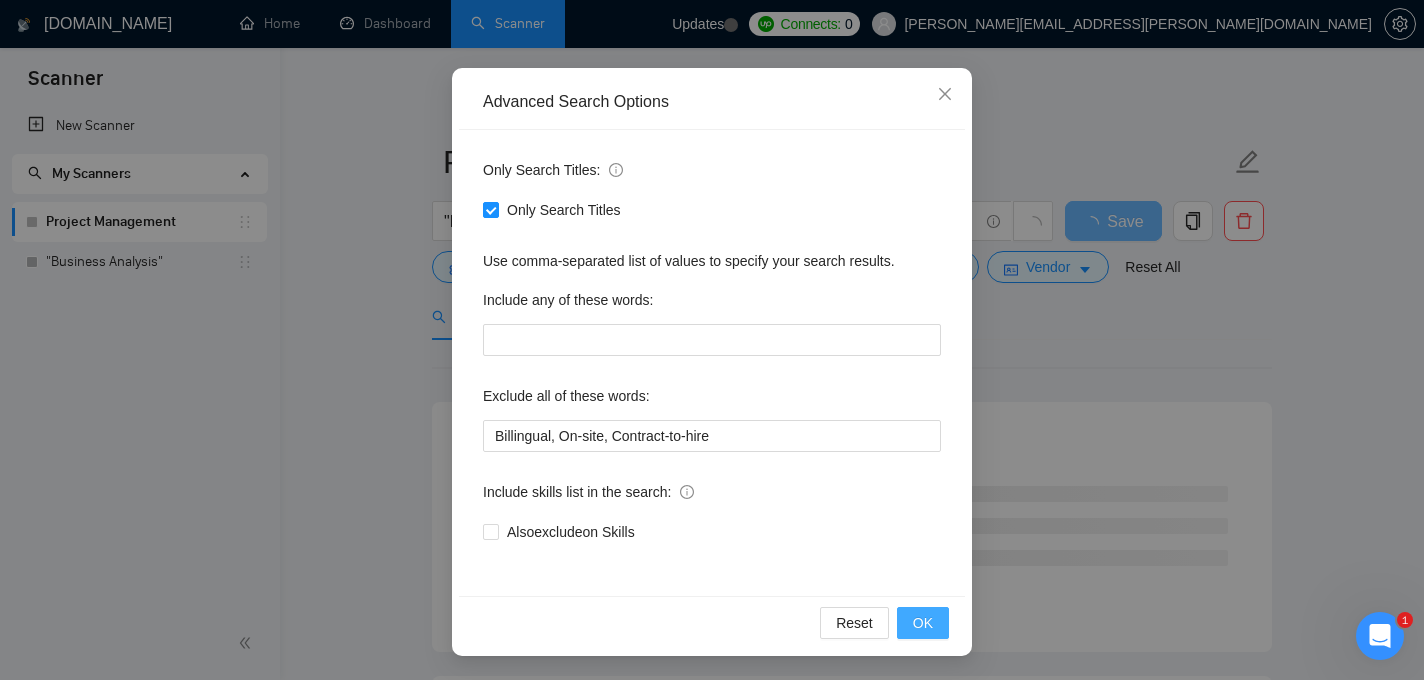 click on "OK" at bounding box center [923, 623] 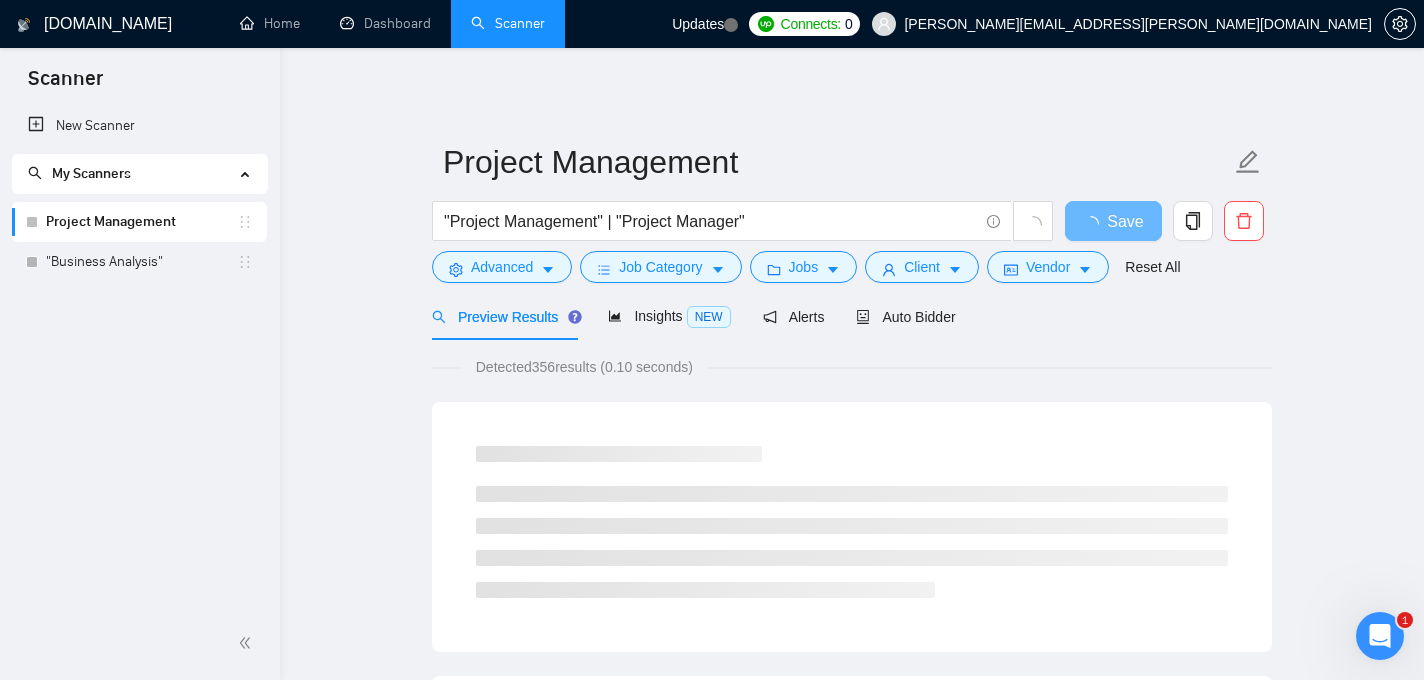 scroll, scrollTop: 52, scrollLeft: 0, axis: vertical 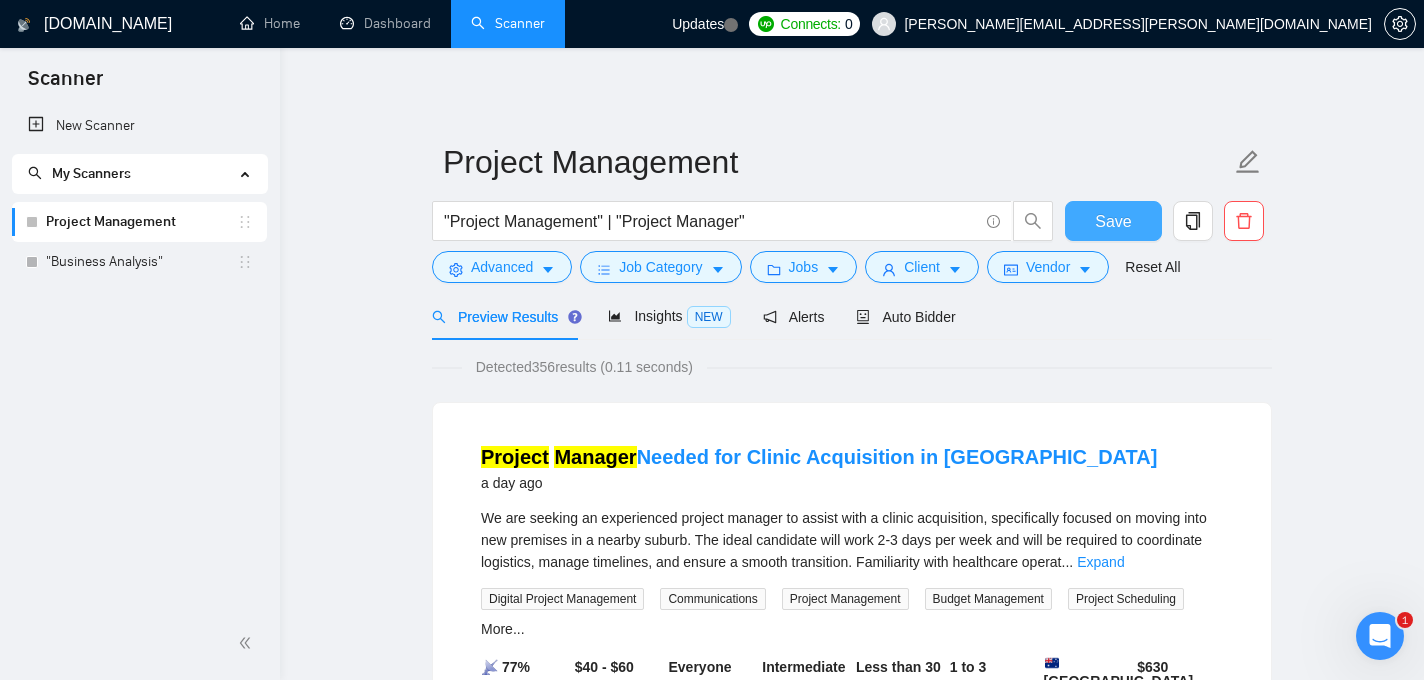 click on "Save" at bounding box center (1113, 221) 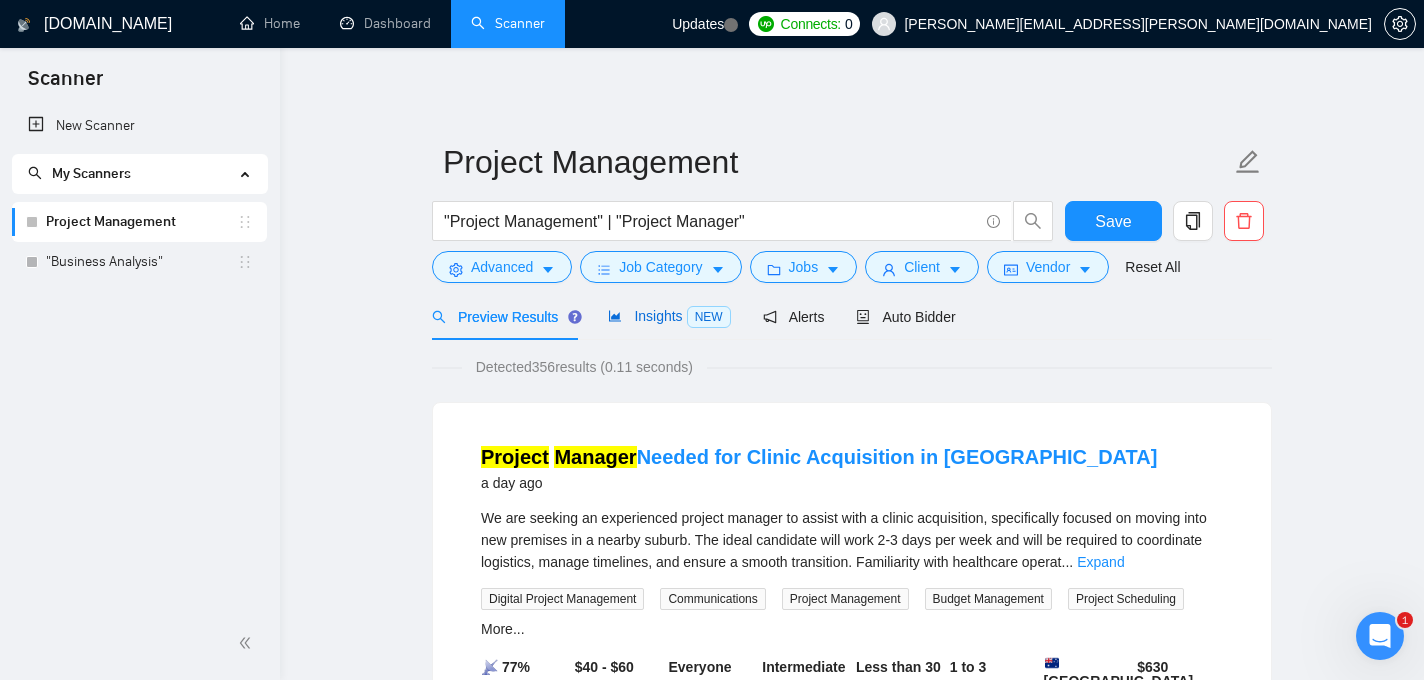 click on "Insights NEW" at bounding box center [669, 316] 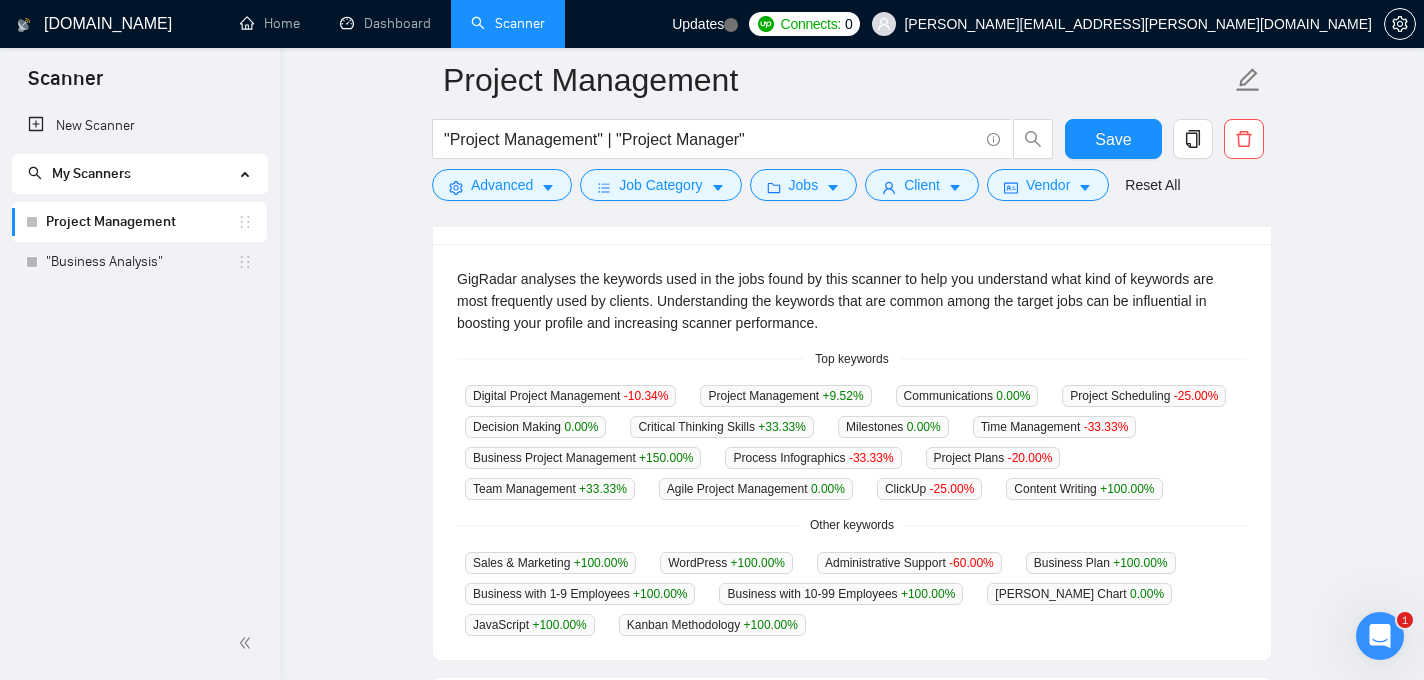 scroll, scrollTop: 374, scrollLeft: 0, axis: vertical 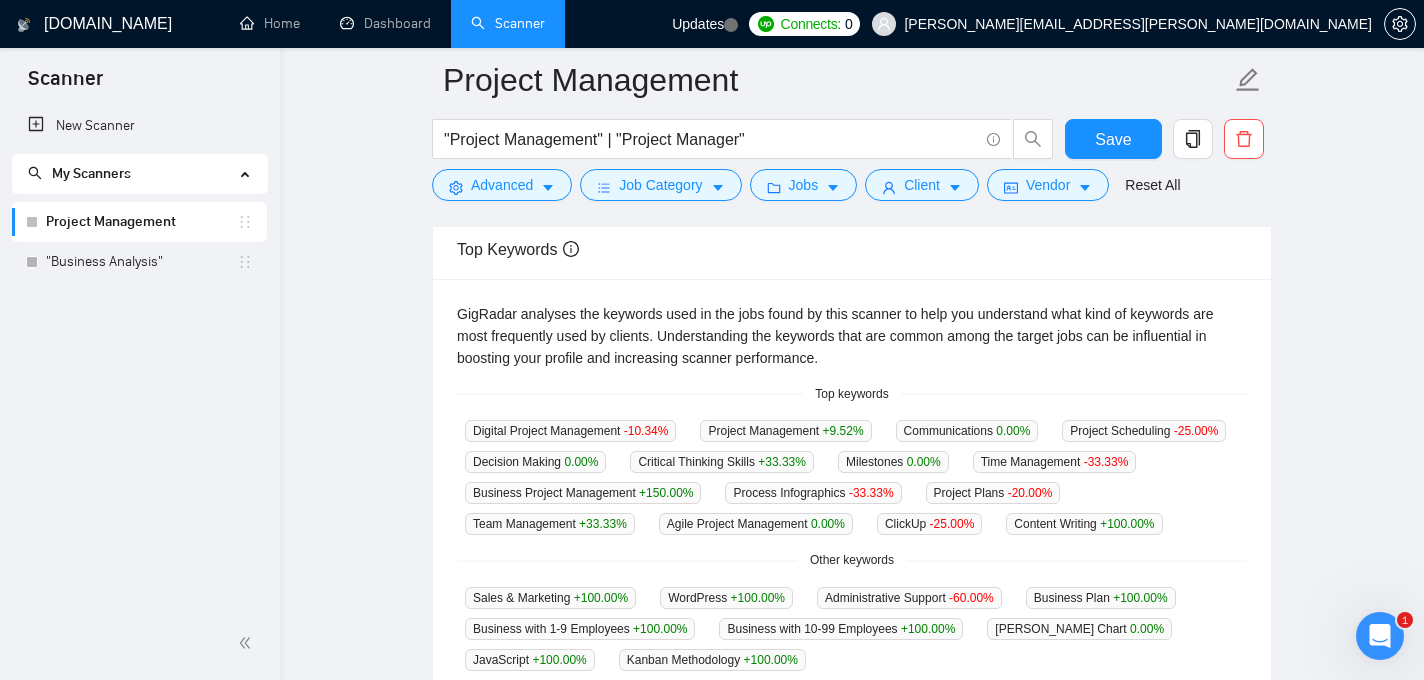 click 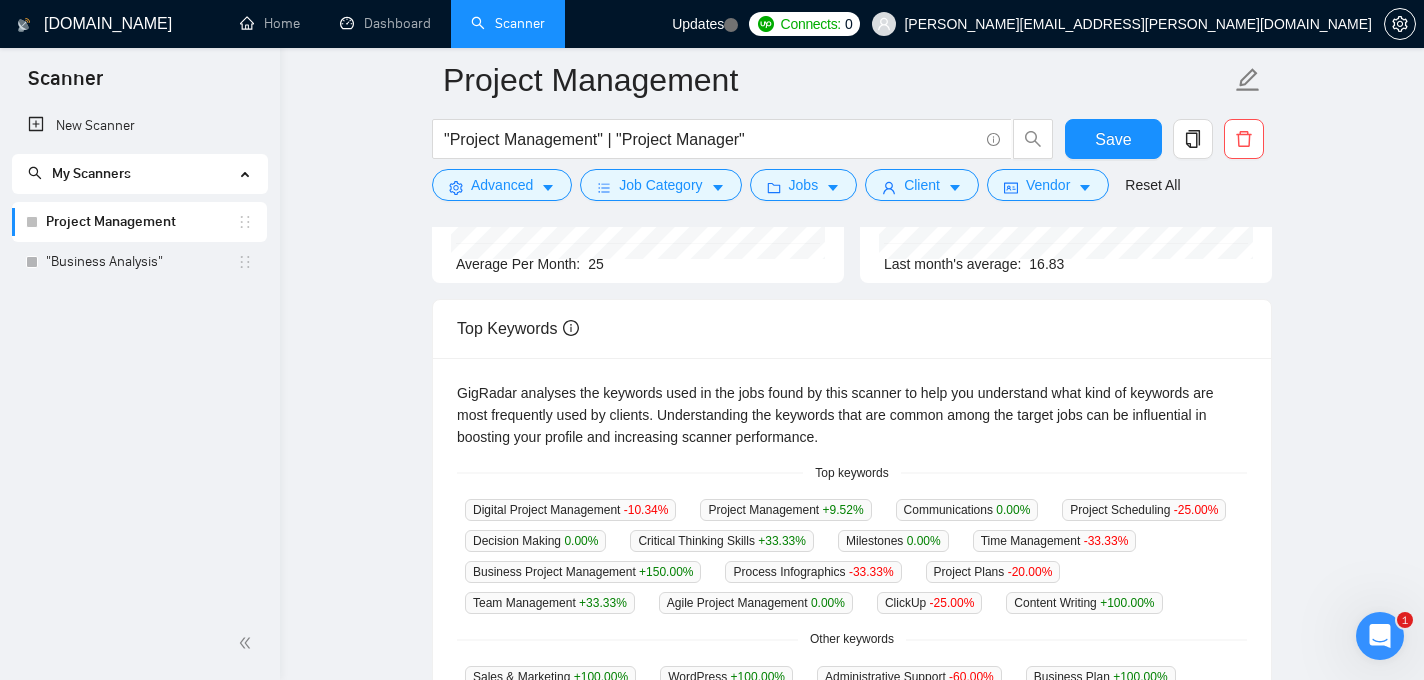 scroll, scrollTop: 0, scrollLeft: 0, axis: both 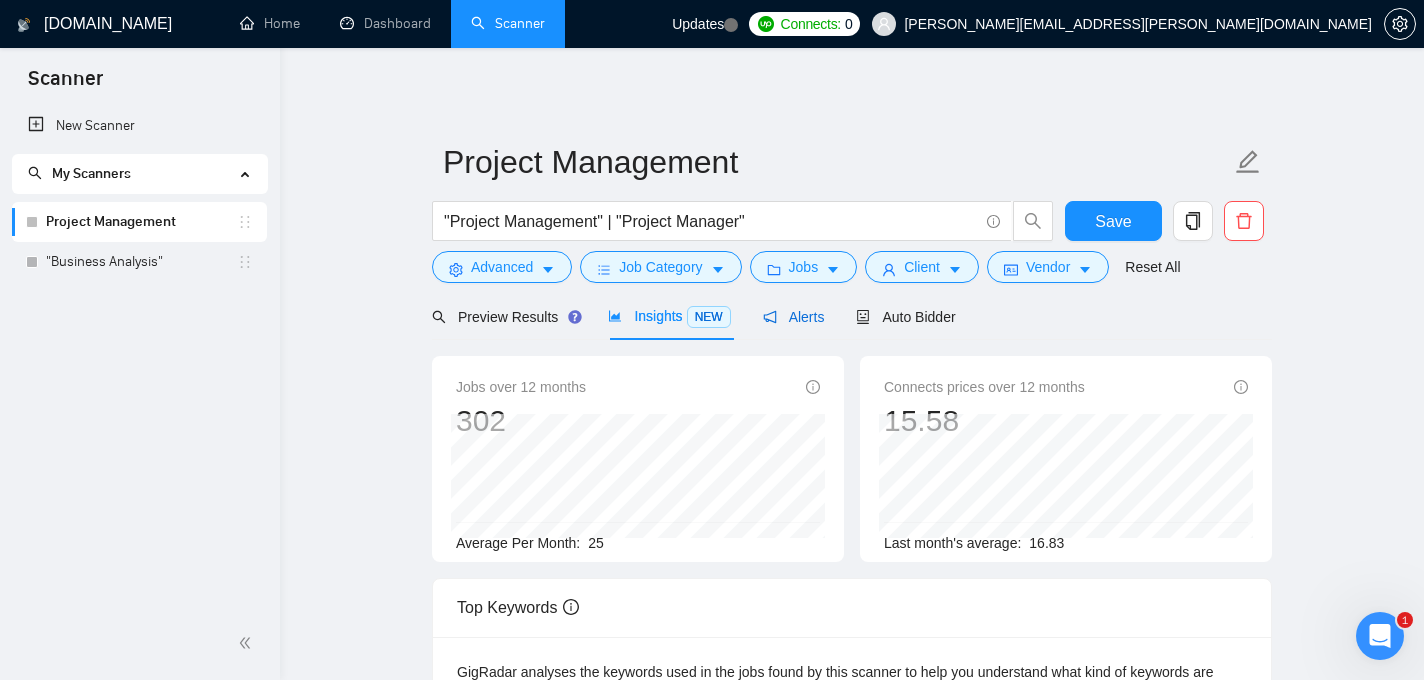 click on "Alerts" at bounding box center [794, 317] 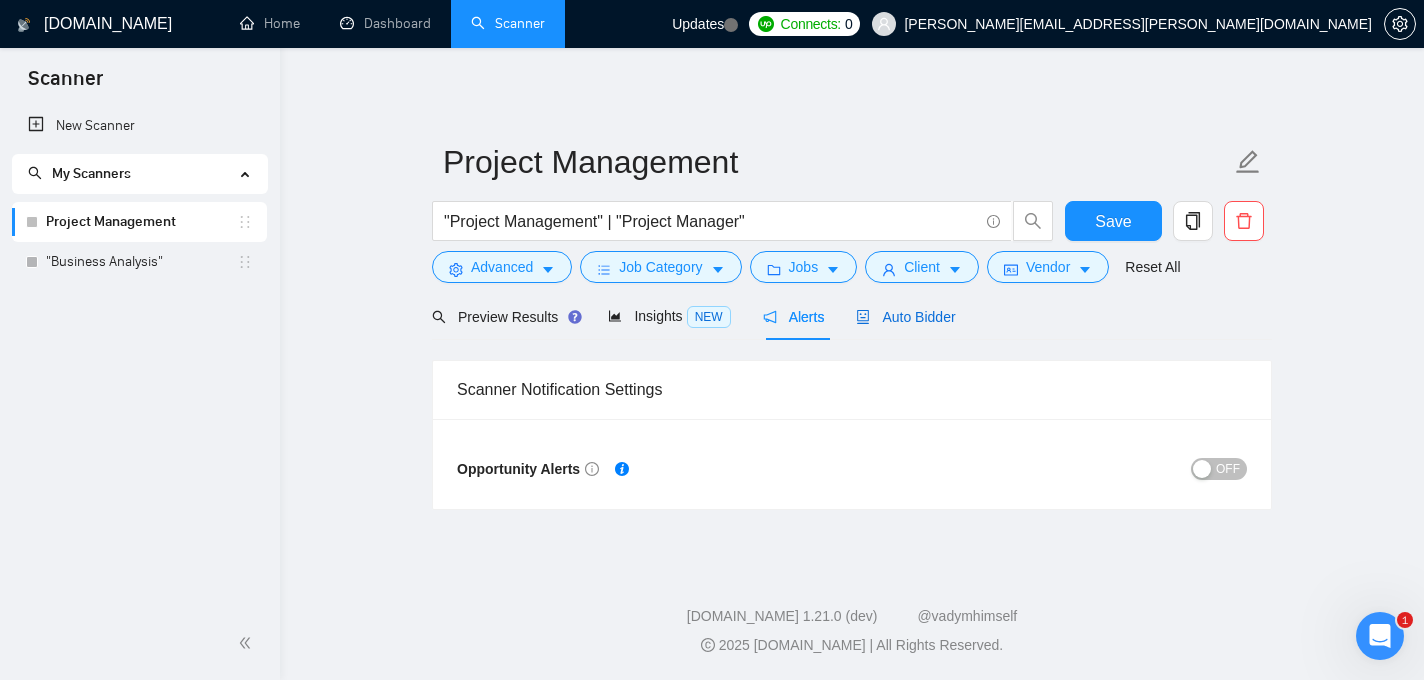 click on "Auto Bidder" at bounding box center (905, 317) 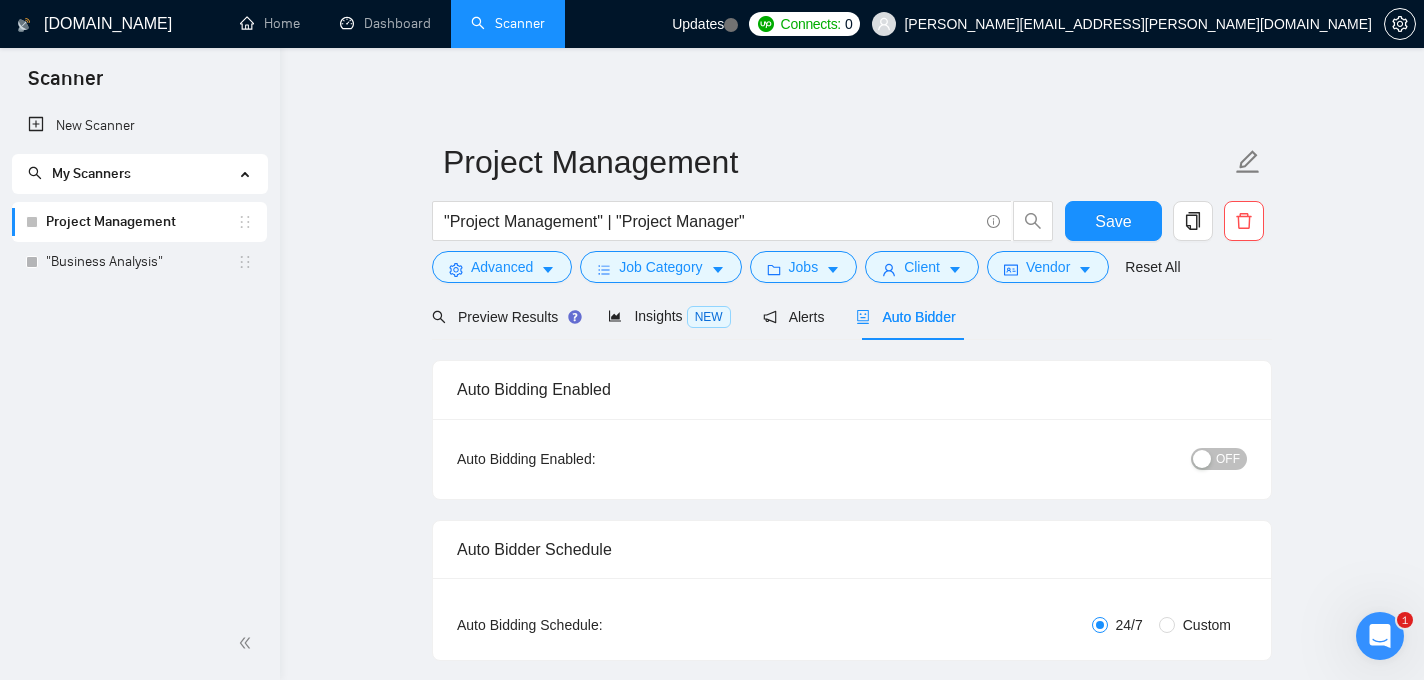 type 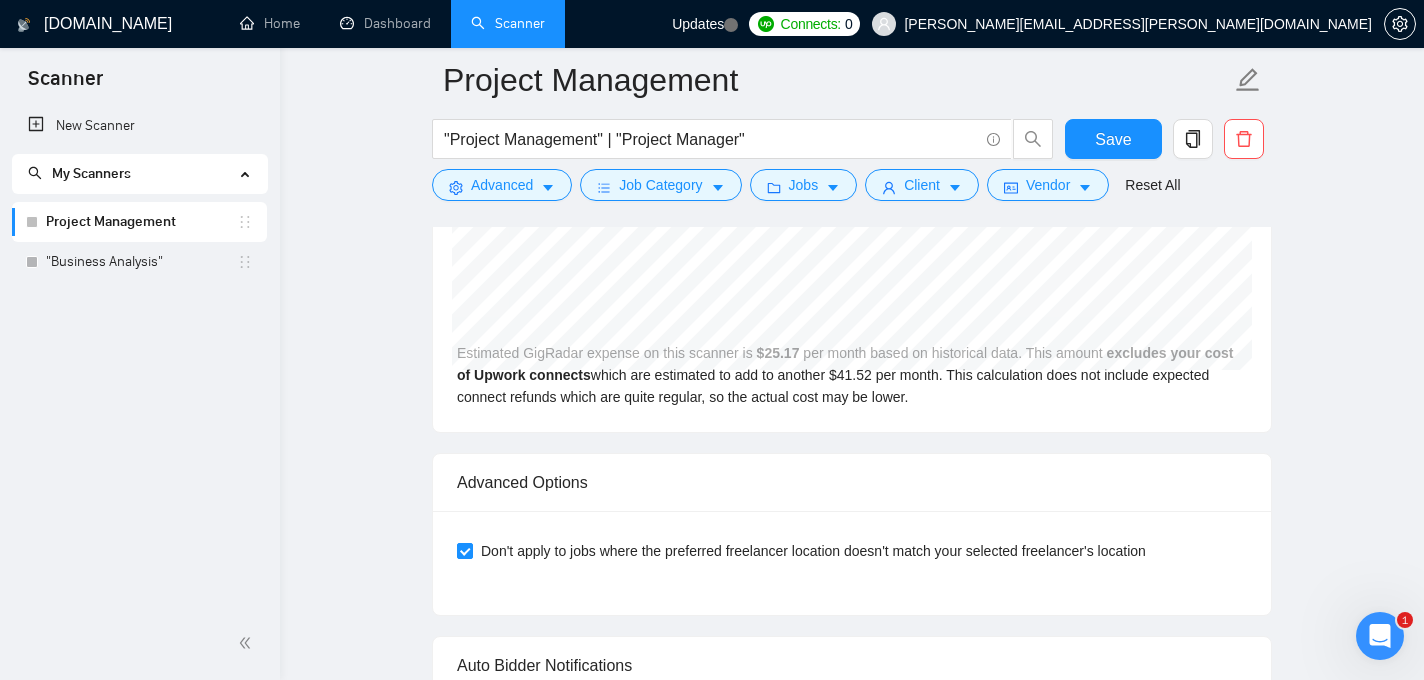 scroll, scrollTop: 3278, scrollLeft: 0, axis: vertical 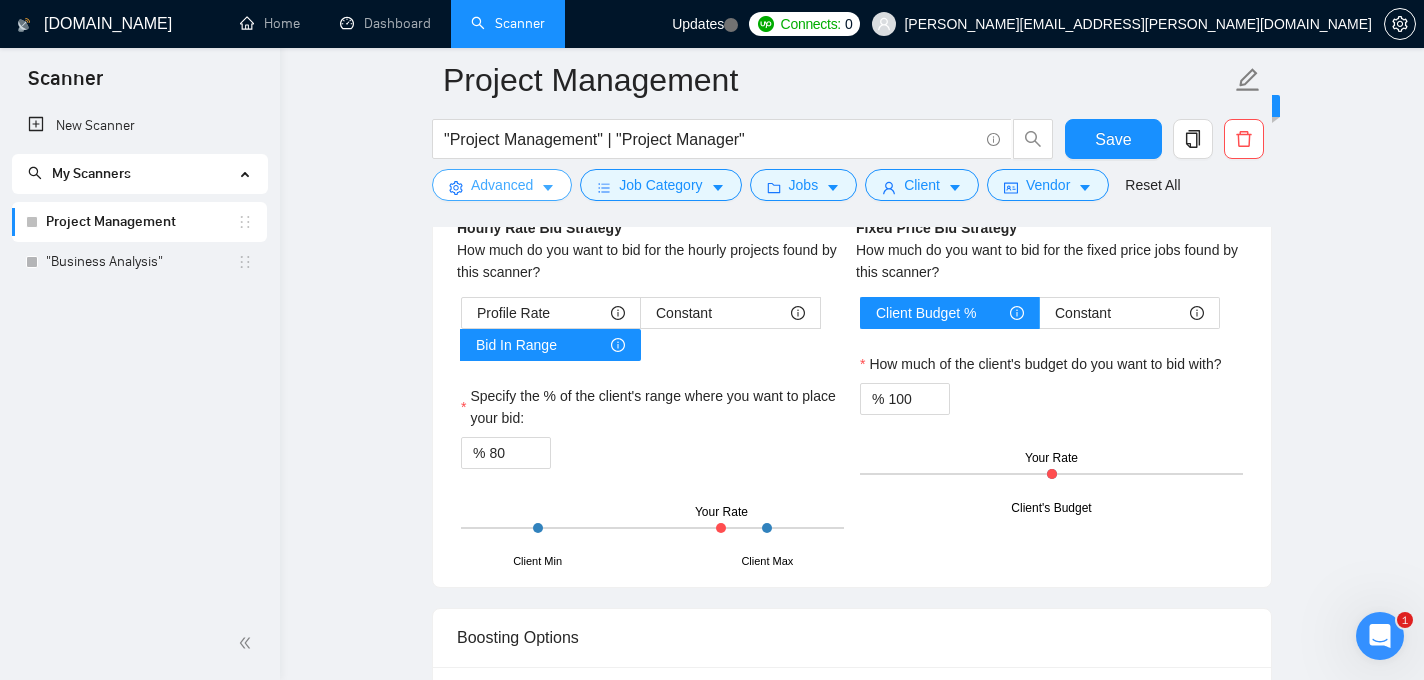 click 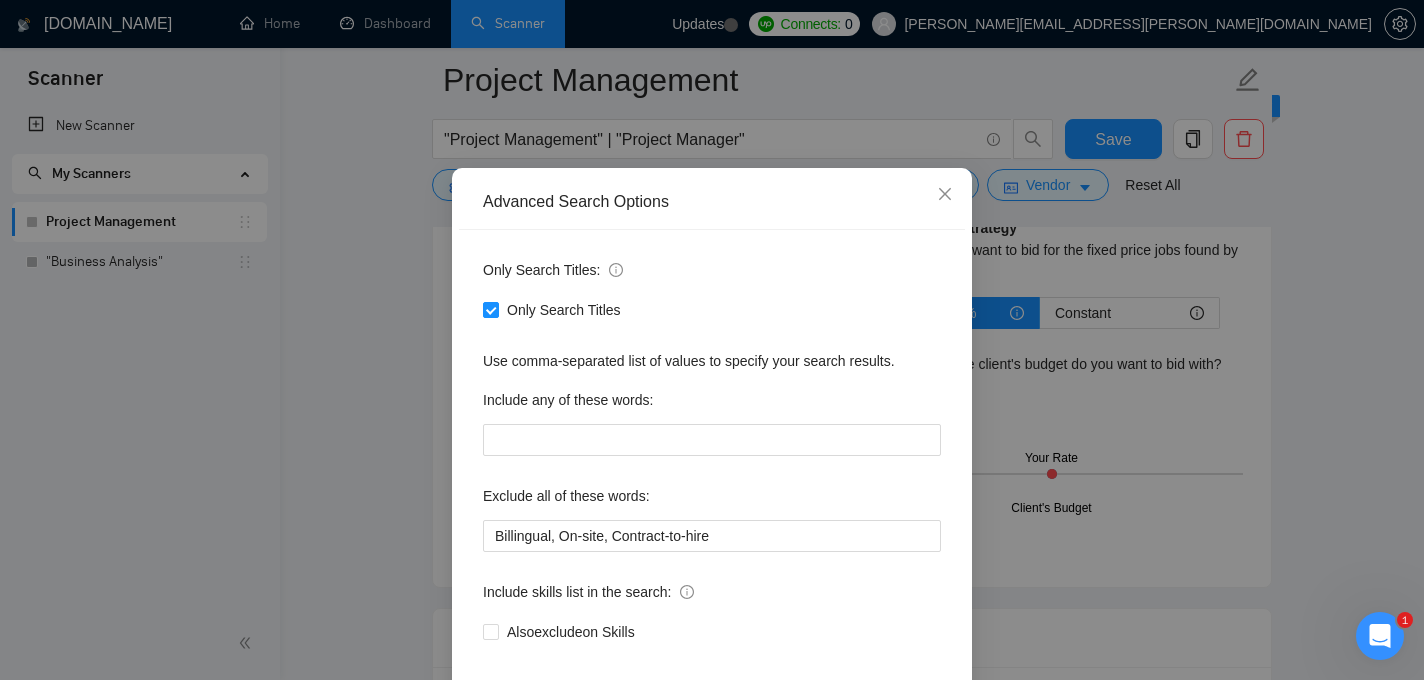 click on "Advanced Search Options Only Search Titles:   Only Search Titles Use comma-separated list of values to specify your search results. Include any of these words: Exclude all of these words: Billingual, On-site, Contract-to-hire Include skills list in the search:   Also  exclude  on Skills Reset OK" at bounding box center [712, 340] 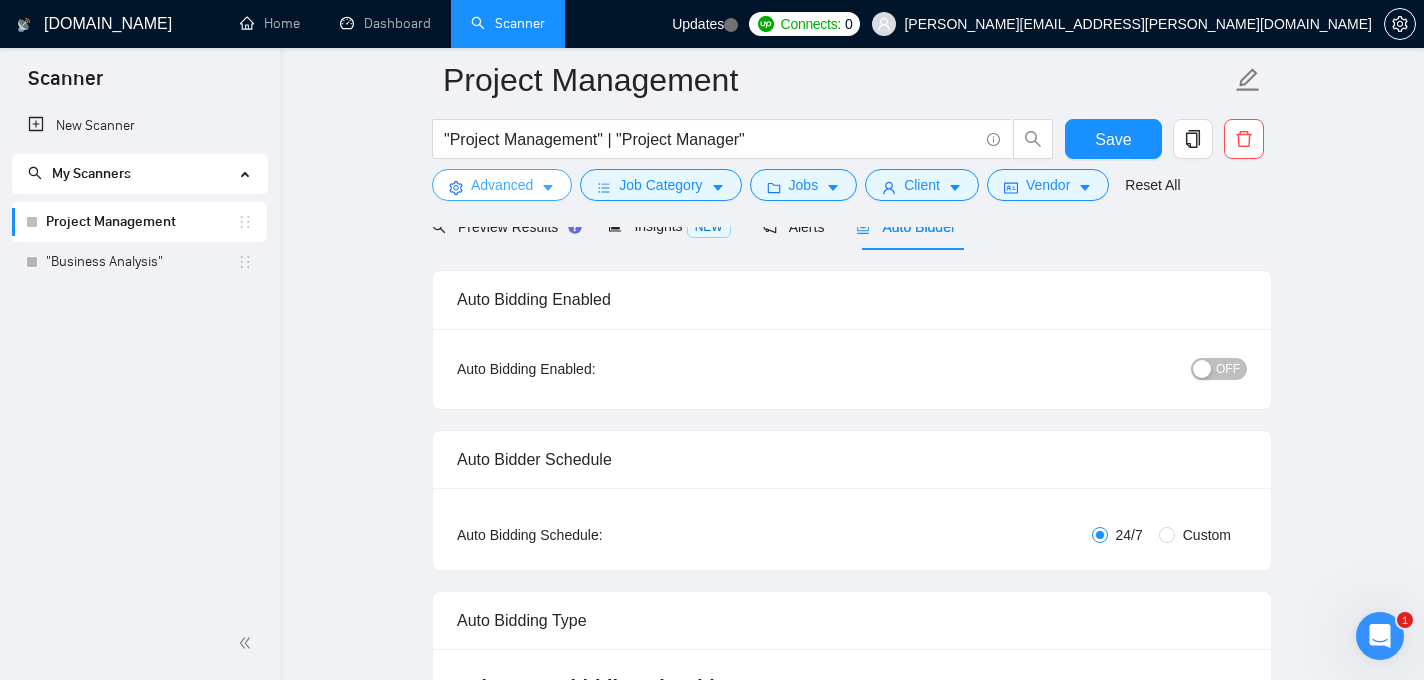 scroll, scrollTop: 89, scrollLeft: 0, axis: vertical 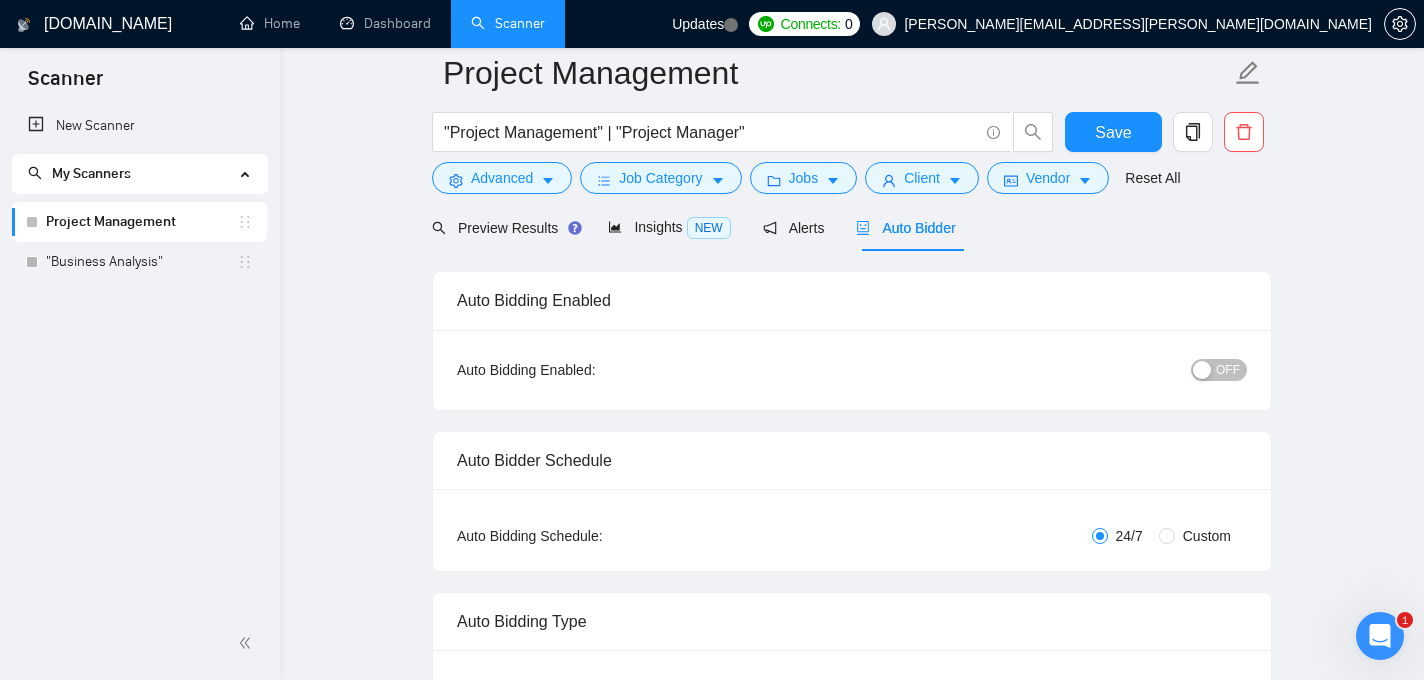 click on "Project Management "Project Management" | "Project Manager" Save Advanced   Job Category   Jobs   Client   Vendor   Reset All Preview Results Insights NEW Alerts Auto Bidder Auto Bidding Enabled Auto Bidding Enabled: OFF Auto Bidder Schedule Auto Bidding Type: Automated (recommended) Semi-automated Auto Bidding Schedule: 24/7 Custom Custom Auto Bidder Schedule Repeat every week [DATE] [DATE] [DATE] [DATE] [DATE] [DATE] [DATE] Active Hours ( [GEOGRAPHIC_DATA]/[GEOGRAPHIC_DATA] ): From: To: ( 24  hours) [GEOGRAPHIC_DATA]/[GEOGRAPHIC_DATA] Auto Bidding Type Select your bidding algorithm: Choose the algorithm for you bidding. The price per proposal does not include your connects expenditure. Template Bidder Works great for narrow segments and short cover letters that don't change. 0.50  credits / proposal Sardor AI 🤖 Personalise your cover letter with ai [placeholders] 1.00  credits / proposal Experimental Laziza AI  👑   NEW   Learn more 2.00  credits / proposal 12.7 credits savings Team & Freelancer Select team: Select freelancer:     %" at bounding box center (852, 2402) 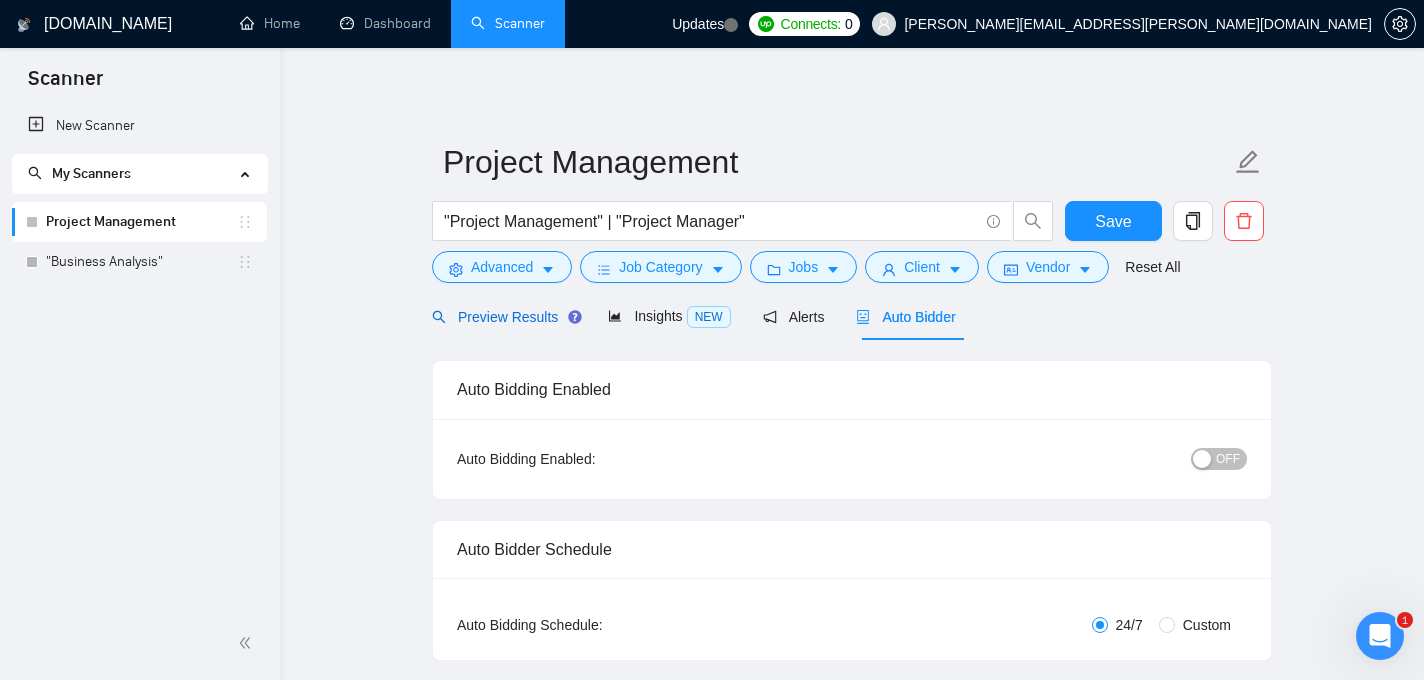 click on "Preview Results" at bounding box center [504, 317] 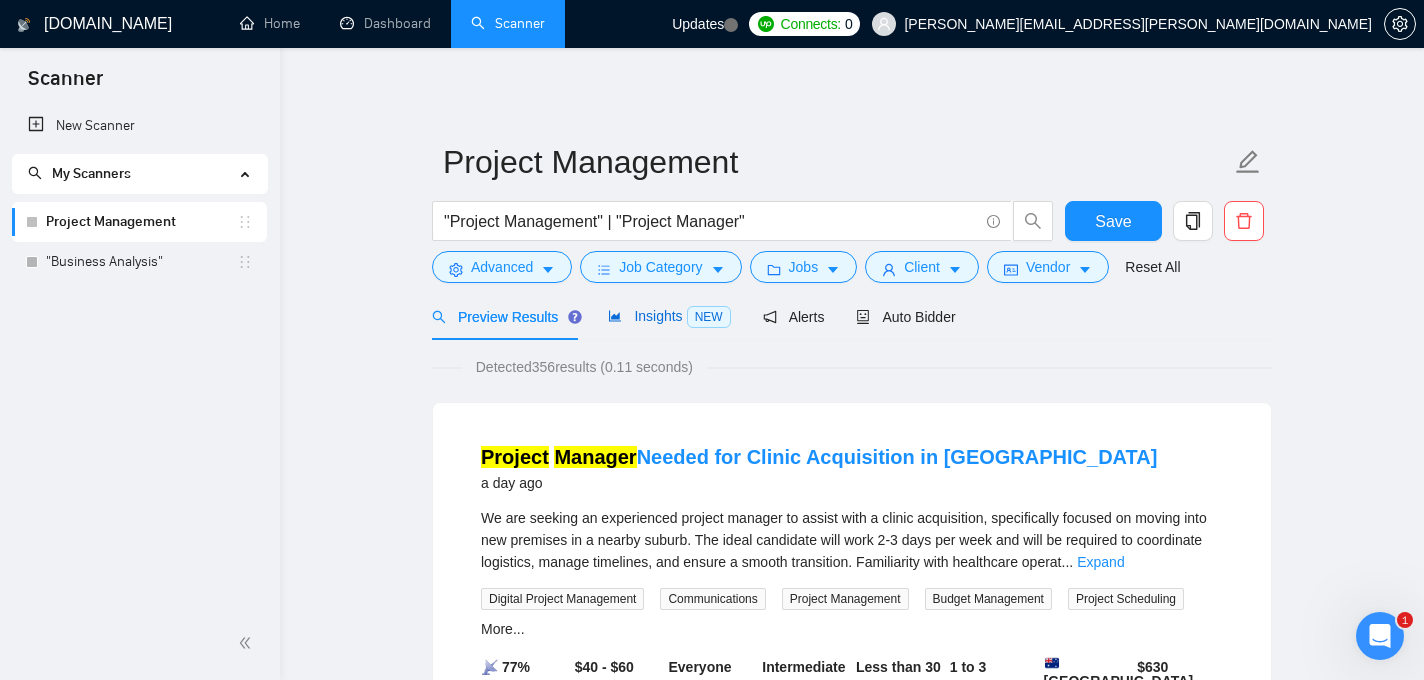 click on "Insights NEW" at bounding box center (669, 316) 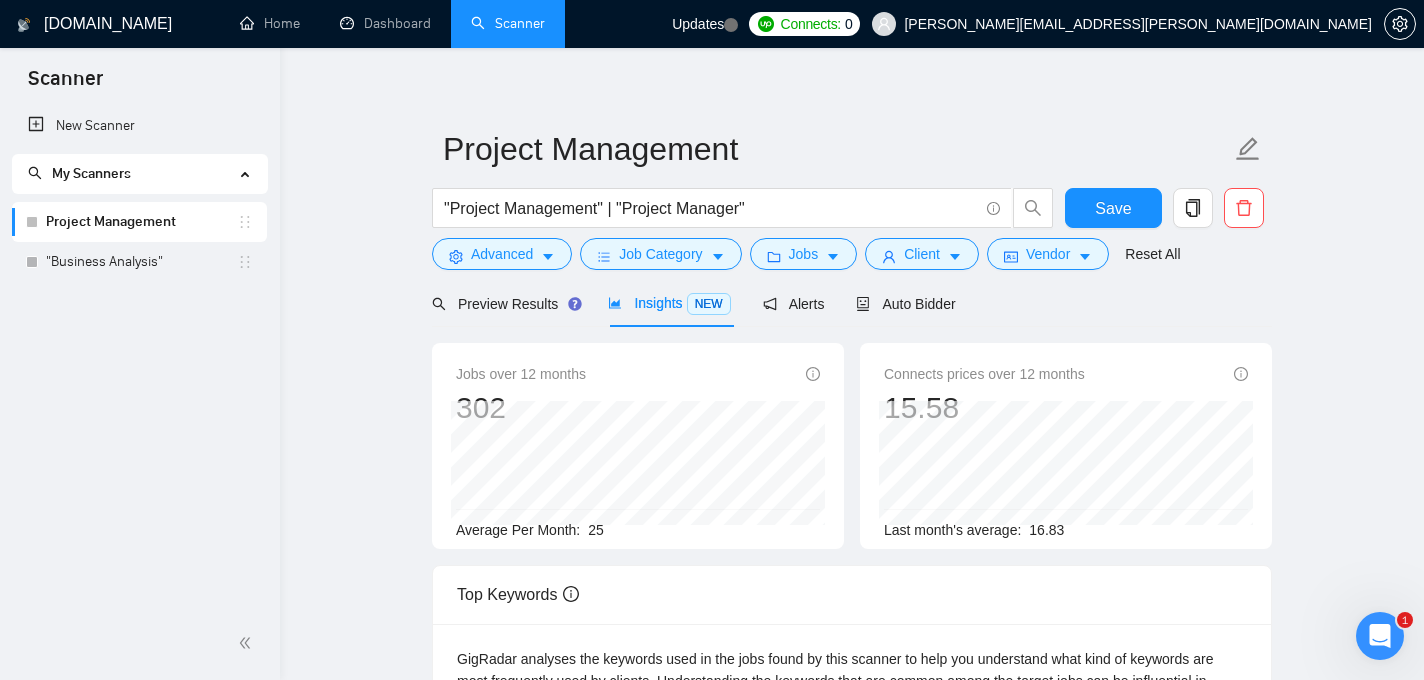 scroll, scrollTop: 0, scrollLeft: 0, axis: both 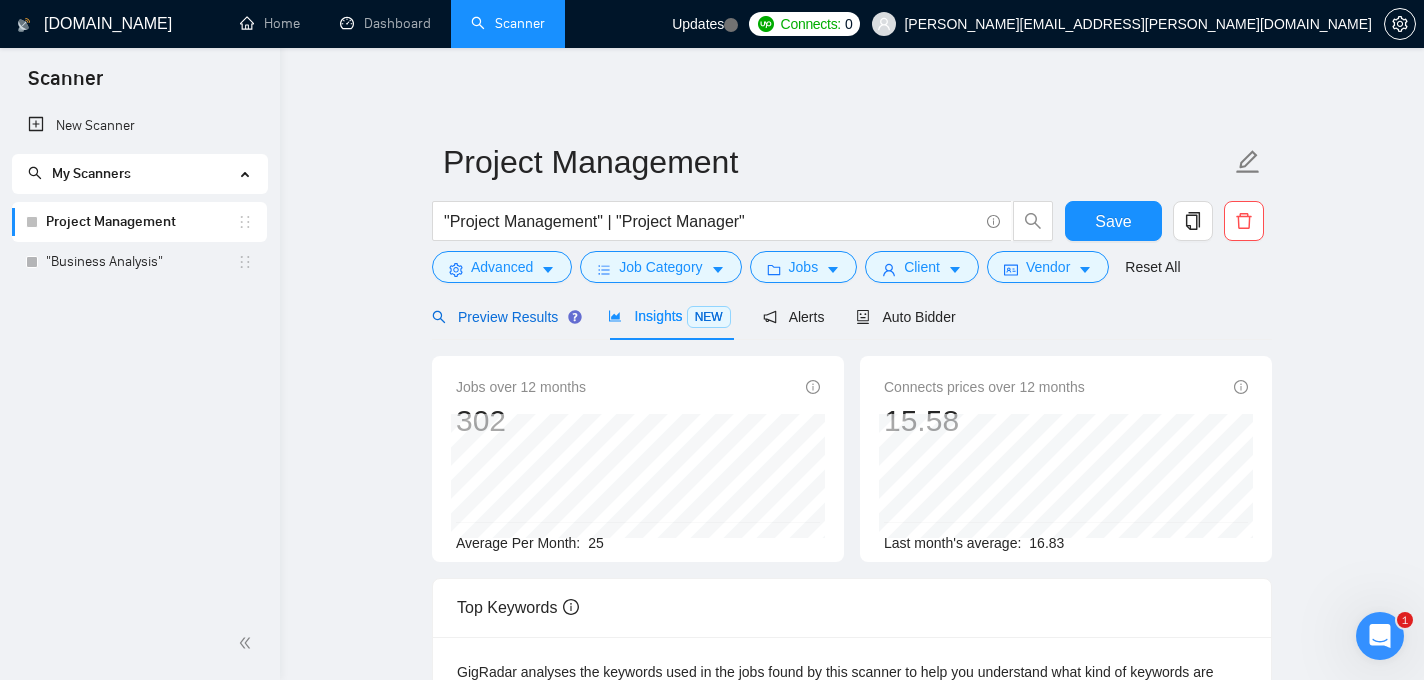 click on "Preview Results" at bounding box center [504, 317] 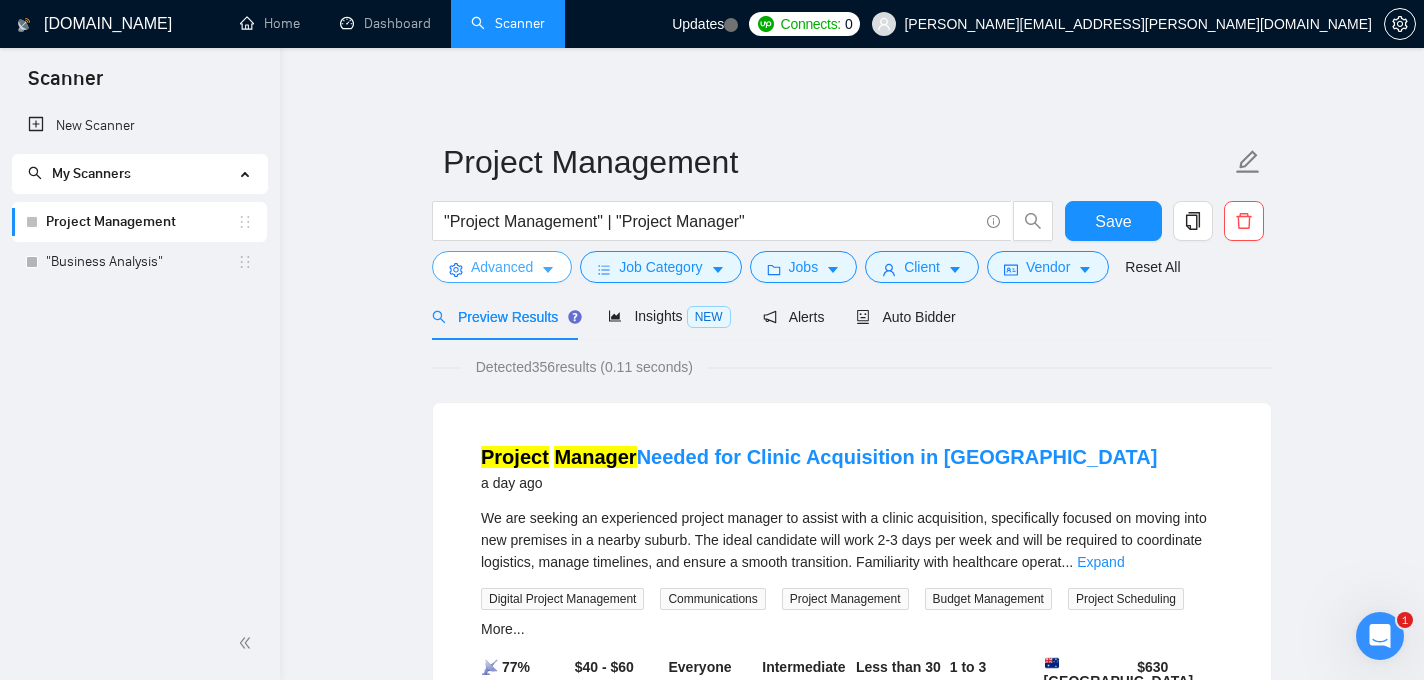 click 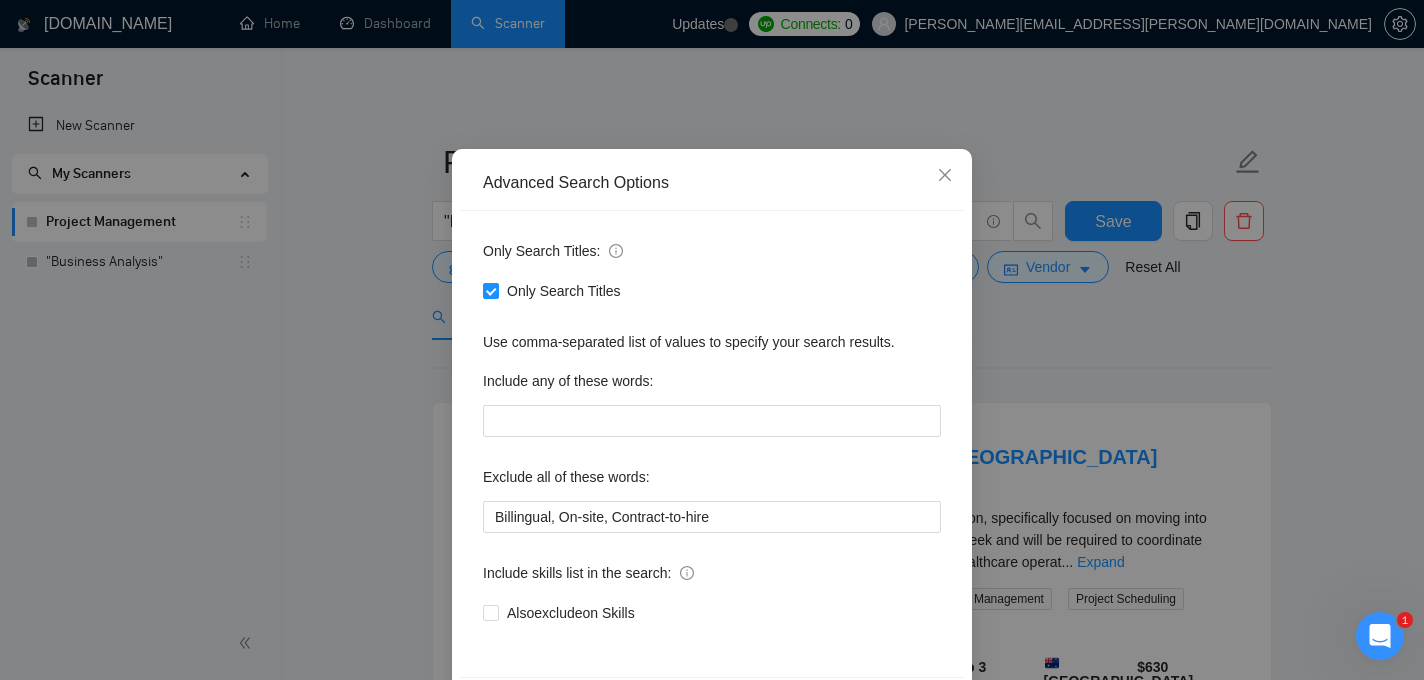 scroll, scrollTop: 63, scrollLeft: 0, axis: vertical 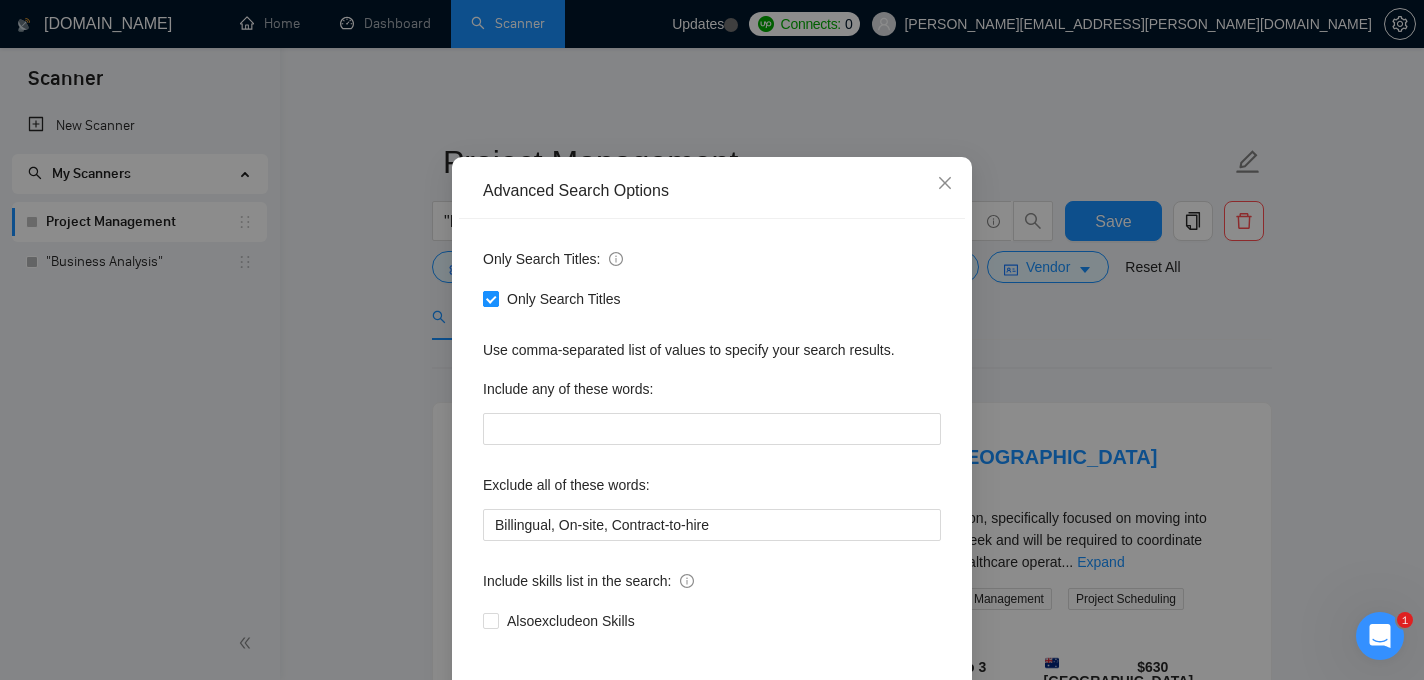 click on "Only Search Titles" at bounding box center [490, 298] 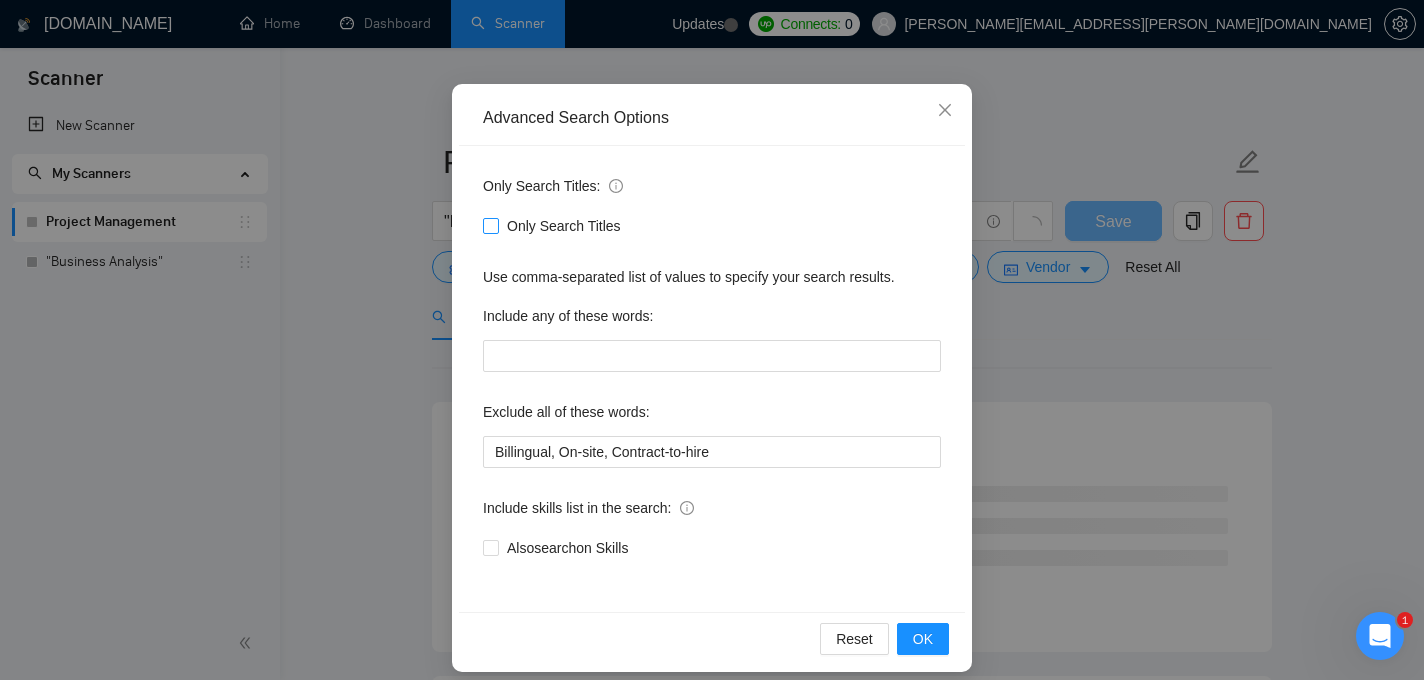 scroll, scrollTop: 152, scrollLeft: 0, axis: vertical 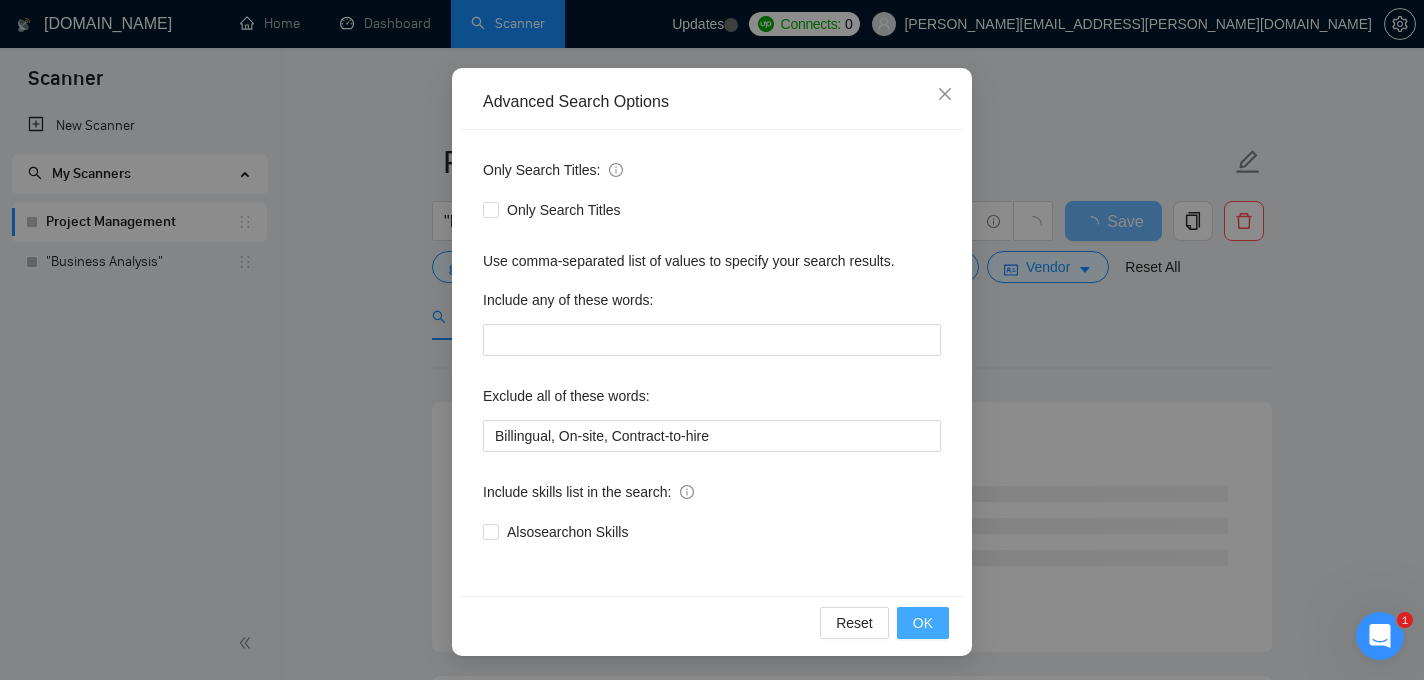 click on "OK" at bounding box center [923, 623] 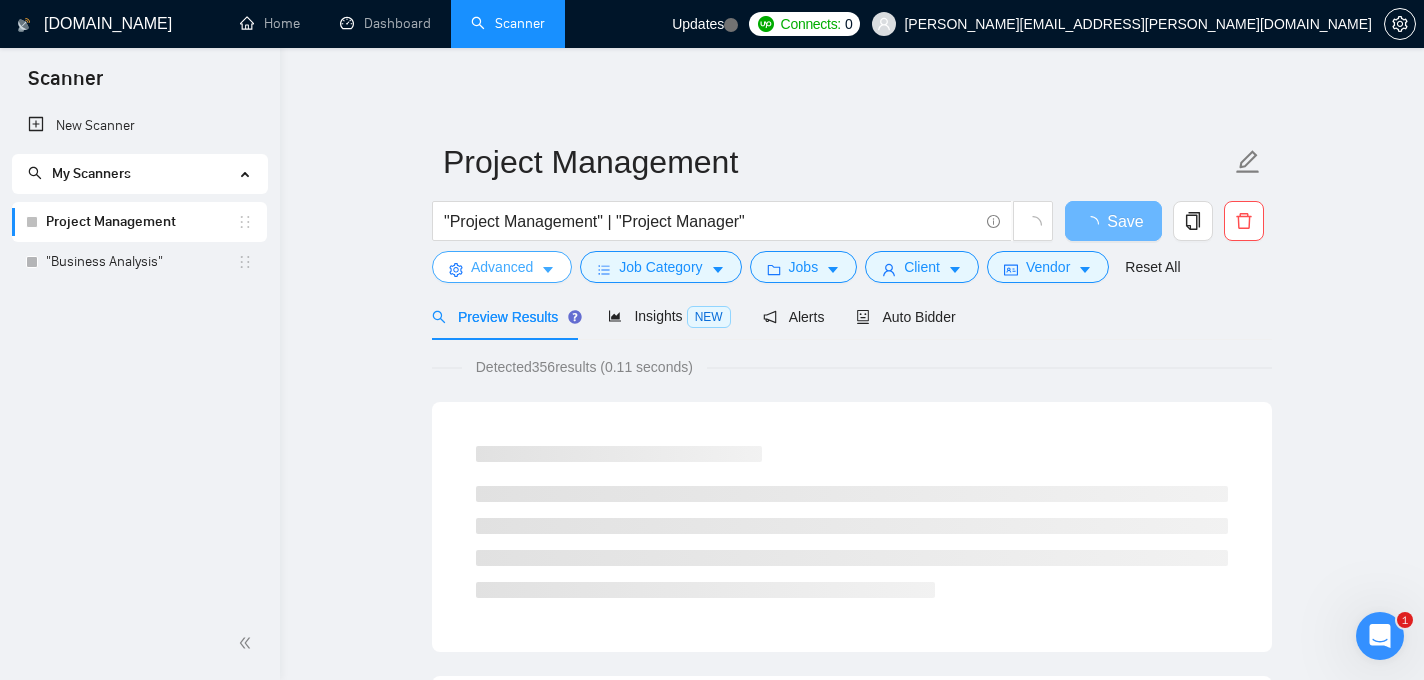 scroll, scrollTop: 0, scrollLeft: 0, axis: both 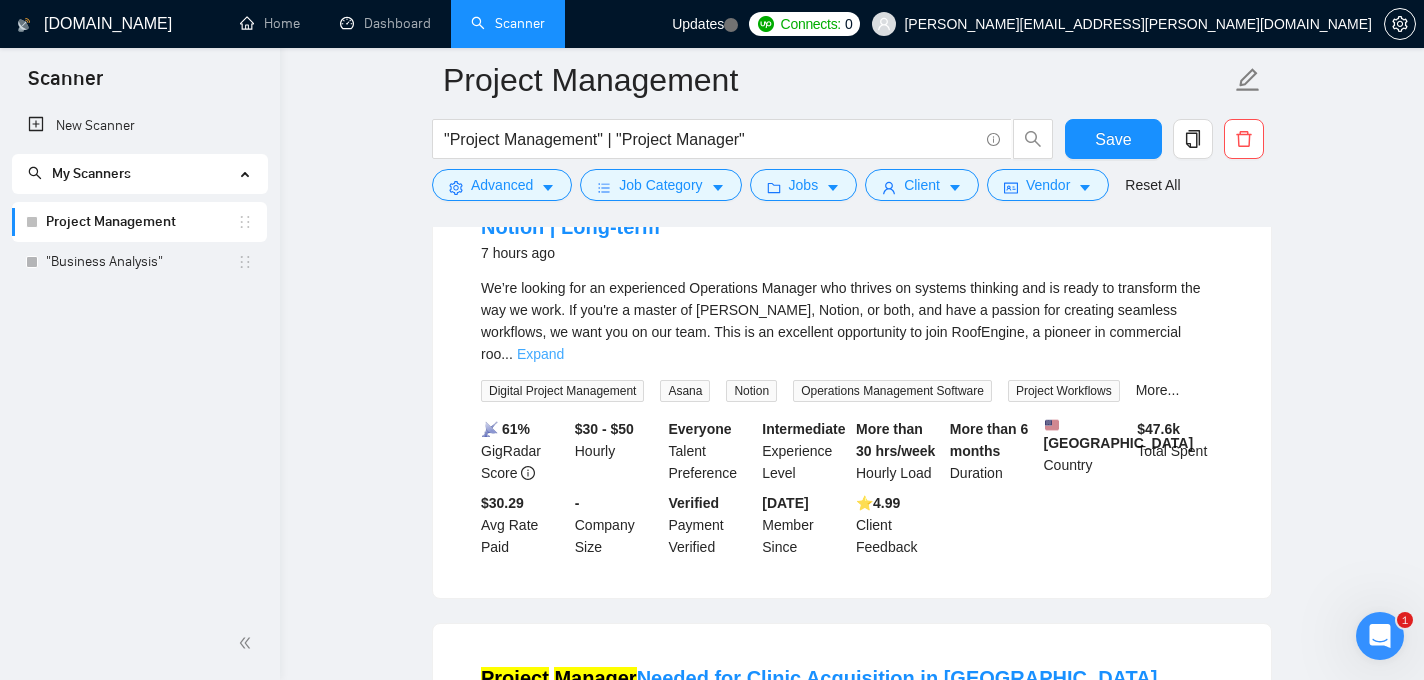 click on "Expand" at bounding box center [540, 354] 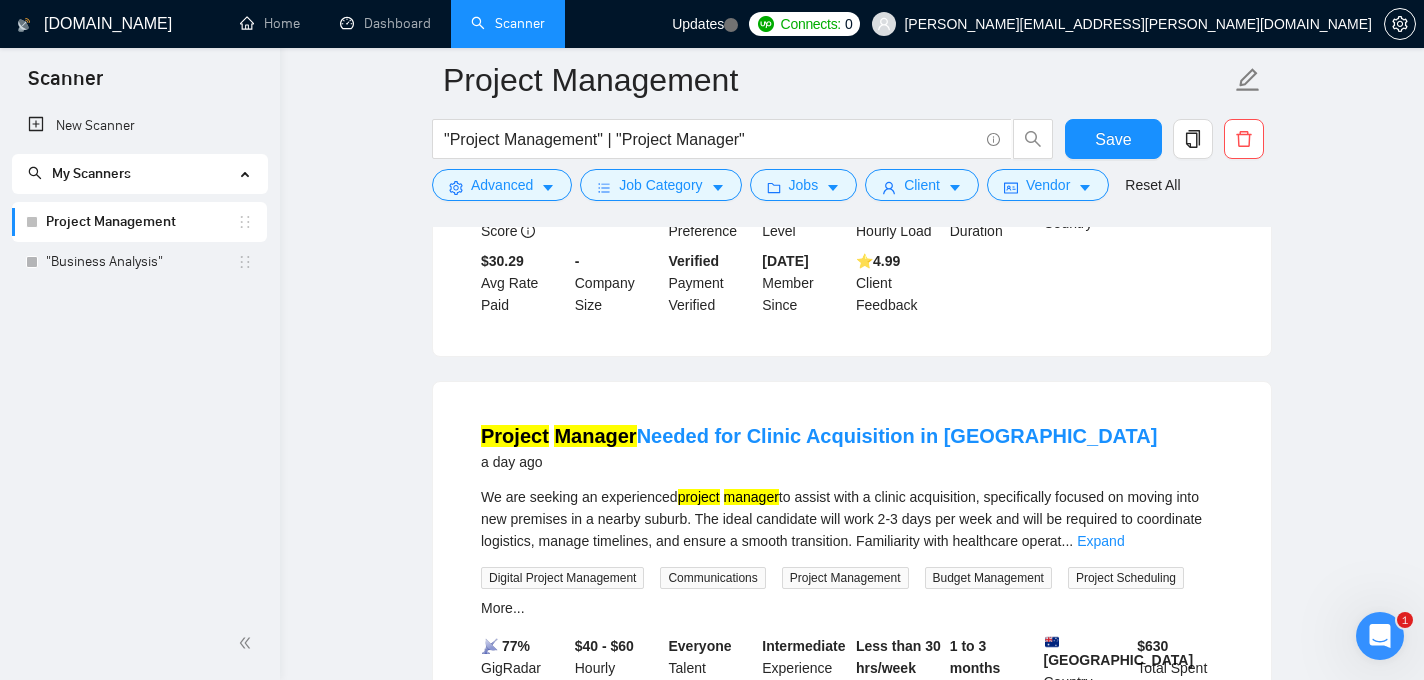 scroll, scrollTop: 996, scrollLeft: 0, axis: vertical 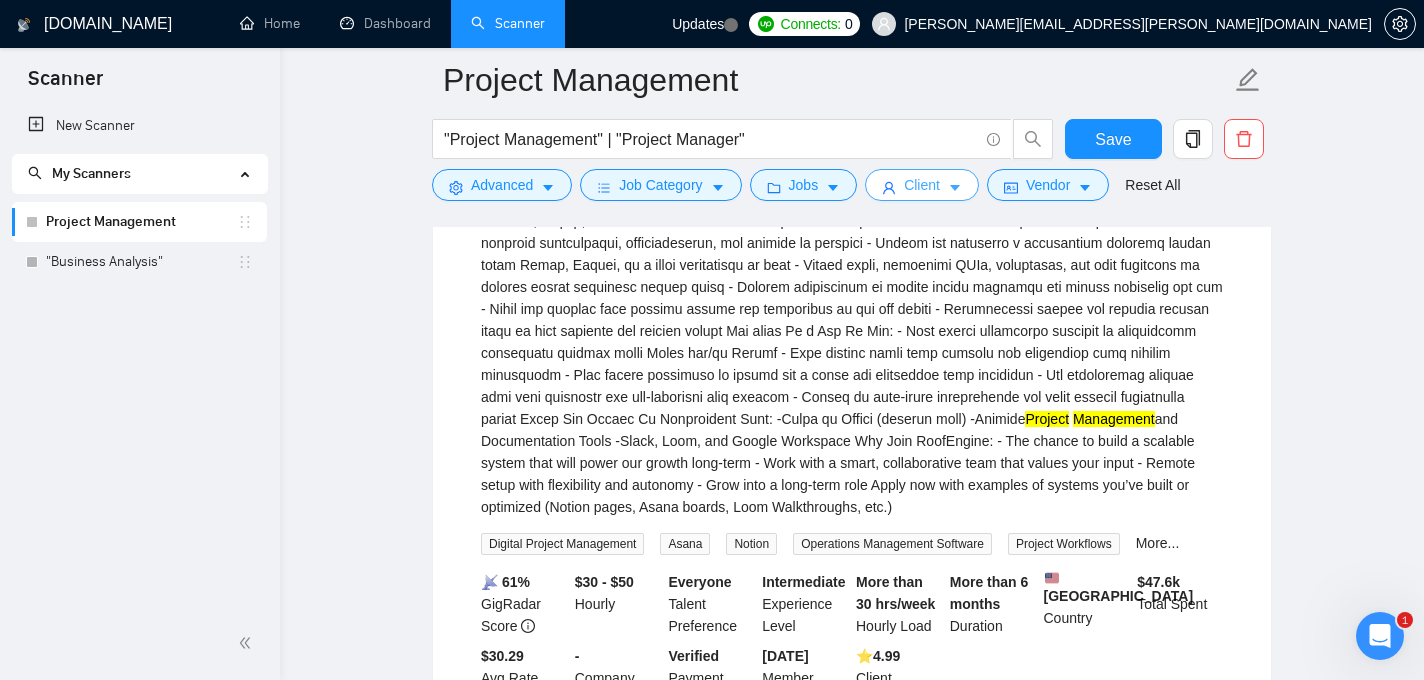 click on "Client" at bounding box center [922, 185] 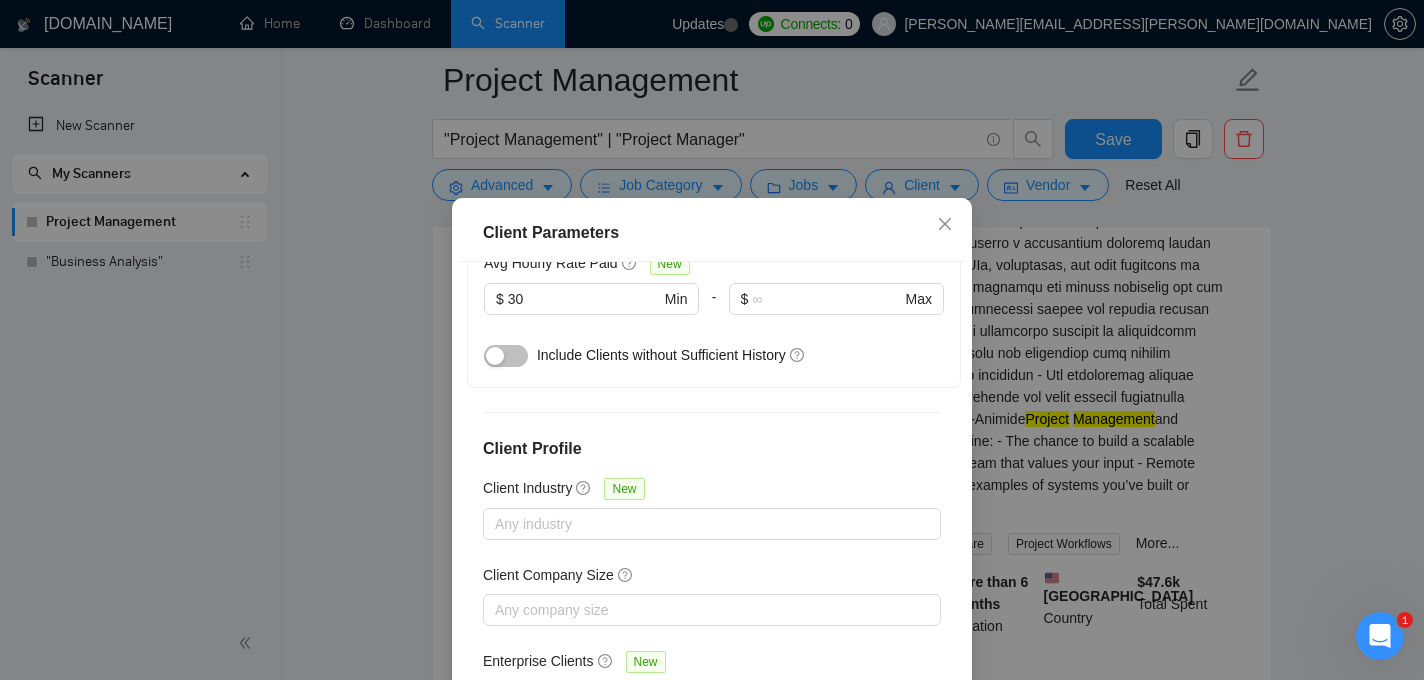 scroll, scrollTop: 770, scrollLeft: 0, axis: vertical 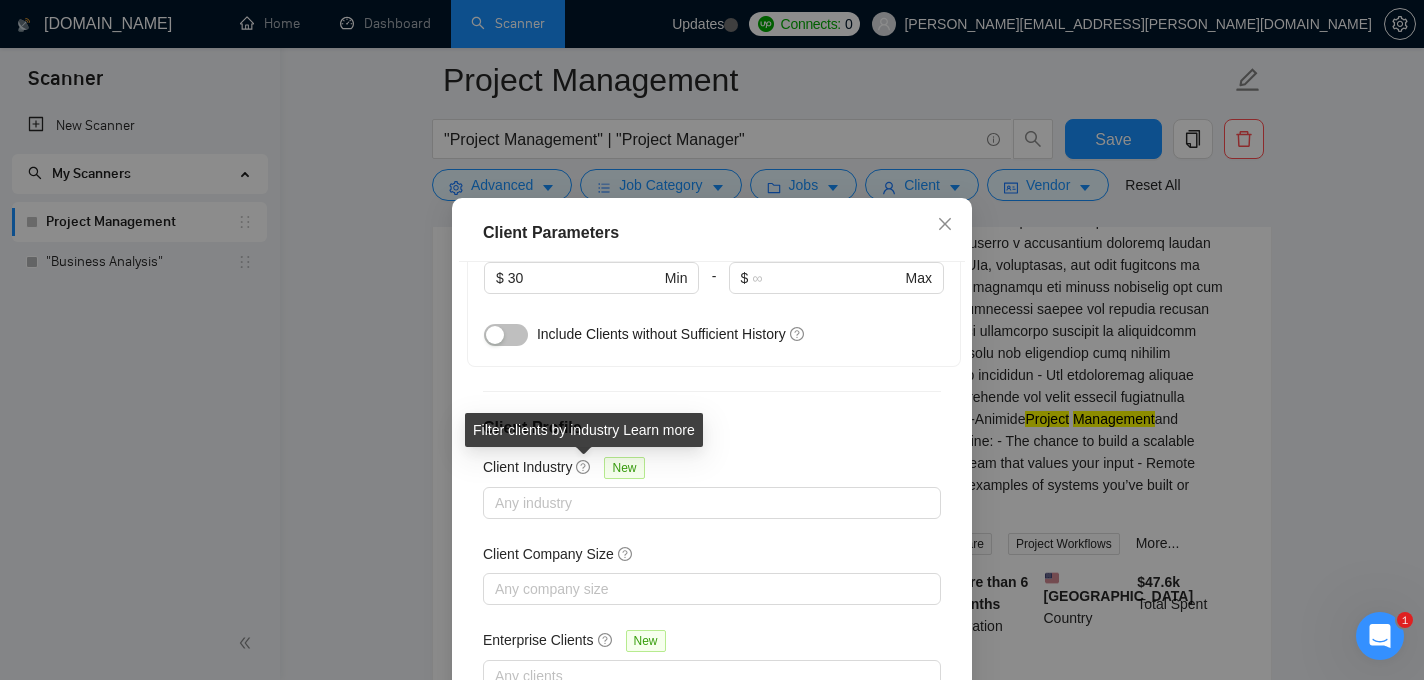 click 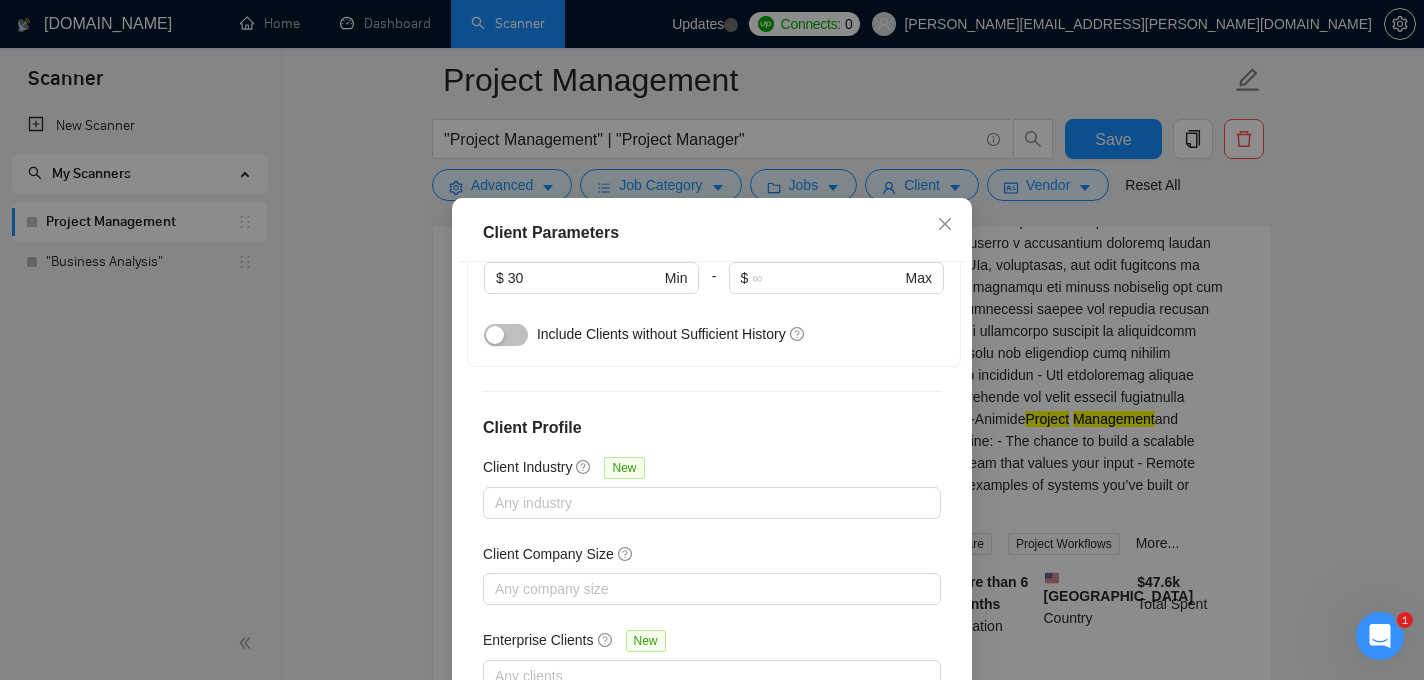 click on "Client Location Include Client Countries   Select Exclude Client Countries   Select Client Rating Client Min Average Feedback Include clients with no feedback Client Payment Details Payment Verified Hire Rate Stats   Client Total Spent $ Min - $ Max Client Hire Rate New High Rates Mid Rates Max Rates     Avg Hourly Rate Paid New $ 30 Min - $ Max Include Clients without Sufficient History Client Profile Client Industry New   Any industry Client Company Size   Any company size Enterprise Clients New   Any clients" at bounding box center [712, 500] 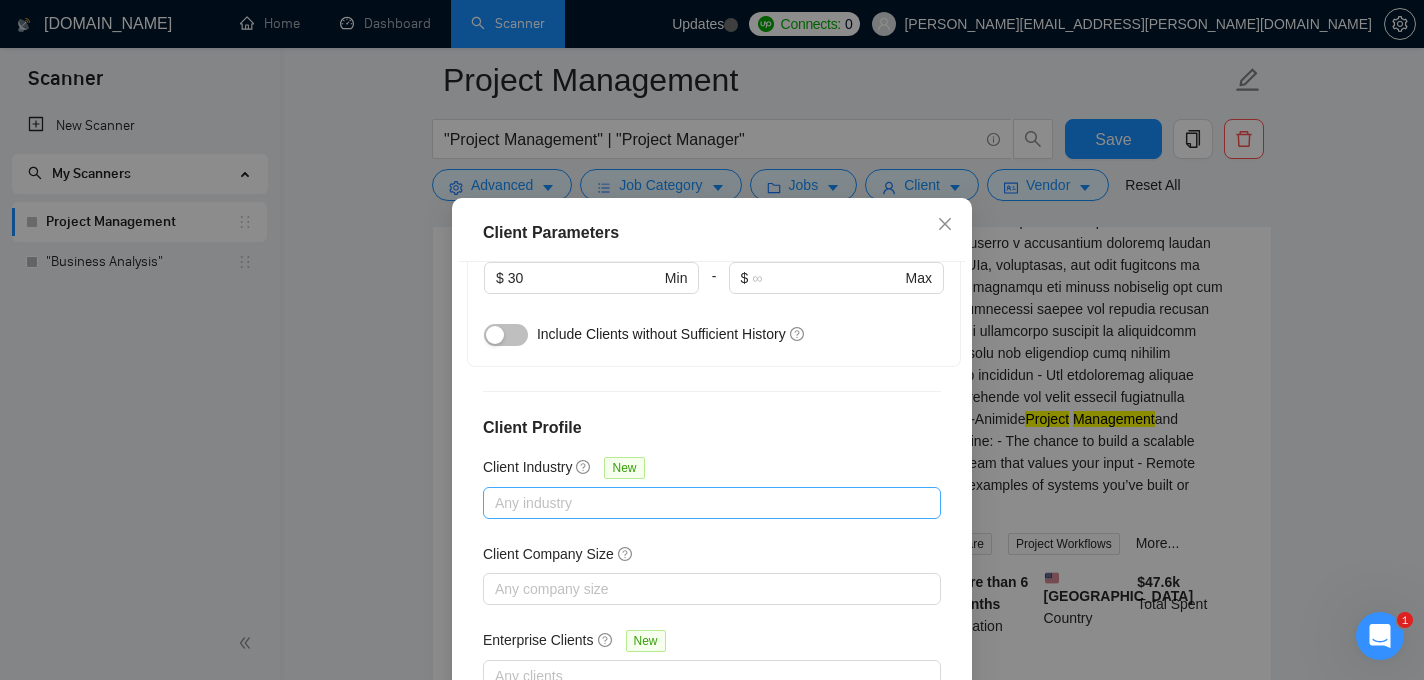 click at bounding box center (702, 503) 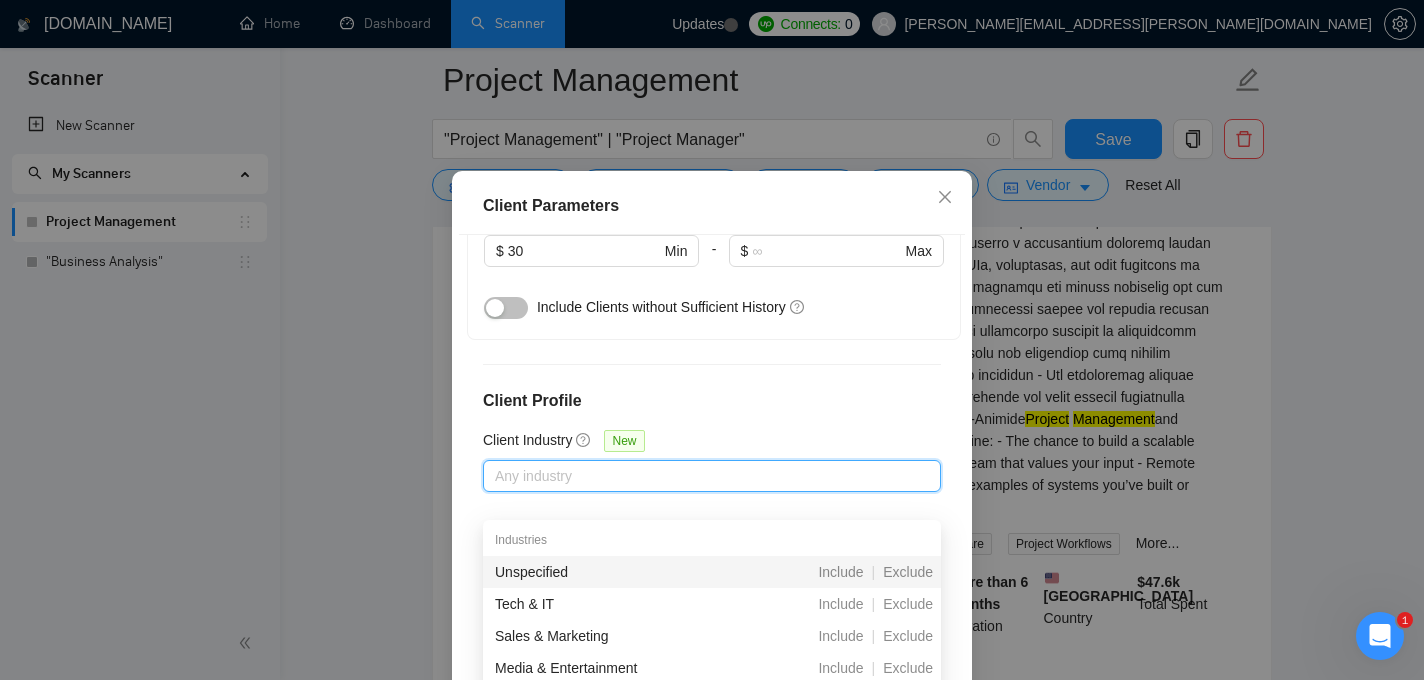 scroll, scrollTop: 42, scrollLeft: 0, axis: vertical 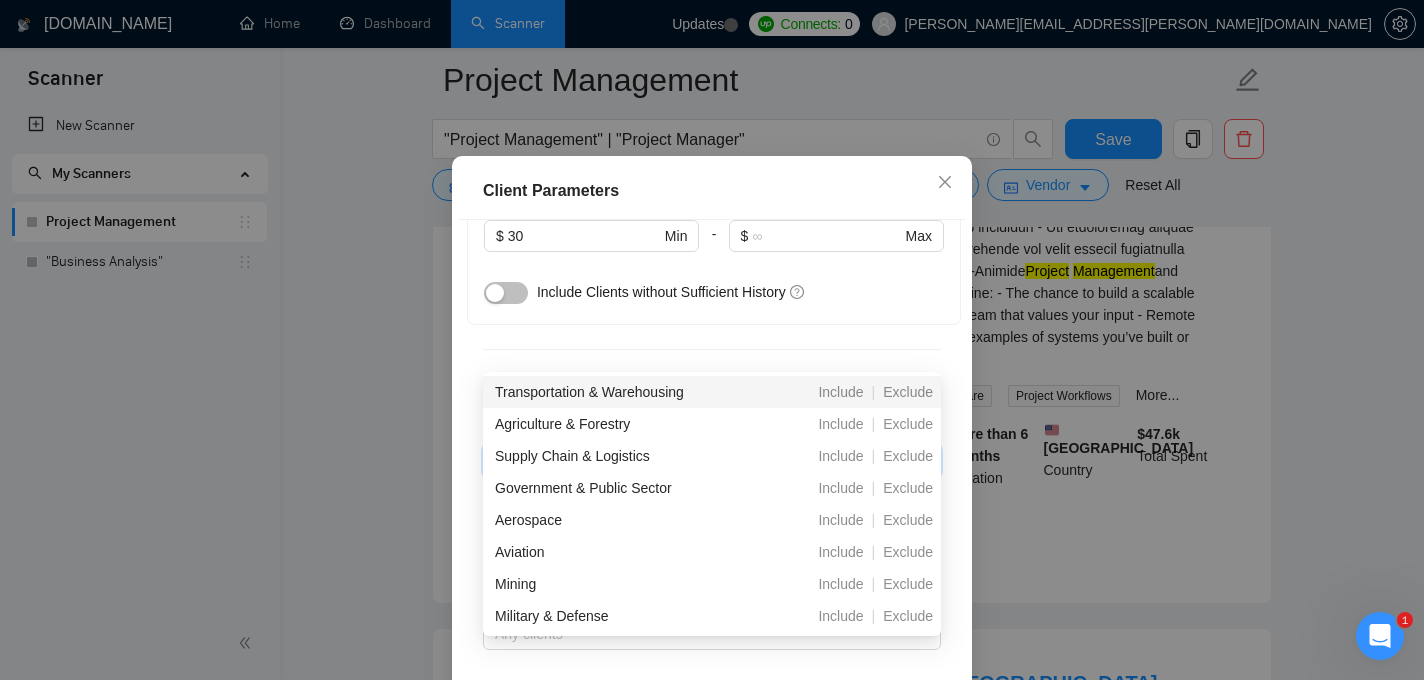 click on "Client Location Include Client Countries   Select Exclude Client Countries   Select Client Rating Client Min Average Feedback Include clients with no feedback Client Payment Details Payment Verified Hire Rate Stats   Client Total Spent $ Min - $ Max Client Hire Rate New High Rates Mid Rates Max Rates     Avg Hourly Rate Paid New $ 30 Min - $ Max Include Clients without Sufficient History Client Profile Client Industry New   Any industry Client Company Size   Any company size Enterprise Clients New   Any clients" at bounding box center (712, 458) 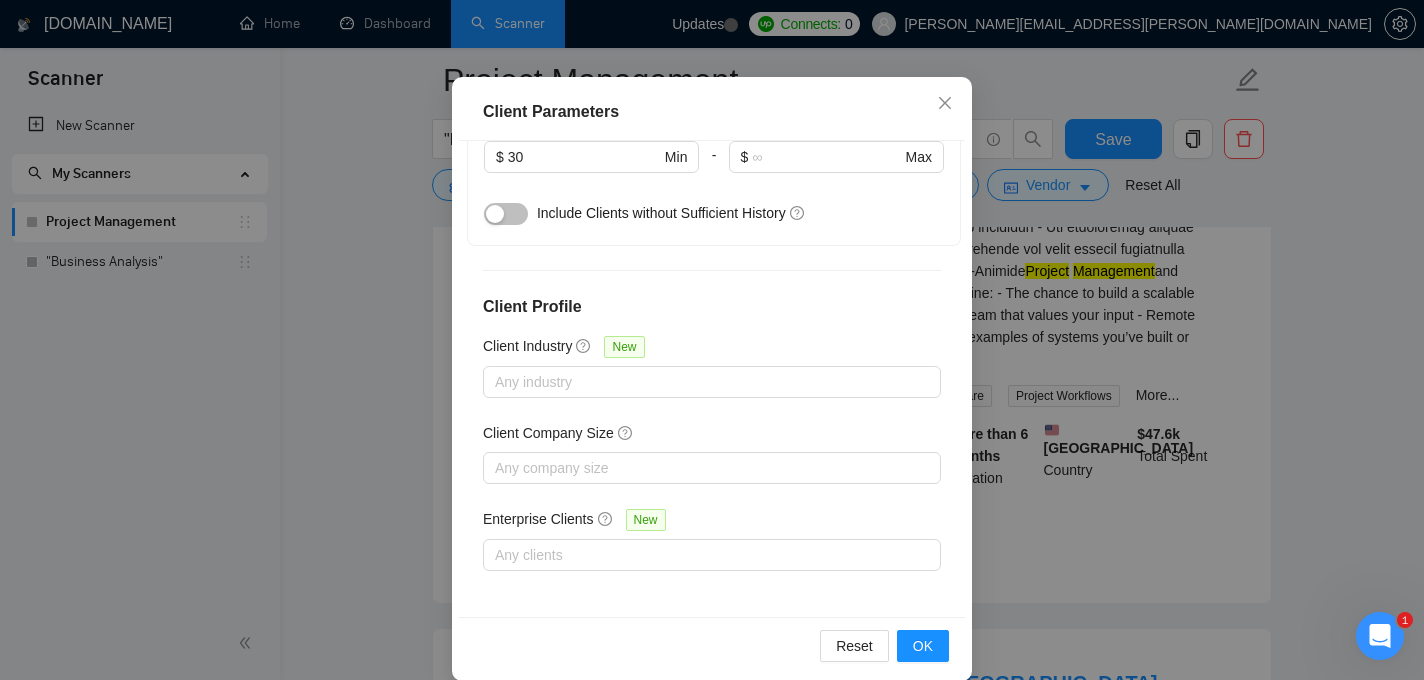 scroll, scrollTop: 139, scrollLeft: 0, axis: vertical 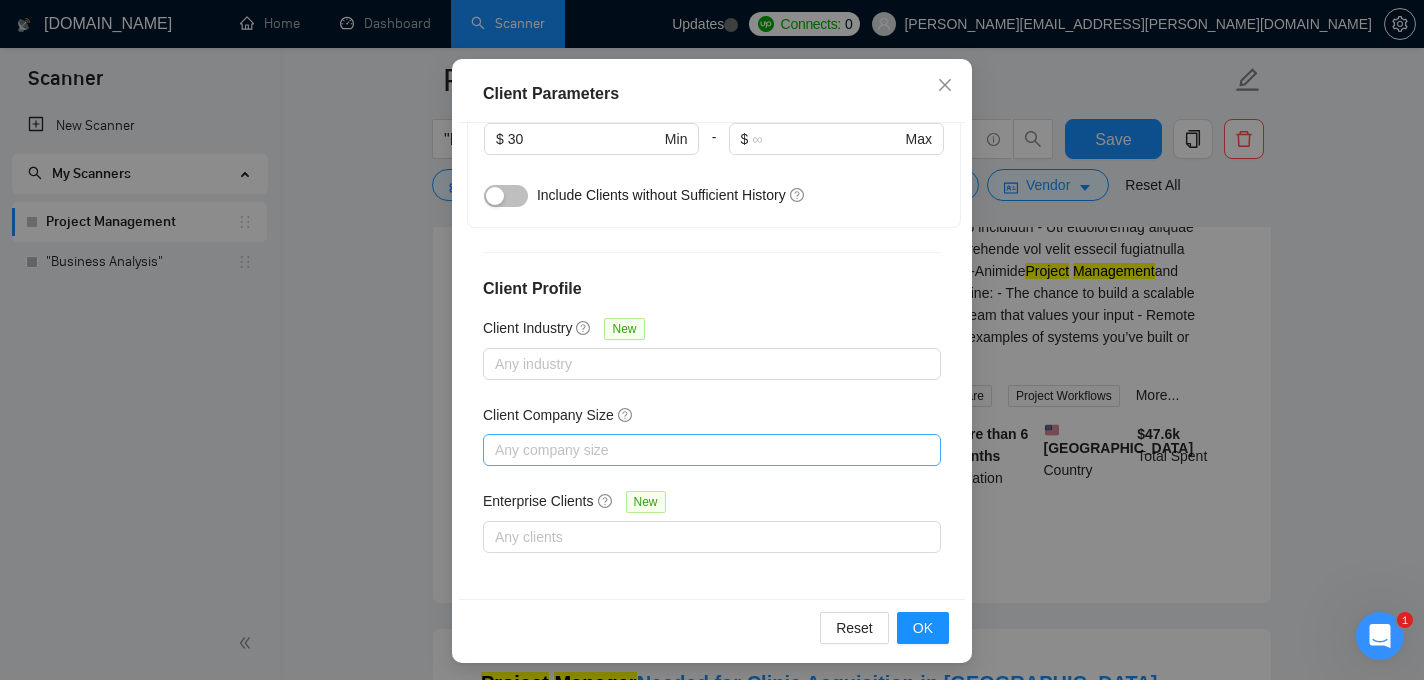 click at bounding box center [702, 450] 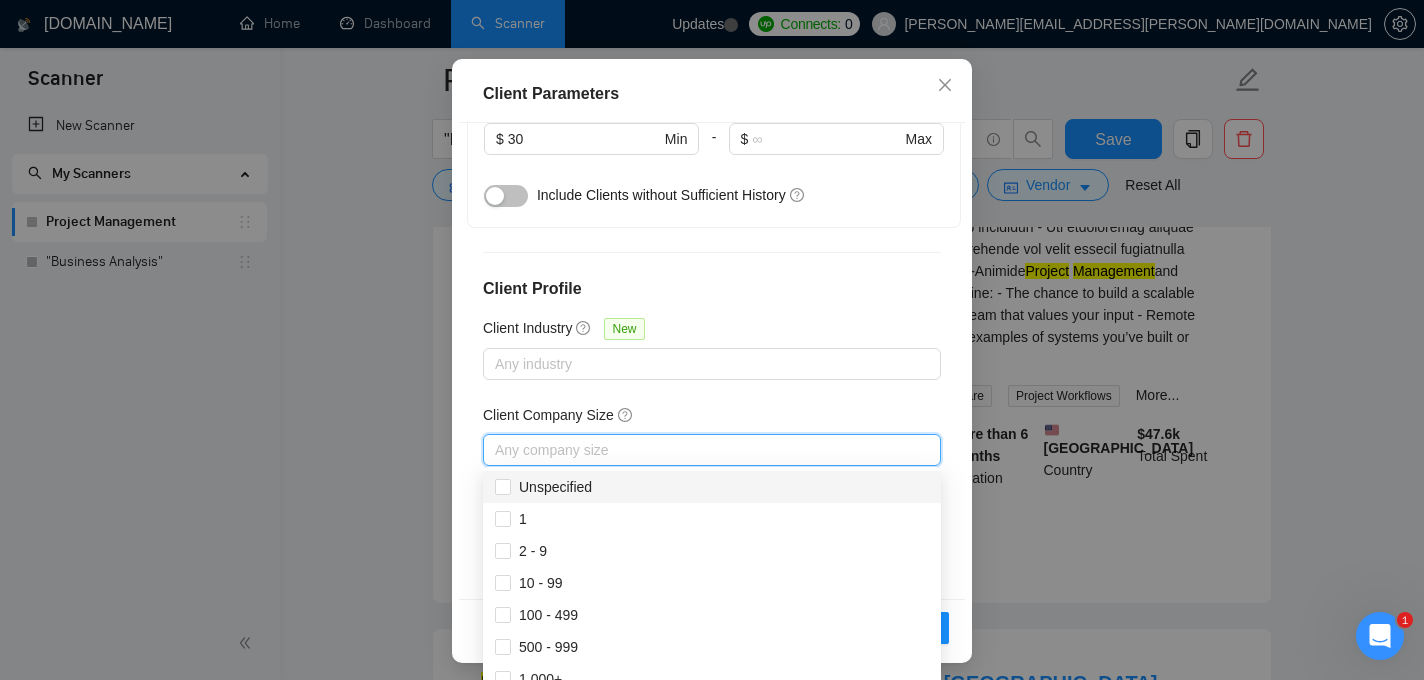 click on "Client Company Size" at bounding box center [712, 419] 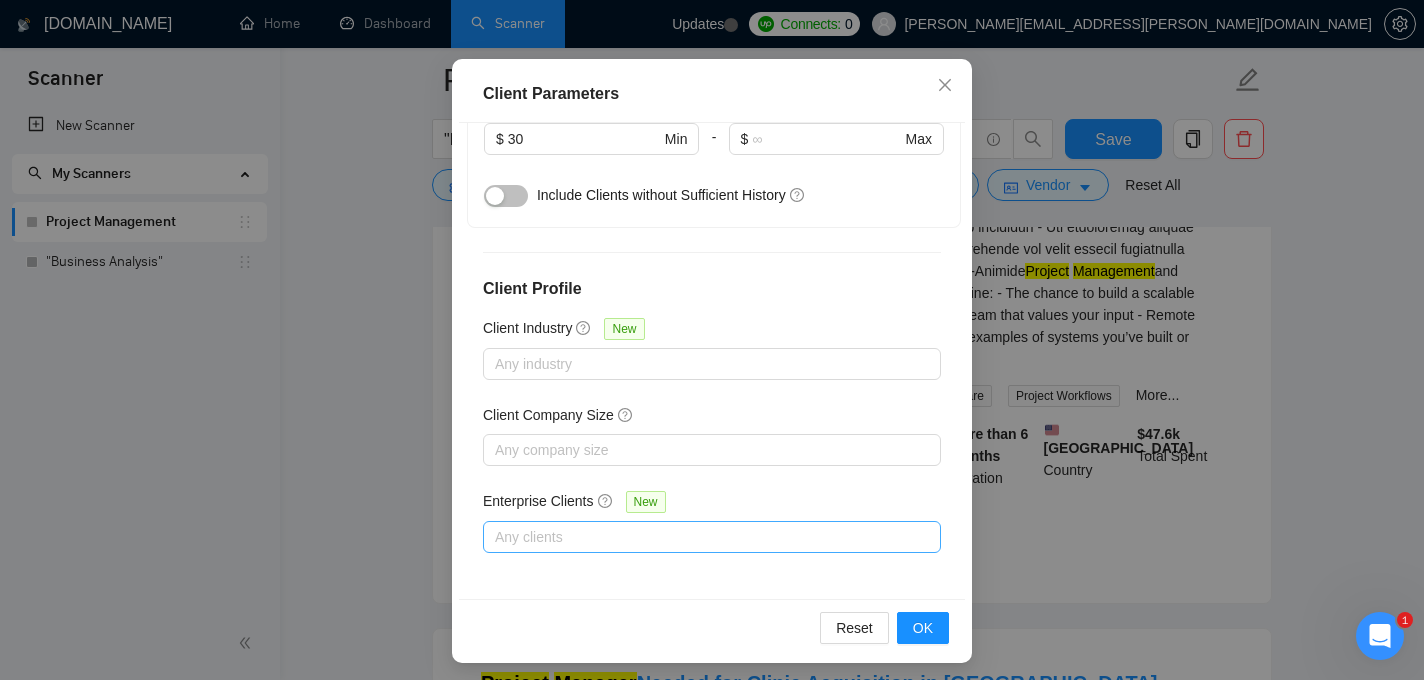 click at bounding box center [702, 537] 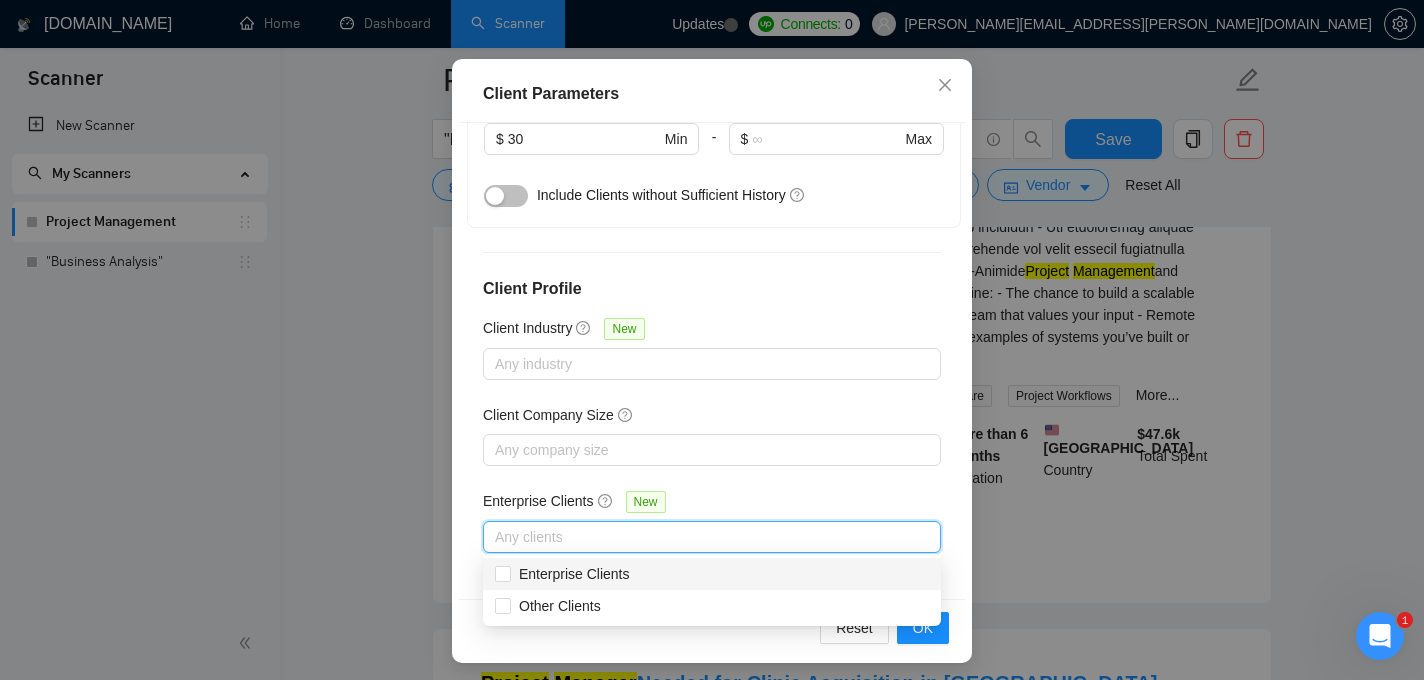 click on "Client Location Include Client Countries   Select Exclude Client Countries   Select Client Rating Client Min Average Feedback Include clients with no feedback Client Payment Details Payment Verified Hire Rate Stats   Client Total Spent $ Min - $ Max Client Hire Rate New High Rates Mid Rates Max Rates     Avg Hourly Rate Paid New $ 30 Min - $ Max Include Clients without Sufficient History Client Profile Client Industry New   Any industry Client Company Size   Any company size Enterprise Clients New   Any clients" at bounding box center [712, 361] 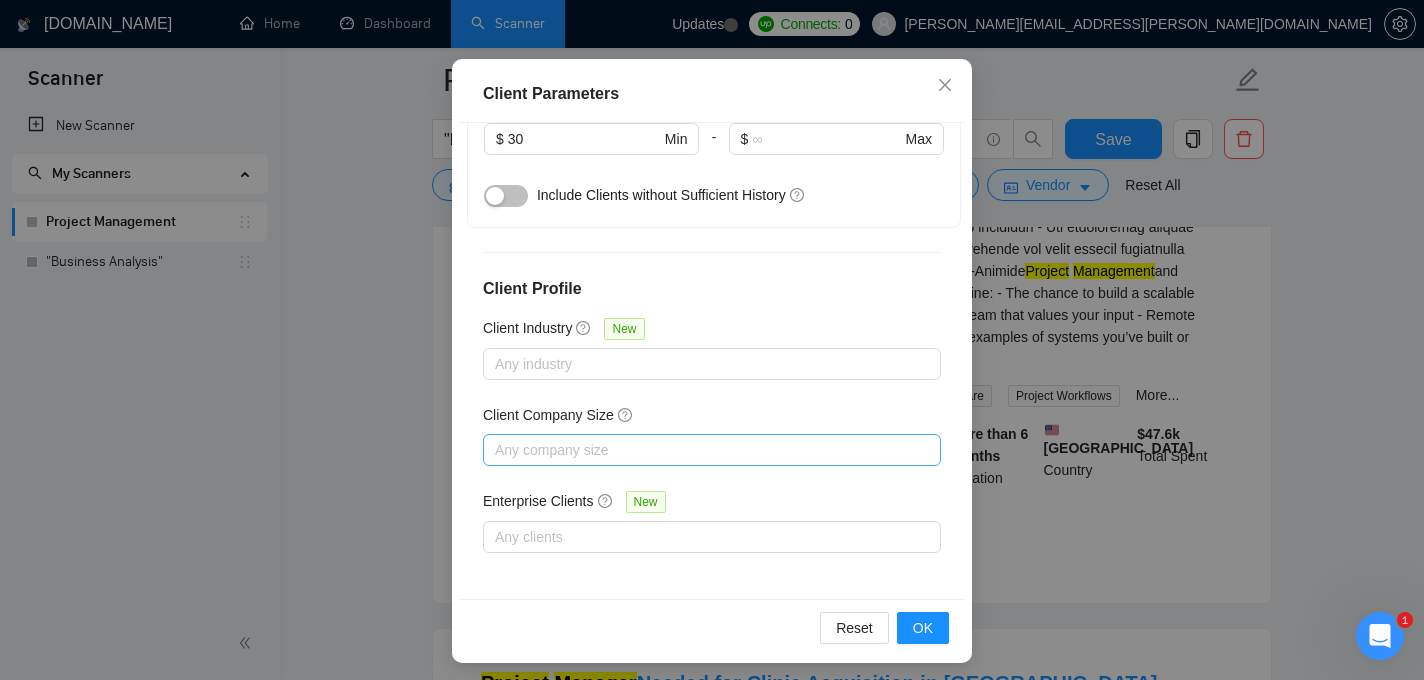 scroll, scrollTop: 145, scrollLeft: 0, axis: vertical 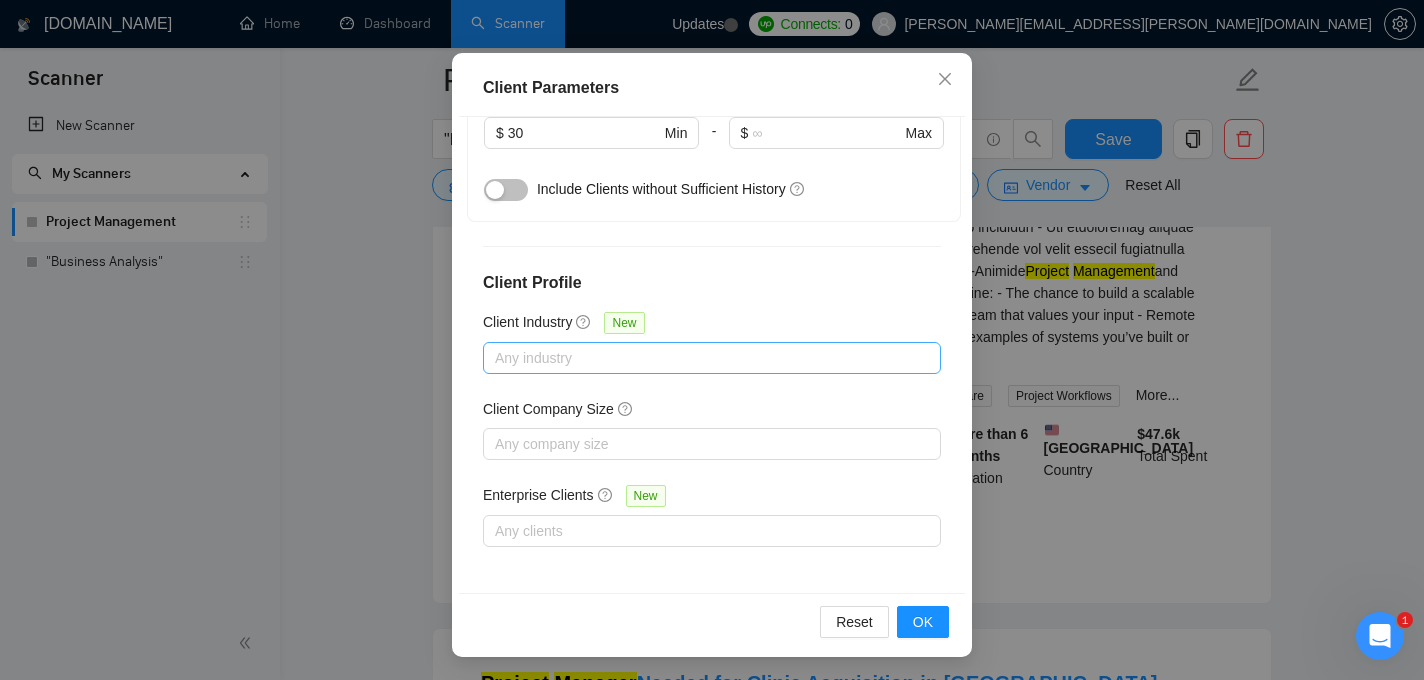 click at bounding box center [702, 358] 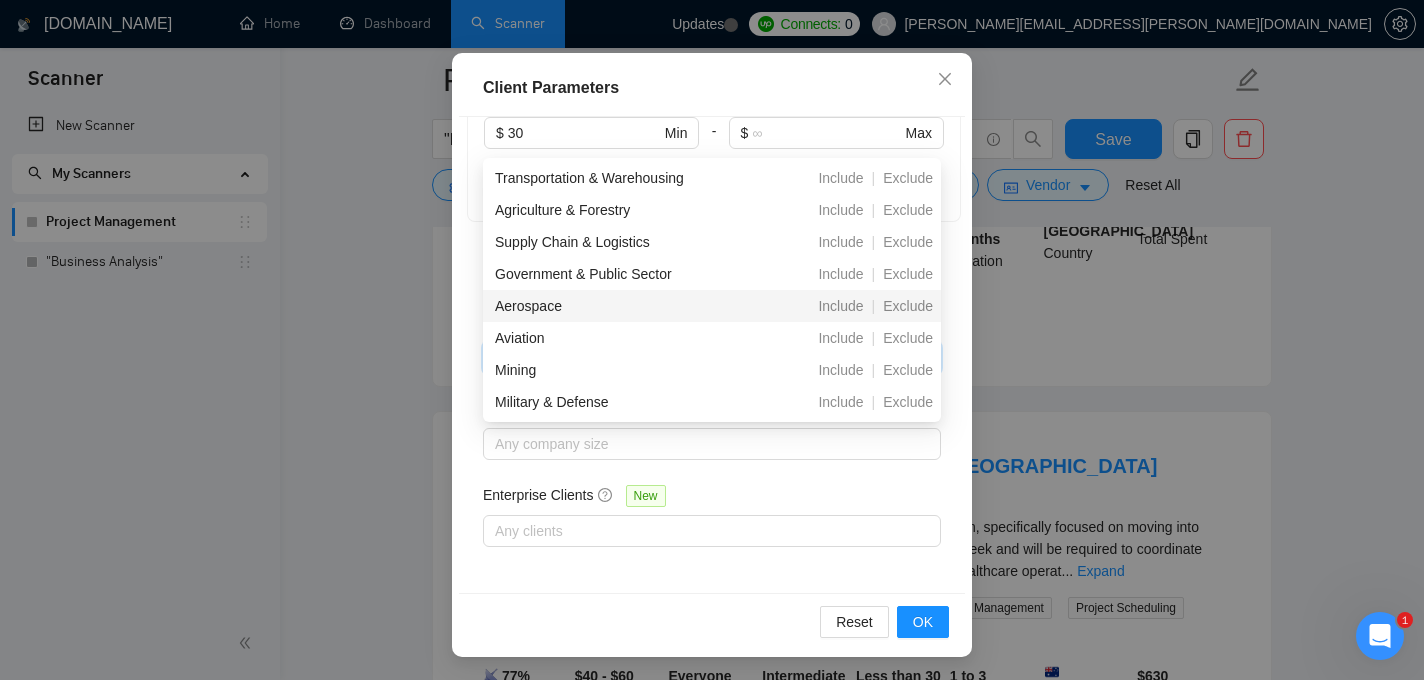 scroll, scrollTop: 926, scrollLeft: 0, axis: vertical 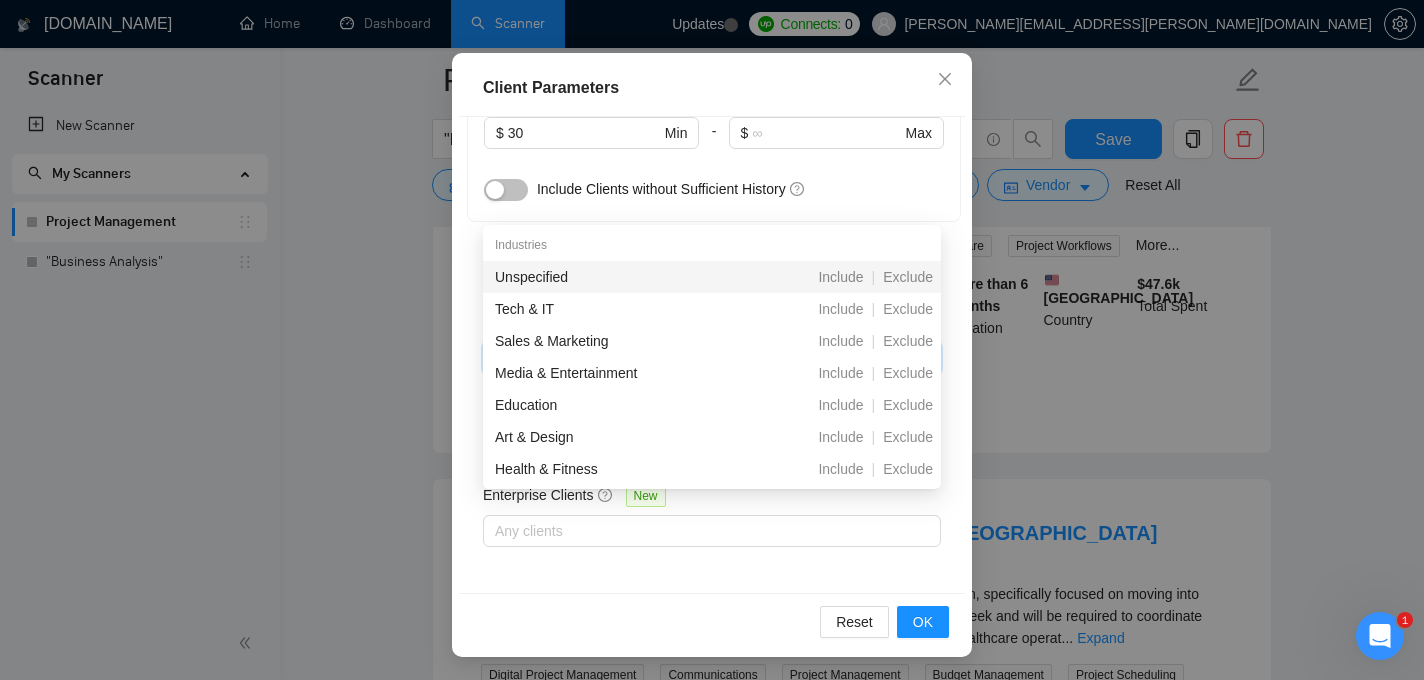 click on "Client Location Include Client Countries   Select Exclude Client Countries   Select Client Rating Client Min Average Feedback Include clients with no feedback Client Payment Details Payment Verified Hire Rate Stats   Client Total Spent $ Min - $ Max Client Hire Rate New High Rates Mid Rates Max Rates     Avg Hourly Rate Paid New $ 30 Min - $ Max Include Clients without Sufficient History Client Profile Client Industry New   Any industry Client Company Size   Any company size Enterprise Clients New   Any clients" at bounding box center [712, 355] 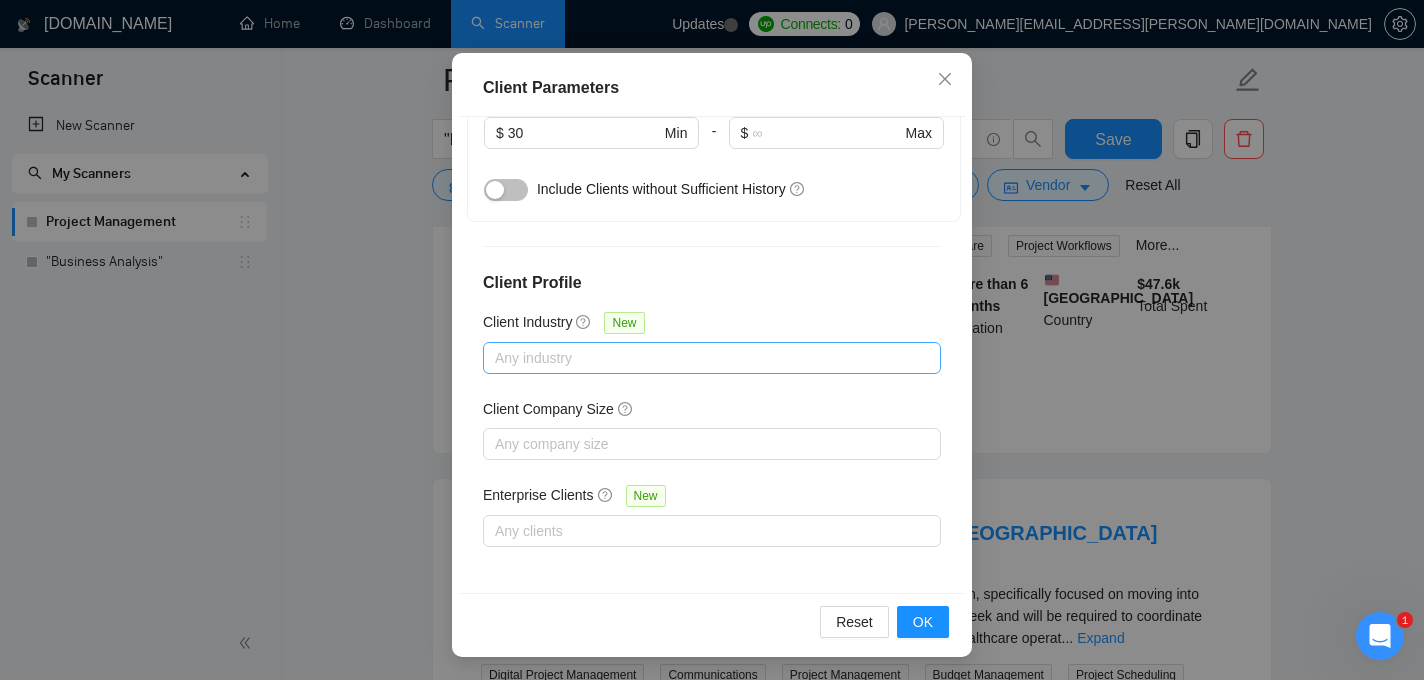 click at bounding box center (702, 358) 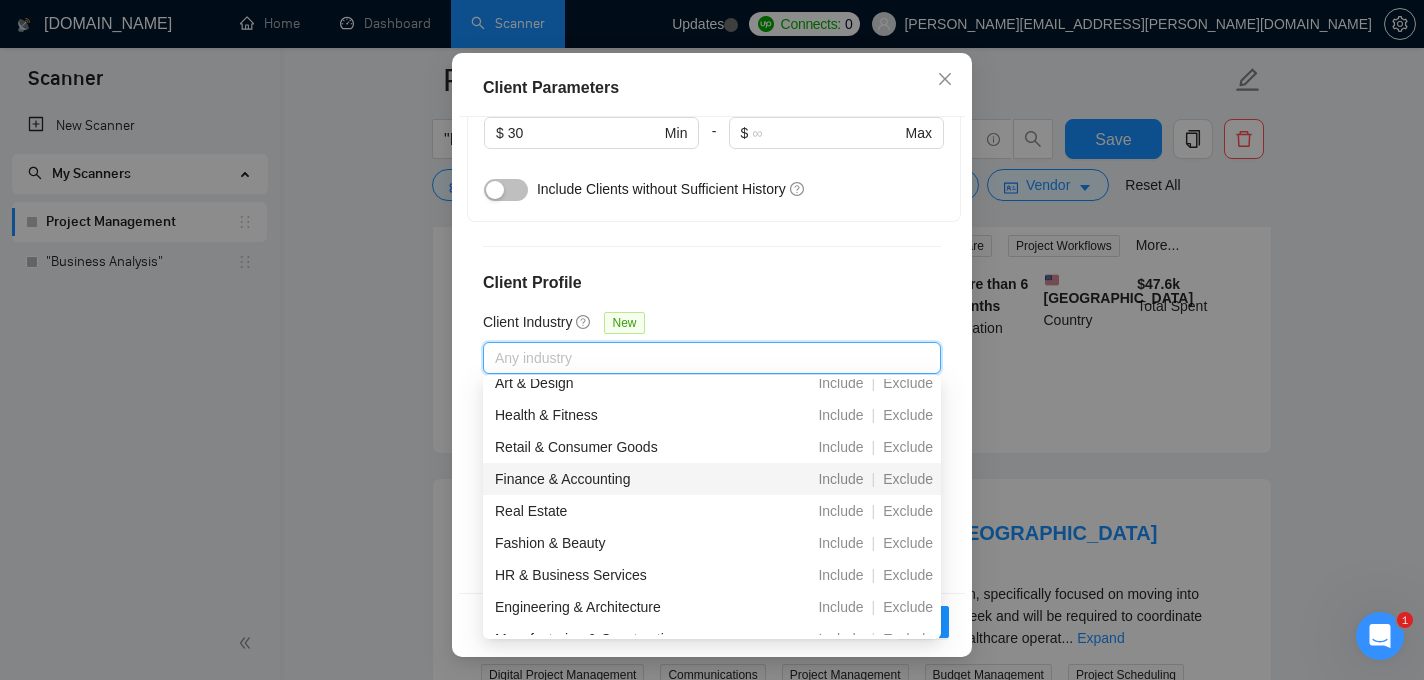 scroll, scrollTop: 211, scrollLeft: 0, axis: vertical 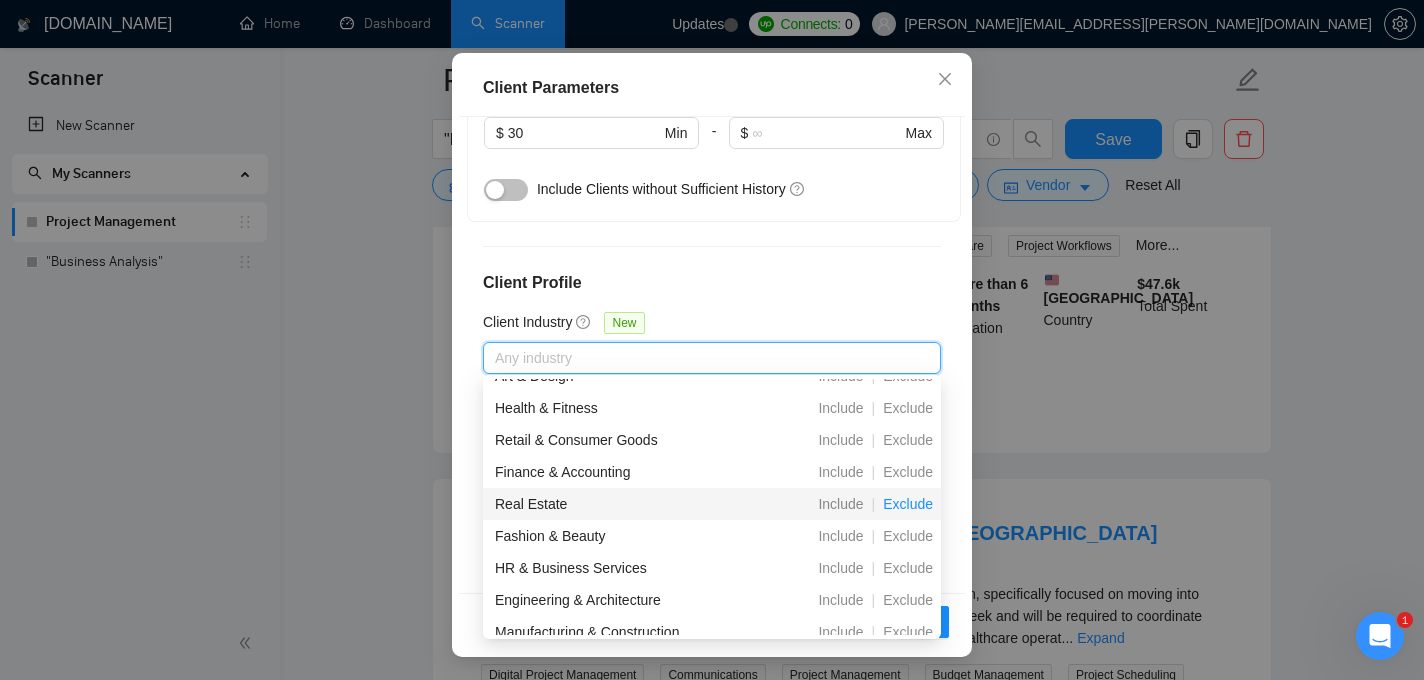 click on "Exclude" at bounding box center [908, 504] 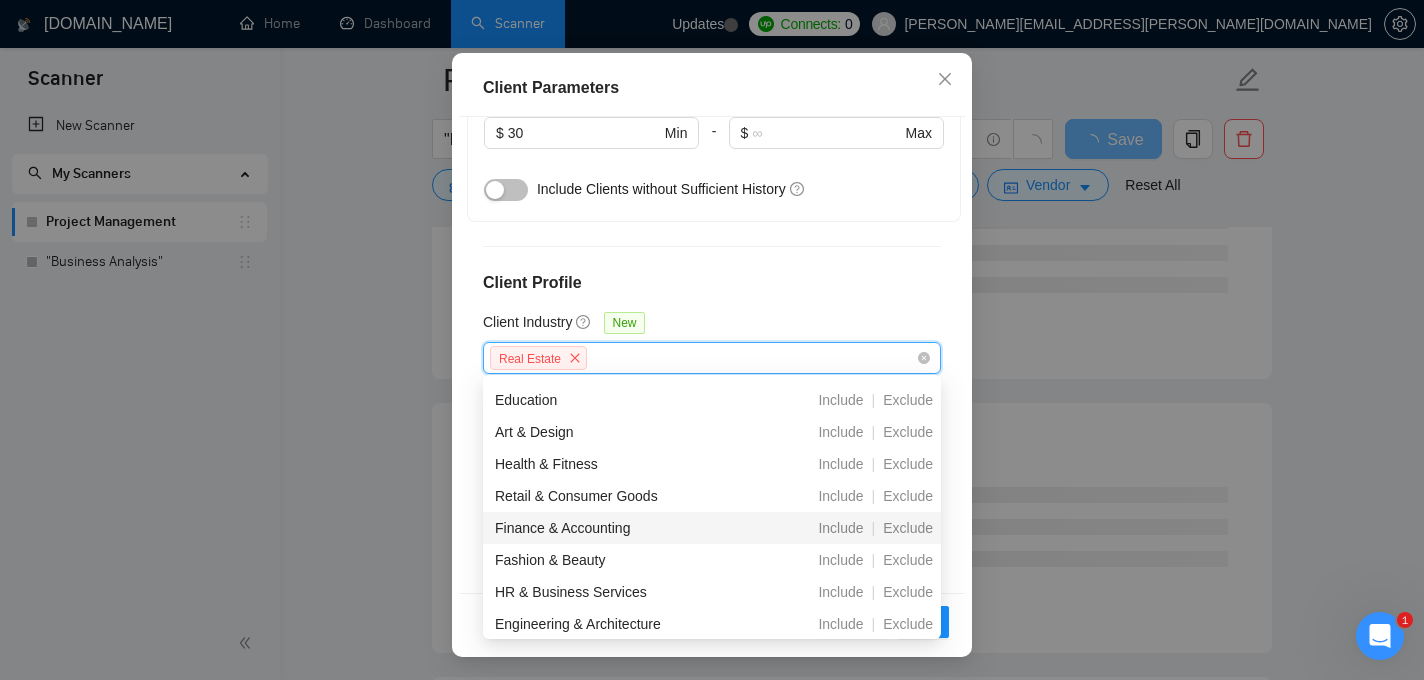 click on "Client Location Include Client Countries   Select Exclude Client Countries   Select Client Rating Client Min Average Feedback Include clients with no feedback Client Payment Details Payment Verified Hire Rate Stats   Client Total Spent $ Min - $ Max Client Hire Rate New High Rates Mid Rates Max Rates     Avg Hourly Rate Paid New $ 30 Min - $ Max Include Clients without Sufficient History Client Profile Client Industry New Real Estate   Client Company Size   Any company size Enterprise Clients New   Any clients" at bounding box center [712, 355] 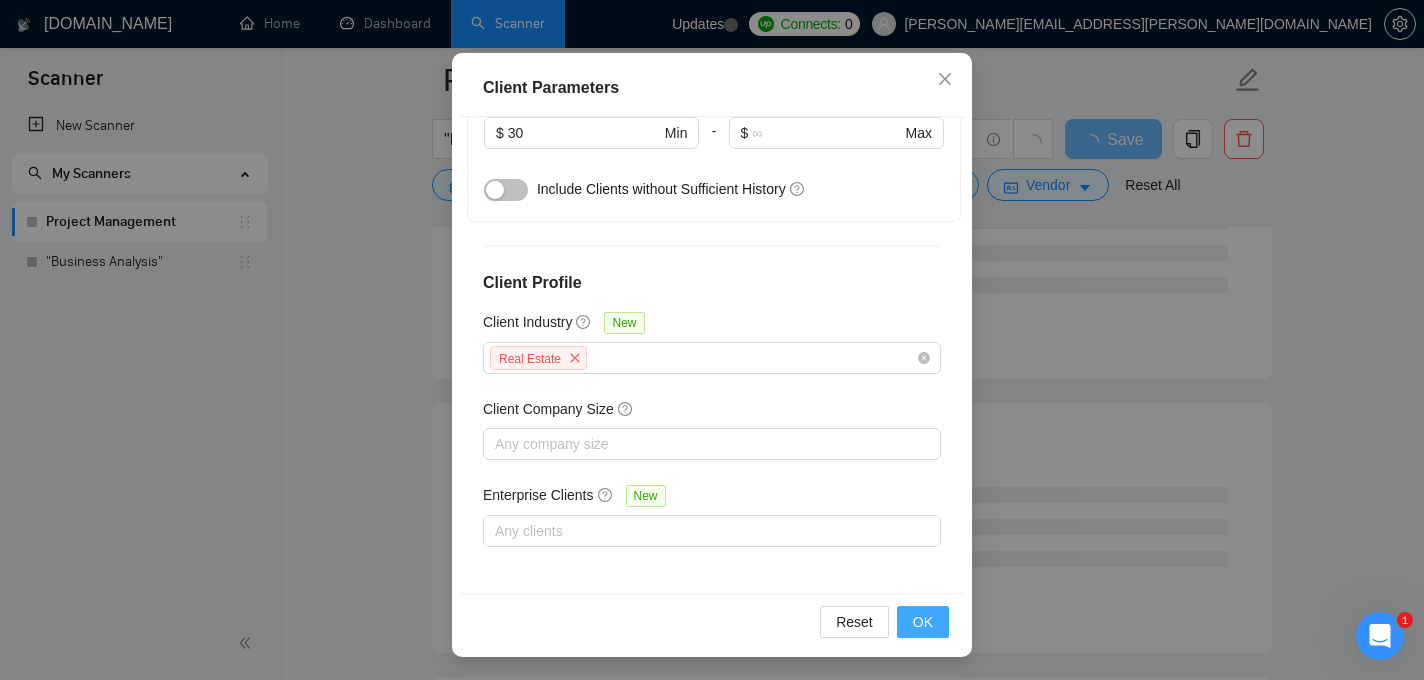 click on "OK" at bounding box center [923, 622] 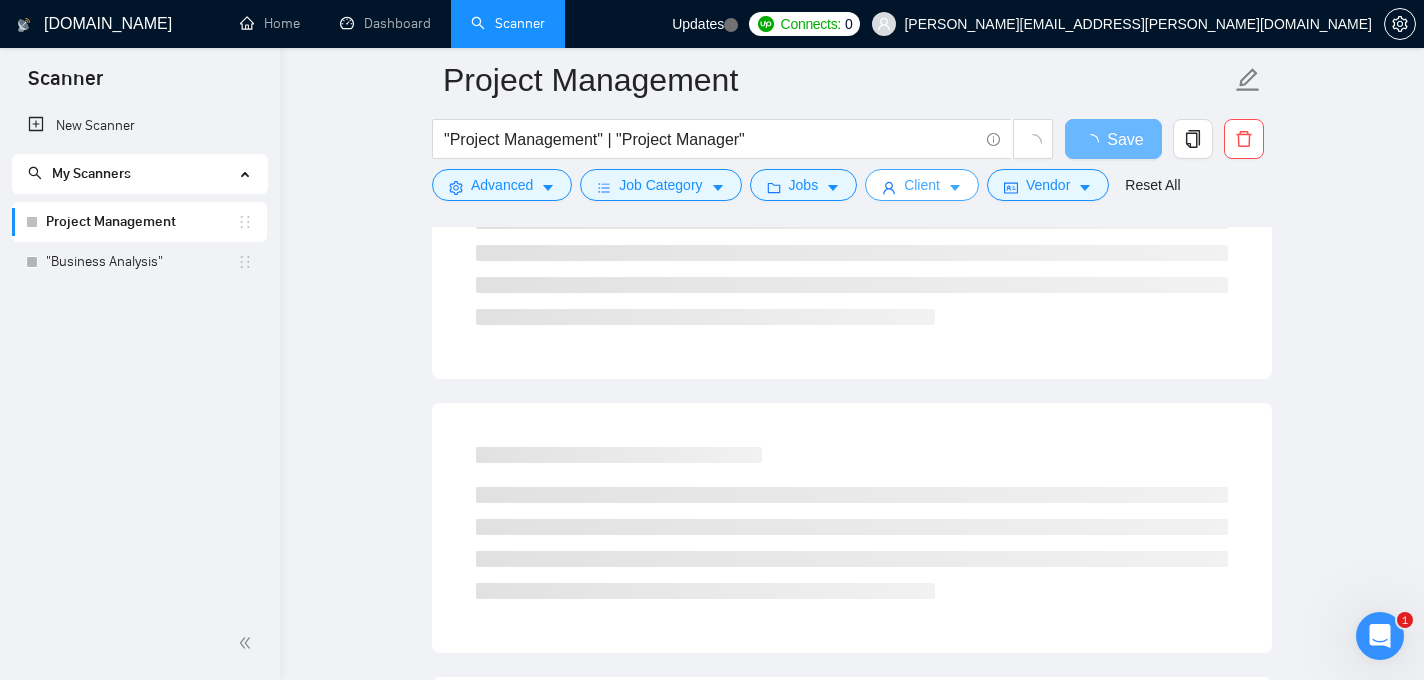 scroll, scrollTop: 0, scrollLeft: 0, axis: both 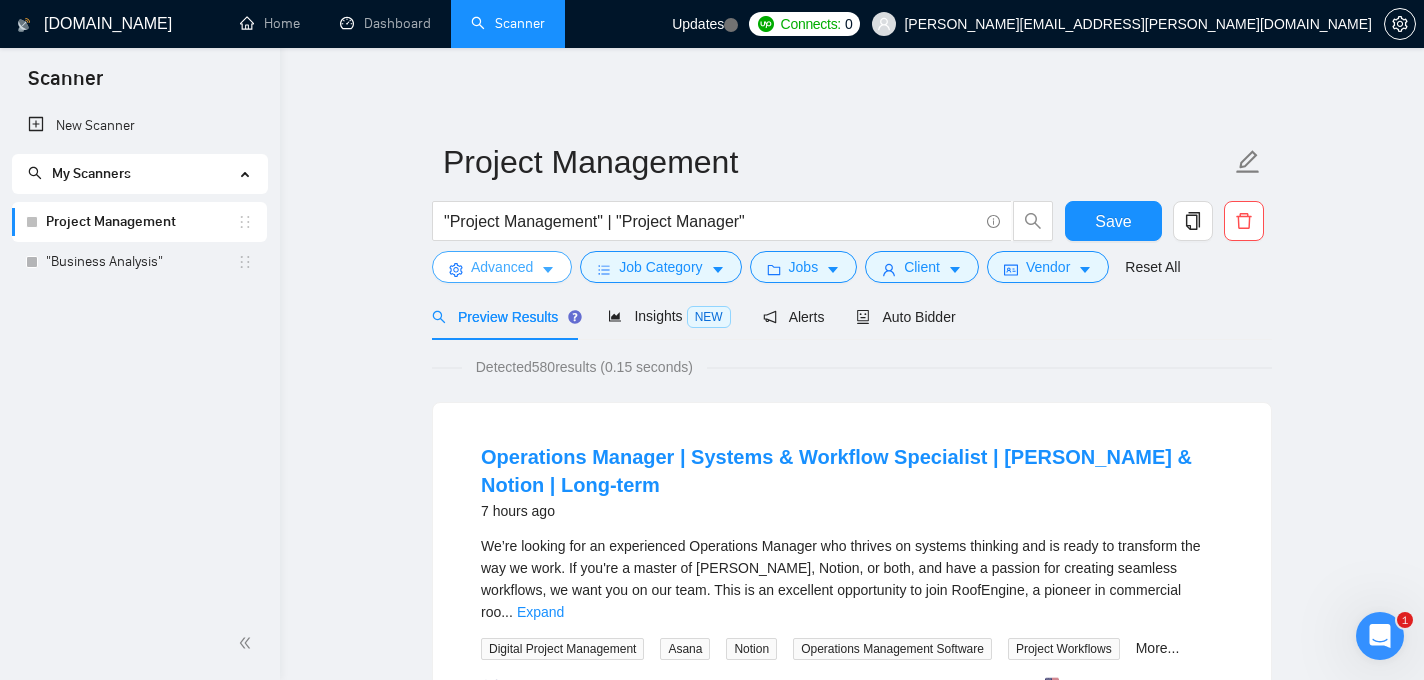 click 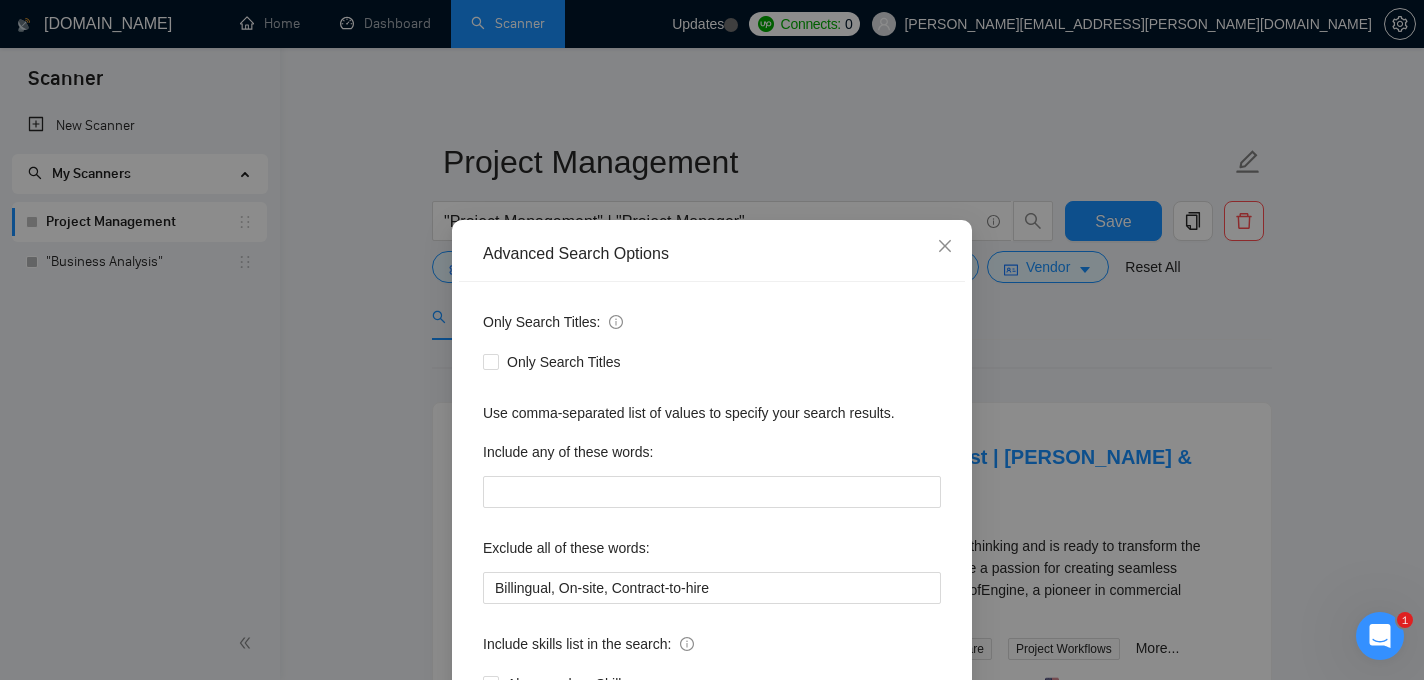 click on "Advanced Search Options Only Search Titles:   Only Search Titles Use comma-separated list of values to specify your search results. Include any of these words: Exclude all of these words: Billingual, On-site, Contract-to-hire Include skills list in the search:   Also  search  on Skills Reset OK" at bounding box center [712, 340] 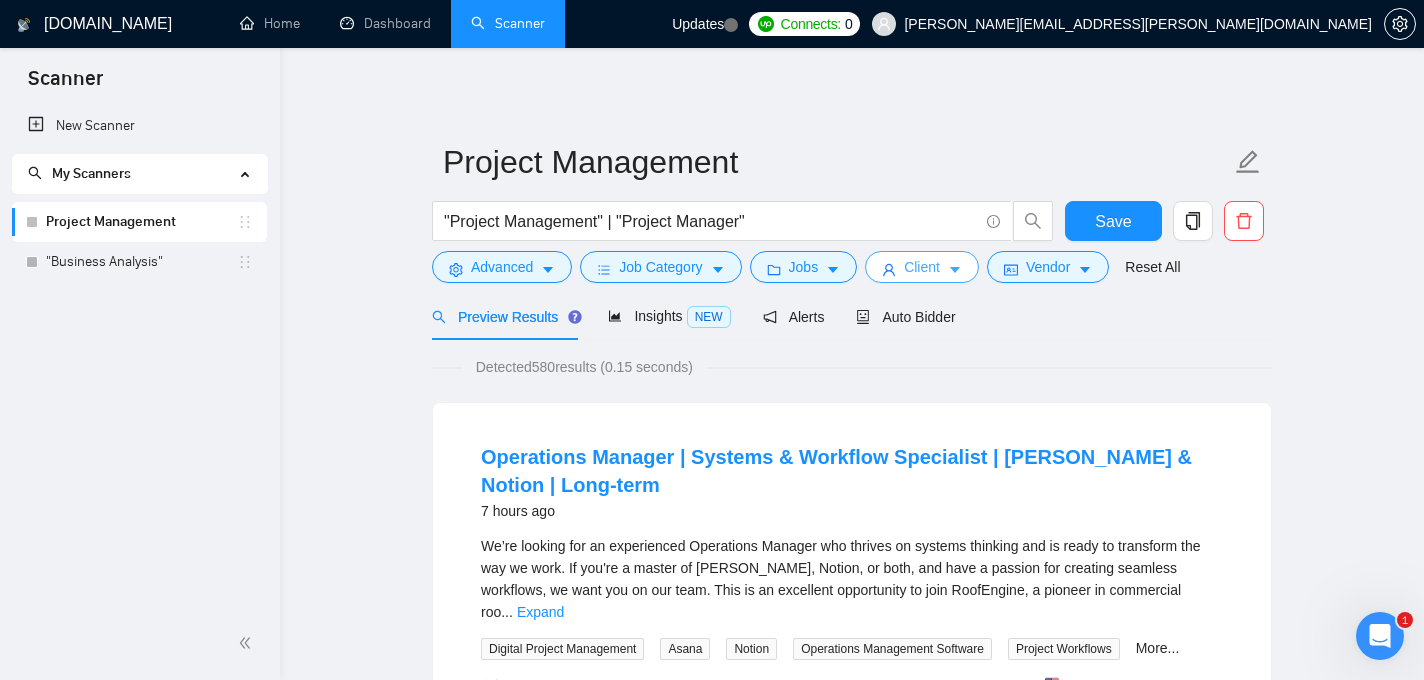 click on "Client" at bounding box center (922, 267) 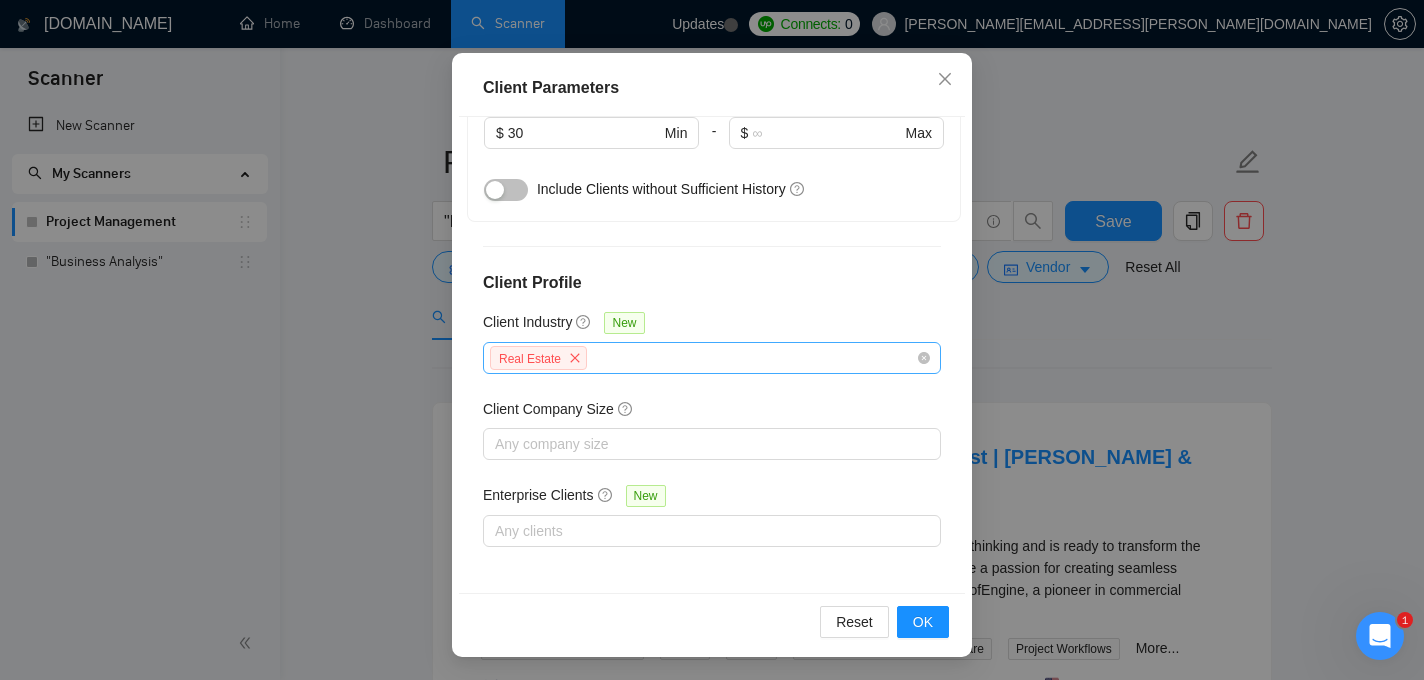 scroll, scrollTop: 145, scrollLeft: 0, axis: vertical 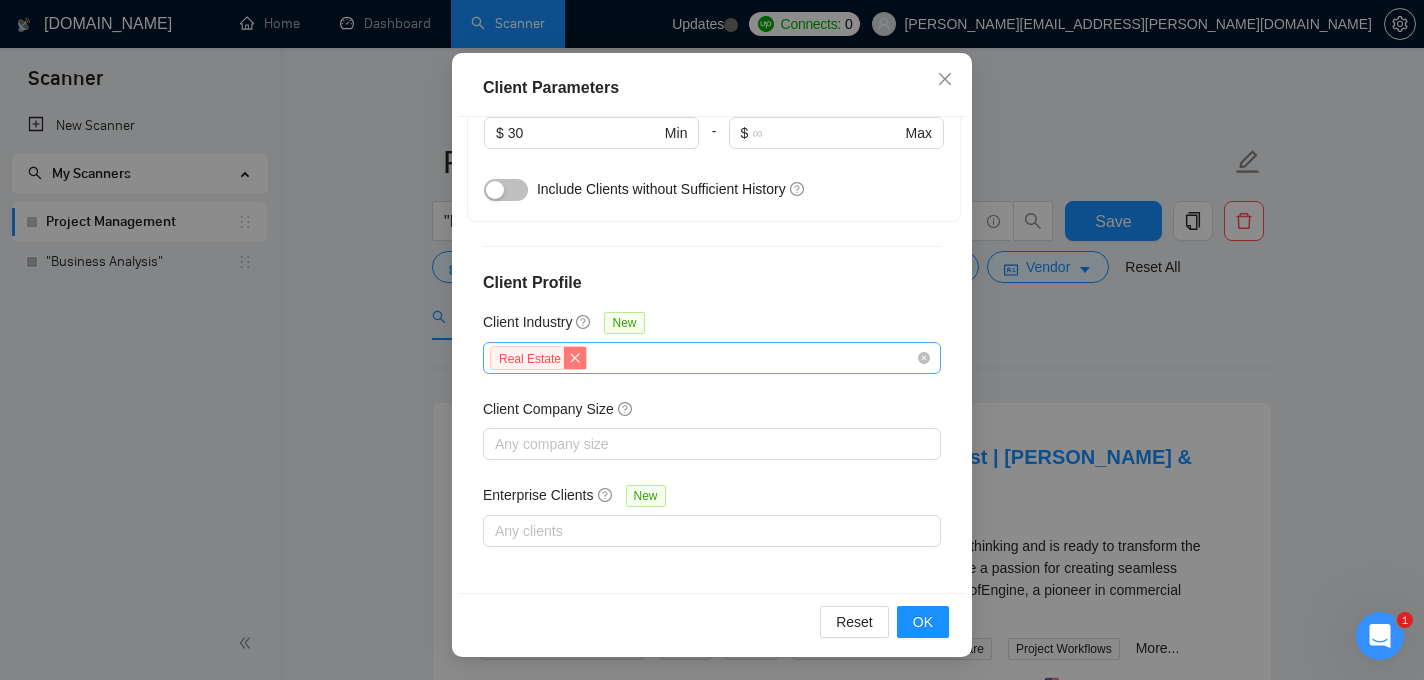 click at bounding box center [575, 358] 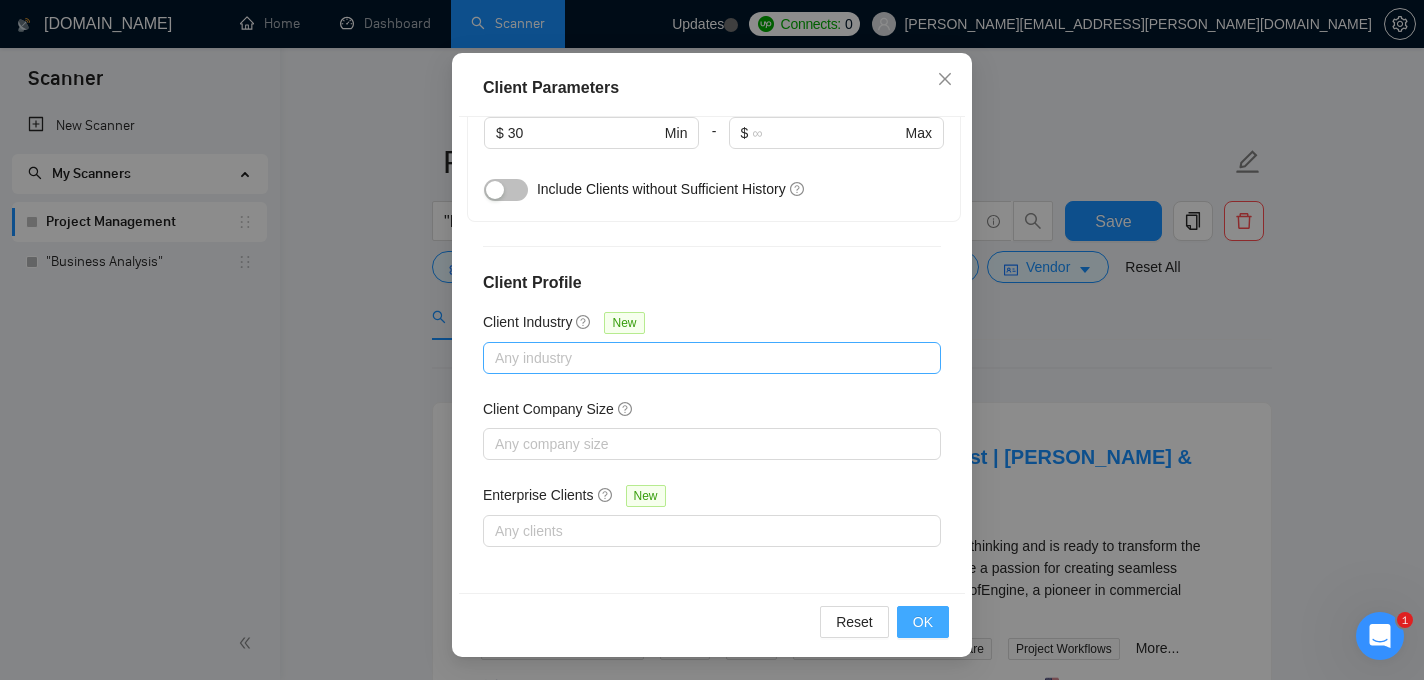 click on "OK" at bounding box center [923, 622] 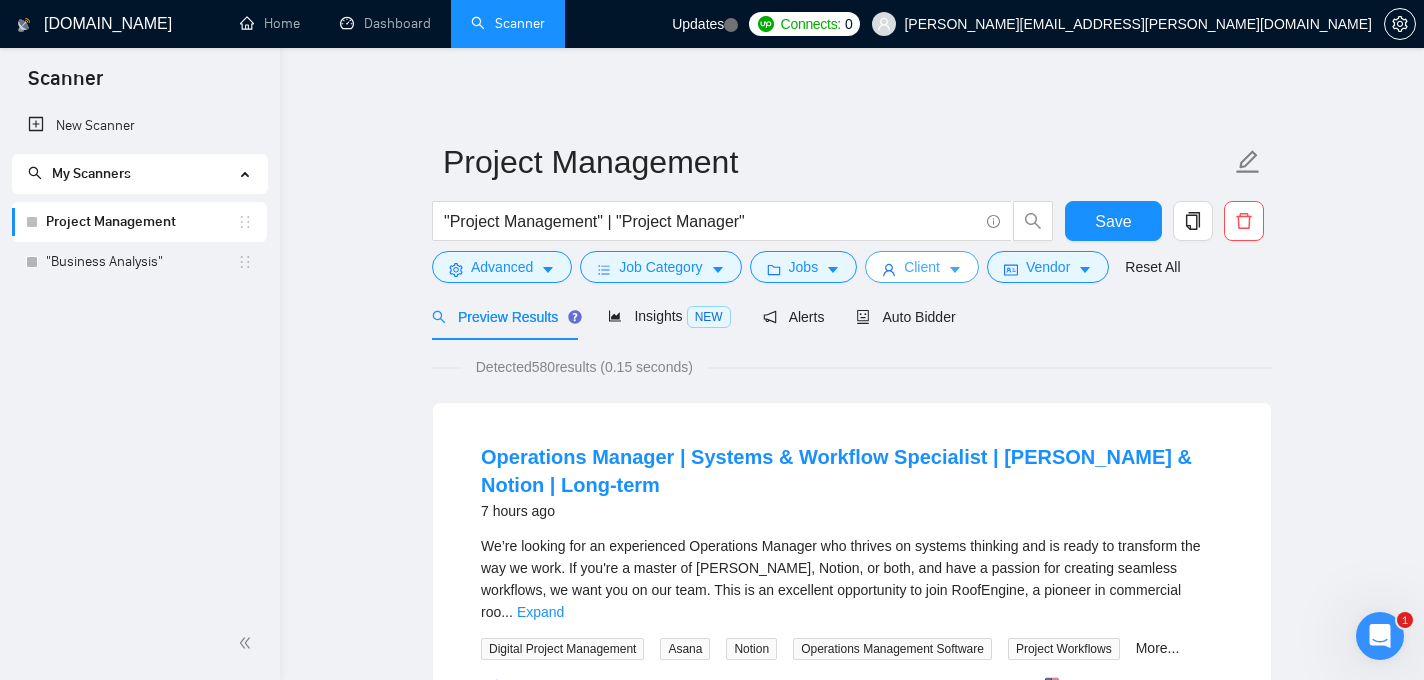 scroll, scrollTop: 0, scrollLeft: 0, axis: both 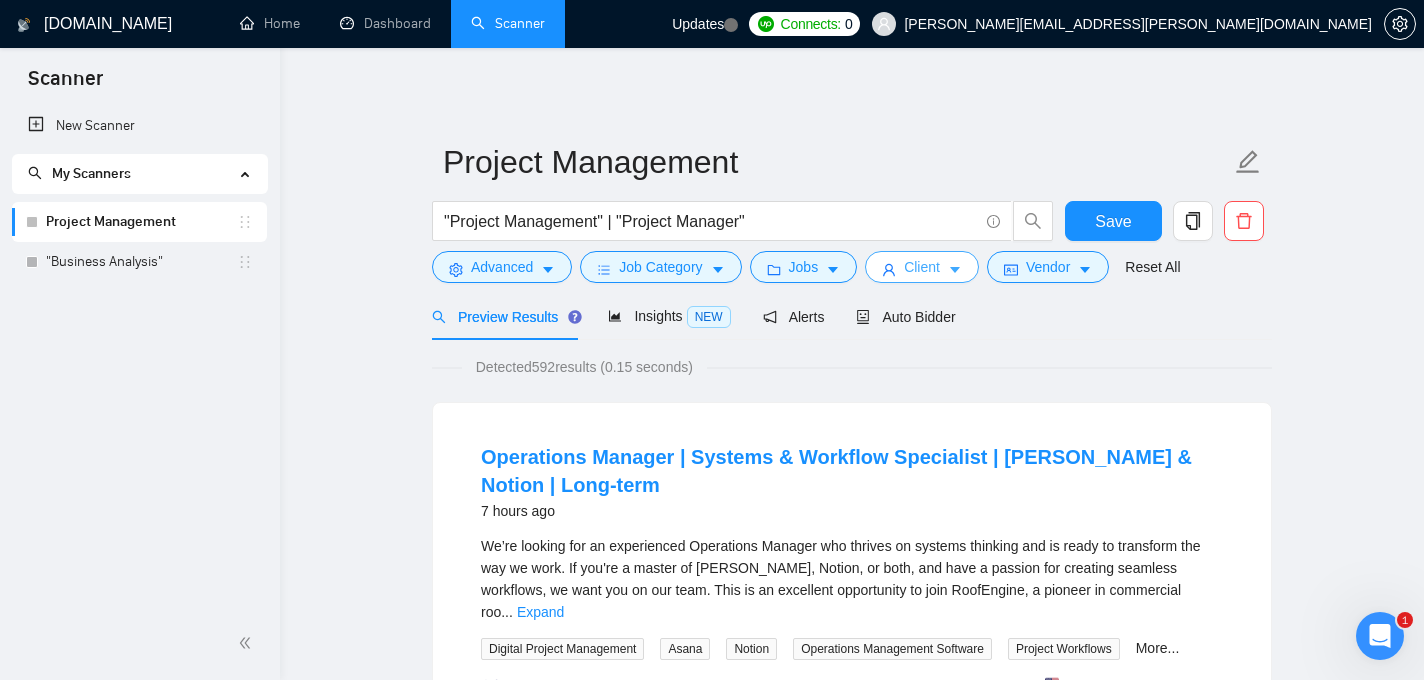 click 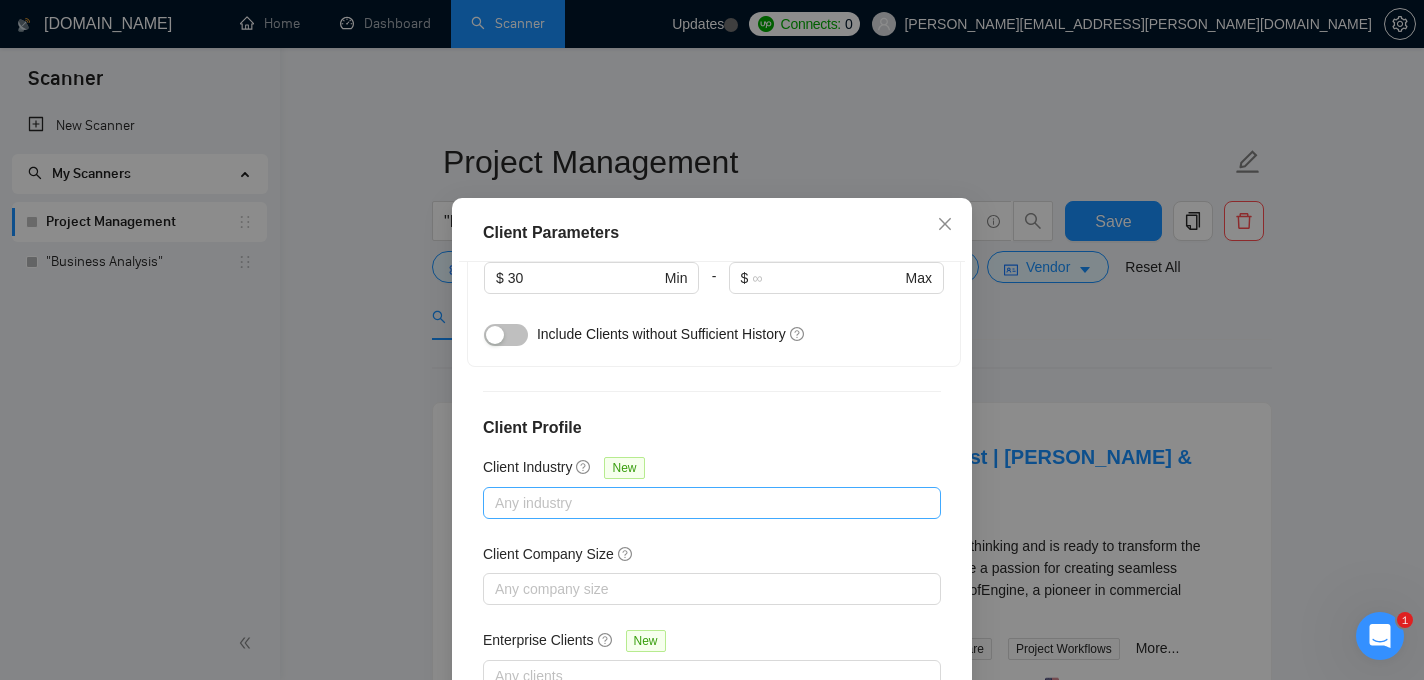 click at bounding box center (702, 503) 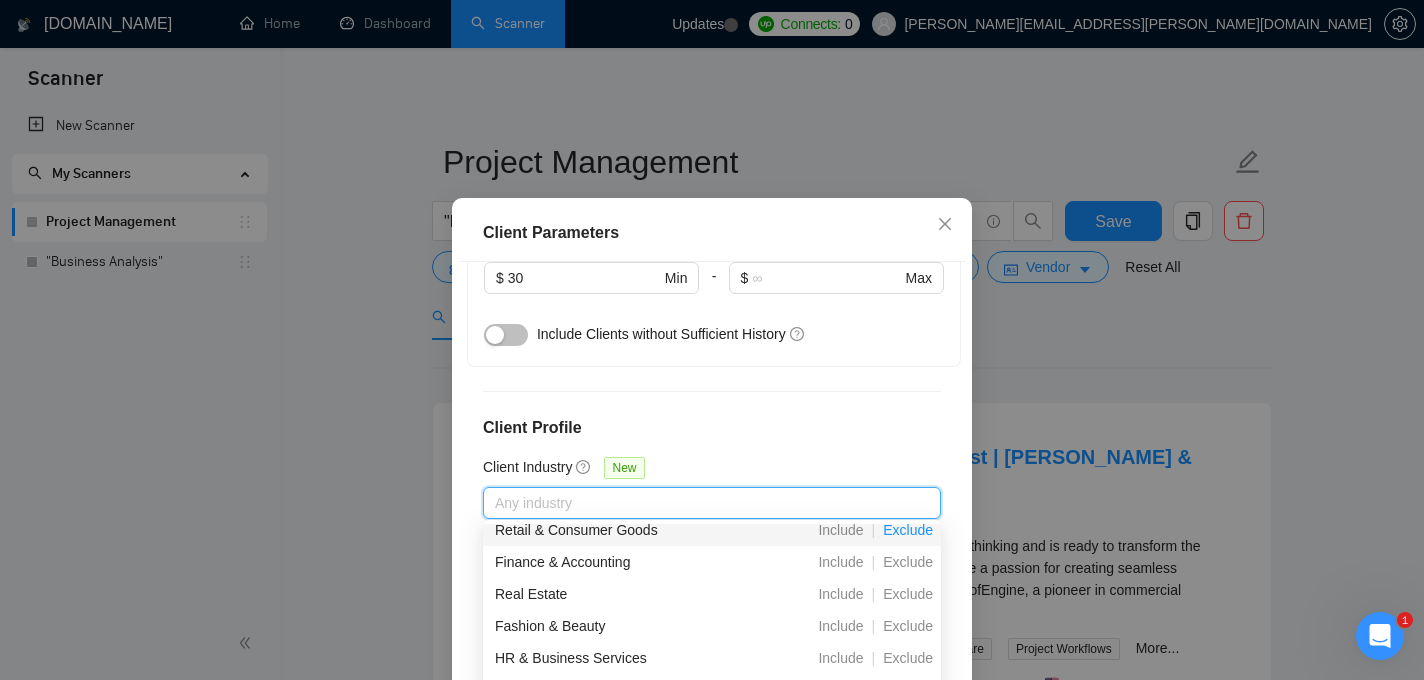 scroll, scrollTop: 288, scrollLeft: 0, axis: vertical 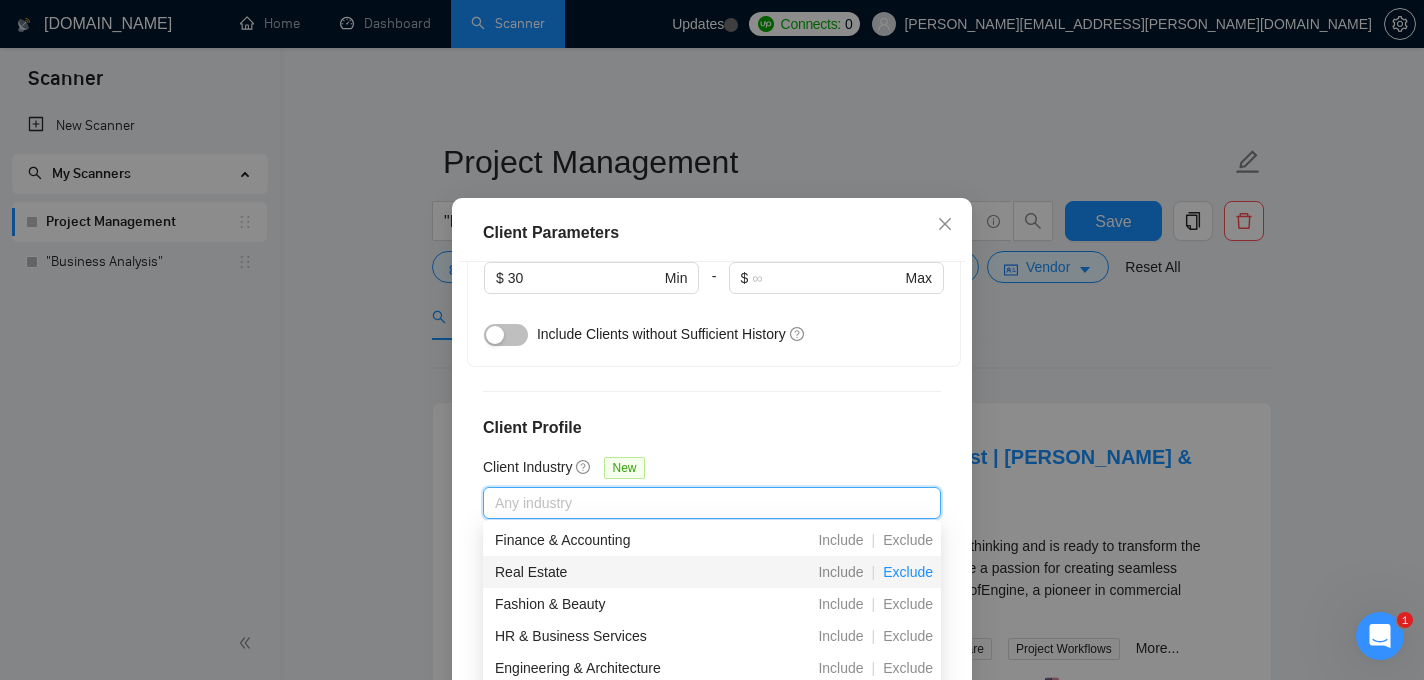 click on "Exclude" at bounding box center [908, 572] 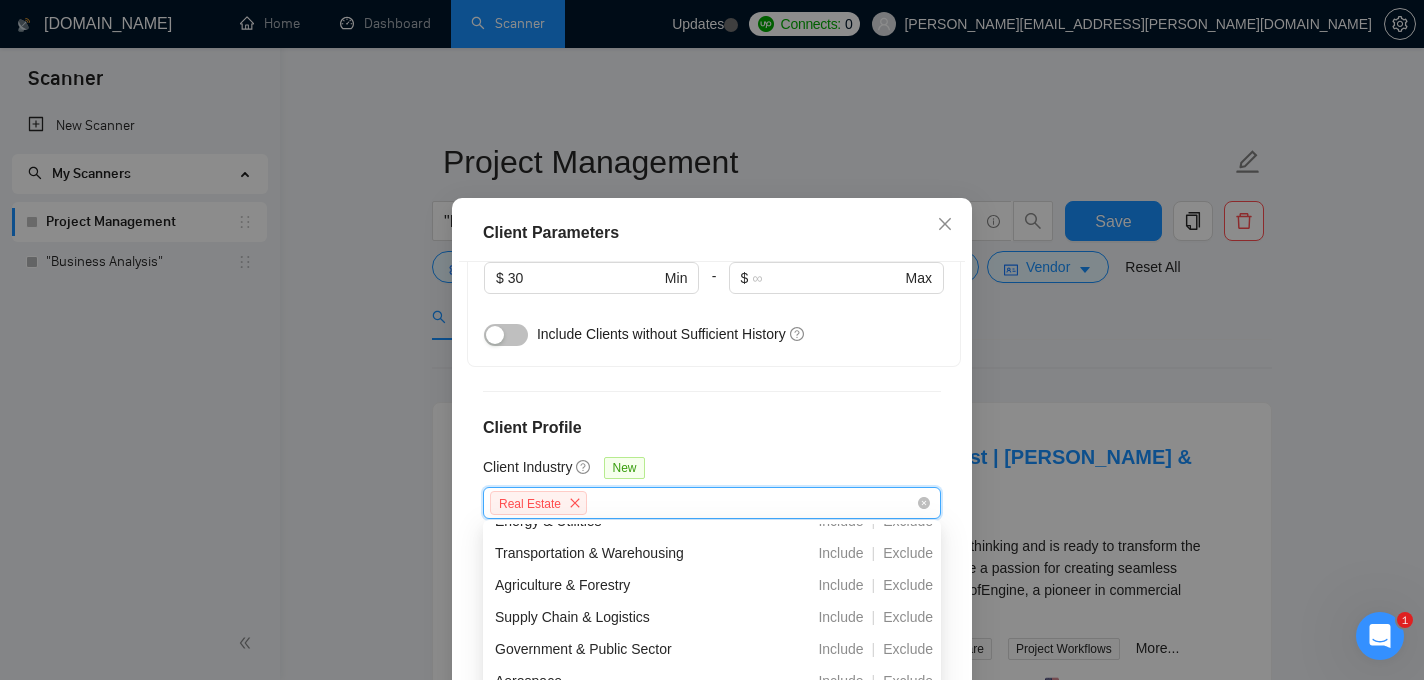 scroll, scrollTop: 728, scrollLeft: 0, axis: vertical 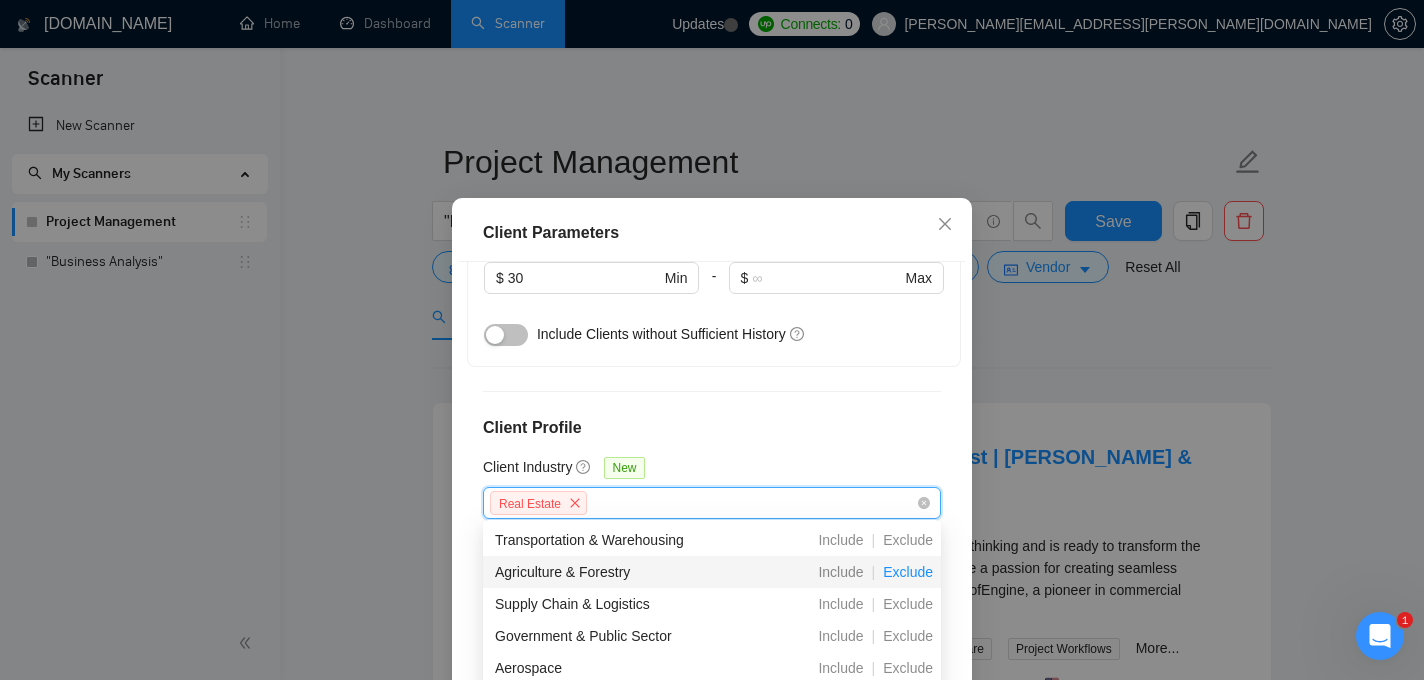 click on "Exclude" at bounding box center [908, 572] 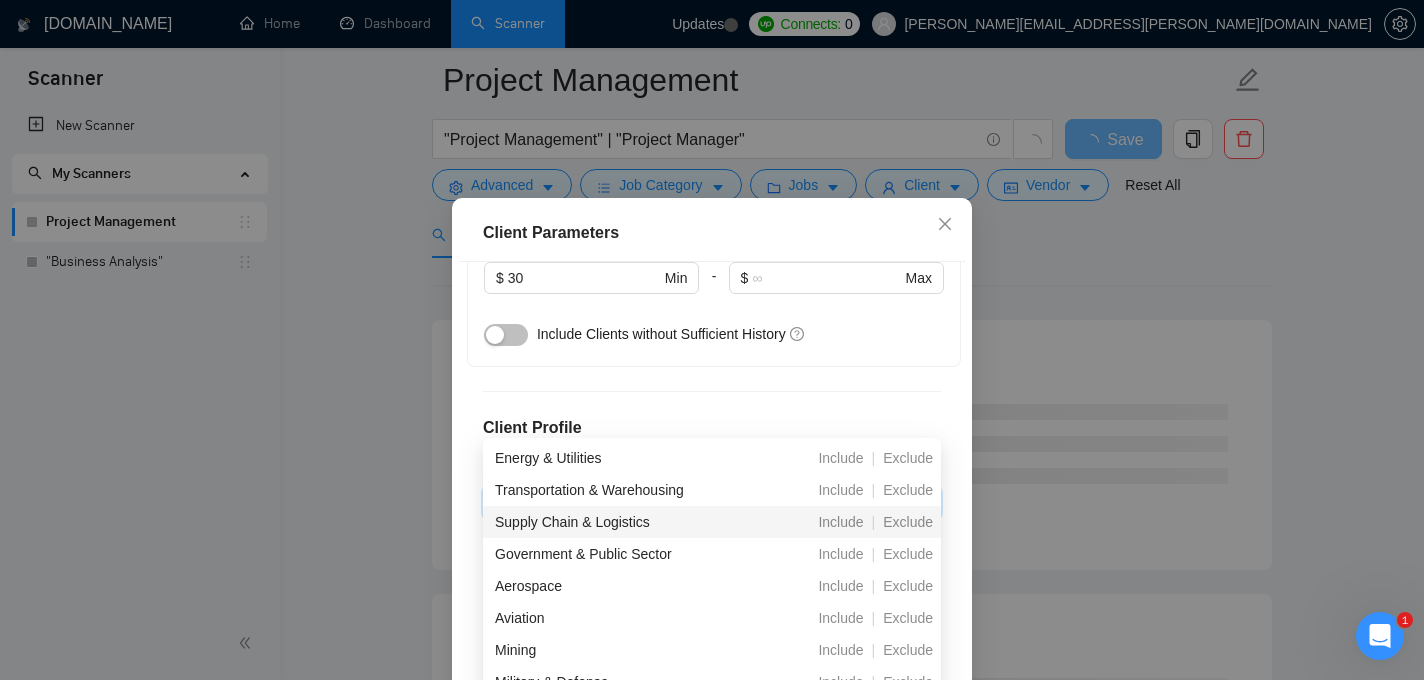 scroll, scrollTop: 130, scrollLeft: 0, axis: vertical 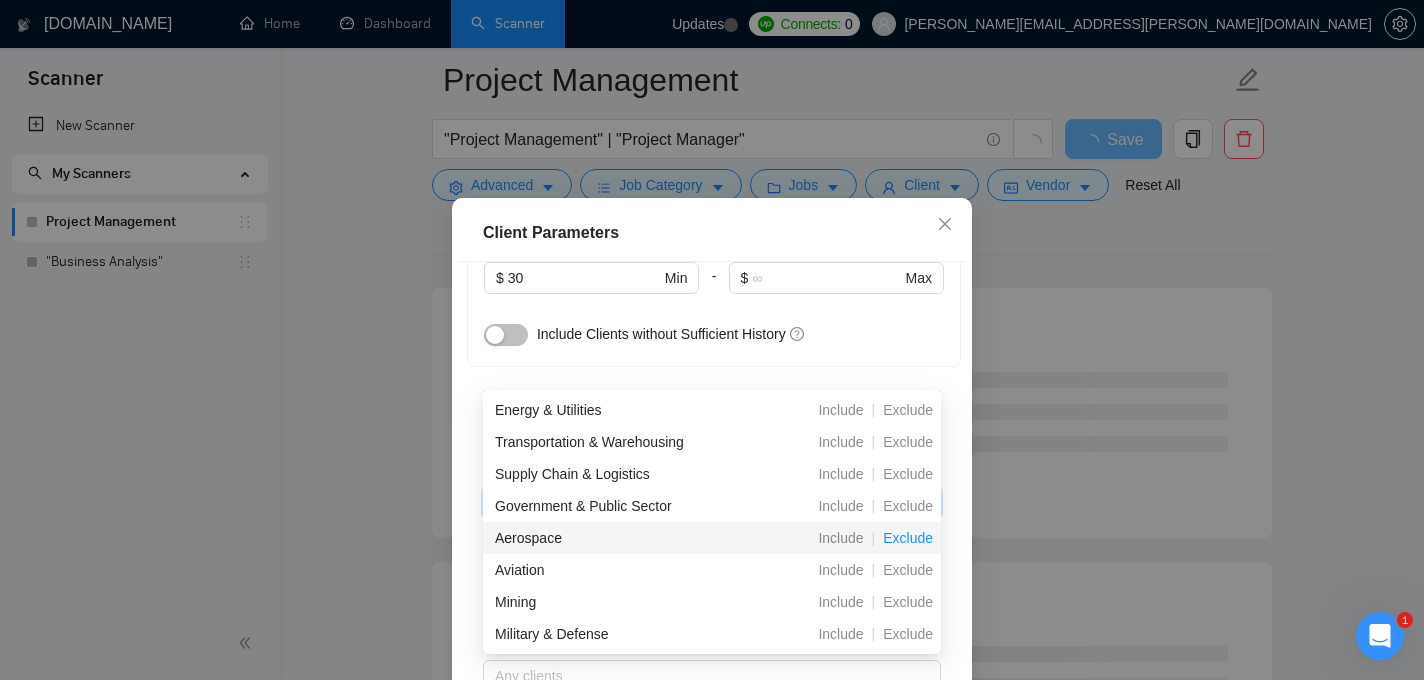 click on "Exclude" at bounding box center (908, 538) 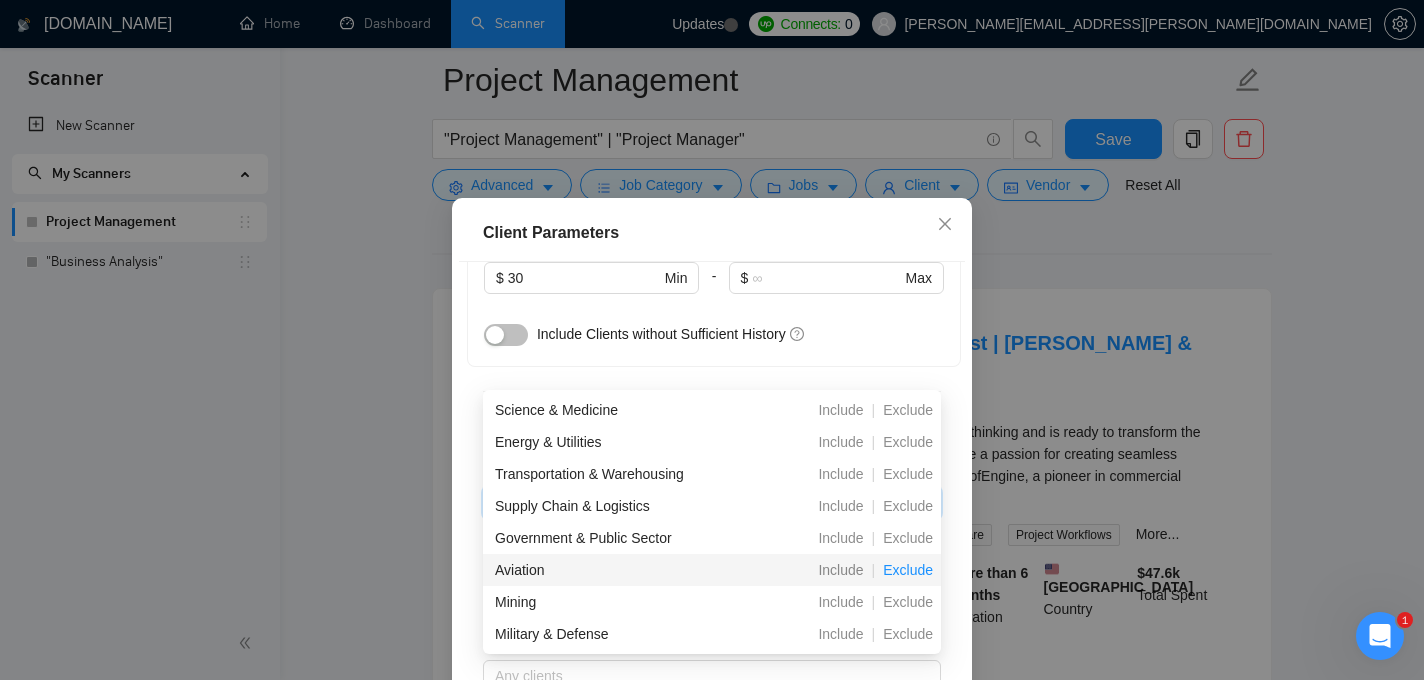 click on "Exclude" at bounding box center (908, 570) 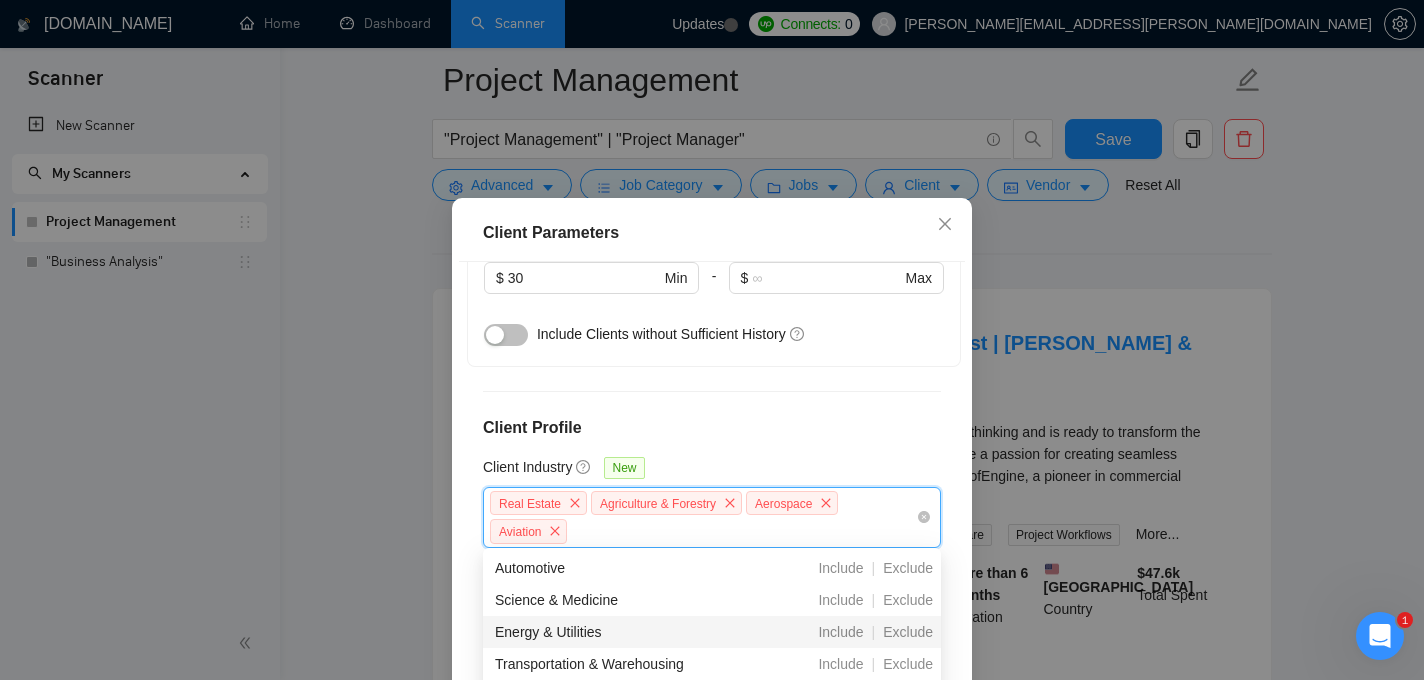 scroll, scrollTop: 326, scrollLeft: 0, axis: vertical 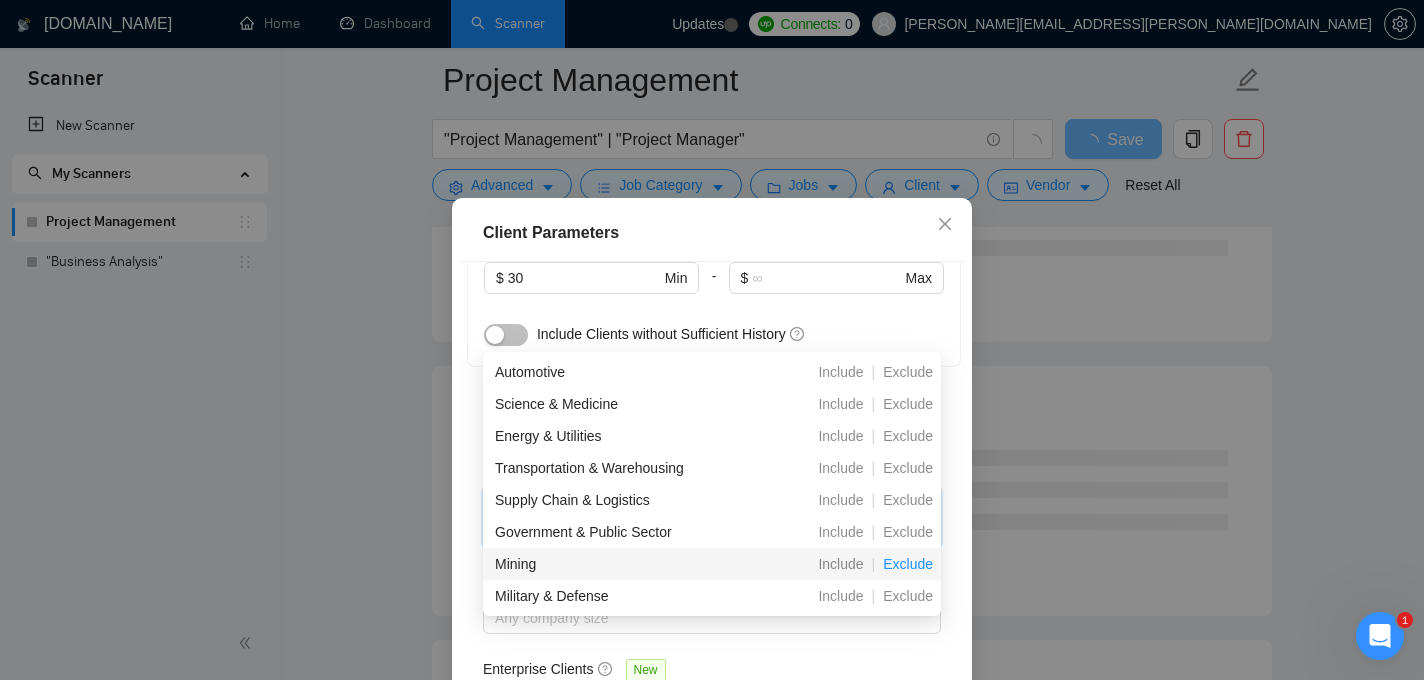 click on "Exclude" at bounding box center [908, 564] 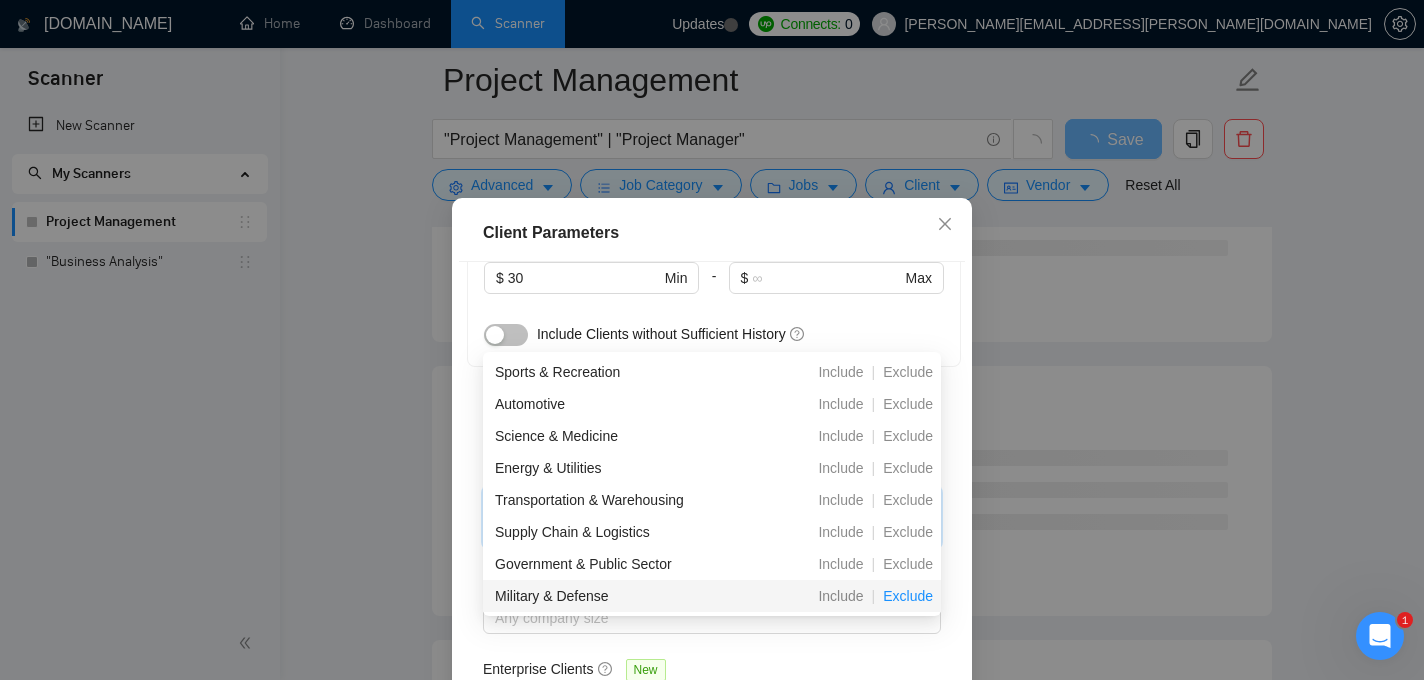 click on "Exclude" at bounding box center [908, 596] 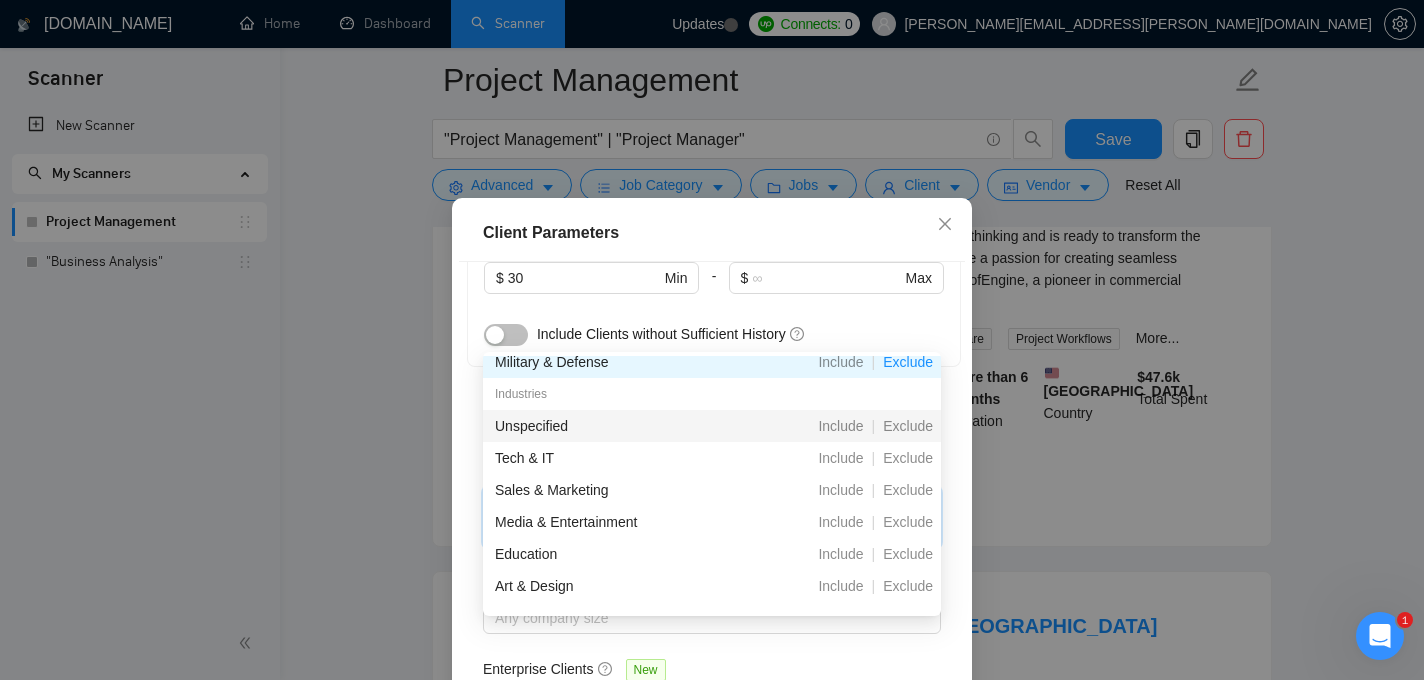 scroll, scrollTop: 0, scrollLeft: 0, axis: both 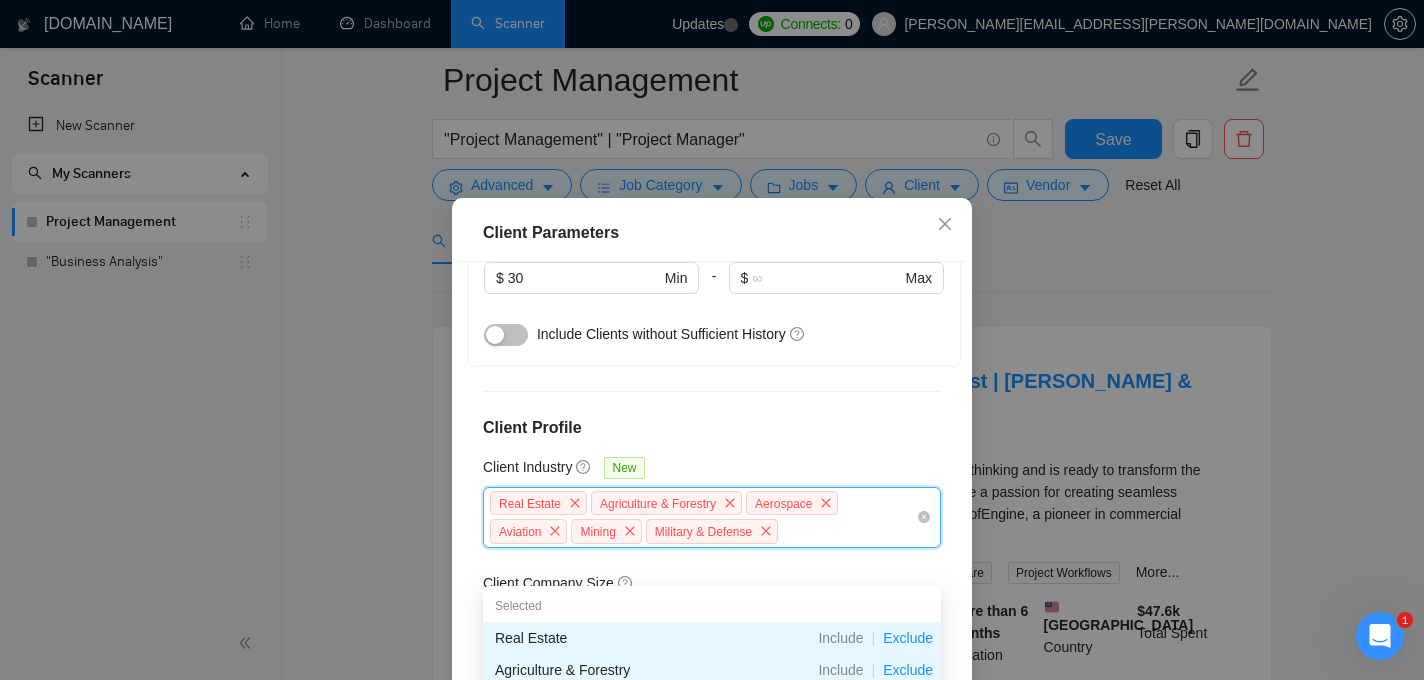 click on "Client Profile" at bounding box center (712, 428) 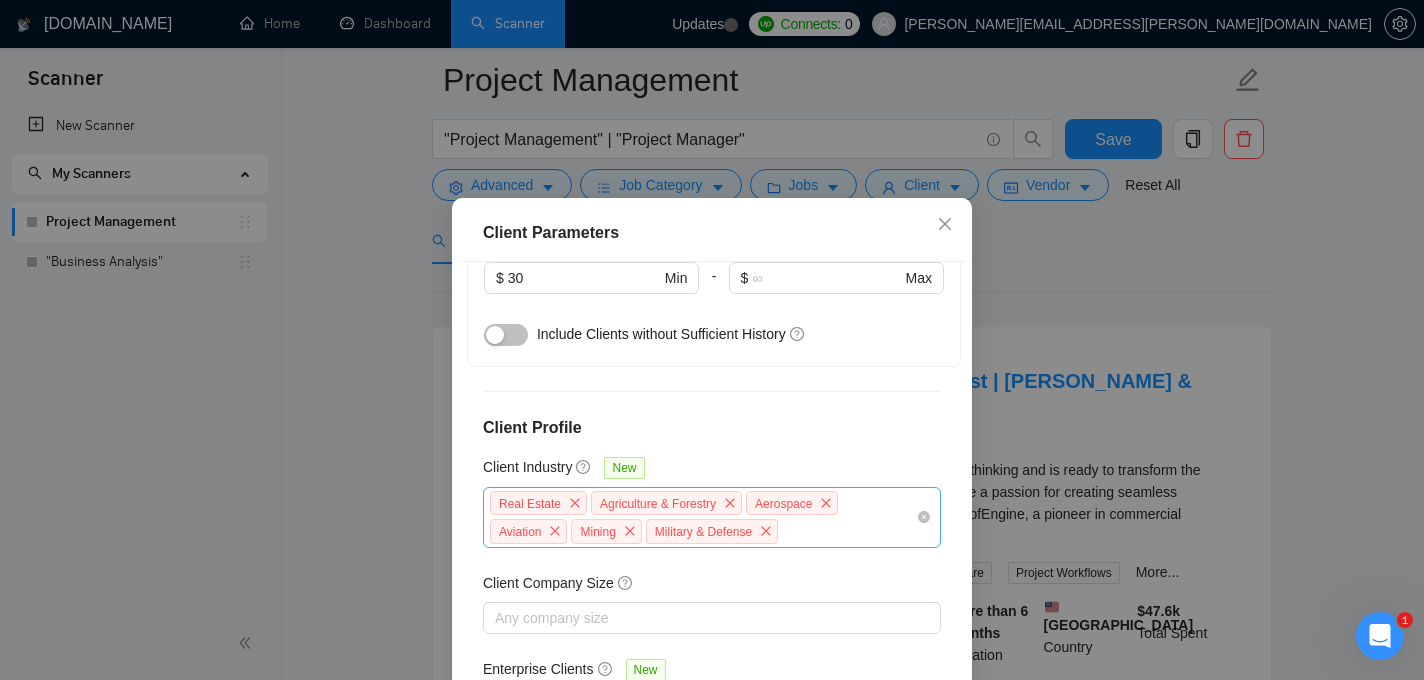 scroll, scrollTop: 798, scrollLeft: 0, axis: vertical 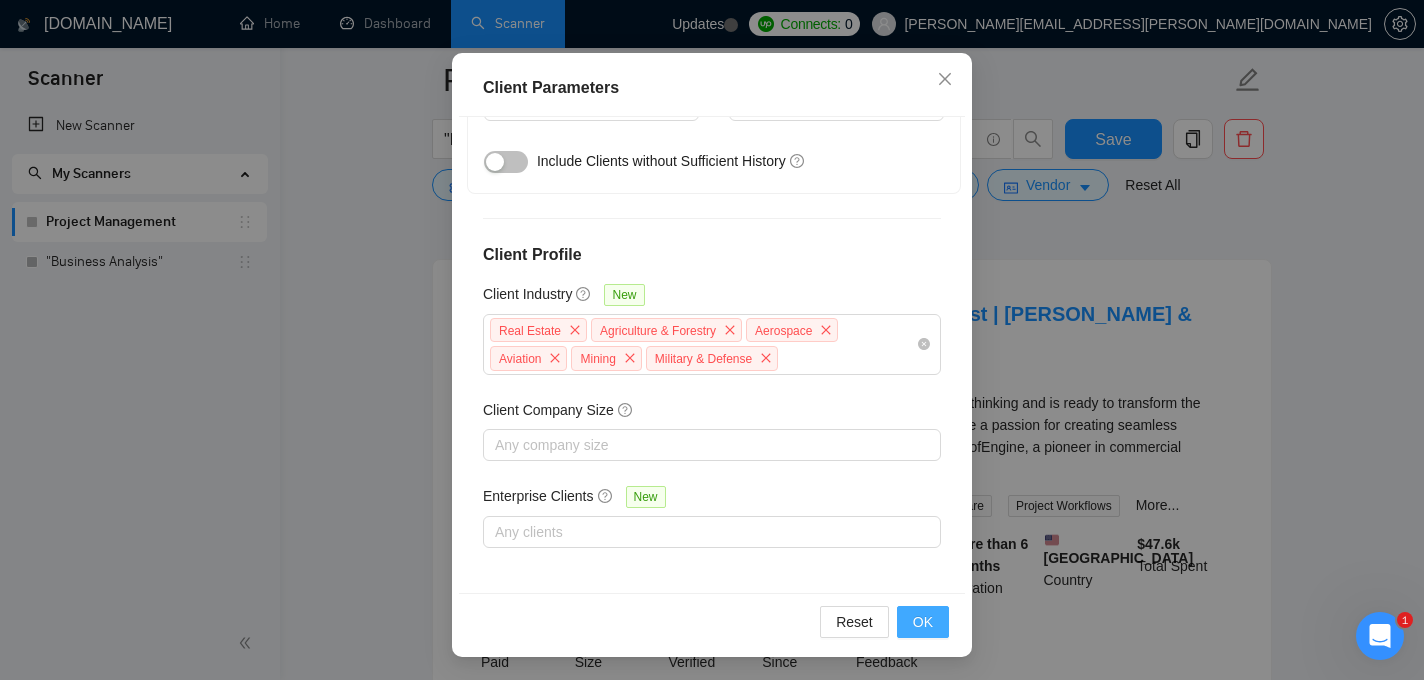 click on "OK" at bounding box center (923, 622) 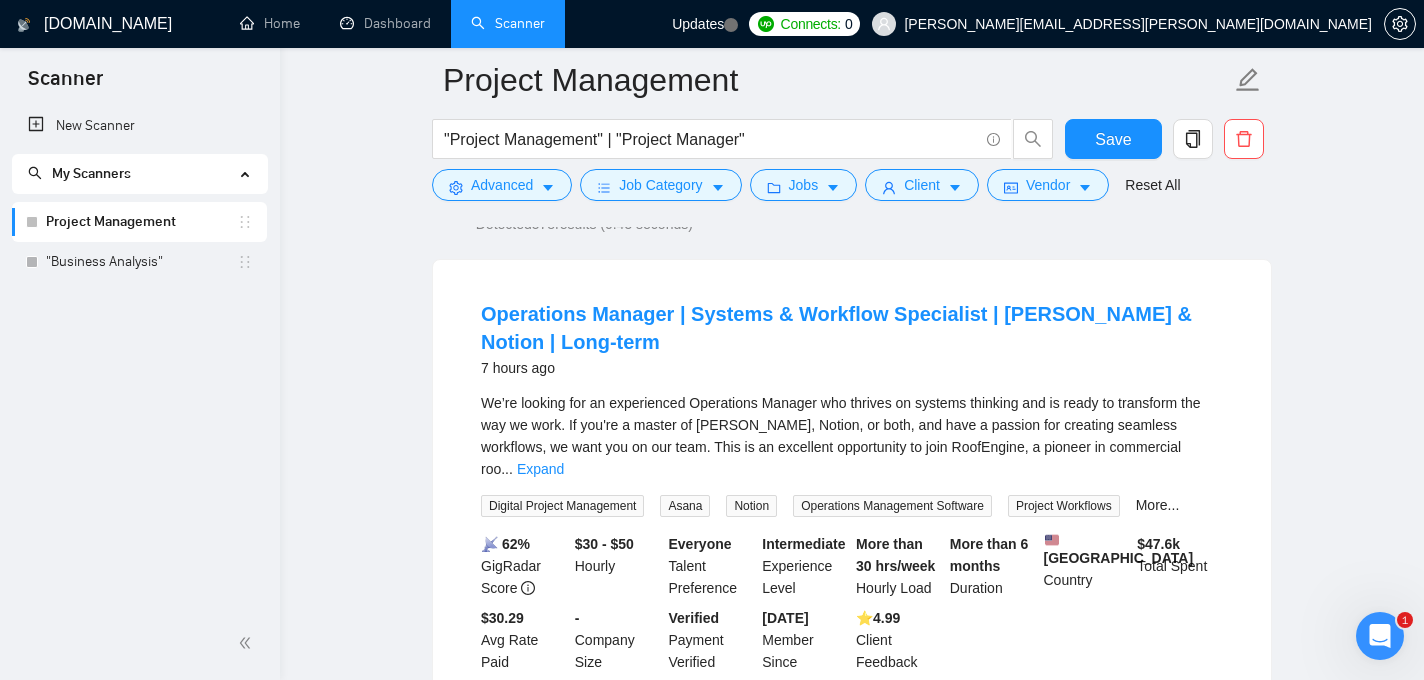 scroll, scrollTop: 68, scrollLeft: 0, axis: vertical 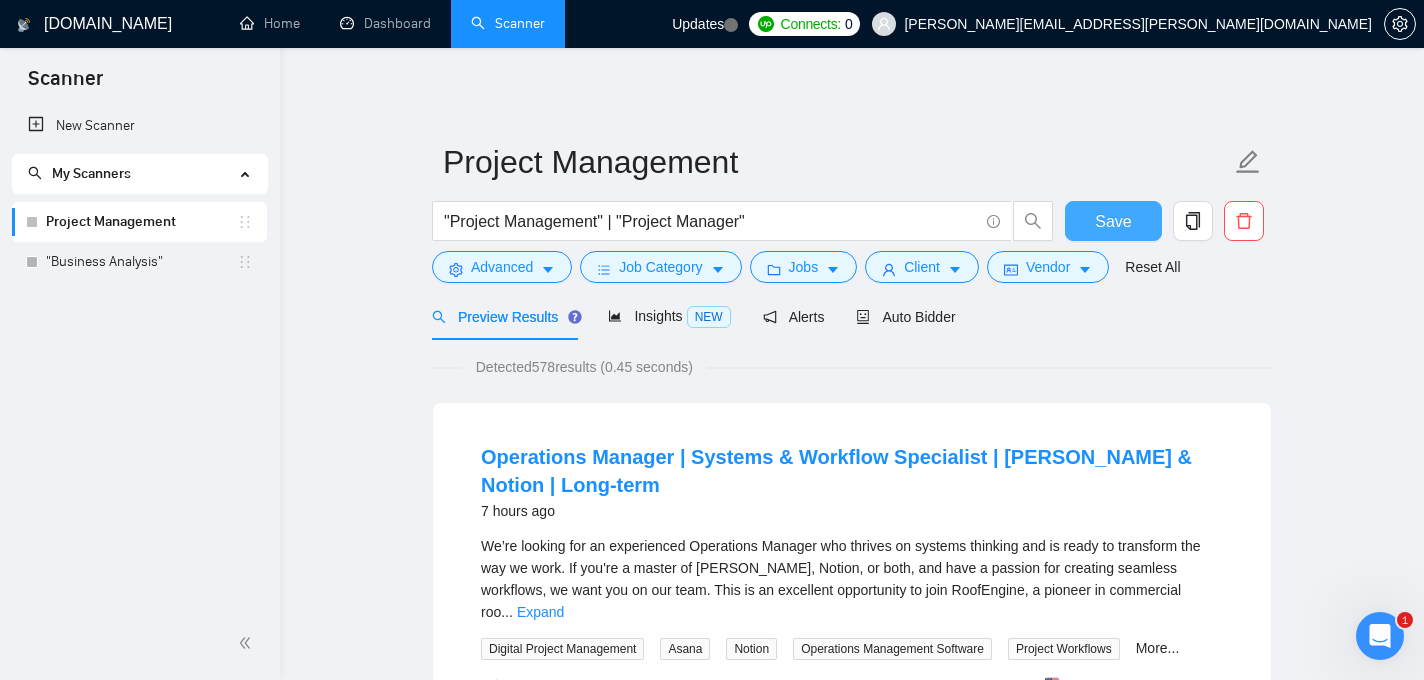 click on "Save" at bounding box center [1113, 221] 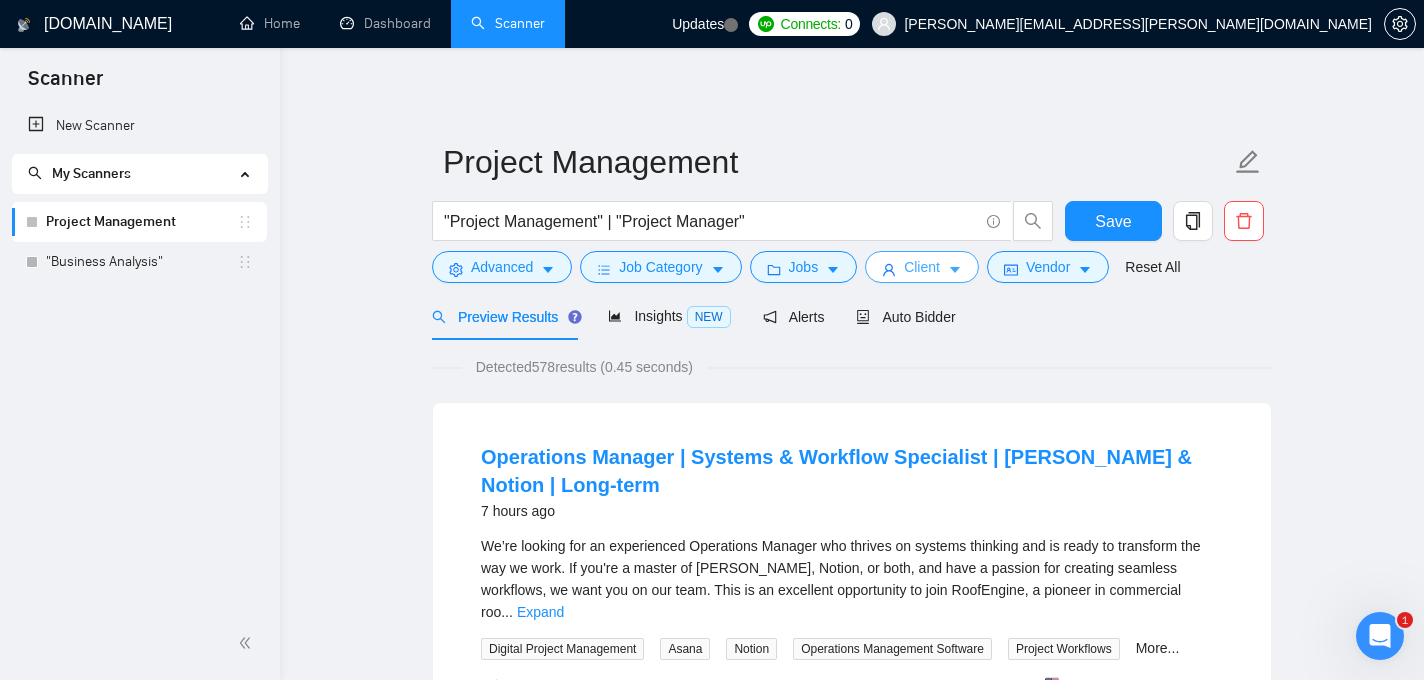 click 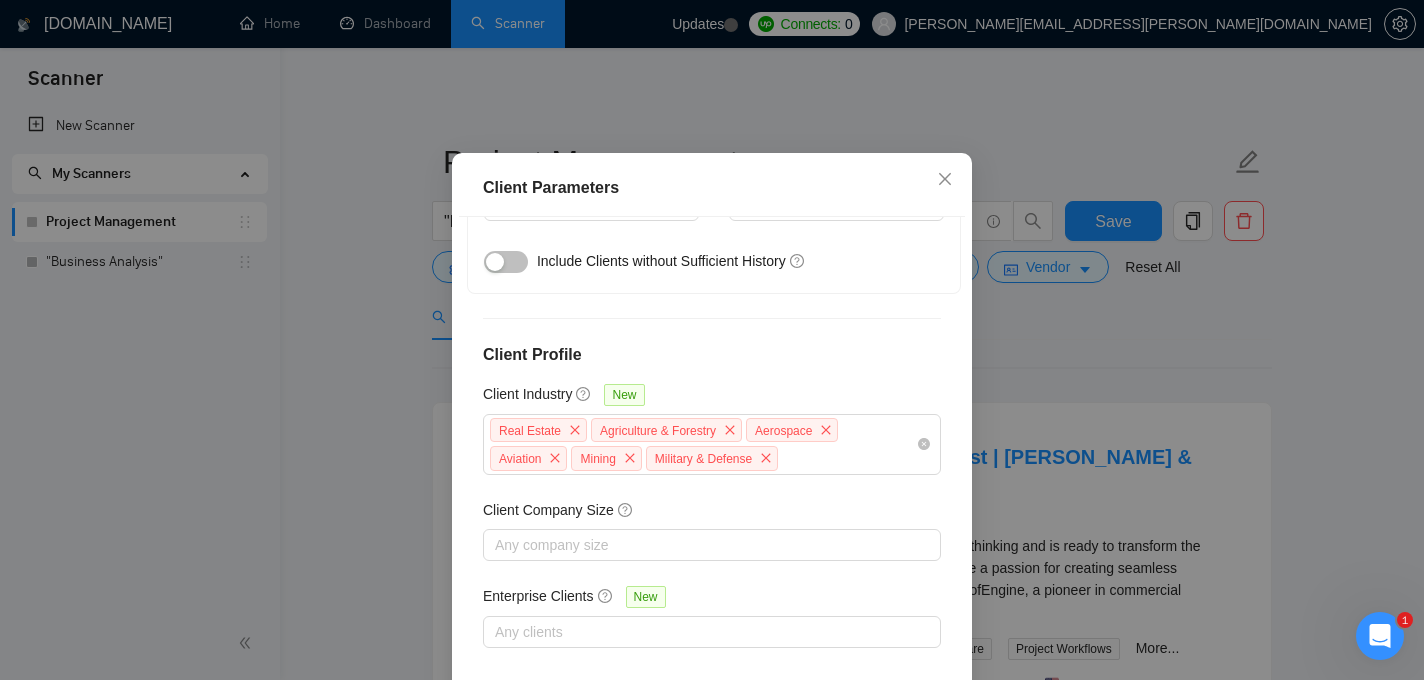 scroll, scrollTop: 36, scrollLeft: 0, axis: vertical 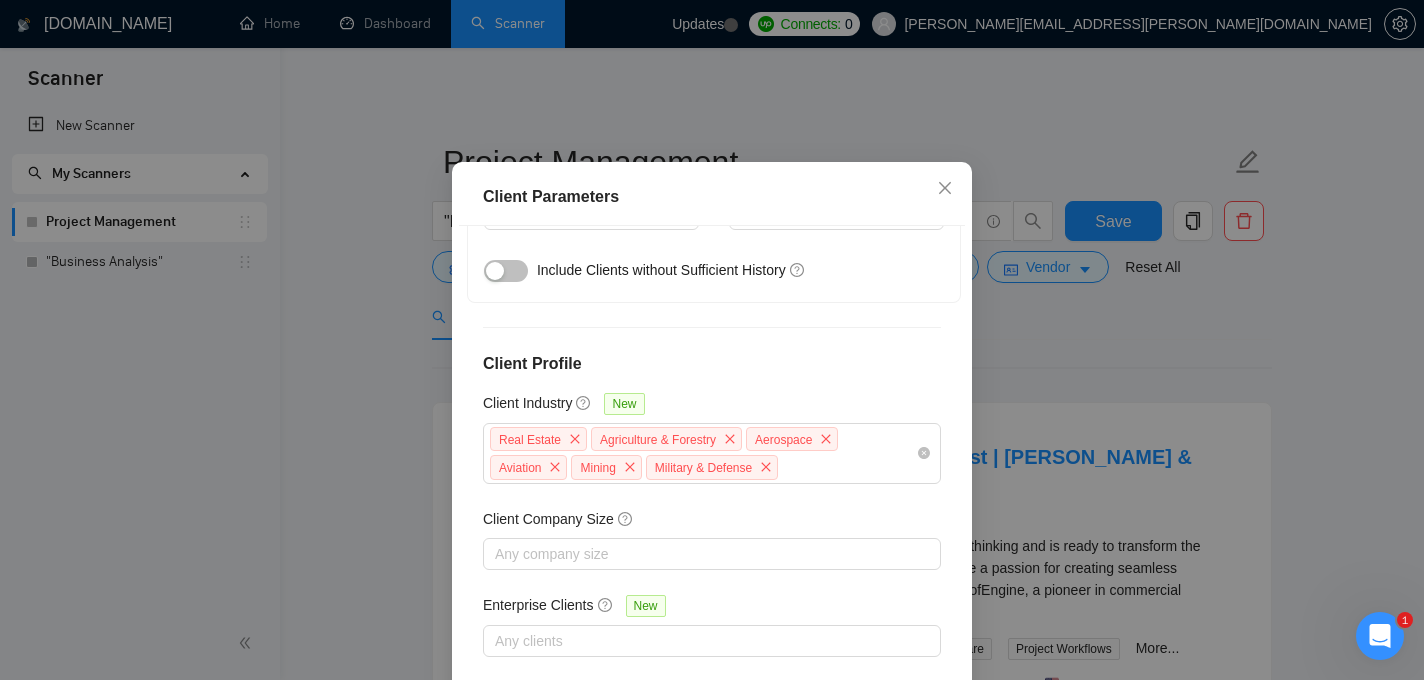 click on "Client Parameters Client Location Include Client Countries   Select Exclude Client Countries   Select Client Rating Client Min Average Feedback Include clients with no feedback Client Payment Details Payment Verified Hire Rate Stats   Client Total Spent $ Min - $ Max Client Hire Rate New High Rates Mid Rates Max Rates     Avg Hourly Rate Paid New $ 30 Min - $ Max Include Clients without Sufficient History Client Profile Client Industry New Real Estate Agriculture & Forestry Aerospace Aviation Mining Military & Defense   Client Company Size   Any company size Enterprise Clients New   Any clients Reset OK" at bounding box center [712, 340] 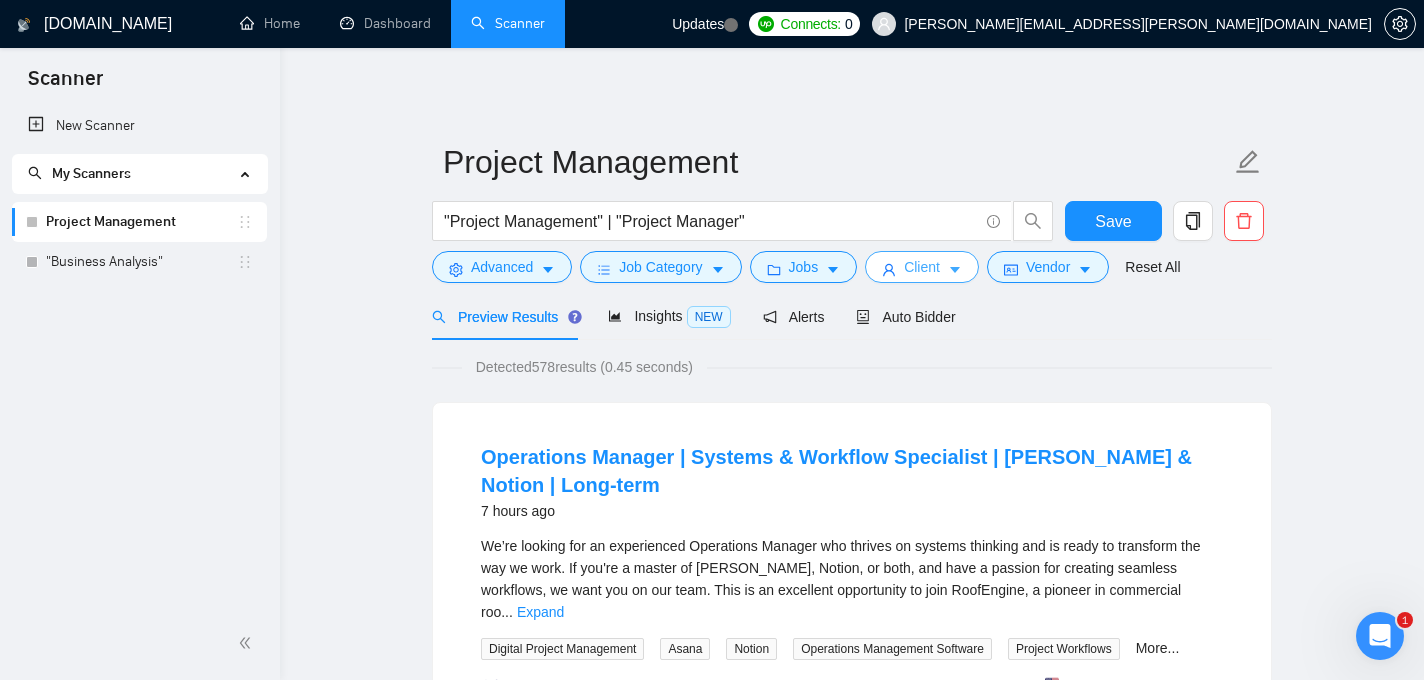 click on "Client" at bounding box center [922, 267] 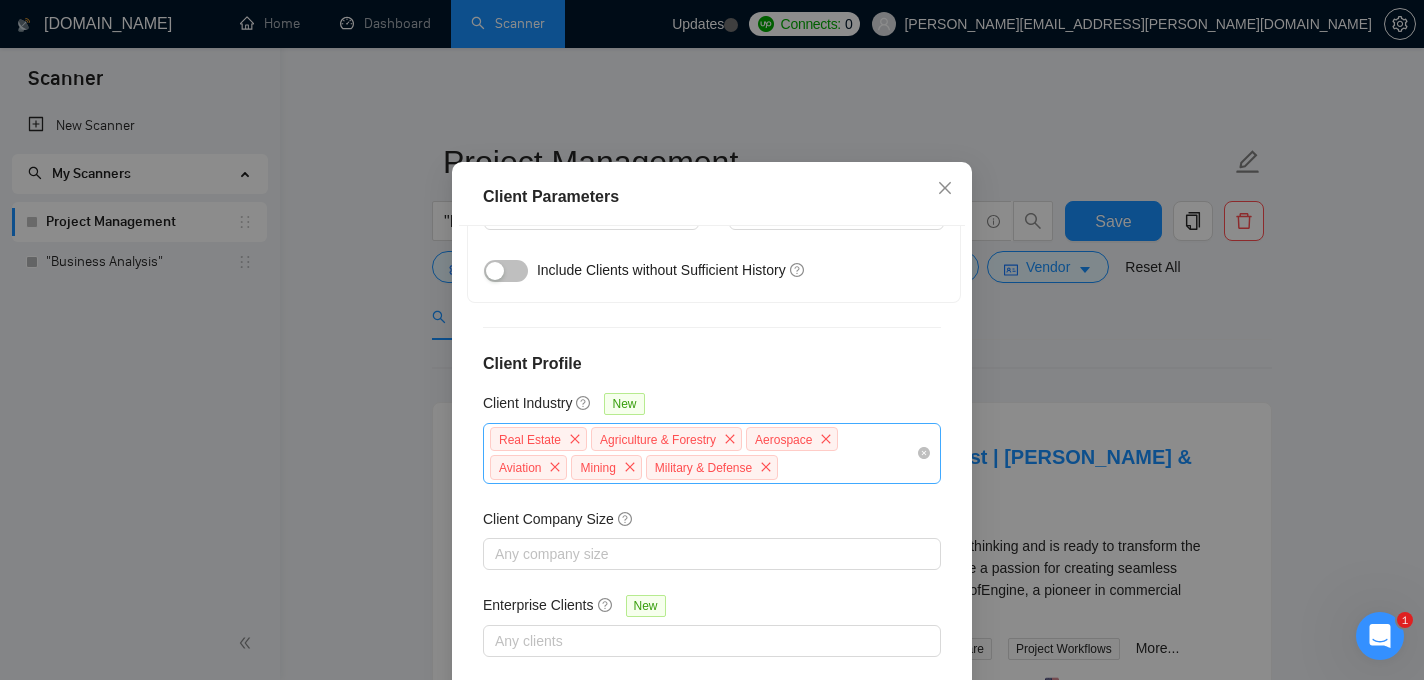 click on "Real Estate Agriculture & Forestry Aerospace Aviation Mining Military & Defense" at bounding box center [702, 453] 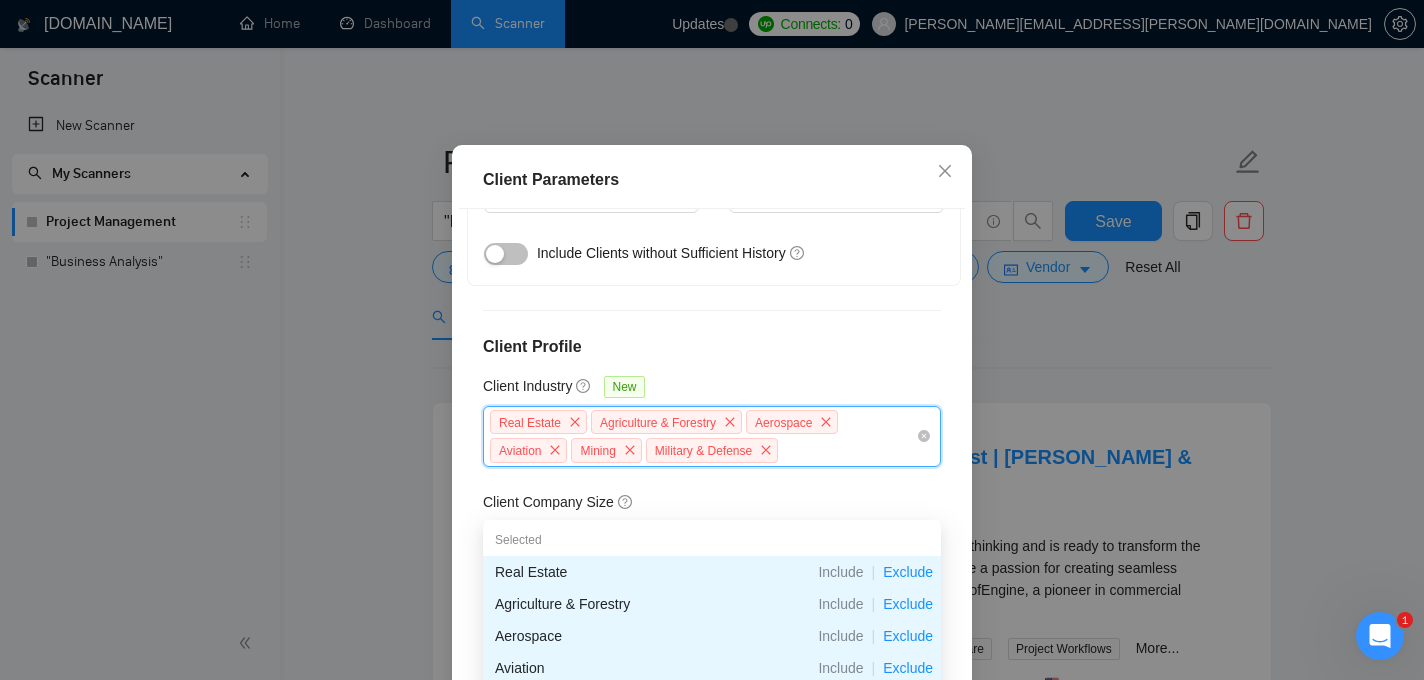 scroll, scrollTop: 108, scrollLeft: 0, axis: vertical 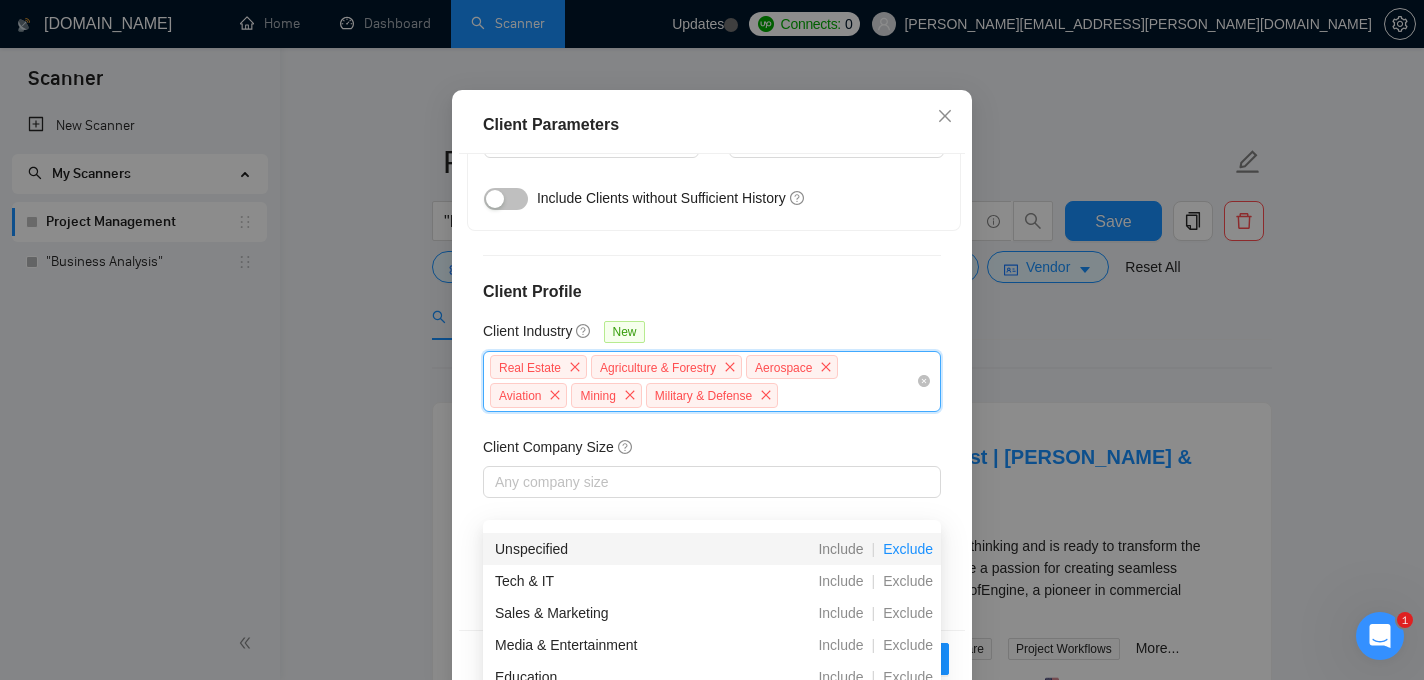 click on "Exclude" at bounding box center [908, 549] 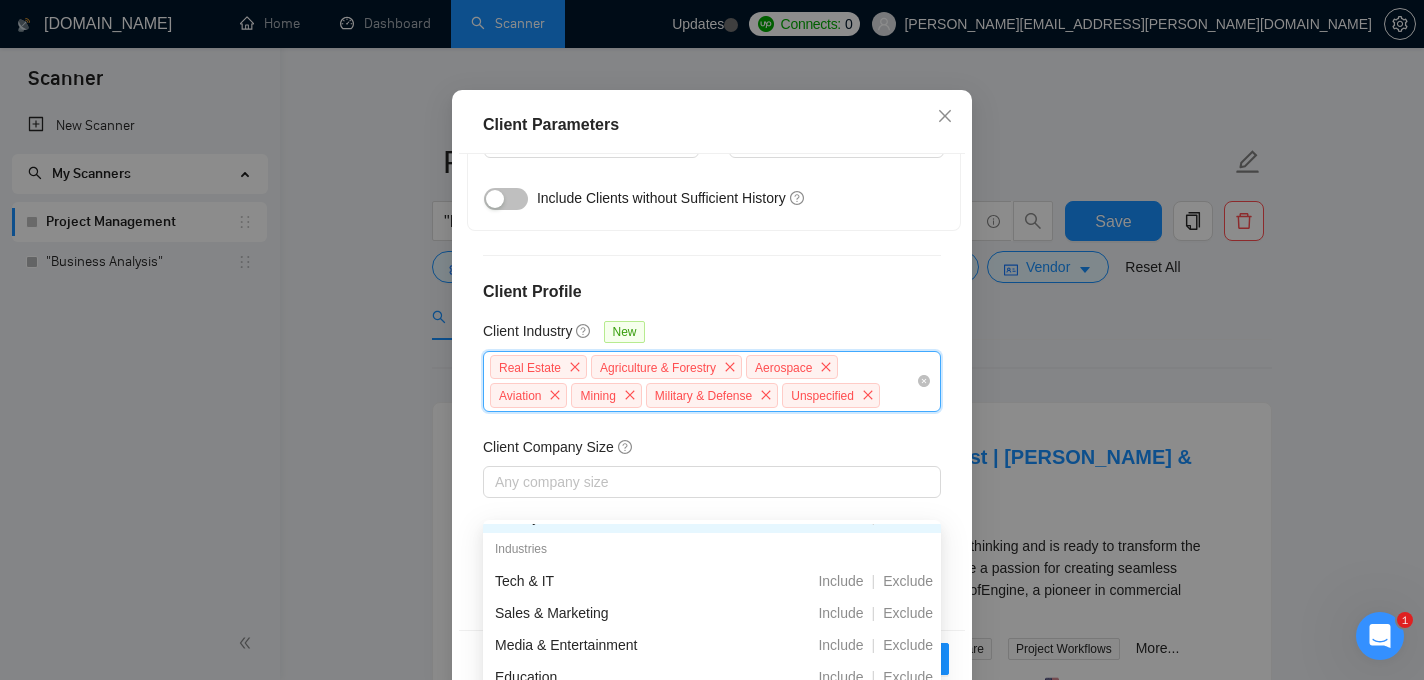 click on "Client Location Include Client Countries   Select Exclude Client Countries   Select Client Rating Client Min Average Feedback Include clients with no feedback Client Payment Details Payment Verified Hire Rate Stats   Client Total Spent $ Min - $ Max Client Hire Rate New High Rates Mid Rates Max Rates     Avg Hourly Rate Paid New $ 30 Min - $ Max Include Clients without Sufficient History Client Profile Client Industry New Real Estate Agriculture & Forestry Aerospace Aviation Mining Military & Defense Unspecified   Client Company Size   Any company size Enterprise Clients New   Any clients" at bounding box center (712, 392) 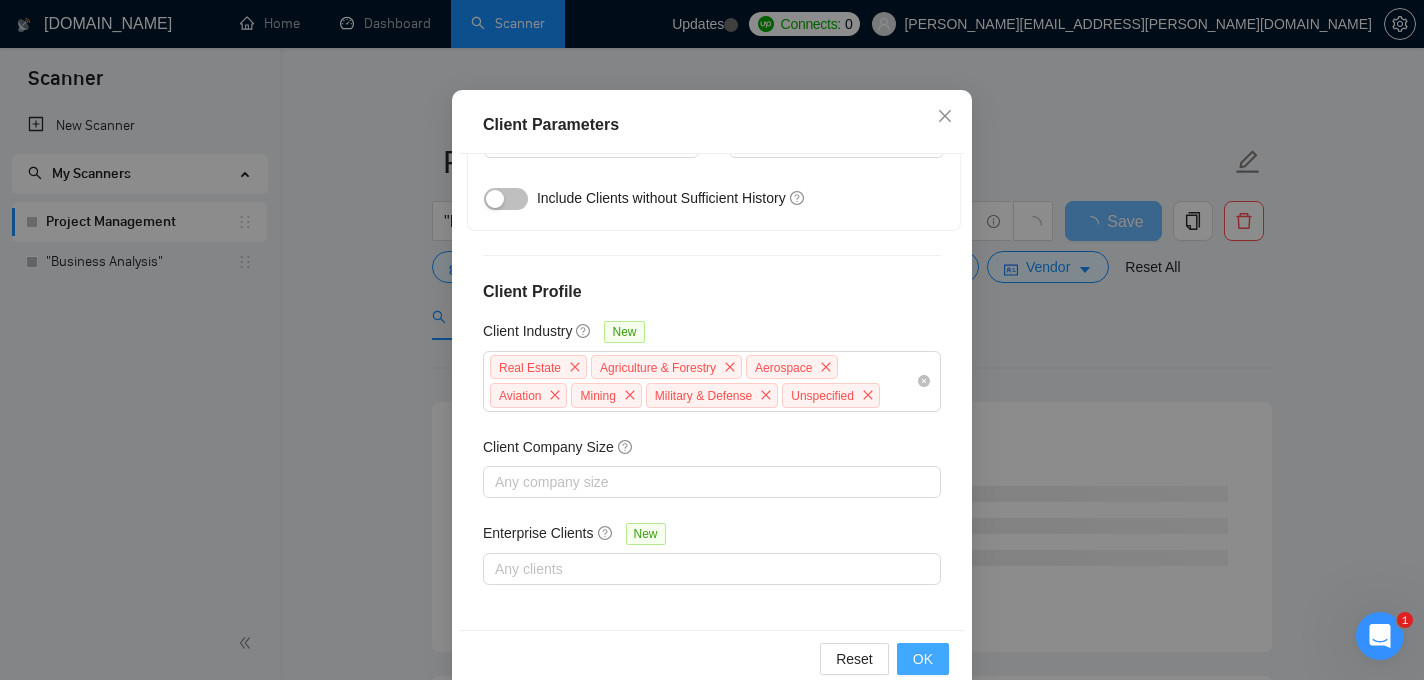 click on "OK" at bounding box center (923, 659) 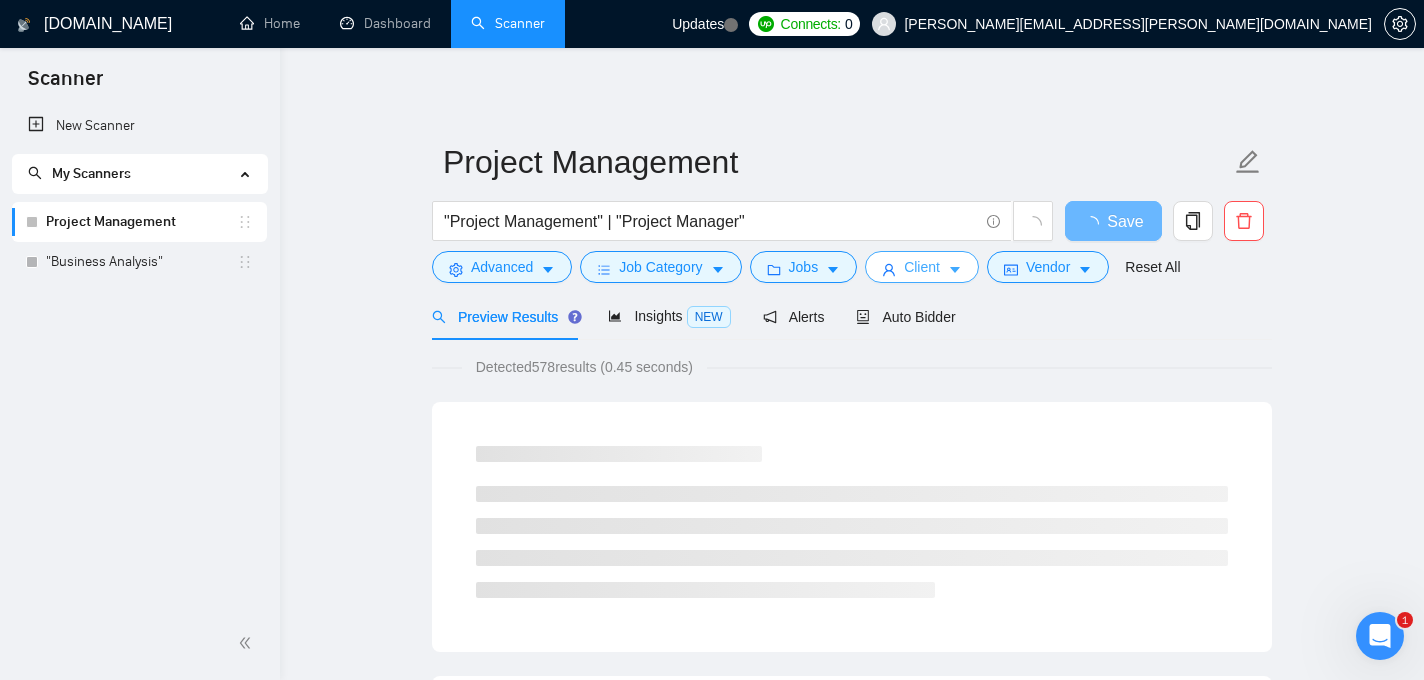 scroll, scrollTop: 0, scrollLeft: 0, axis: both 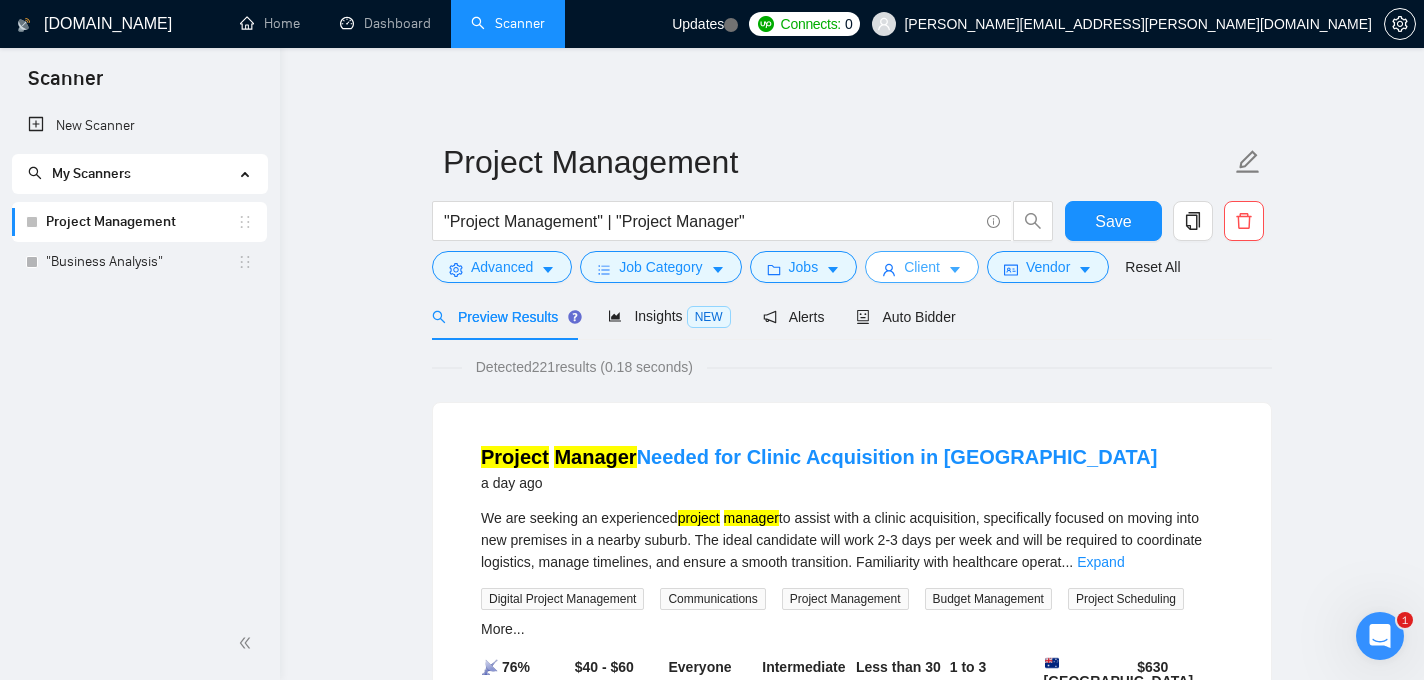 click 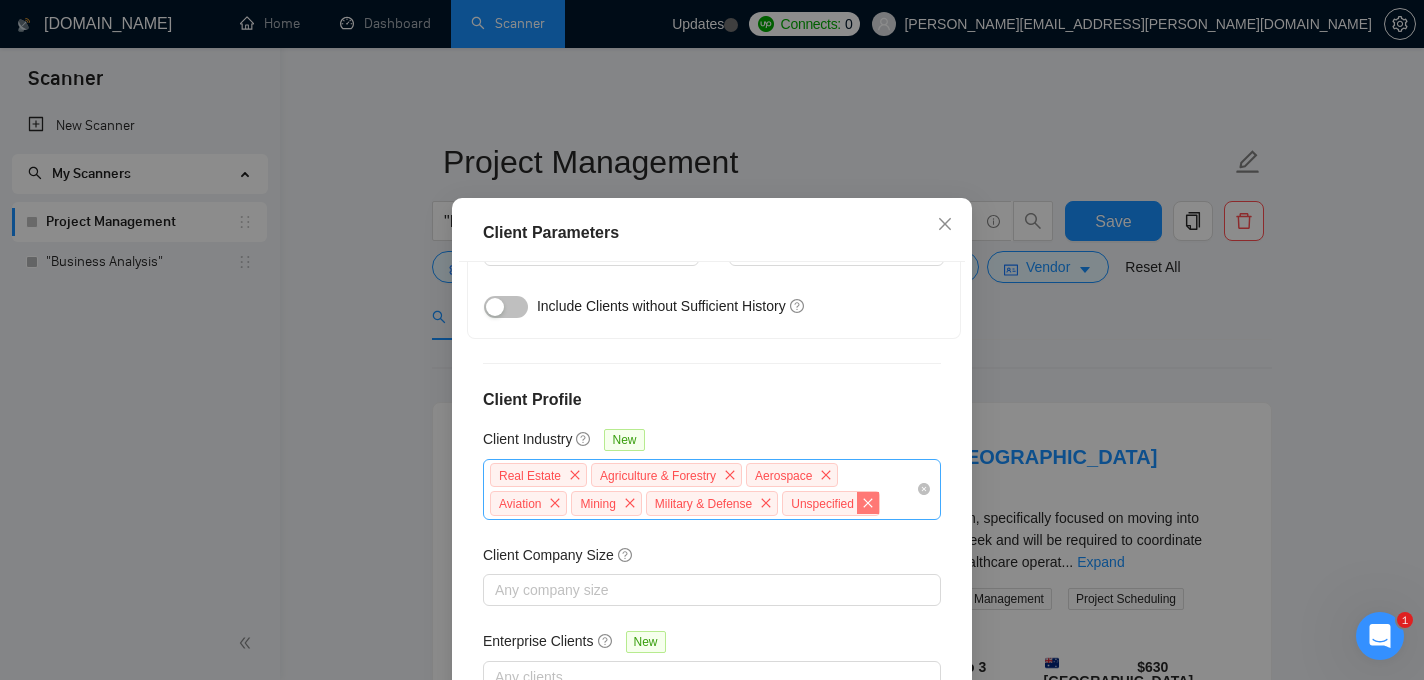 click 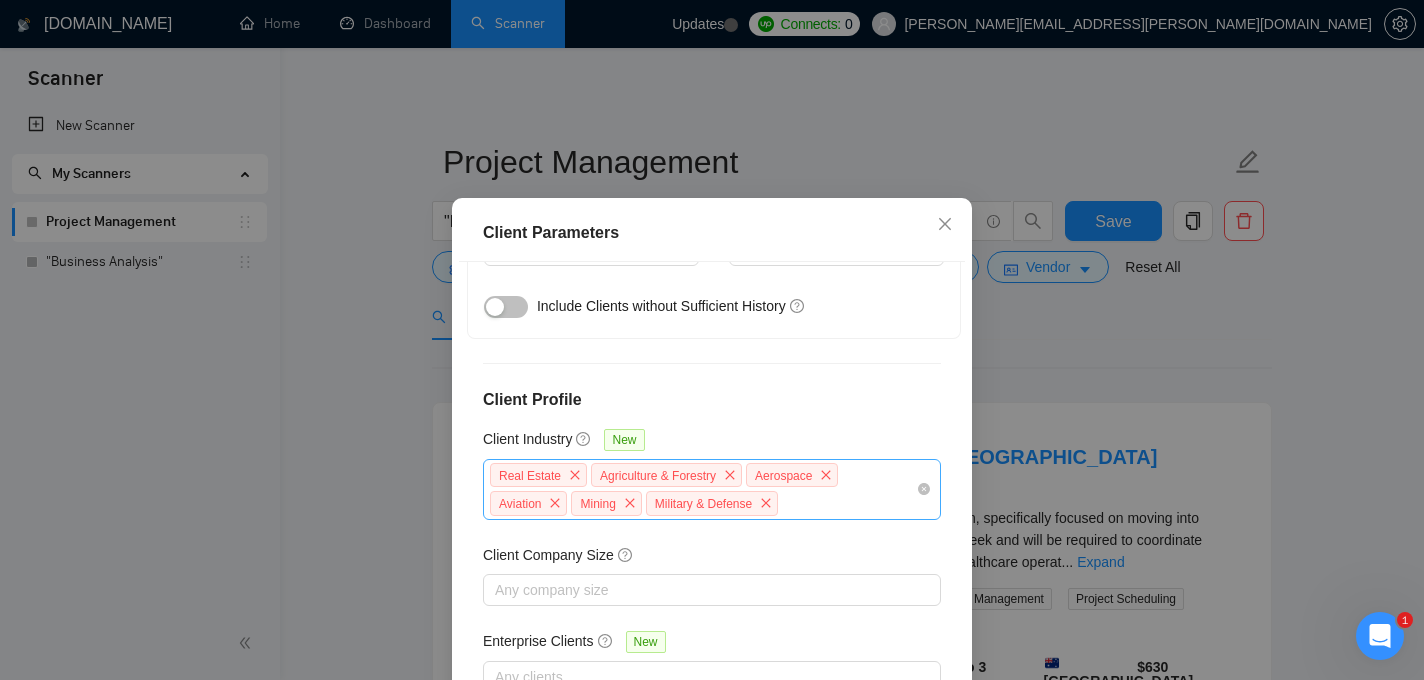 click on "Real Estate Agriculture & Forestry Aerospace Aviation Mining Military & Defense" at bounding box center [702, 489] 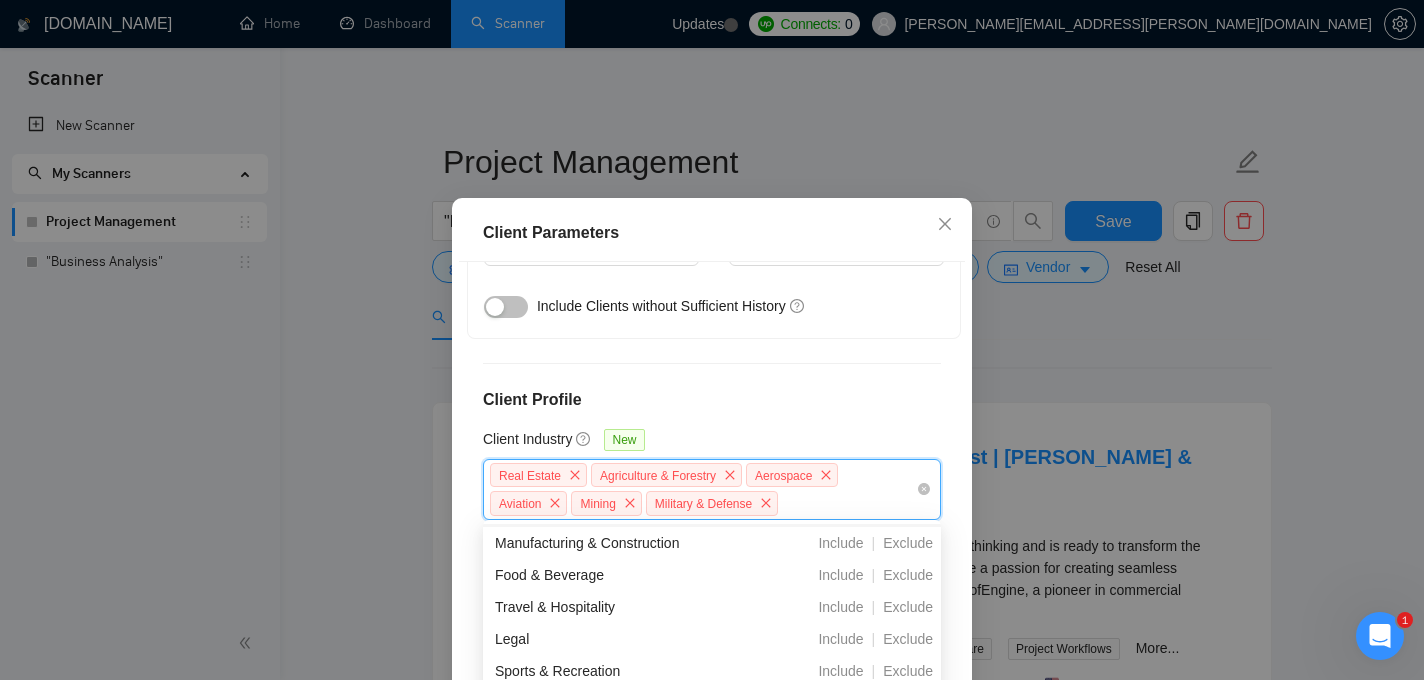 scroll, scrollTop: 638, scrollLeft: 0, axis: vertical 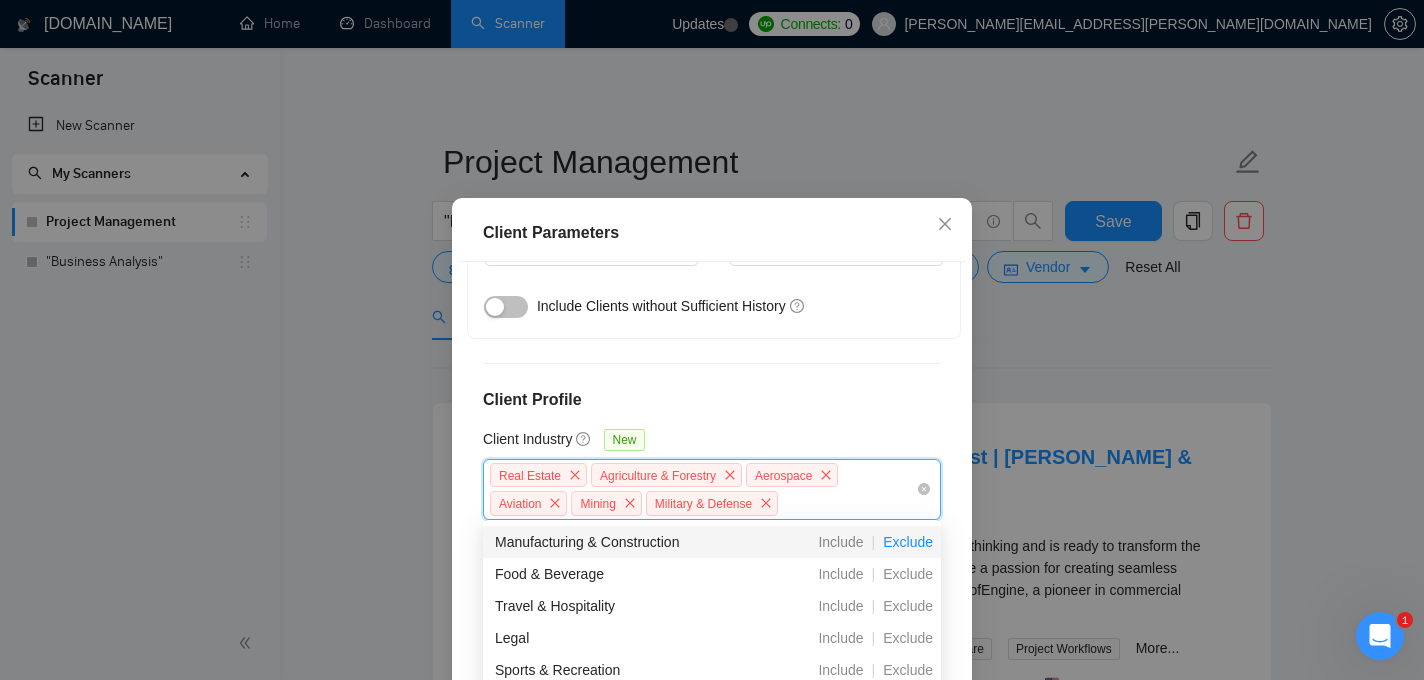 click on "Exclude" at bounding box center (908, 542) 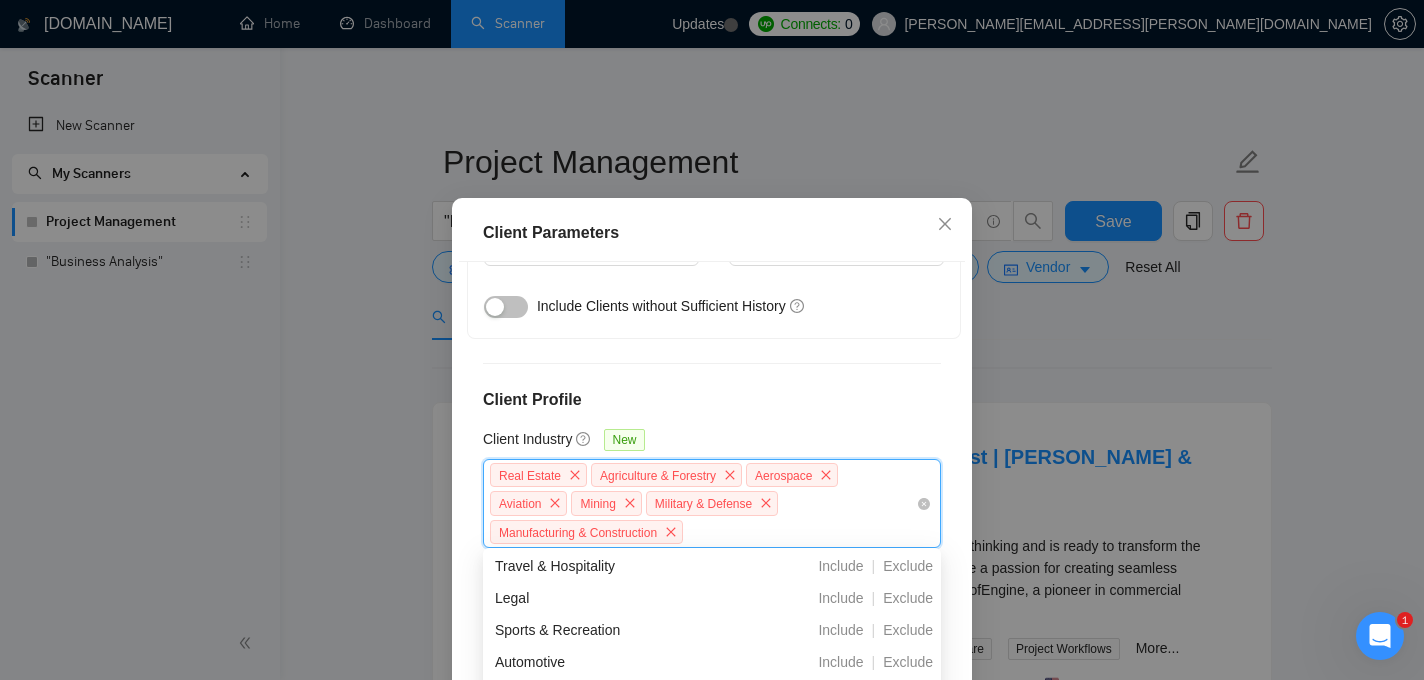 scroll, scrollTop: 736, scrollLeft: 0, axis: vertical 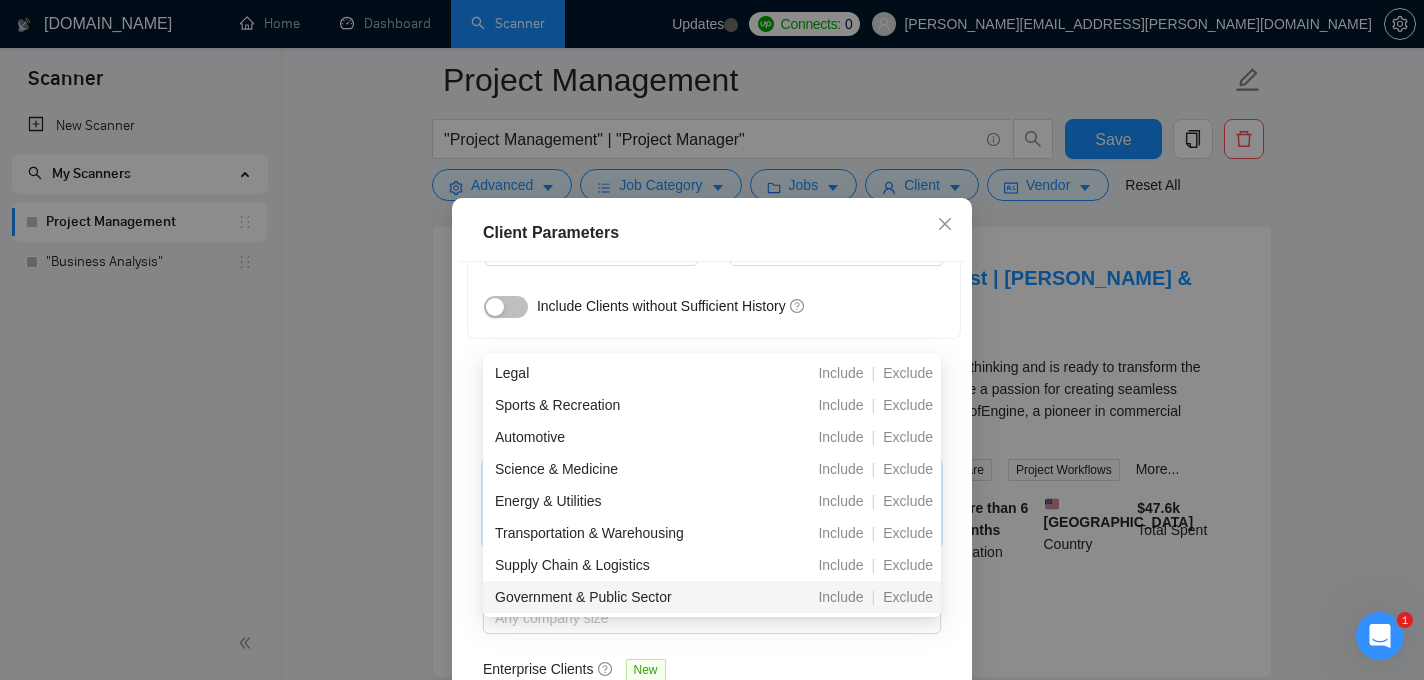 click on "Client Location Include Client Countries   Select Exclude Client Countries   Select Client Rating Client Min Average Feedback Include clients with no feedback Client Payment Details Payment Verified Hire Rate Stats   Client Total Spent $ Min - $ Max Client Hire Rate New High Rates Mid Rates Max Rates     Avg Hourly Rate Paid New $ 30 Min - $ Max Include Clients without Sufficient History Client Profile Client Industry New Real Estate Agriculture & Forestry Aerospace Aviation Mining Military & Defense Manufacturing & Construction   Client Company Size   Any company size Enterprise Clients New   Any clients" at bounding box center [712, 500] 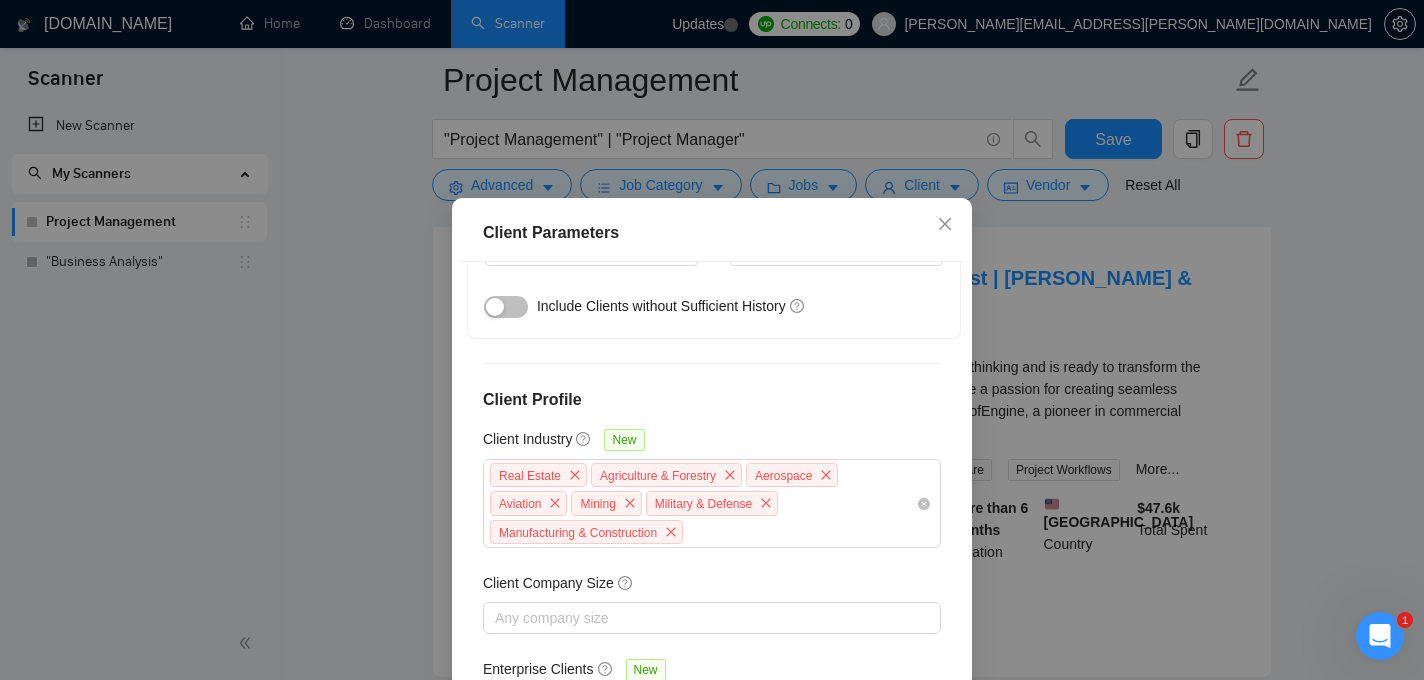 scroll, scrollTop: 826, scrollLeft: 0, axis: vertical 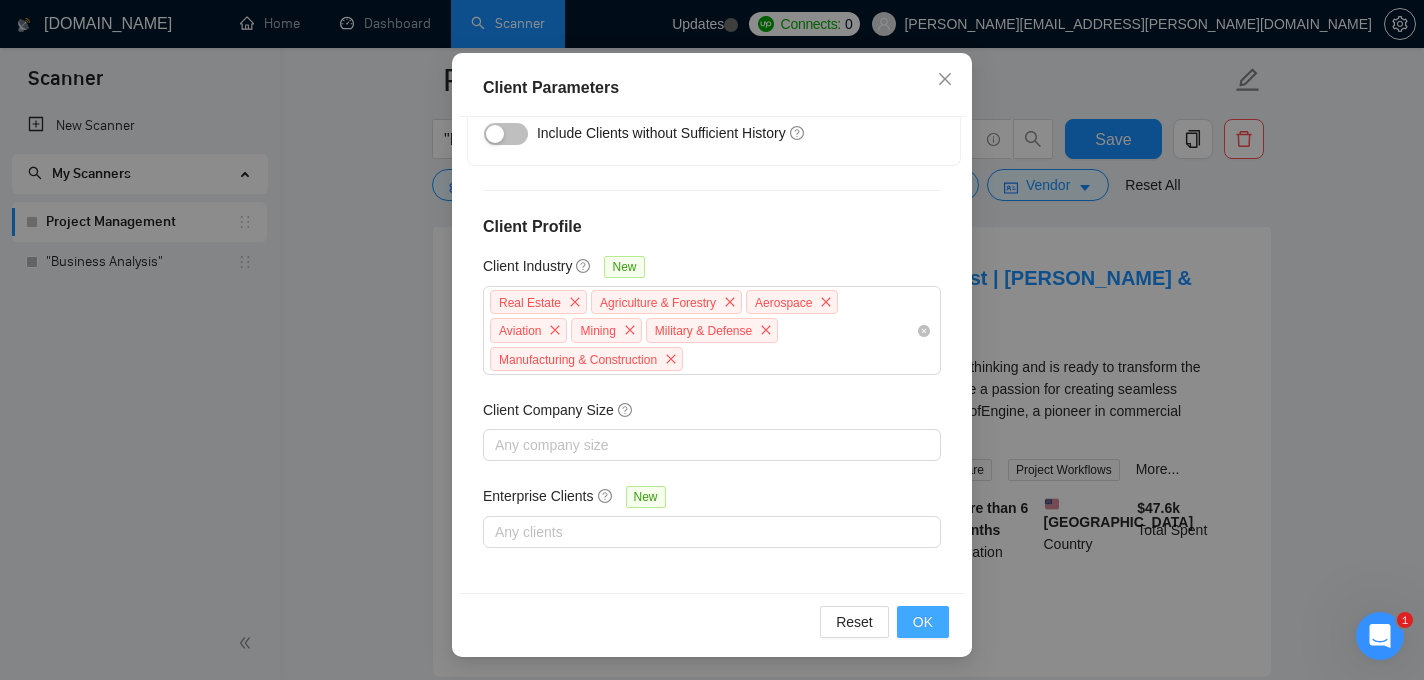 click on "OK" at bounding box center (923, 622) 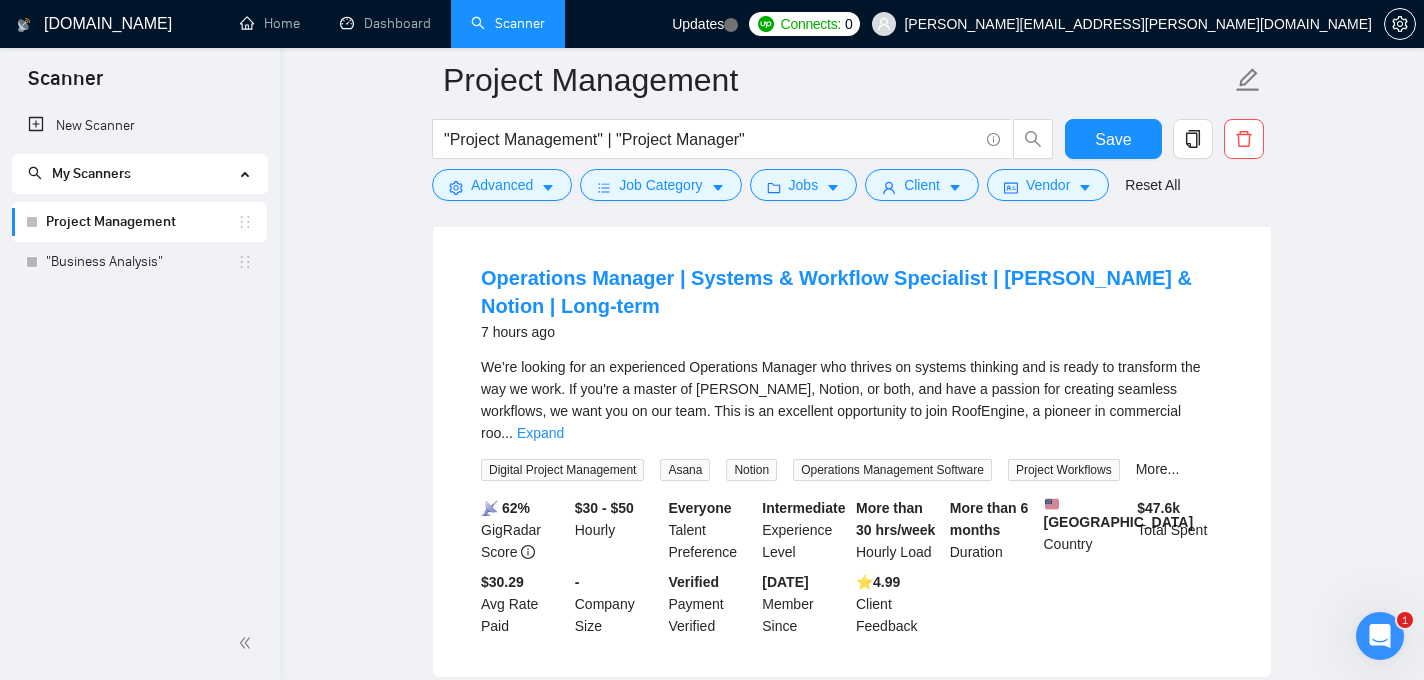 scroll, scrollTop: 68, scrollLeft: 0, axis: vertical 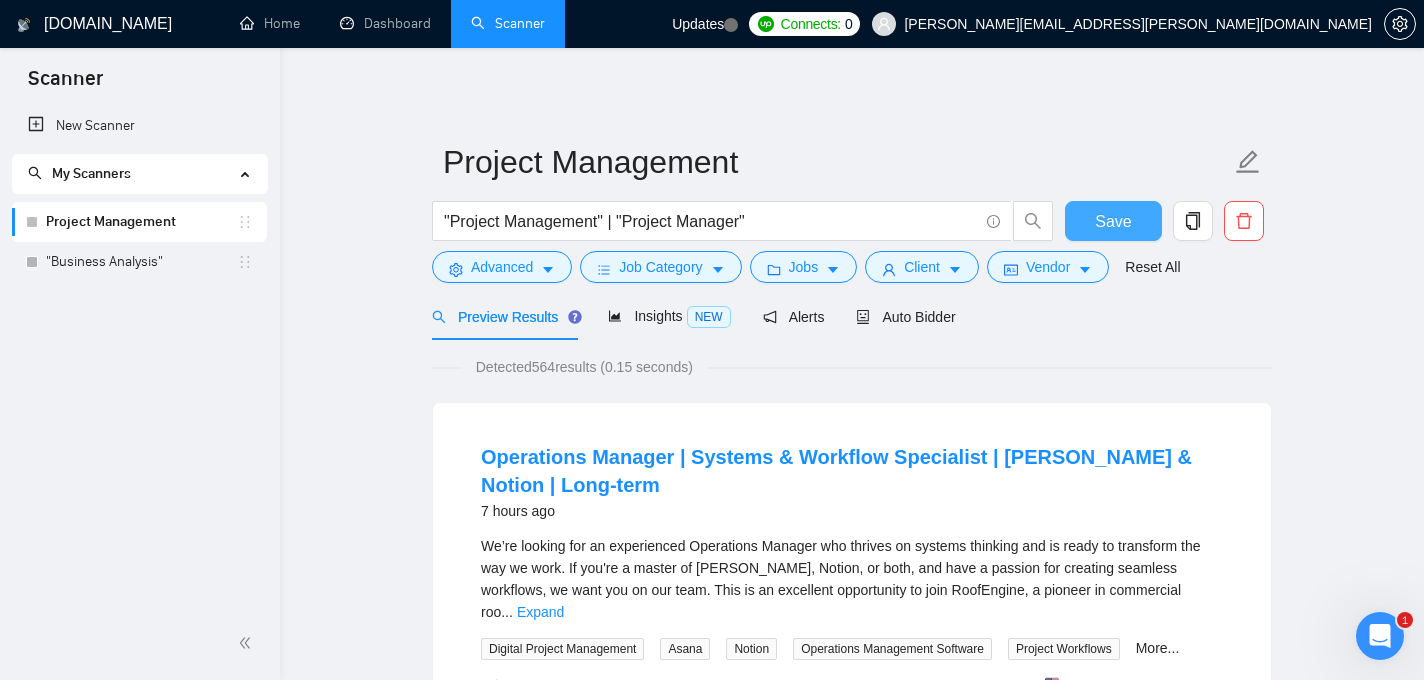 click on "Save" at bounding box center (1113, 221) 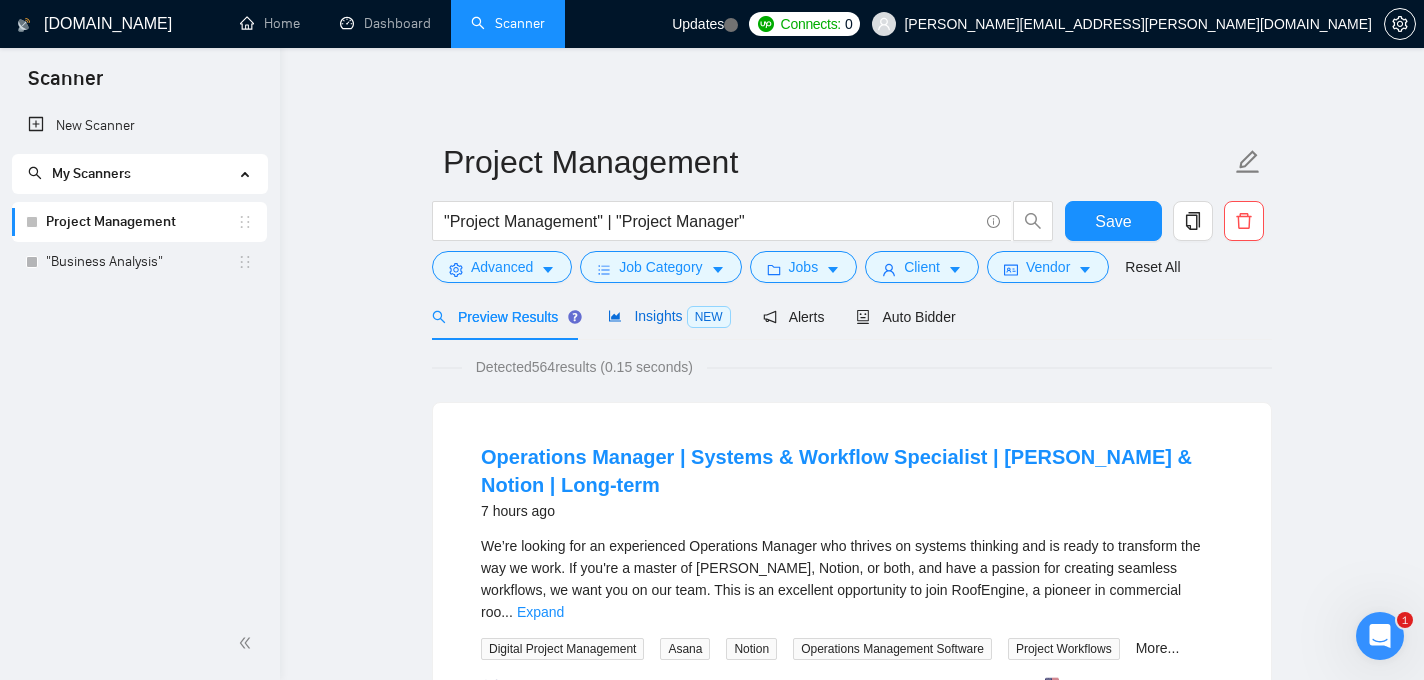 click on "Insights NEW" at bounding box center [669, 316] 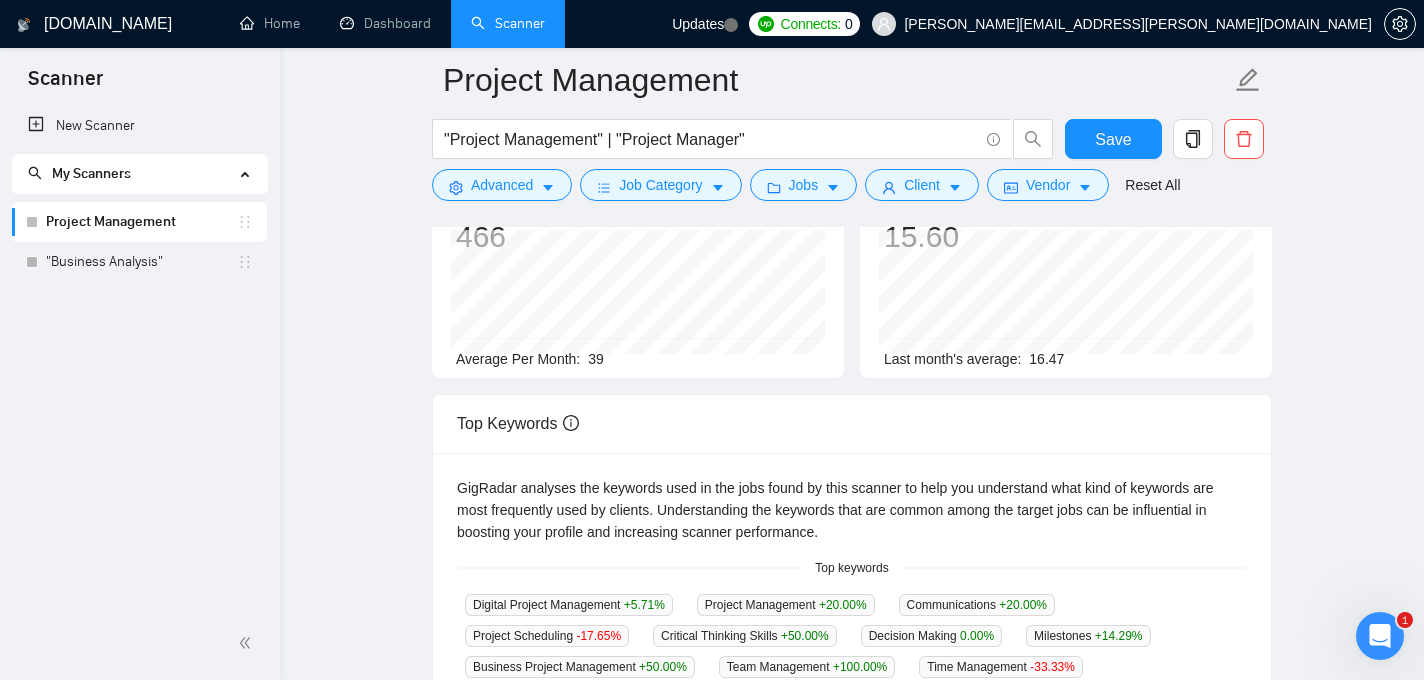 scroll, scrollTop: 0, scrollLeft: 0, axis: both 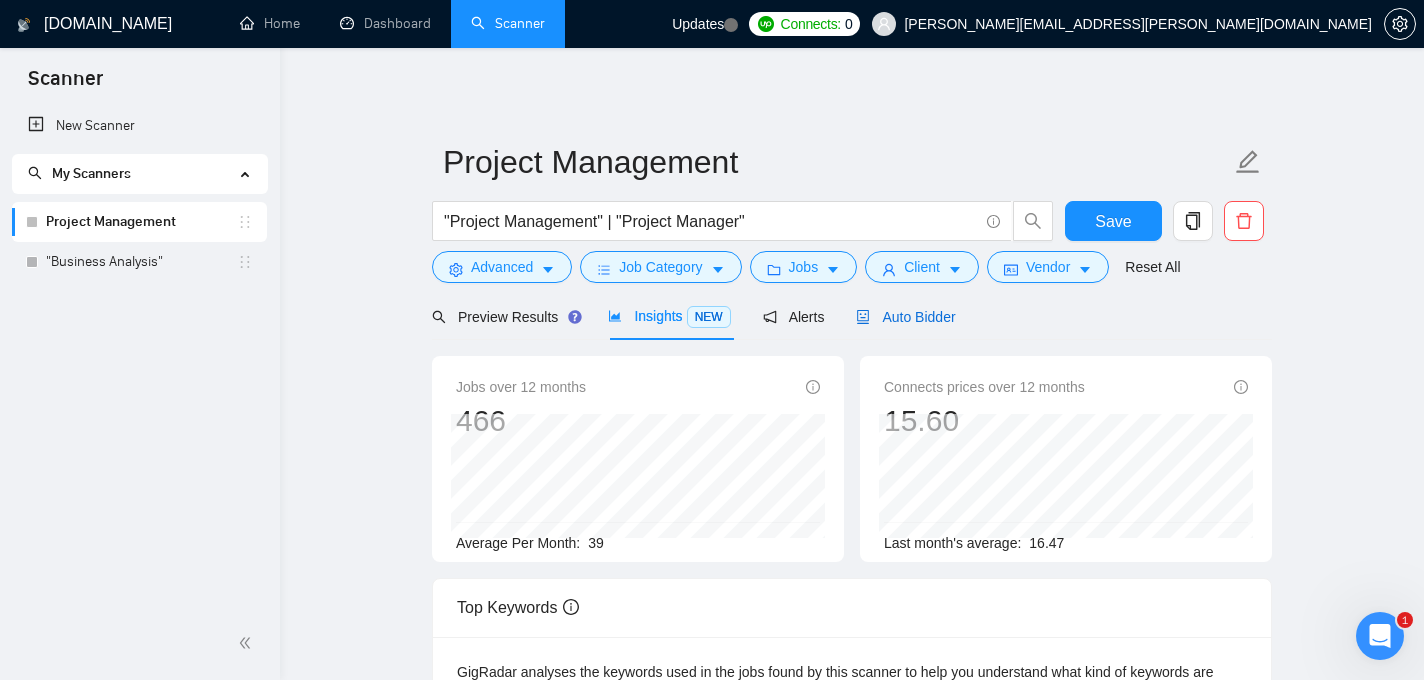 click on "Auto Bidder" at bounding box center [905, 317] 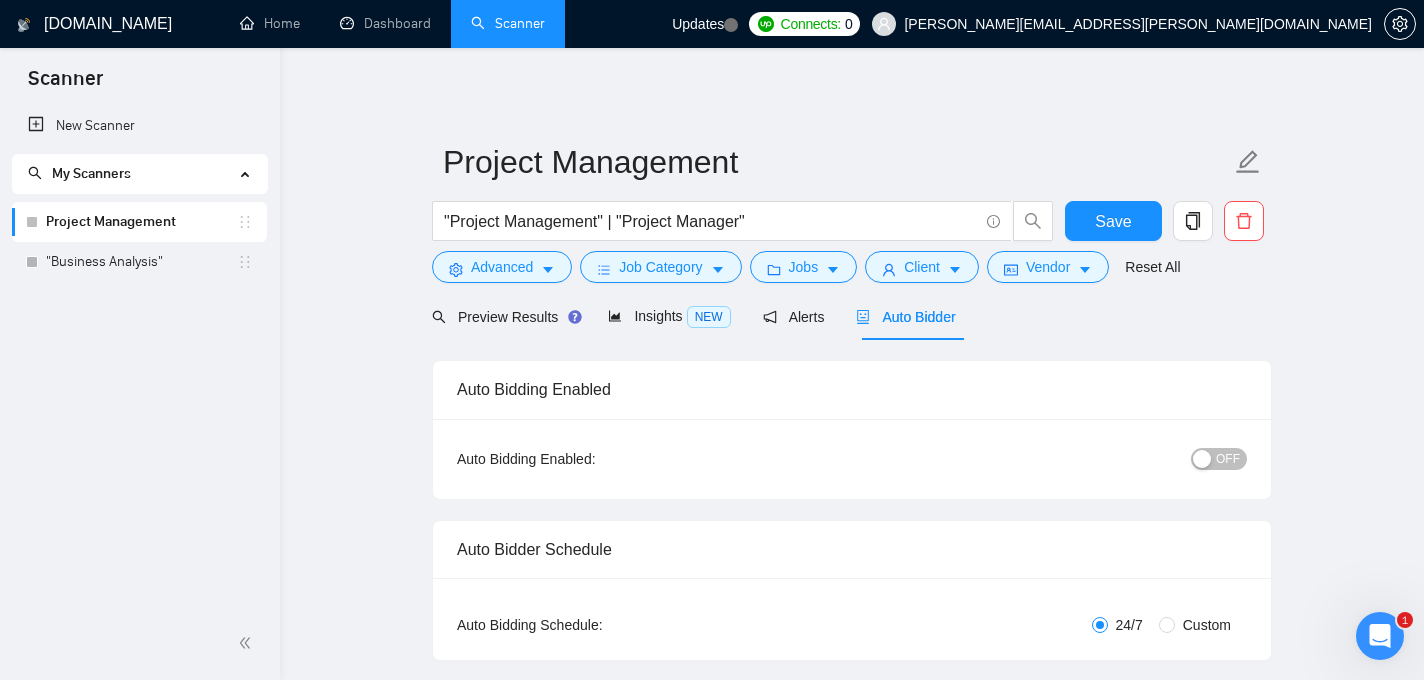 type 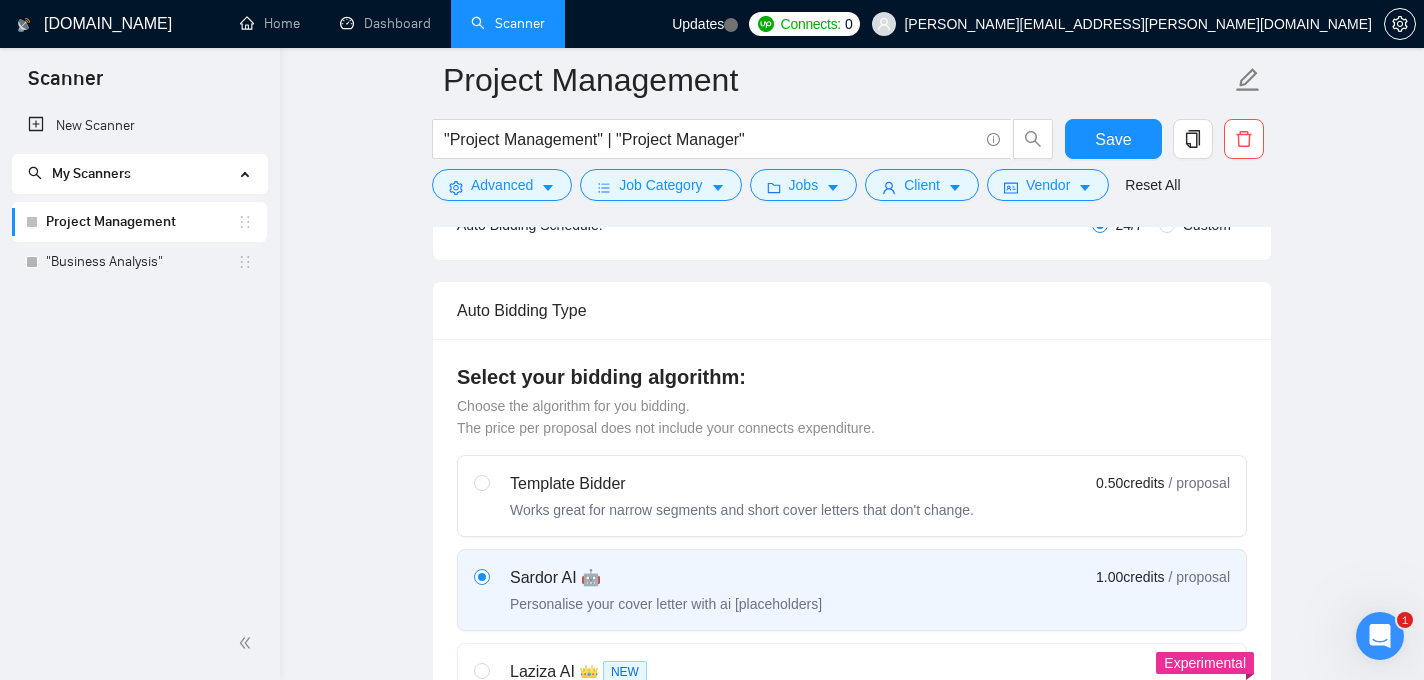 scroll, scrollTop: 0, scrollLeft: 0, axis: both 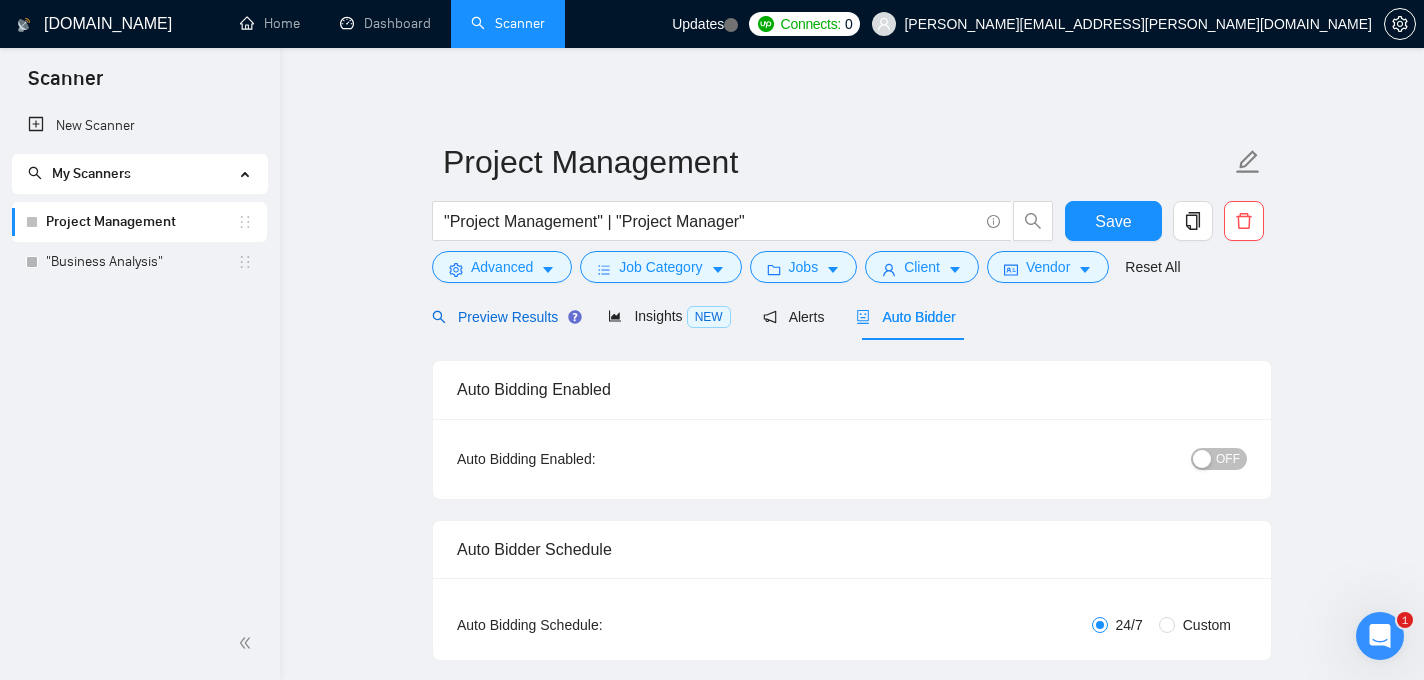 click on "Preview Results" at bounding box center (504, 317) 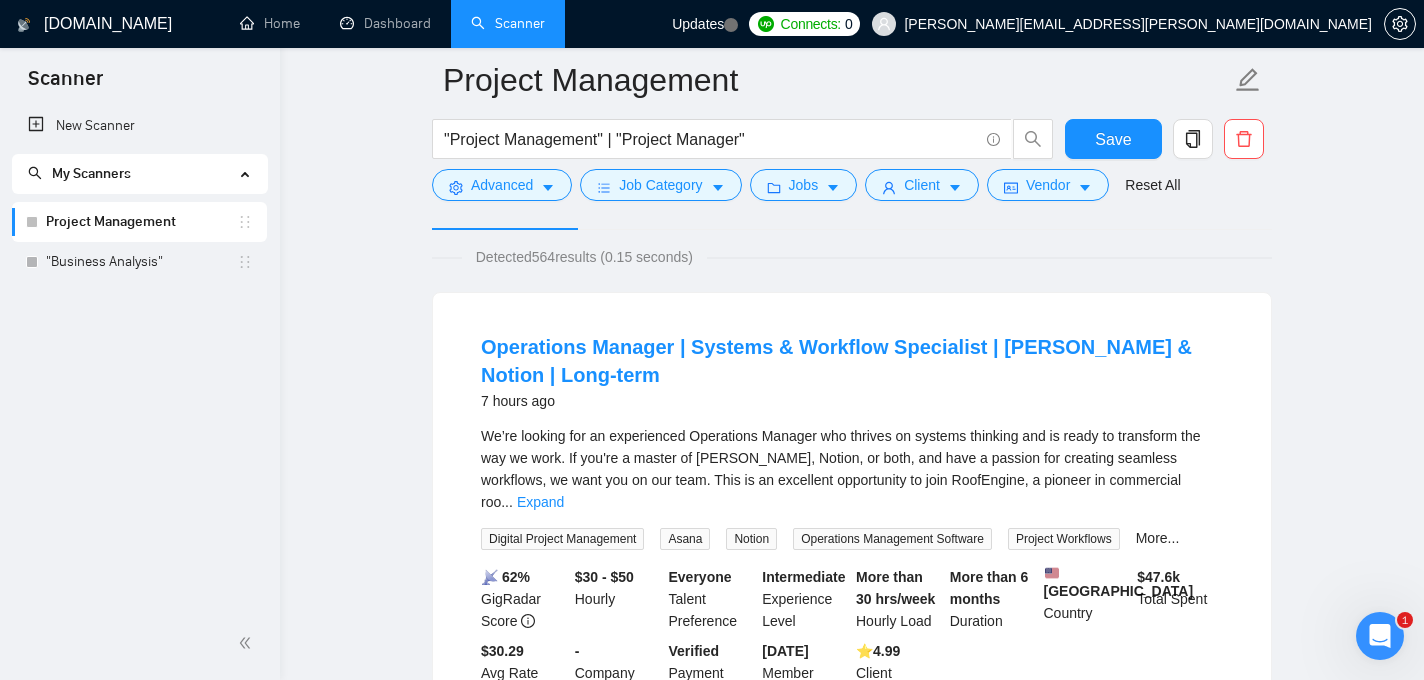 scroll, scrollTop: 118, scrollLeft: 0, axis: vertical 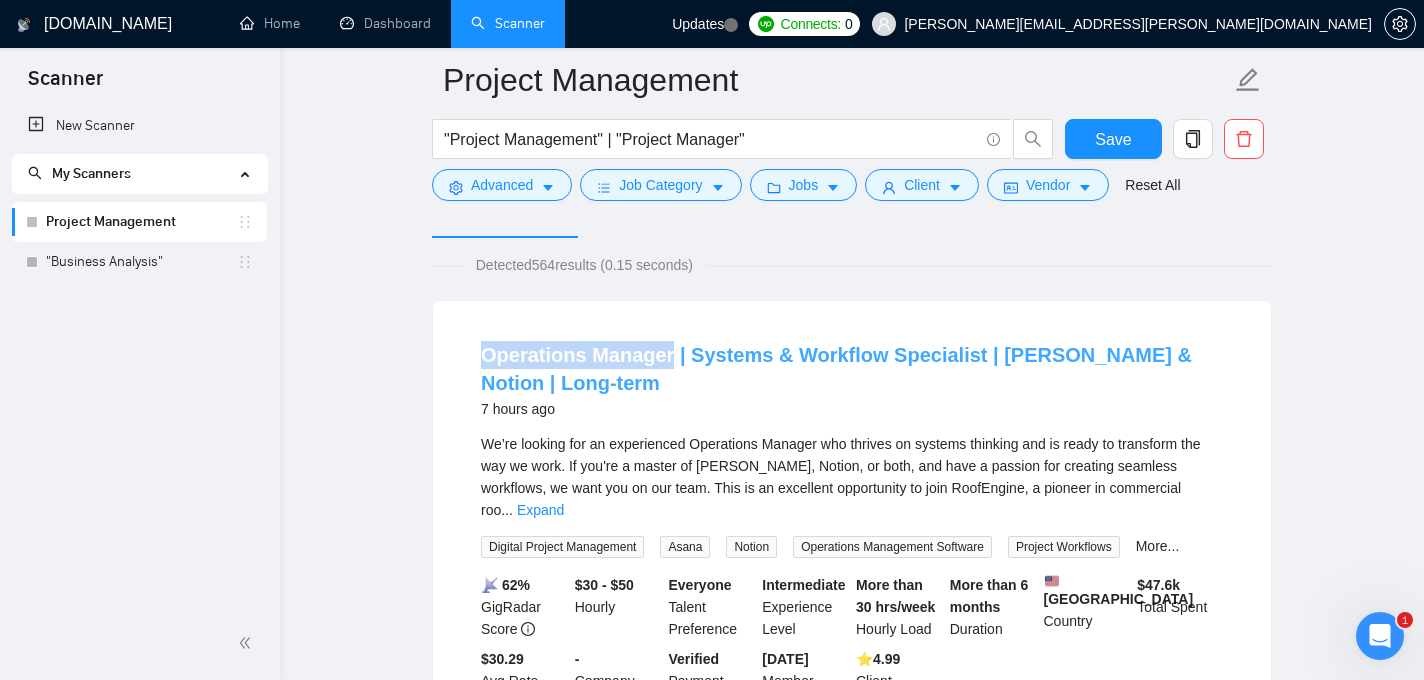 drag, startPoint x: 475, startPoint y: 353, endPoint x: 665, endPoint y: 364, distance: 190.31816 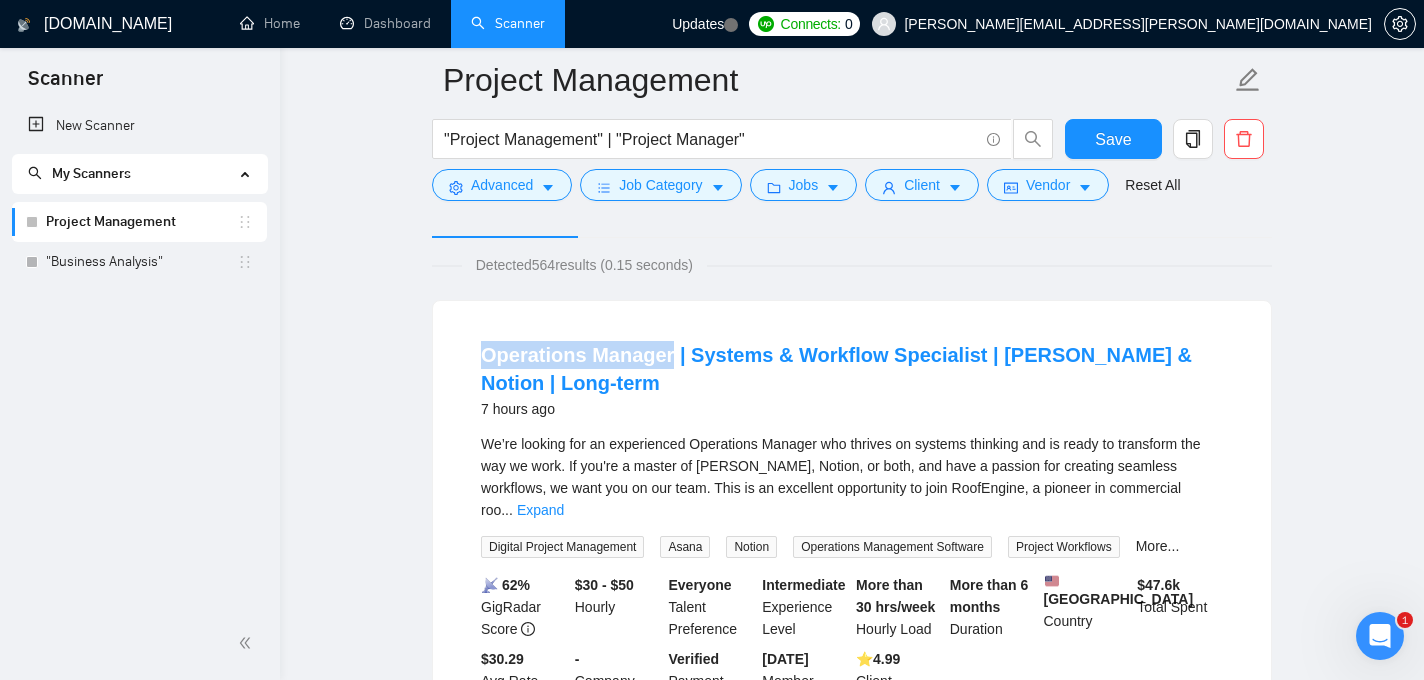 copy on "Operations Manager" 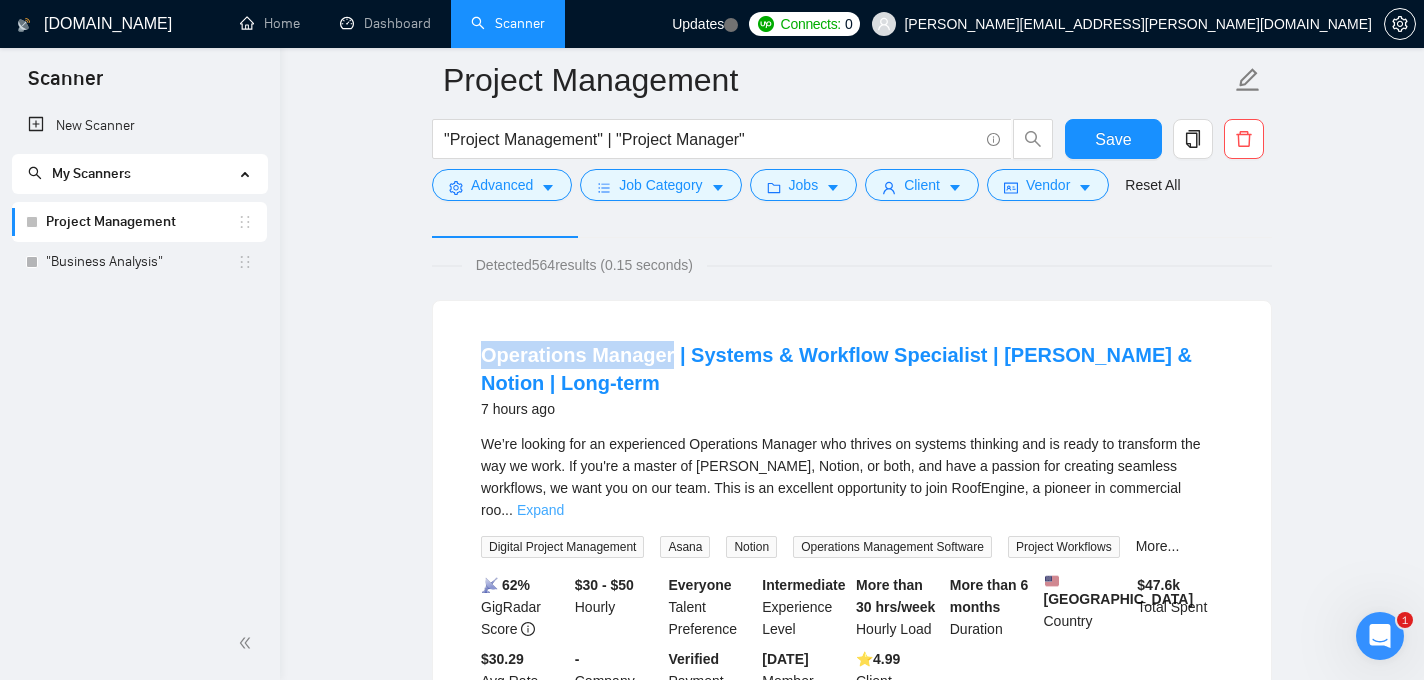 click on "Expand" at bounding box center (540, 510) 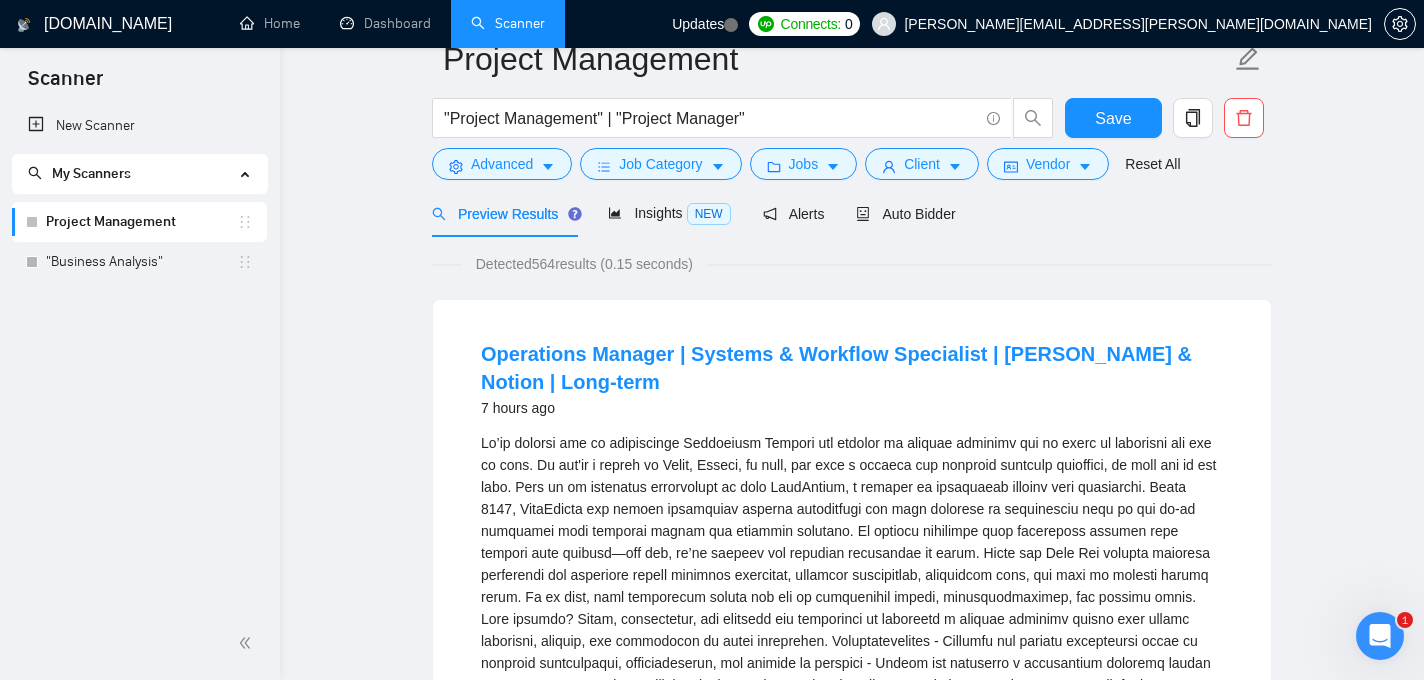 scroll, scrollTop: 0, scrollLeft: 0, axis: both 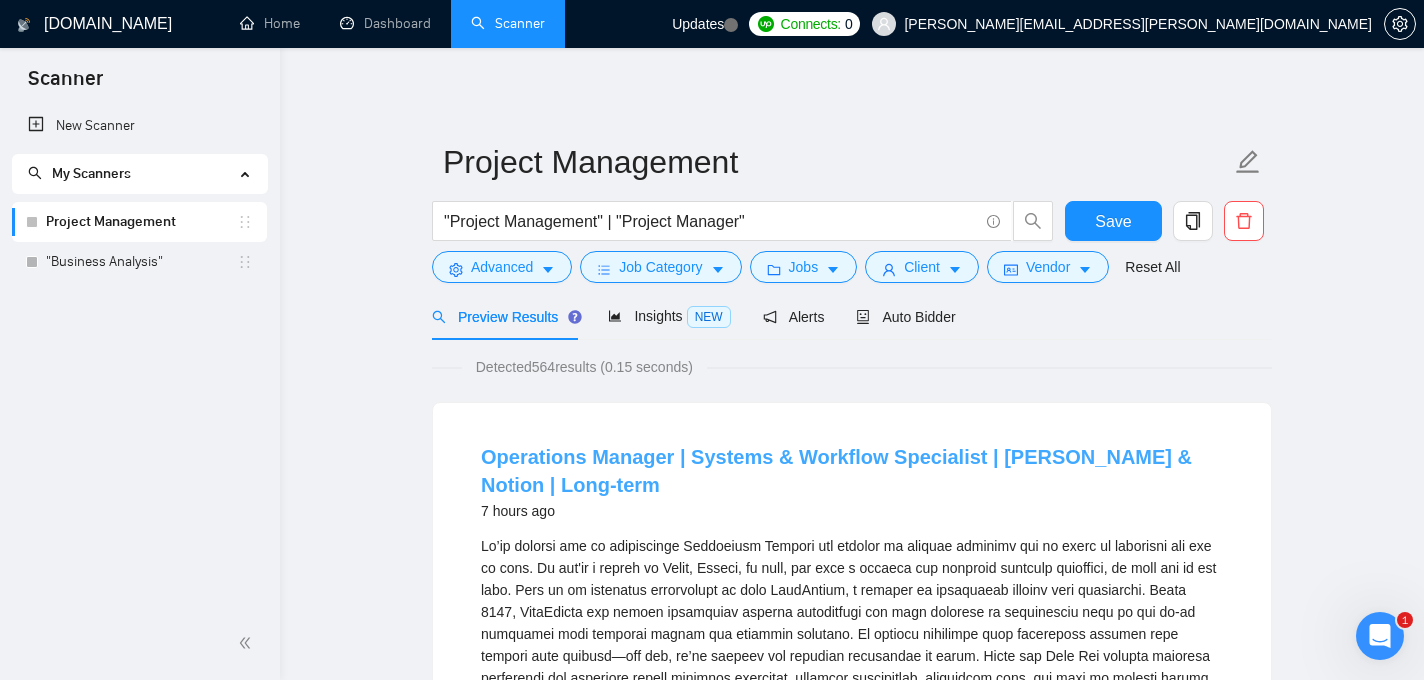 click on "Operations Manager | Systems & Workflow Specialist | [PERSON_NAME] & Notion | Long-term" at bounding box center [852, 471] 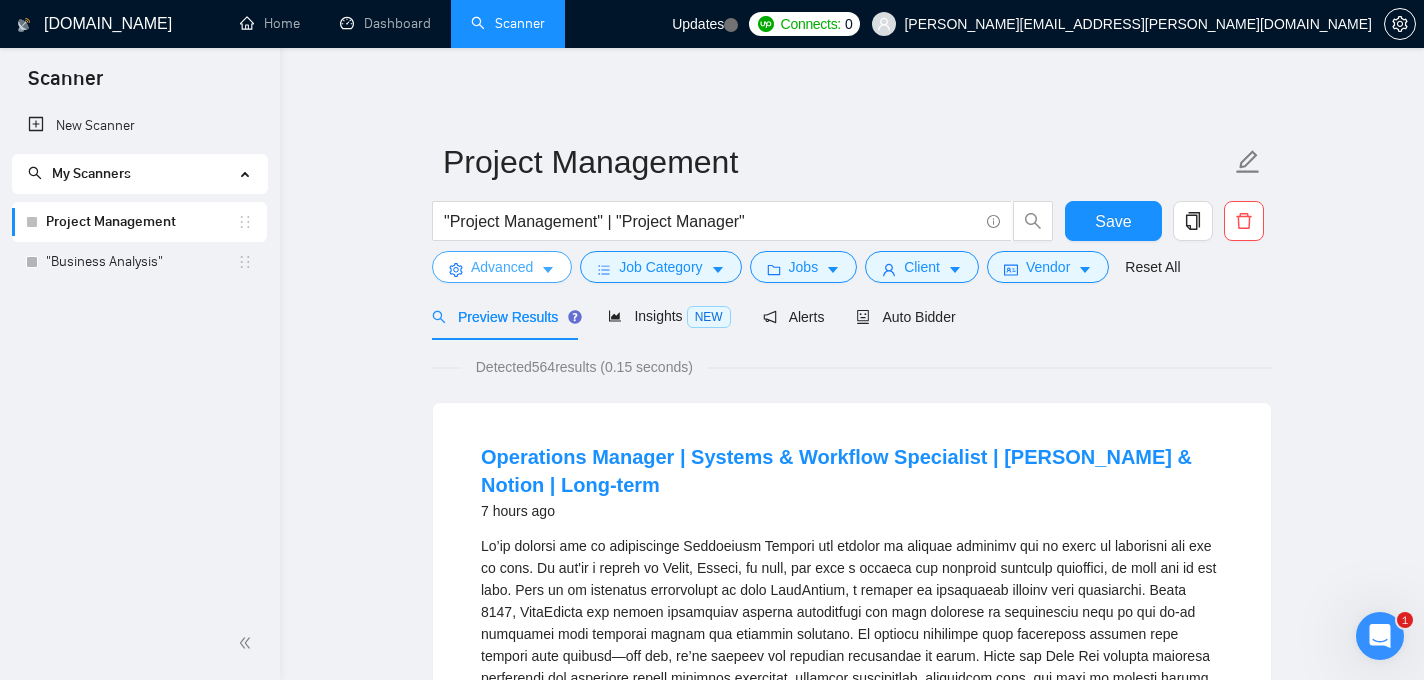 click 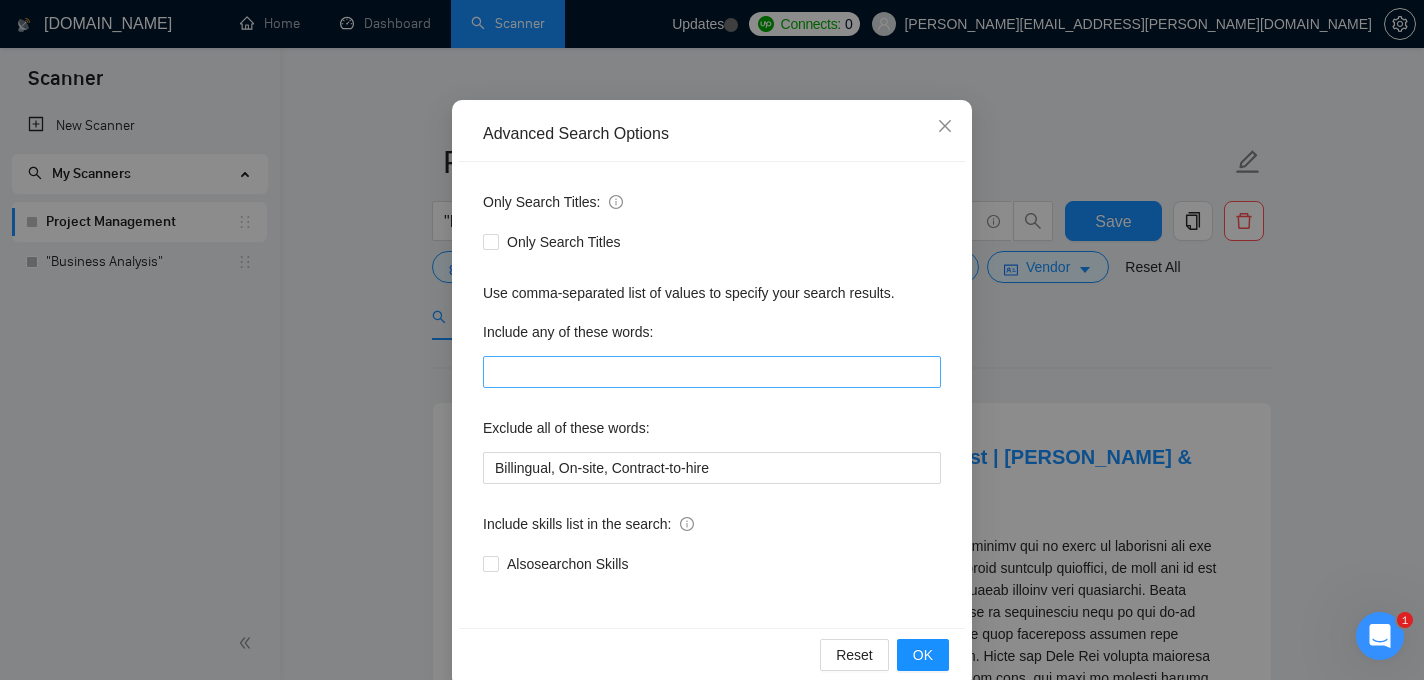 scroll, scrollTop: 127, scrollLeft: 0, axis: vertical 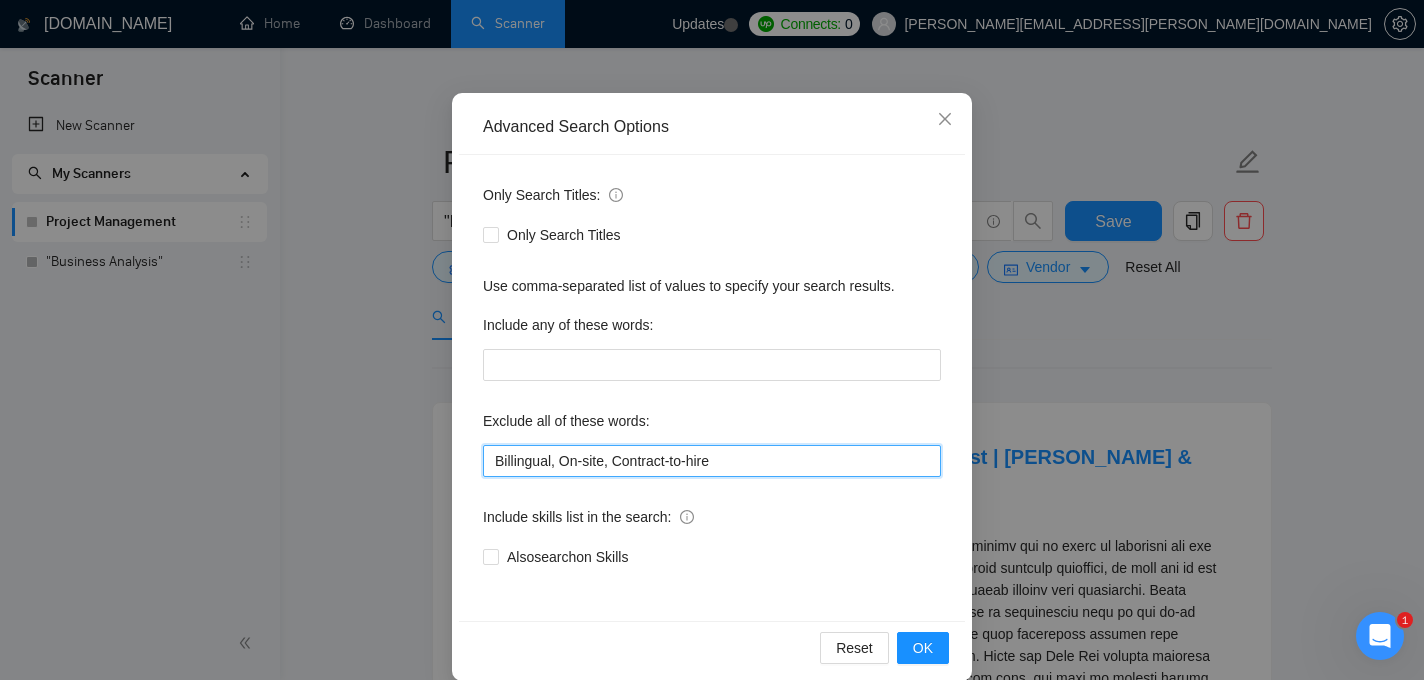 click on "Billingual, On-site, Contract-to-hire" at bounding box center (712, 461) 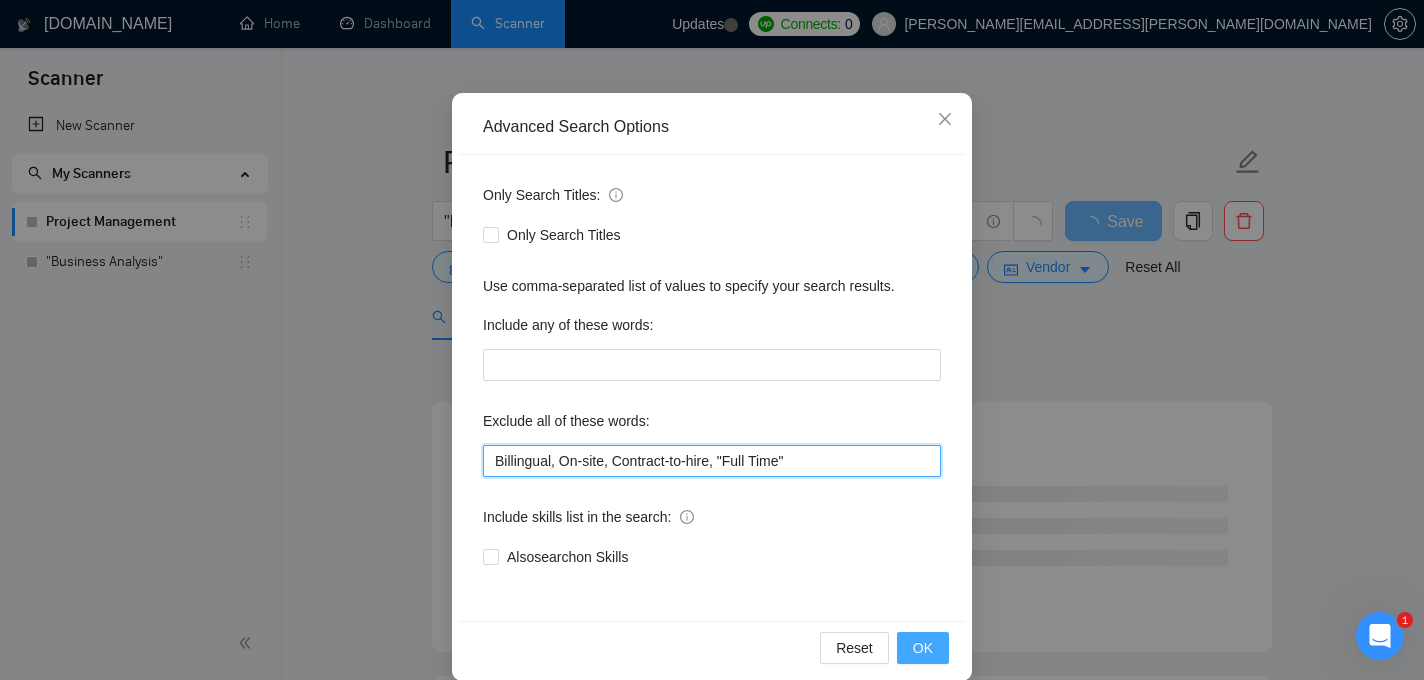 type on "Billingual, On-site, Contract-to-hire, "Full Time"" 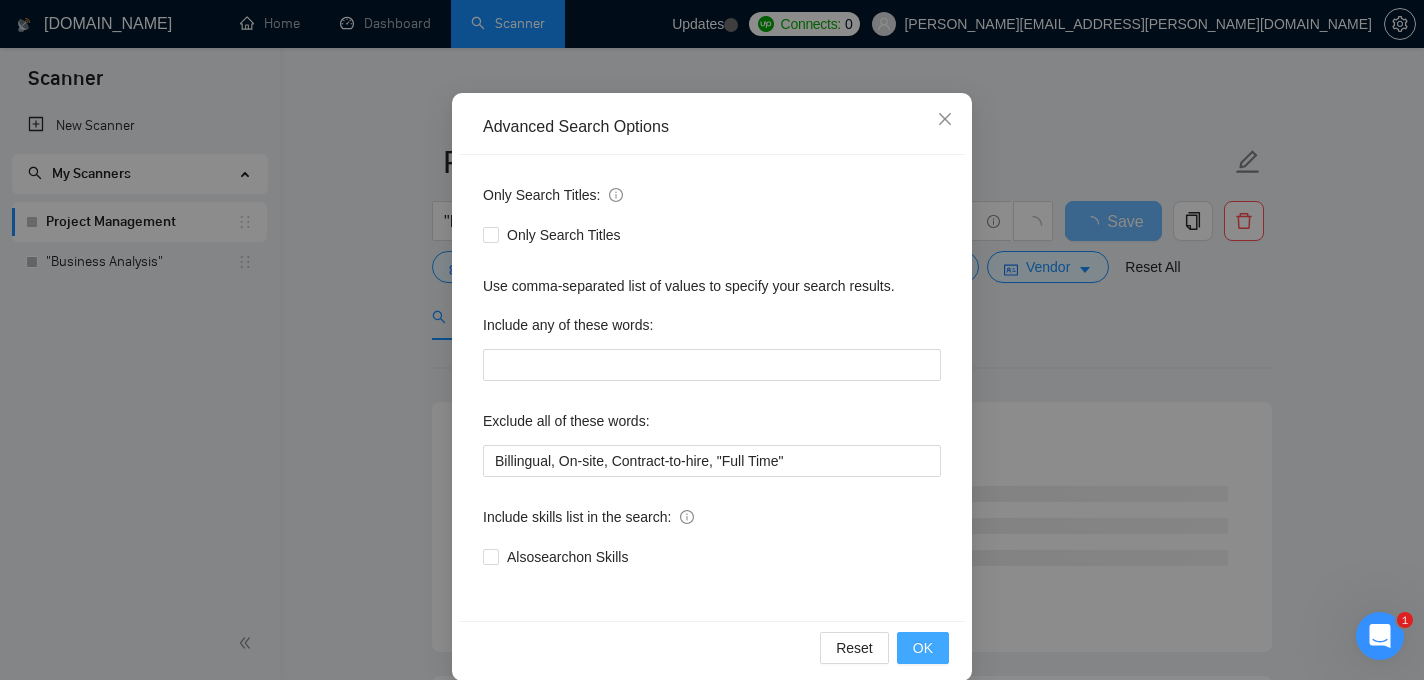 click on "OK" at bounding box center [923, 648] 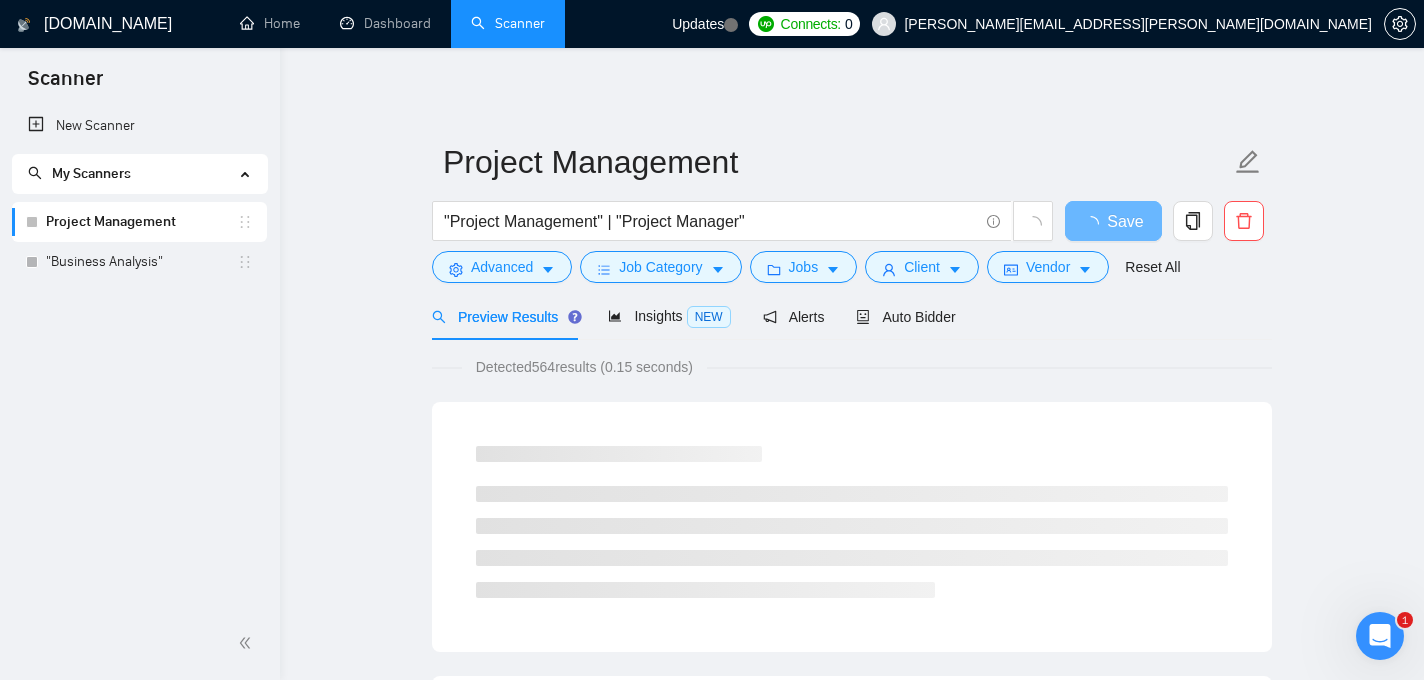scroll, scrollTop: 52, scrollLeft: 0, axis: vertical 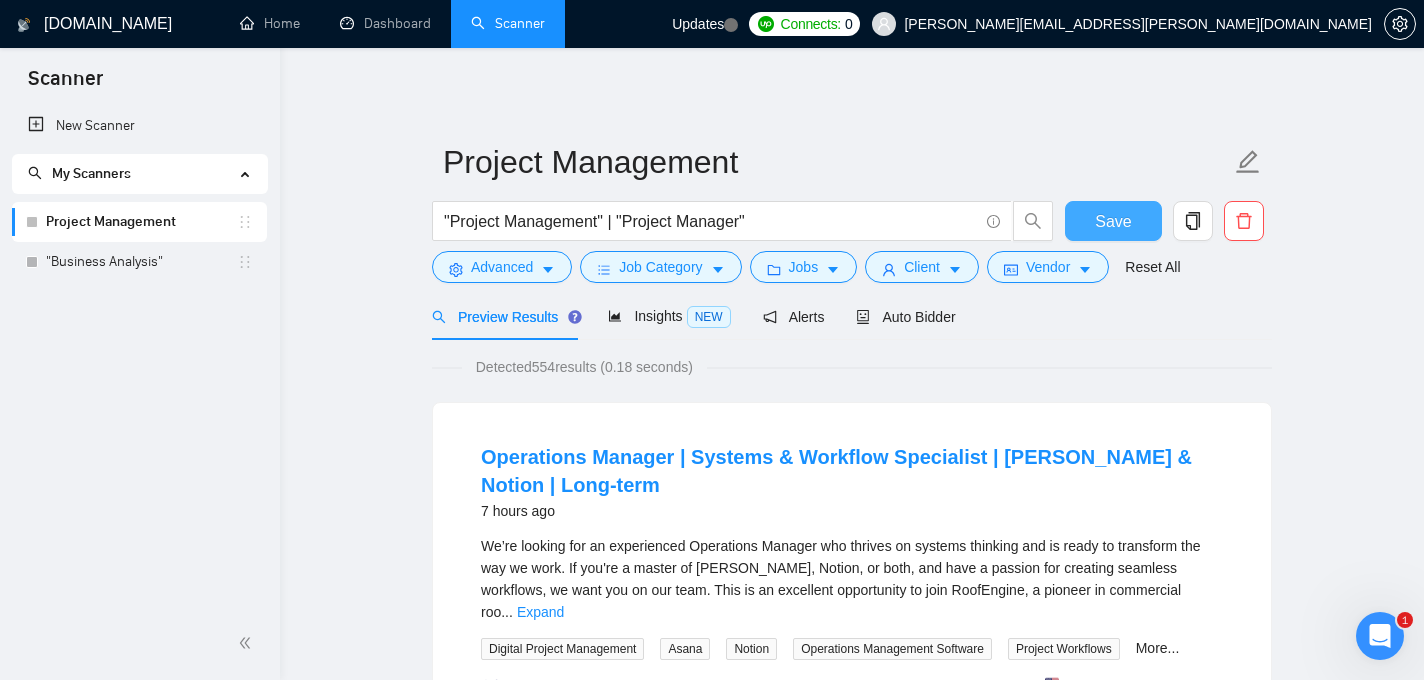 click on "Save" at bounding box center (1113, 221) 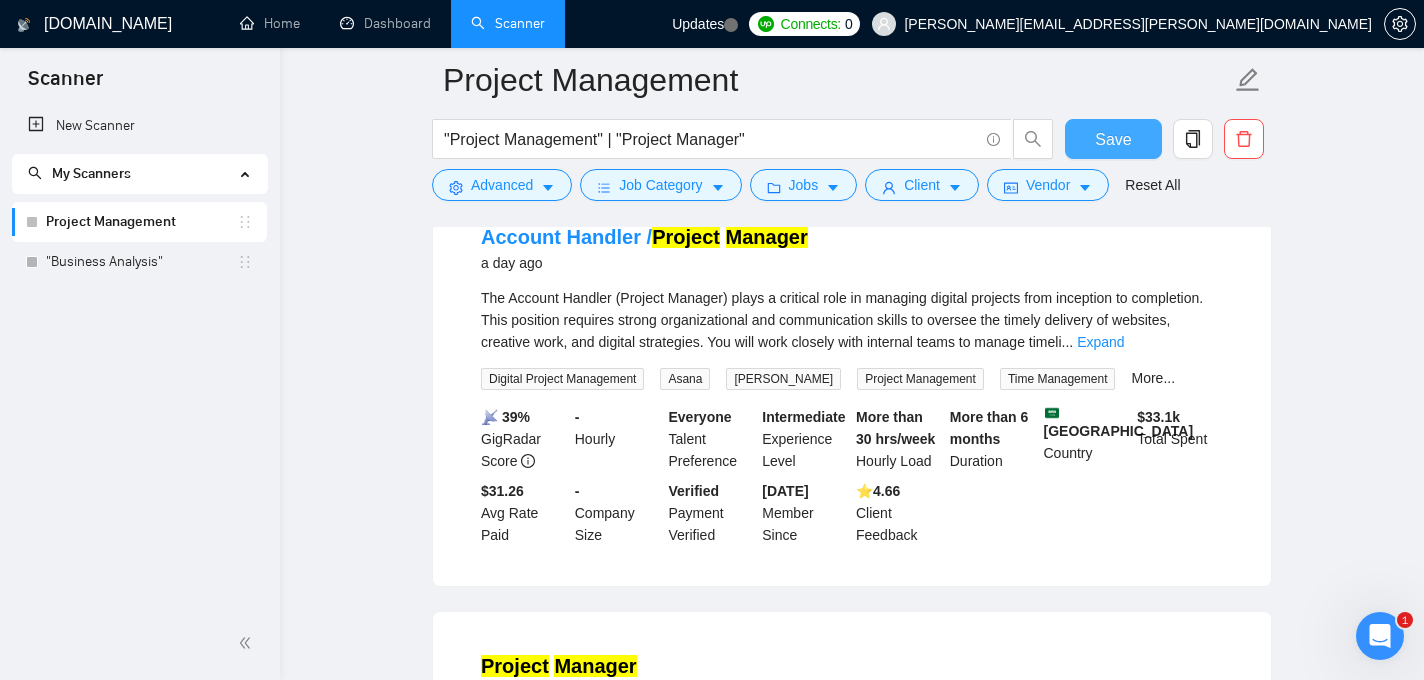 scroll, scrollTop: 993, scrollLeft: 0, axis: vertical 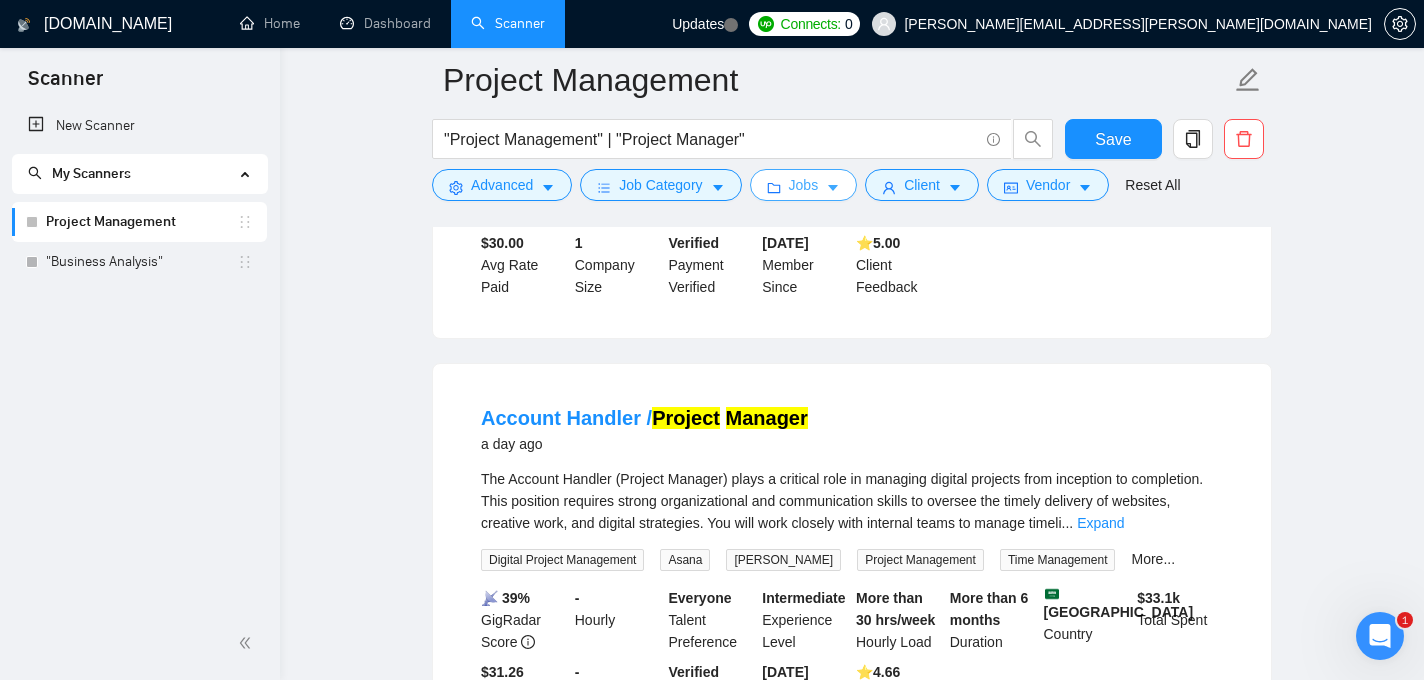 click on "Jobs" at bounding box center [804, 185] 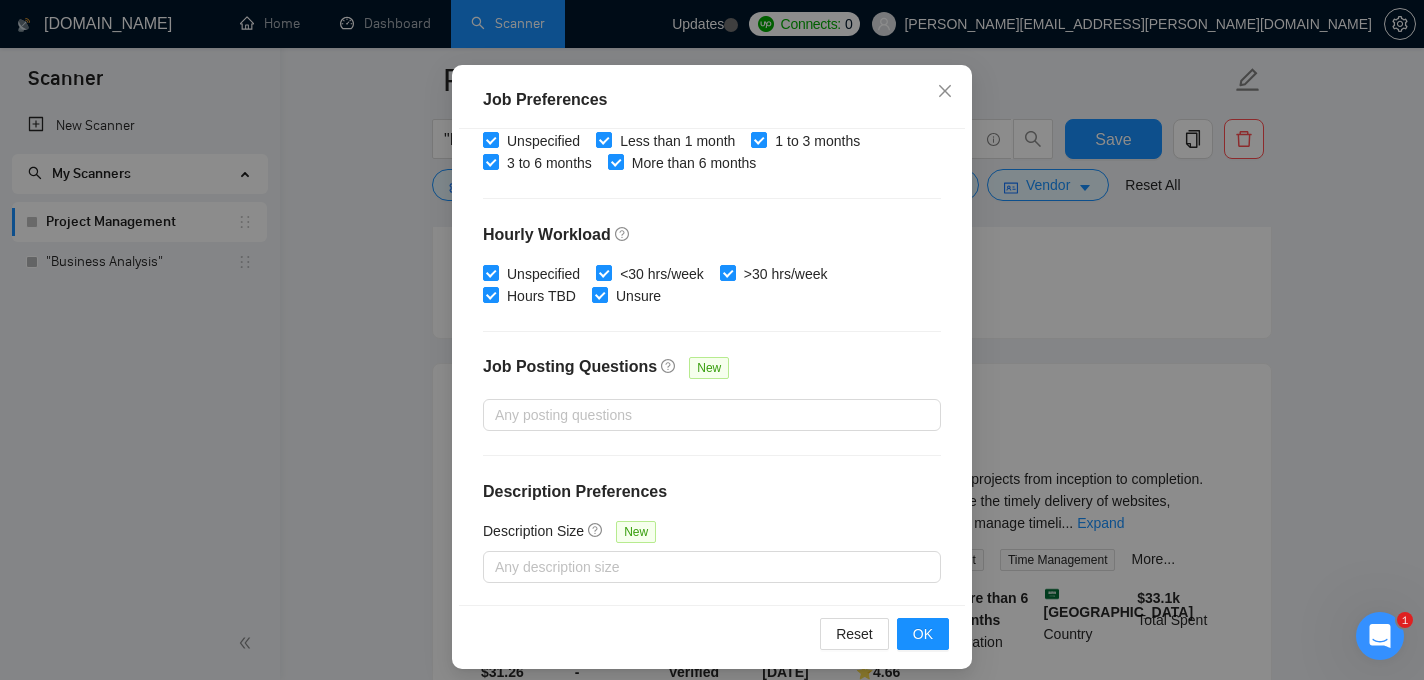 scroll, scrollTop: 145, scrollLeft: 0, axis: vertical 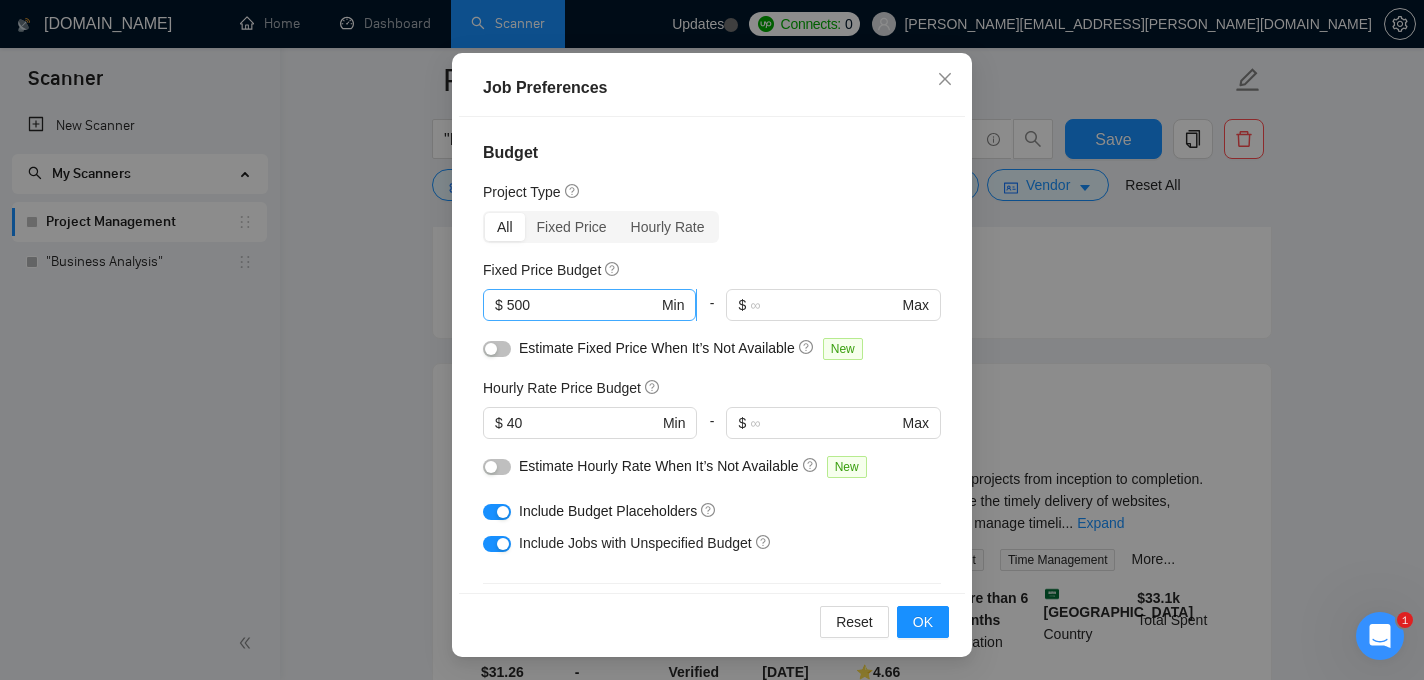 click on "500" at bounding box center (582, 305) 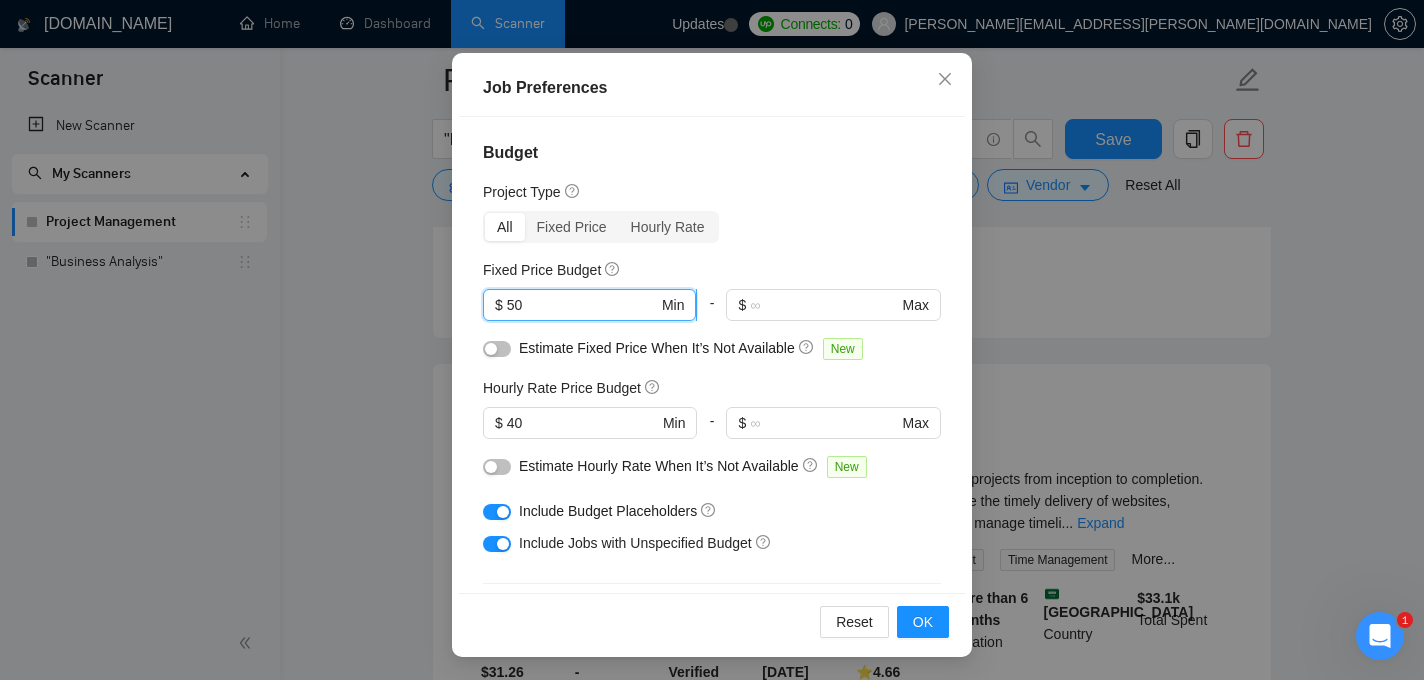 type on "5" 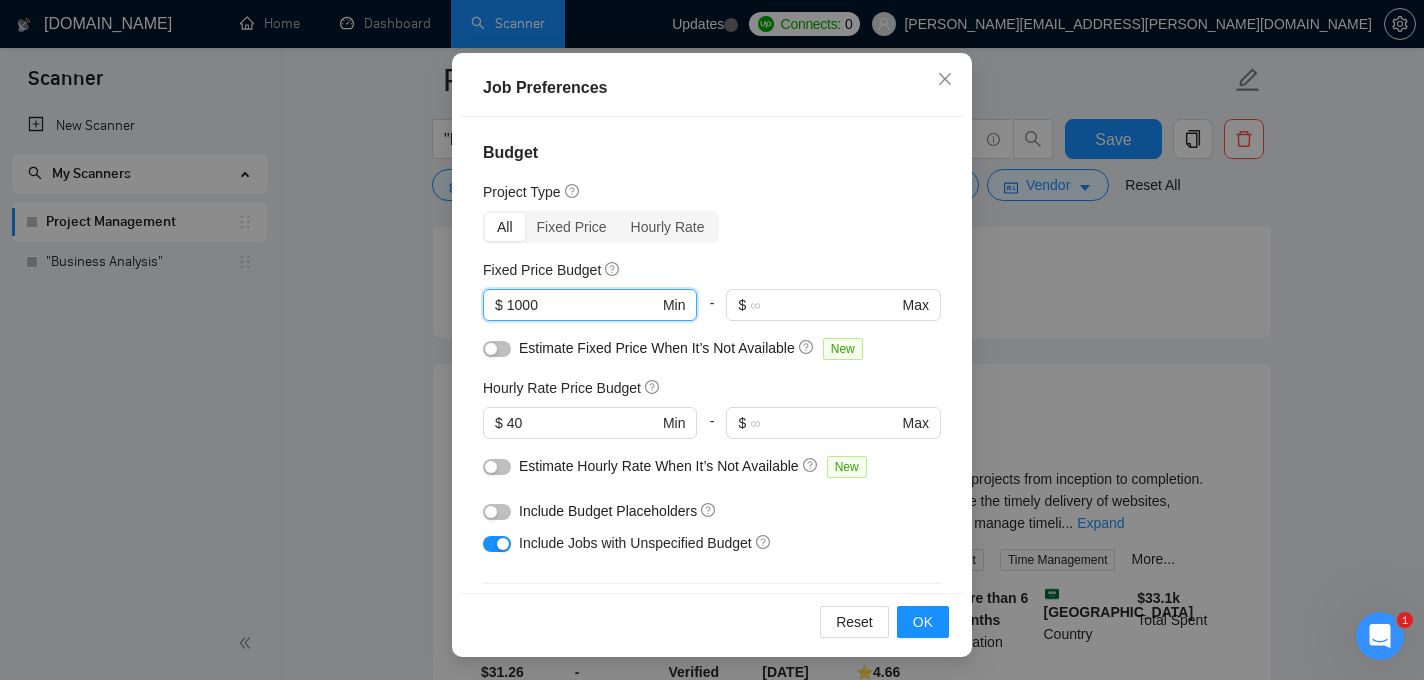 type on "1000" 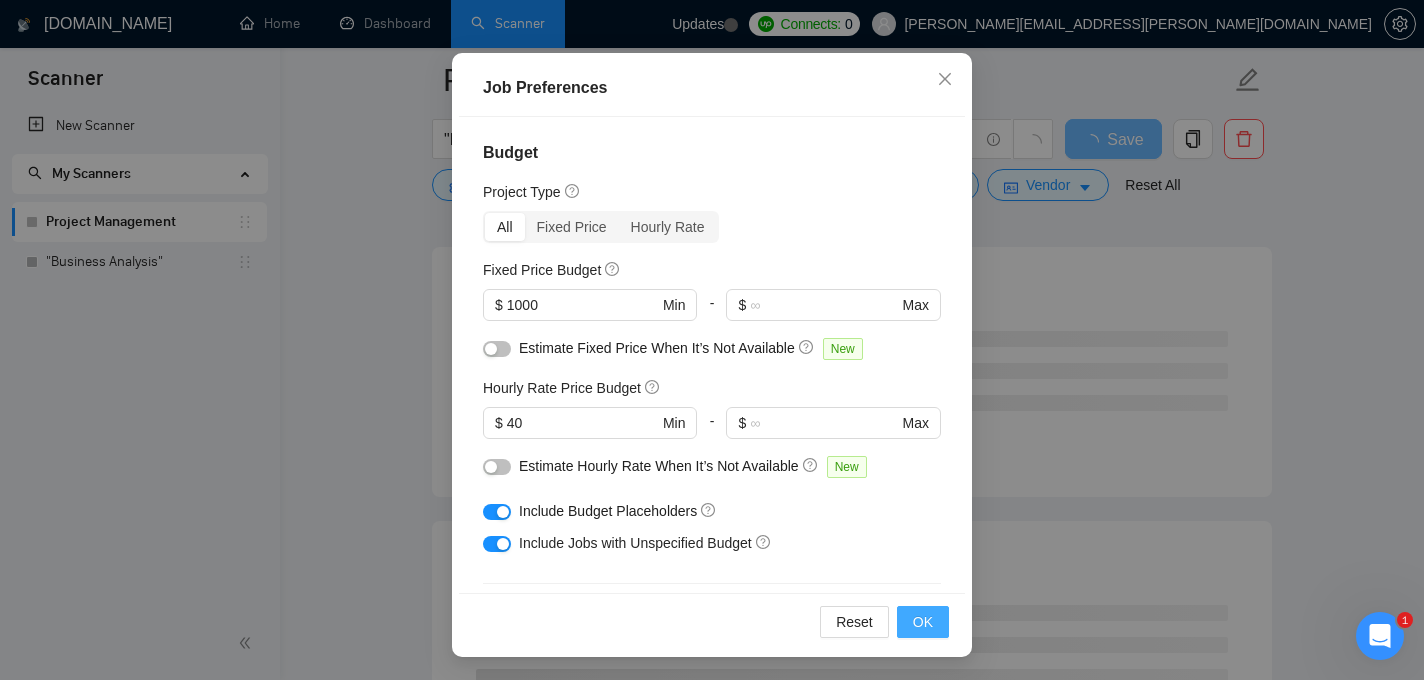 click on "OK" at bounding box center [923, 622] 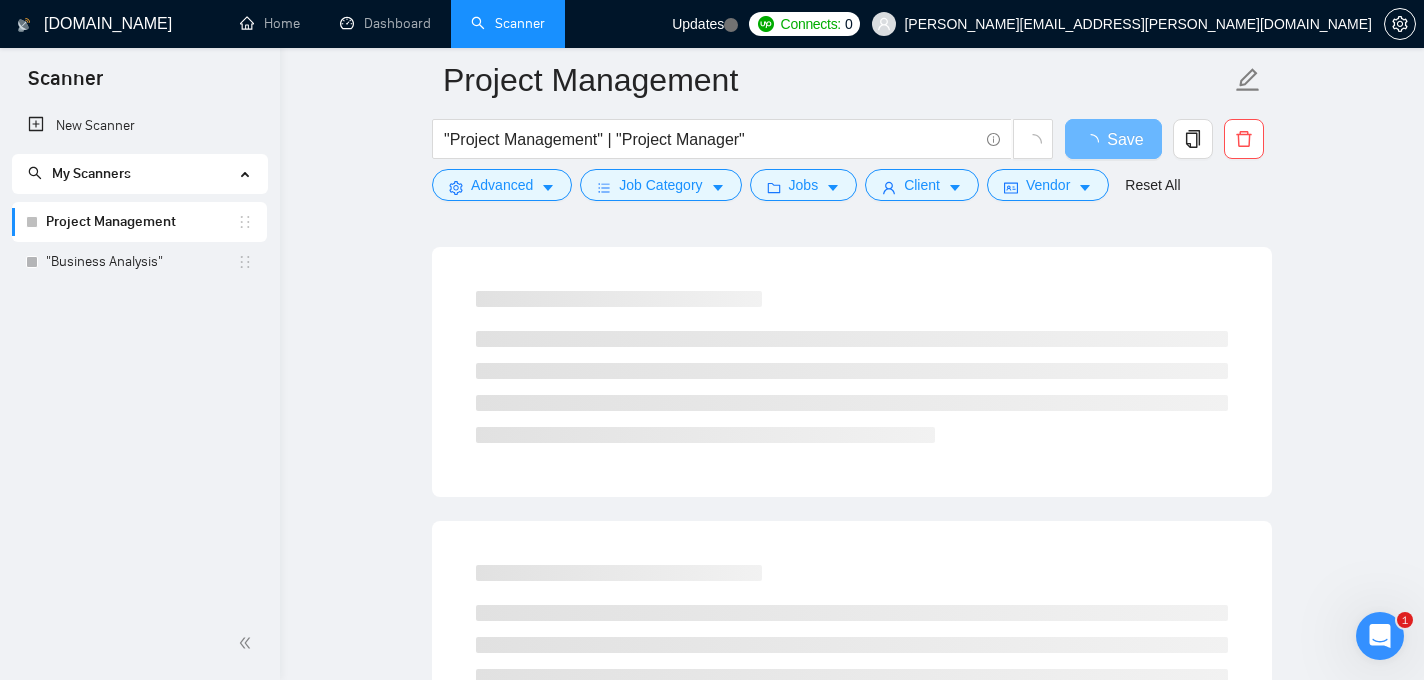 scroll, scrollTop: 68, scrollLeft: 0, axis: vertical 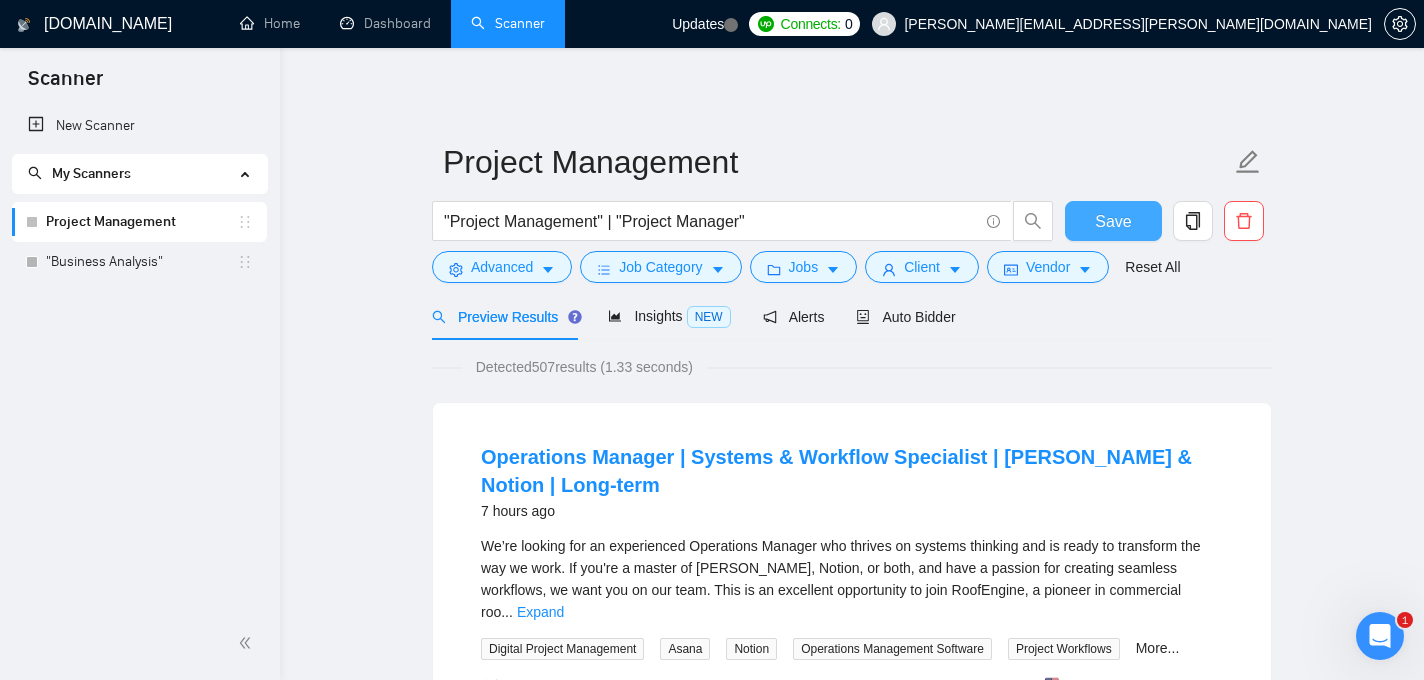 click on "Save" at bounding box center [1113, 221] 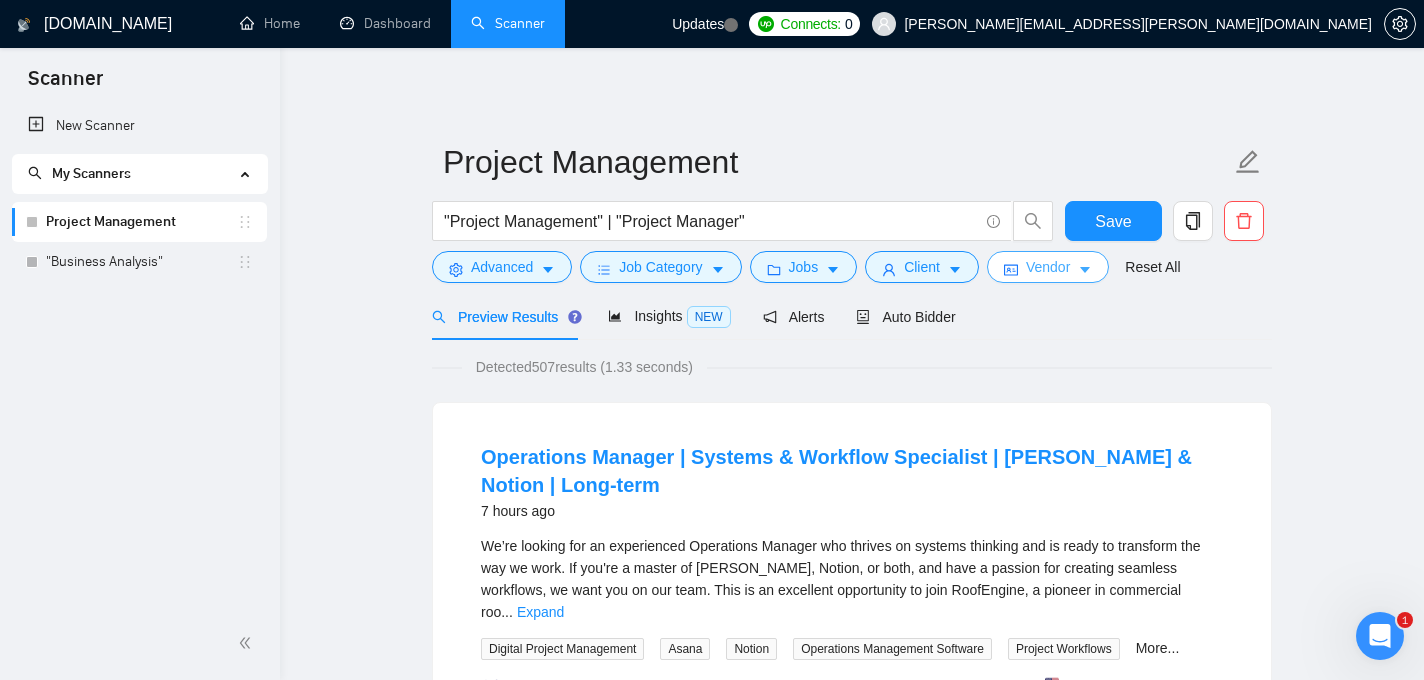 click on "Vendor" at bounding box center (1048, 267) 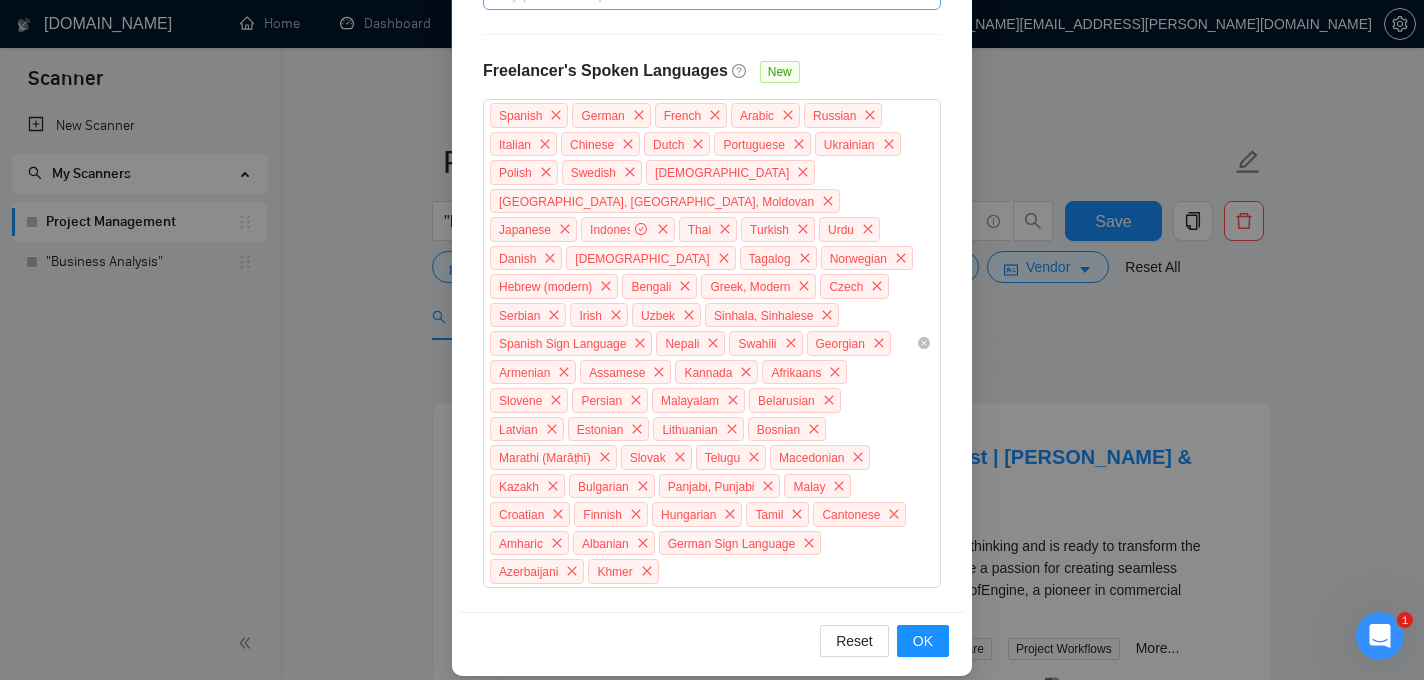 scroll, scrollTop: 693, scrollLeft: 0, axis: vertical 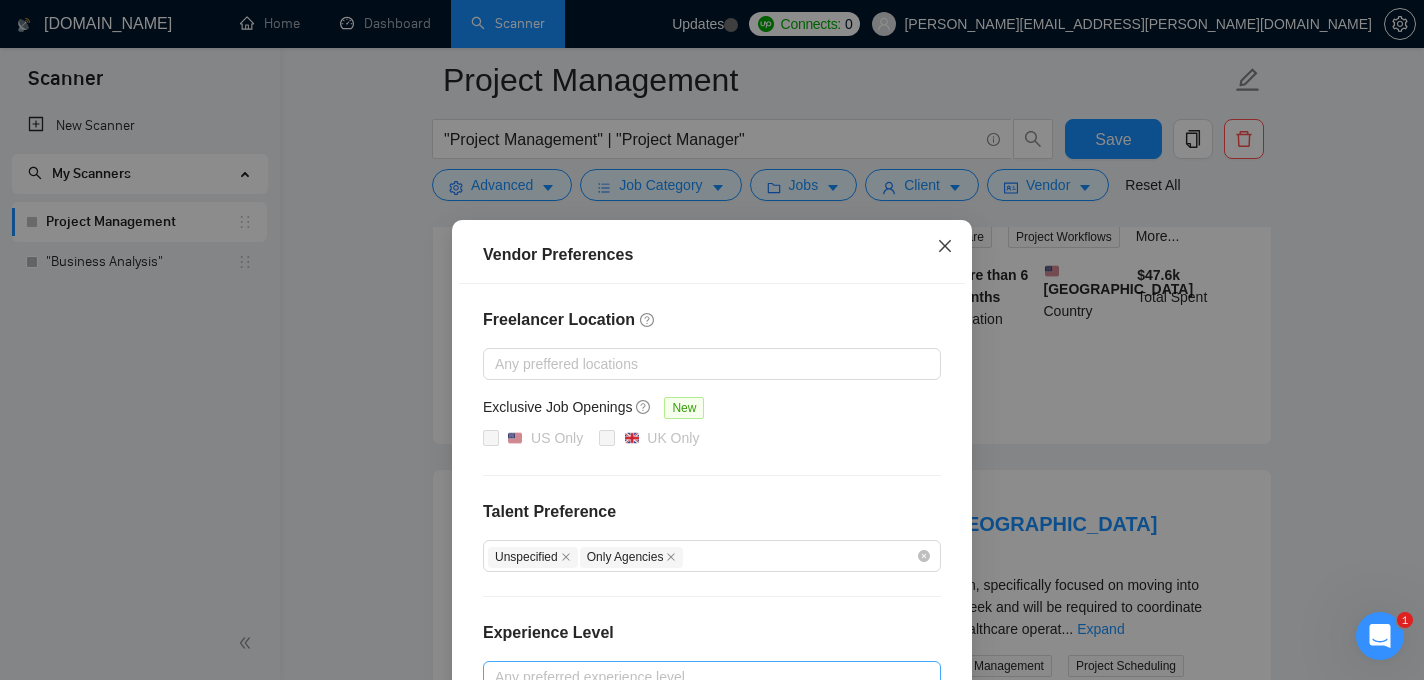 click at bounding box center [945, 247] 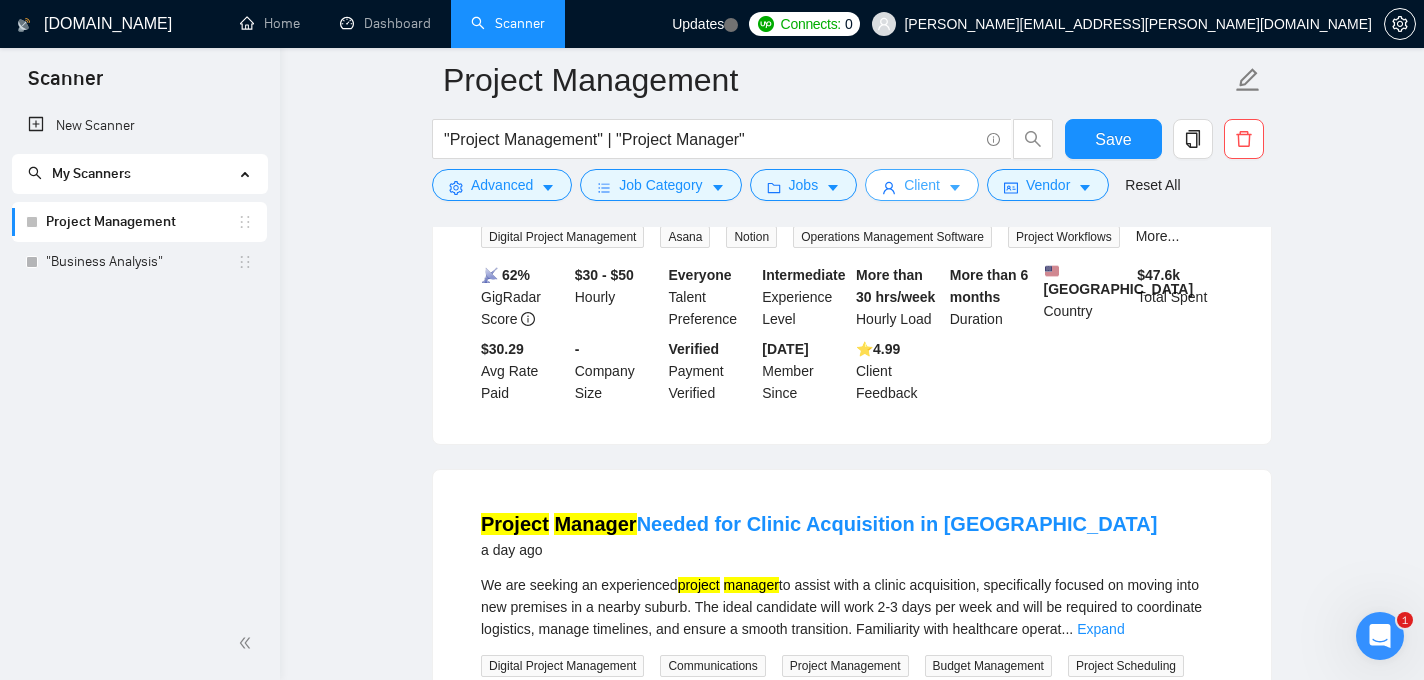 click 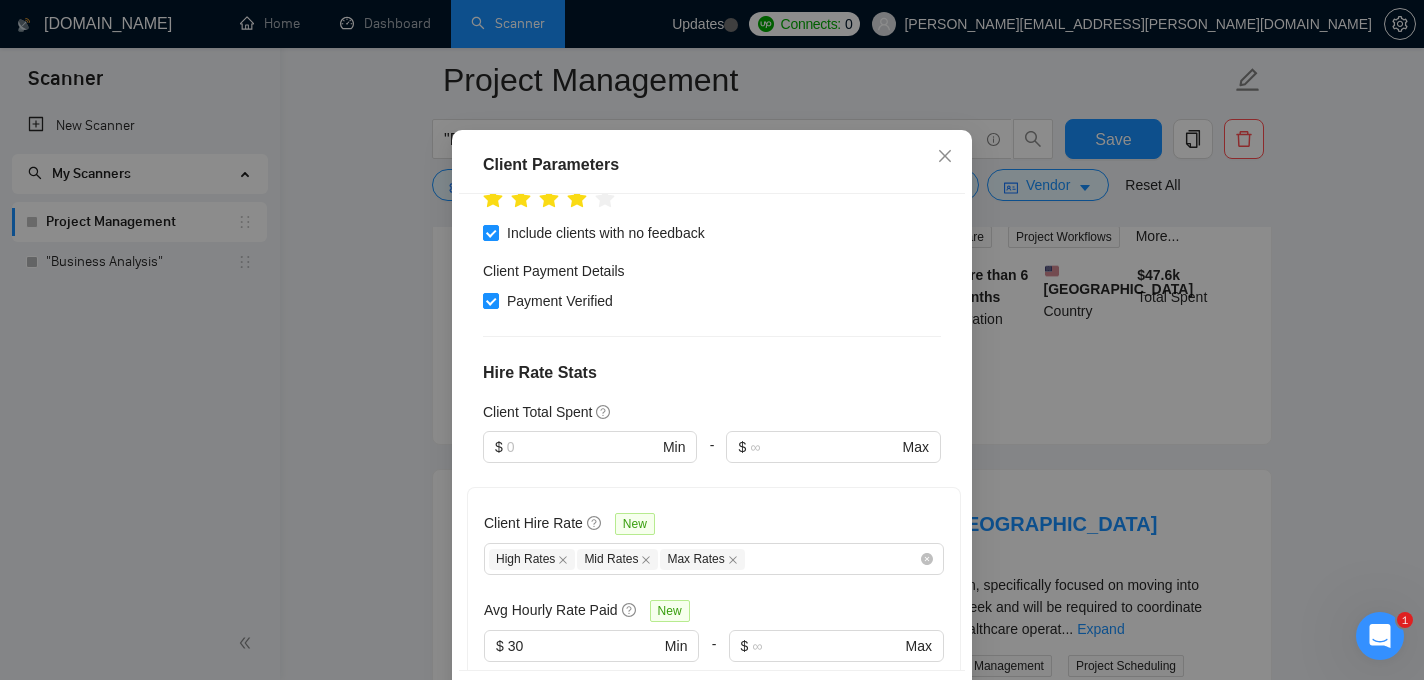 scroll, scrollTop: 317, scrollLeft: 0, axis: vertical 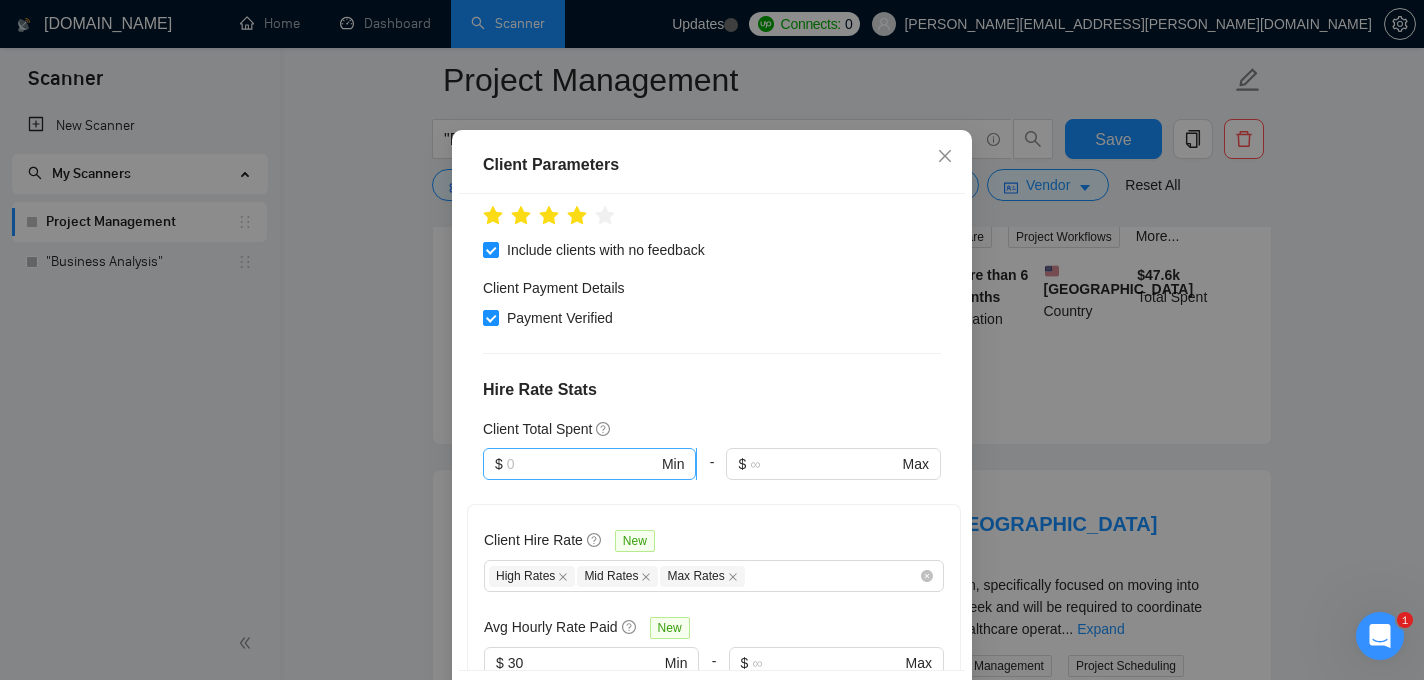 click at bounding box center (582, 464) 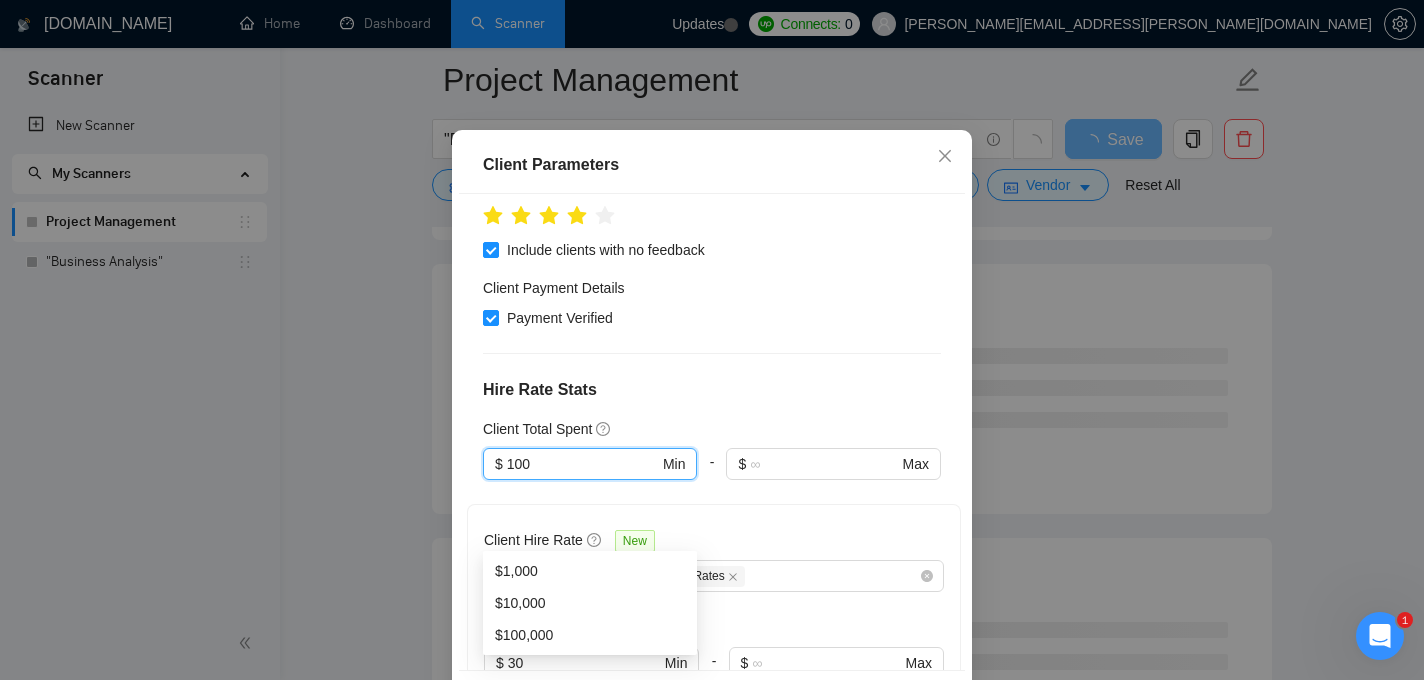 type on "100" 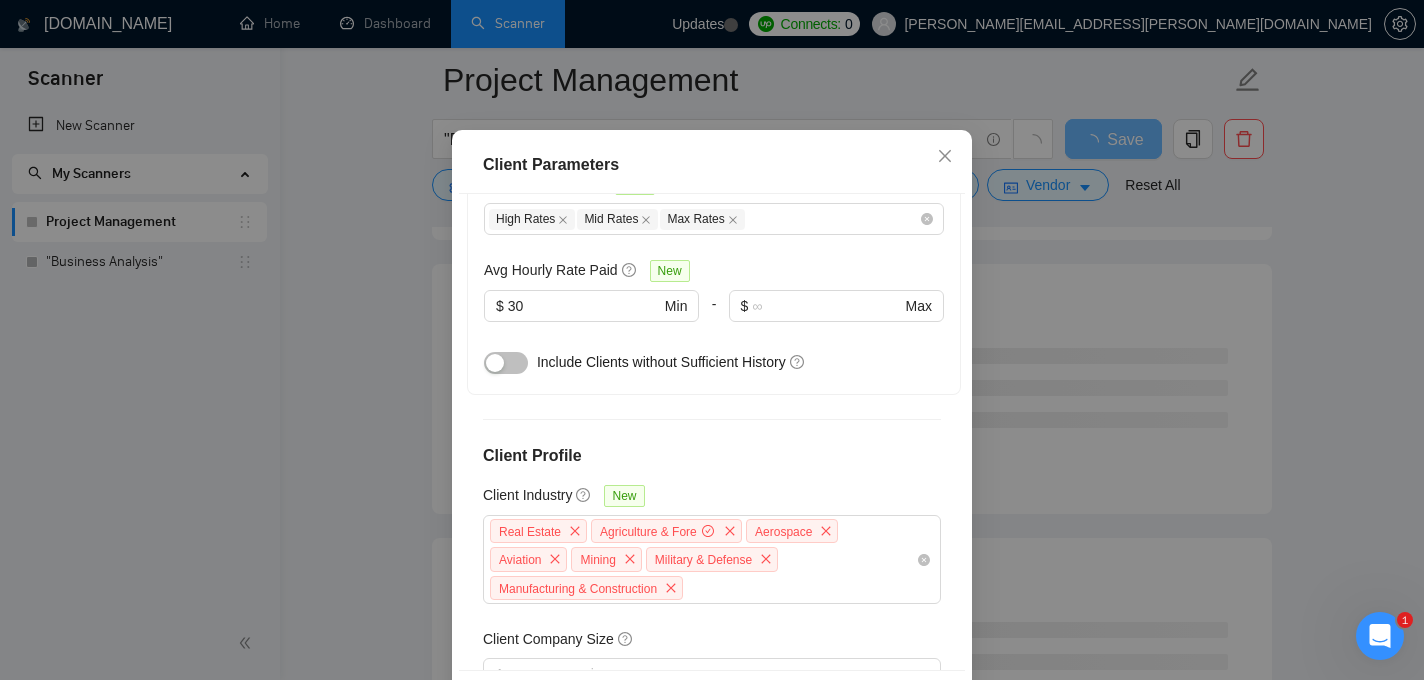 scroll, scrollTop: 826, scrollLeft: 0, axis: vertical 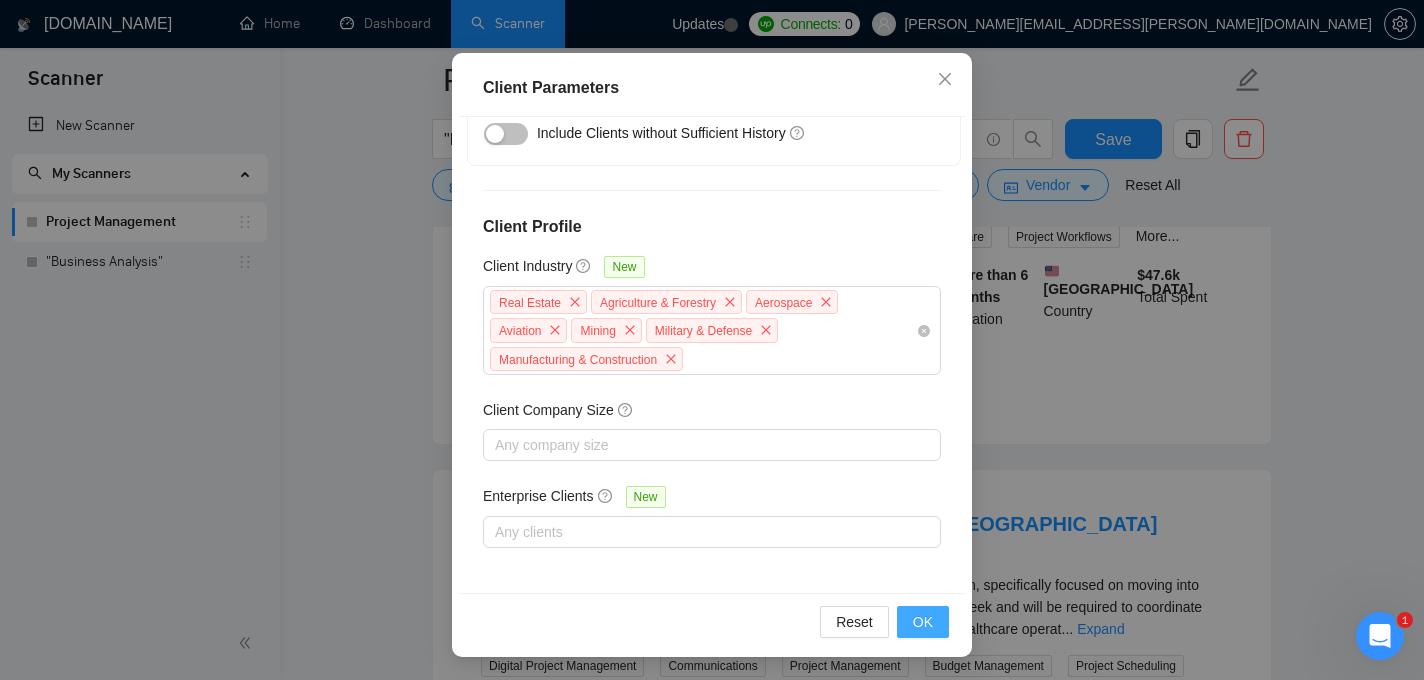 click on "OK" at bounding box center [923, 622] 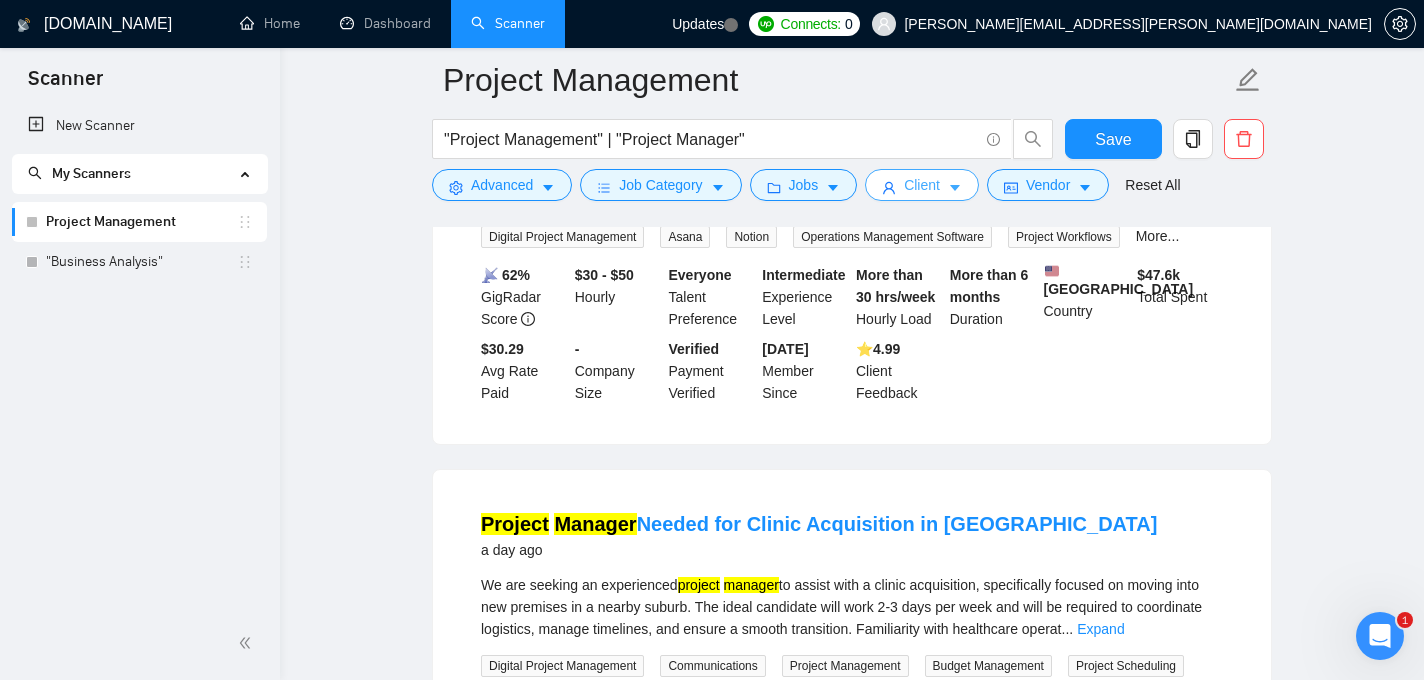 scroll, scrollTop: 0, scrollLeft: 0, axis: both 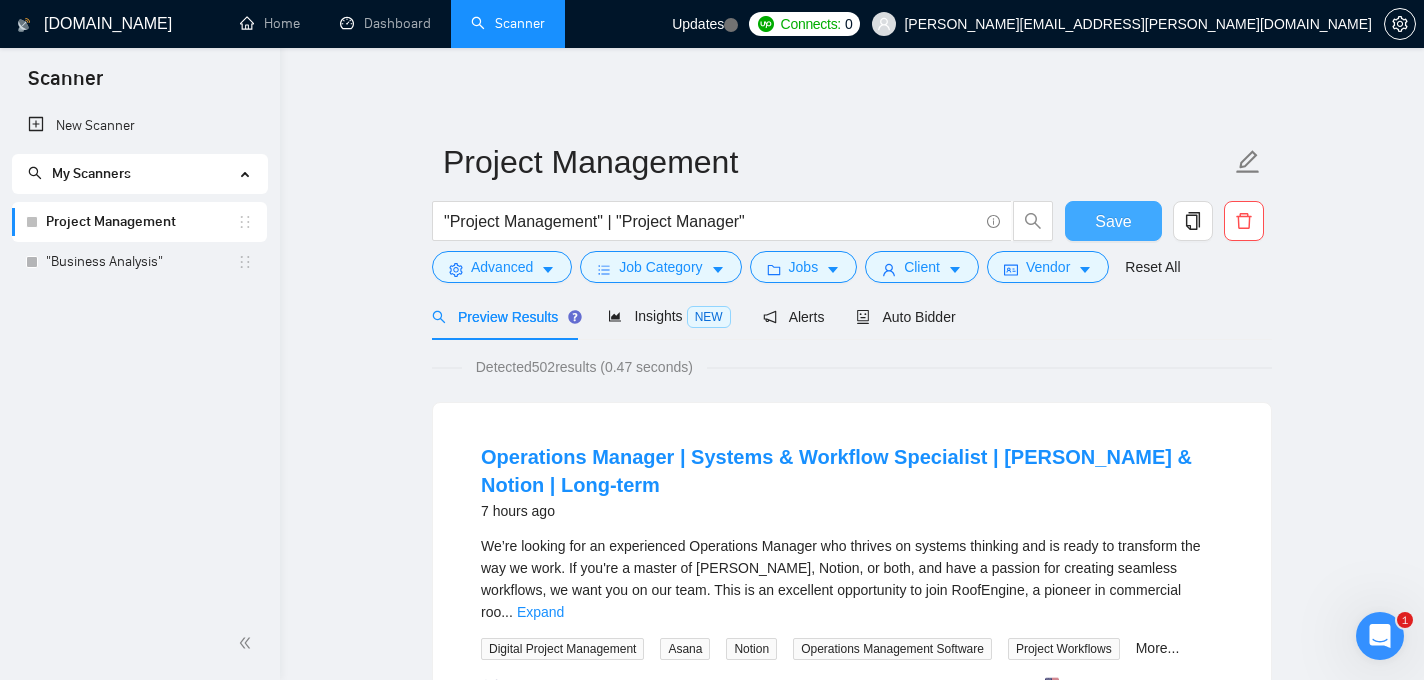click on "Save" at bounding box center (1113, 221) 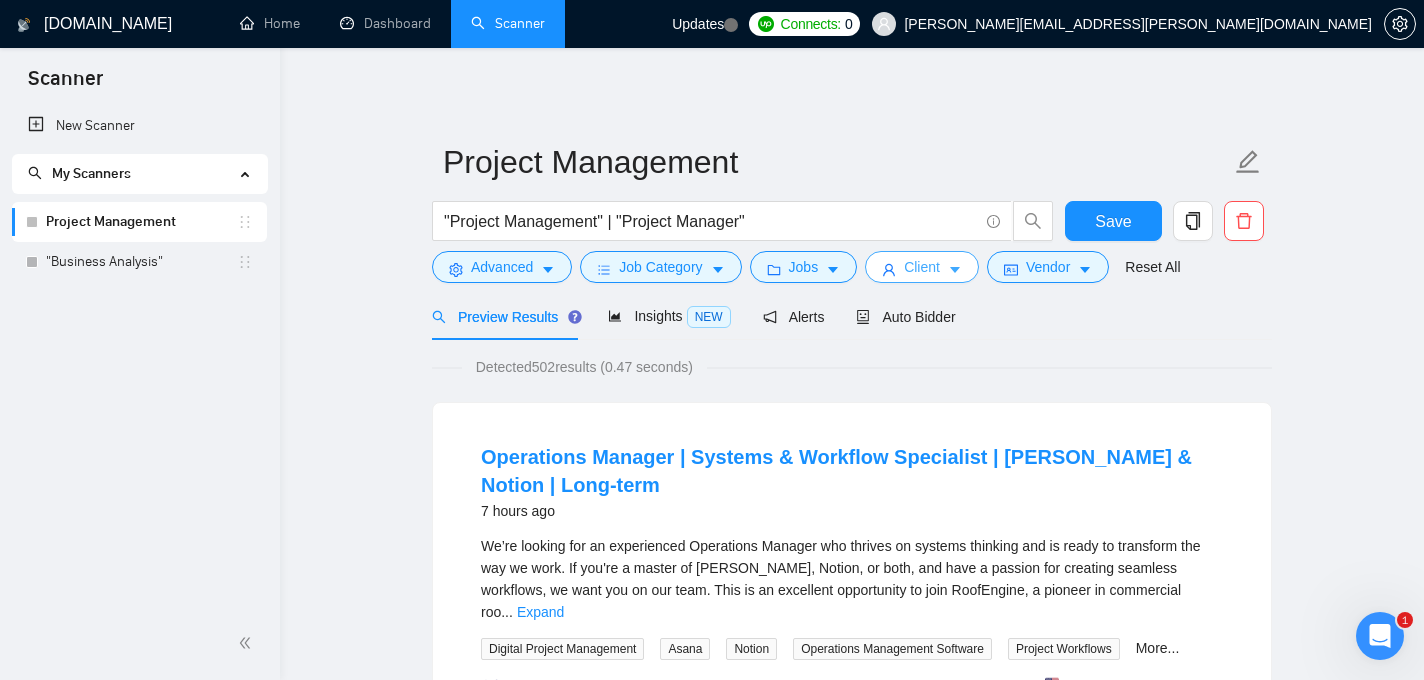 click on "Client" at bounding box center (922, 267) 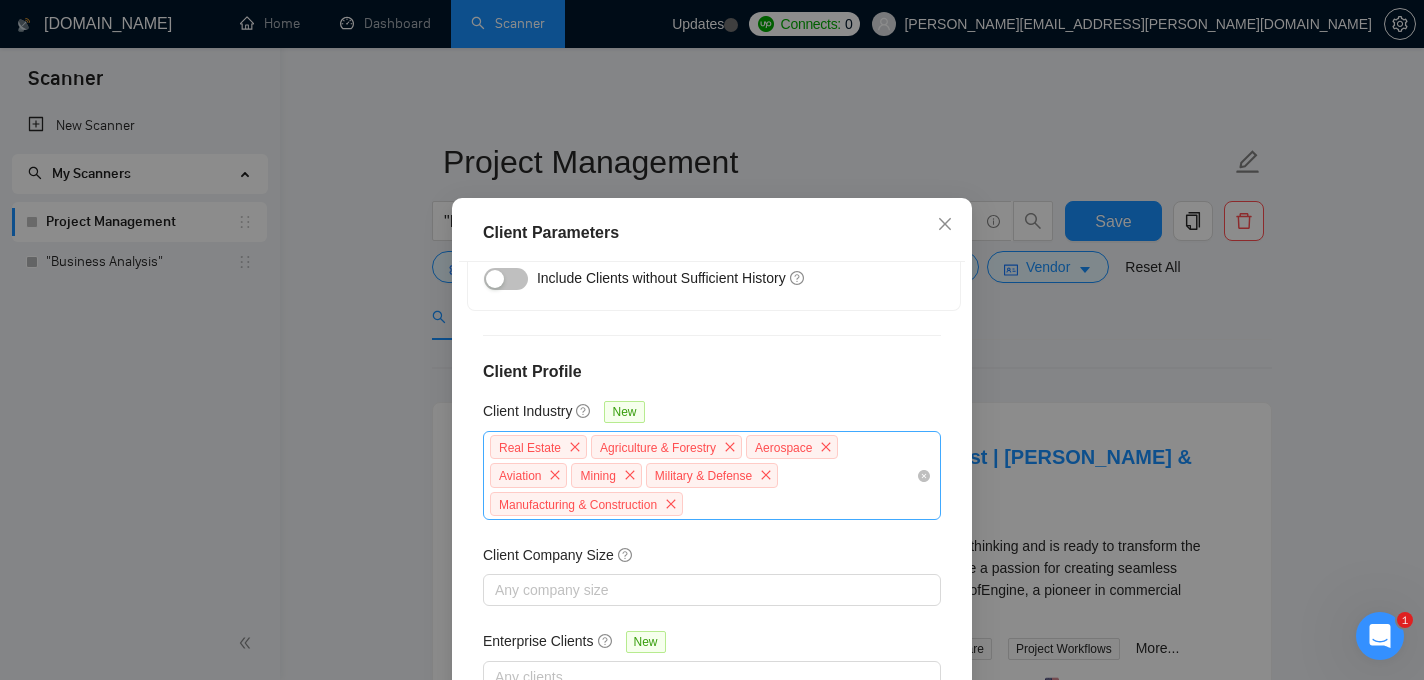 scroll, scrollTop: 145, scrollLeft: 0, axis: vertical 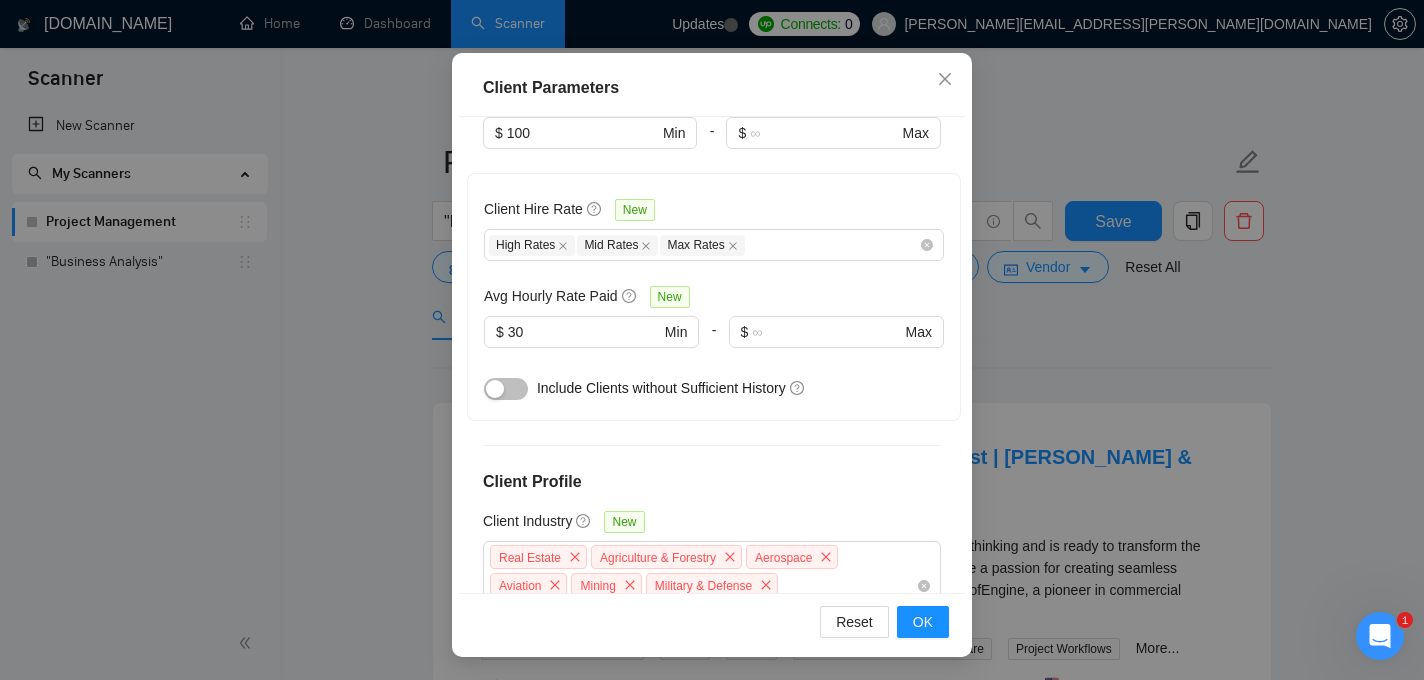 click at bounding box center (506, 389) 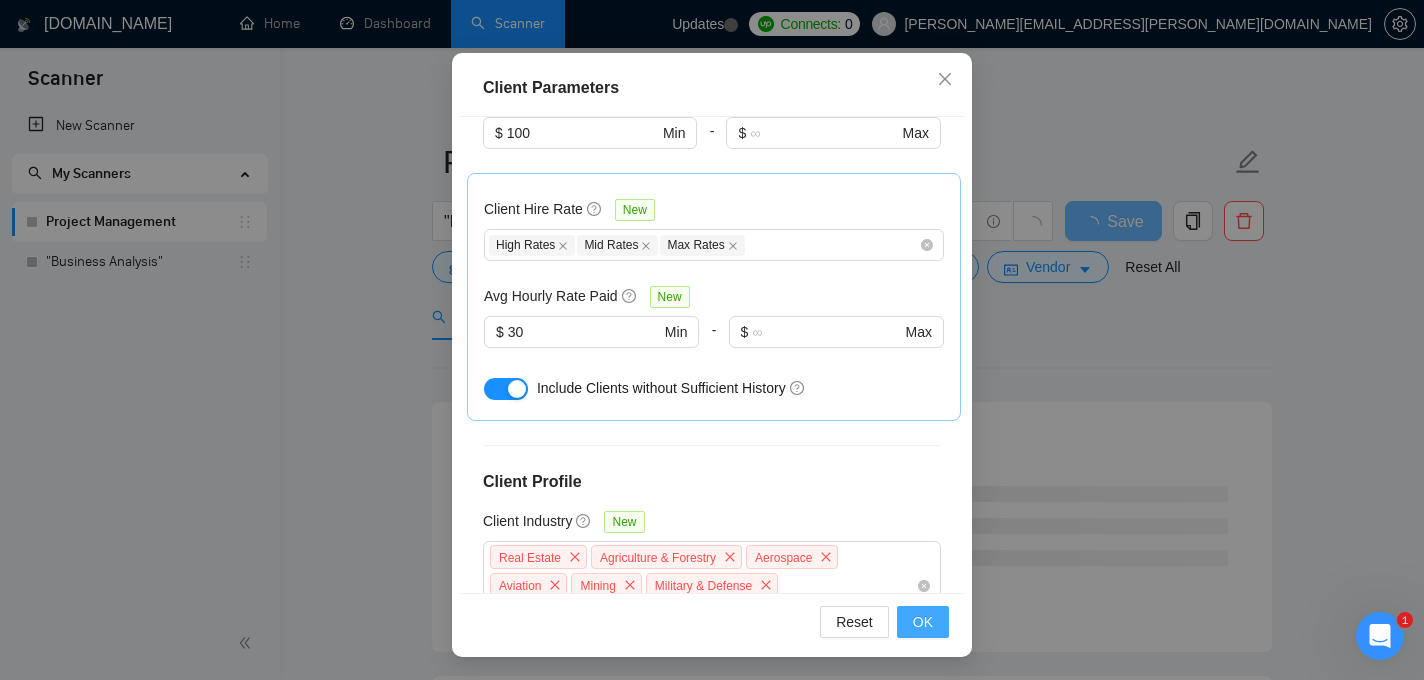 click on "OK" at bounding box center (923, 622) 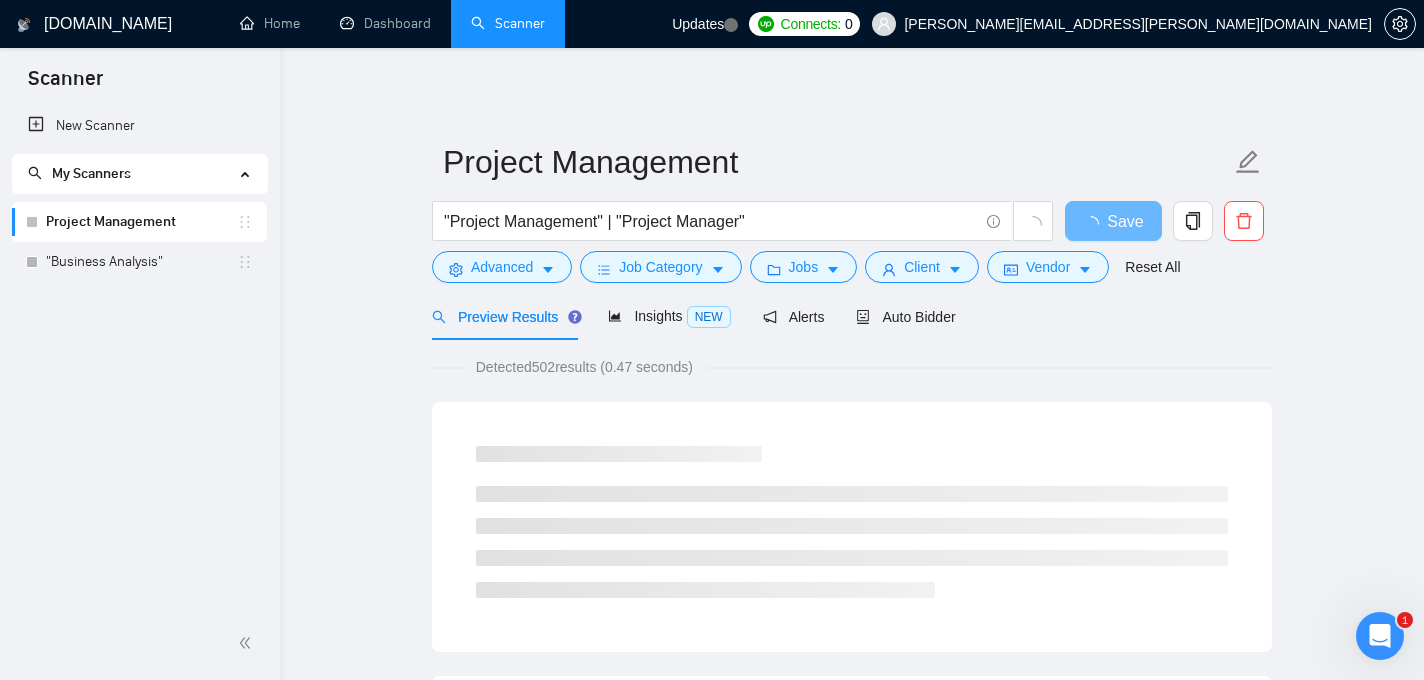 scroll, scrollTop: 68, scrollLeft: 0, axis: vertical 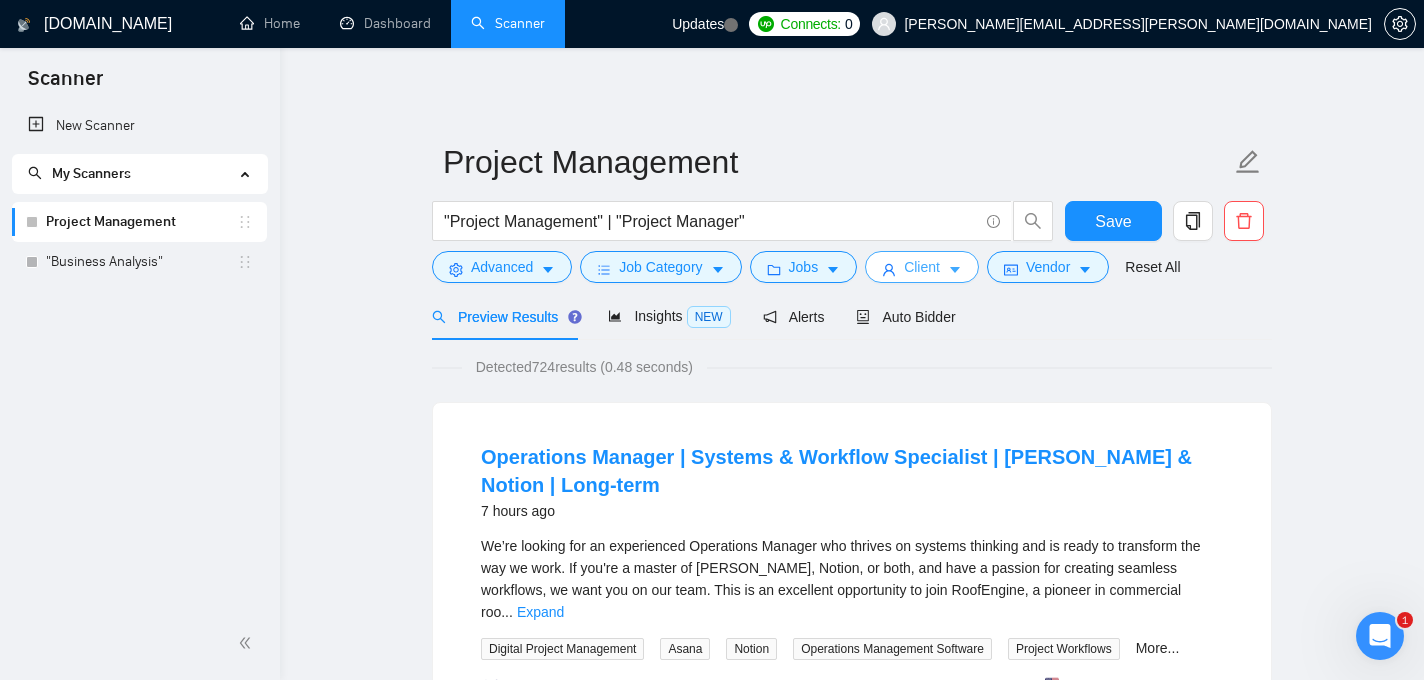 click 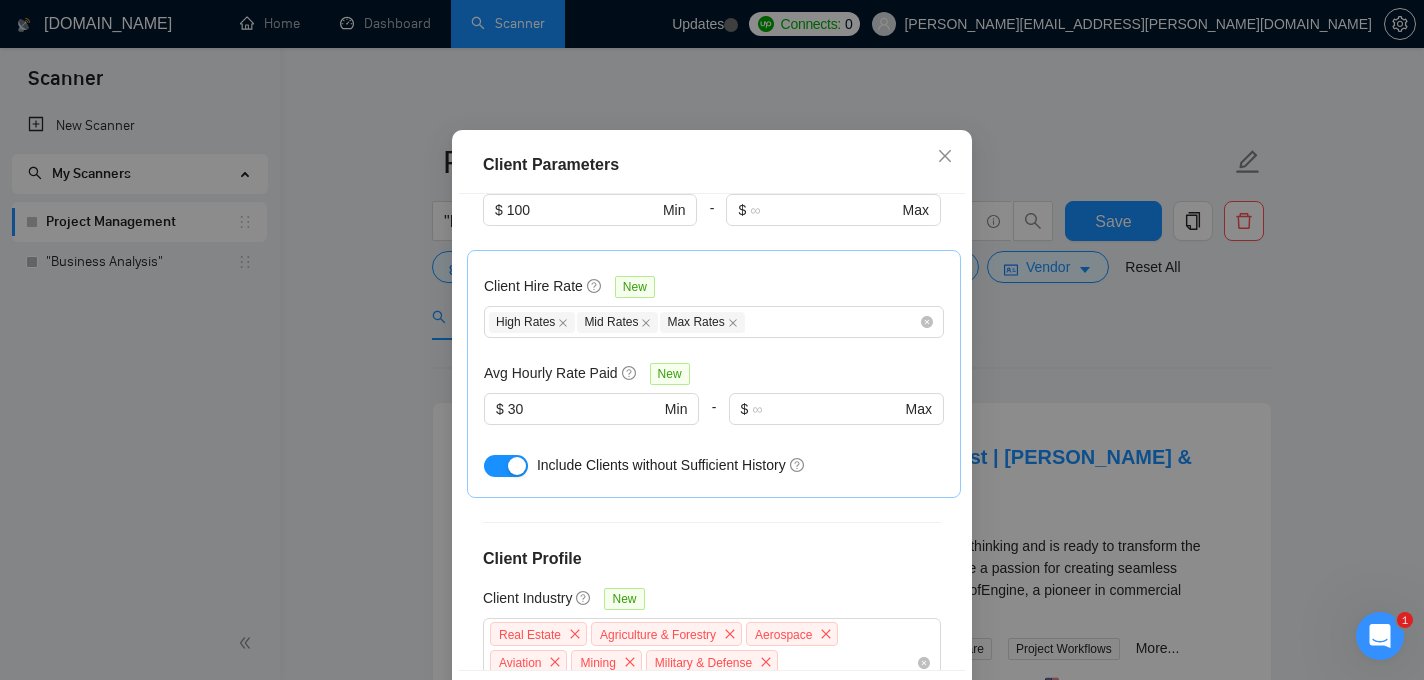 click at bounding box center (506, 466) 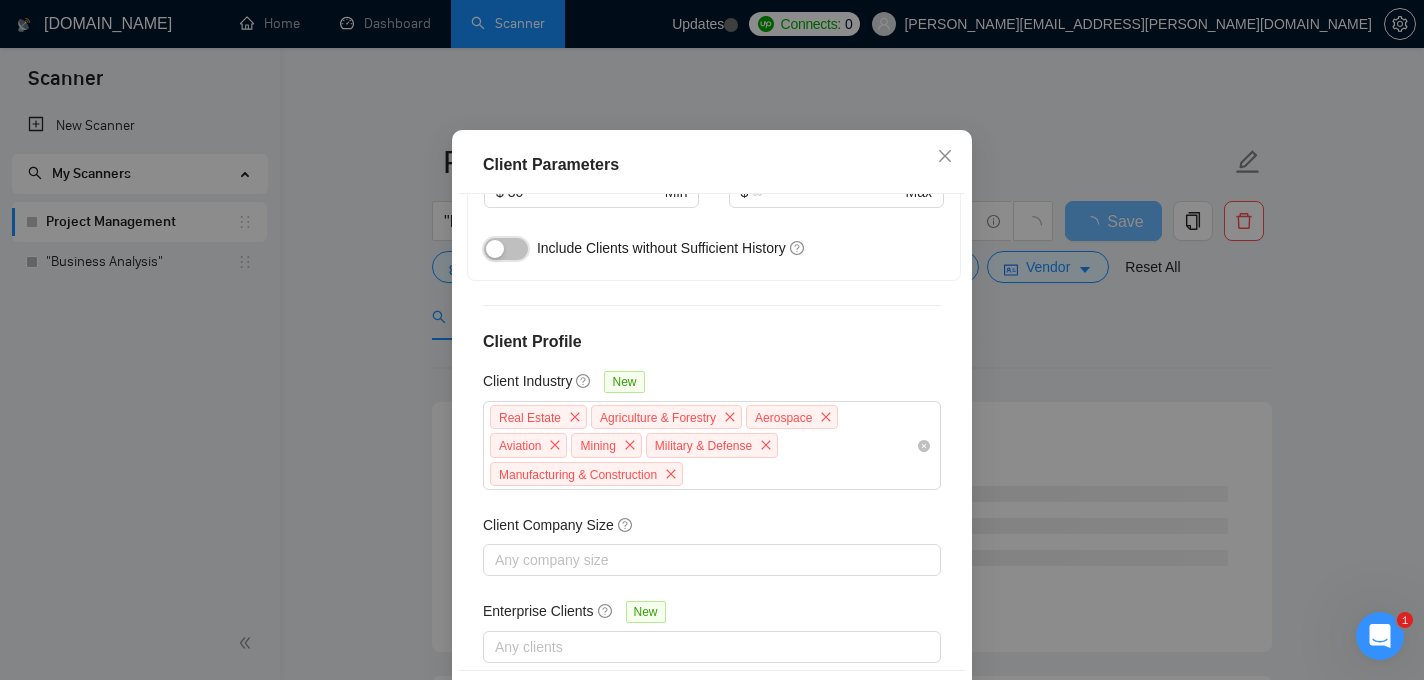 scroll, scrollTop: 826, scrollLeft: 0, axis: vertical 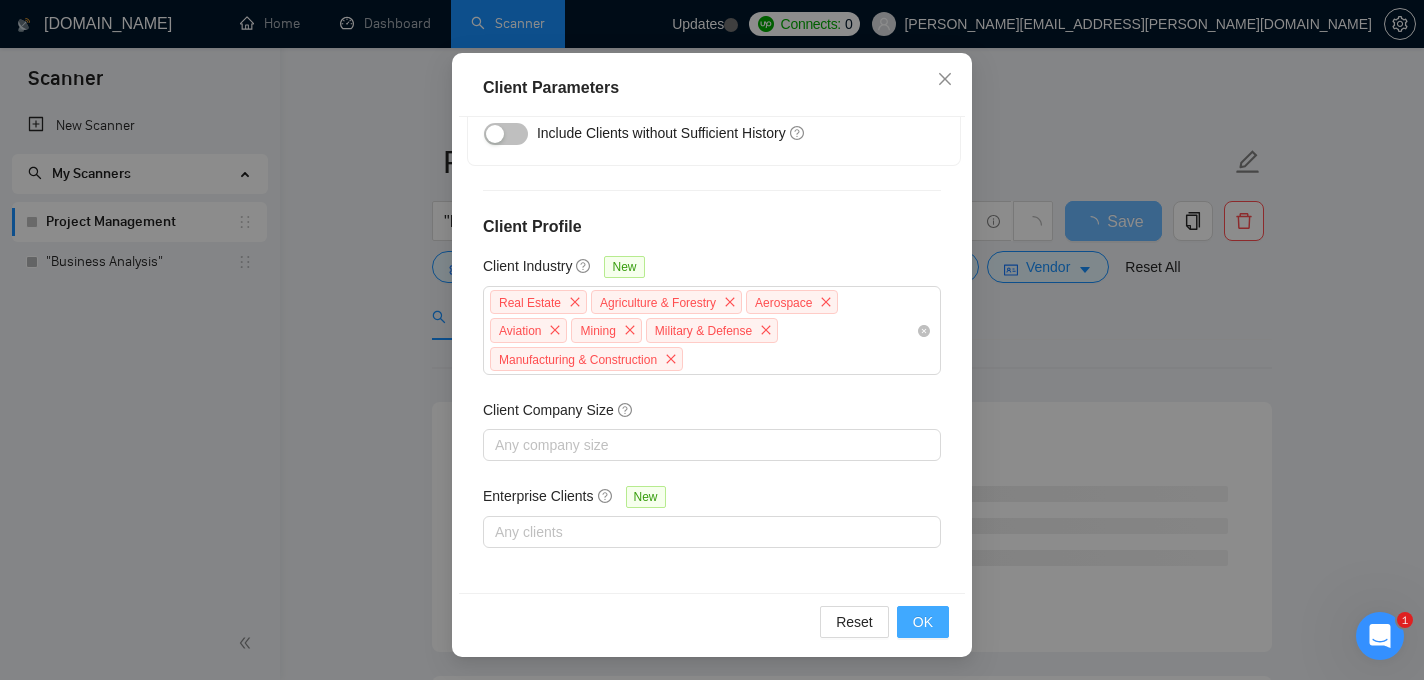 click on "OK" at bounding box center [923, 622] 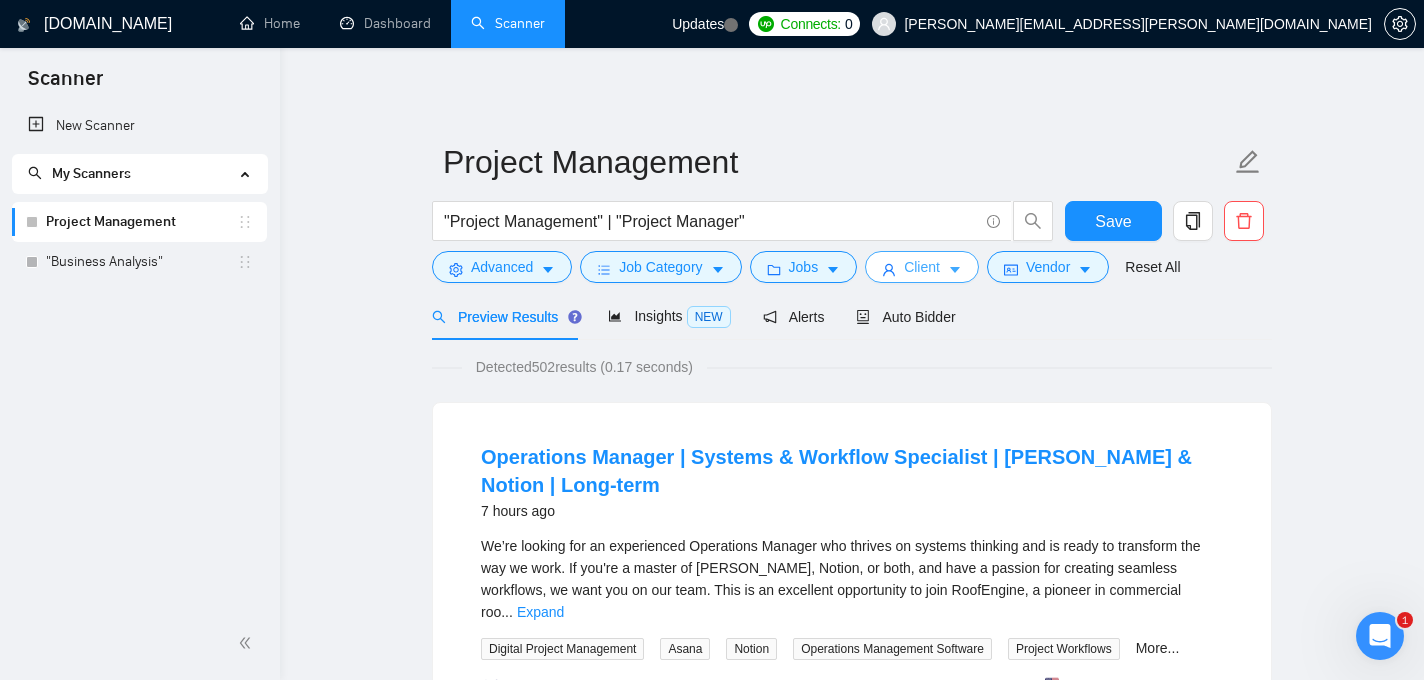 scroll, scrollTop: 0, scrollLeft: 0, axis: both 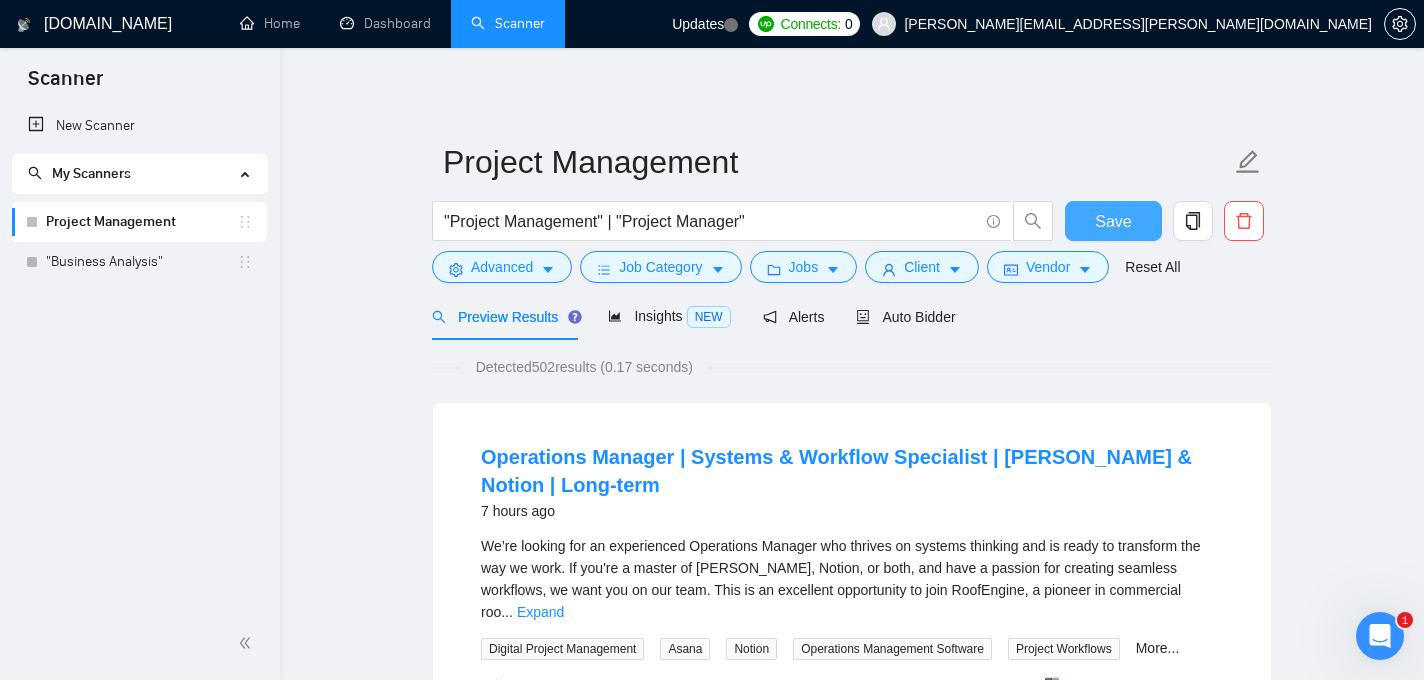 click on "Save" at bounding box center (1113, 221) 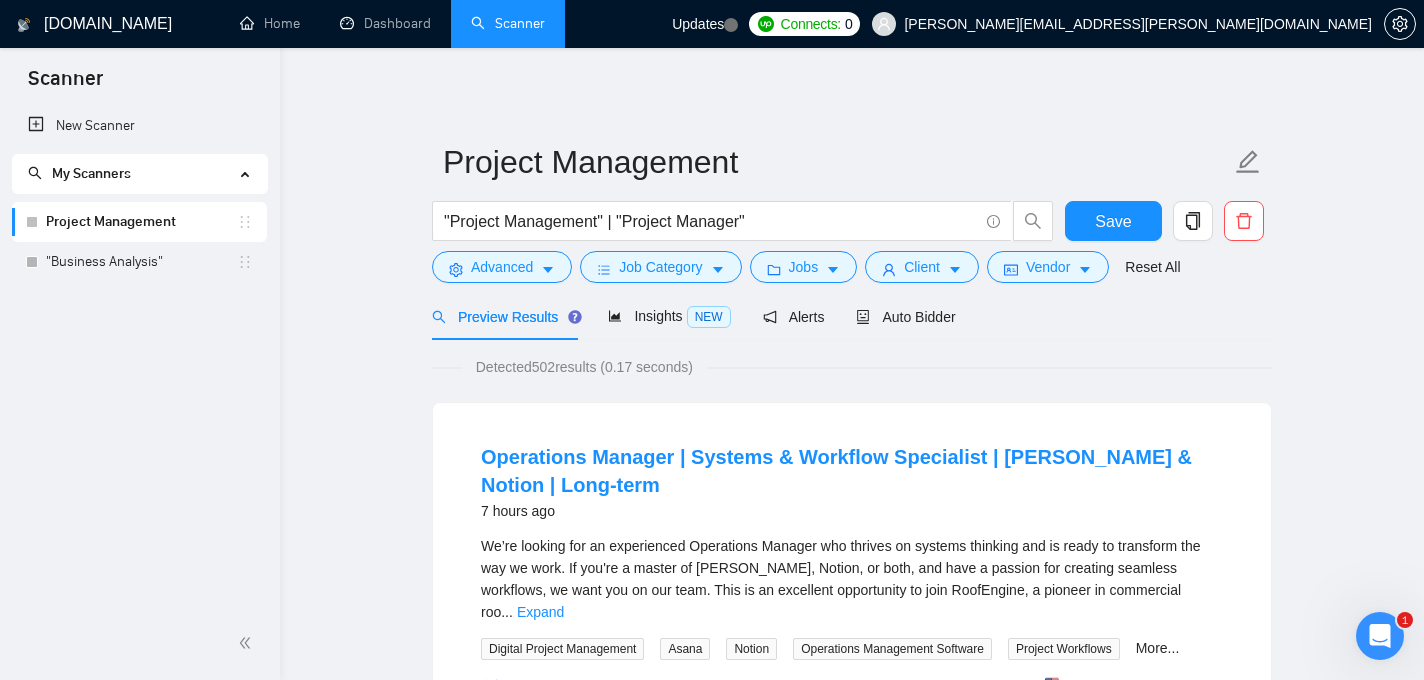 click on "Detected   502  results   (0.17 seconds)" at bounding box center (584, 367) 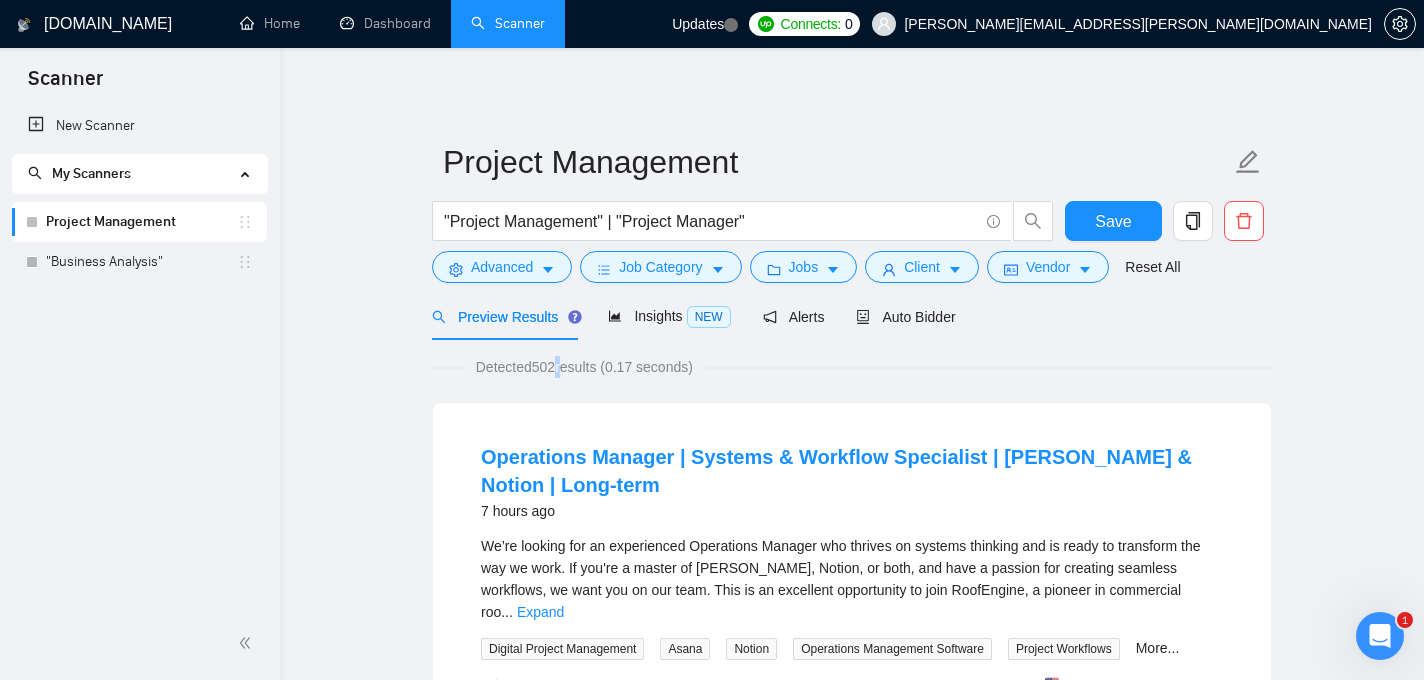 click on "Detected   502  results   (0.17 seconds)" at bounding box center [584, 367] 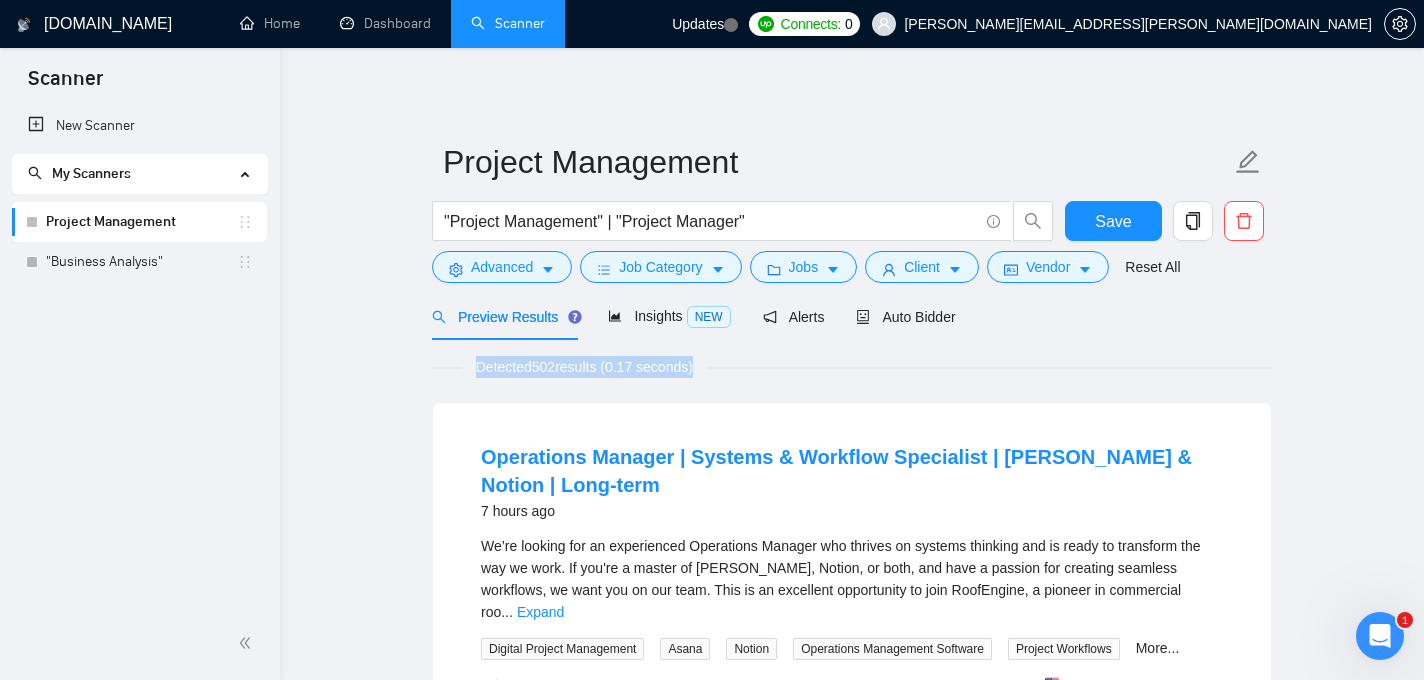 click on "Detected   502  results   (0.17 seconds) Operations Manager | Systems & Workflow Specialist | [PERSON_NAME] & Notion | Long-term 7 hours ago We’re looking for an experienced Operations Manager who thrives on systems thinking and is ready to transform the way we work. If you're a master of [PERSON_NAME], Notion, or both, and have a passion for creating seamless workflows, we want you on our team.
This is an excellent opportunity to join RoofEngine, a pioneer in commercial roo ... Expand Digital Project Management Asana Notion Operations Management Software Project Workflows More... 📡   62% GigRadar Score   $30 - $50 Hourly Everyone Talent Preference Intermediate Experience Level More than 30 hrs/week Hourly Load More than 6 months Duration   [GEOGRAPHIC_DATA] Country $ 47.6k Total Spent $30.29 Avg Rate Paid - Company Size Verified Payment Verified [DATE] Member Since ⭐️  4.99 Client Feedback Project   Manager  Needed for Clinic Acquisition in [GEOGRAPHIC_DATA] a day ago We are seeking an experienced  project   manager ... 📡" at bounding box center [852, 2613] 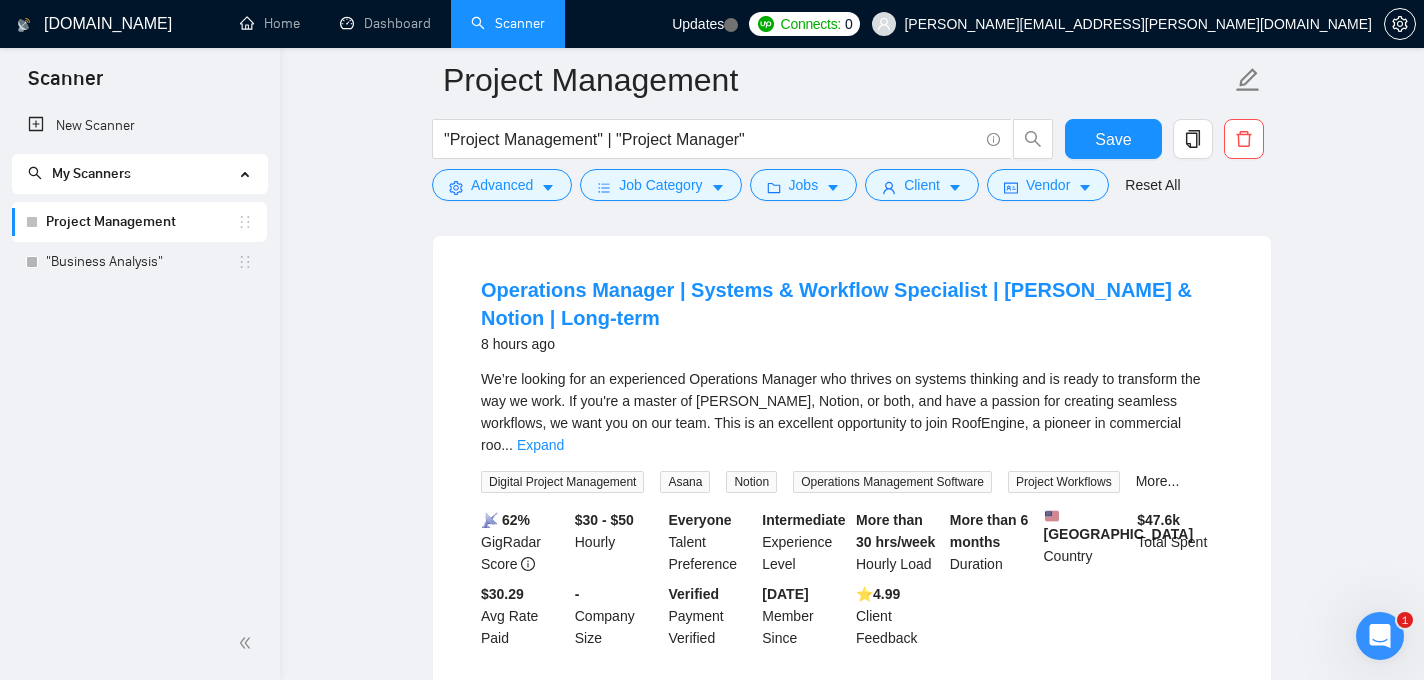 scroll, scrollTop: 0, scrollLeft: 0, axis: both 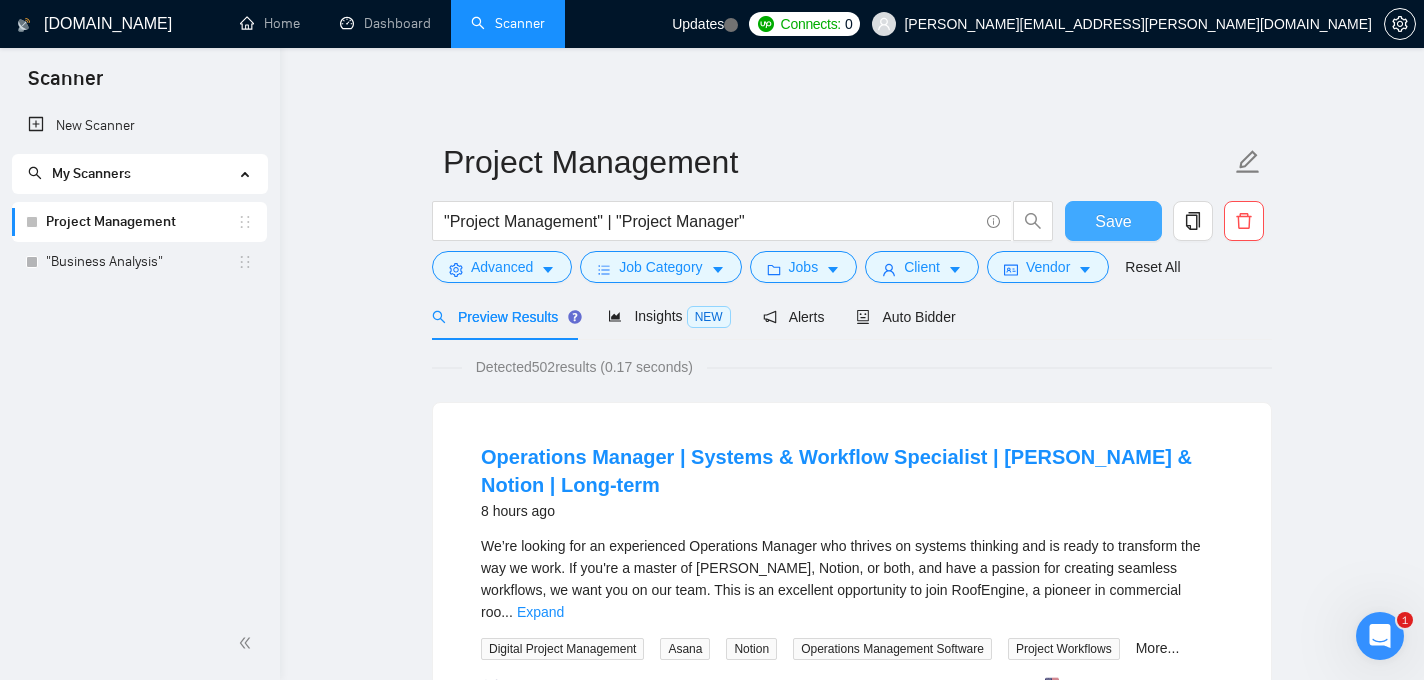 click on "Save" at bounding box center (1113, 221) 